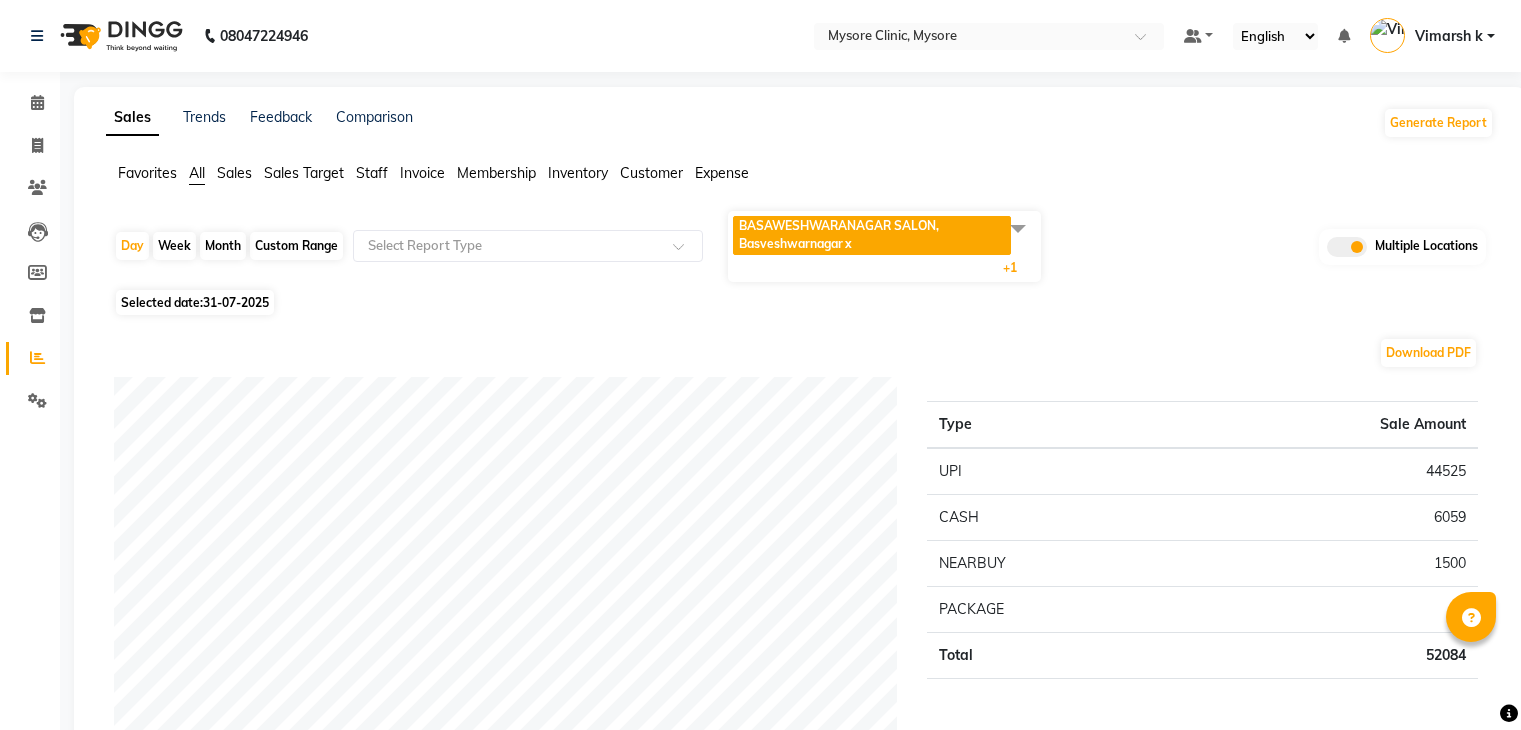 scroll, scrollTop: 100, scrollLeft: 0, axis: vertical 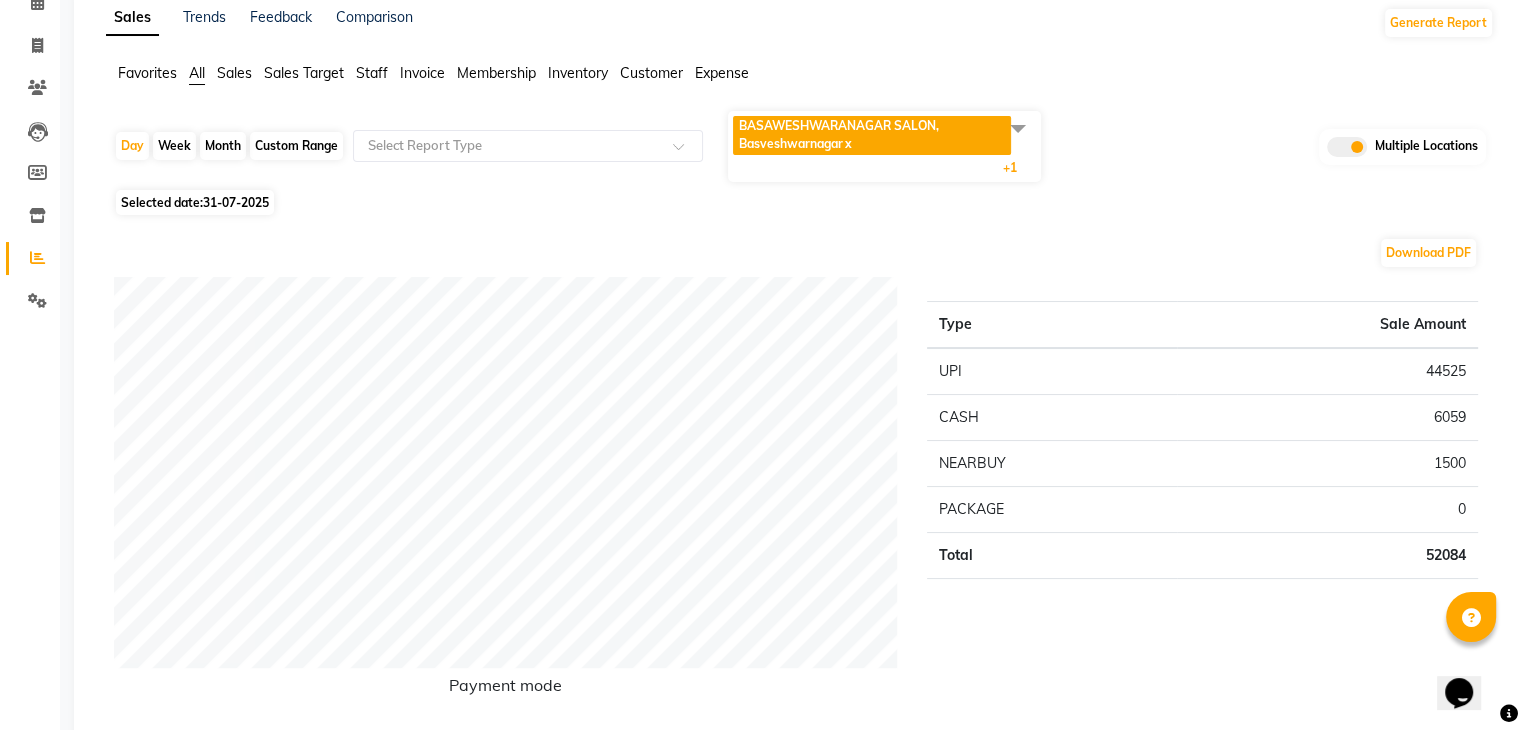 click on "Selected date:  31-07-2025" 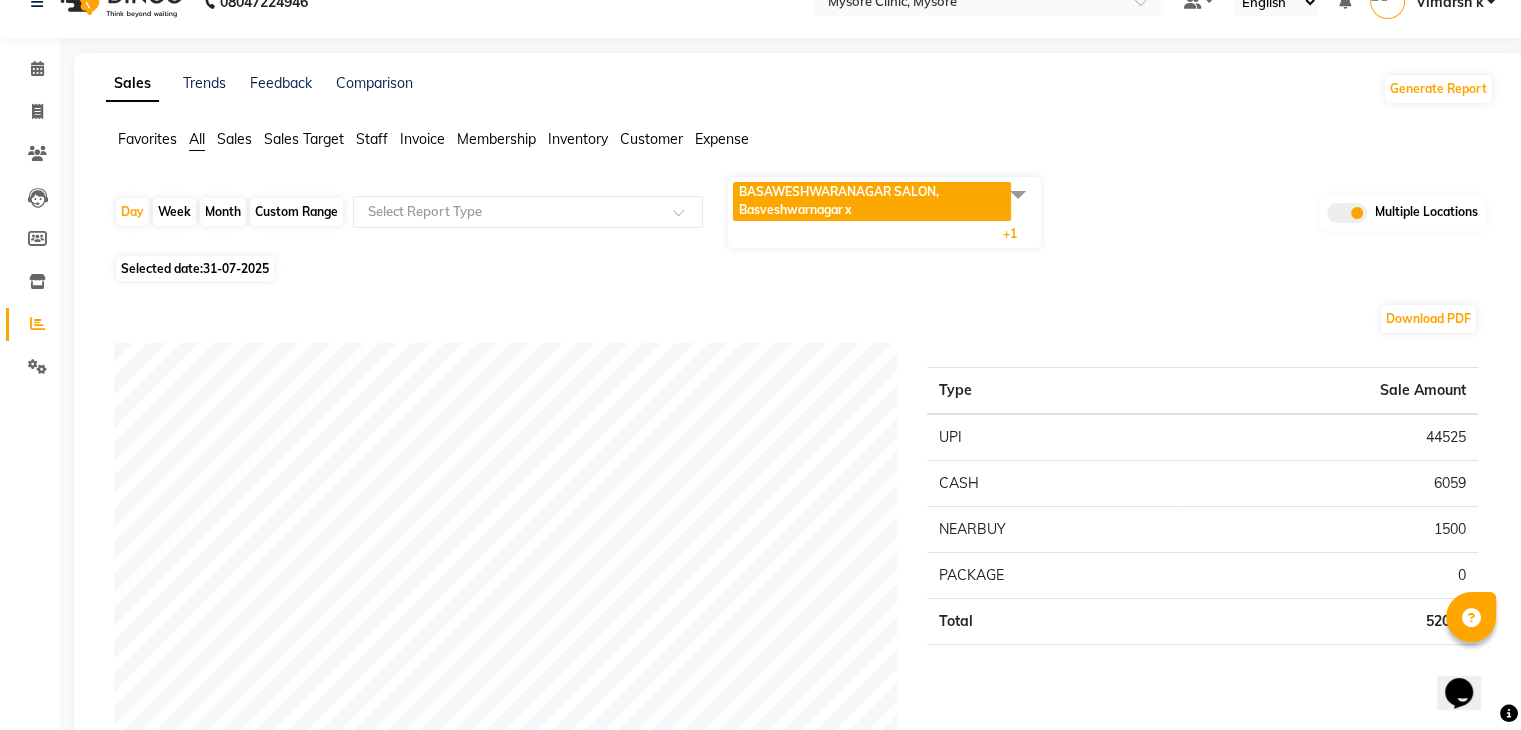 scroll, scrollTop: 0, scrollLeft: 0, axis: both 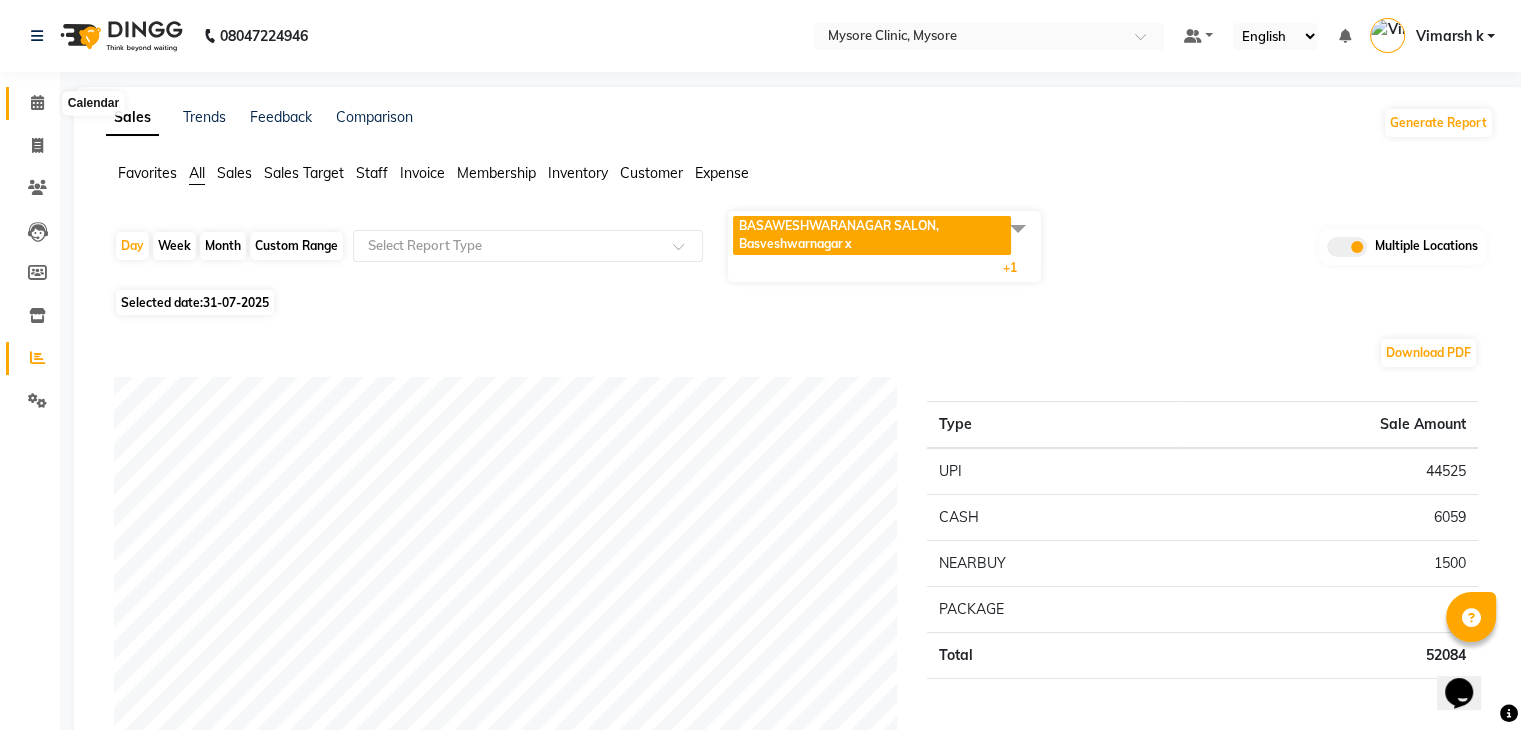 click 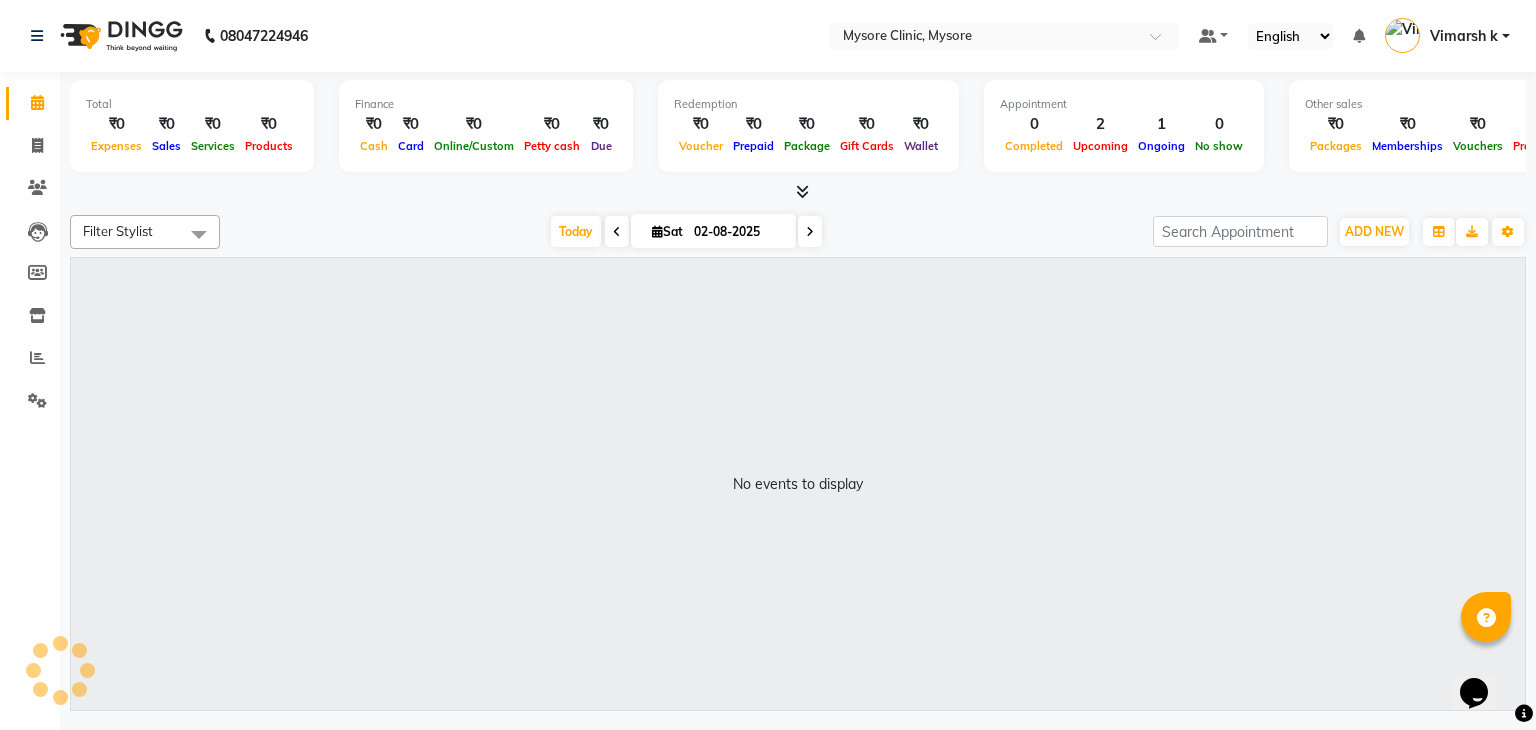 click on "08047224946 Select Location × Mysore Clinic, Mysore Default Panel My Panel English ENGLISH Español العربية मराठी हिंदी ગુજરાતી தமிழ் 中文 Notifications nothing to show Vimarsh k Manage Profile Change Password Sign out  Version:3.15.11" 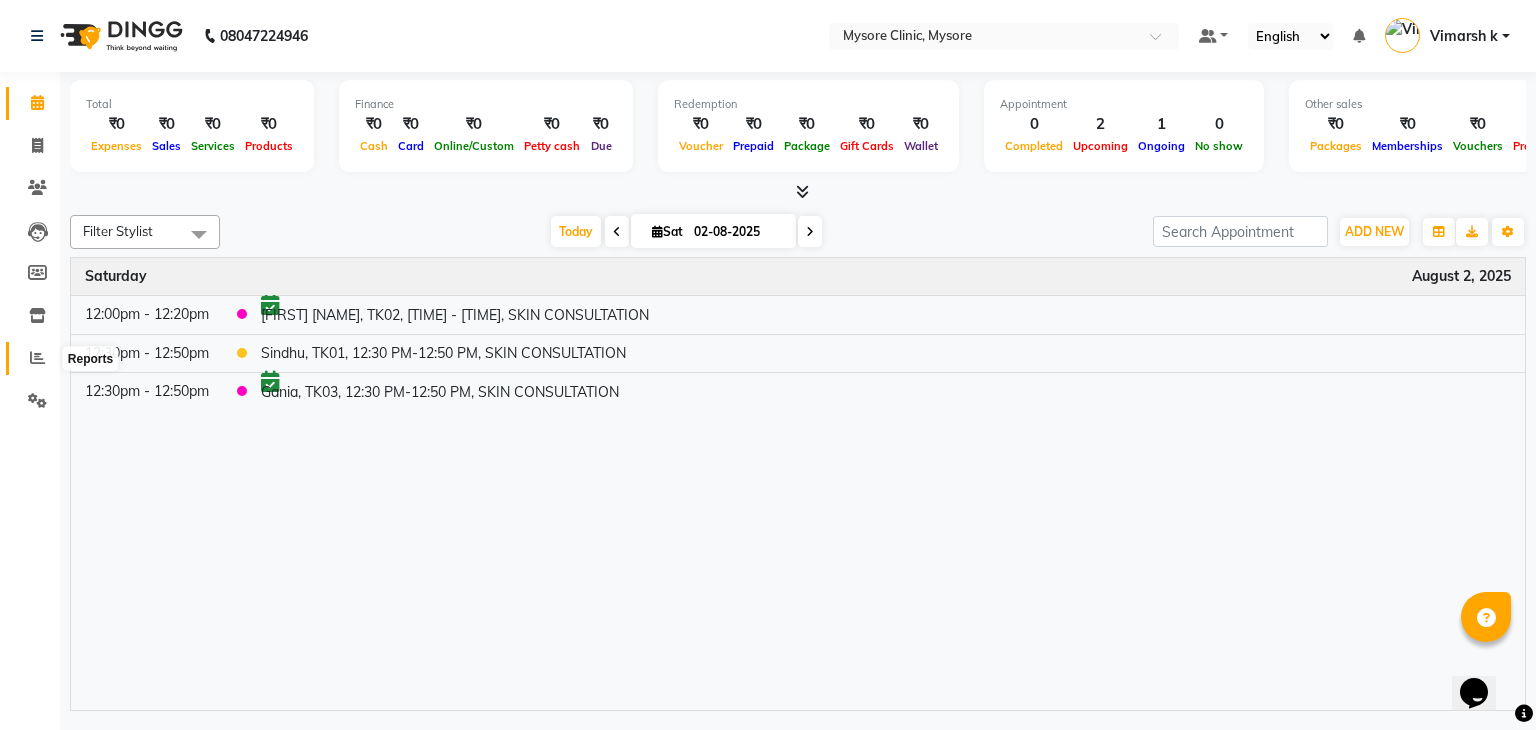 click 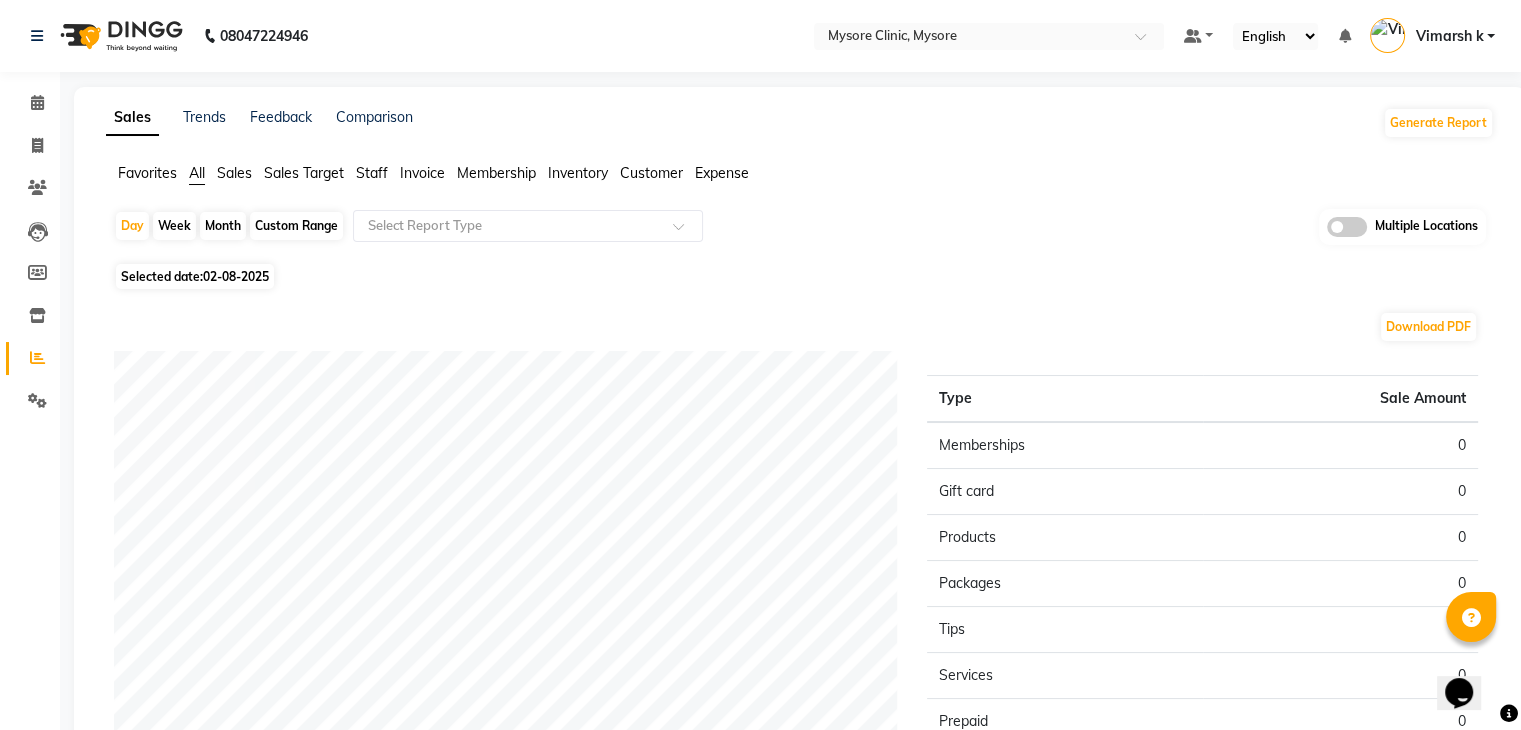 drag, startPoint x: 269, startPoint y: 223, endPoint x: 296, endPoint y: 222, distance: 27.018513 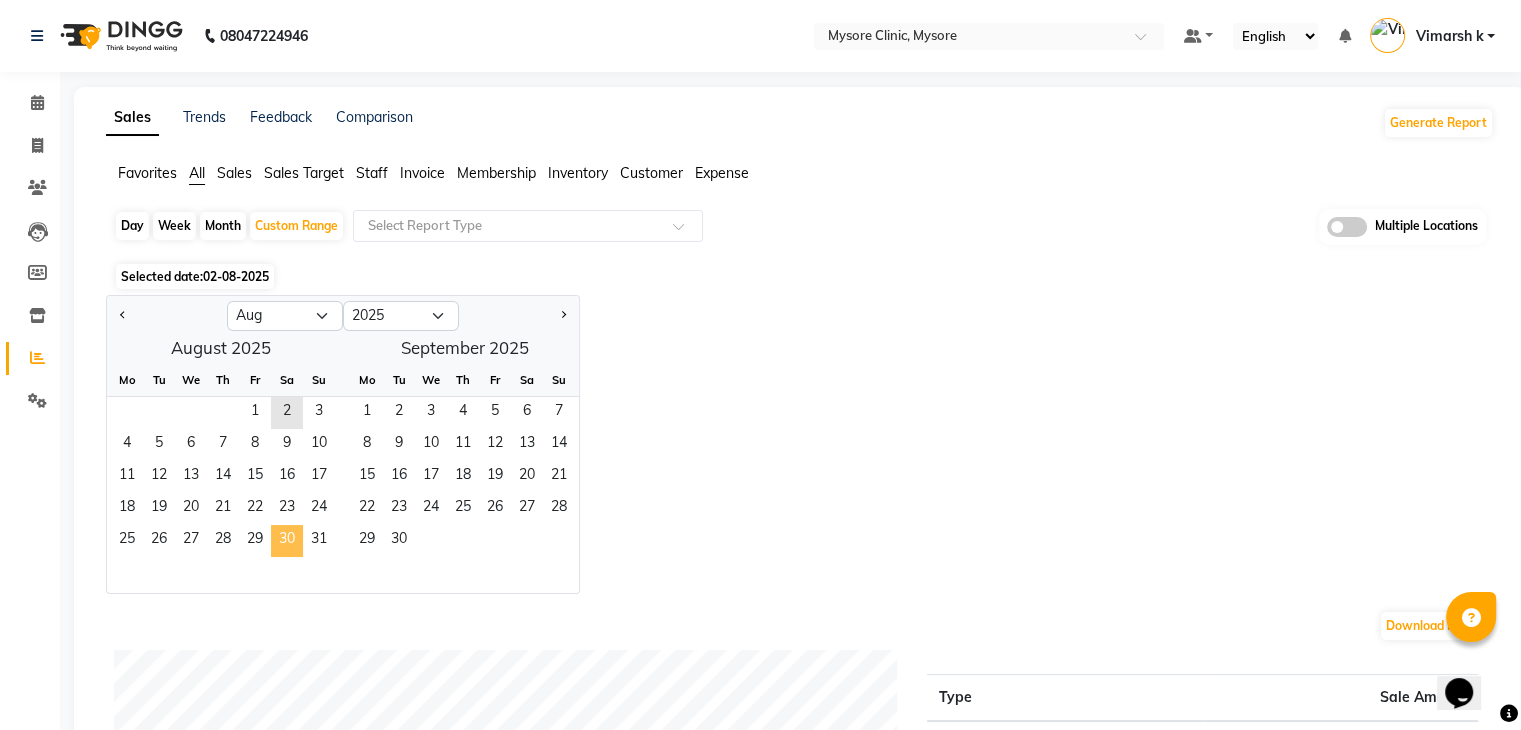 click on "30" 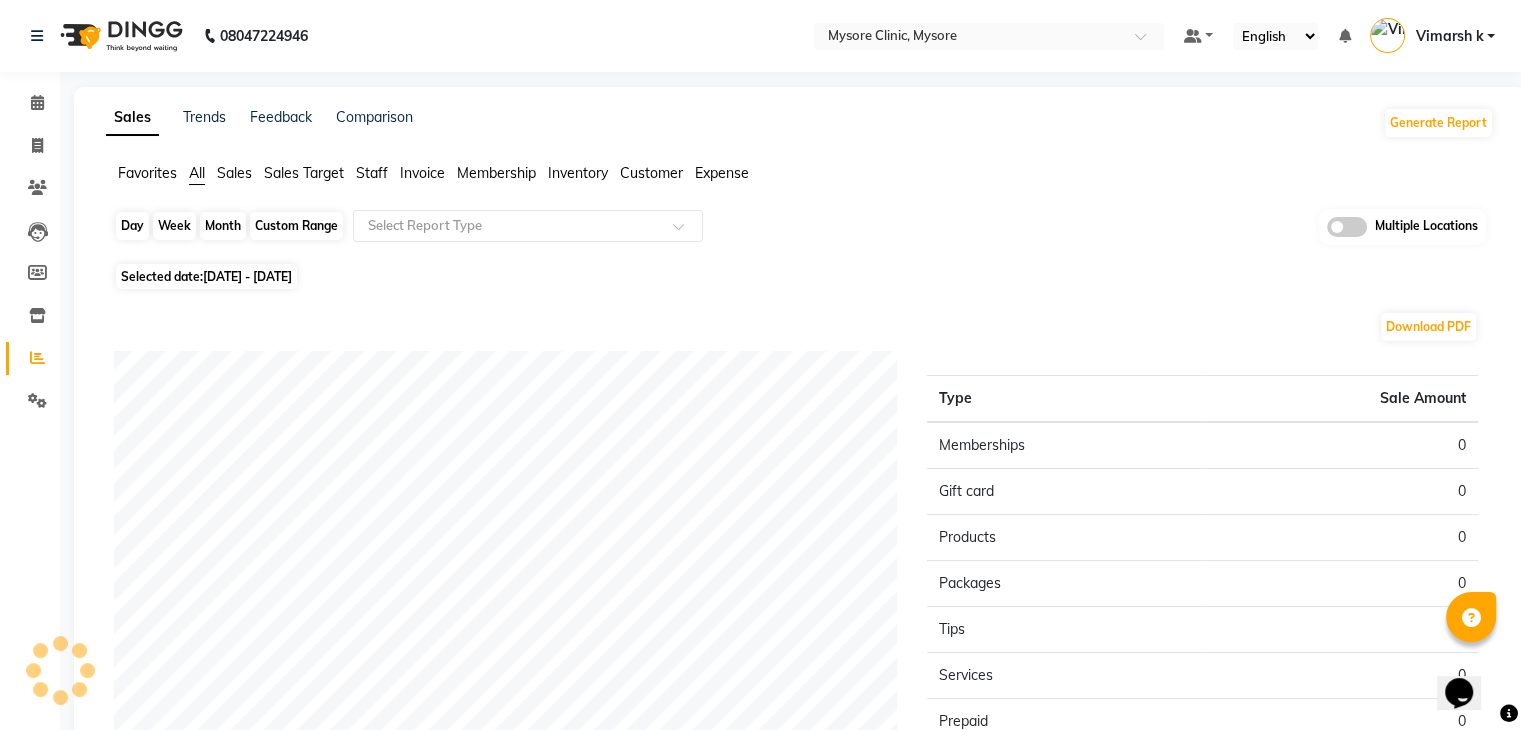 click on "Custom Range" 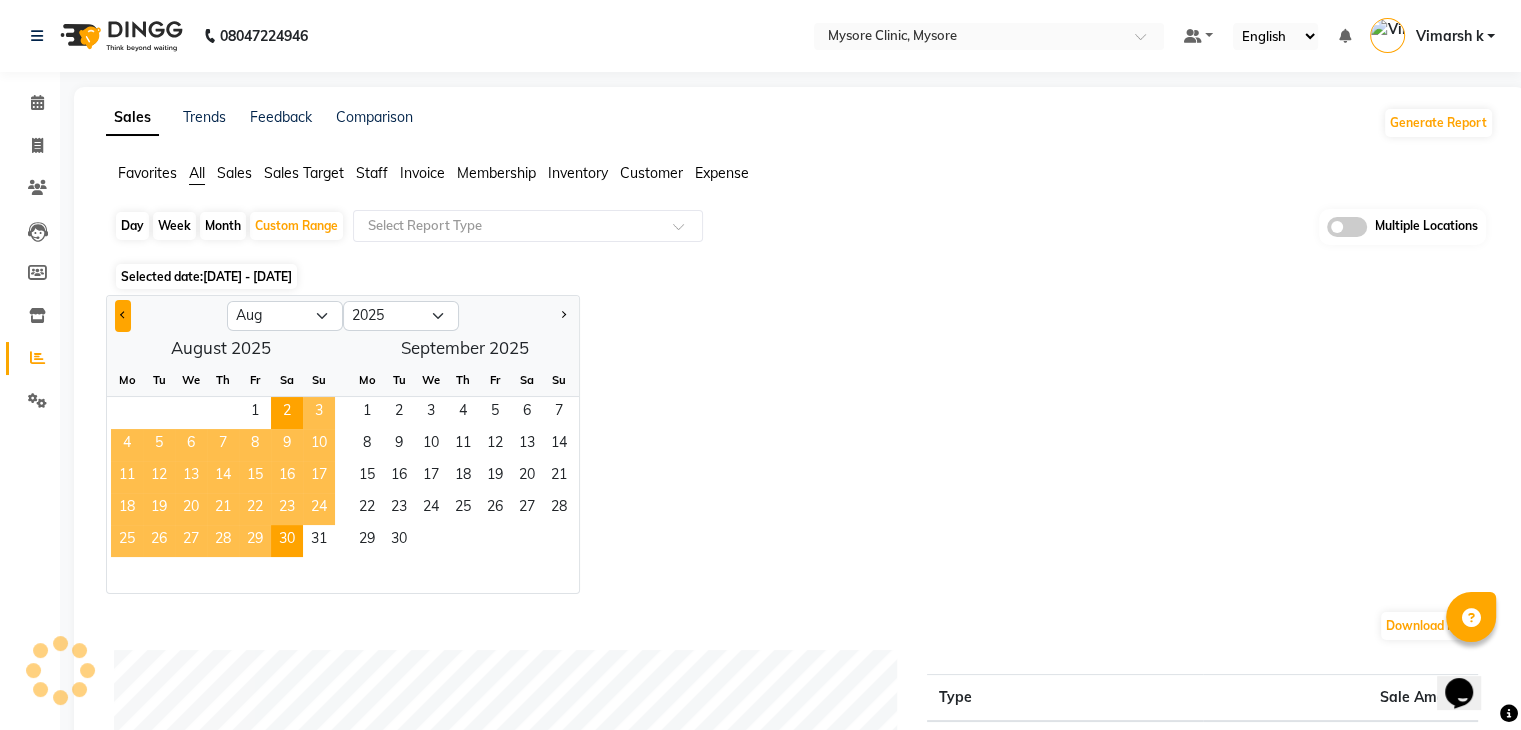 click 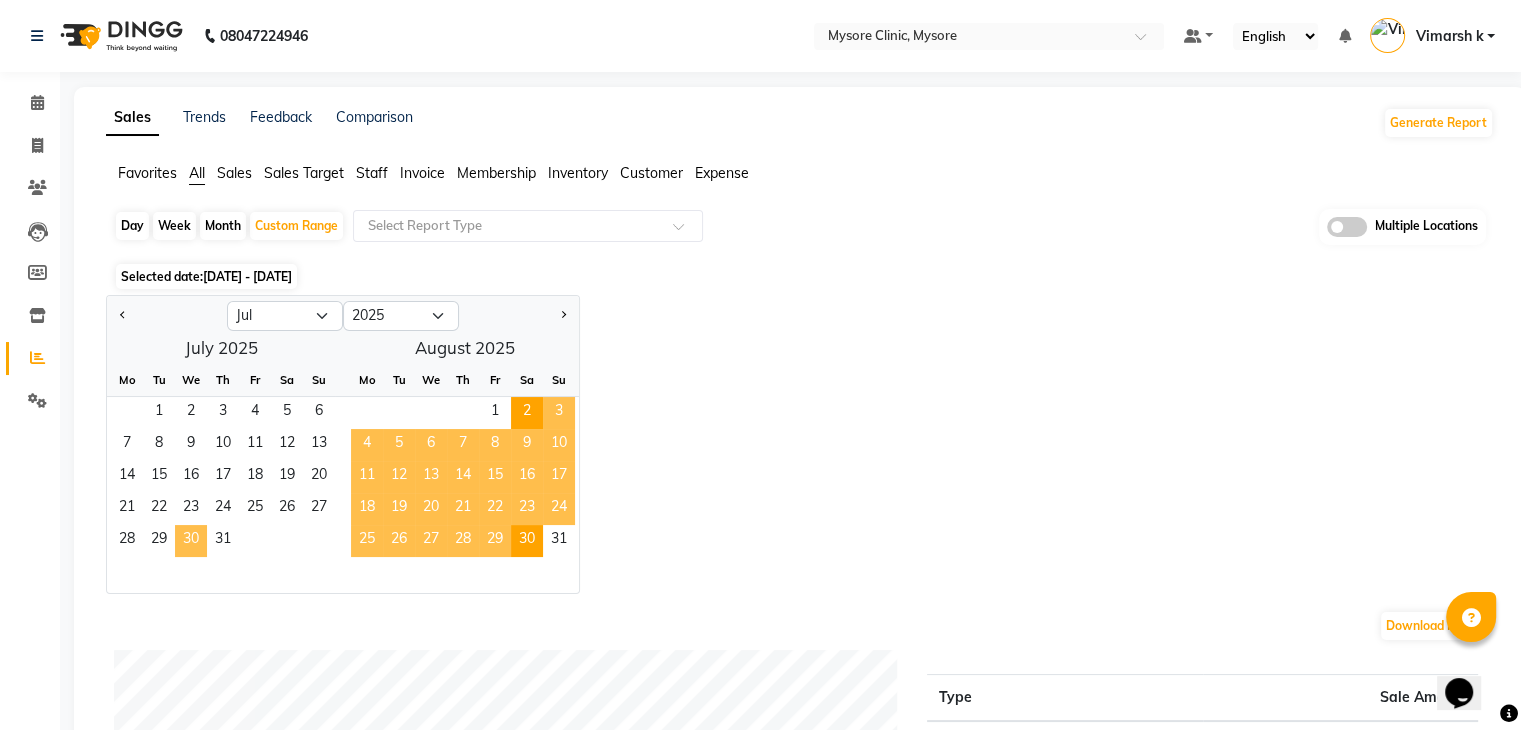 click on "30" 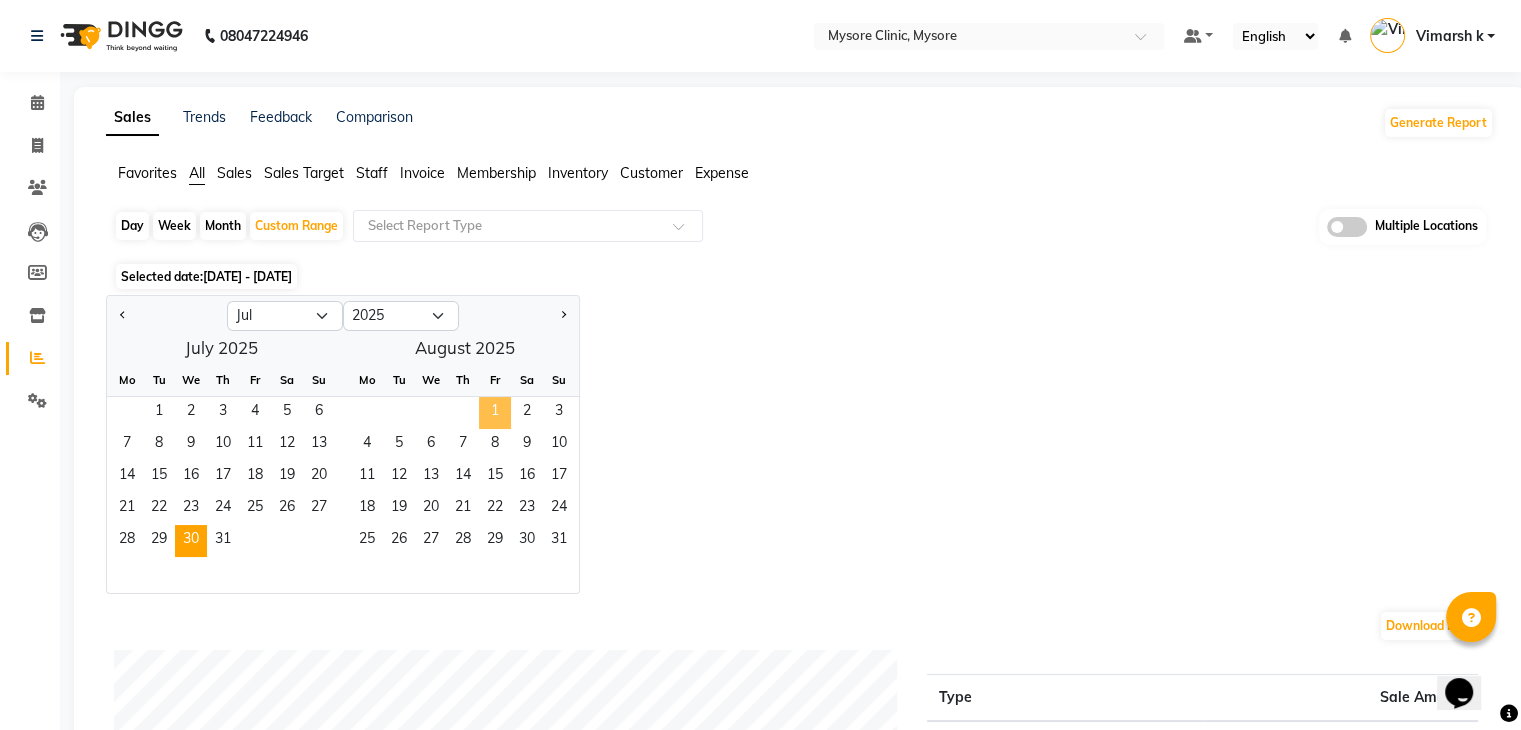 click on "1" 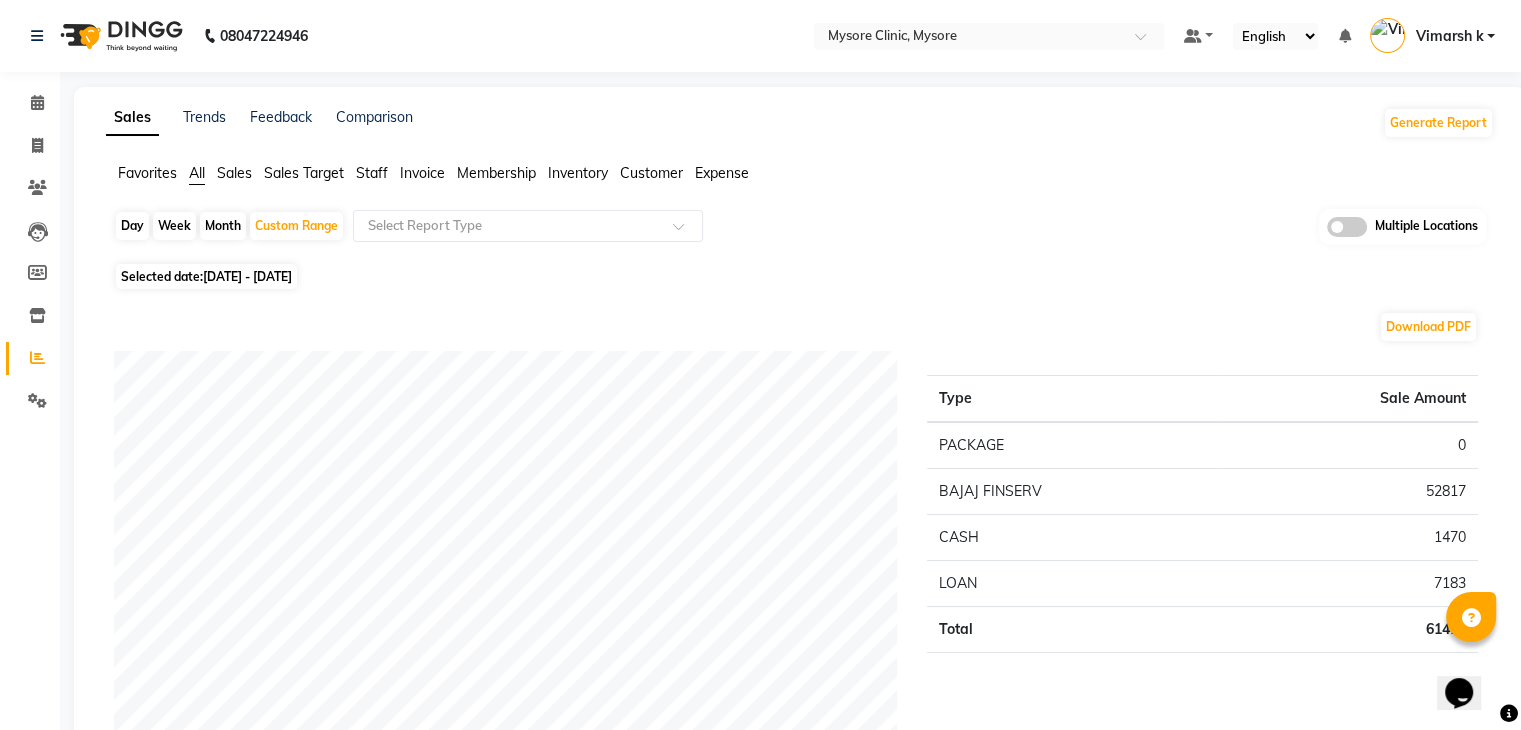 click on "Download PDF Payment mode Type Sale Amount PACKAGE 0 BAJAJ FINSERV 52817 CASH 1470 LOAN 7183 Total 61470 Staff summary Type Sale Amount Dr.Apurva 121164 Total 121164 Sales summary Type Sale Amount Vouchers 0 Gift card 0 Tips 0 Prepaid 0 Memberships 0 Packages 96344 Services 23350 Products 1470 Fee 0 Total 121164 Expense by type Type Sale Amount DEPOSIT 2250 Total 2250 Service by category Type Sale Amount PEEL 11365 SKIN WHITENING 7136 CLINC TREATMENT 4848 Total 23349 Service sales Type Sale Amount IV THERAPHY 7136 RETINOL PEEL FACE 6608 MNRF 4848 BLACK PEEL FACE 4757 SKIN CONSULTATION 0 Total 23349" 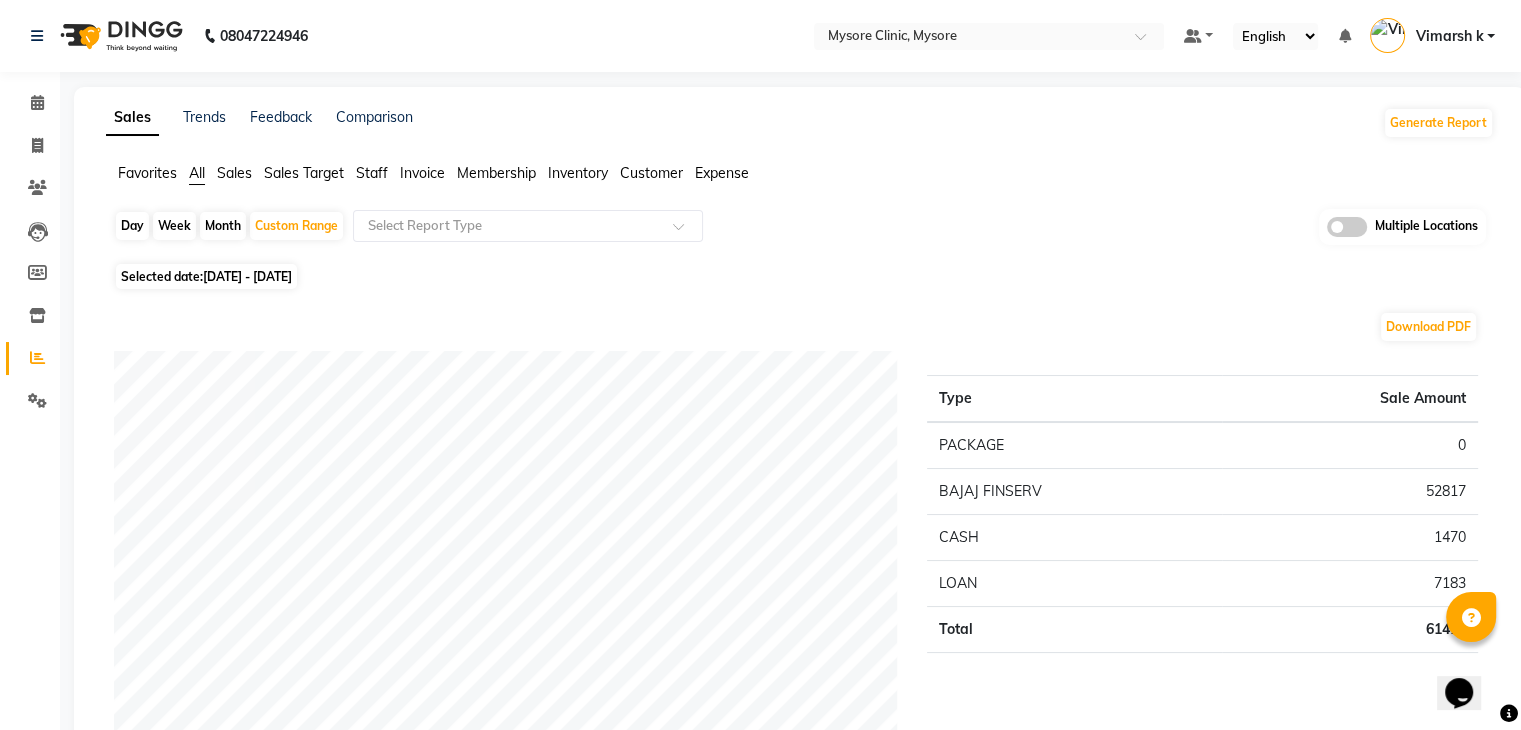 click 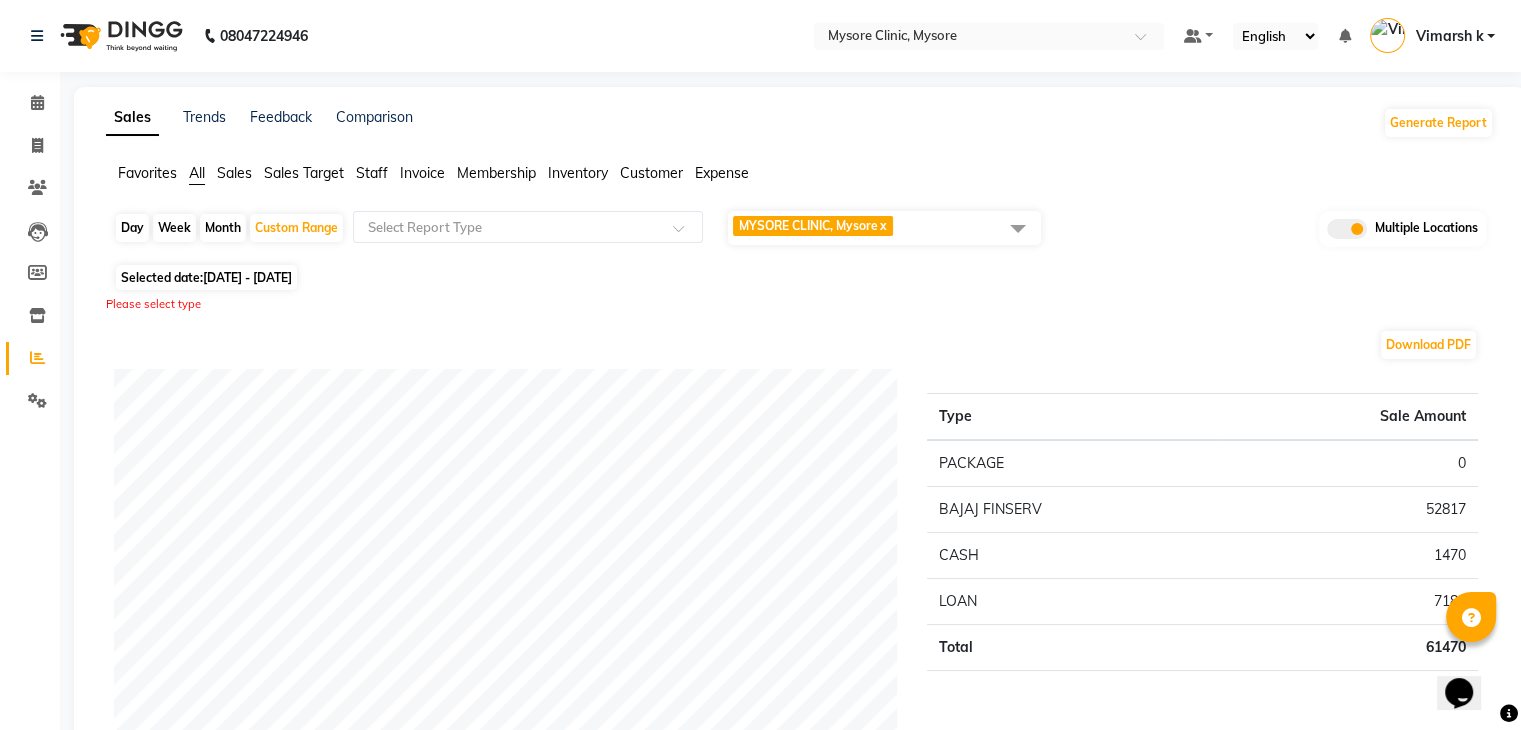 click 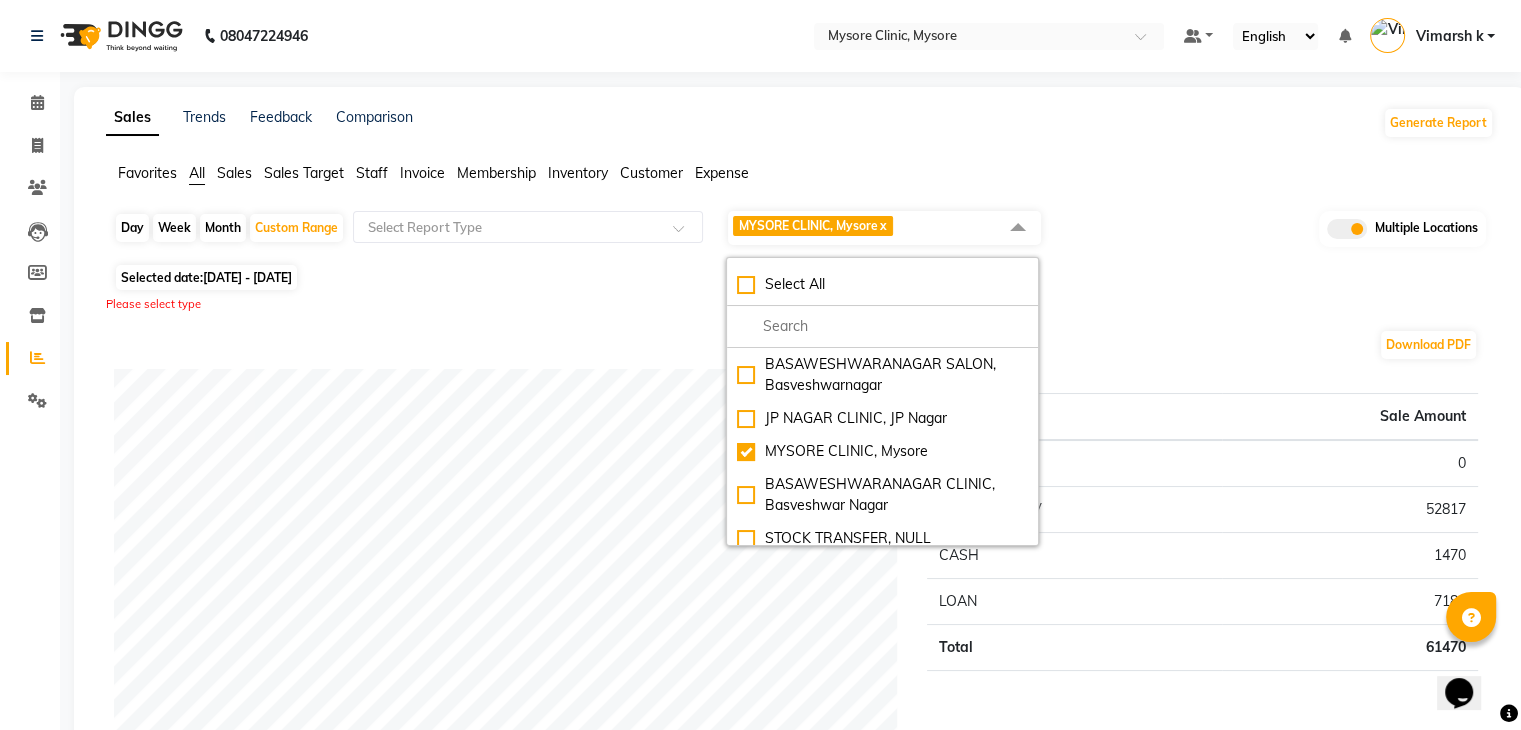 click on "Select All" 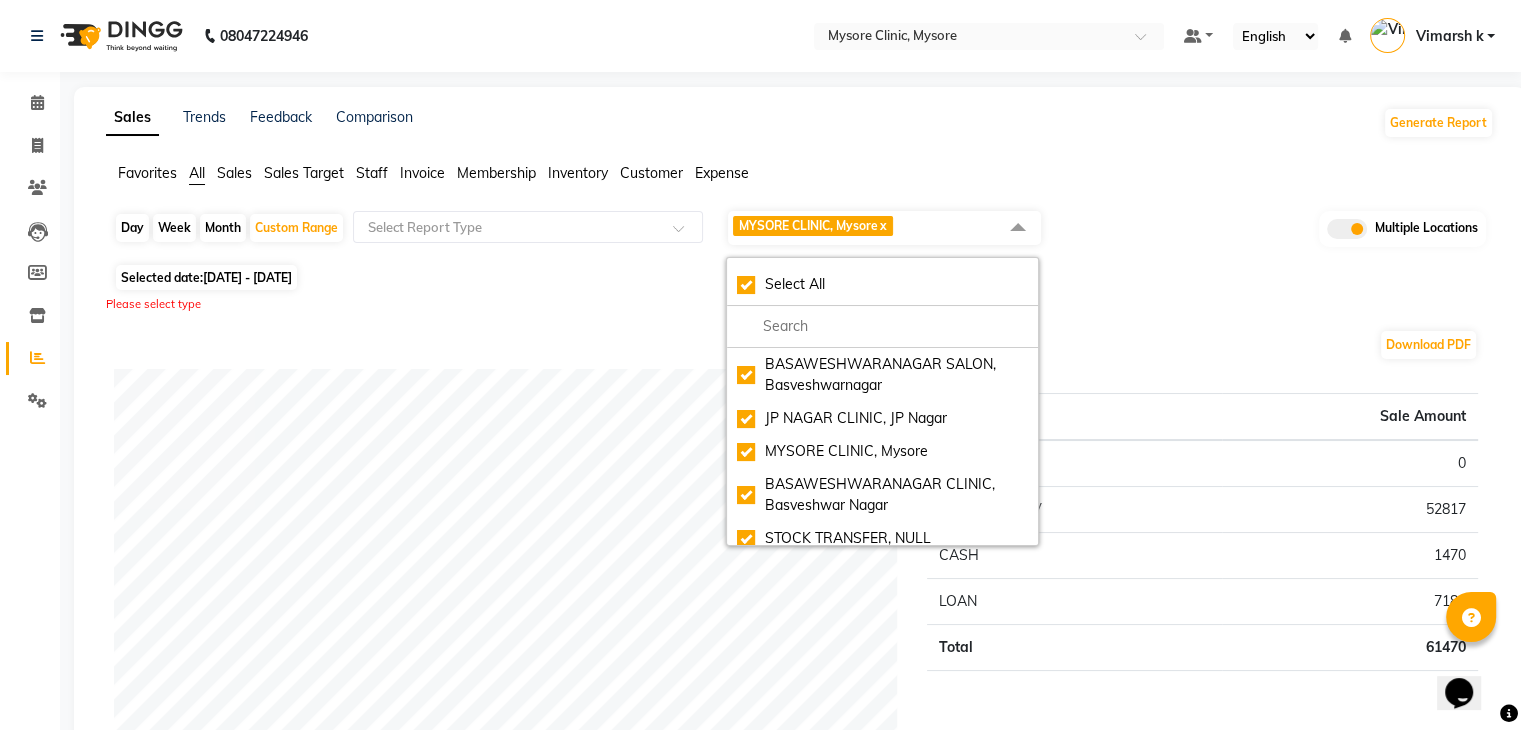checkbox on "true" 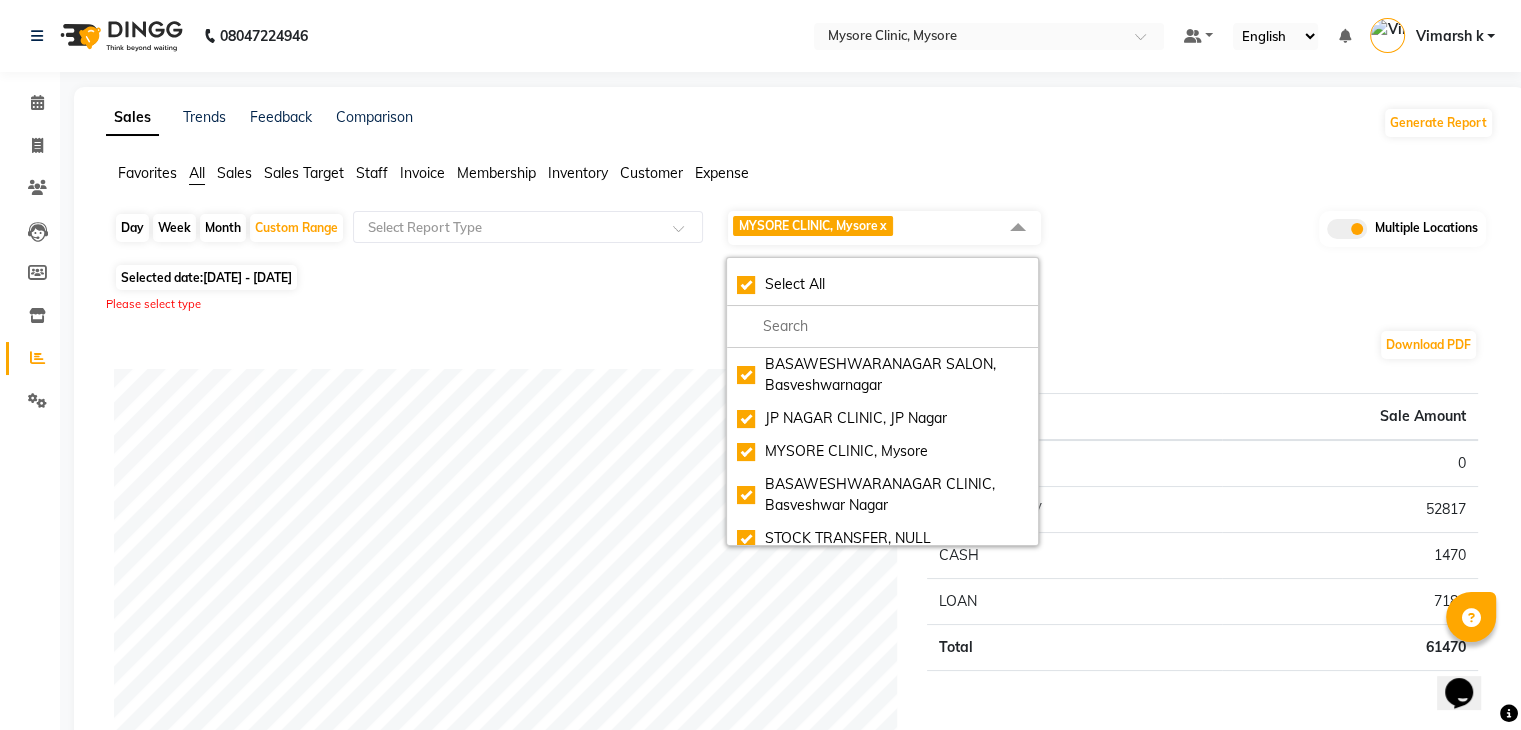checkbox on "true" 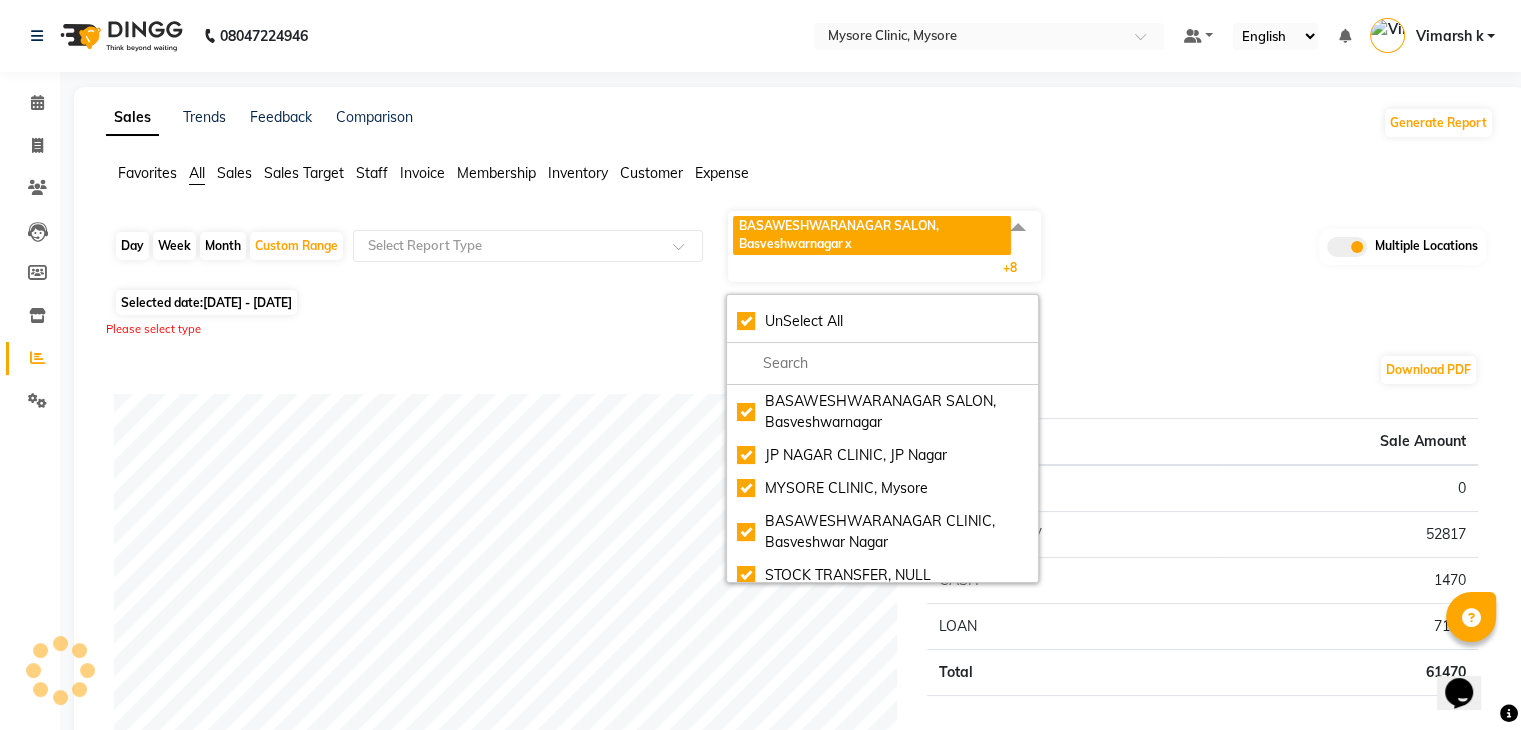 click on "Favorites All Sales Sales Target Staff Invoice Membership Inventory Customer Expense" 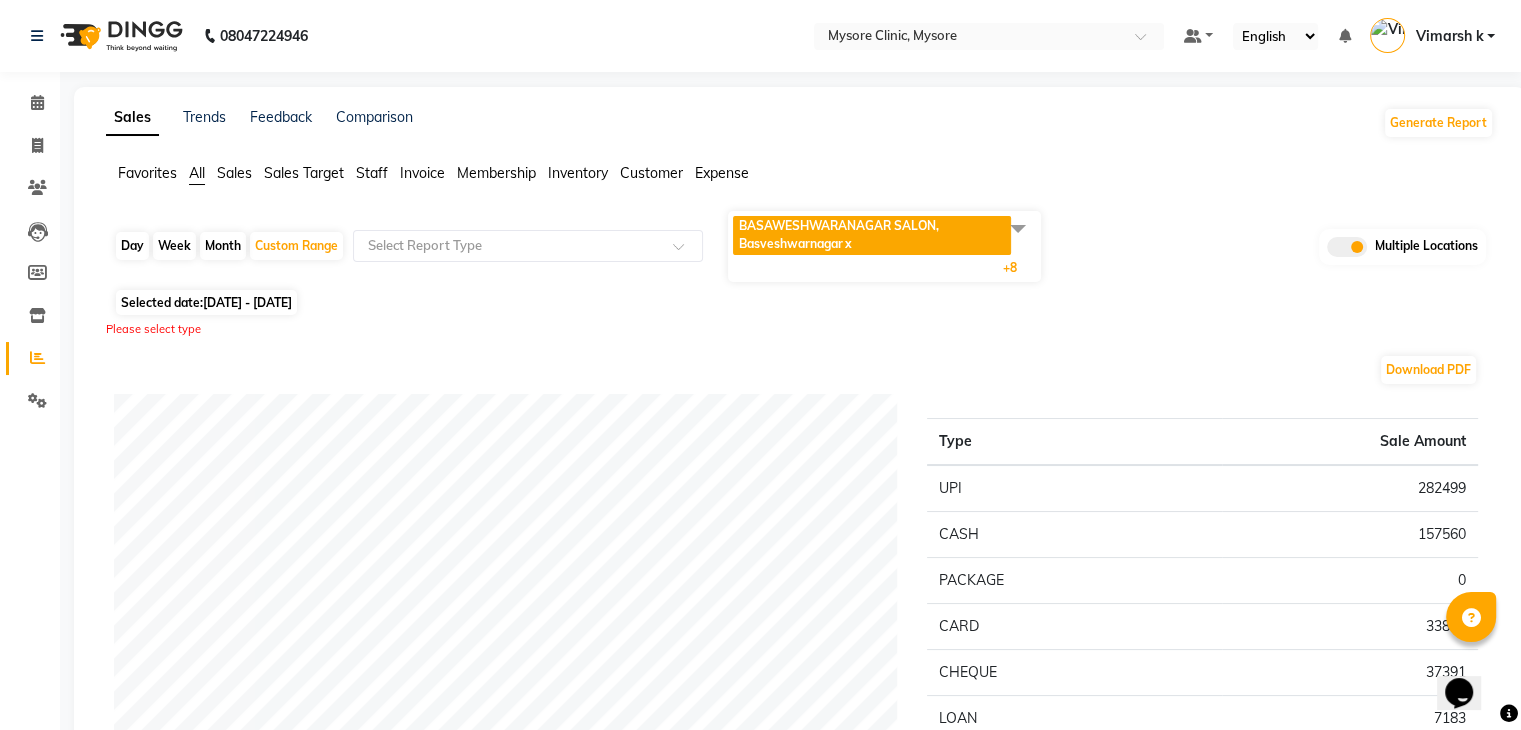 click on "Day   Week   Month   Custom Range  Select Report Type BASAWESHWARANAGAR SALON, Basveshwarnagar   x JP NAGAR CLINIC, JP Nagar  x MYSORE CLINIC, Mysore  x BASAWESHWARANAGAR CLINIC, Basveshwar Nagar  x STOCK TRANSFER, NULL  x JP NAGAR SALON, J. P. Nagar  x MYSORE SALON, MYSORE  x The Glam Room Clinic, Hyderabad  x The Glam Room Salon, Hyderabad  x +8 UnSelect All BASAWESHWARANAGAR SALON, Basveshwarnagar  JP NAGAR CLINIC, JP Nagar MYSORE CLINIC, Mysore BASAWESHWARANAGAR CLINIC, Basveshwar Nagar STOCK TRANSFER, NULL JP NAGAR SALON, J. P. Nagar MYSORE SALON, MYSORE The Glam Room Clinic, Hyderabad The Glam Room Salon, Hyderabad Multiple Locations" 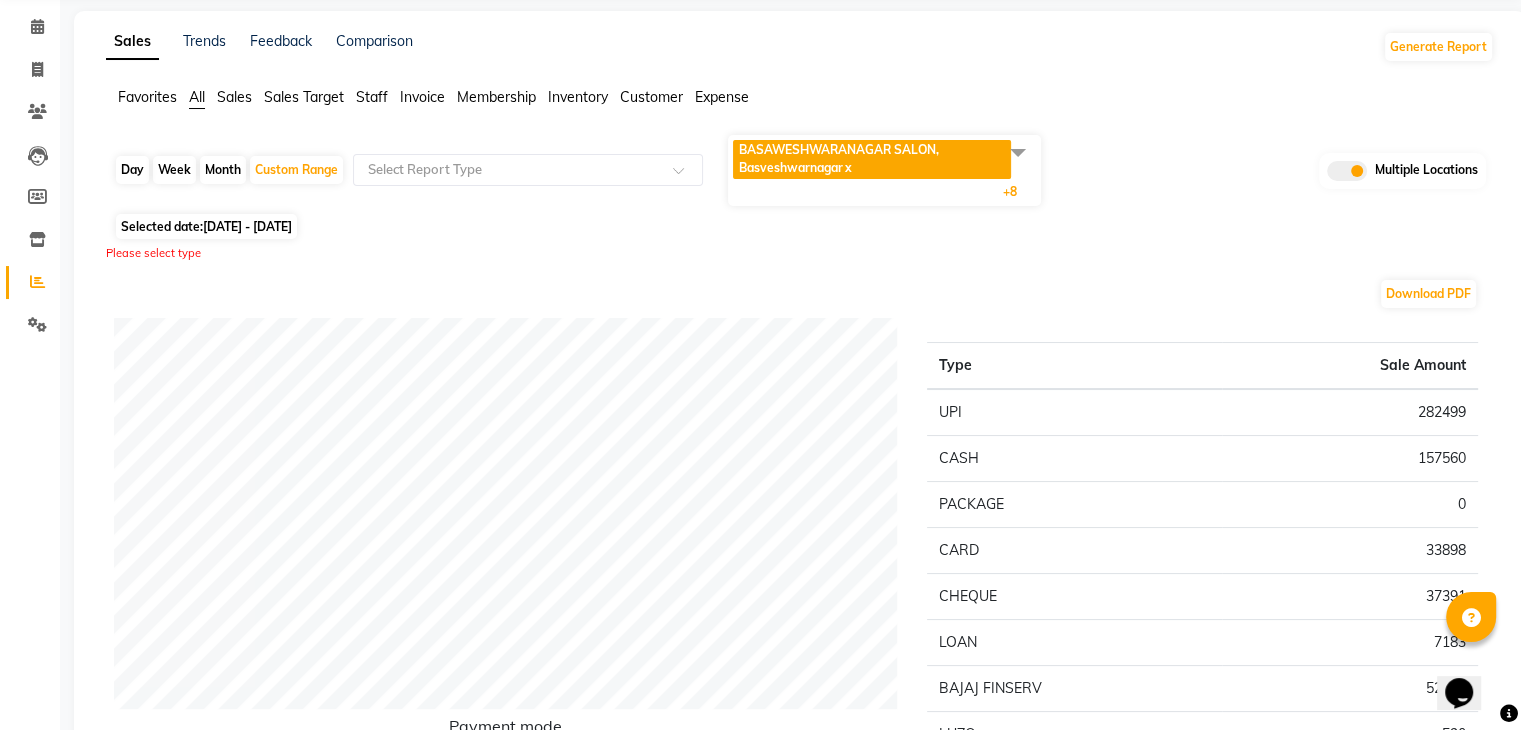 scroll, scrollTop: 200, scrollLeft: 0, axis: vertical 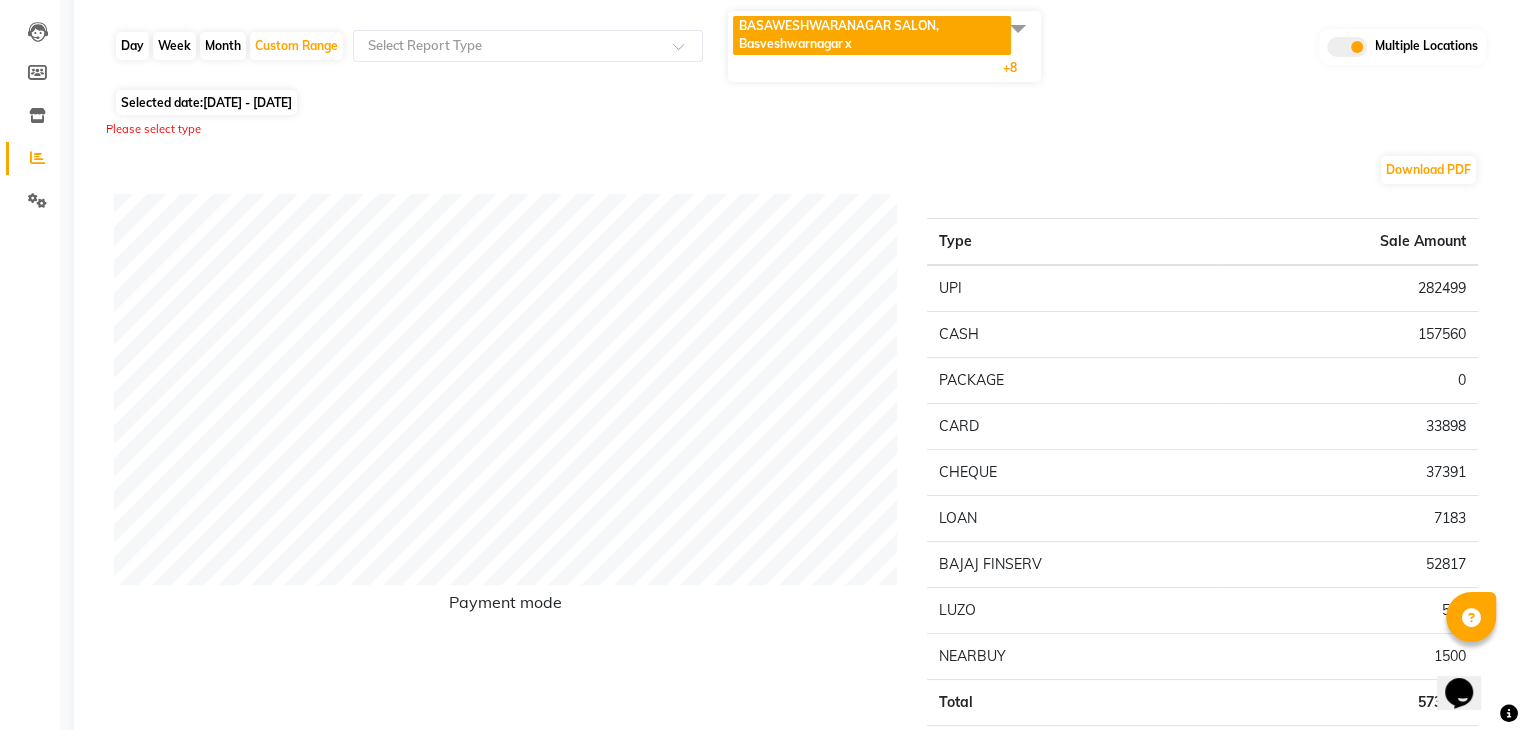 click 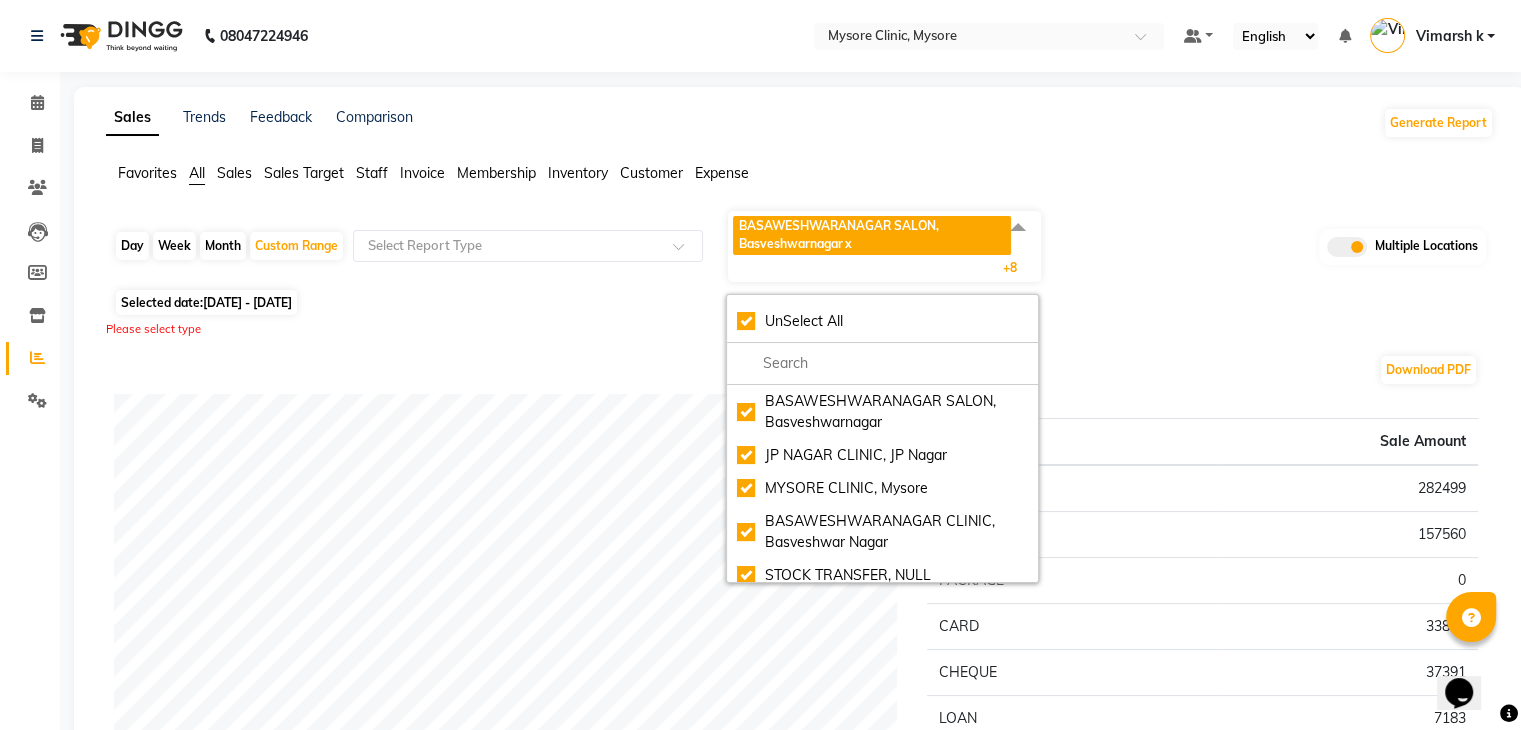 scroll, scrollTop: 200, scrollLeft: 0, axis: vertical 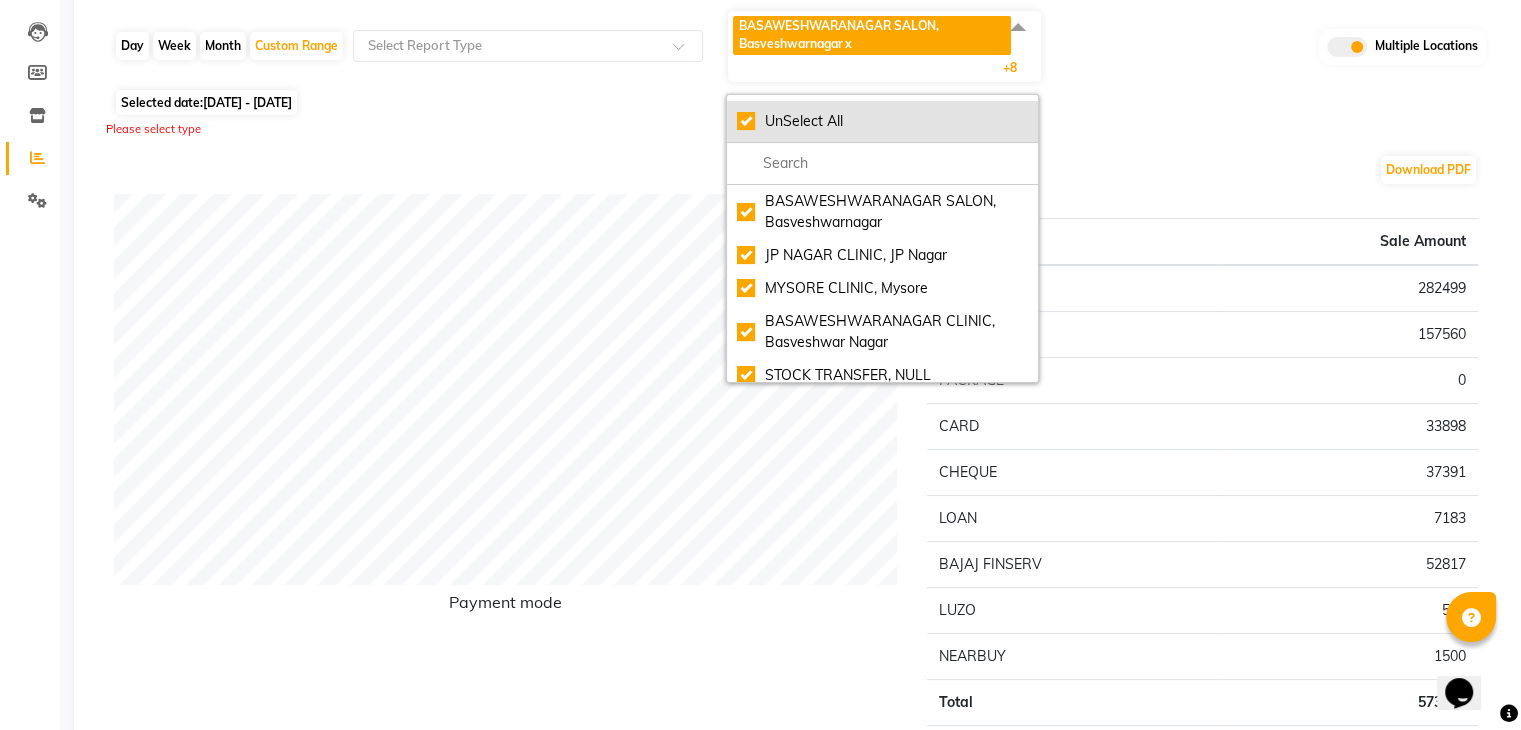 click on "UnSelect All" 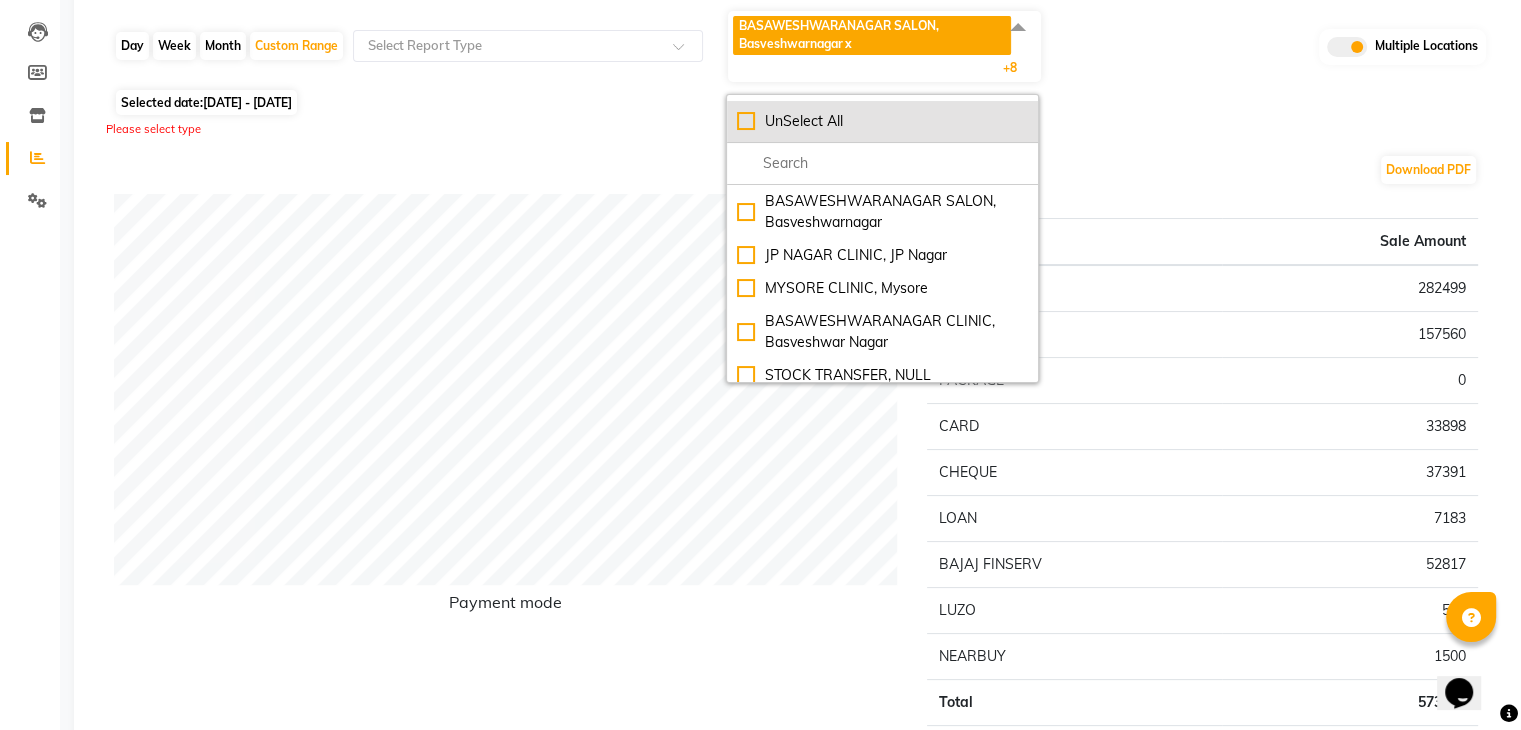 checkbox on "false" 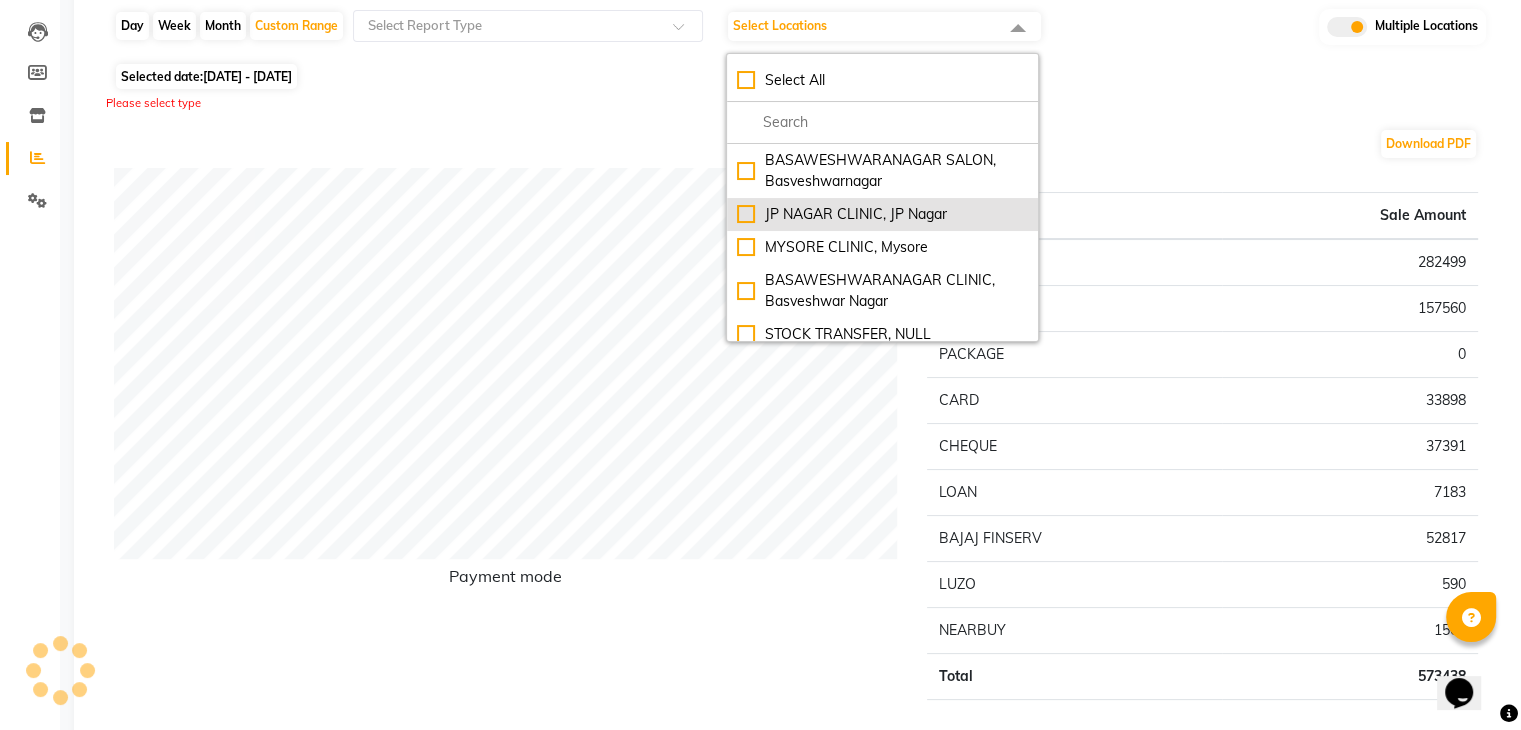 click on "JP NAGAR CLINIC, JP Nagar" 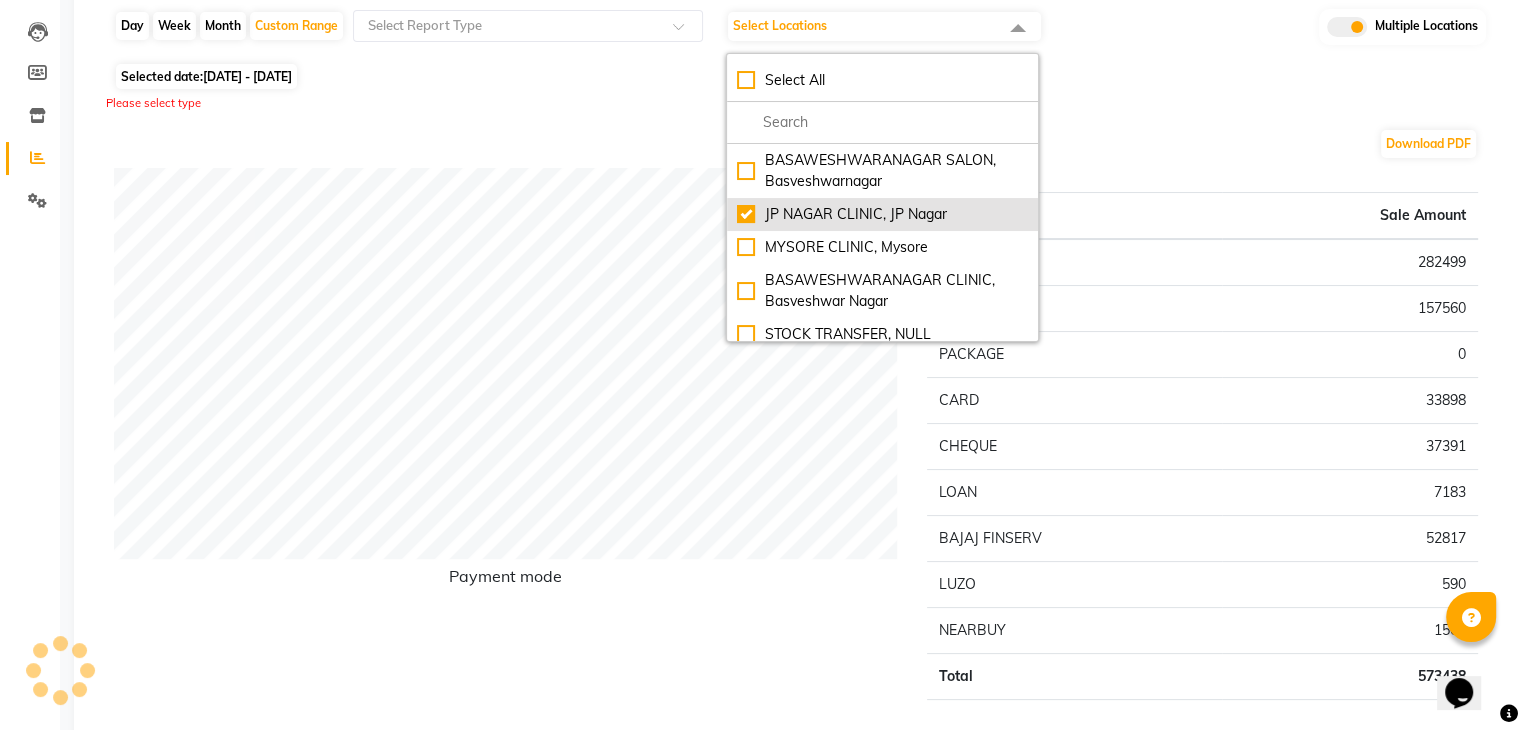 checkbox on "true" 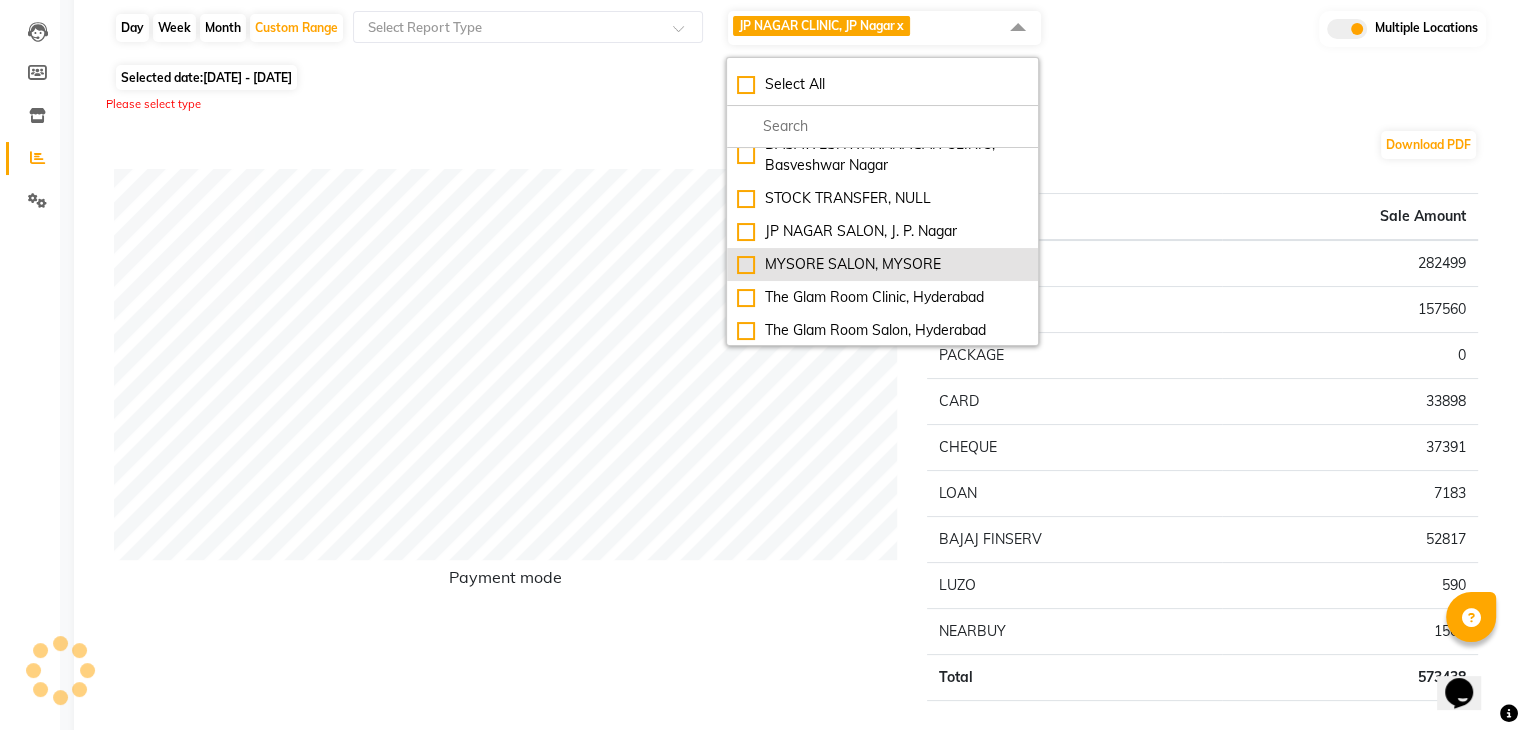 scroll, scrollTop: 142, scrollLeft: 0, axis: vertical 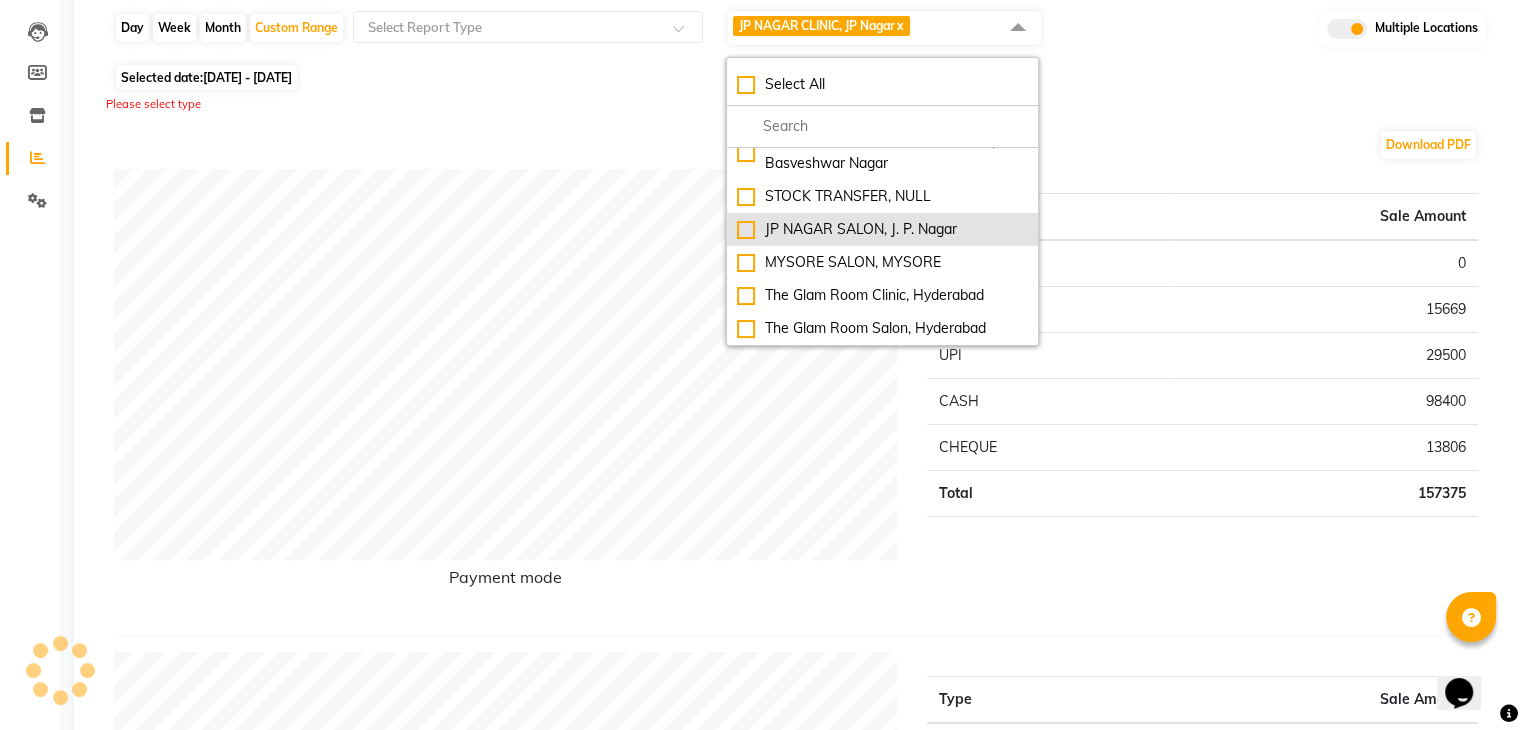 click on "JP NAGAR SALON, J. P. Nagar" 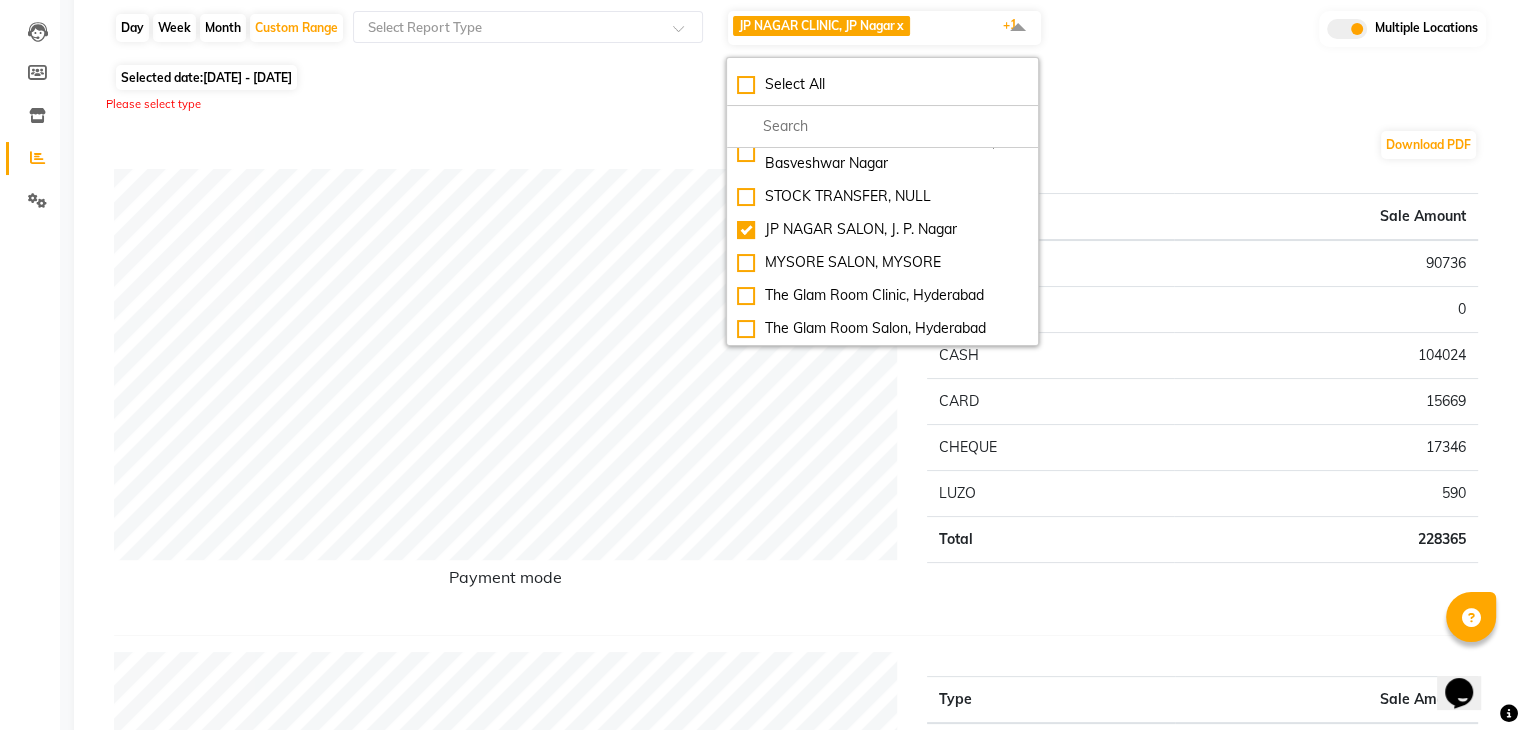 click on "Download PDF" 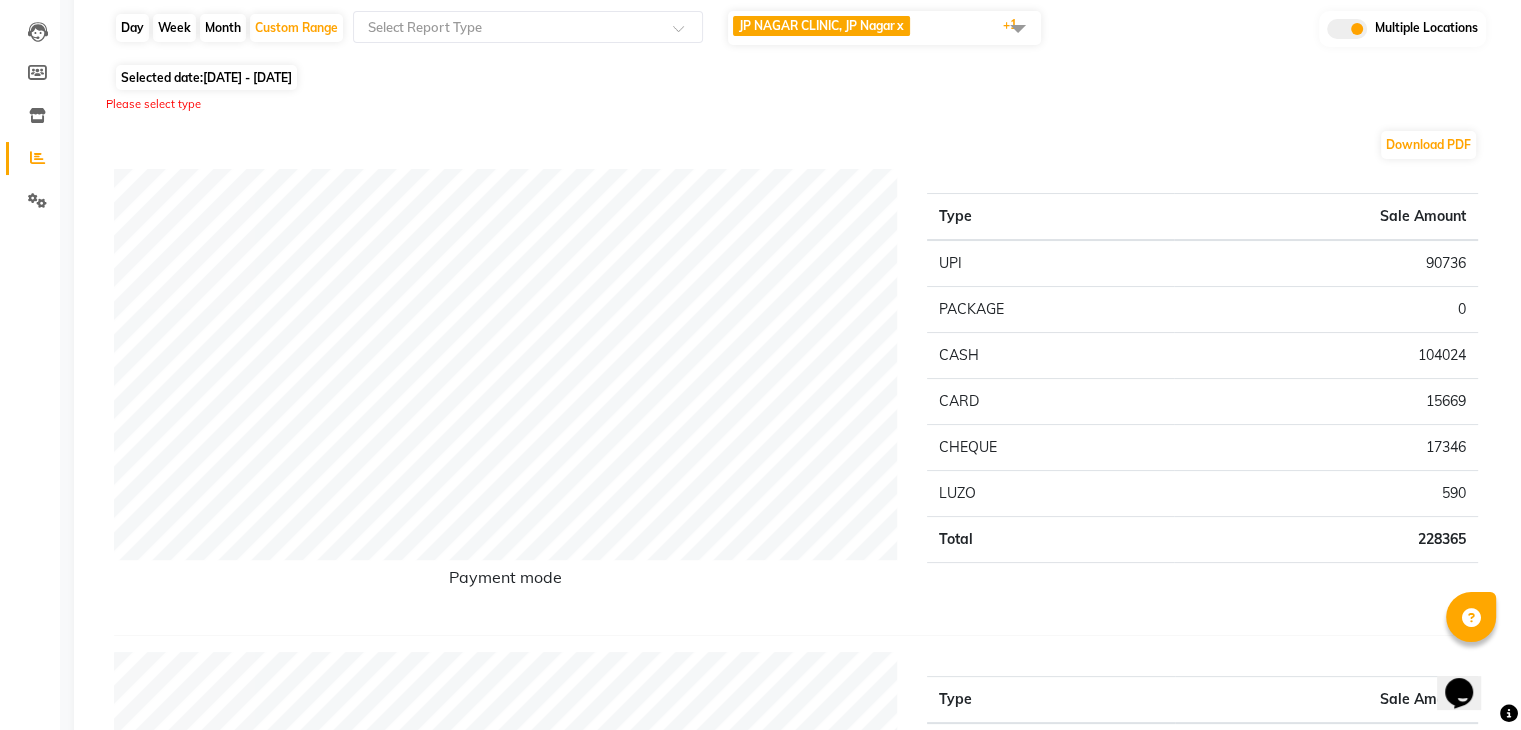 click on "Download PDF" 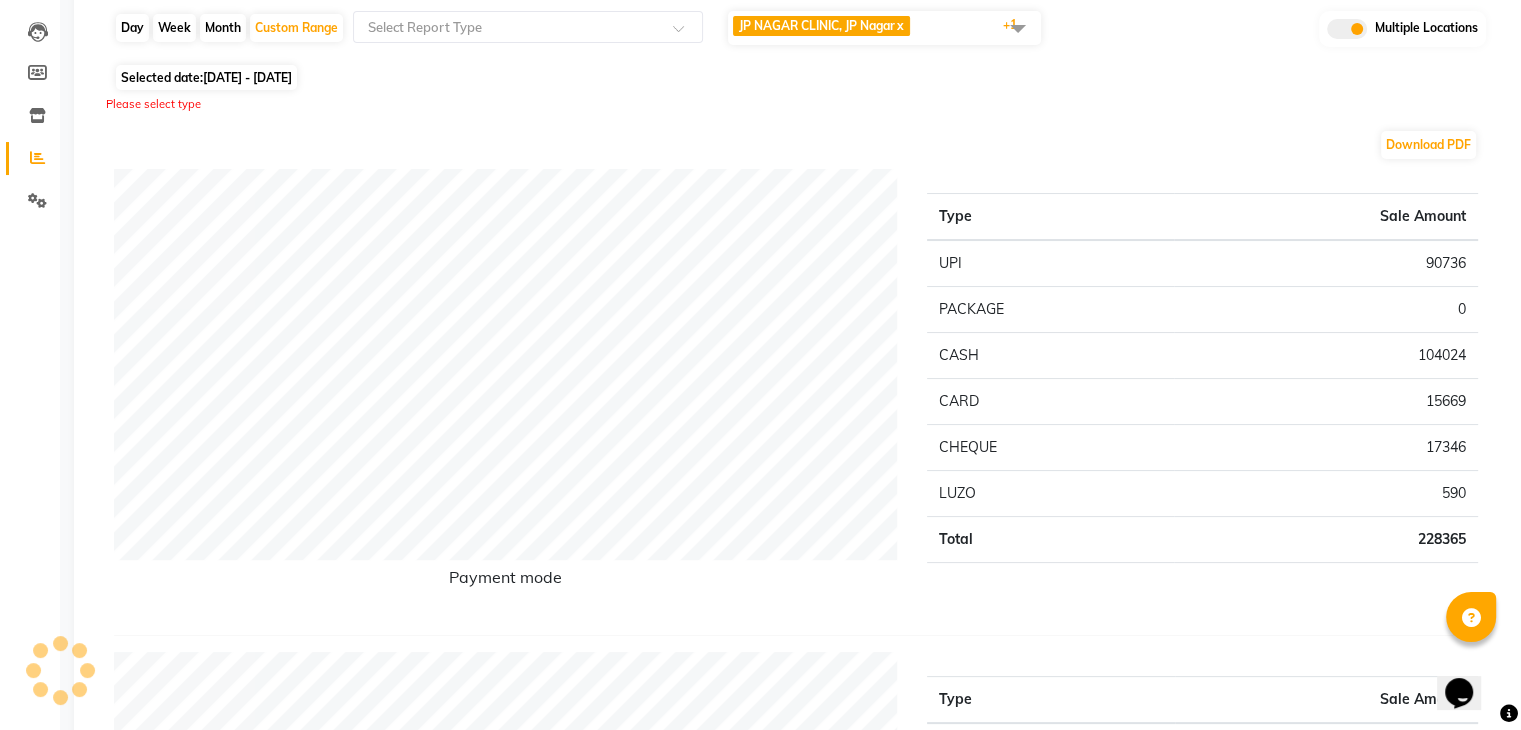 click on "JP NAGAR CLINIC, JP Nagar  x JP NAGAR SALON, J. P. Nagar  x +1" 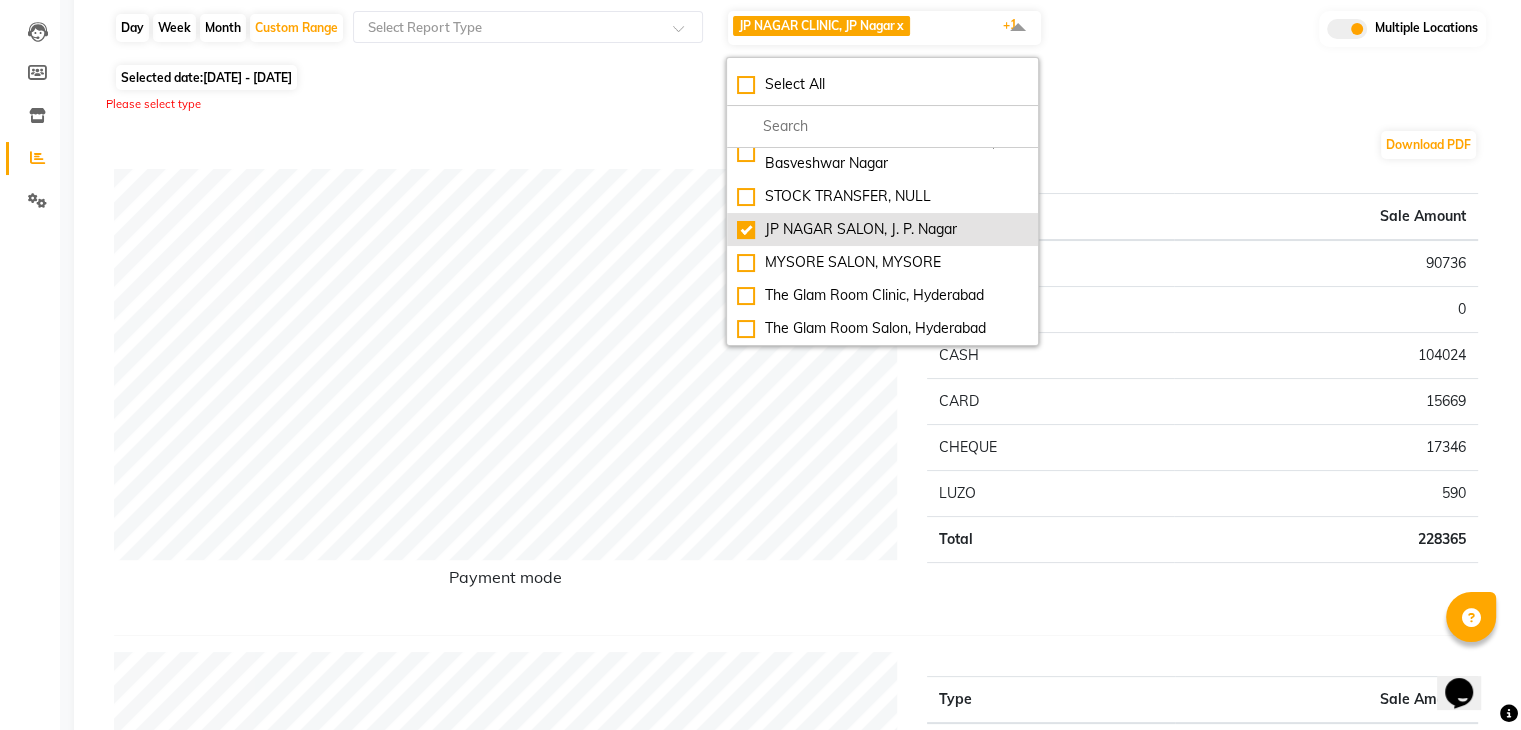 click on "JP NAGAR SALON, J. P. Nagar" 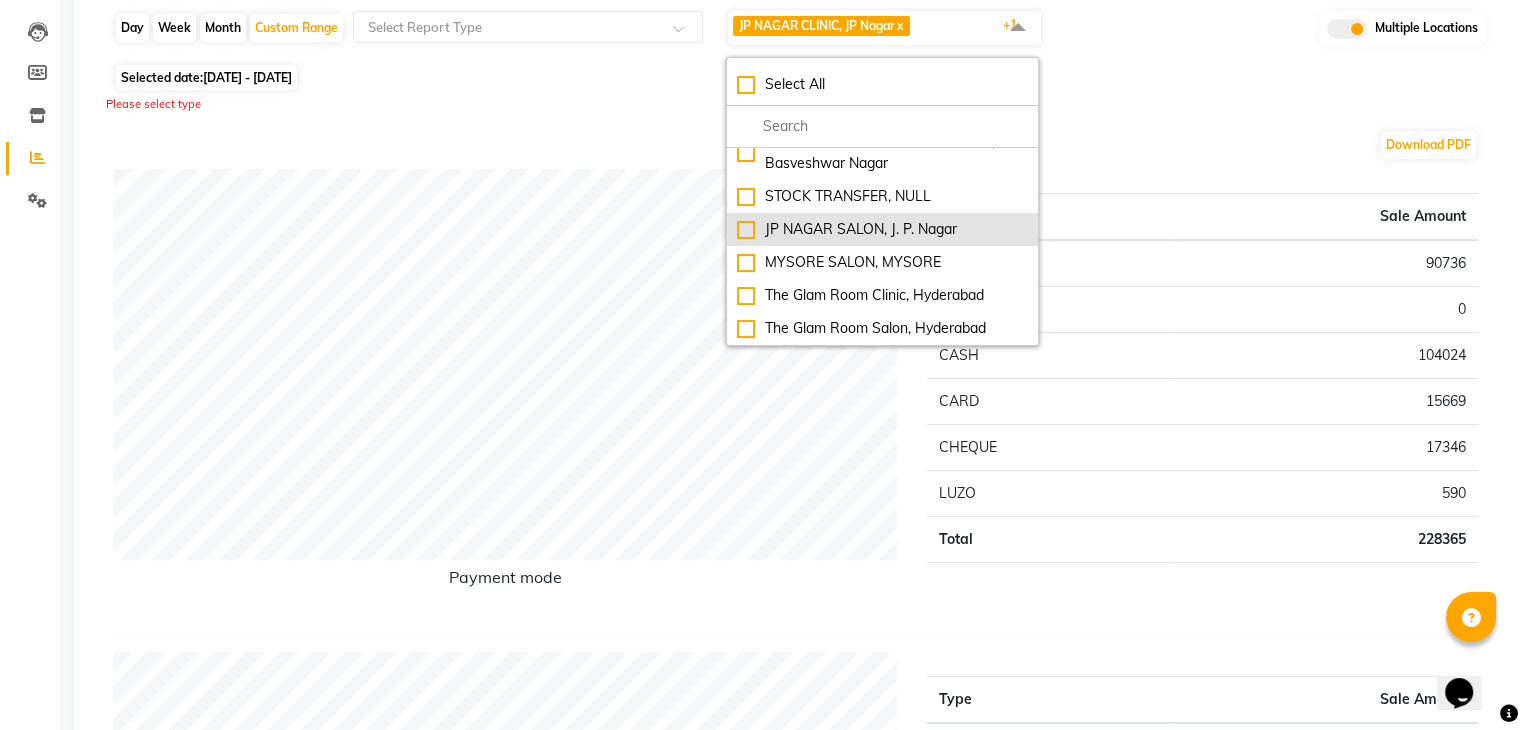 checkbox on "false" 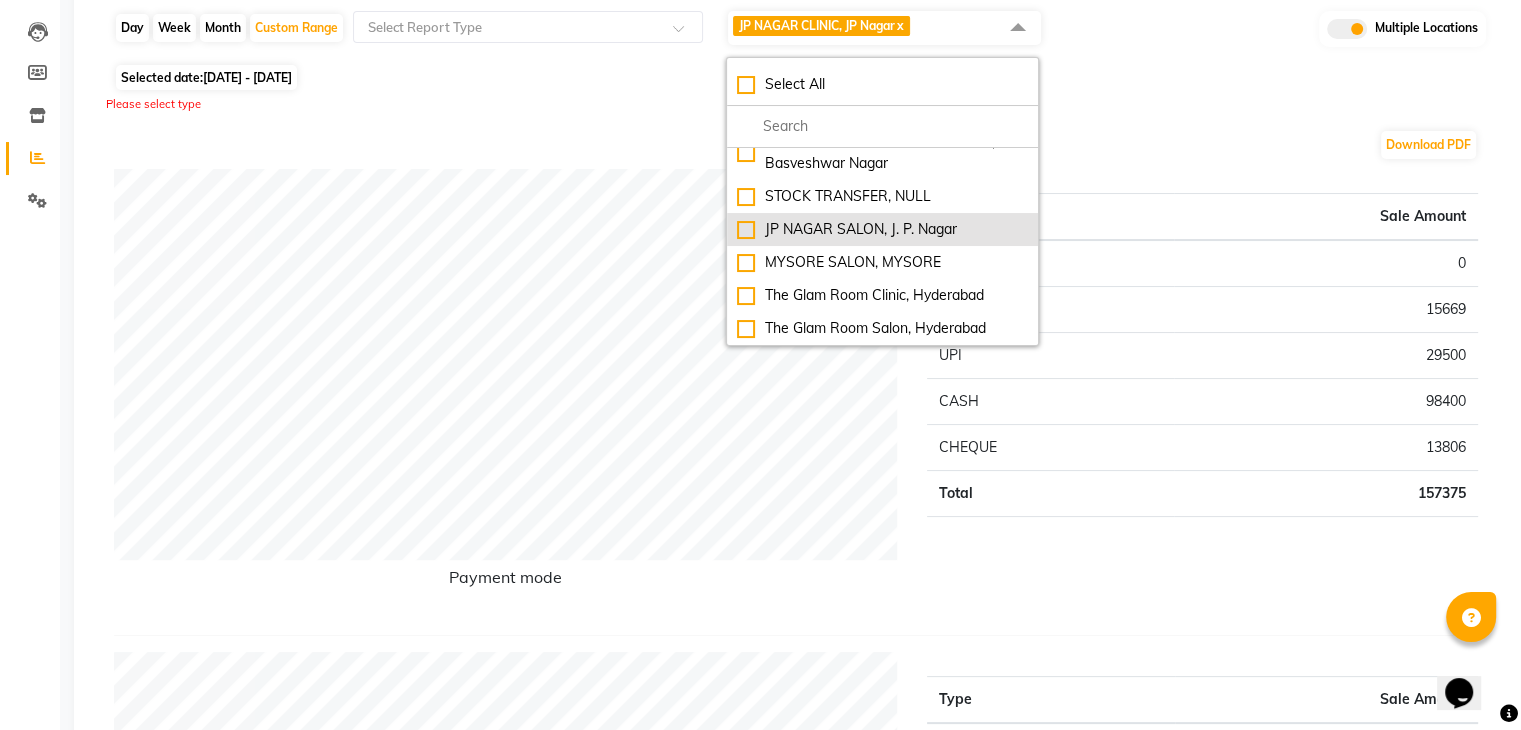 scroll, scrollTop: 0, scrollLeft: 0, axis: both 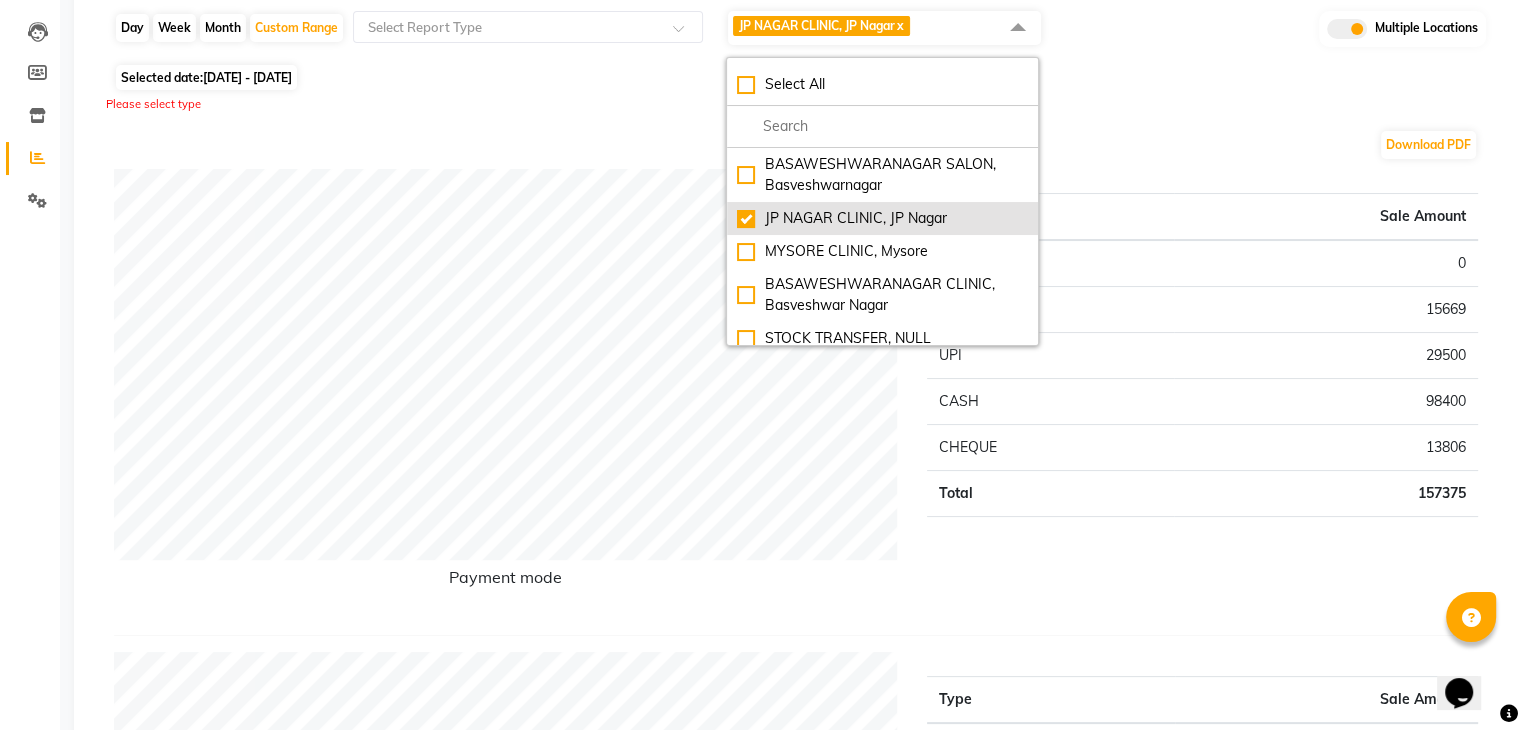 click on "JP NAGAR CLINIC, JP Nagar" 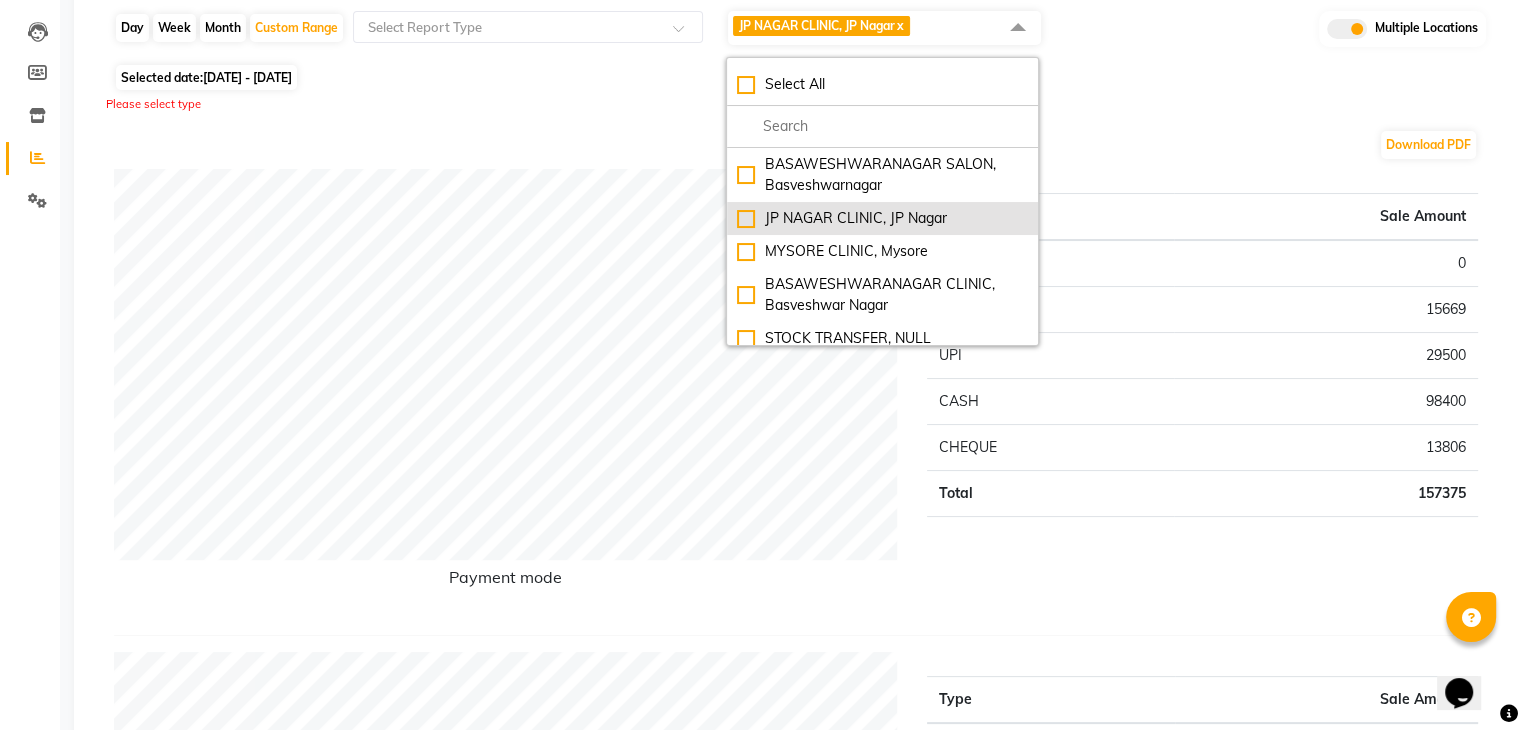 checkbox on "false" 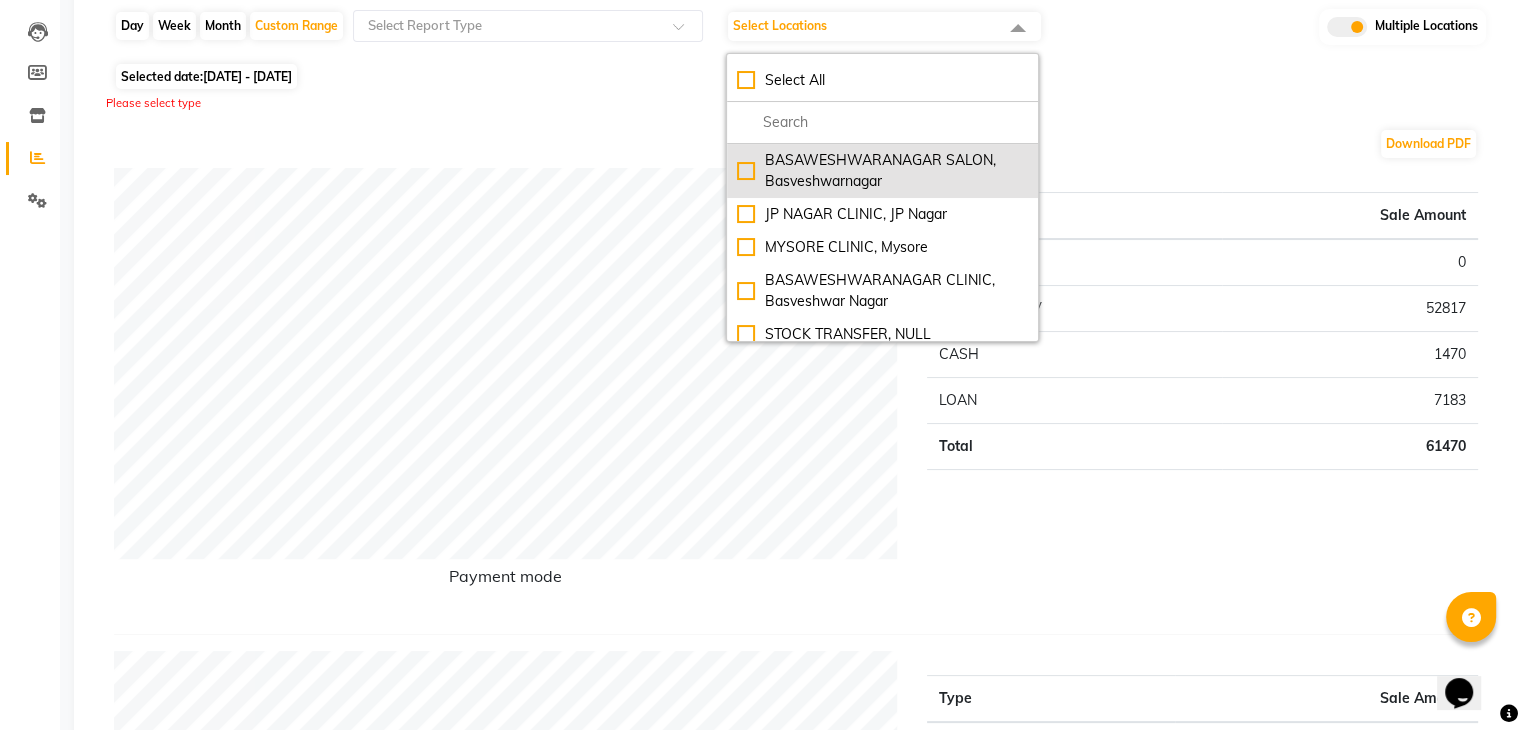 click on "BASAWESHWARANAGAR SALON, Basveshwarnagar" 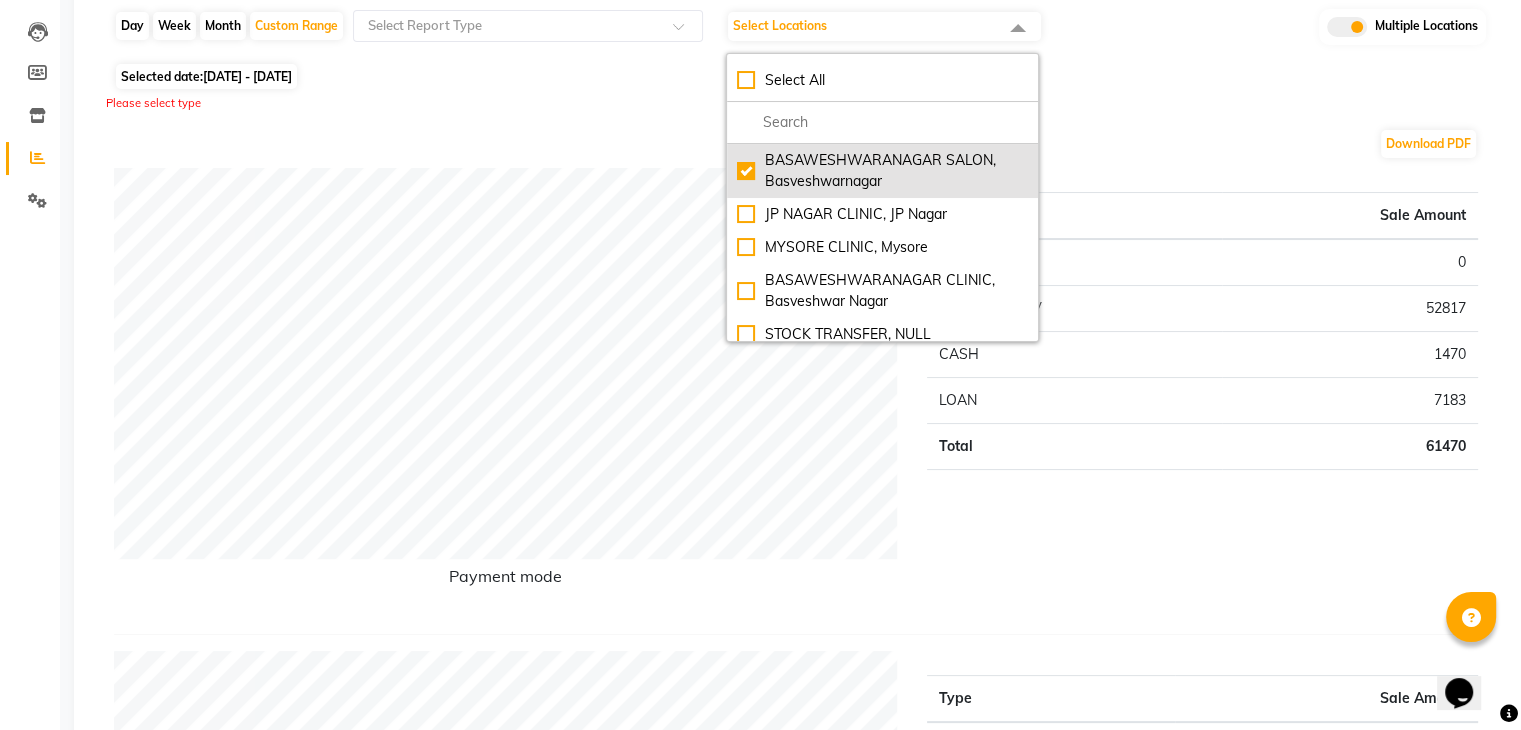 checkbox on "true" 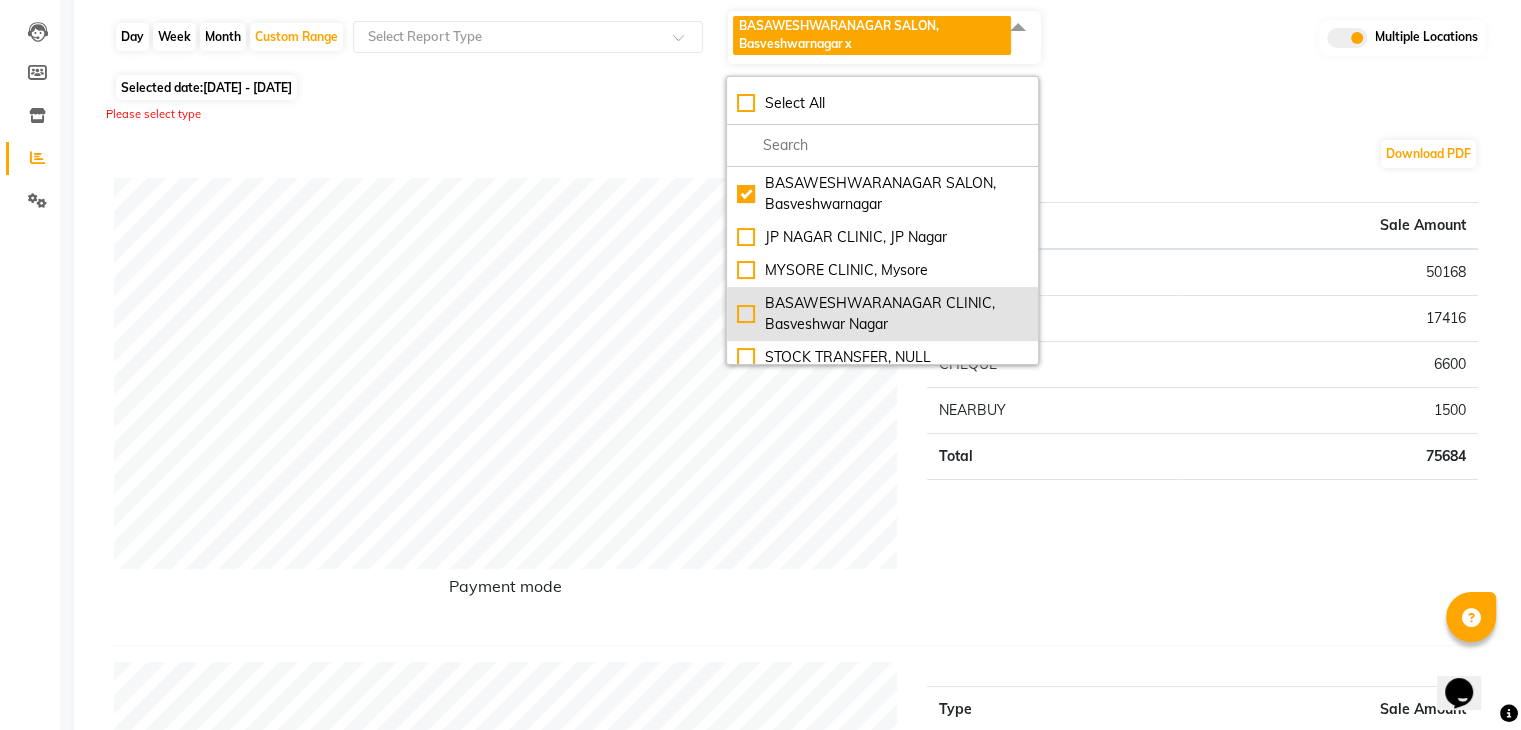 click on "BASAWESHWARANAGAR CLINIC, Basveshwar Nagar" 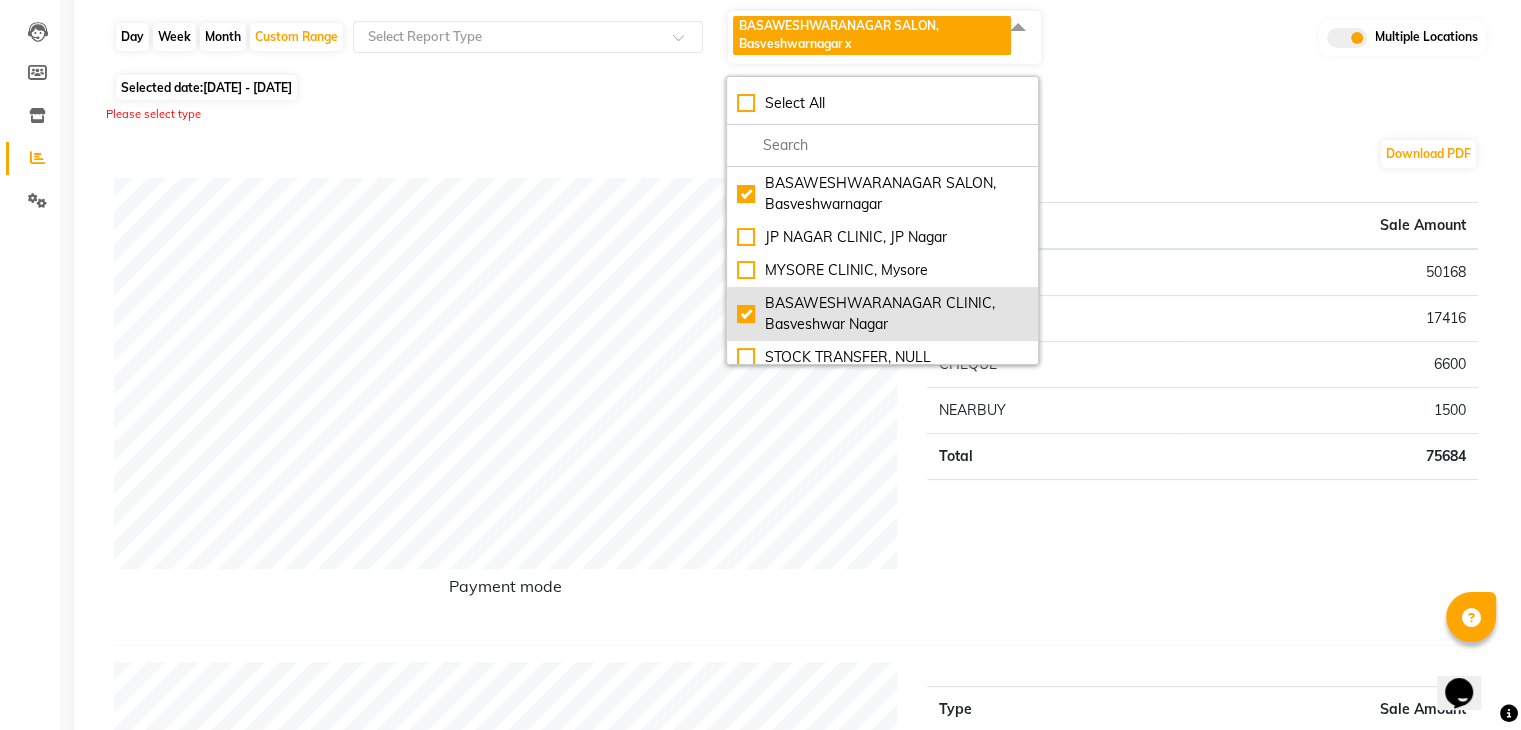 checkbox on "true" 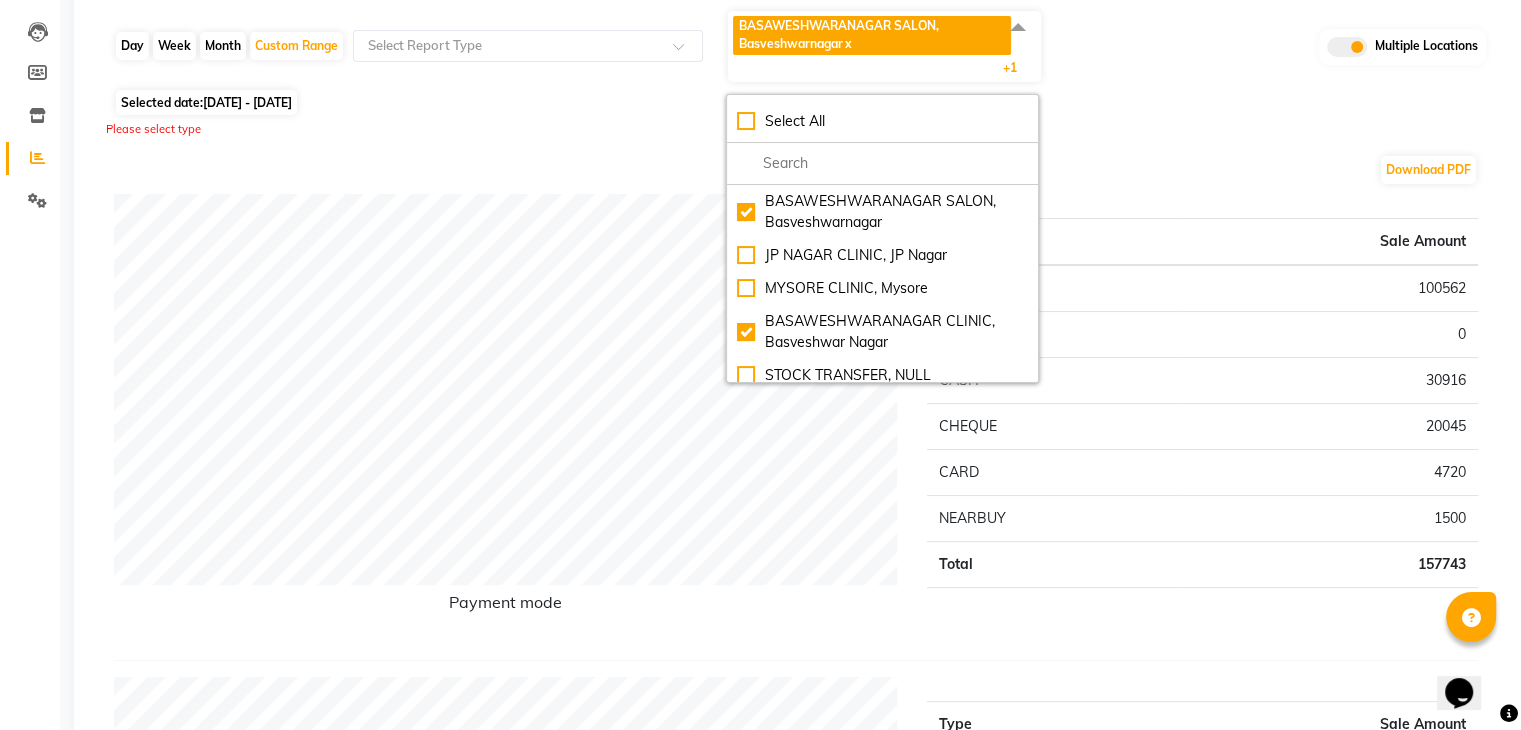 click on "Download PDF Payment mode Type Sale Amount UPI 100562 PACKAGE 0 CASH 30916 CHEQUE 20045 CARD 4720 NEARBUY 1500 Total 157743 Staff summary Type Sale Amount Dr Mehjabin 197043 Smrithi 7600 Navya 12913 Sanskruthi 7650 Manager 2500 Jassi 41466 Theja 19352 Sanskruthi 8110 Smirti 4130 Navya 2627 Total 303391 Sales summary Type Sale Amount Gift card 0 Tips 0 Prepaid 0 Vouchers 0 Memberships 0 Services 132453 Packages 129500 Products 41439 Fee 0 Total 303392 Expense by type Type Sale Amount Cash Setteled to vimarsh 31030 Staff welfare 120 Total 31150 Service by category Type Sale Amount PEEL 25204 Hair Colour (Women) 23600 CLINC TREATMENT 17506 Threading 10794 TREATMENT 10327 Permanent Hair Treatment 9440 Detan & Charcoal Detan 9440 Hair Cut Wash & Styling (Women) 7584 SKIN WHITENING 7500 Hair Spa/Treatment 5040 Others 6016 Total 132451 Service sales Type Sale Amount BODY PEEL 14750 Hair Colour (Women) - Global Colour (Regular) Medium 14160 HYDRA FACIAL 10327 HYDRA FACIAL EXO LUX 9583 9440 NANO PLASTIA 9440 9437 7500" 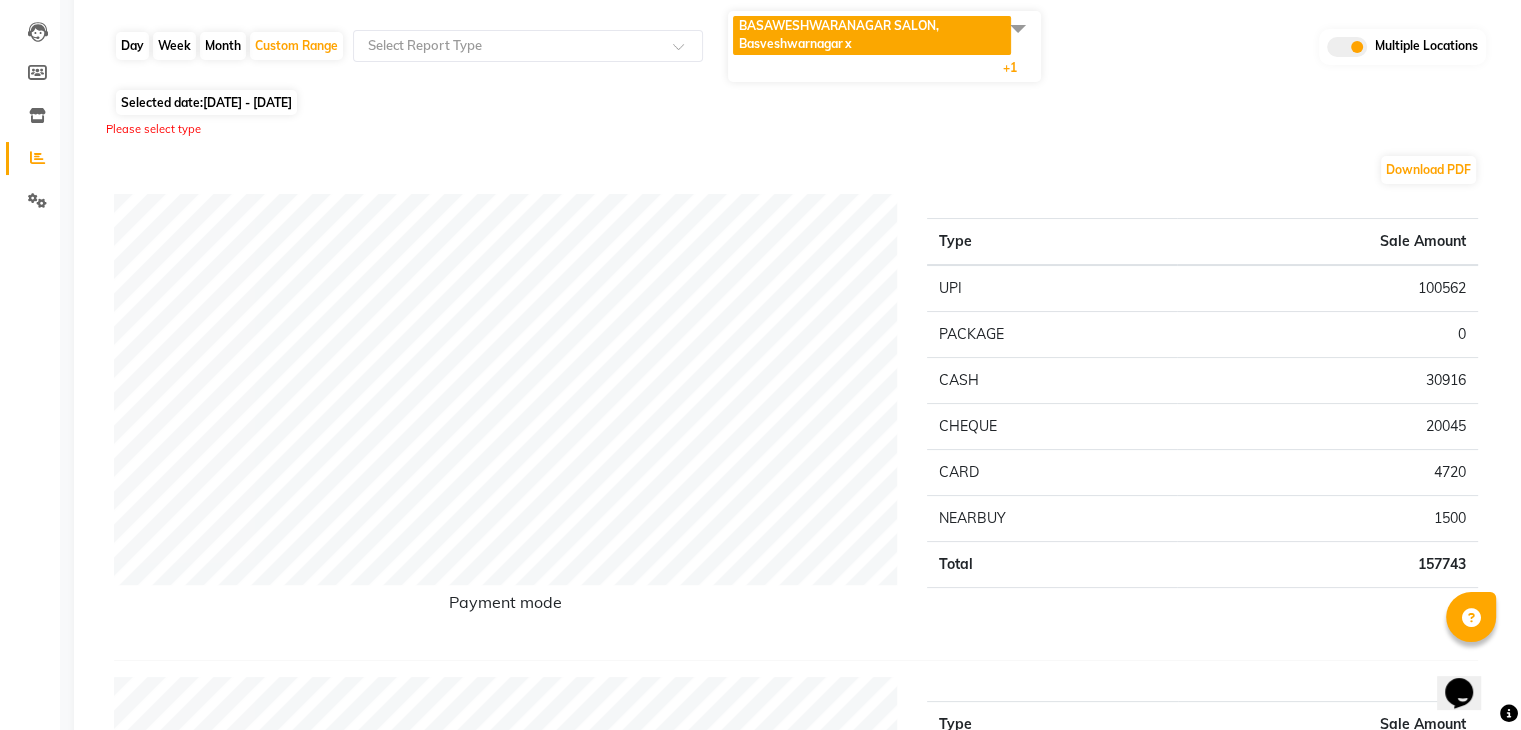 scroll, scrollTop: 100, scrollLeft: 0, axis: vertical 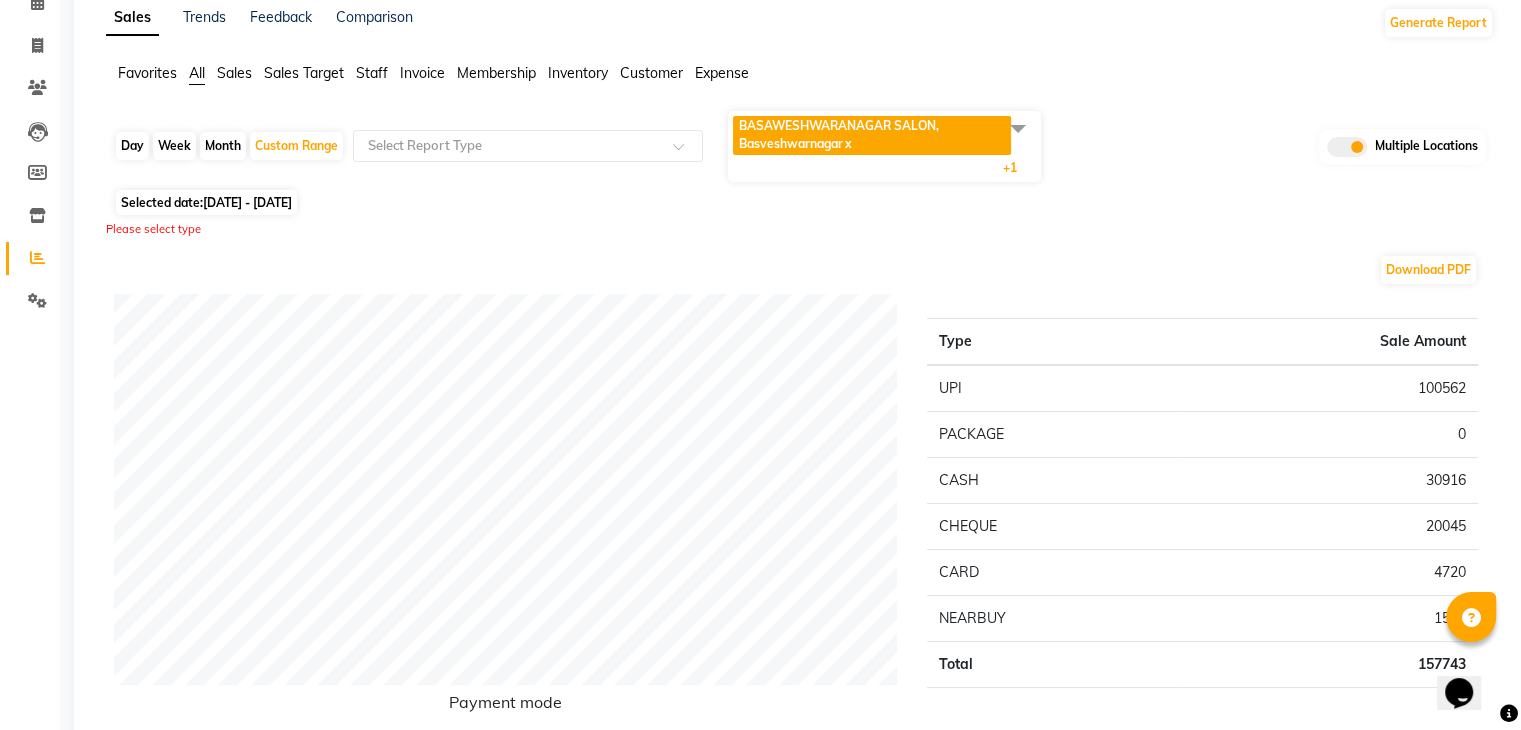 click 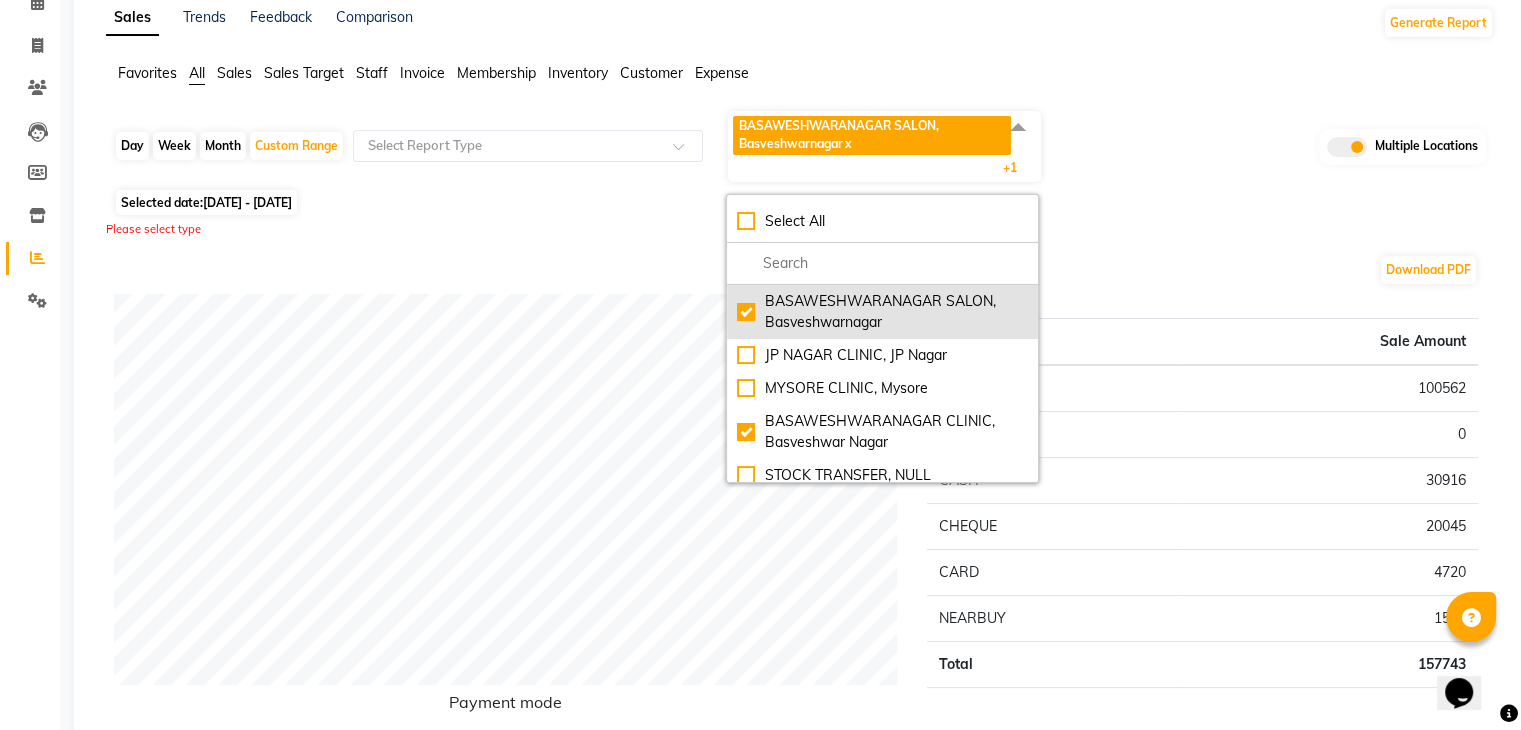 click on "BASAWESHWARANAGAR SALON, Basveshwarnagar" 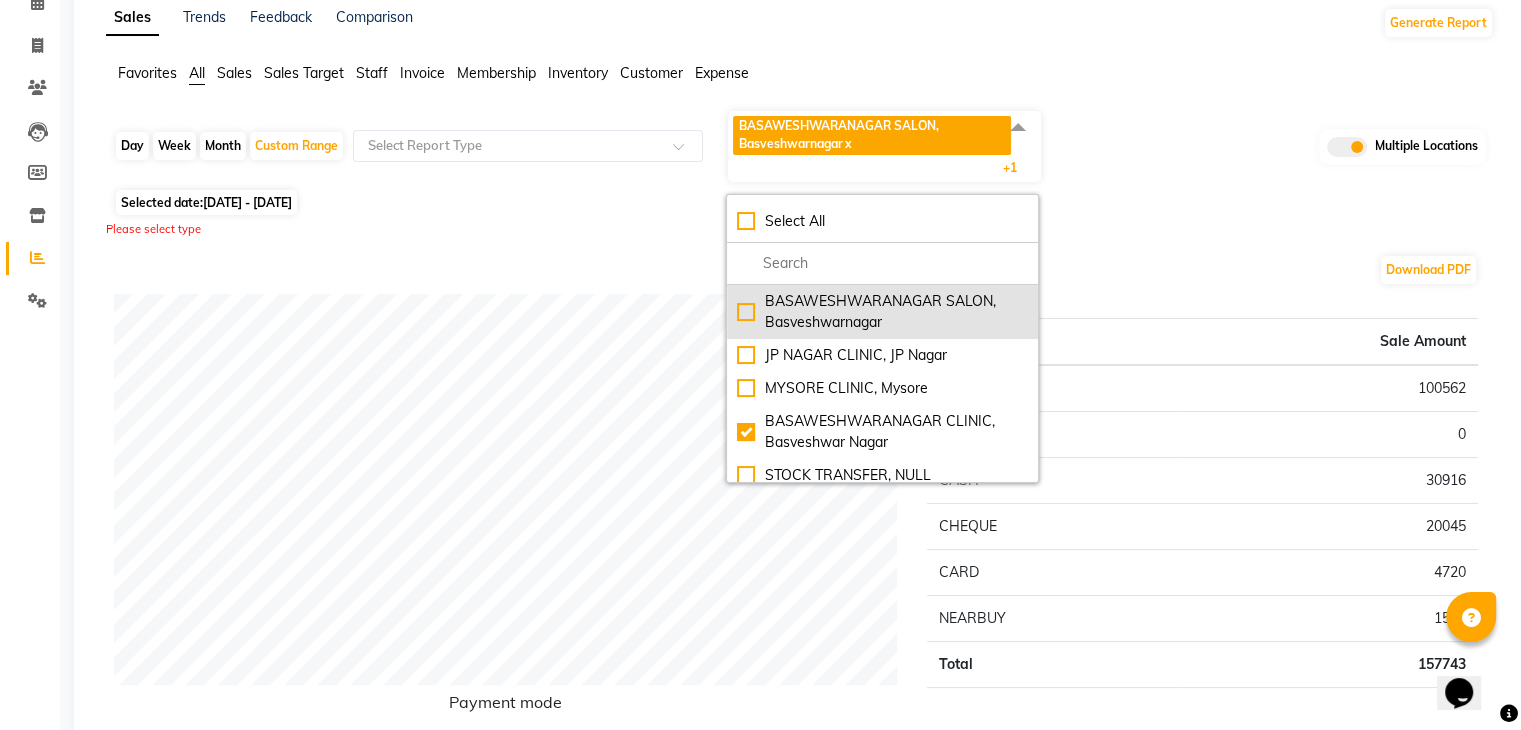 checkbox on "false" 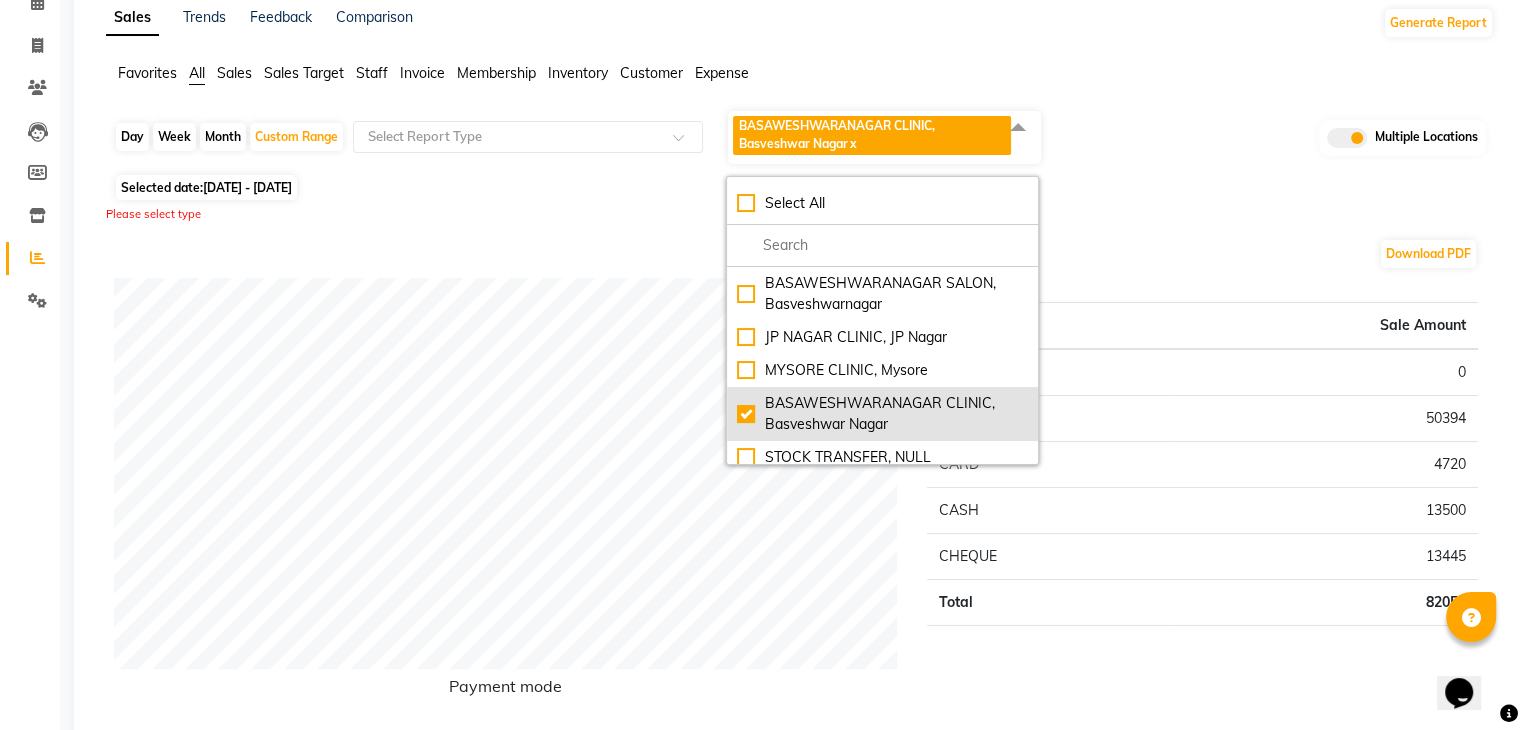 click on "BASAWESHWARANAGAR CLINIC, Basveshwar Nagar" 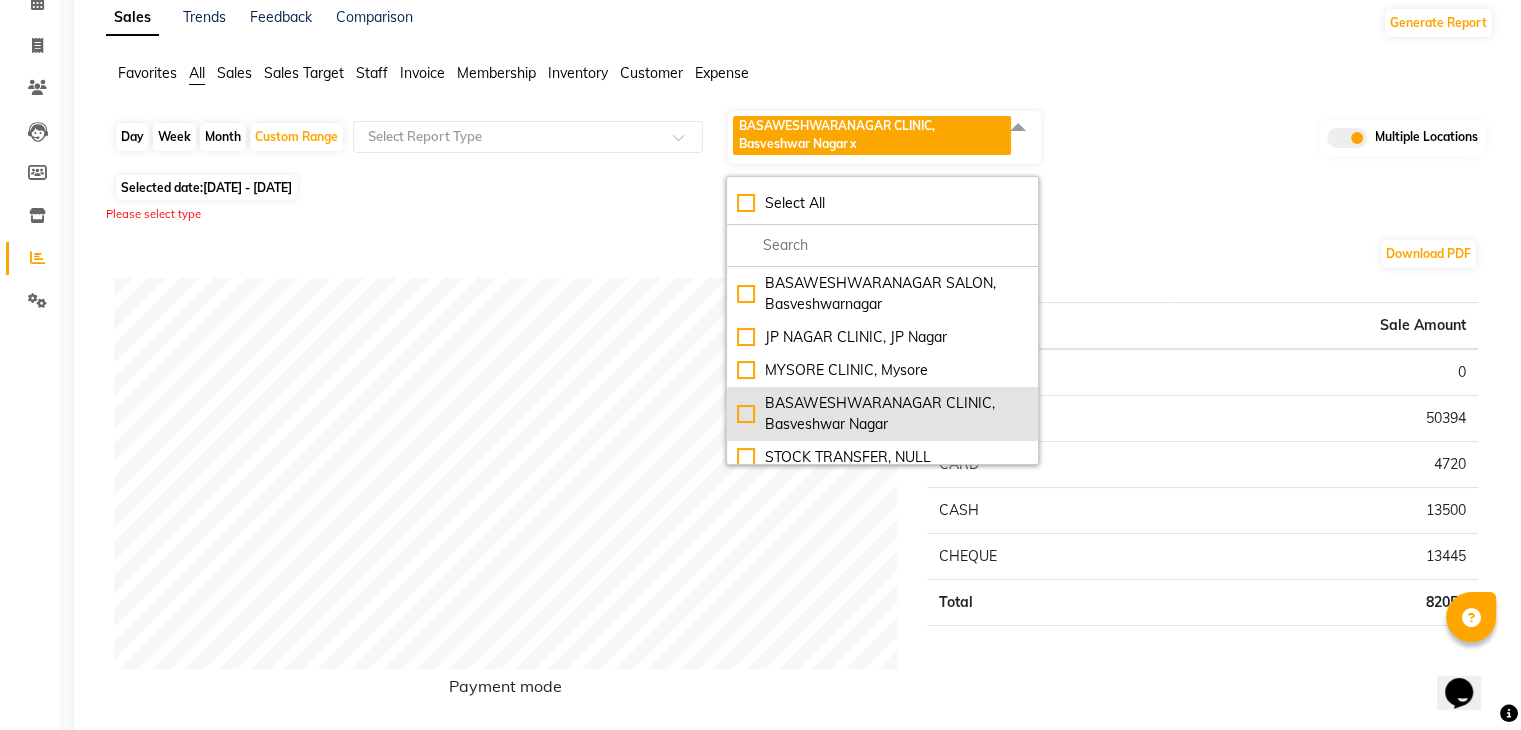 checkbox on "false" 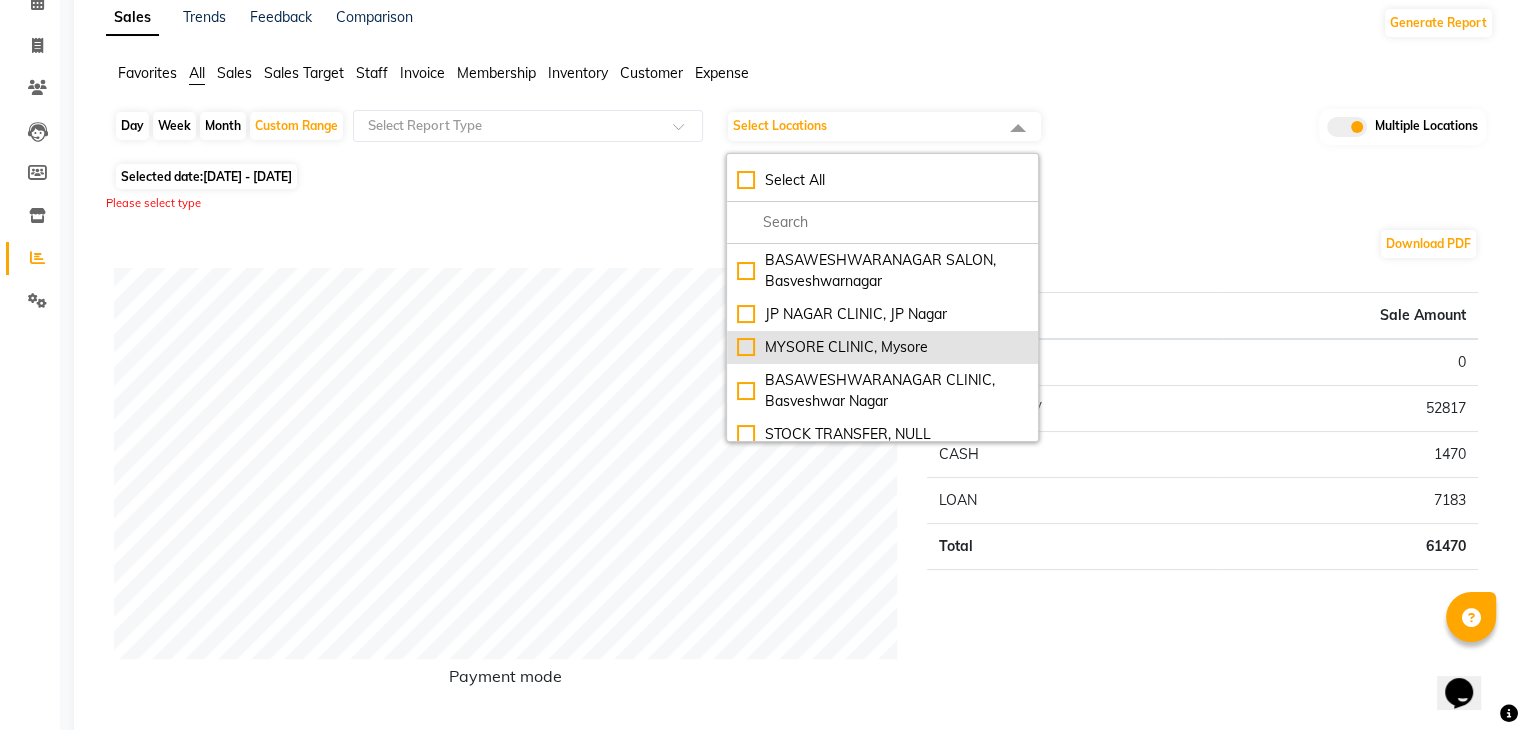 click on "MYSORE CLINIC, Mysore" 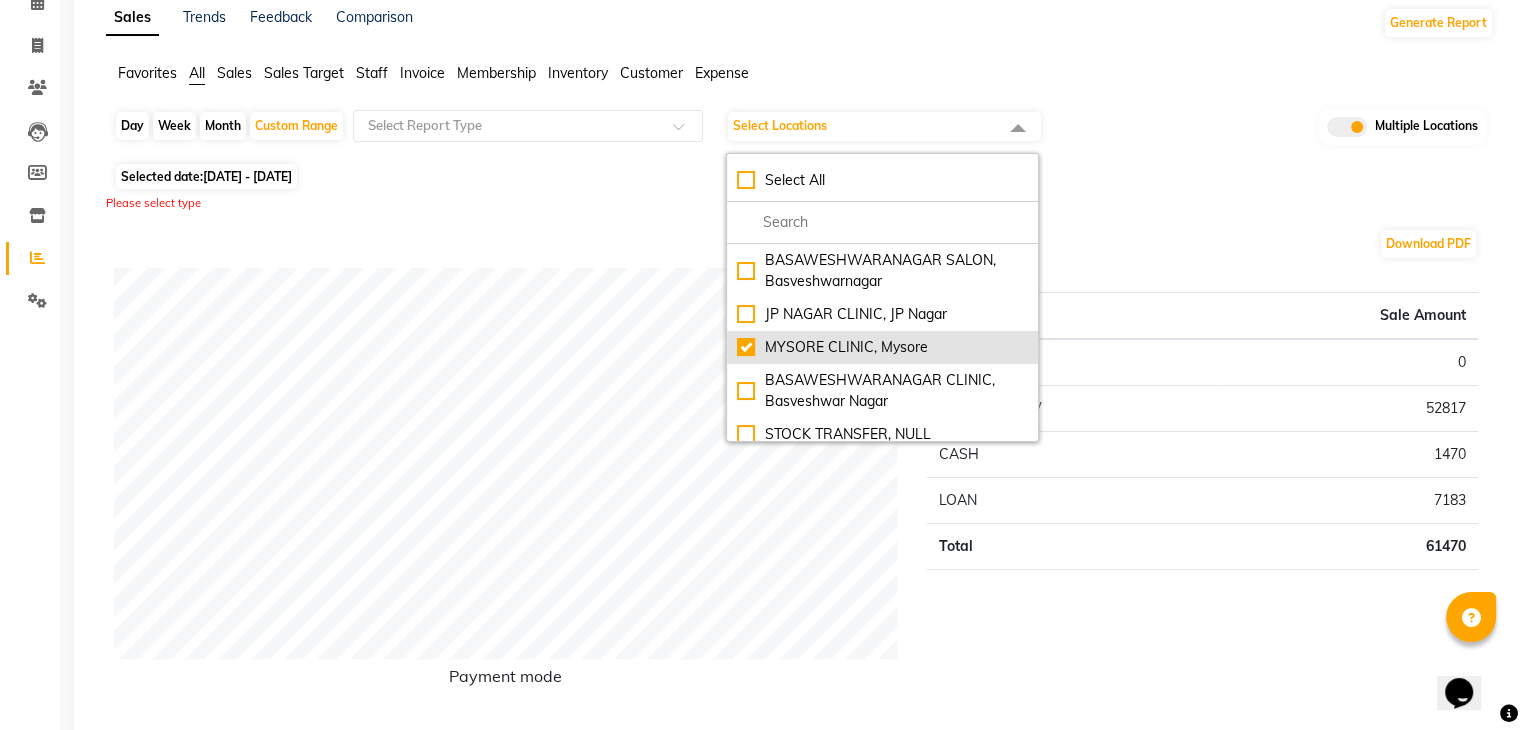 checkbox on "true" 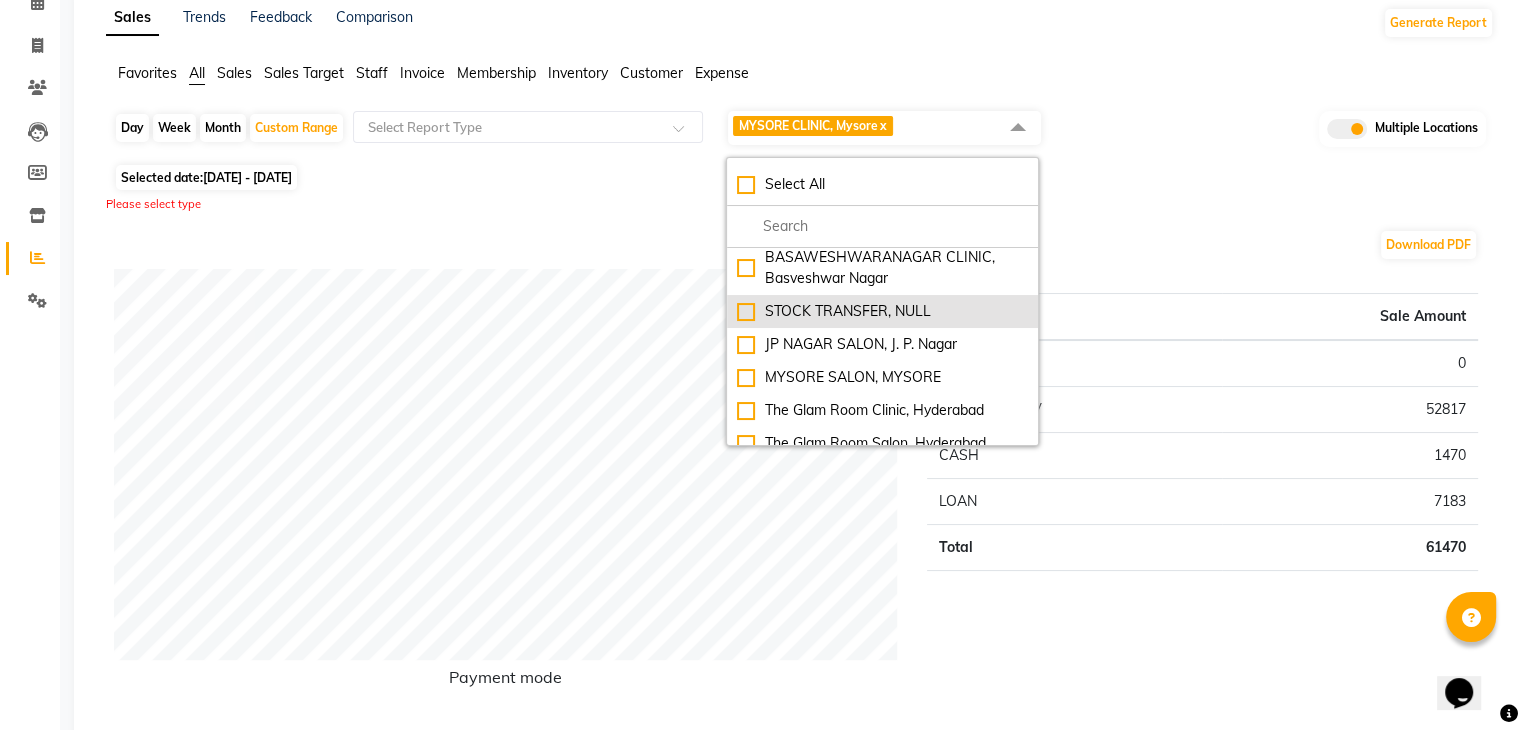scroll, scrollTop: 142, scrollLeft: 0, axis: vertical 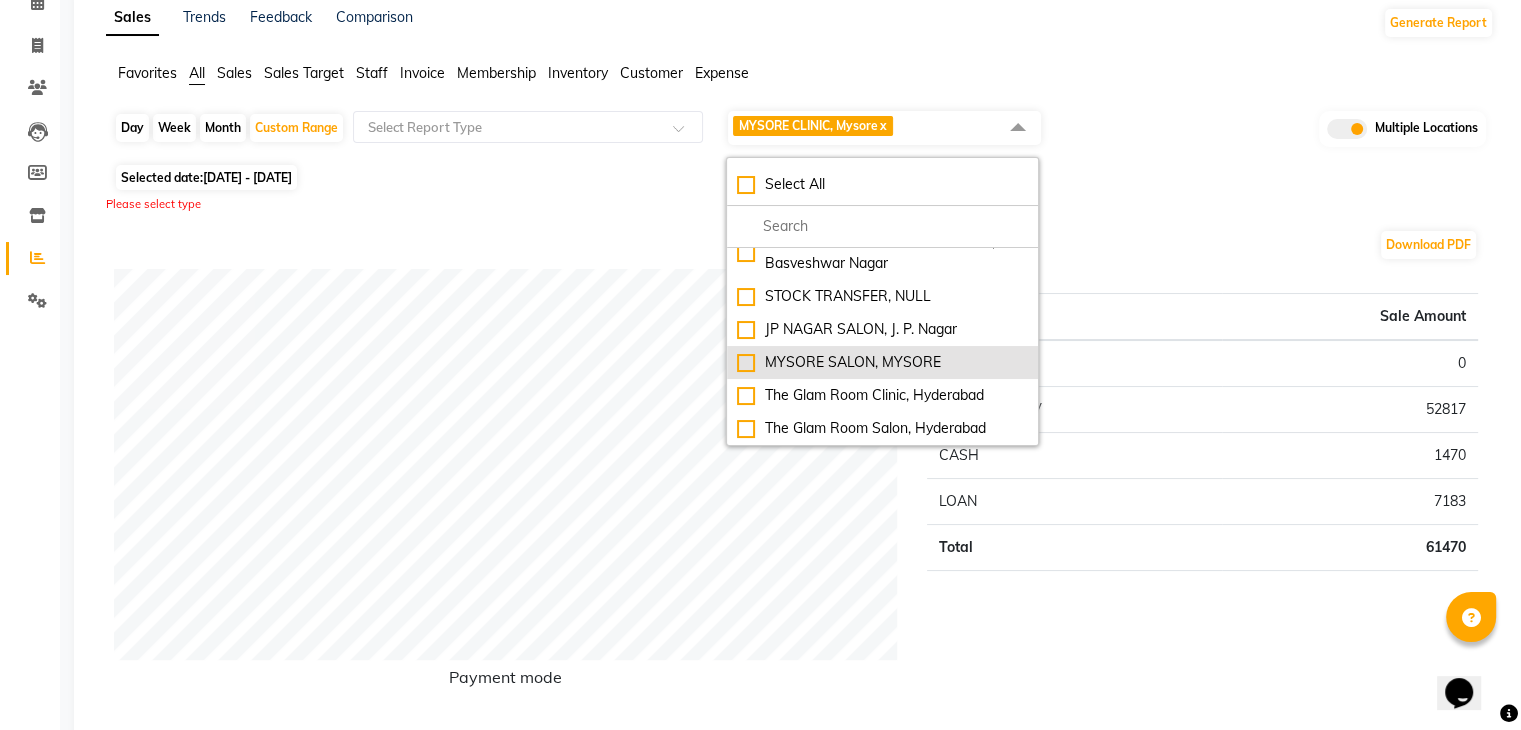 click on "MYSORE SALON, MYSORE" 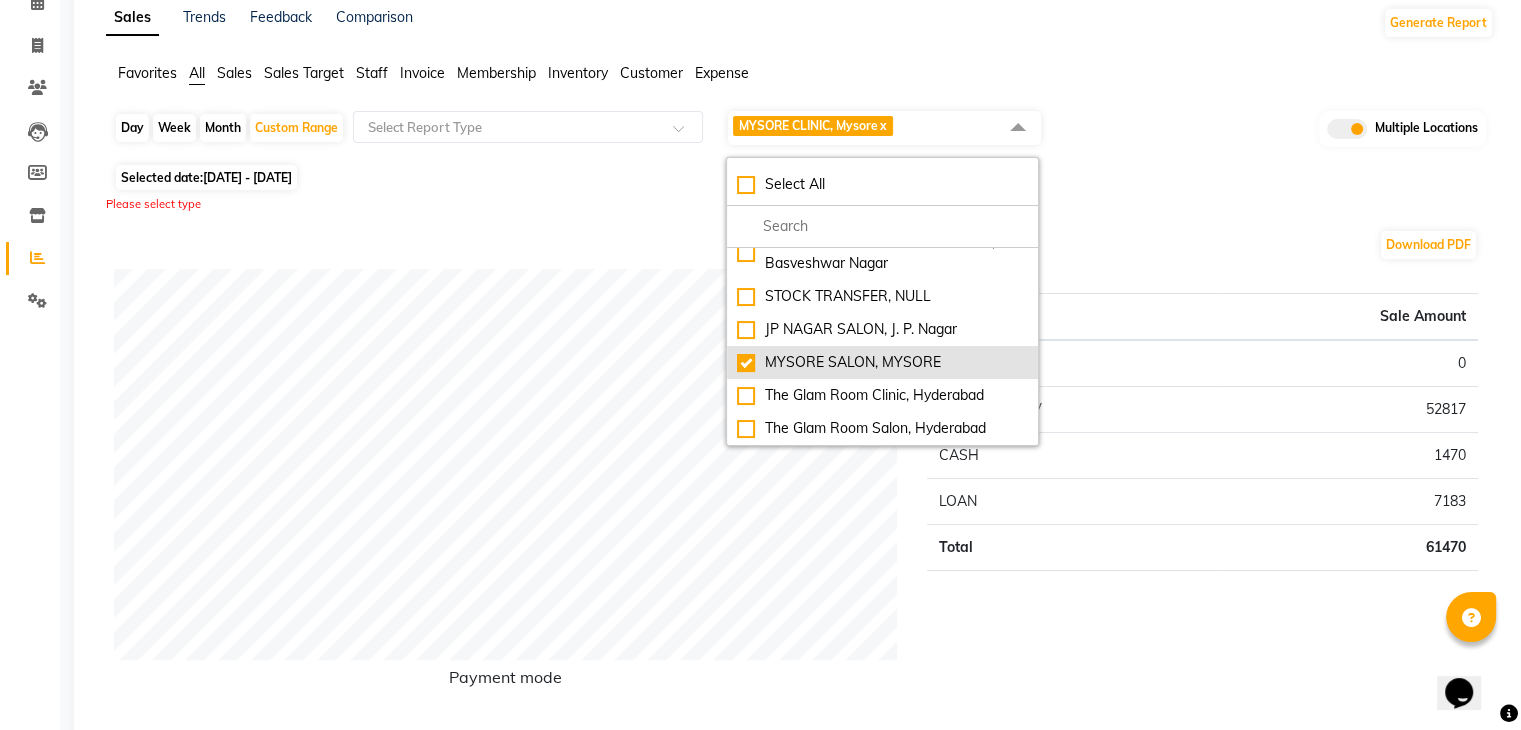 checkbox on "true" 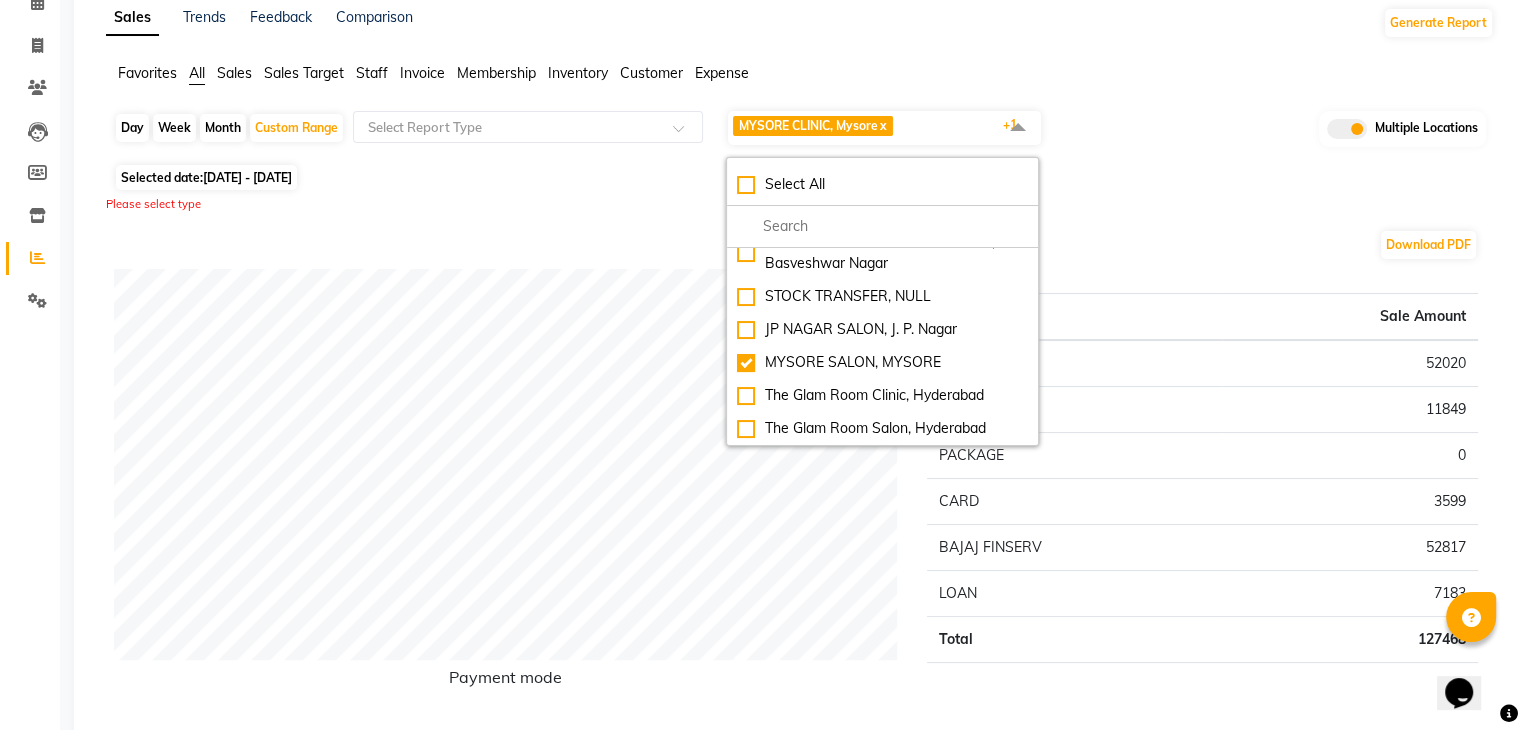 click on "Download PDF Payment mode Type Sale Amount UPI 52020 CASH 11849 PACKAGE 0 CARD 3599 BAJAJ FINSERV 52817 LOAN 7183 Total 127468 Staff summary Type Sale Amount Dr.Apurva 121164 Sumit 30834 Shangnimwon 16815 Arti 11505 Lakshmi 6844 Total 187162 Sales summary Type Sale Amount Vouchers 0 Gift card 0 Tips 0 Prepaid 0 Memberships 0 Packages 96344 Services 83648 Products 7170 Fee 0 Total 187162 Expense by type Type Sale Amount Sreenivasa Glamour Stores 10746 DEPOSIT 10000 incentive 4776 Pantry Expenses 1500 Total 27022 Service by category Type Sale Amount Hair Colour (Women) 12980 Facial 11682 PEEL 11365 Permanent Hair Treatment 8850 NAILS EXTENSIONS 7670 SKIN WHITENING 7136 CLINC TREATMENT 4848 NAIL ART 4720 NAIL ENHANCEMENT 4425 Hair Cut Wash & Styling (Women) 3304 Others 6667 Total 83647 Service sales Type Sale Amount Hair Colour (Women) - Balayage Medium 8260 IV THERAPHY 7136 GEL EXTENSION 7080 Permanent Hair Treatment - Botox (Short) 7080 RETINOL PEEL FACE 6608 Fruit Facial 5192 MNRF 4848 BLACK PEEL FACE 4757" 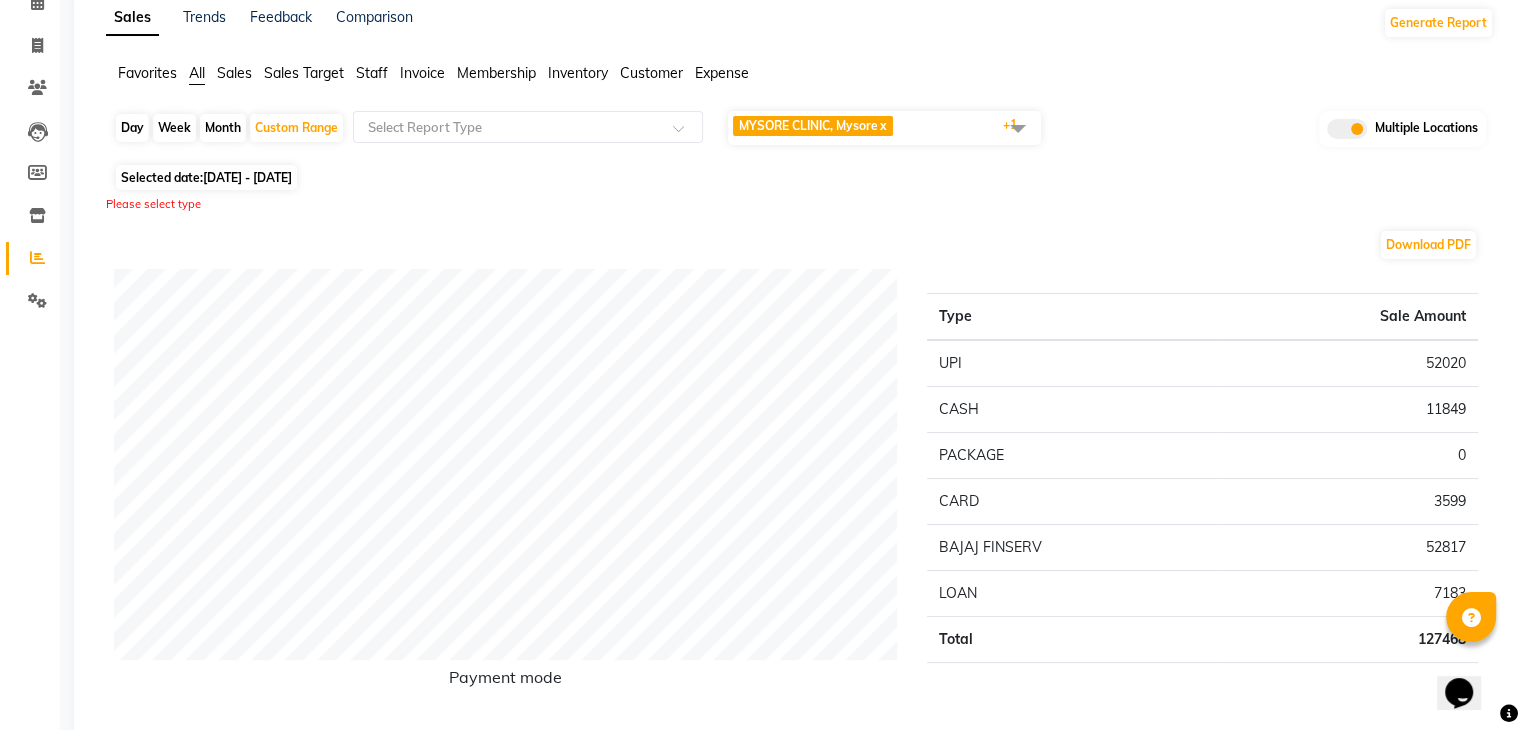 click on "Download PDF Payment mode Type Sale Amount UPI 52020 CASH 11849 PACKAGE 0 CARD 3599 BAJAJ FINSERV 52817 LOAN 7183 Total 127468 Staff summary Type Sale Amount Dr.Apurva 121164 Sumit 30834 Shangnimwon 16815 Arti 11505 Lakshmi 6844 Total 187162 Sales summary Type Sale Amount Vouchers 0 Gift card 0 Tips 0 Prepaid 0 Memberships 0 Packages 96344 Services 83648 Products 7170 Fee 0 Total 187162 Expense by type Type Sale Amount Sreenivasa Glamour Stores 10746 DEPOSIT 10000 incentive 4776 Pantry Expenses 1500 Total 27022 Service by category Type Sale Amount Hair Colour (Women) 12980 Facial 11682 PEEL 11365 Permanent Hair Treatment 8850 NAILS EXTENSIONS 7670 SKIN WHITENING 7136 CLINC TREATMENT 4848 NAIL ART 4720 NAIL ENHANCEMENT 4425 Hair Cut Wash & Styling (Women) 3304 Others 6667 Total 83647 Service sales Type Sale Amount Hair Colour (Women) - Balayage Medium 8260 IV THERAPHY 7136 GEL EXTENSION 7080 Permanent Hair Treatment - Botox (Short) 7080 RETINOL PEEL FACE 6608 Fruit Facial 5192 MNRF 4848 BLACK PEEL FACE 4757" 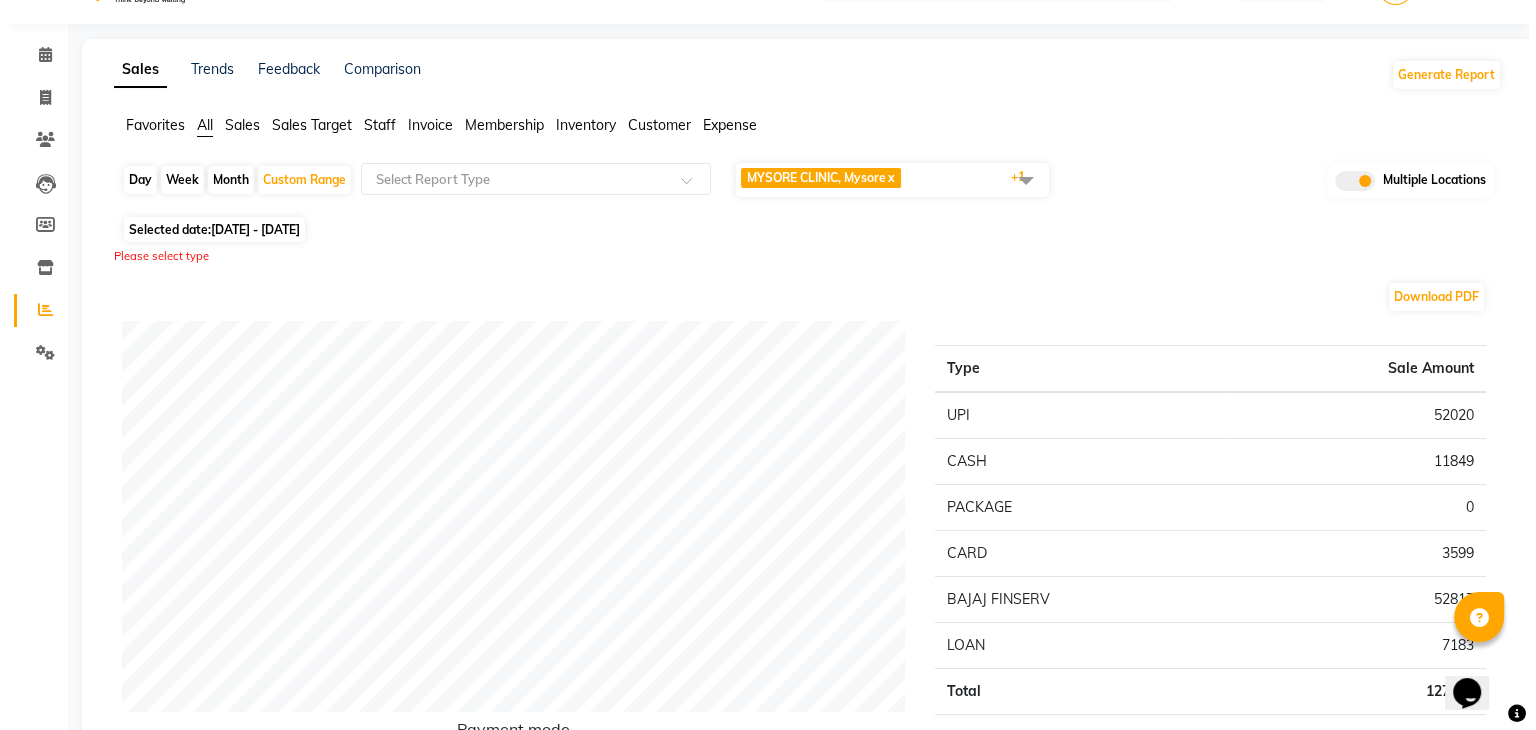 scroll, scrollTop: 0, scrollLeft: 0, axis: both 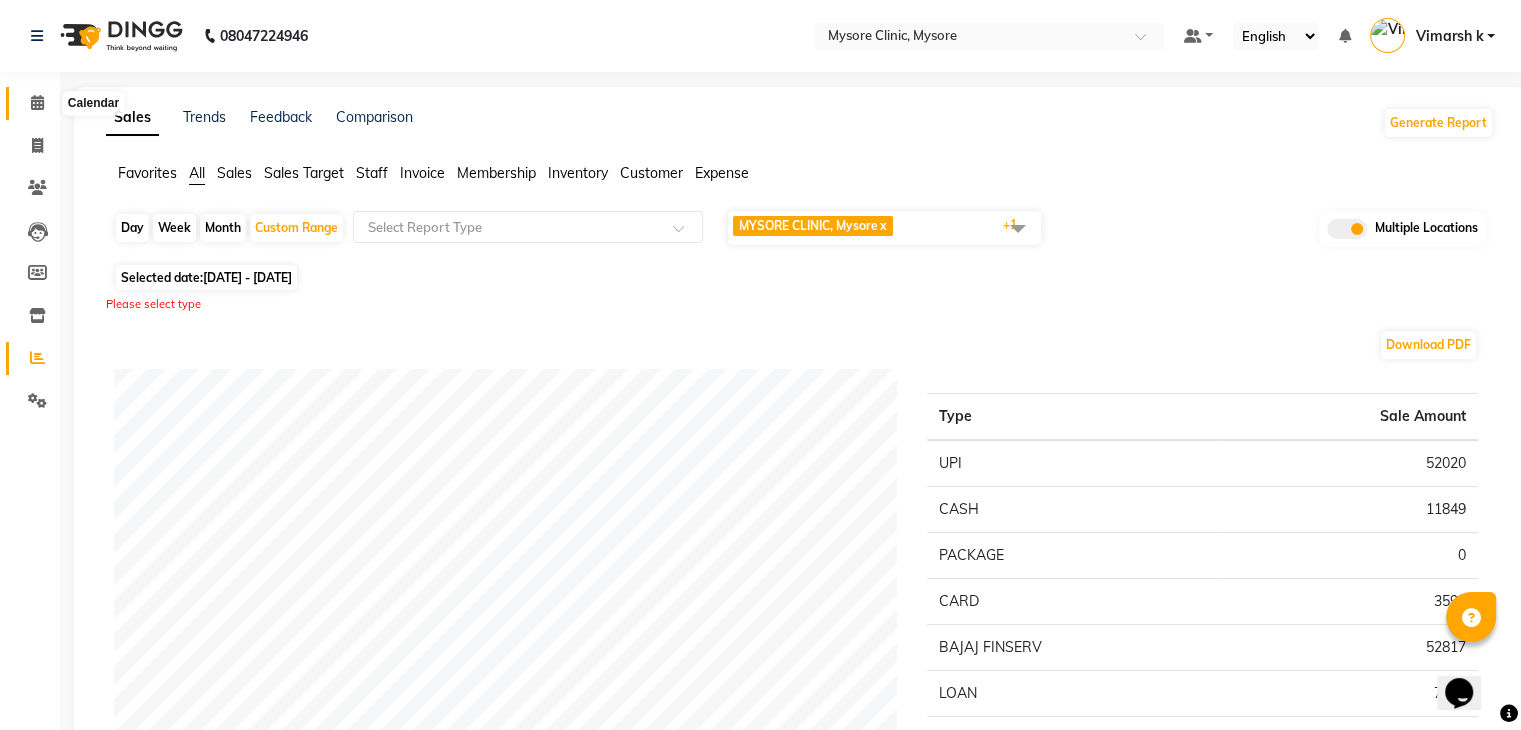 click 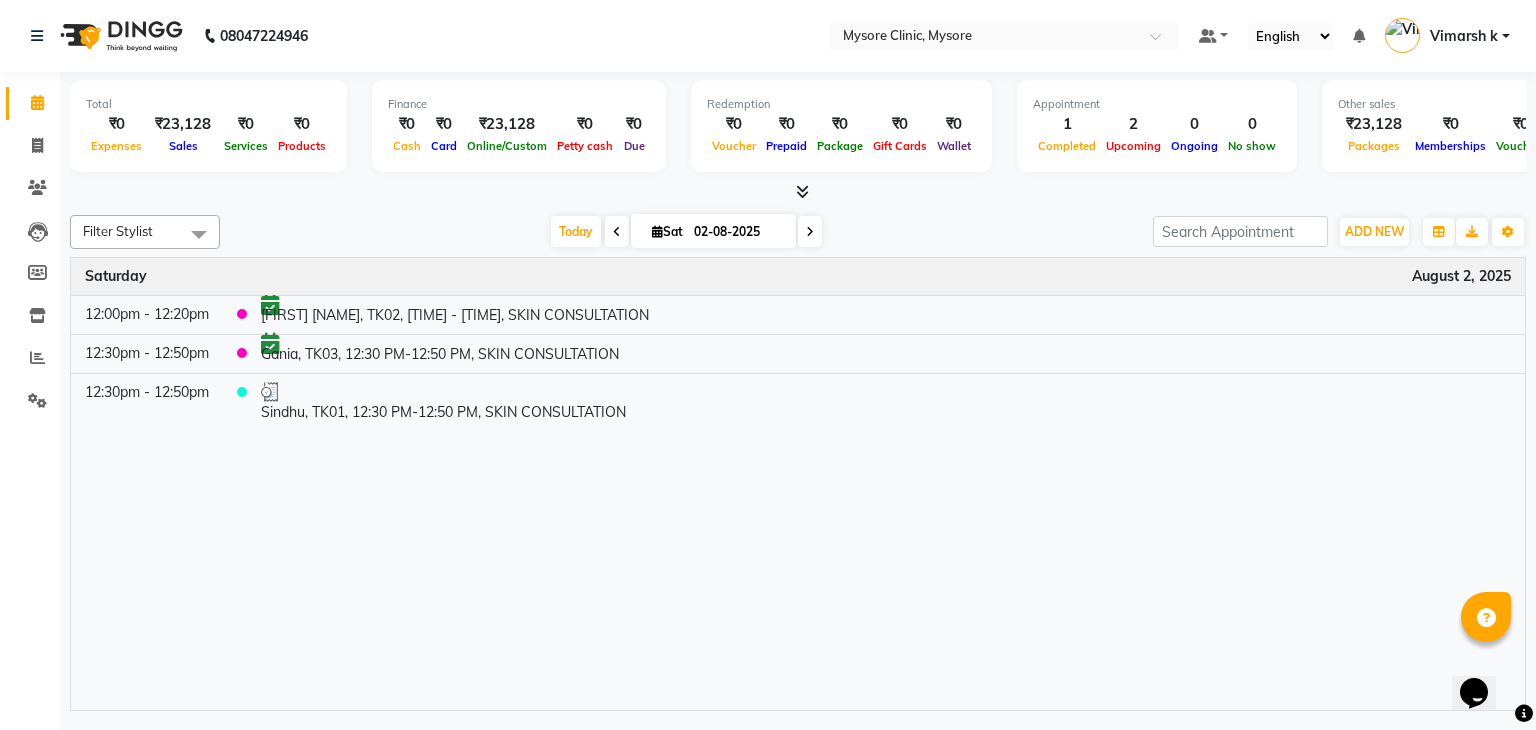 click on "08047224946 Select Location × Mysore Clinic, Mysore Default Panel My Panel English ENGLISH Español العربية मराठी हिंदी ગુજરાતી தமிழ் 中文 Notifications nothing to show Vimarsh k Manage Profile Change Password Sign out  Version:3.15.11" 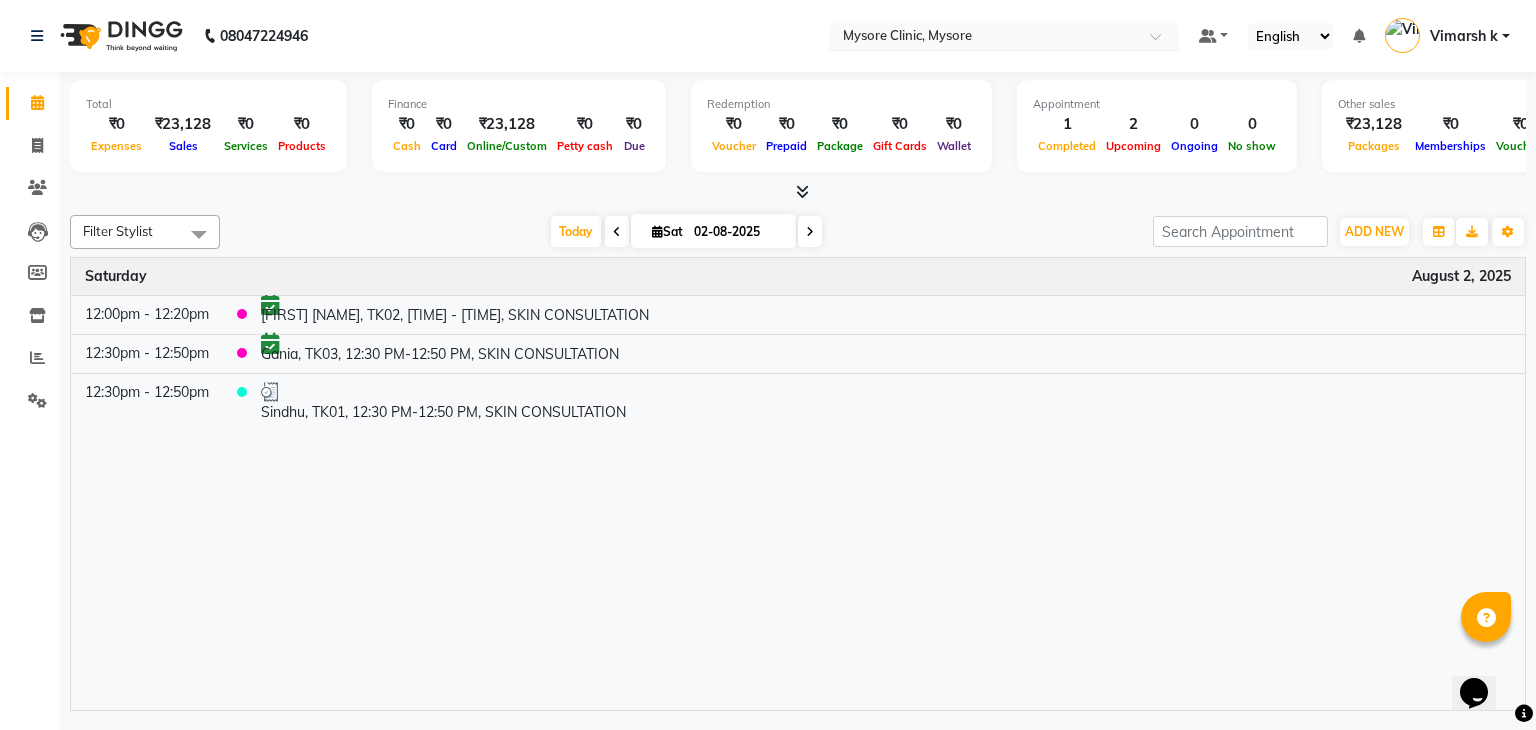 click at bounding box center (984, 38) 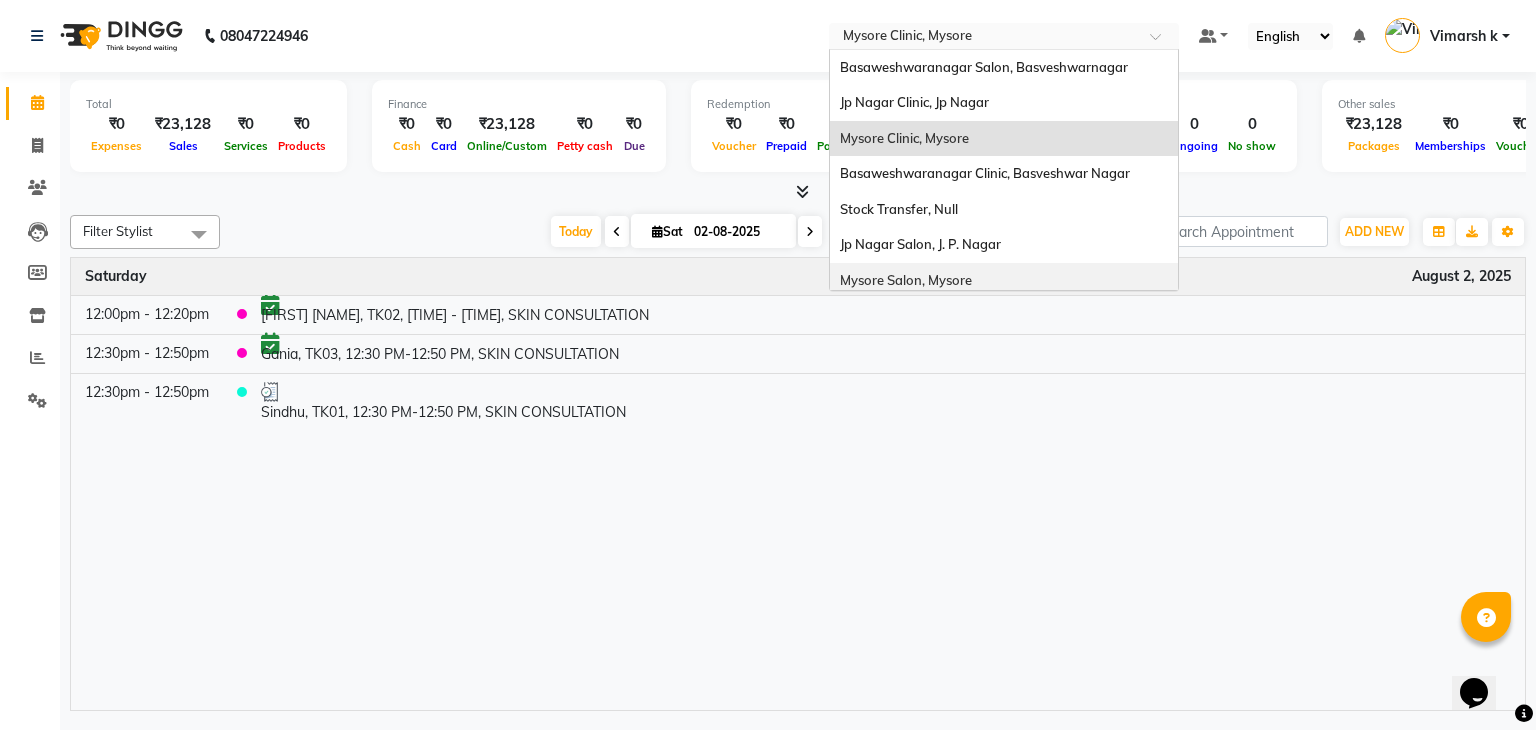 click on "Mysore Salon, Mysore" at bounding box center [906, 280] 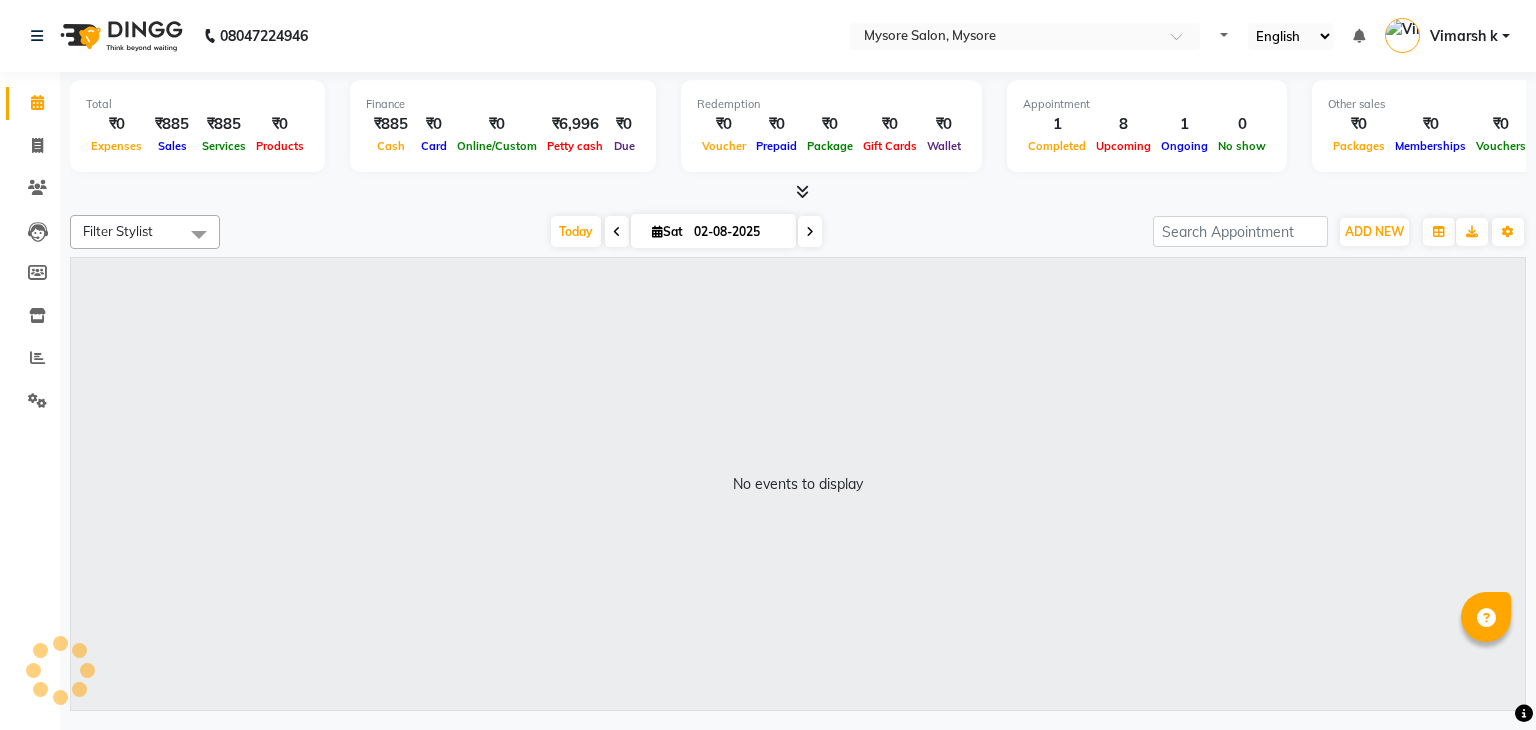 scroll, scrollTop: 0, scrollLeft: 0, axis: both 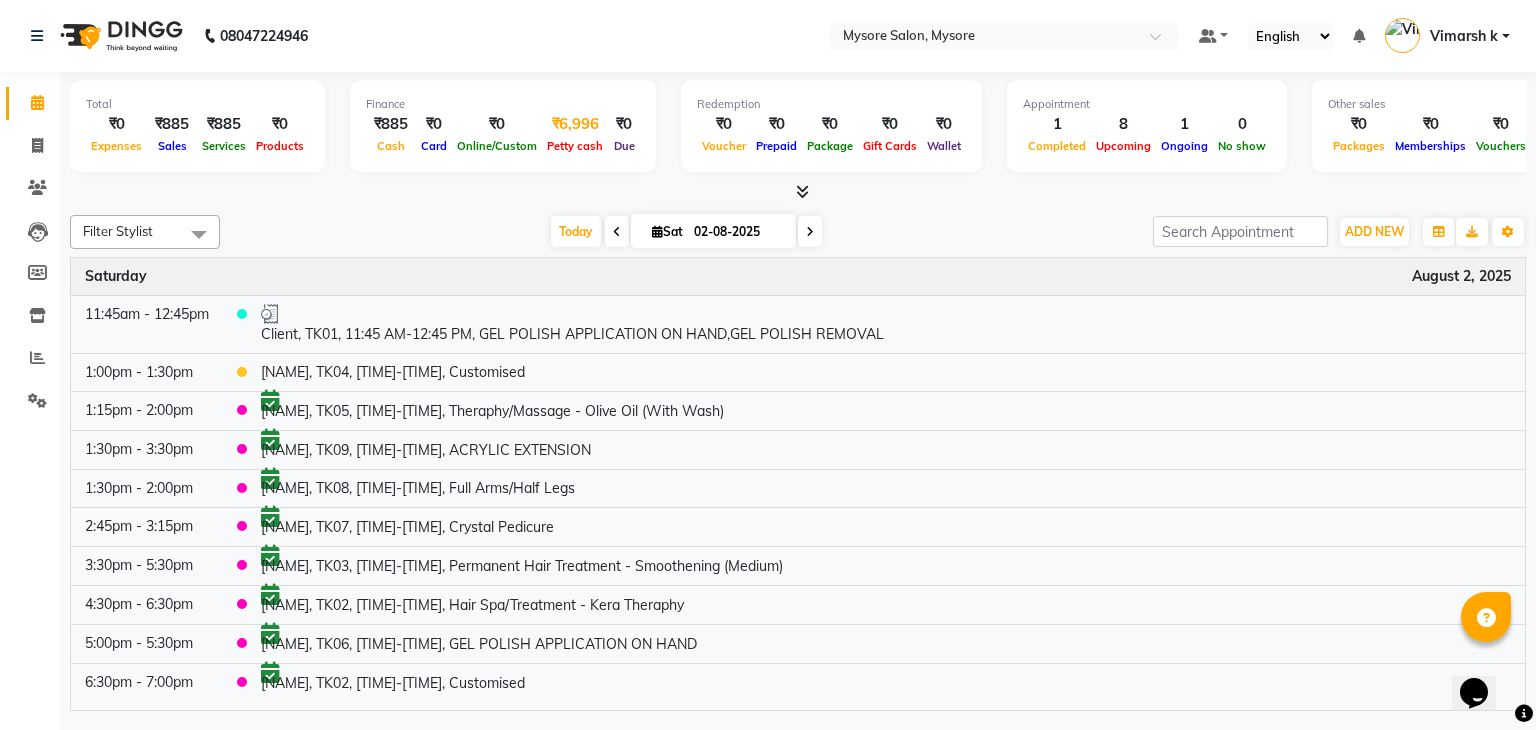 click on "₹6,996" at bounding box center (575, 124) 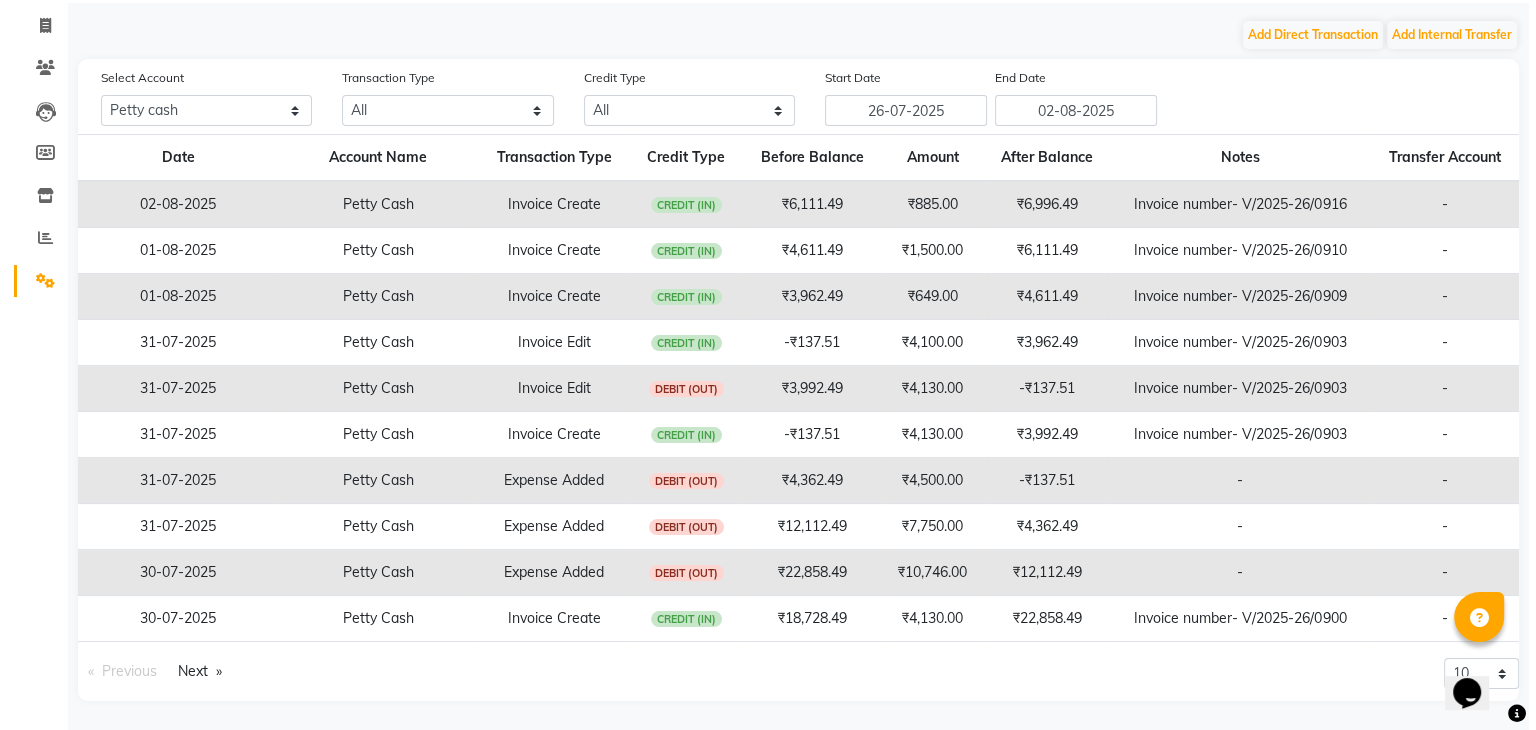 scroll, scrollTop: 0, scrollLeft: 0, axis: both 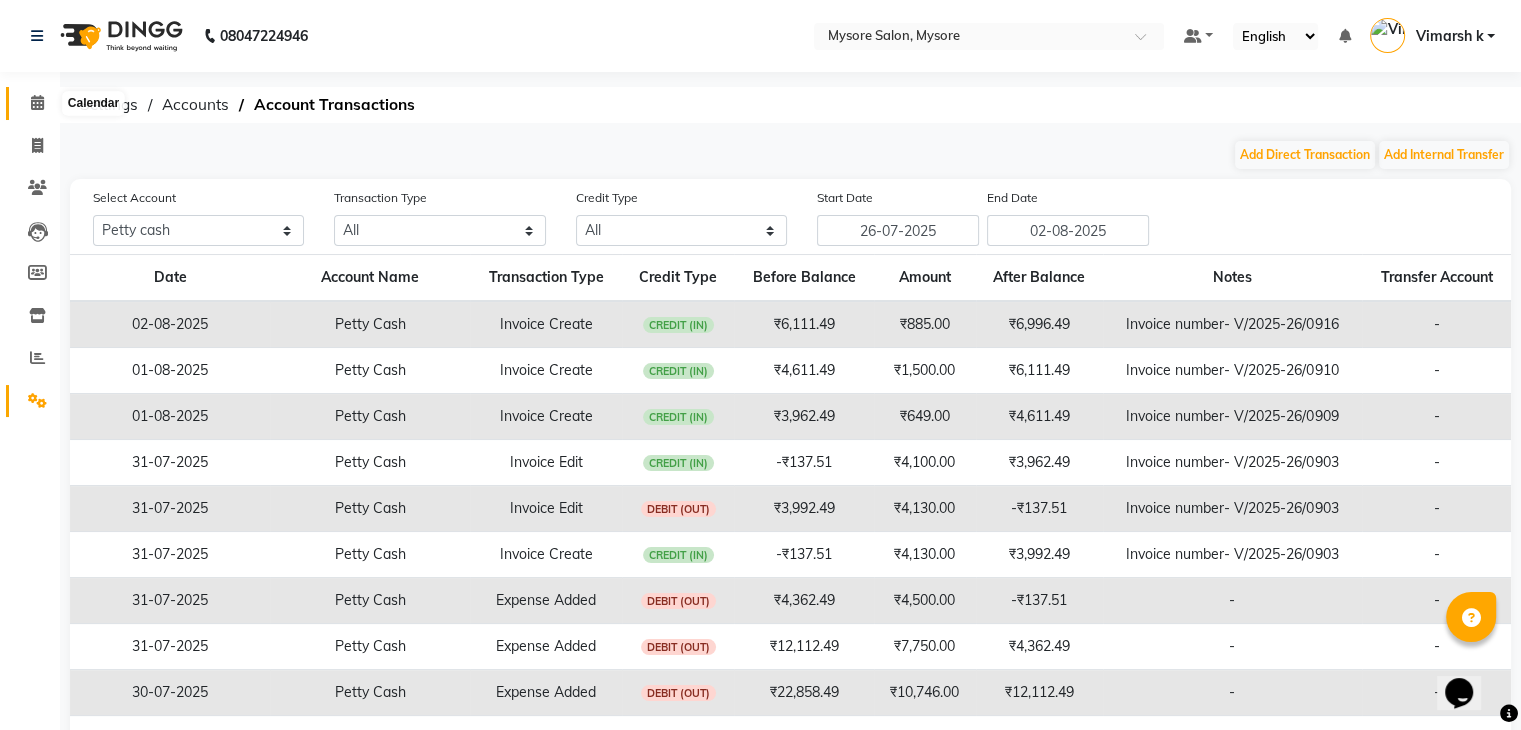 click 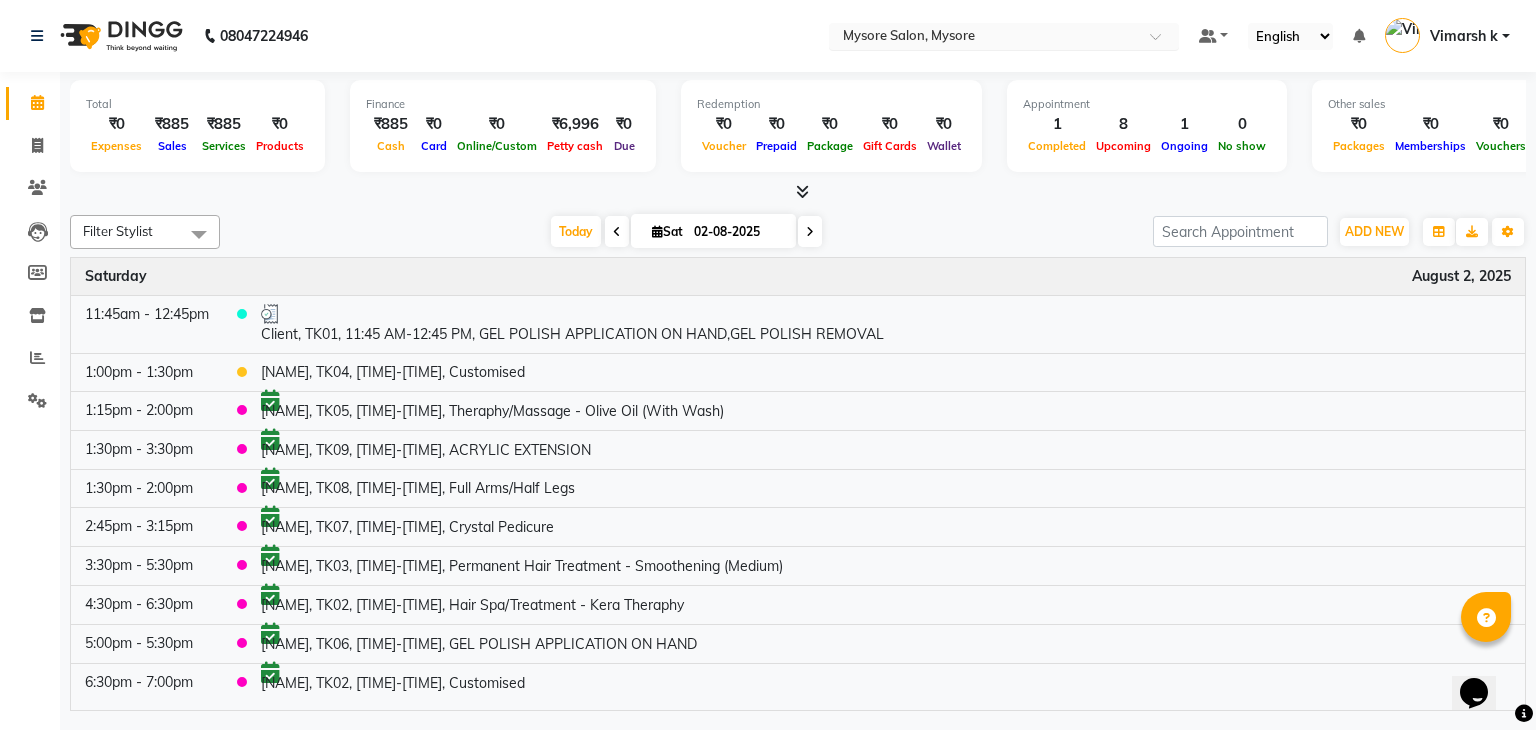 click at bounding box center [984, 38] 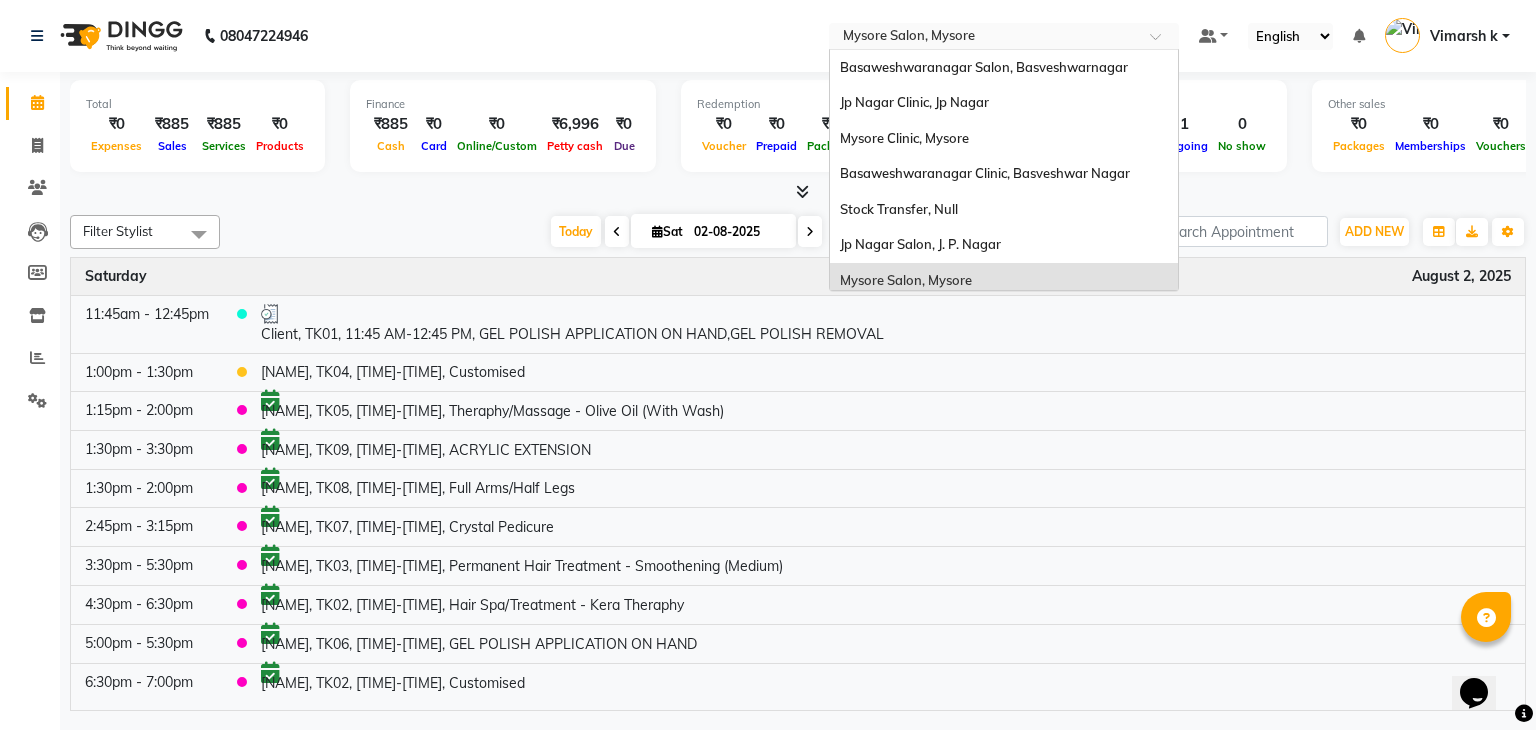 scroll, scrollTop: 79, scrollLeft: 0, axis: vertical 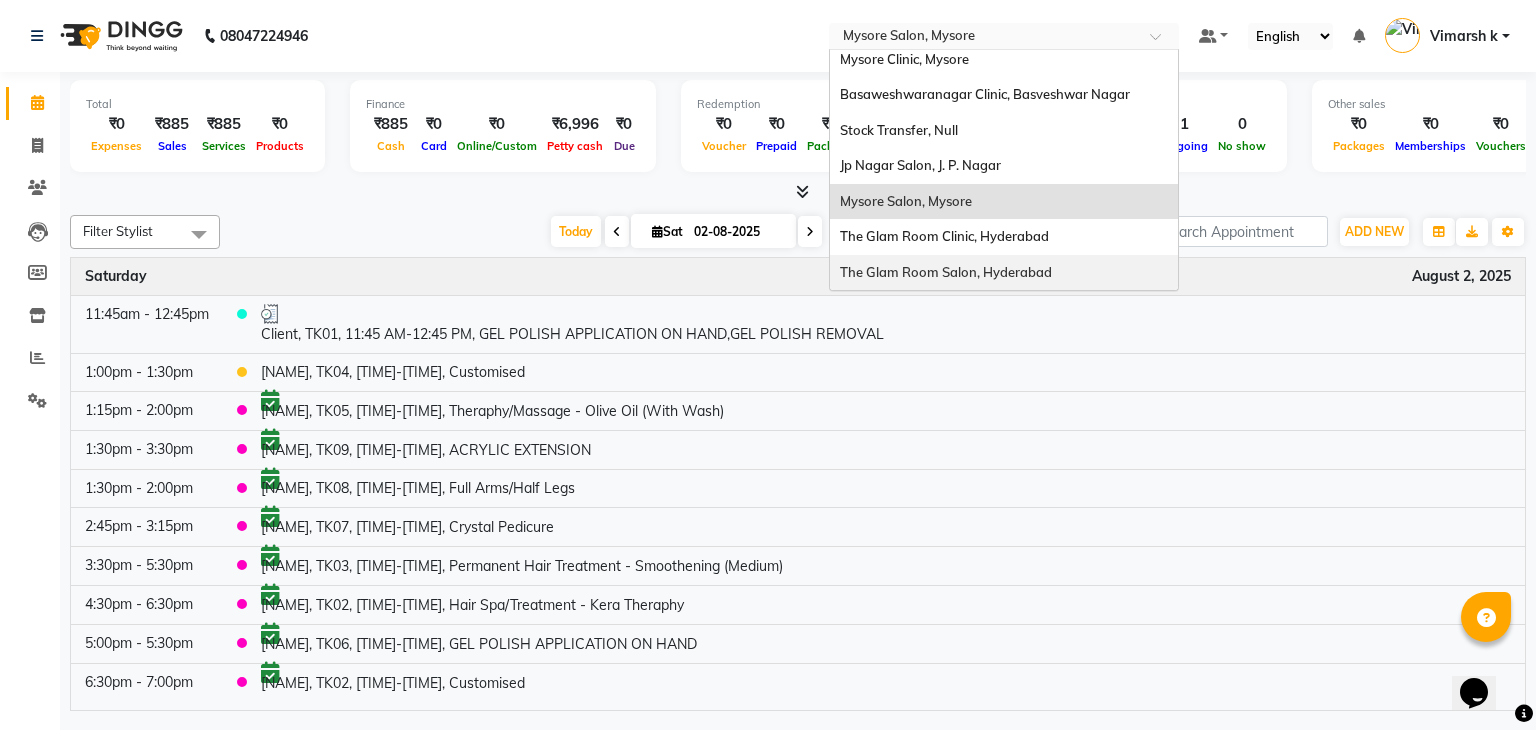 click on "The Glam Room Salon, Hyderabad" at bounding box center [1004, 273] 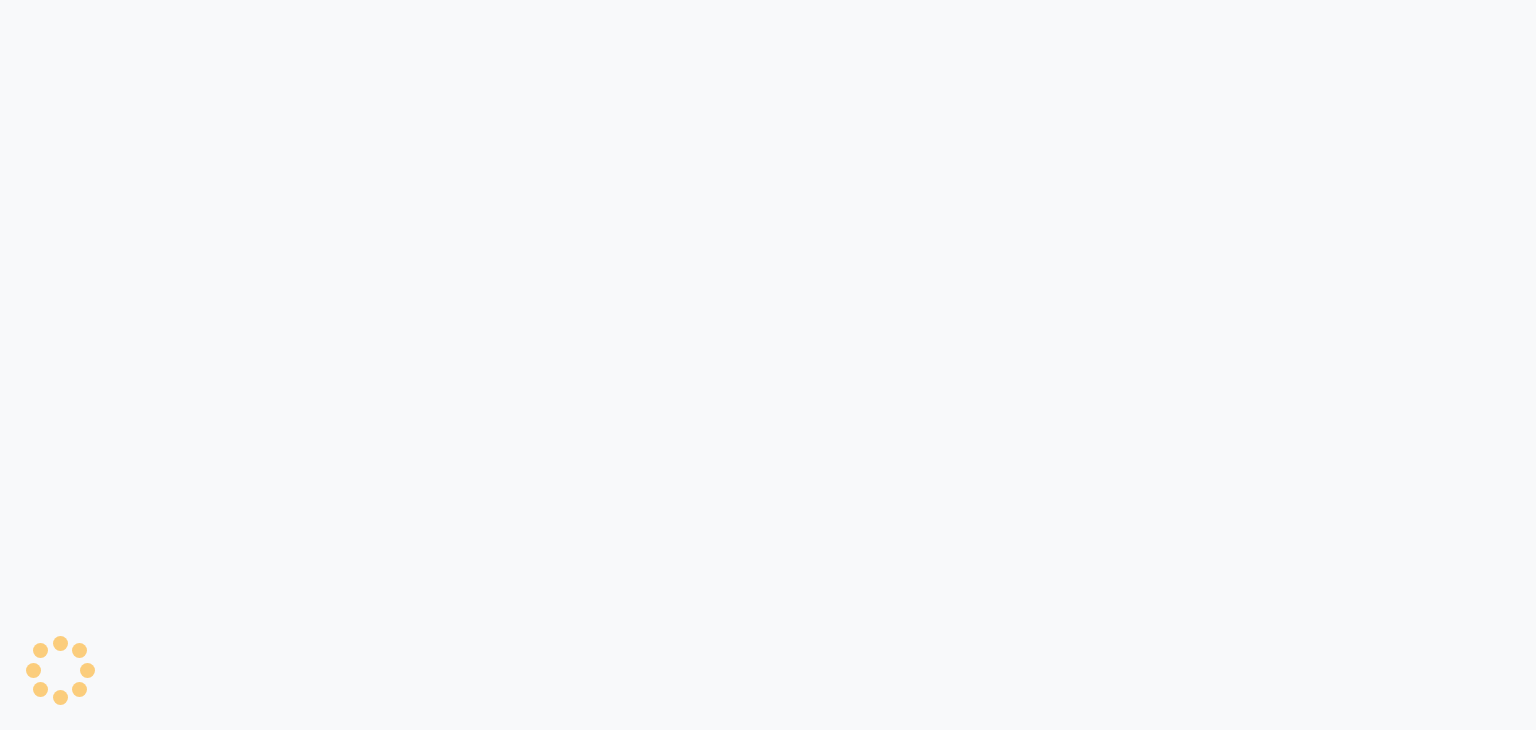 scroll, scrollTop: 0, scrollLeft: 0, axis: both 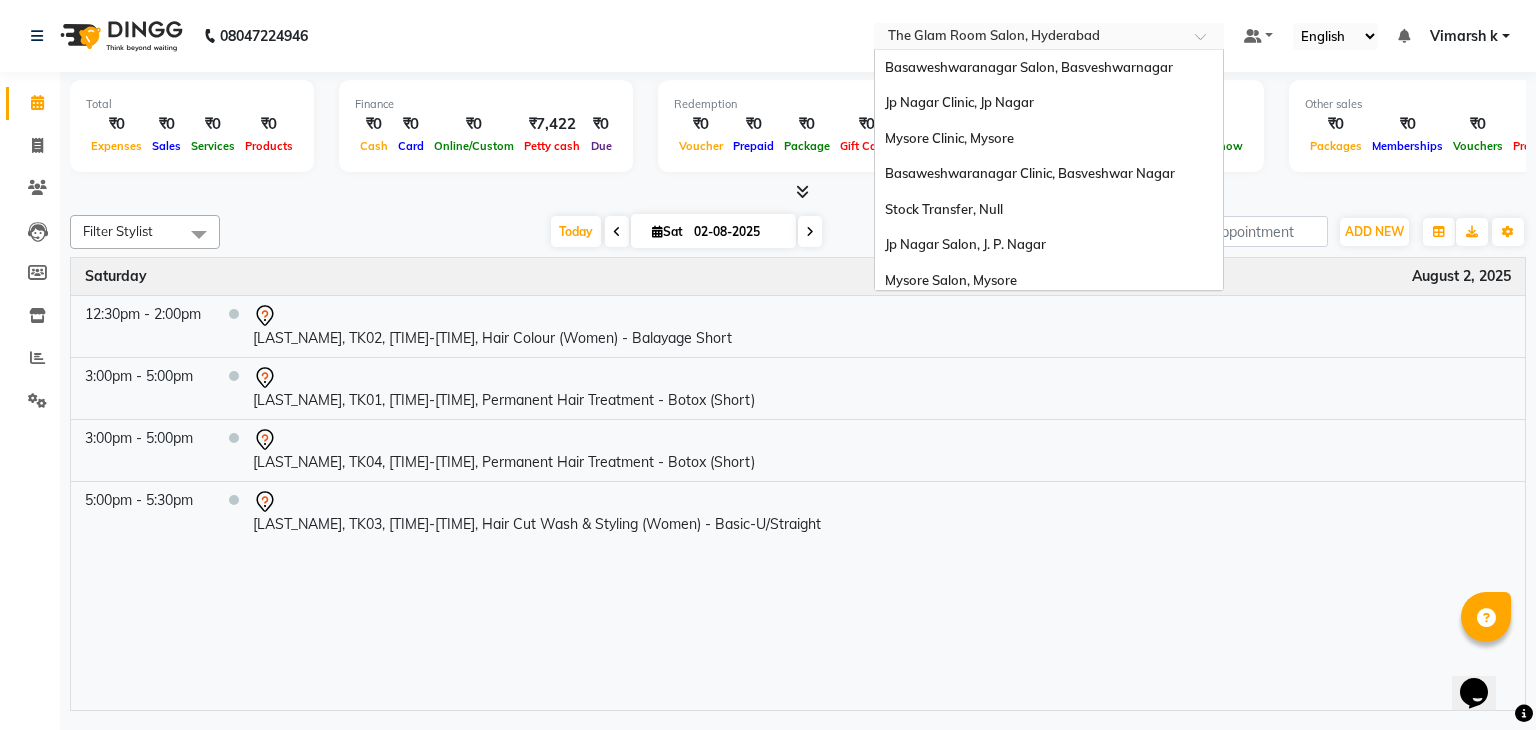 click at bounding box center [1029, 38] 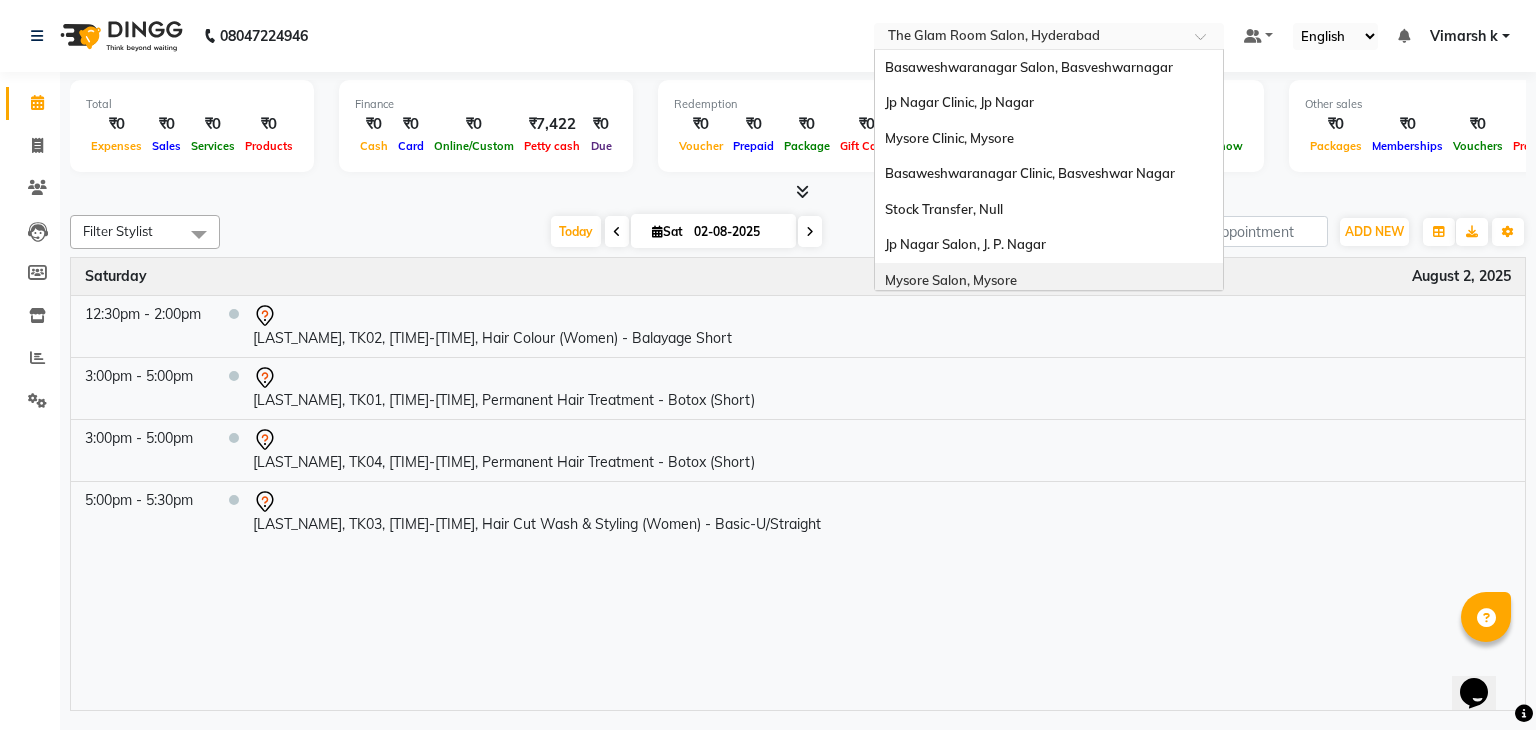 scroll, scrollTop: 0, scrollLeft: 0, axis: both 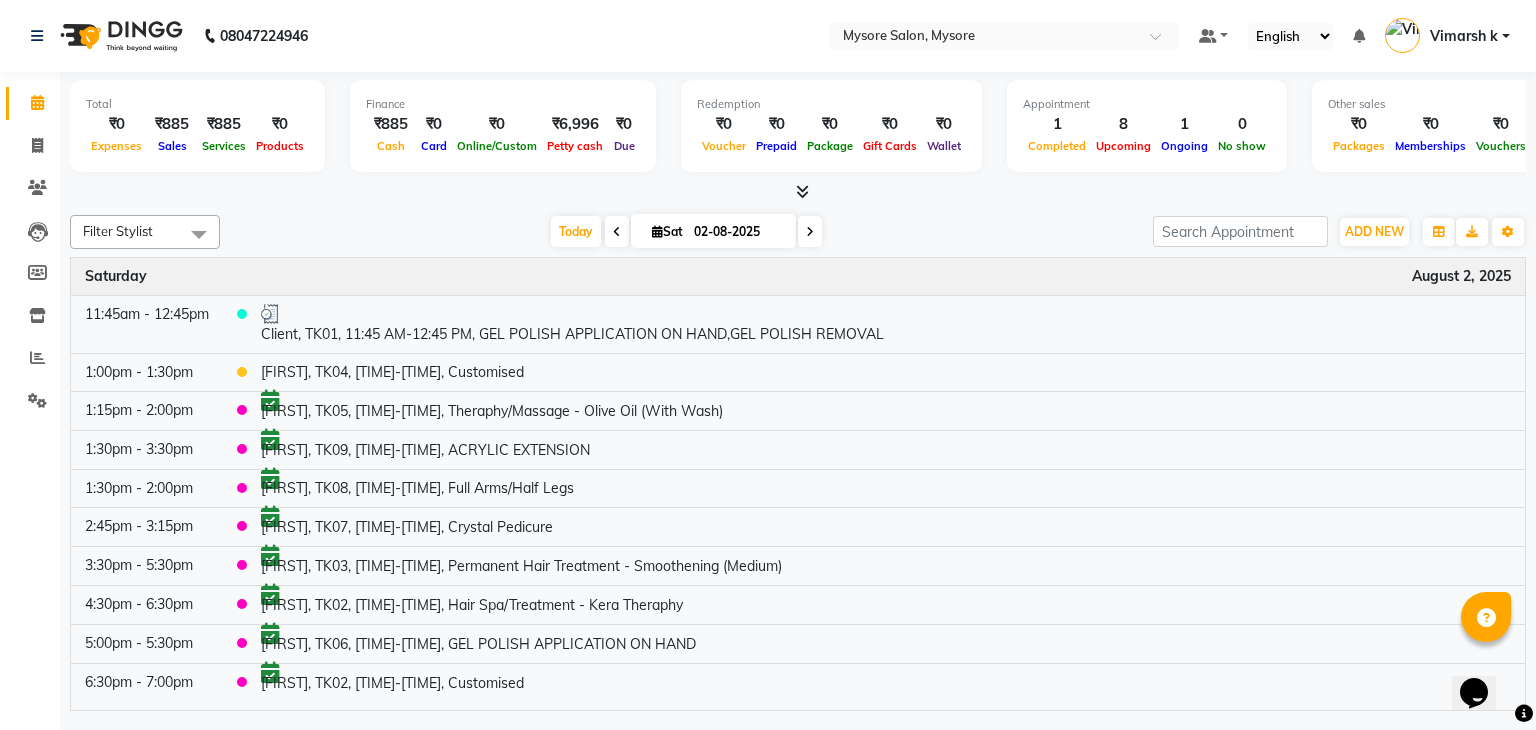 click on "08047224946 Select Location × Mysore Salon, Mysore Default Panel My Panel English ENGLISH Español العربية मराठी हिंदी ગુજરાતી தமிழ் 中文 Notifications nothing to show Vimarsh k Manage Profile Change Password Sign out  Version:3.15.11" 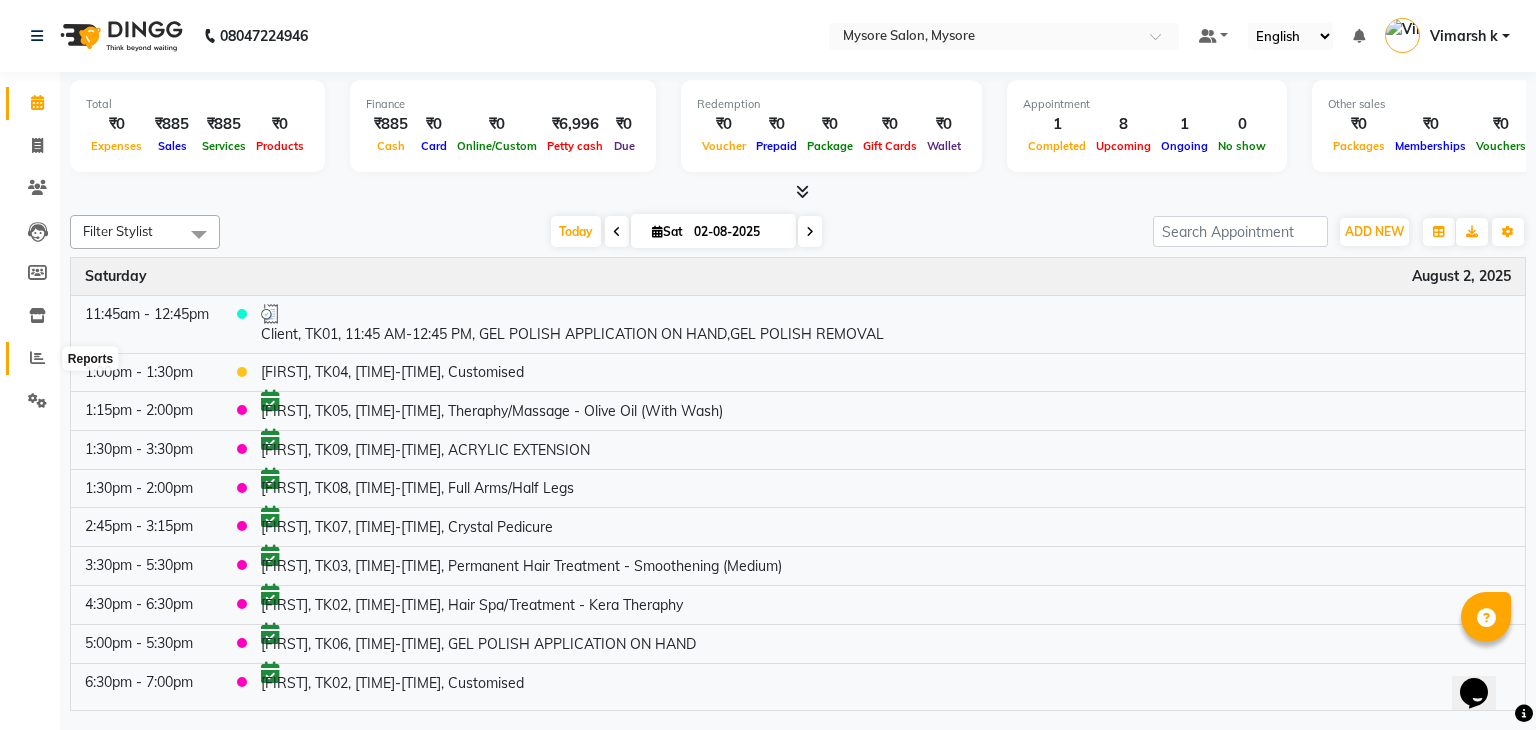 click 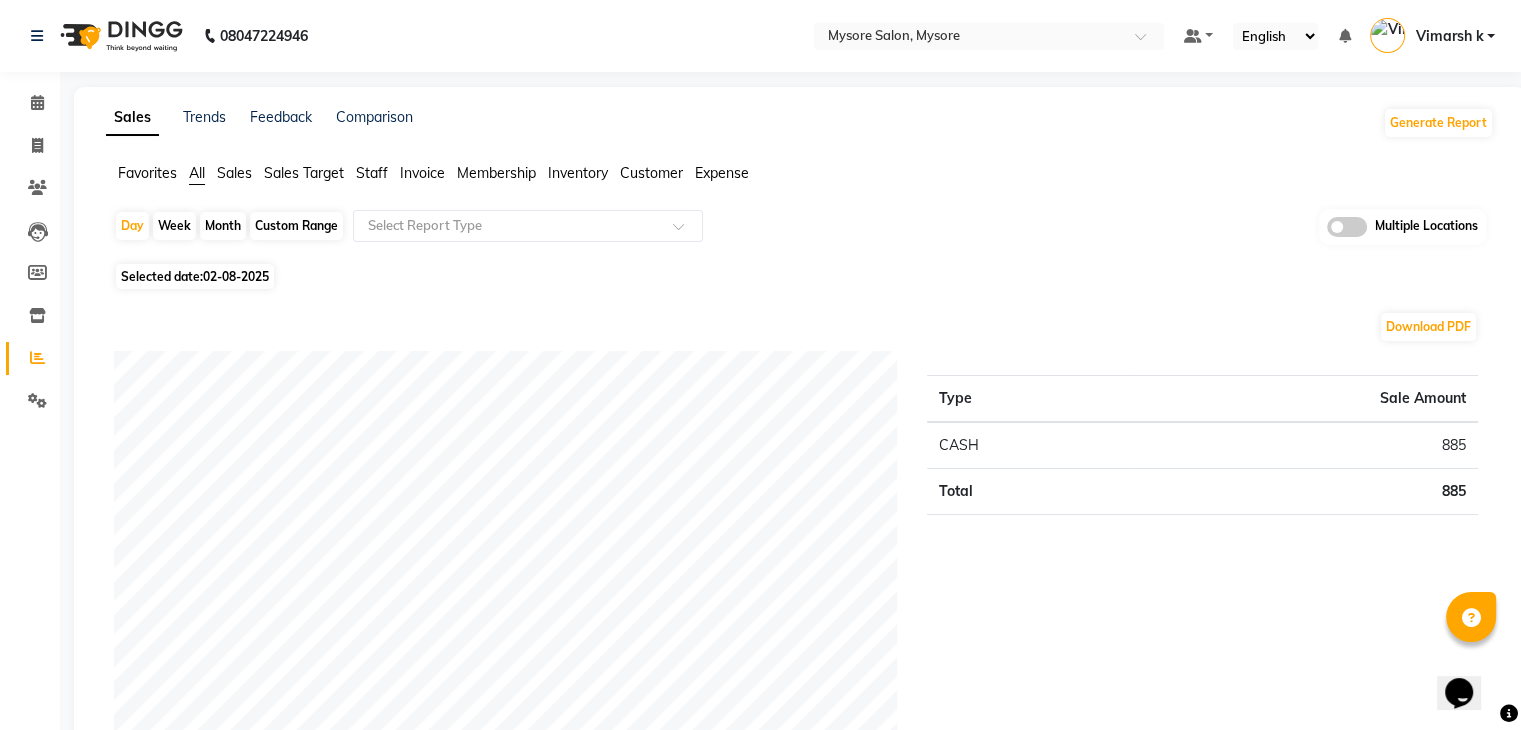 click on "02-08-2025" 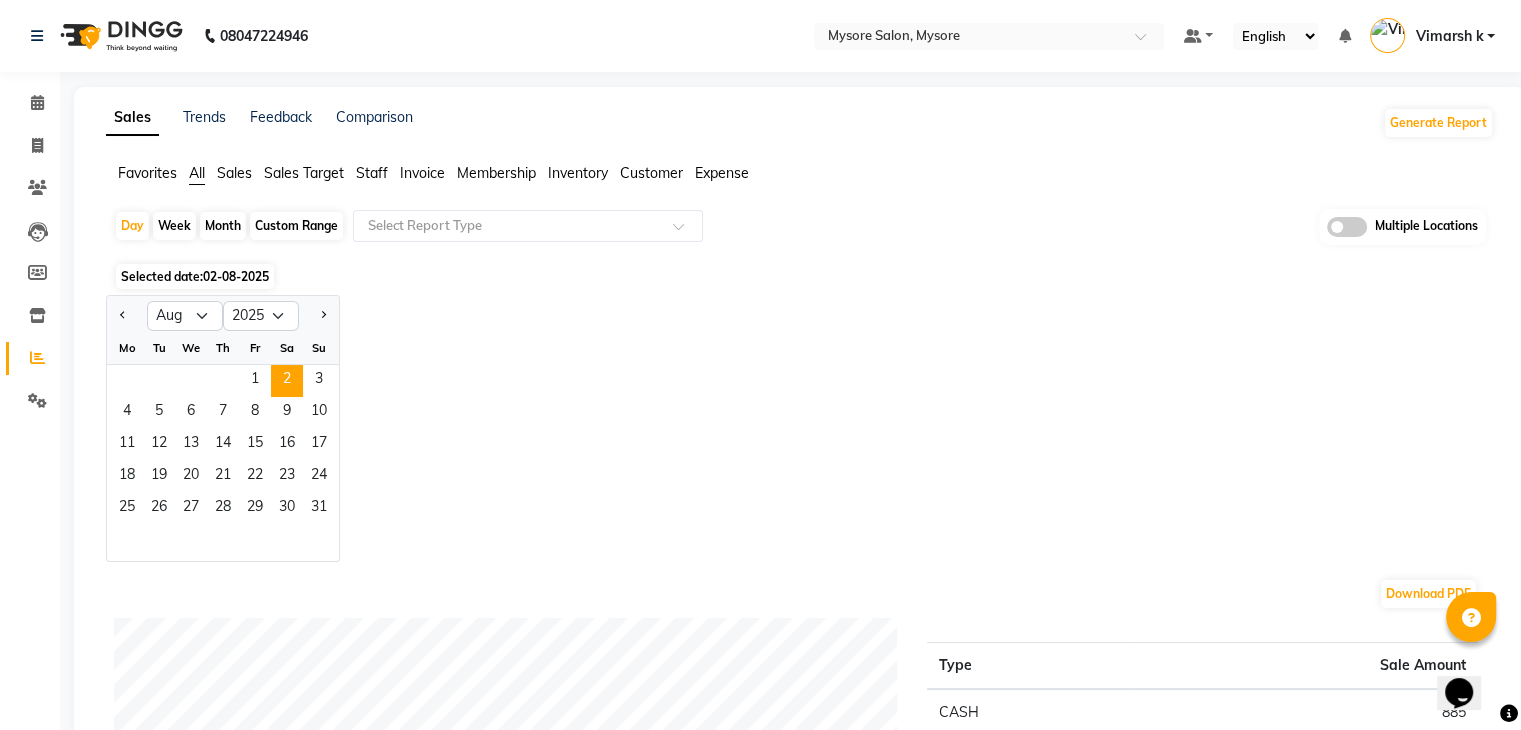 click on "Selected date:  02-08-2025" 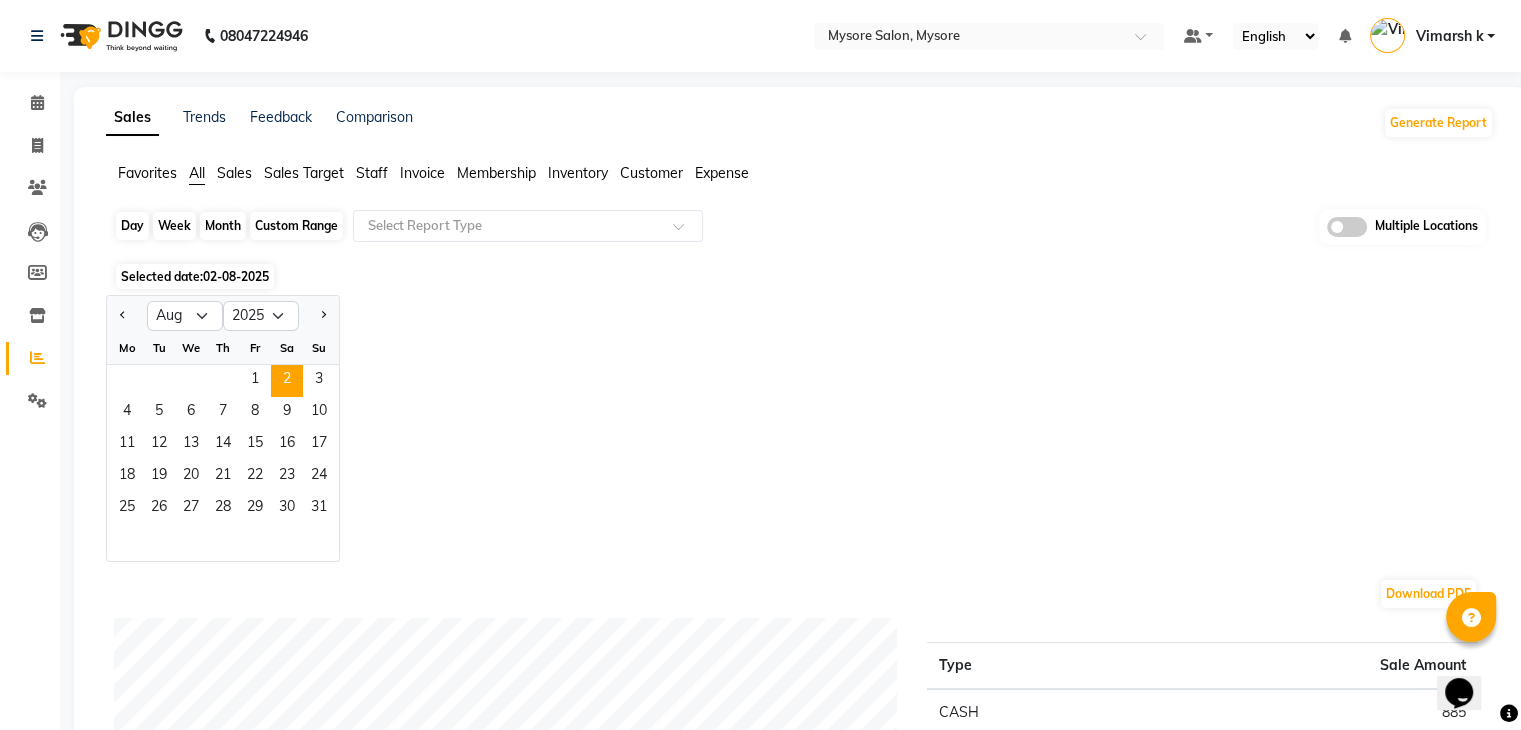 click on "Day" 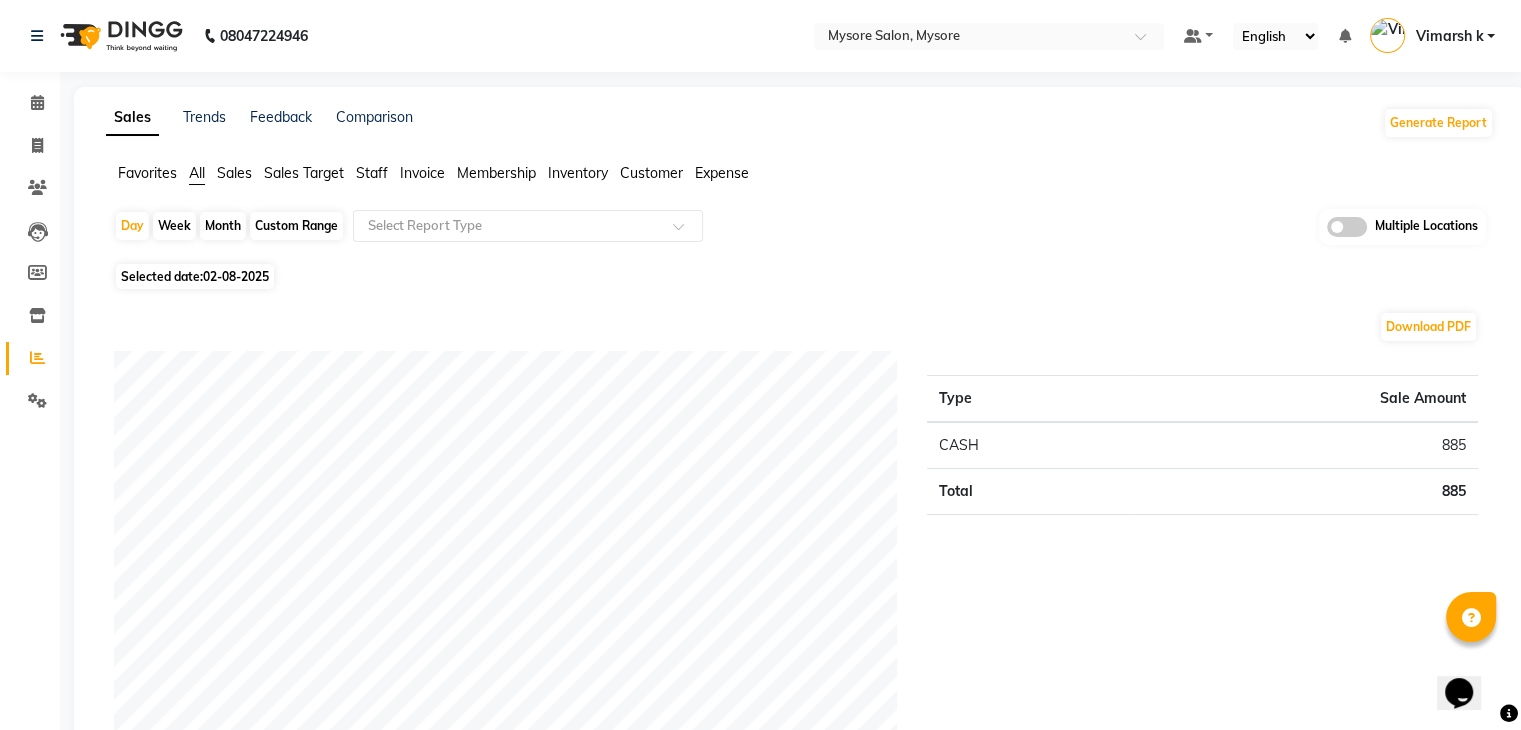 click on "Selected date:  02-08-2025" 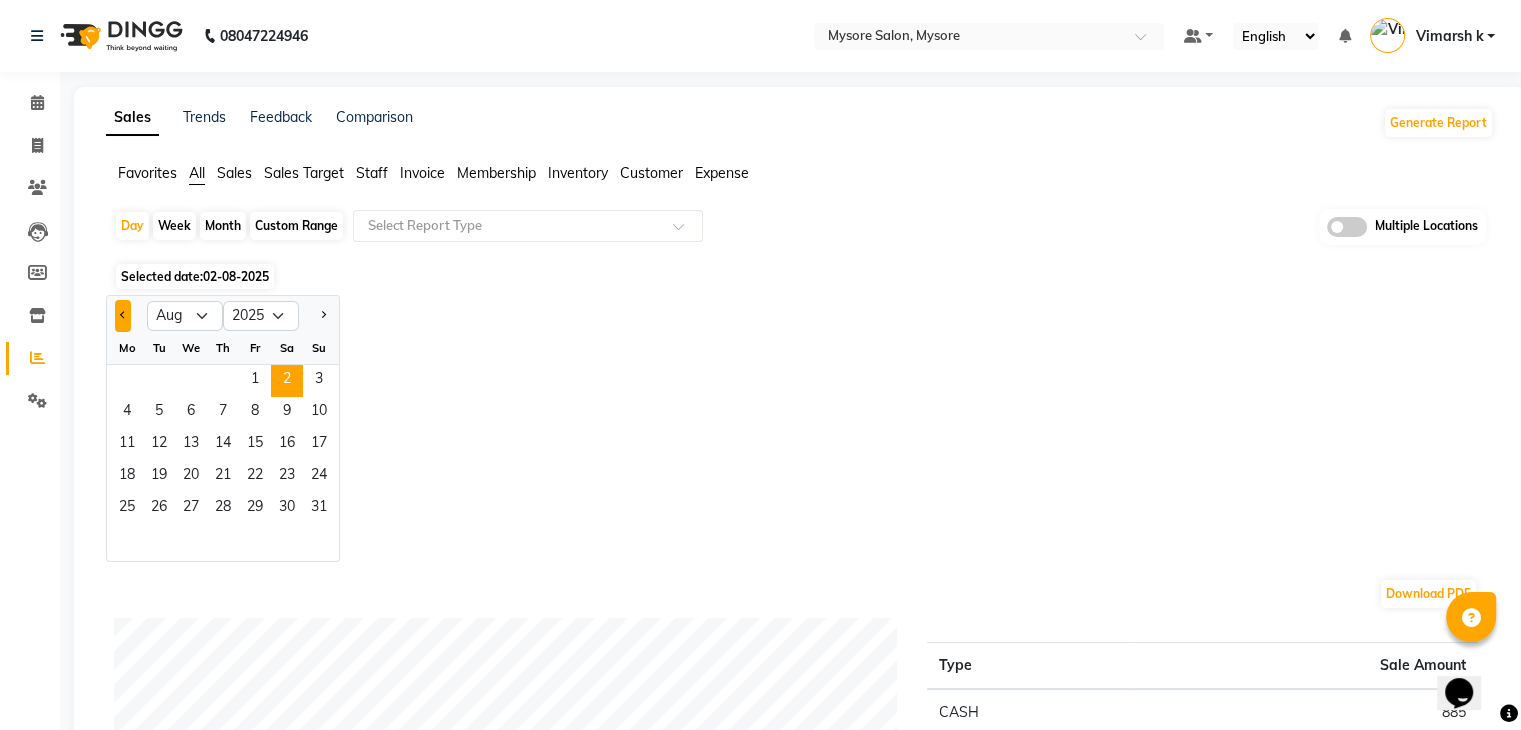 click 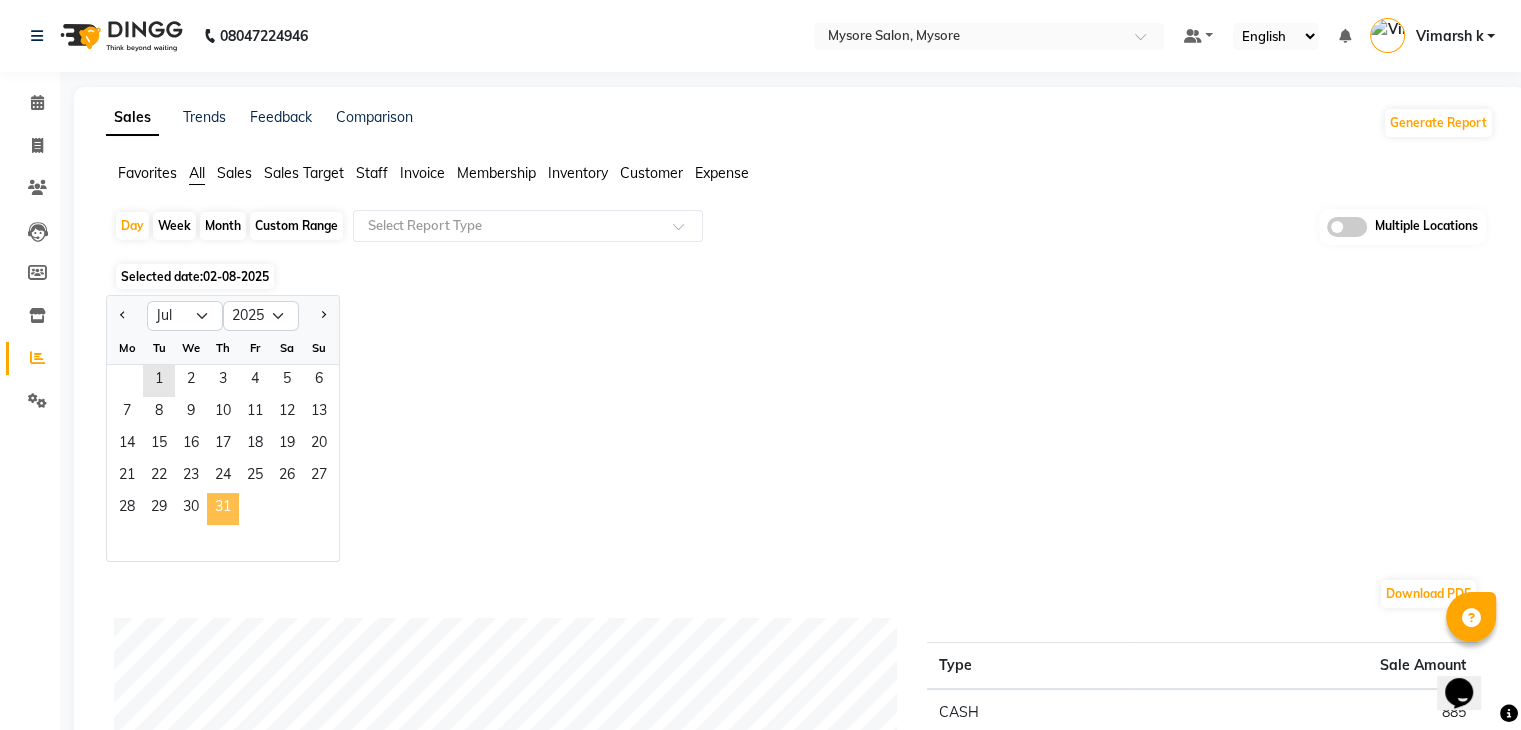 click on "31" 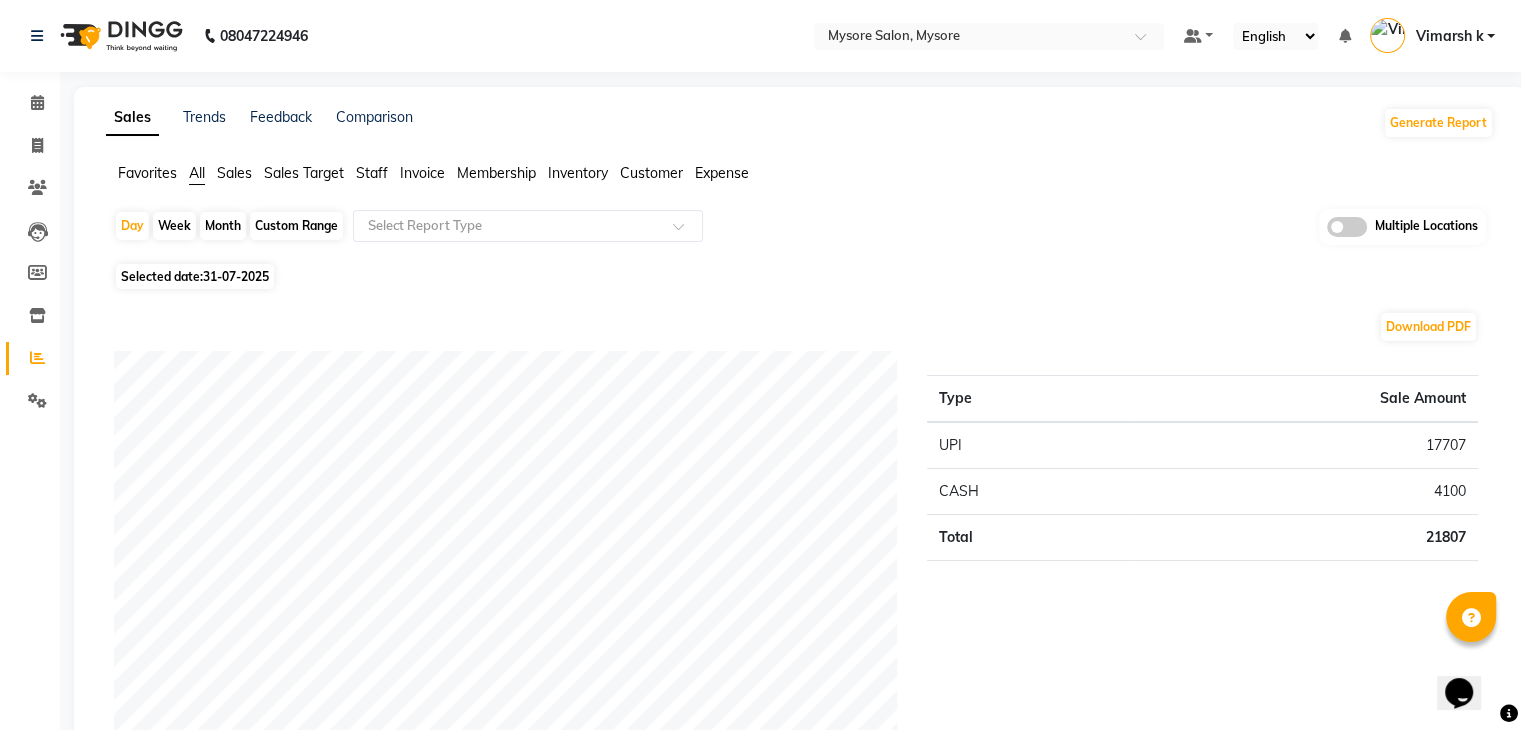 click 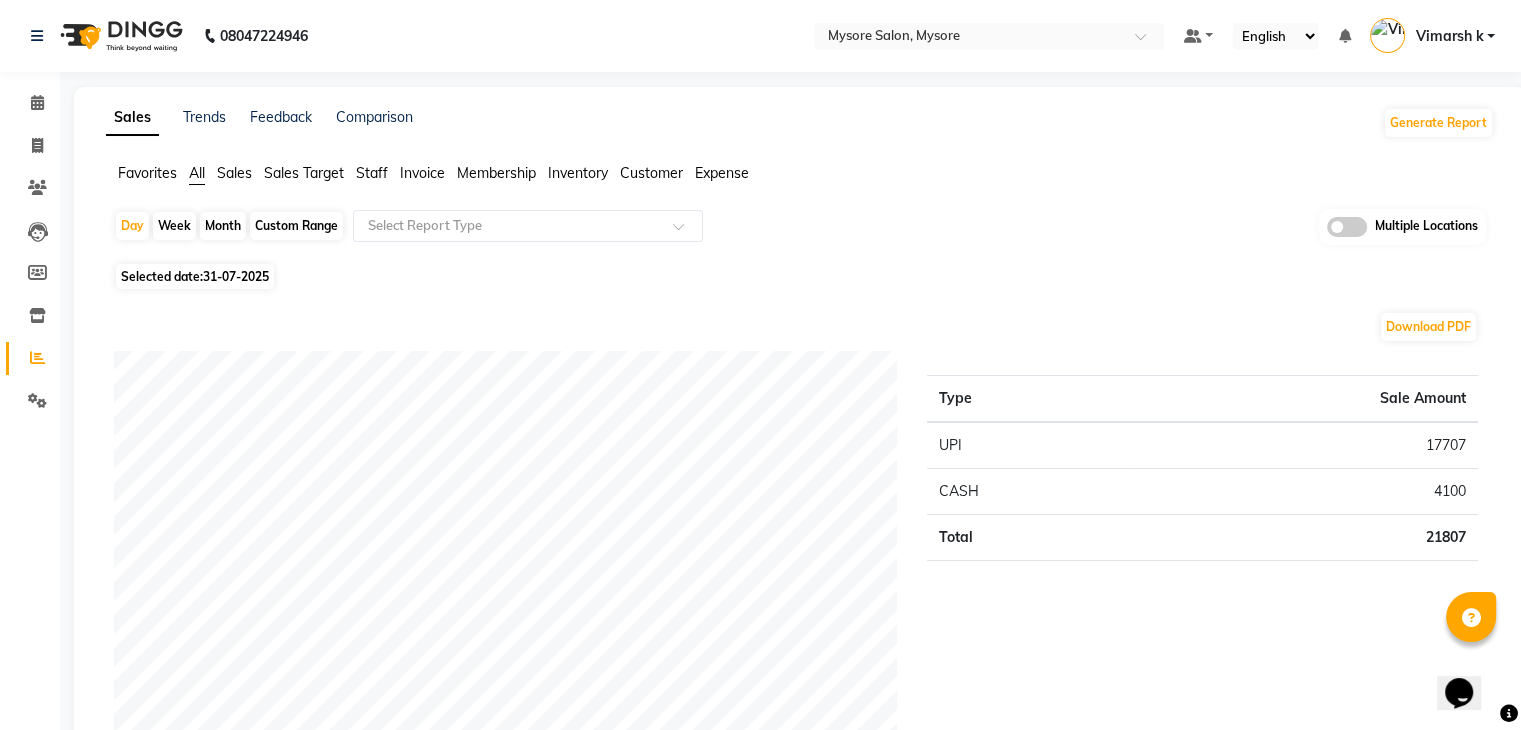 click 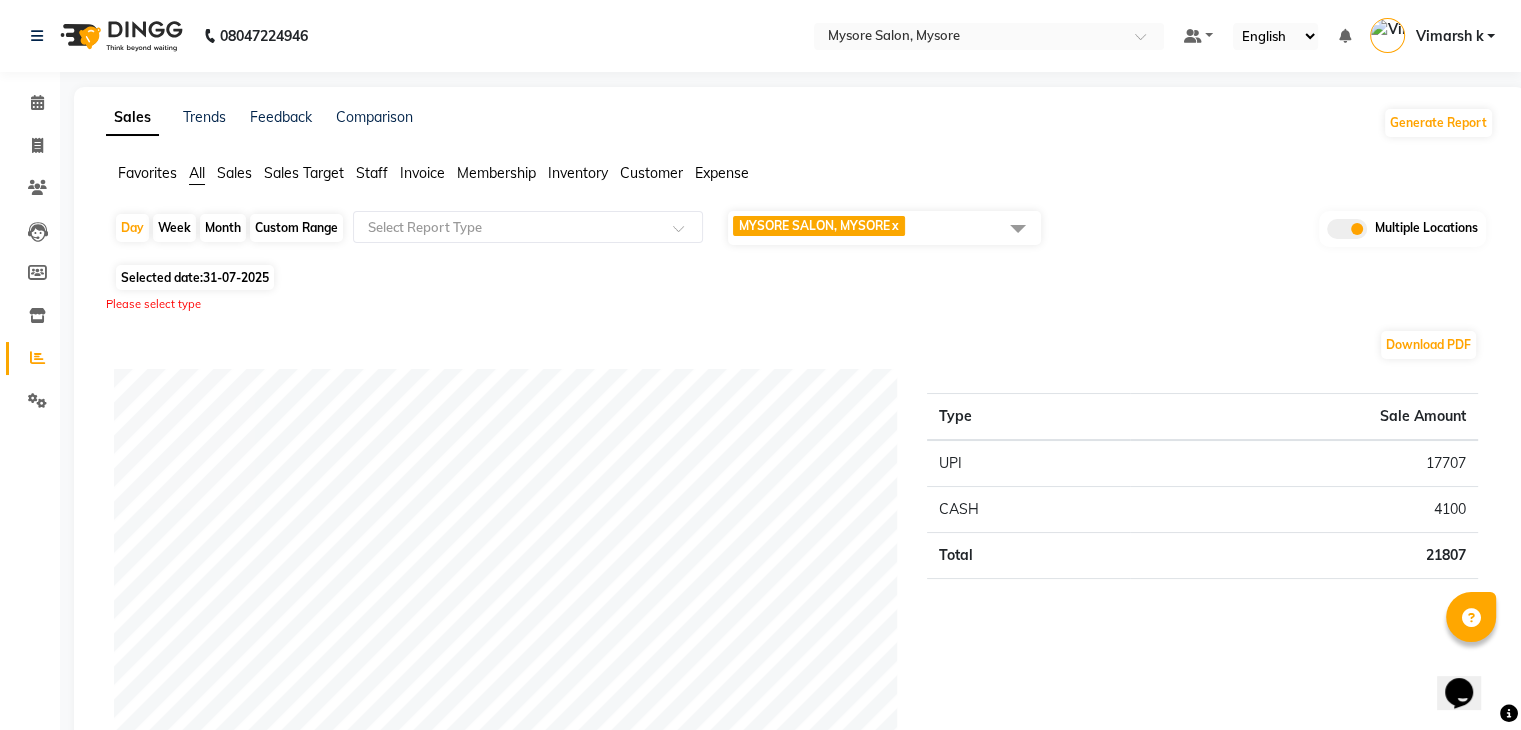 click 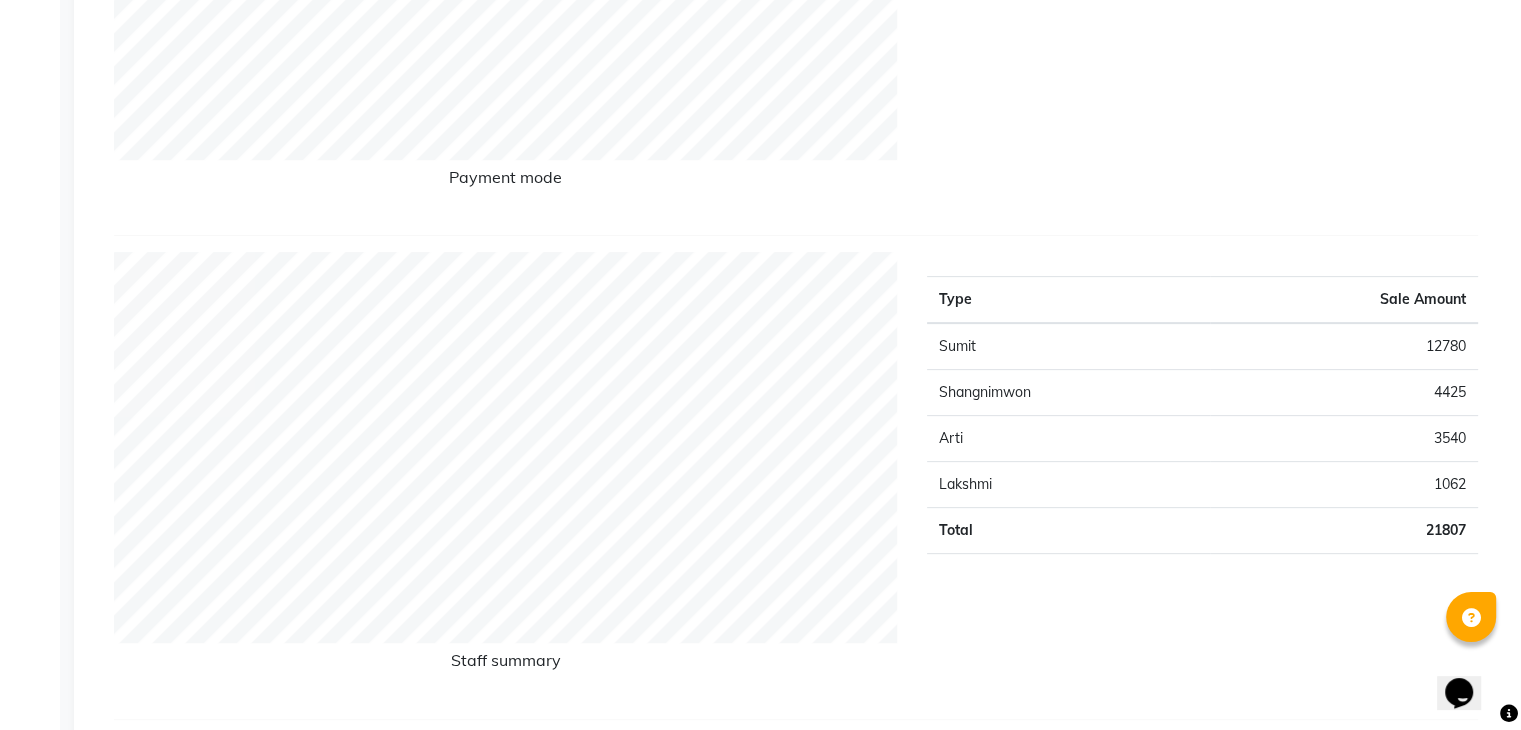 scroll, scrollTop: 0, scrollLeft: 0, axis: both 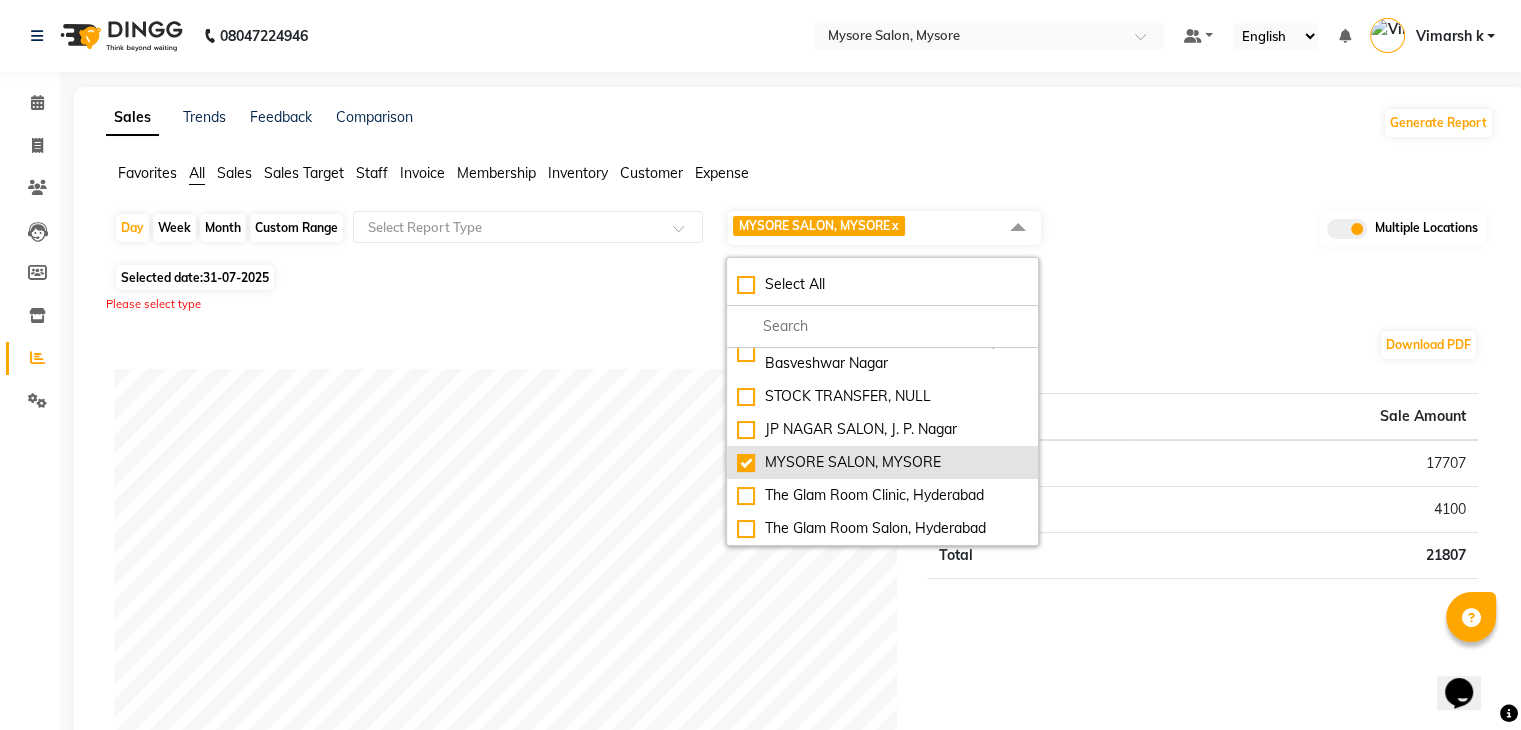click on "MYSORE SALON, MYSORE" 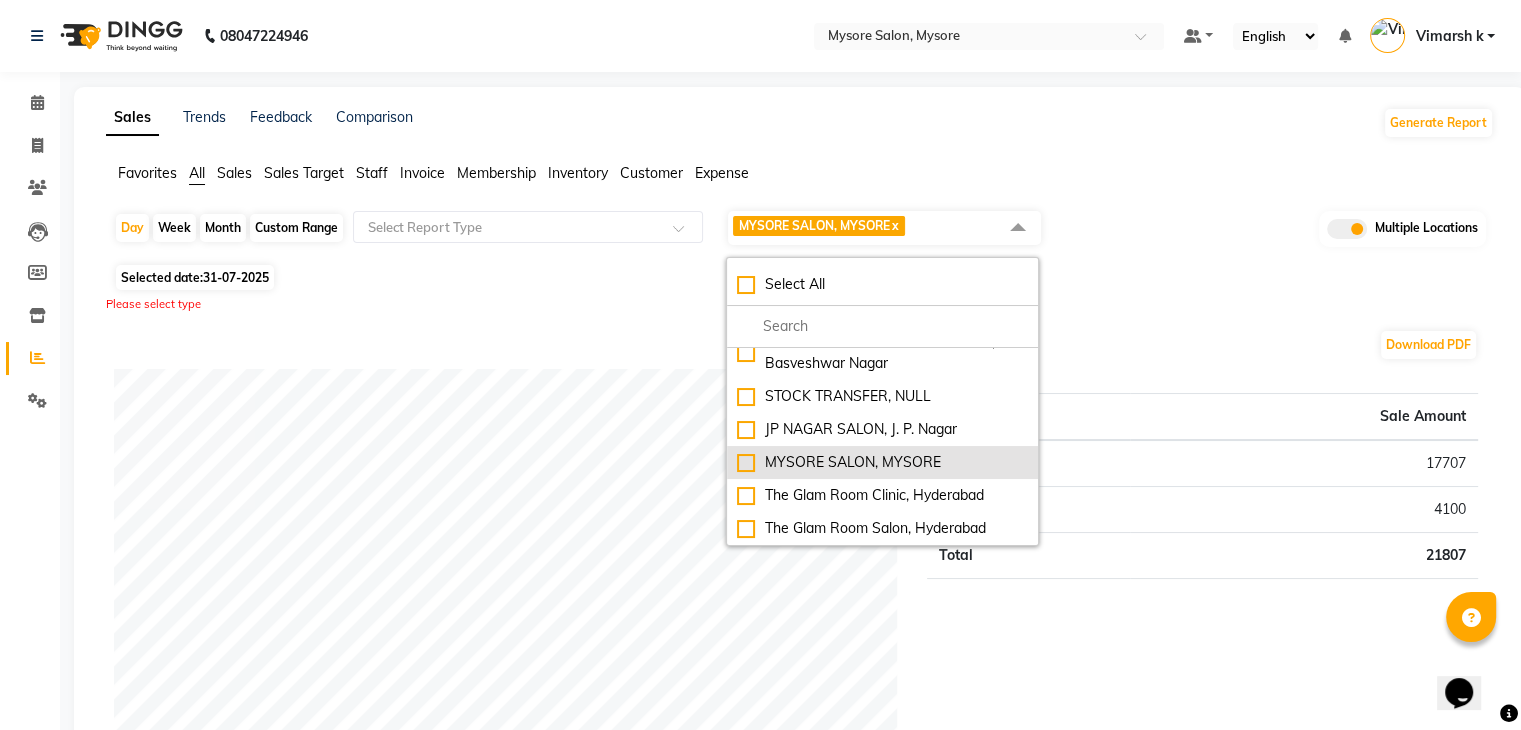 checkbox on "false" 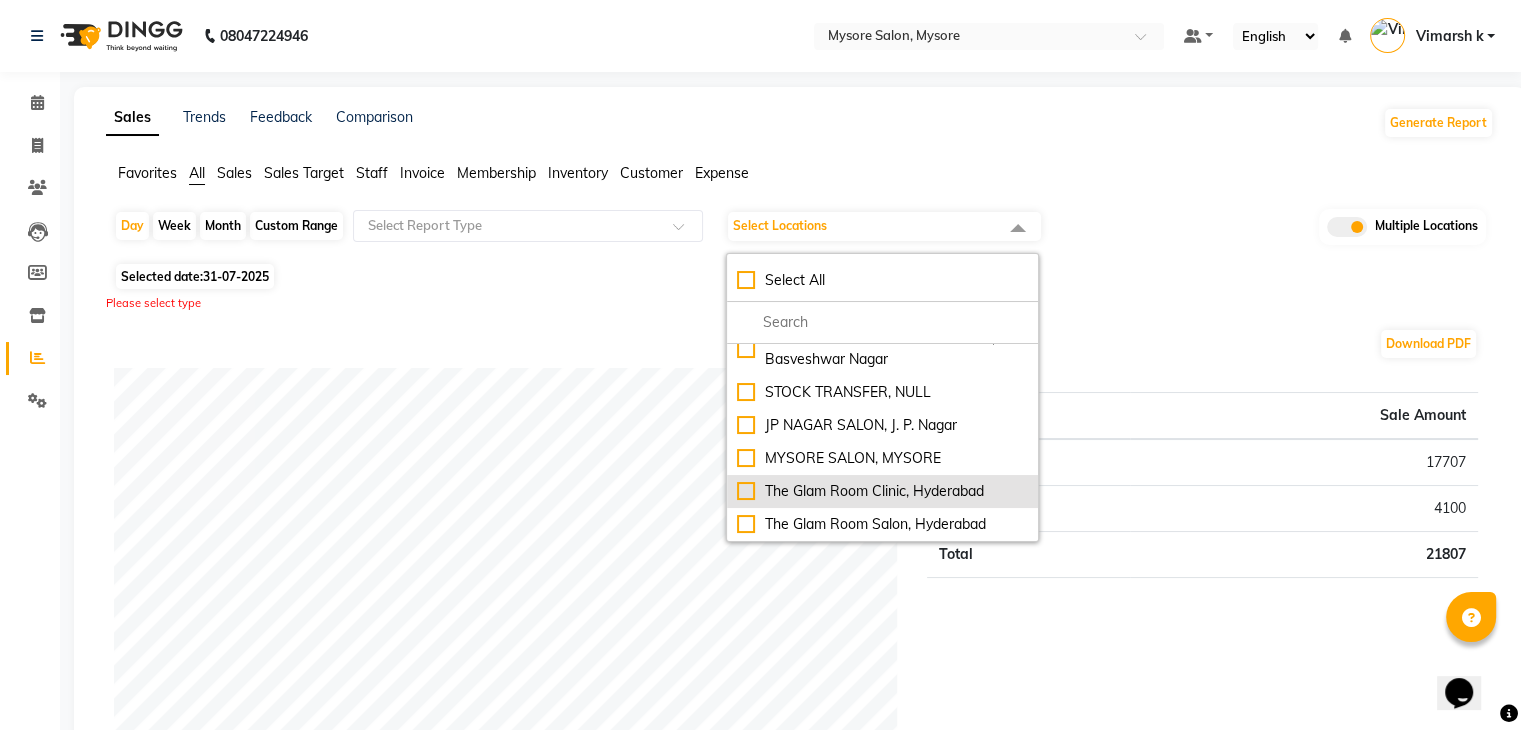 click on "The Glam Room Clinic, Hyderabad" 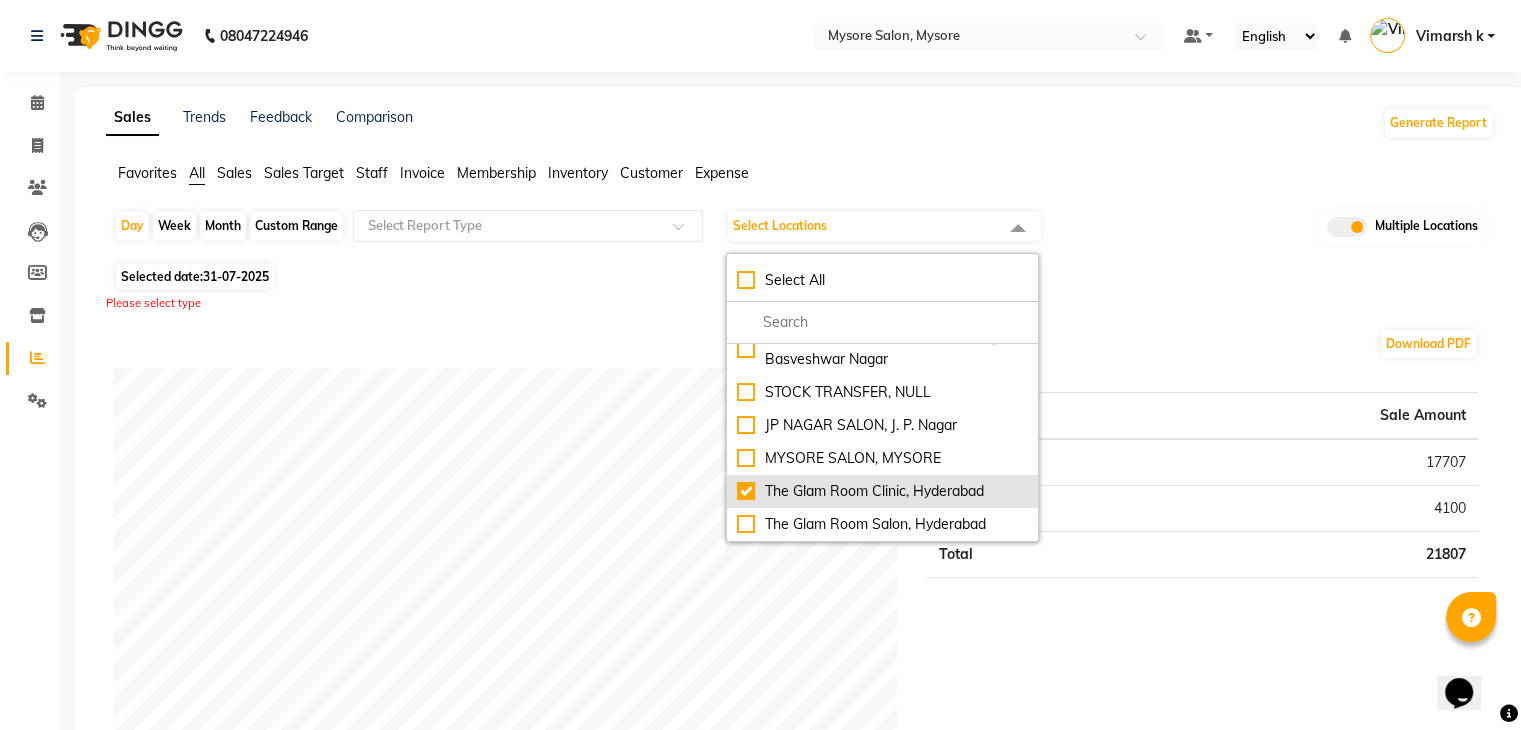 checkbox on "true" 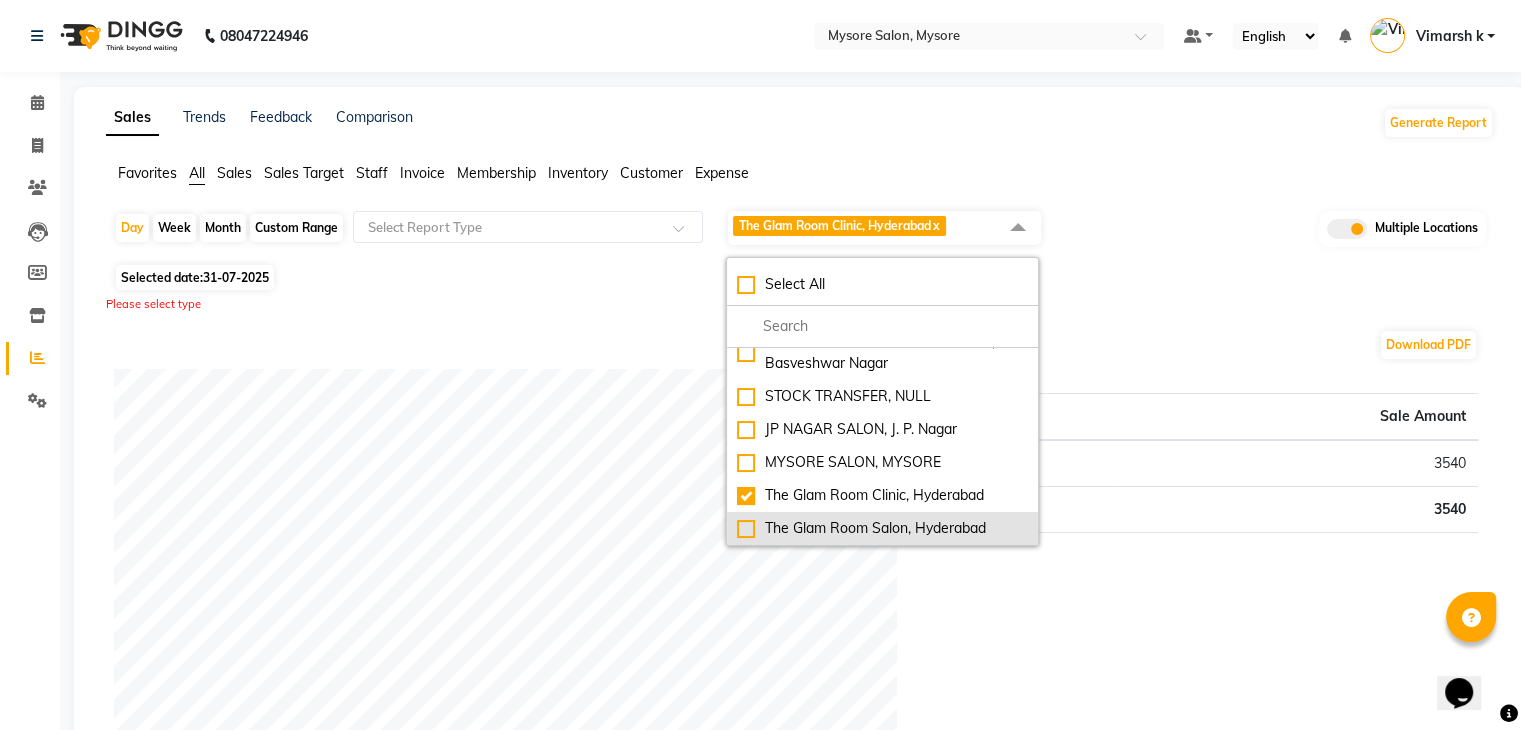 click on "The Glam Room Salon, Hyderabad" 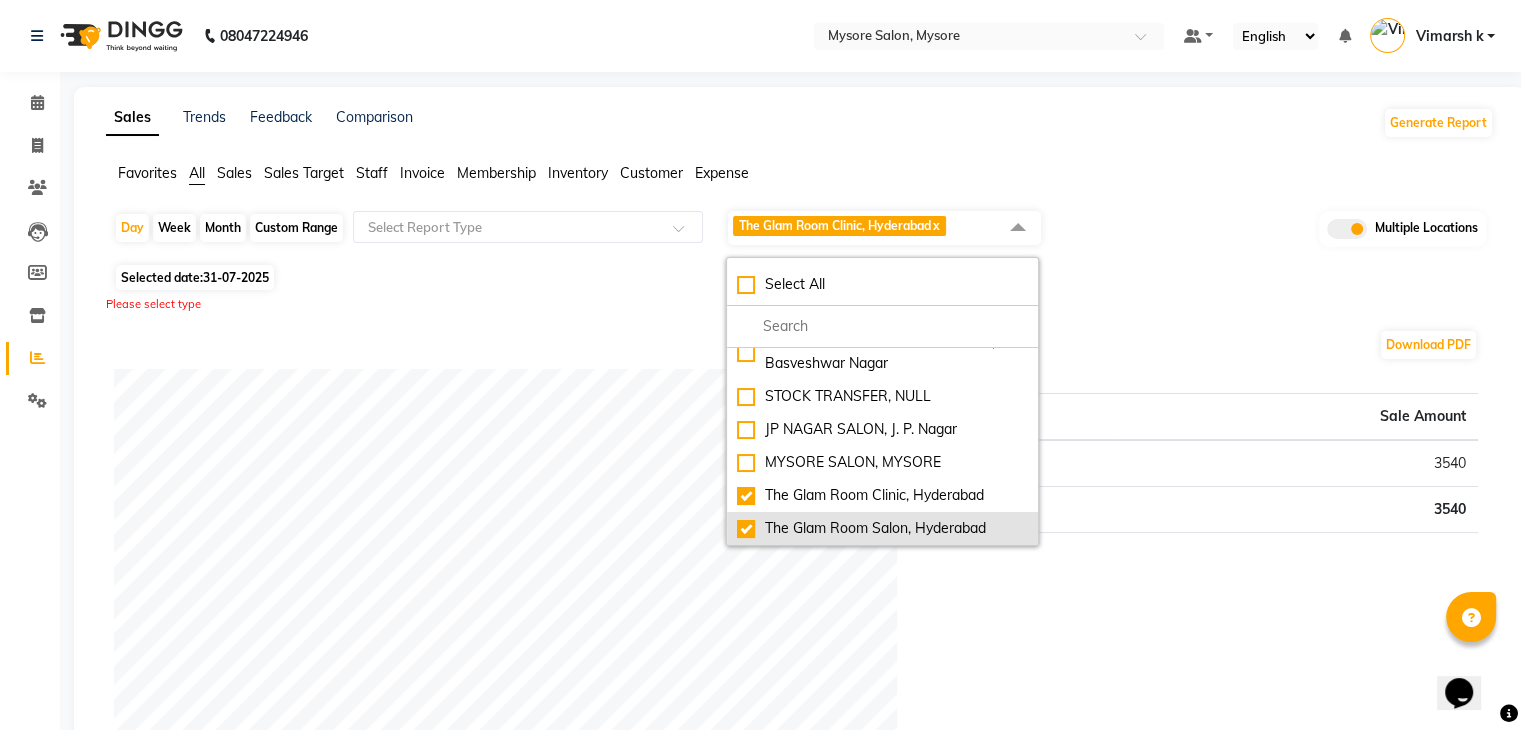 checkbox on "true" 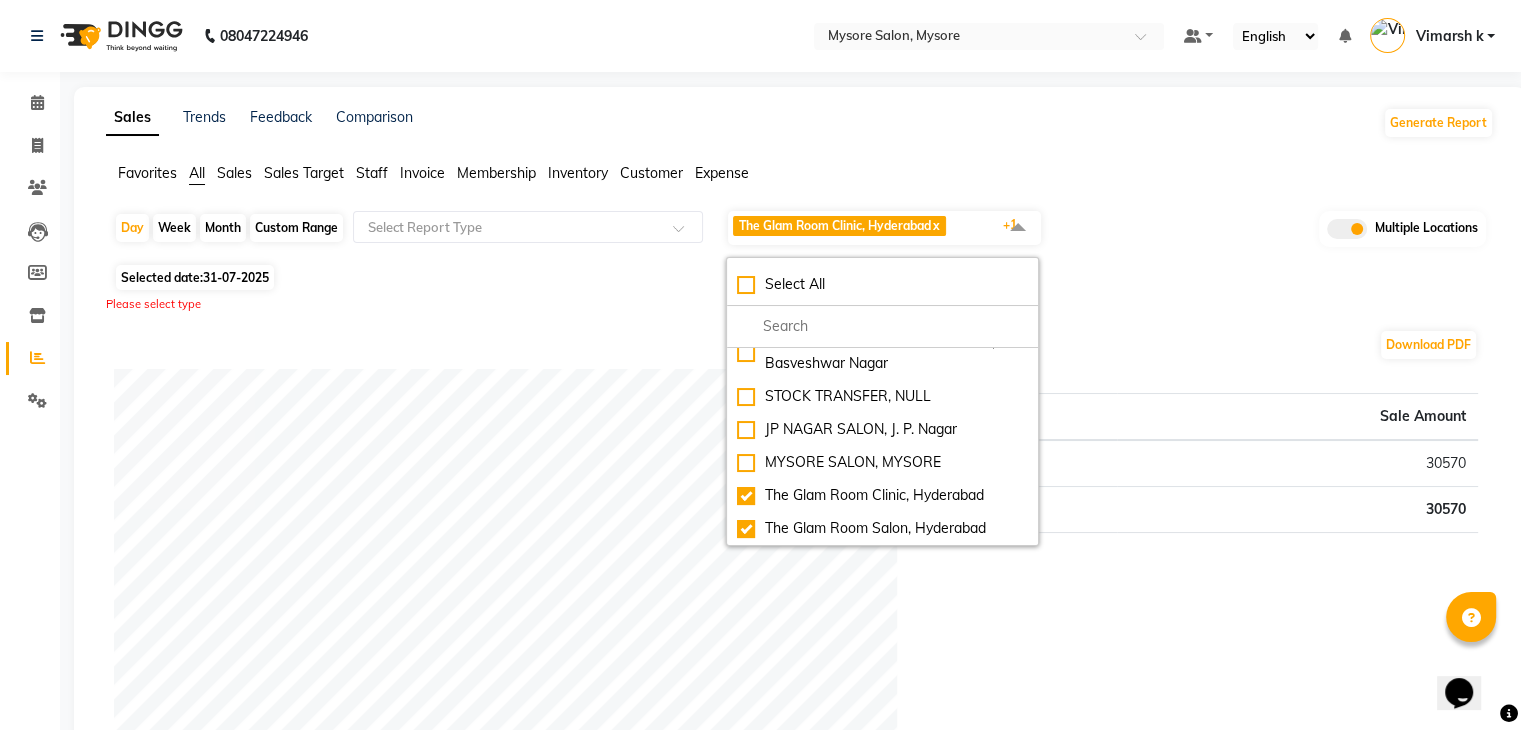 click on "Please select type" 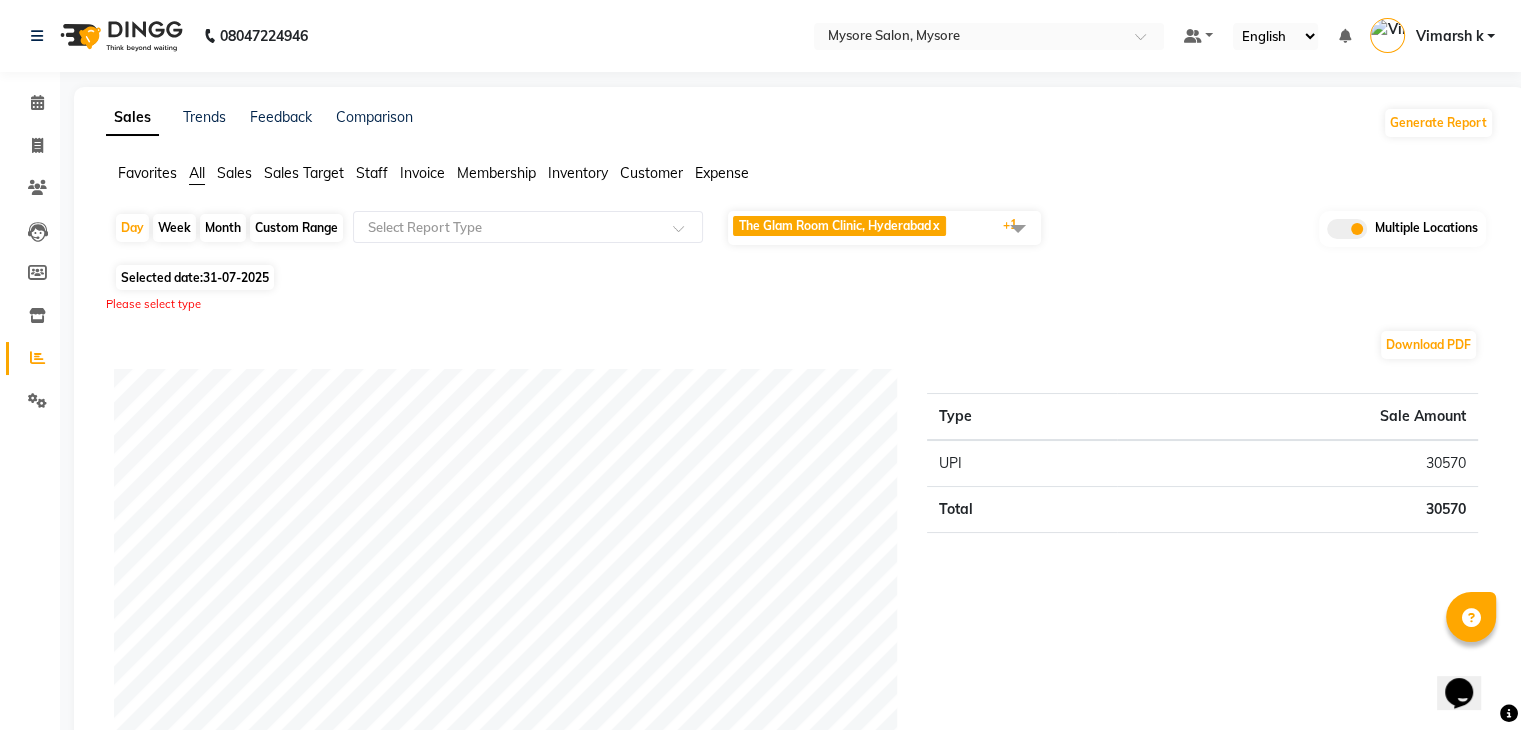 click on "Please select type" 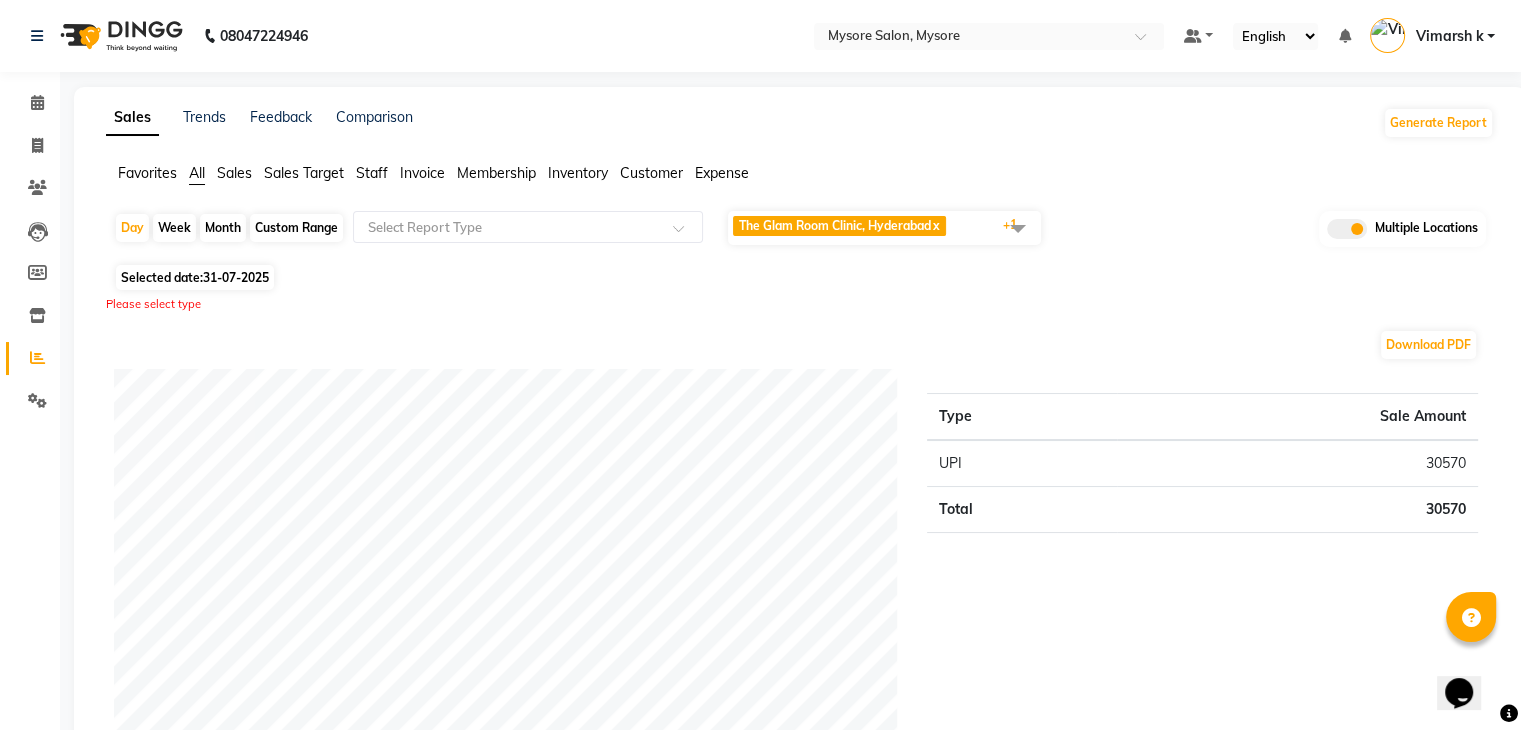 click on "The Glam Room Clinic, Hyderabad" 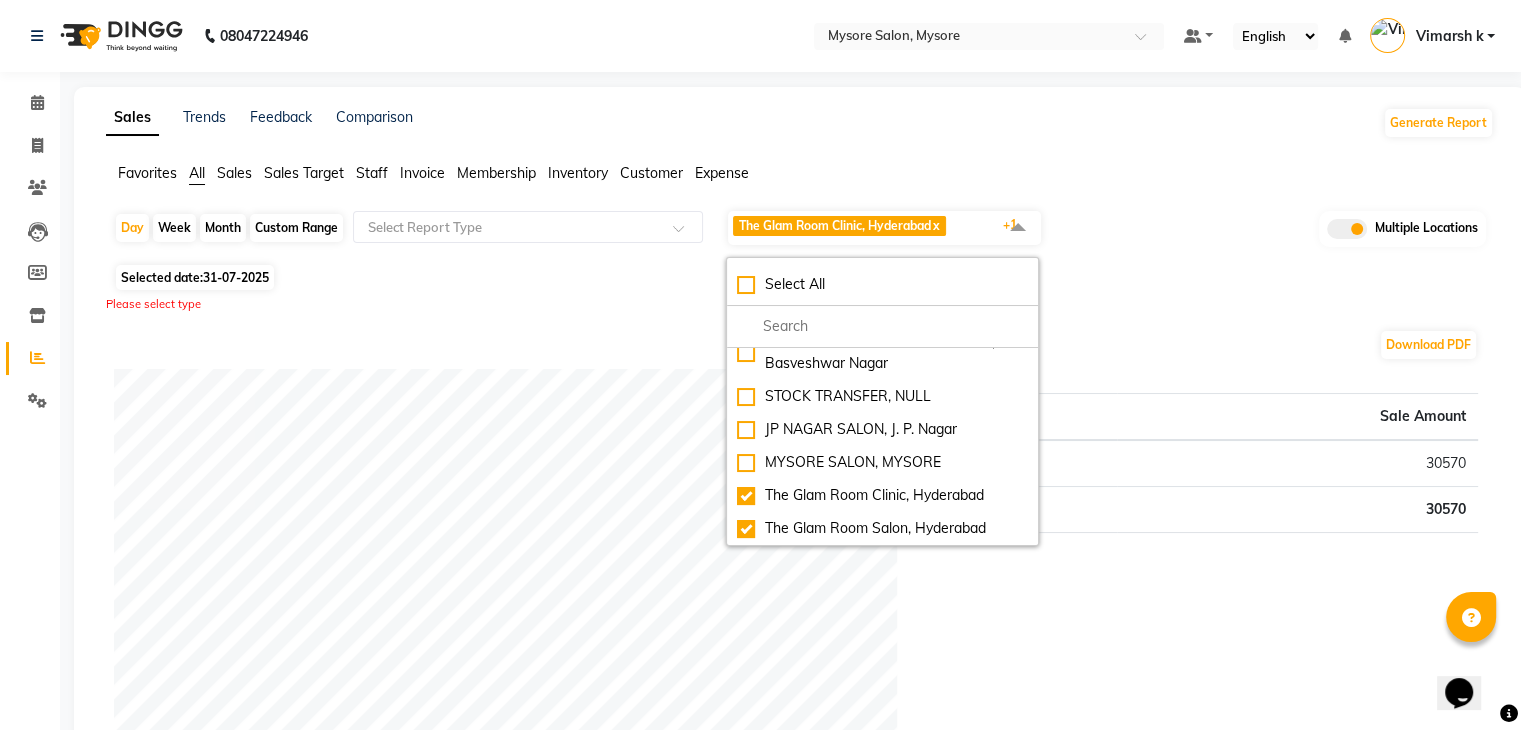 click on "Download PDF Payment mode Type Sale Amount UPI 30570 Total 30570 Staff summary Type Sale Amount Kuchanapally Sree Priya 3540 Tanveer  9440 Sumit 9330 Sunny 8260 Total 30570 Sales summary Type Sale Amount Gift card 0 Prepaid 0 Vouchers 0 Memberships 0 Packages 0 Tips 0 Services 28320 Products 2250 Fee 0 Total 30570 Expense by type Type Sale Amount MILK MONTHLY BILL 193 Total 193 Service by category Type Sale Amount Permanent Hair Treatment 14160 Hair Colour (Women) 9440 TREATMENT 3540 Hair Cut Wash & Styling (Women) 1180 Total 28320 Service sales Type Sale Amount Permanent Hair Treatment - Botox (Short) 14160 Hair Colour (Women) - Global Highlights Short 4720 Hair Colour (Women) - Global Colour (Regular) short 4720 HYDRA FACIAL 3540 Hair Cut Wash & Styling (Women) - Basic-U/Straight 1180 Total 28320" 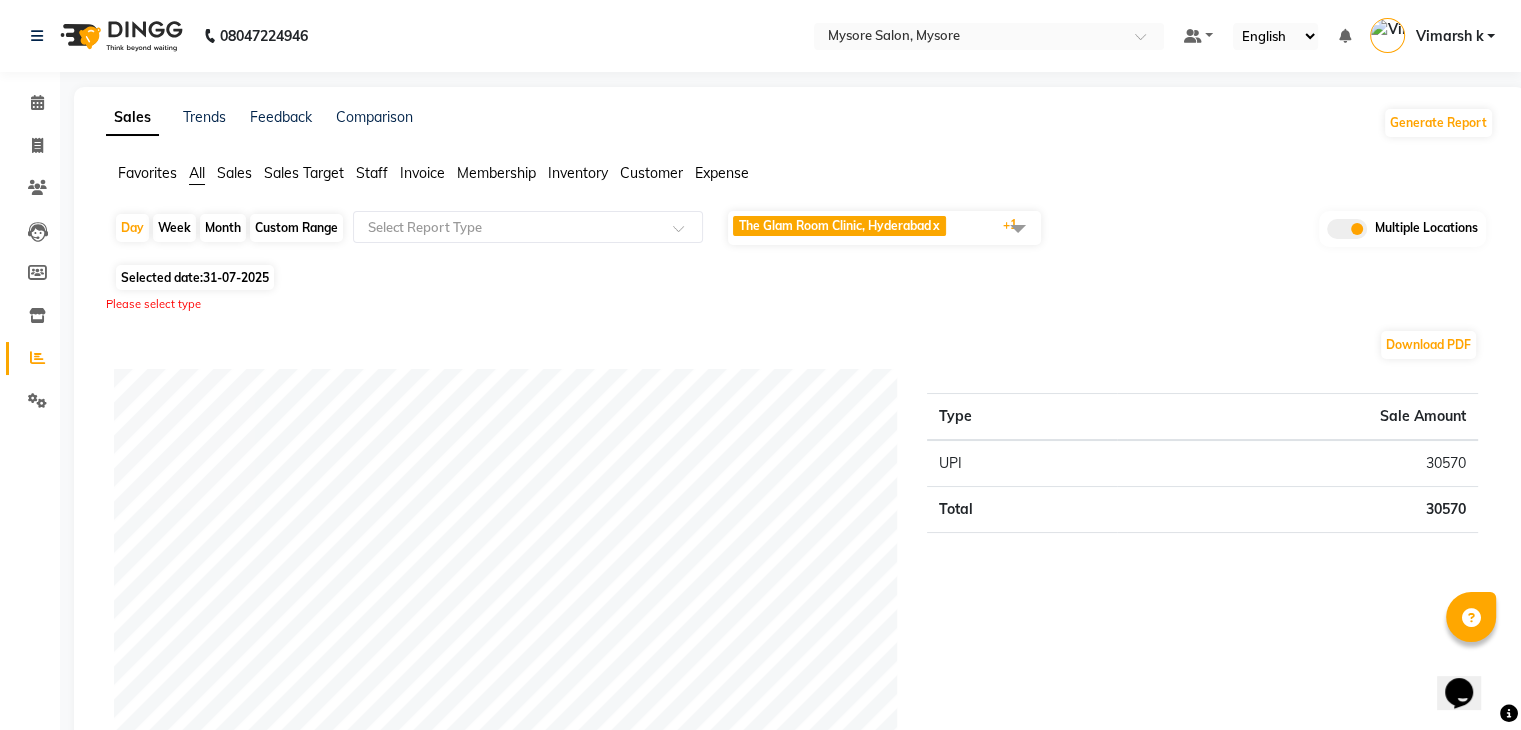 click on "Selected date:  31-07-2025" 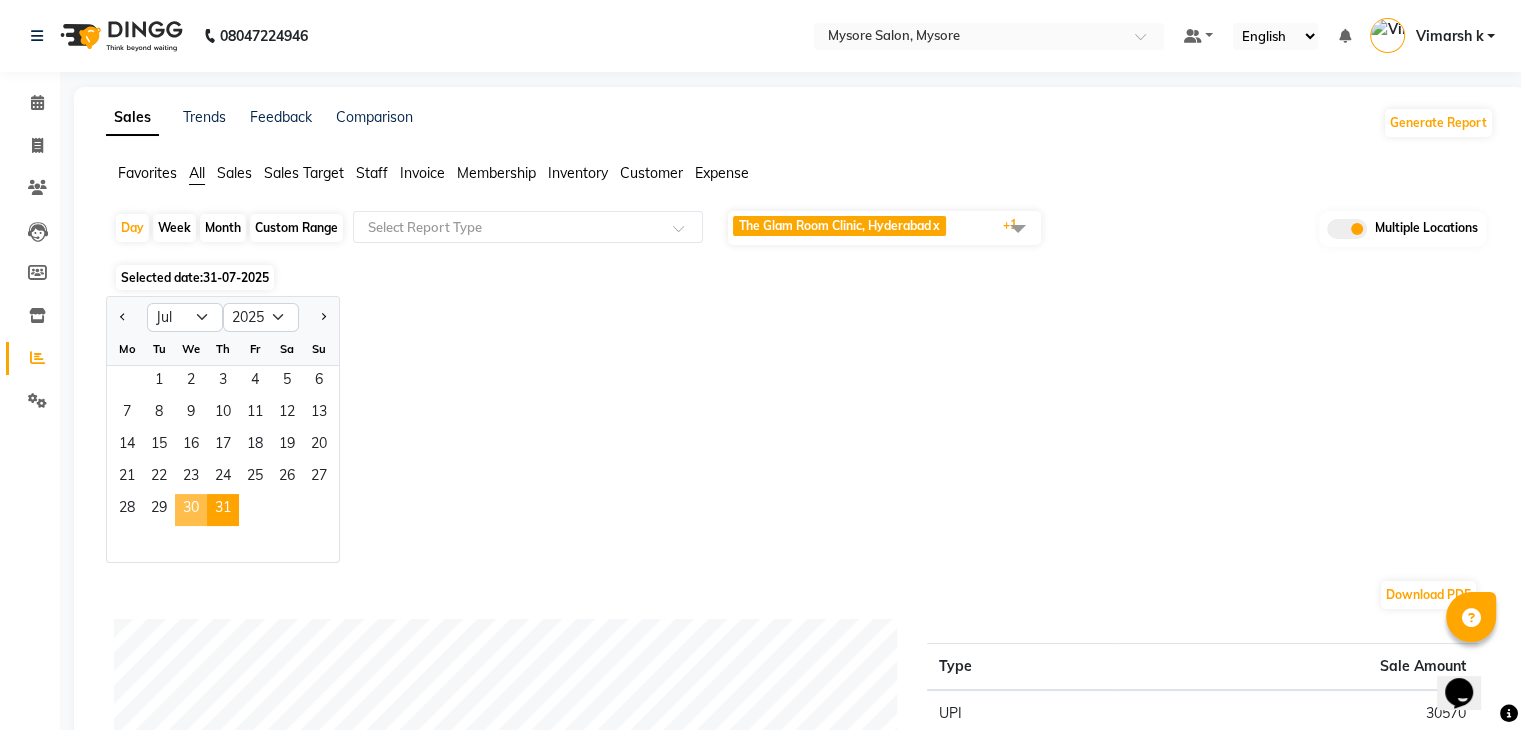 click on "30" 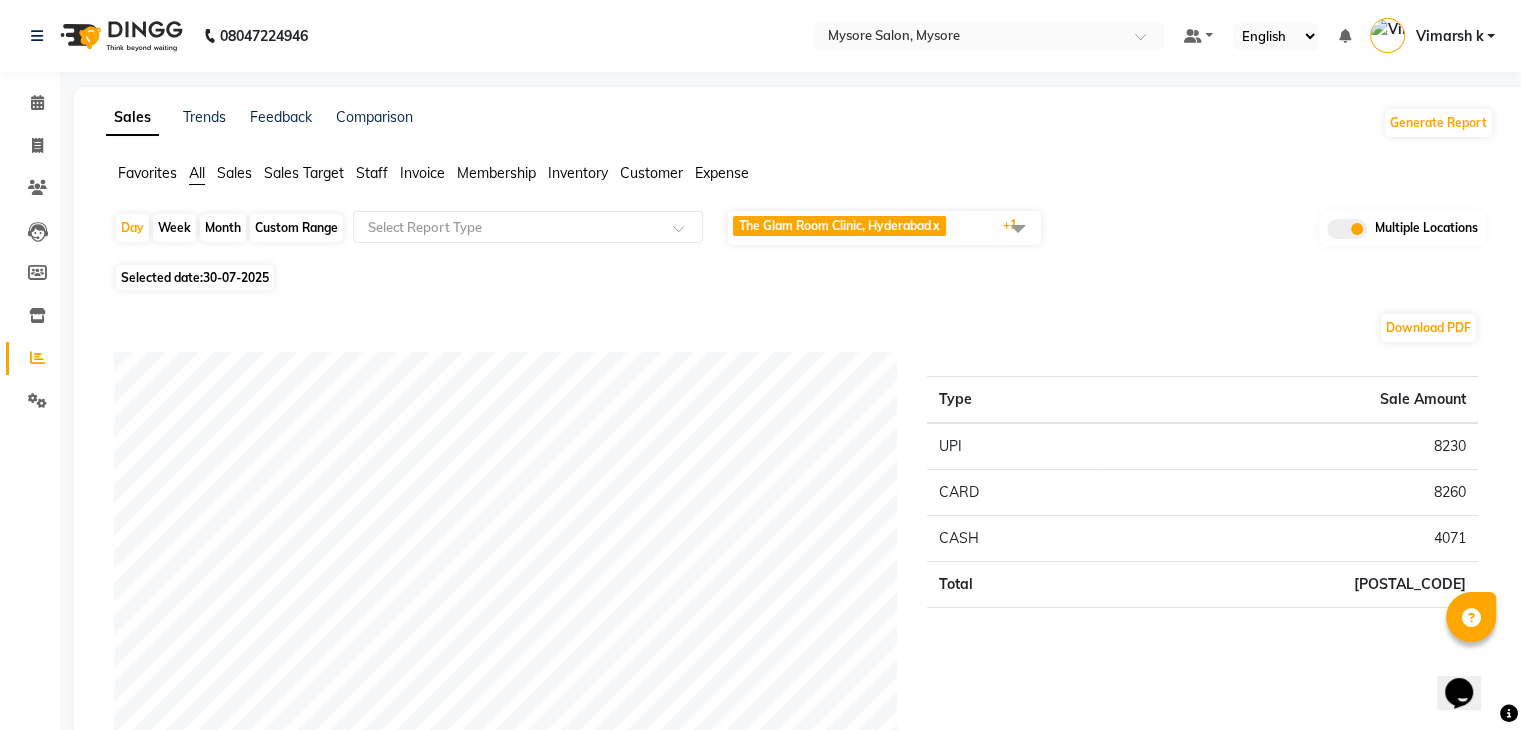 click on "30-07-2025" 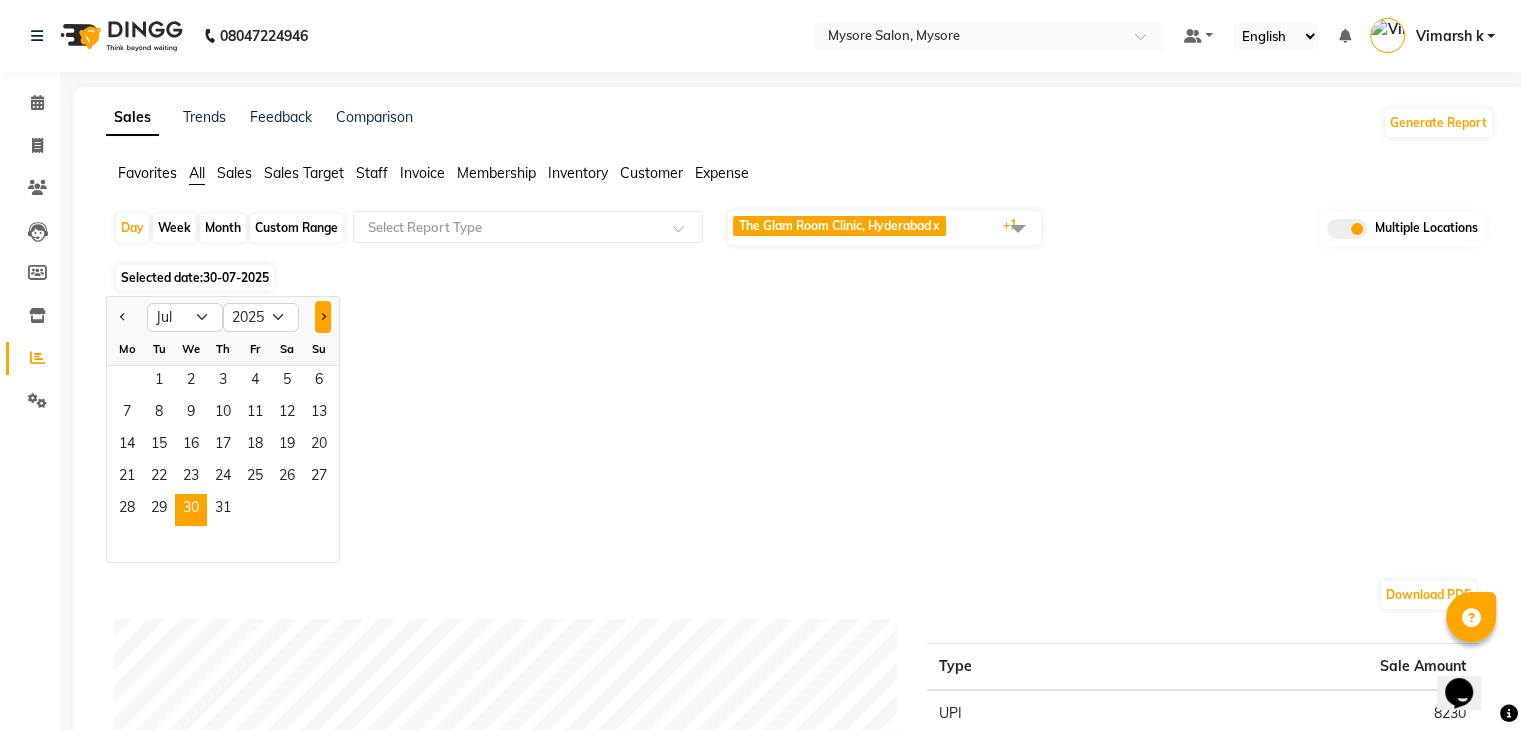 click 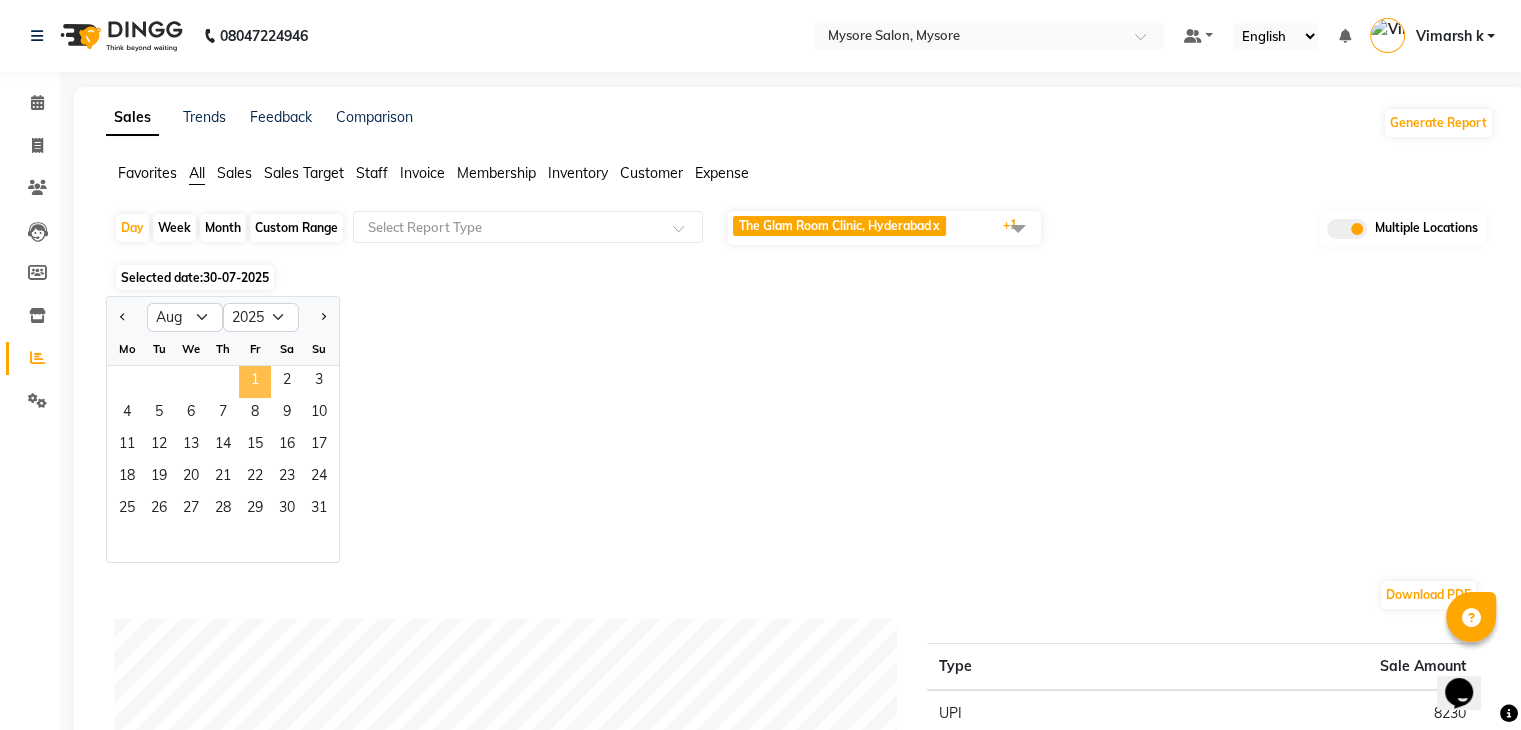 click on "1" 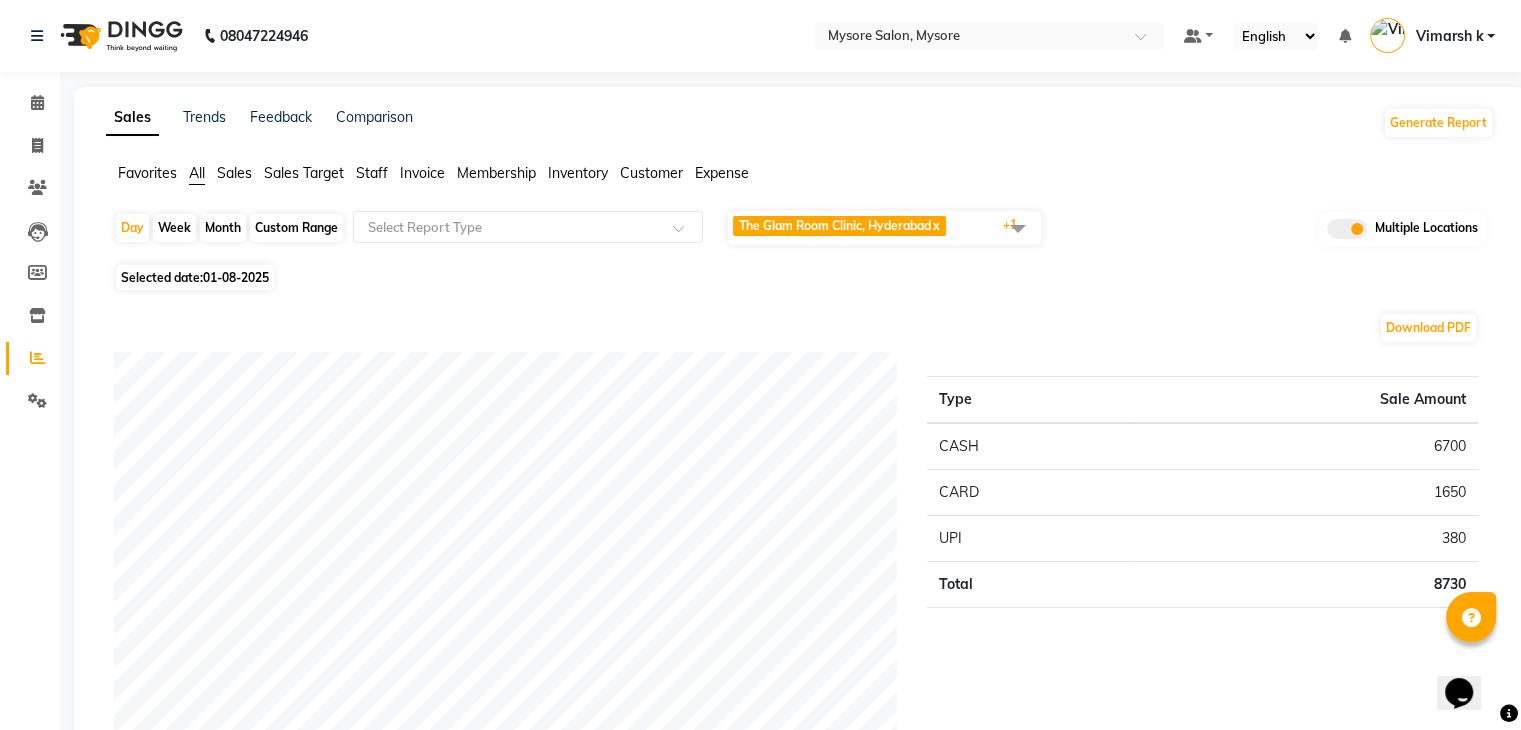 click on "Download PDF Payment mode Type Sale Amount CASH 6700 CARD 1650 UPI 380 Total 8730 Staff summary Type Sale Amount Sunny 5900 Tanveer  2830 Total 8730 Sales summary Type Sale Amount Vouchers 0 Prepaid 0 Memberships 0 Gift card 0 Products 0 Packages 0 Tips 0 Services 8730 Fee 0 Total 8730 Service by category Type Sale Amount Hair Colour (Women) 4720 Hair Cut Wash & Styling (Women) 2360 HAIRCUT & HAIRSPA 1650 Total 8730 Service sales Type Sale Amount Hair Colour (Women) - Global Colour (Regular) short 4720 Hair Cut Wash & Styling (Women) - Basic-U/Straight 2360 HAIRCUT + HAIRSPA 1650 Total 8730" 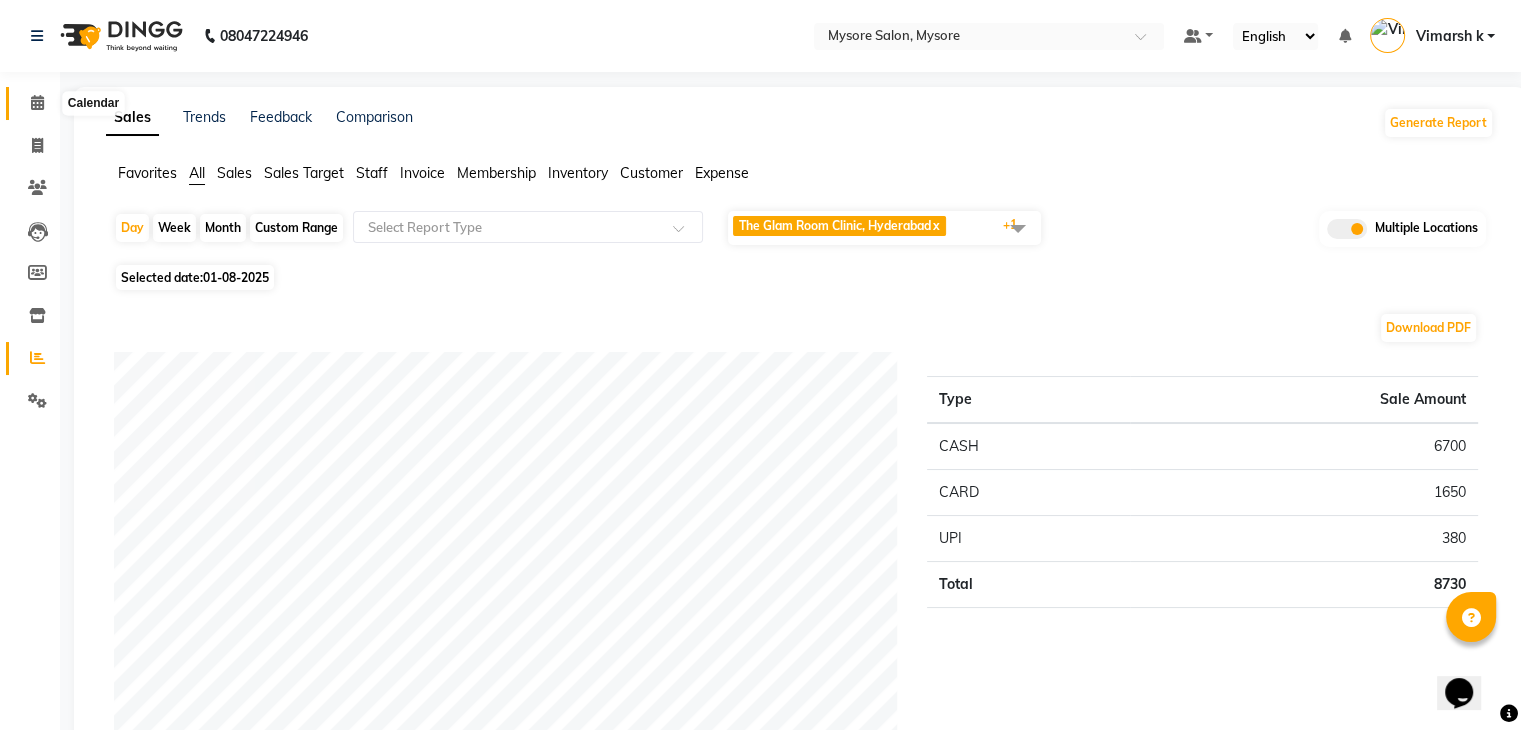 click 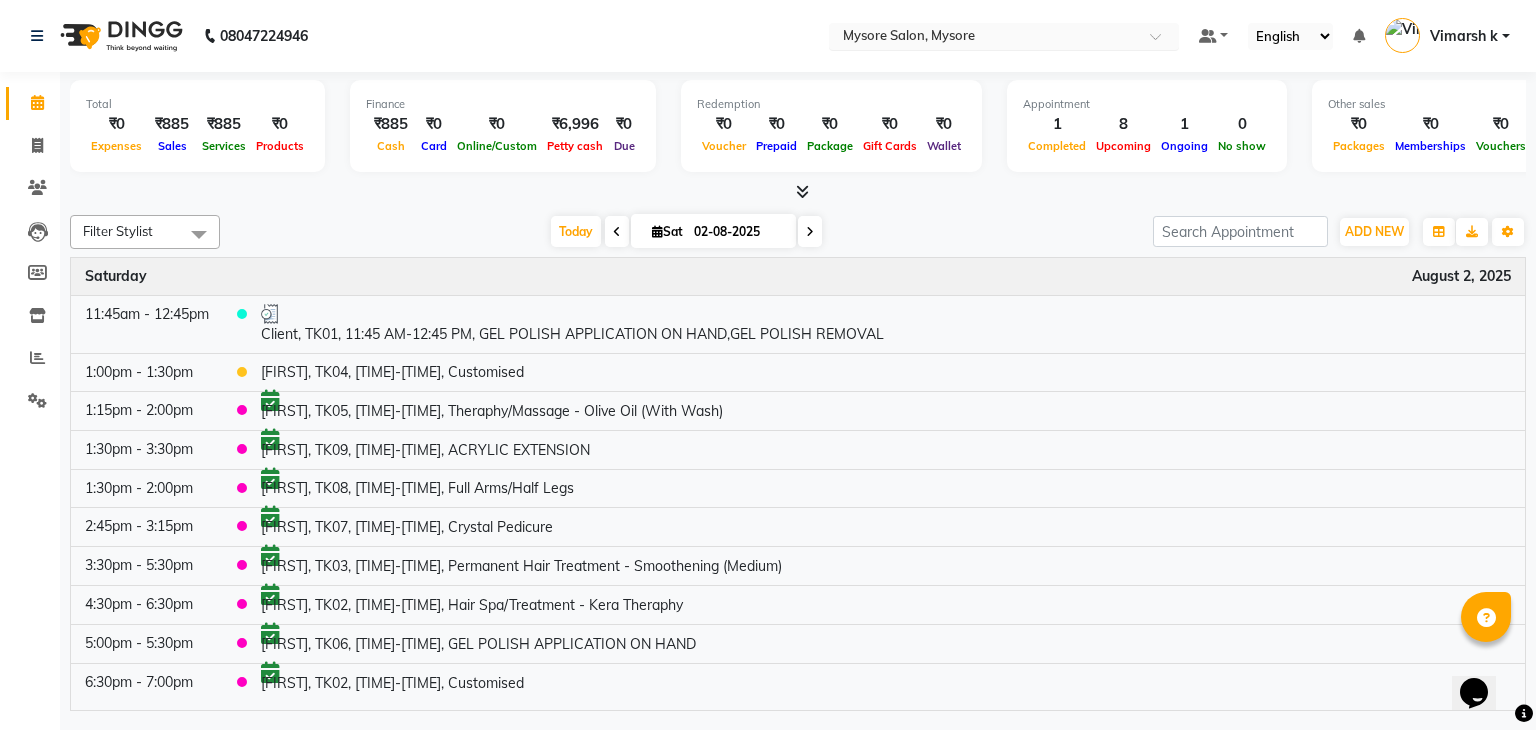 click at bounding box center (984, 38) 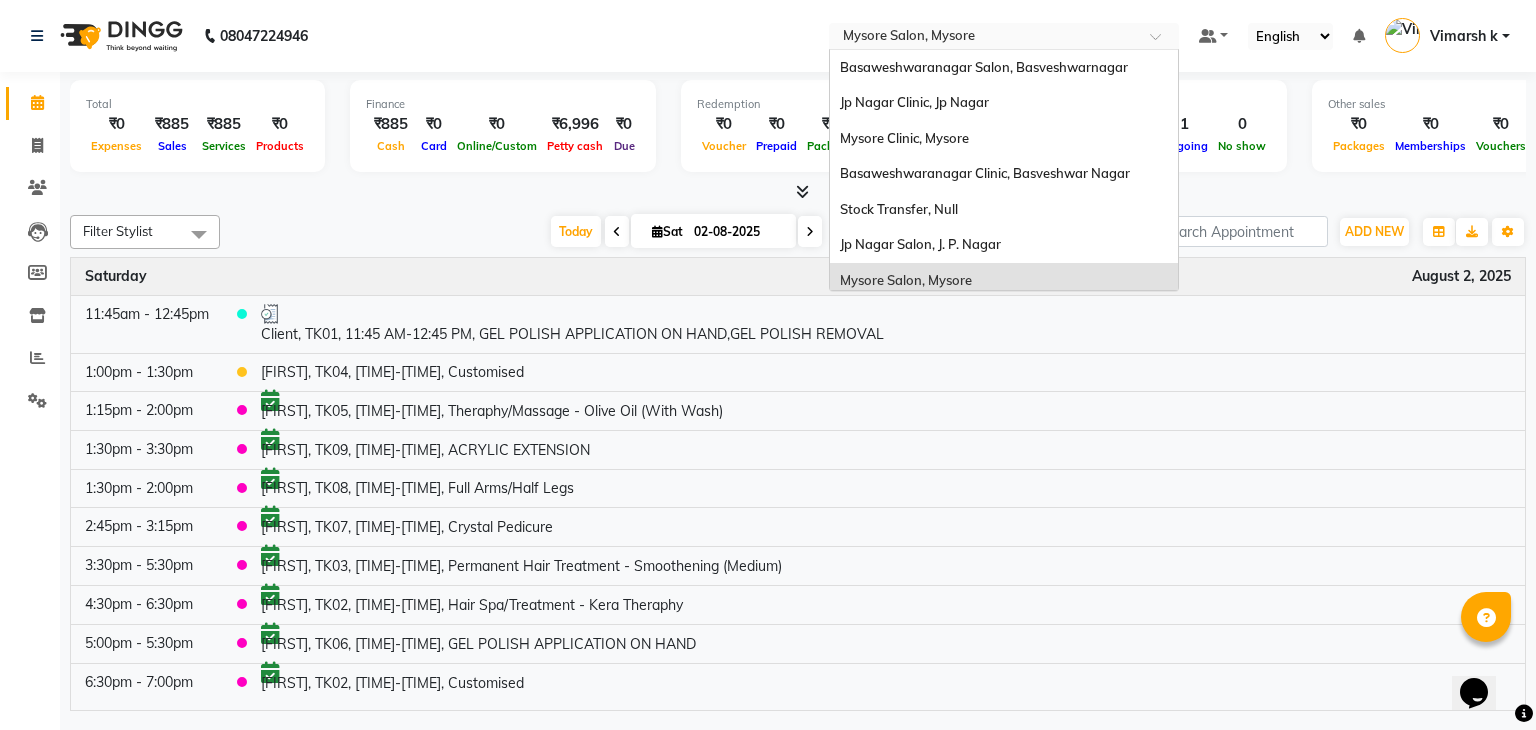 scroll, scrollTop: 79, scrollLeft: 0, axis: vertical 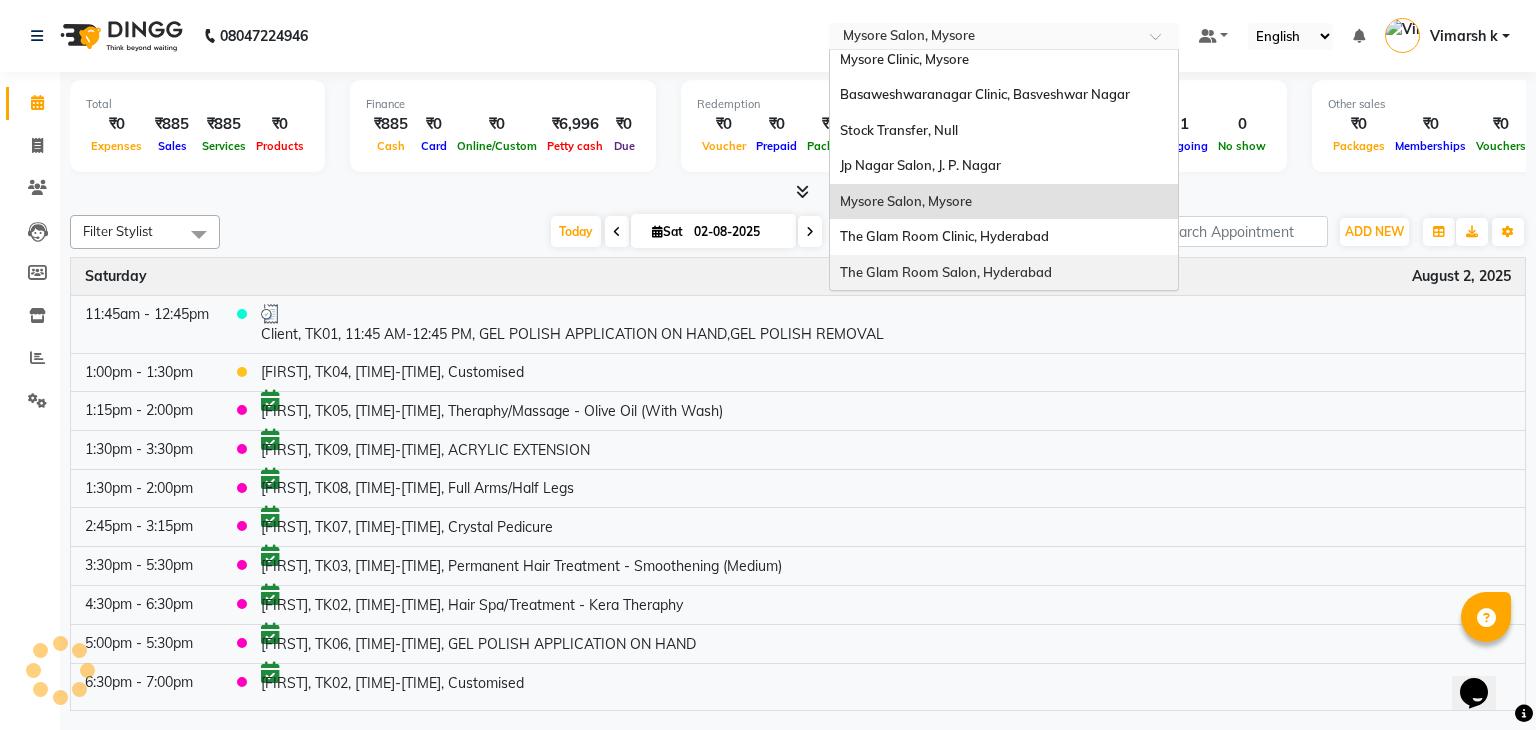 click on "The Glam Room Salon, Hyderabad" at bounding box center (946, 272) 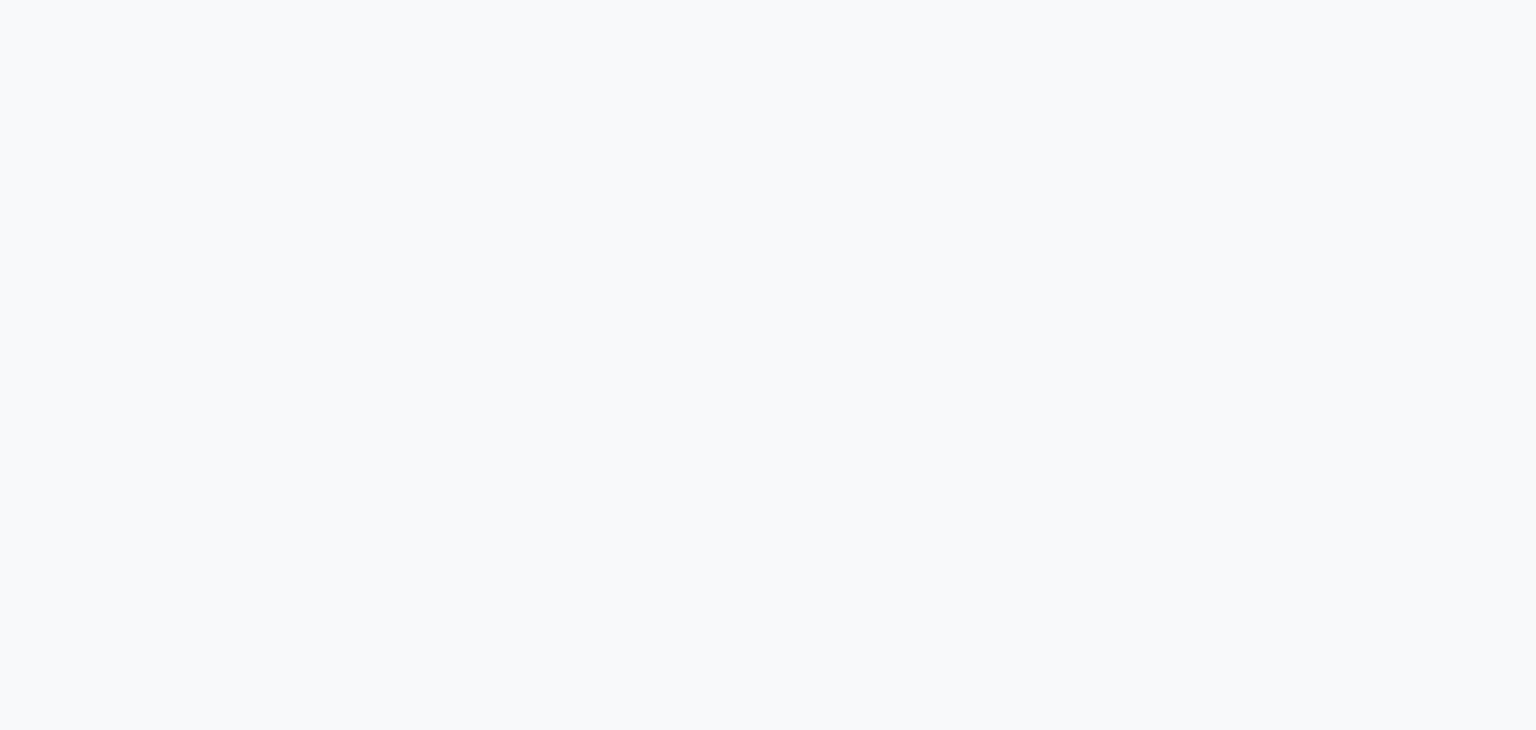 scroll, scrollTop: 0, scrollLeft: 0, axis: both 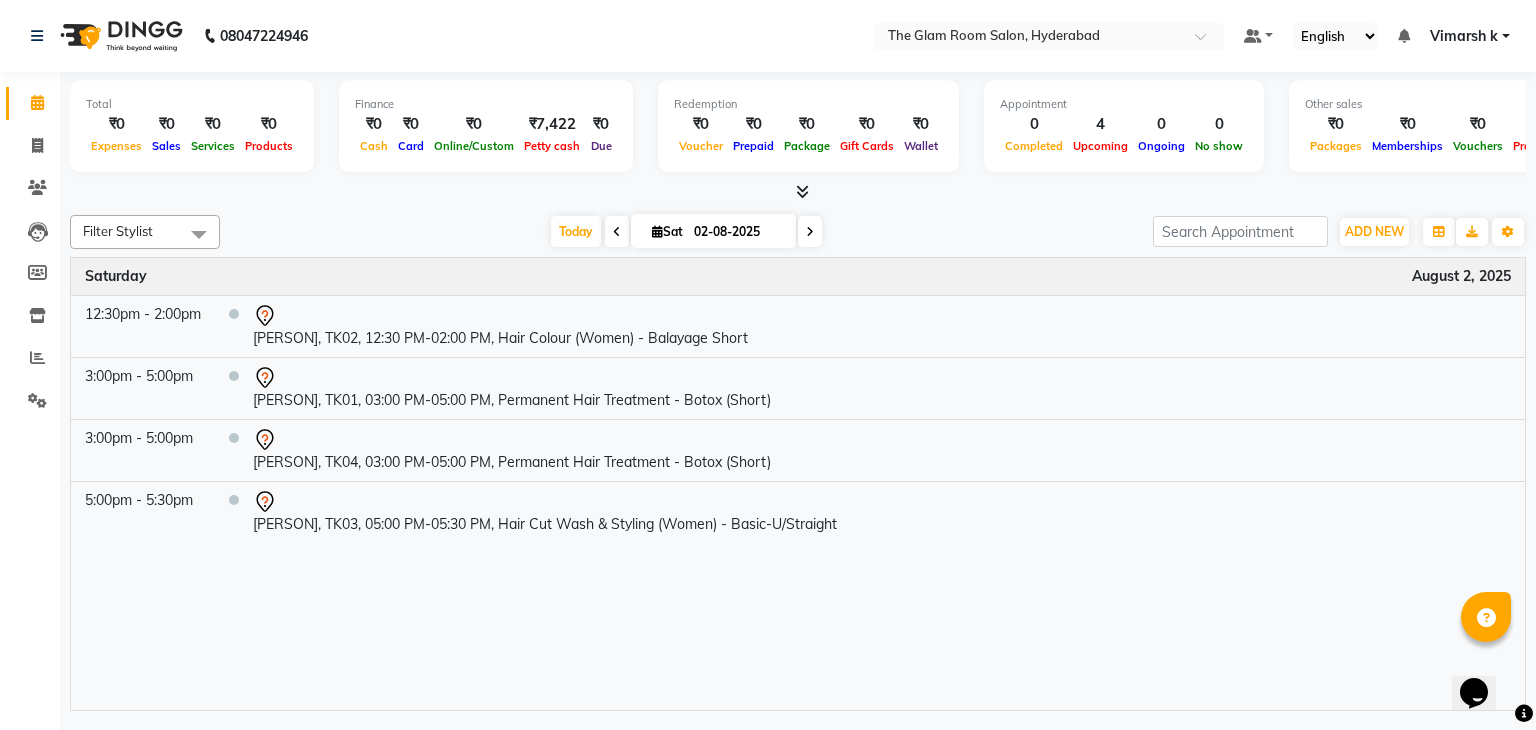 click on "08047224946 Select Location × The Glam Room Salon, Hyderabad Default Panel My Panel English ENGLISH Español العربية मराठी हिंदी ગુજરાતી தமிழ் 中文 Notifications nothing to show [PERSON] Manage Profile Change Password Sign out  Version:3.15.11" 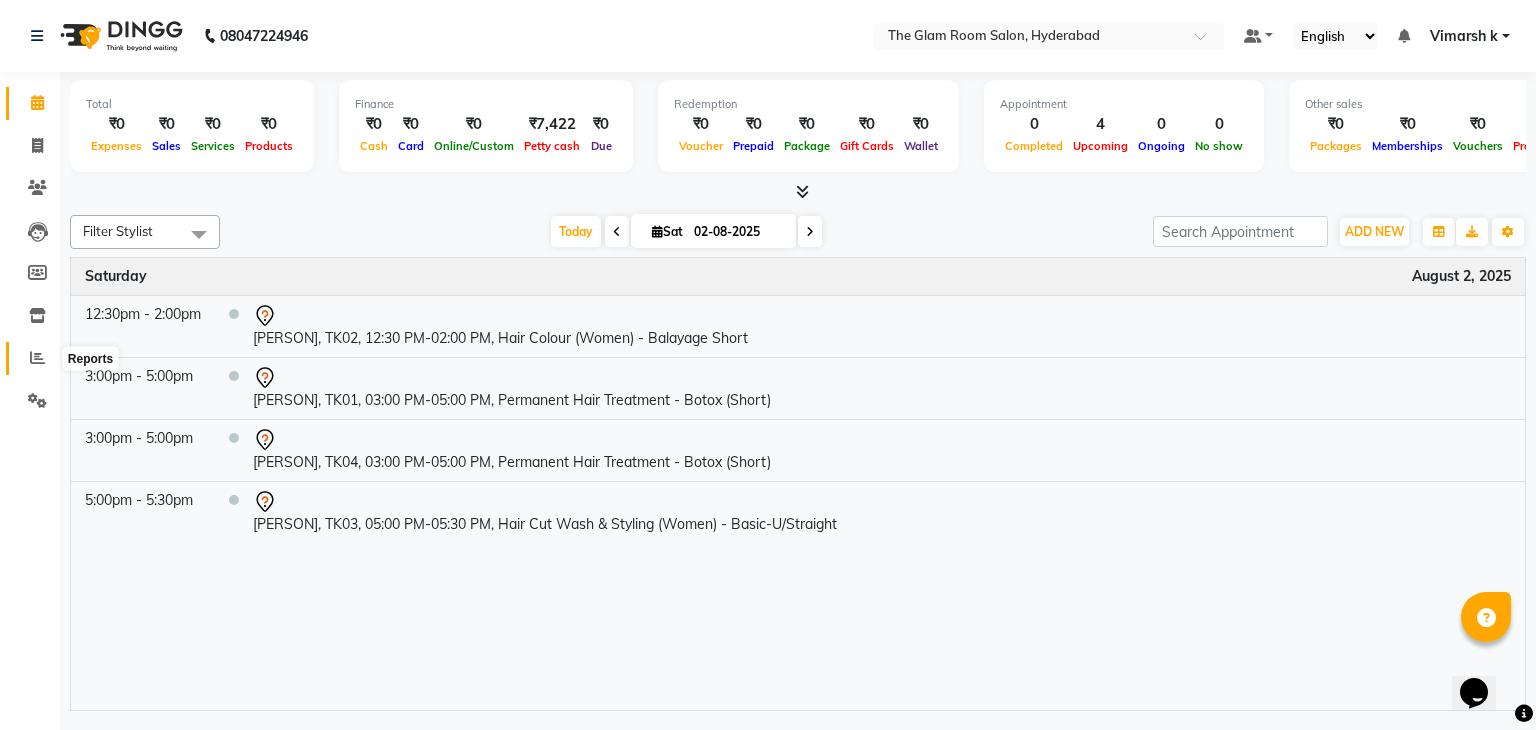 click 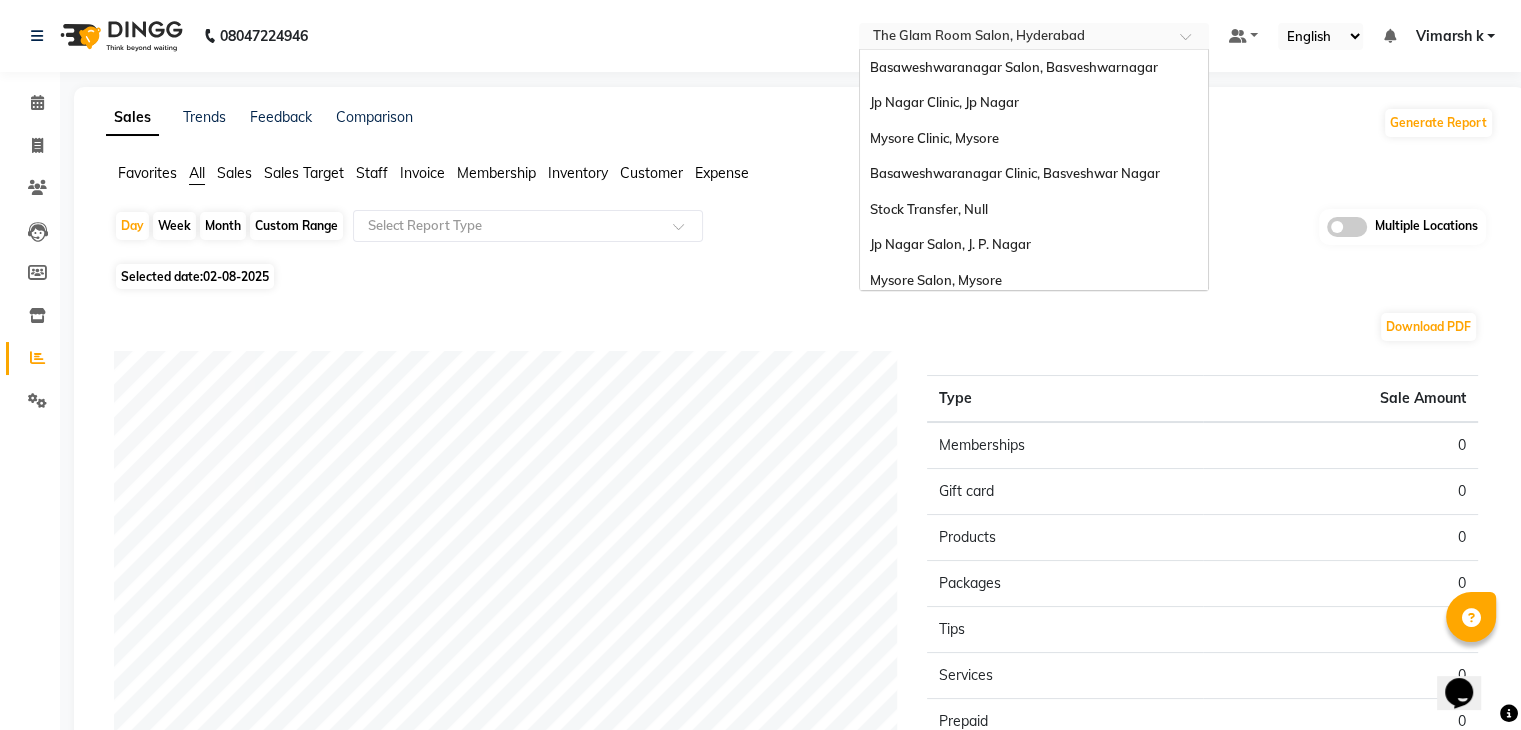 click on "Select Location × The Glam Room Salon, Hyderabad Basaweshwaranagar Salon, Basveshwarnagar  Jp Nagar Clinic, Jp Nagar Mysore Clinic, Mysore Basaweshwaranagar Clinic, Basveshwar Nagar Stock Transfer, Null Jp Nagar Salon, J. P. Nagar Mysore Salon, Mysore The Glam Room Clinic, Hyderabad The Glam Room Salon, Hyderabad" at bounding box center (1034, 36) 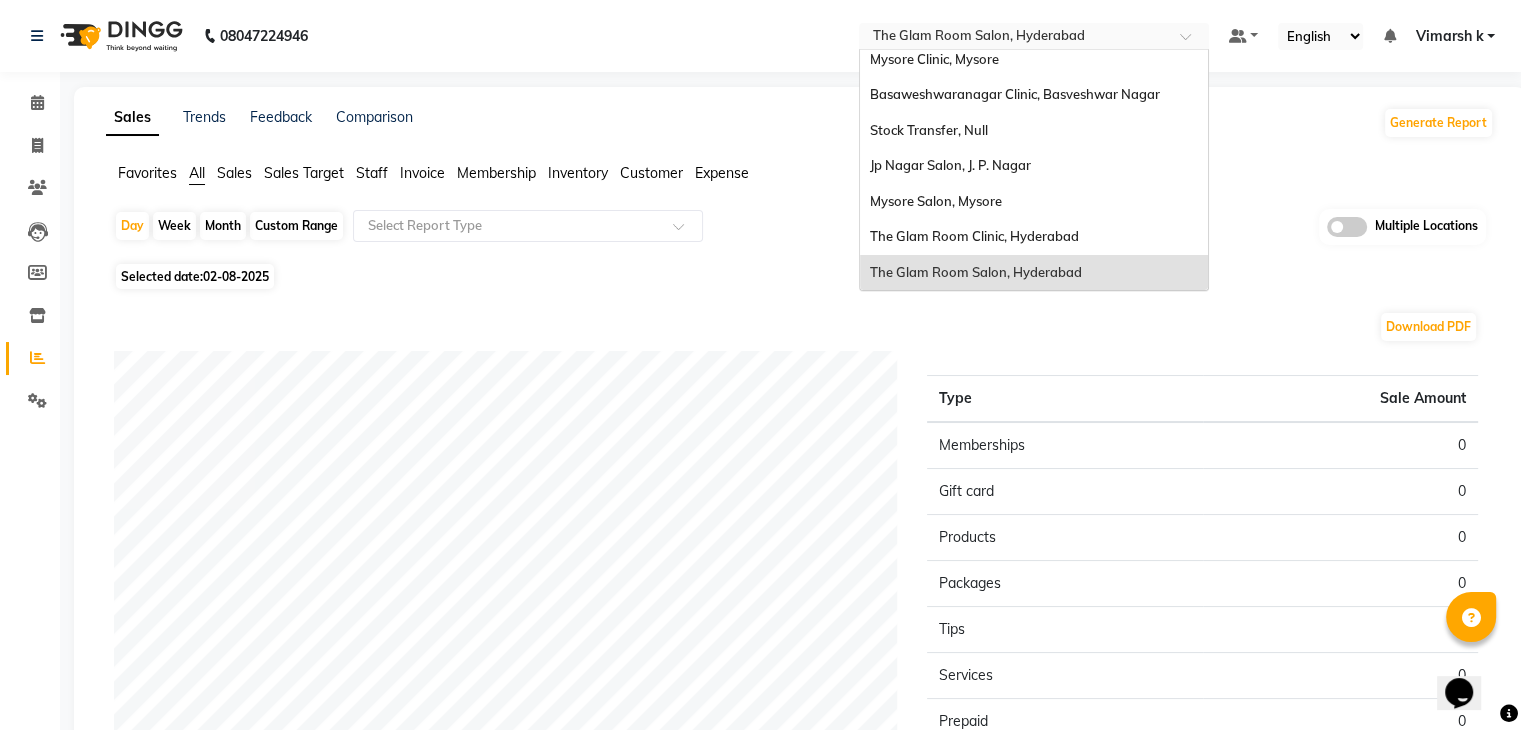 scroll, scrollTop: 0, scrollLeft: 0, axis: both 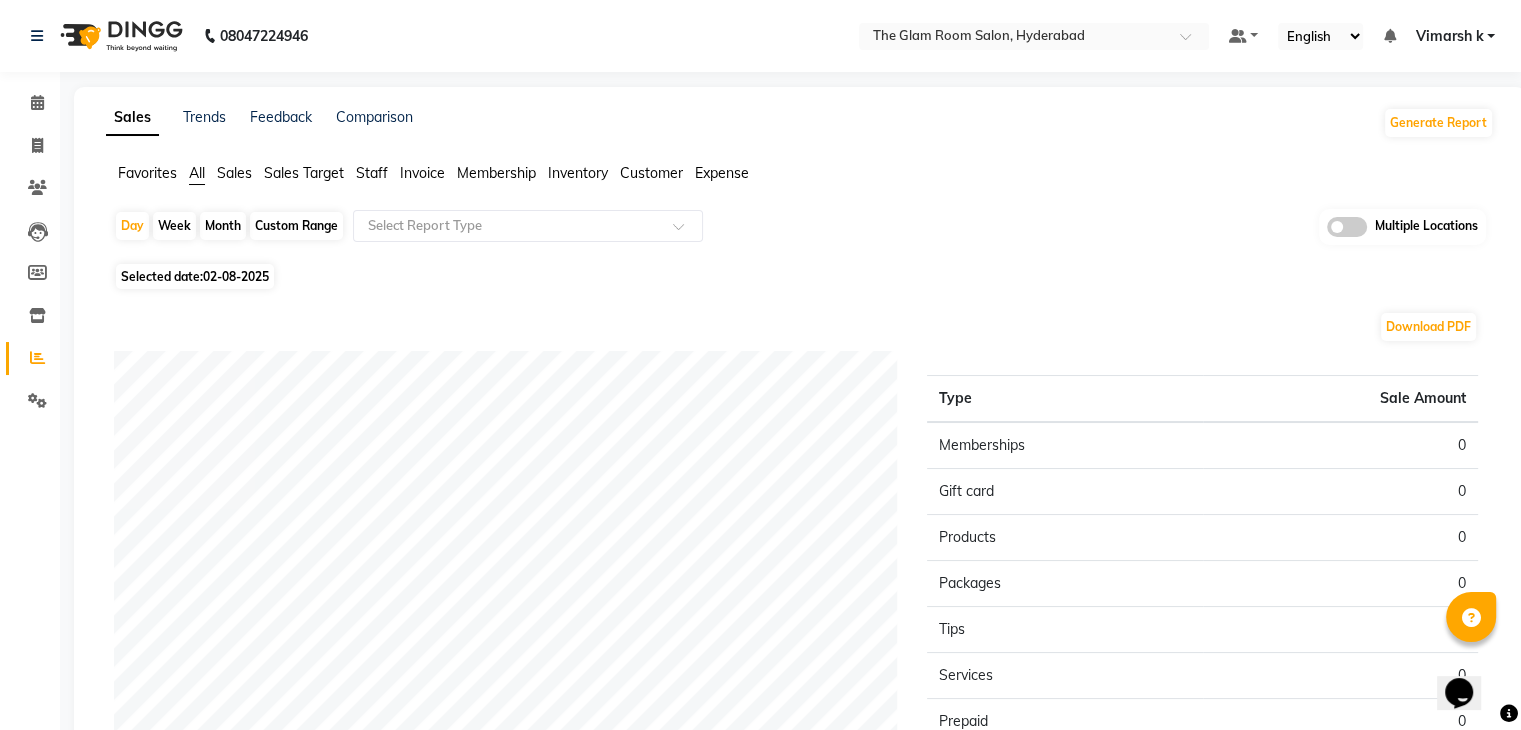 click on "Selected date:  02-08-2025" 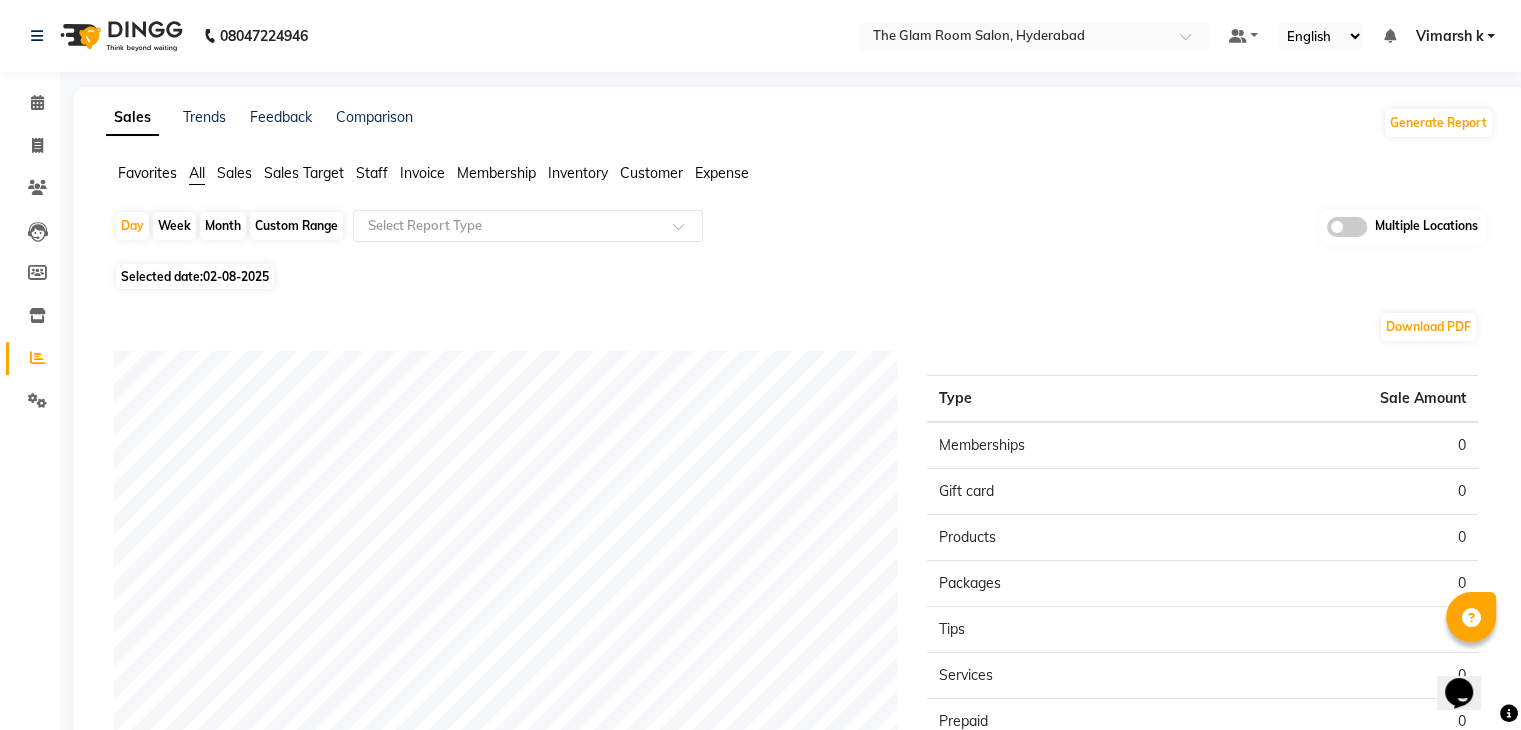 click 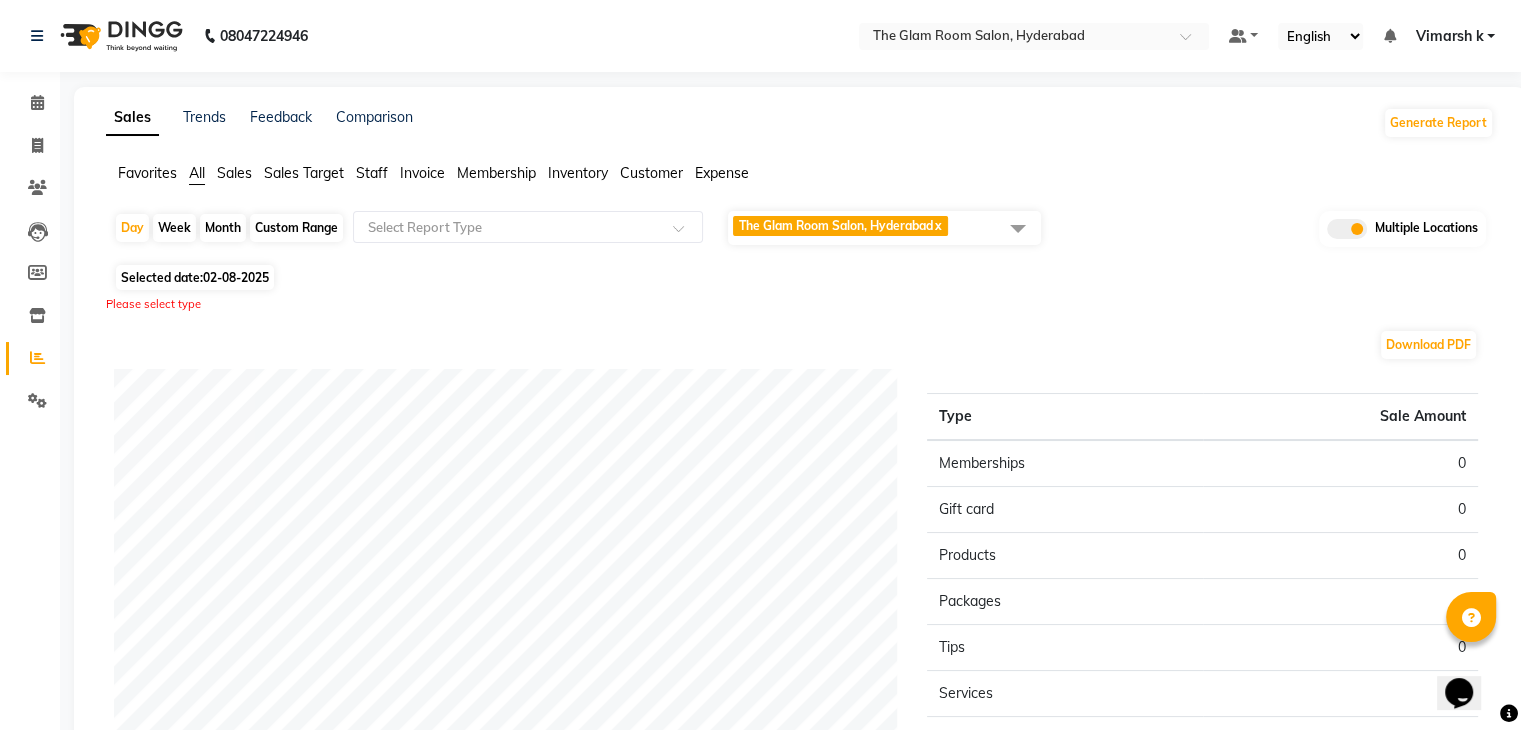 click on "The Glam Room Salon, Hyderabad  x" 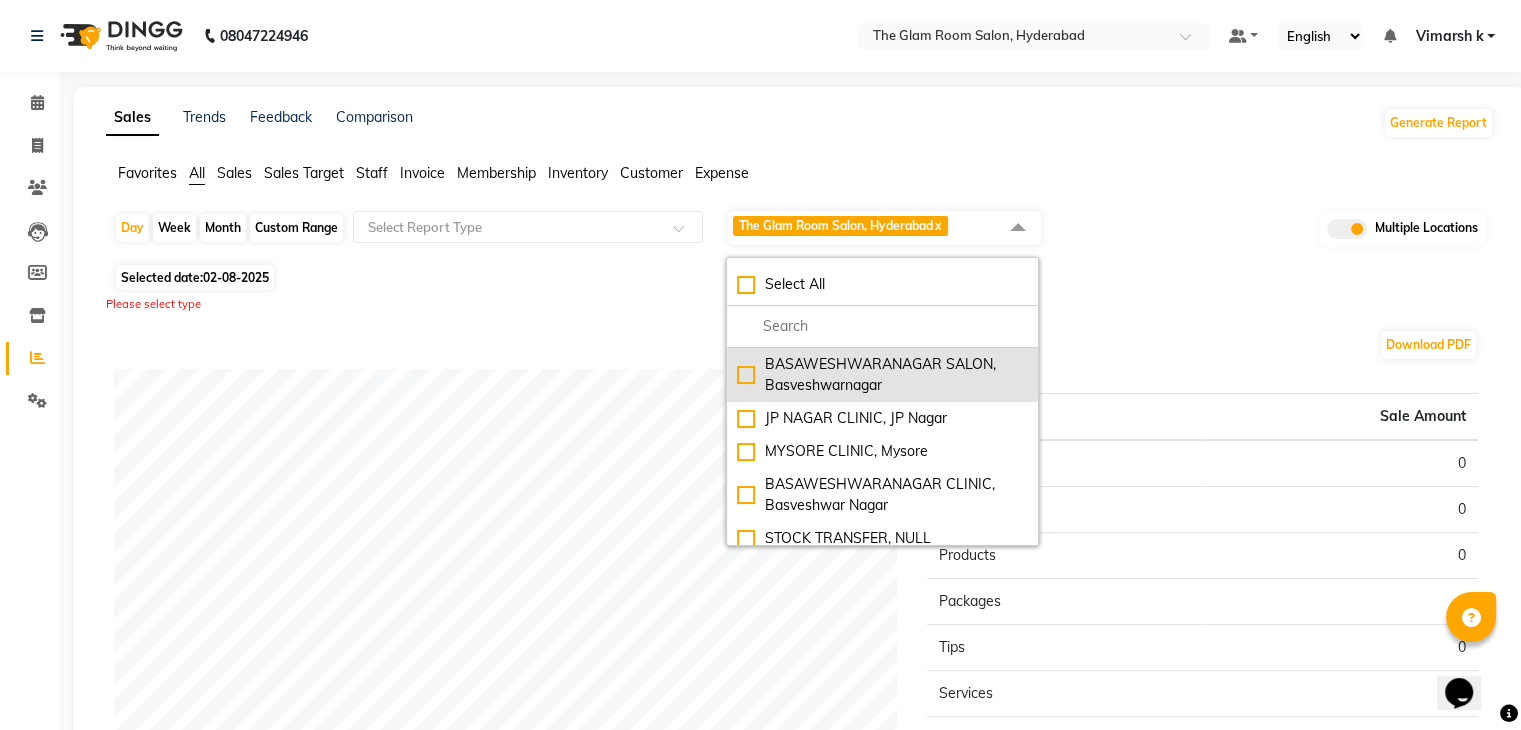 click on "BASAWESHWARANAGAR SALON, Basveshwarnagar" 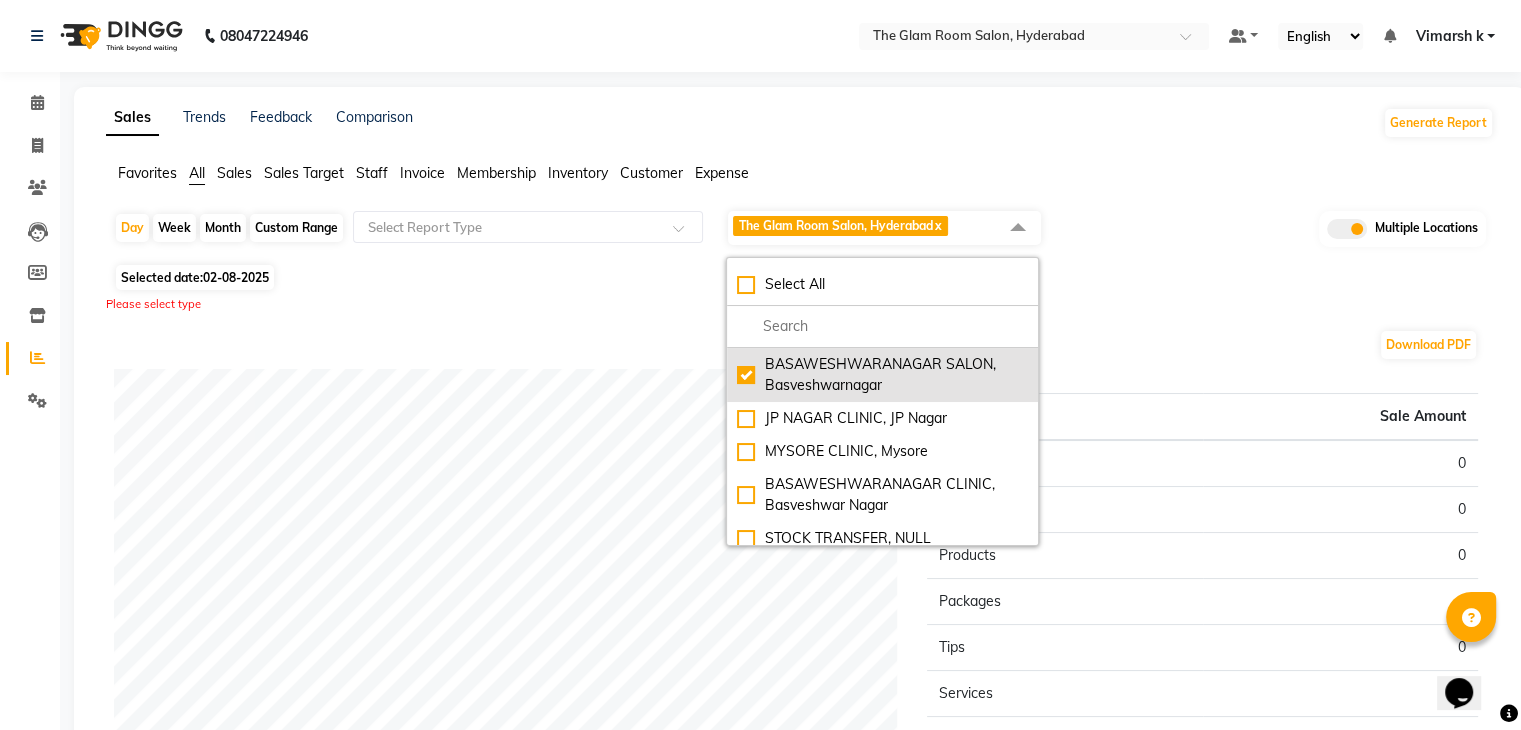 checkbox on "true" 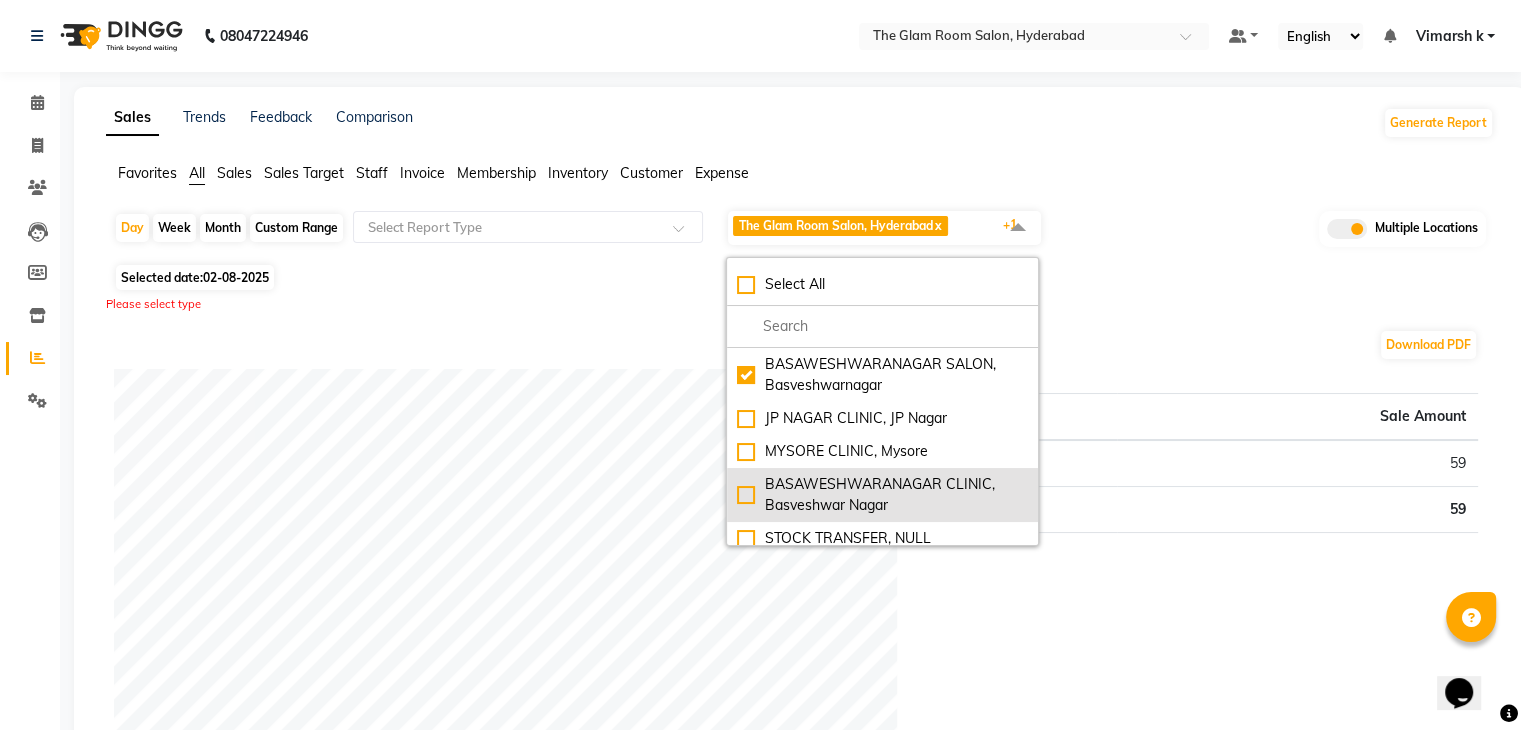 click on "BASAWESHWARANAGAR CLINIC, Basveshwar Nagar" 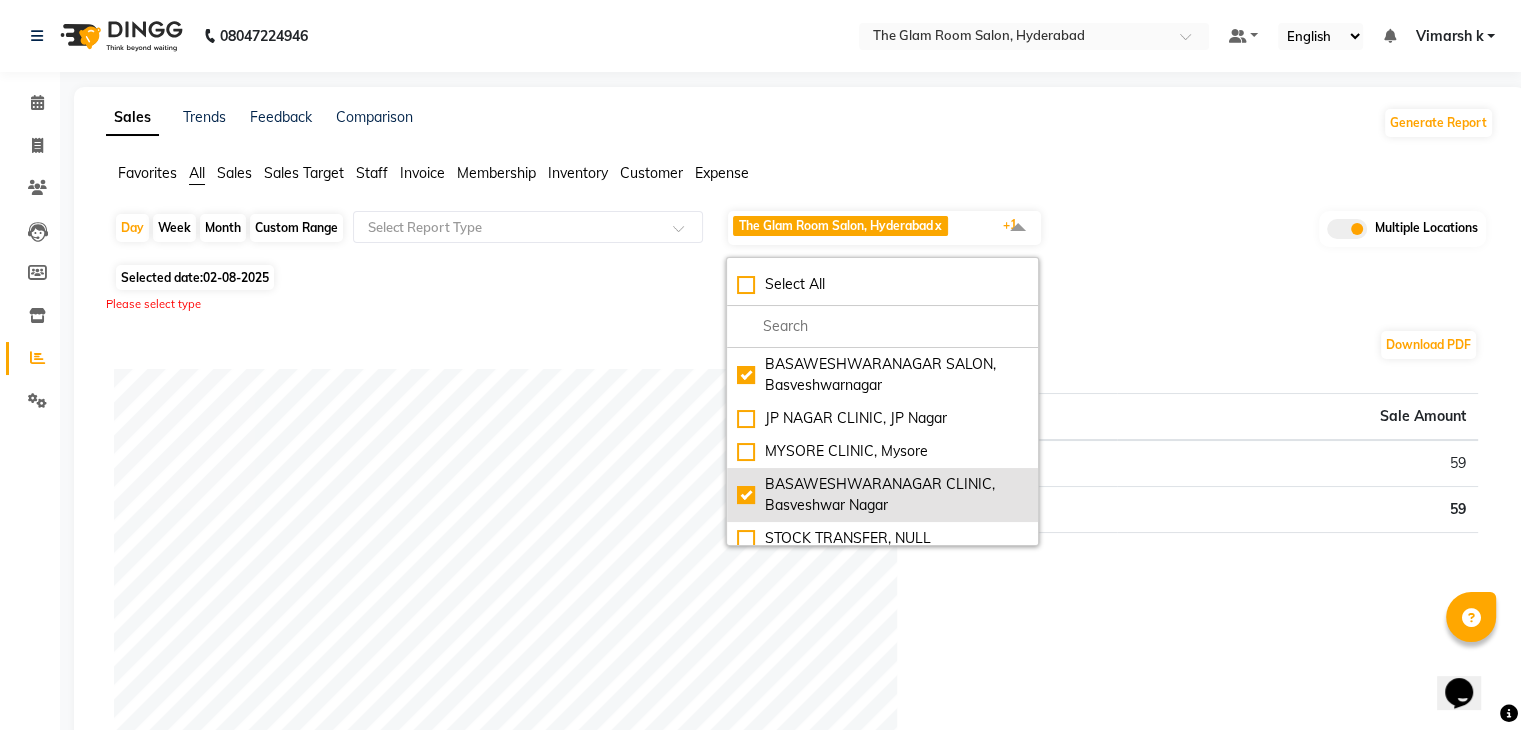 checkbox on "true" 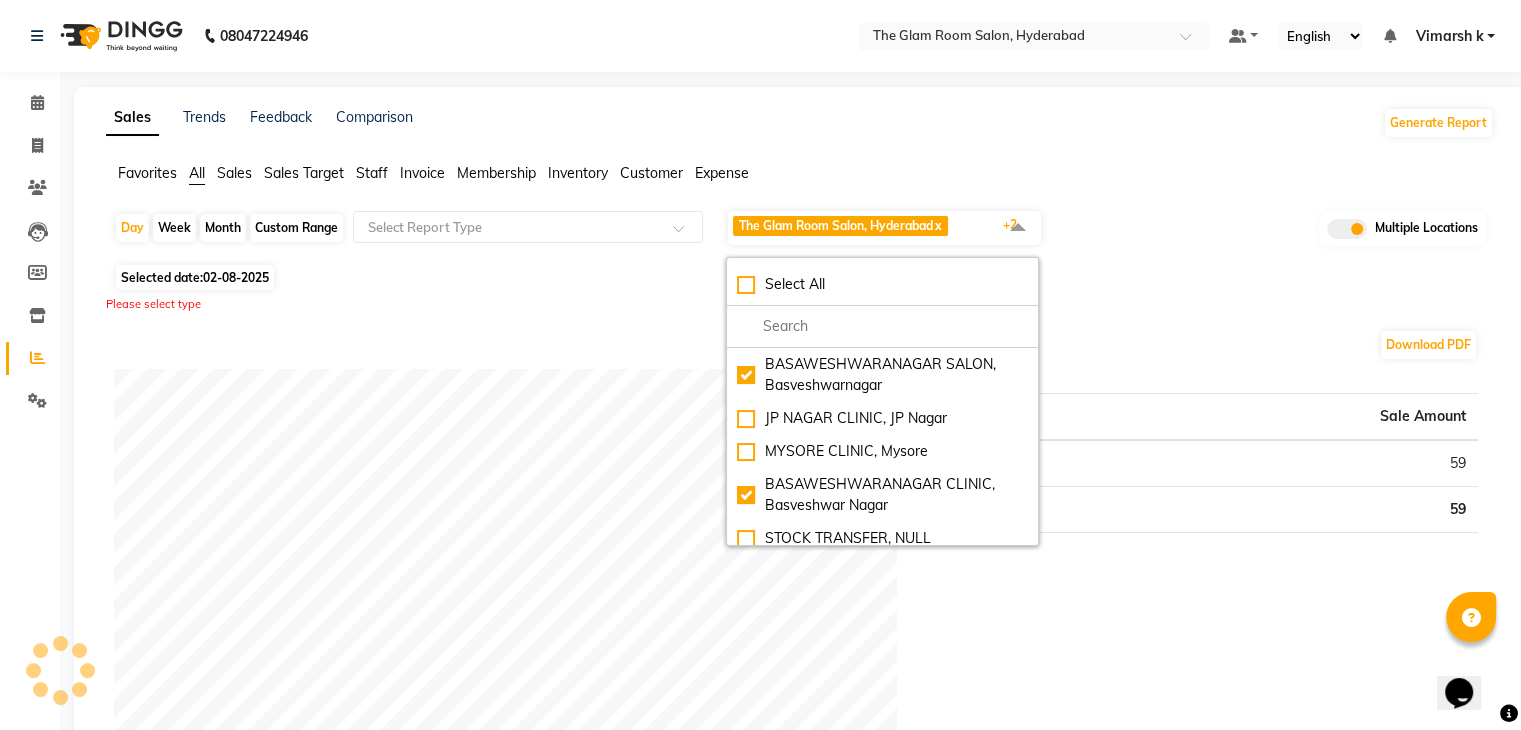 click on "Download PDF" 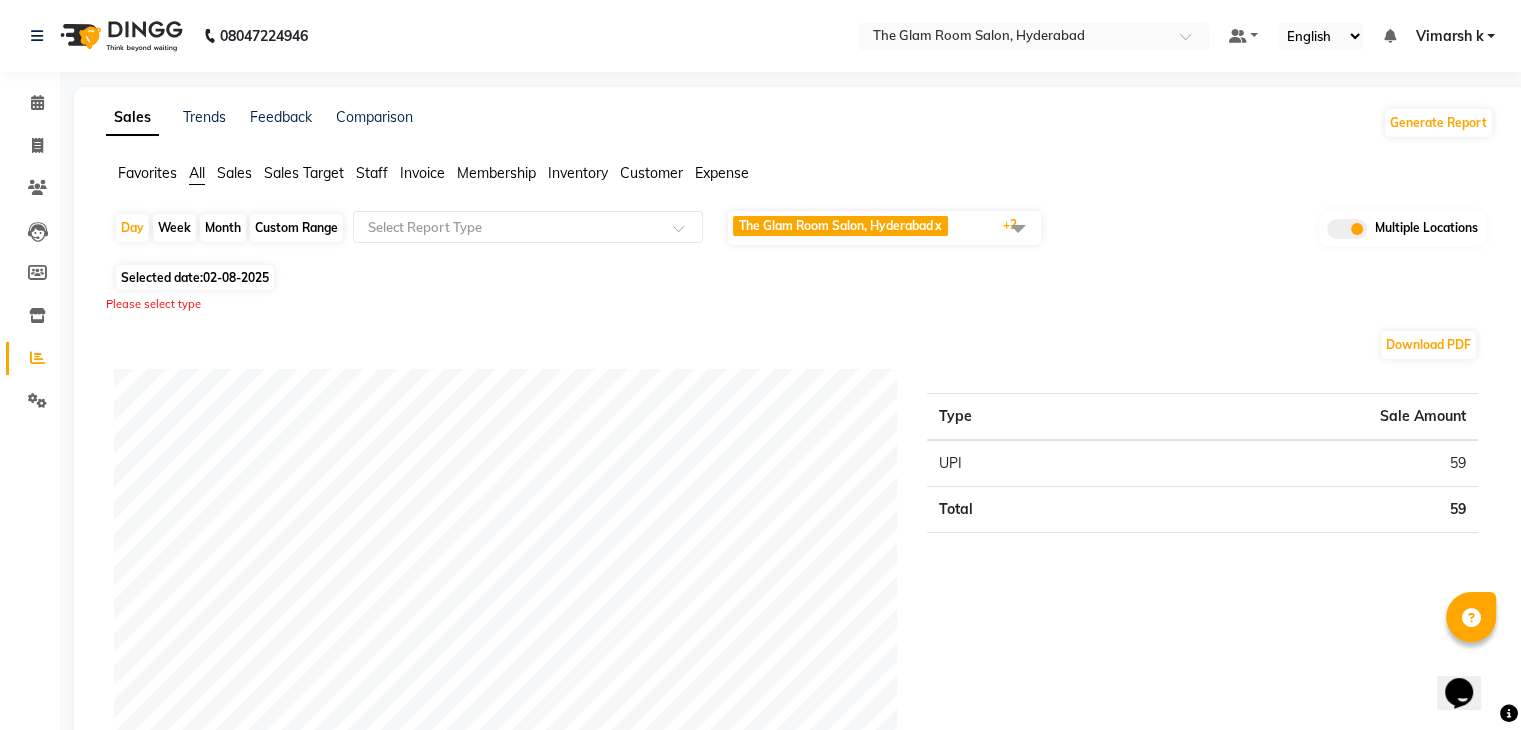 click on "02-08-2025" 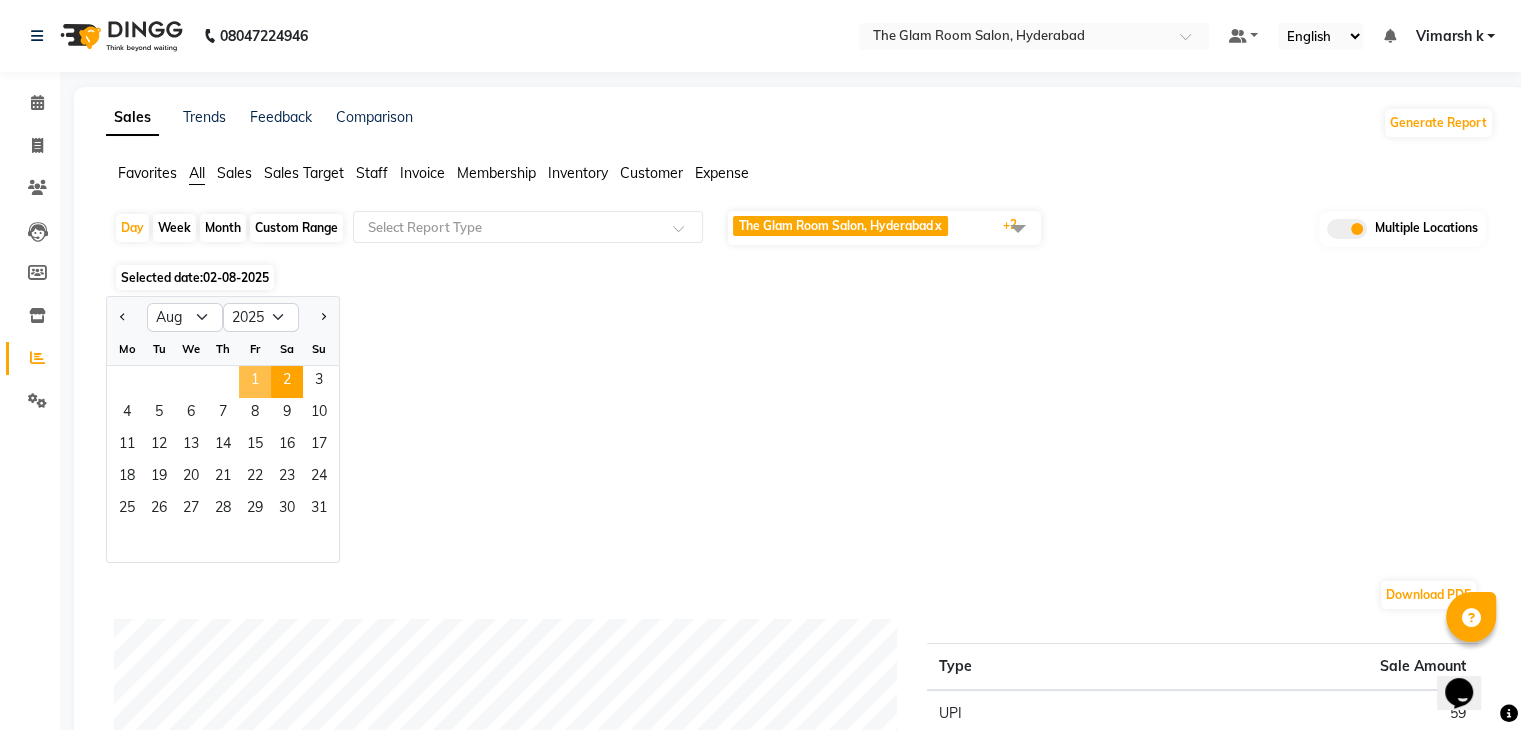 click on "1" 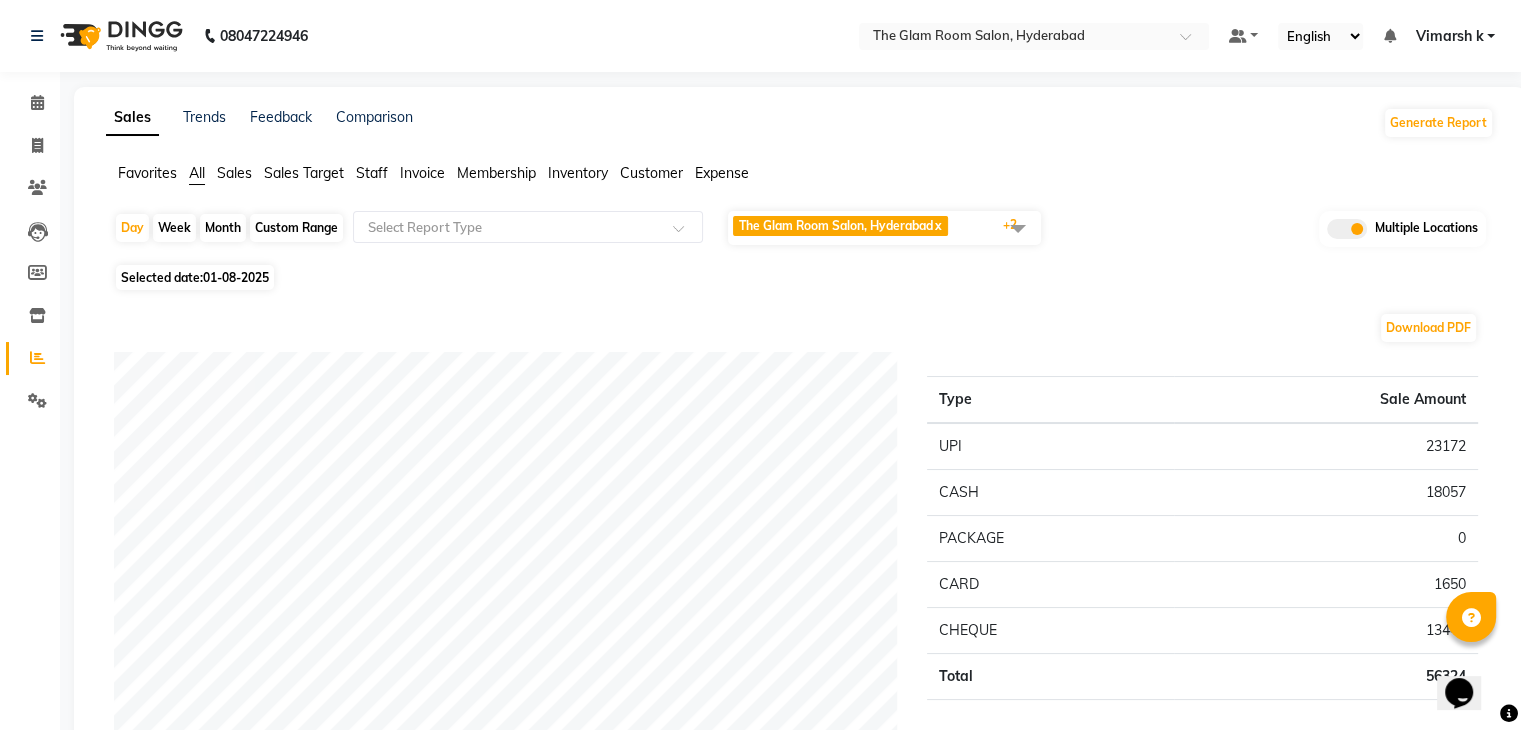 click on "Download PDF" 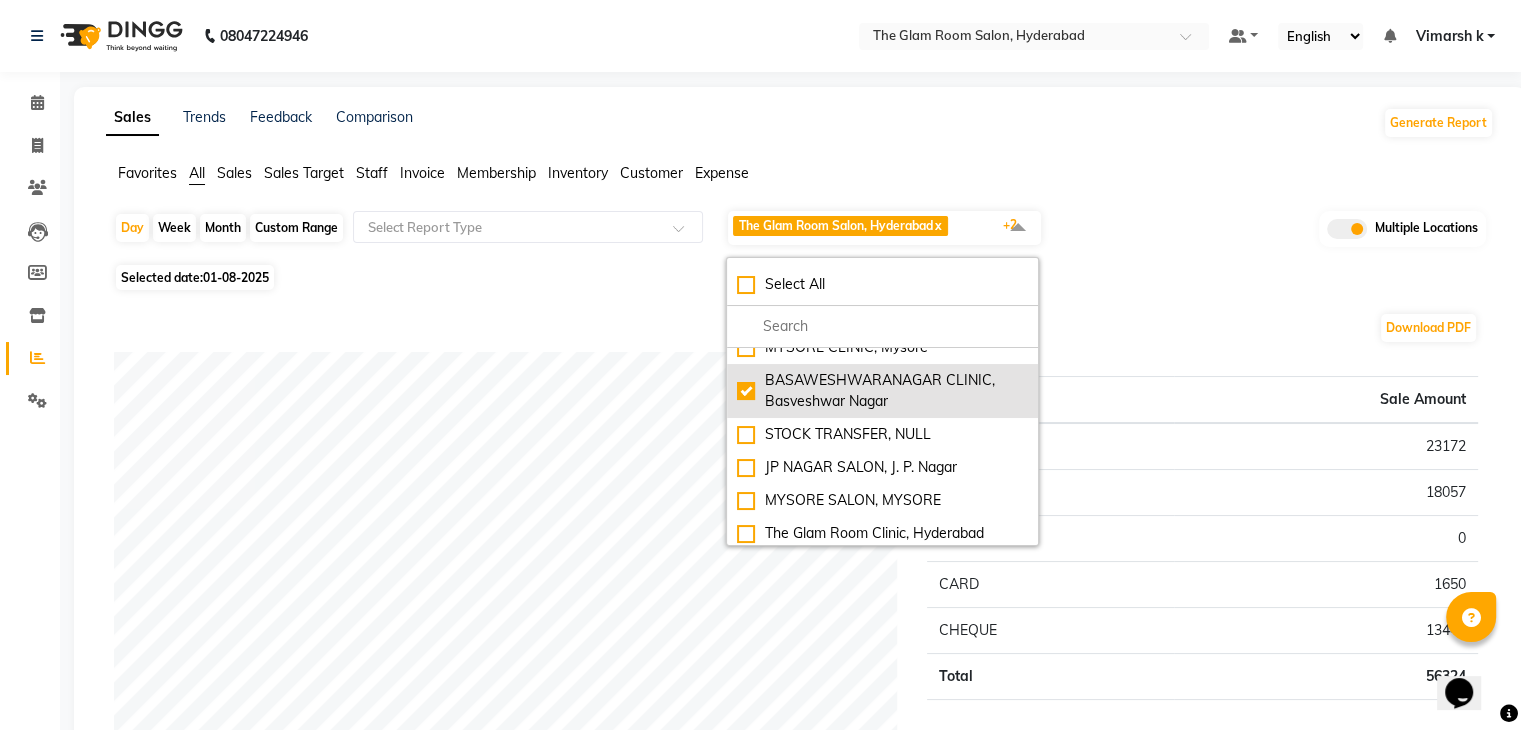 scroll, scrollTop: 142, scrollLeft: 0, axis: vertical 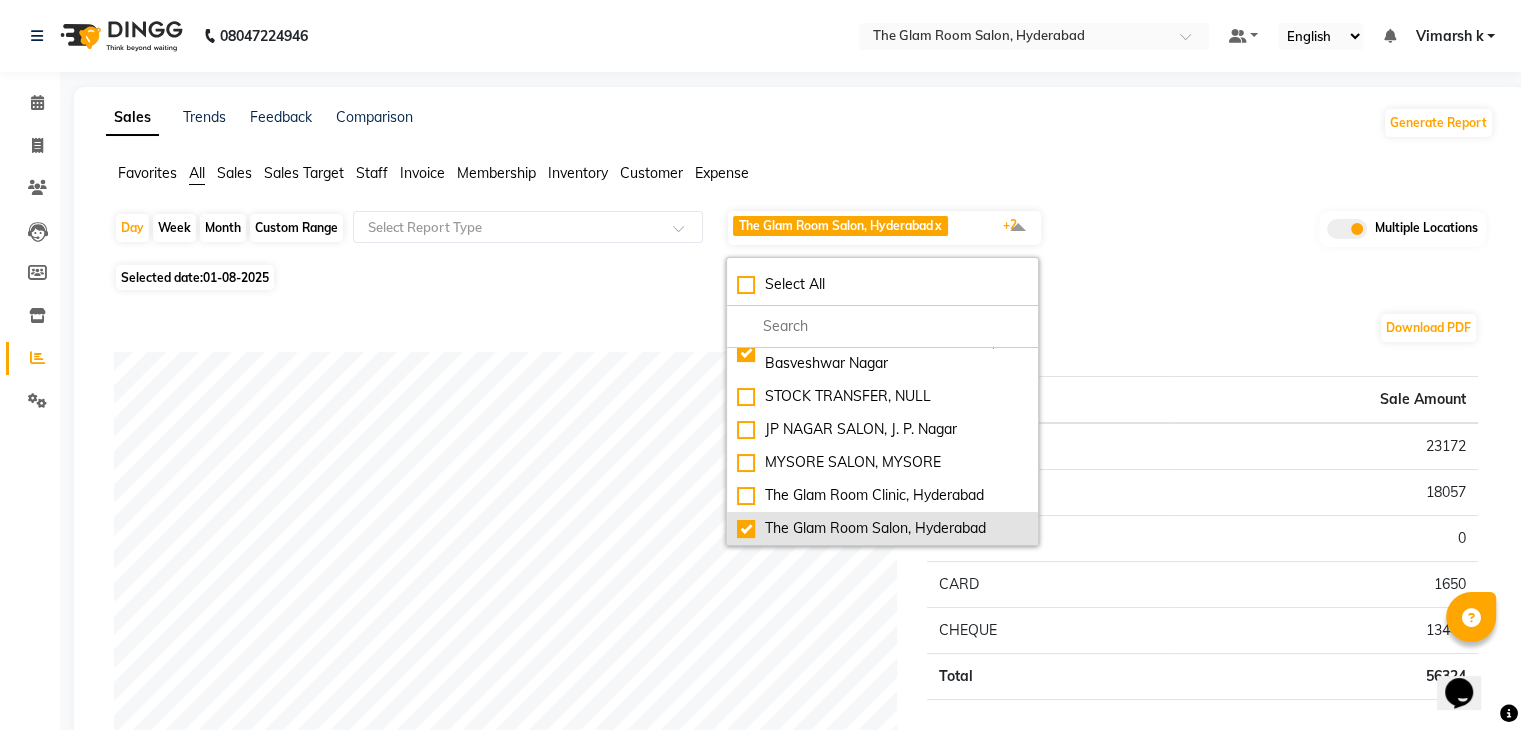 click on "The Glam Room Salon, Hyderabad" 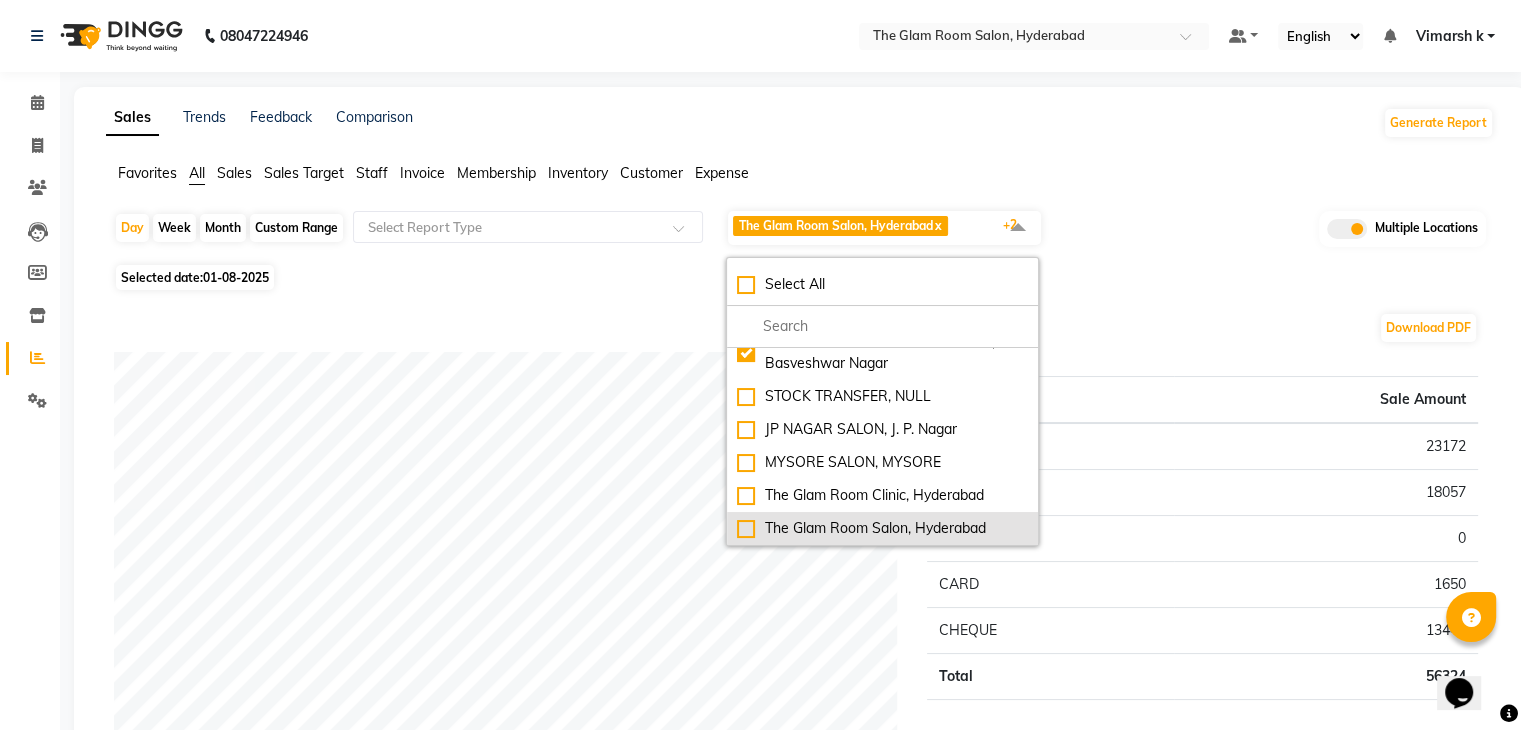 checkbox on "false" 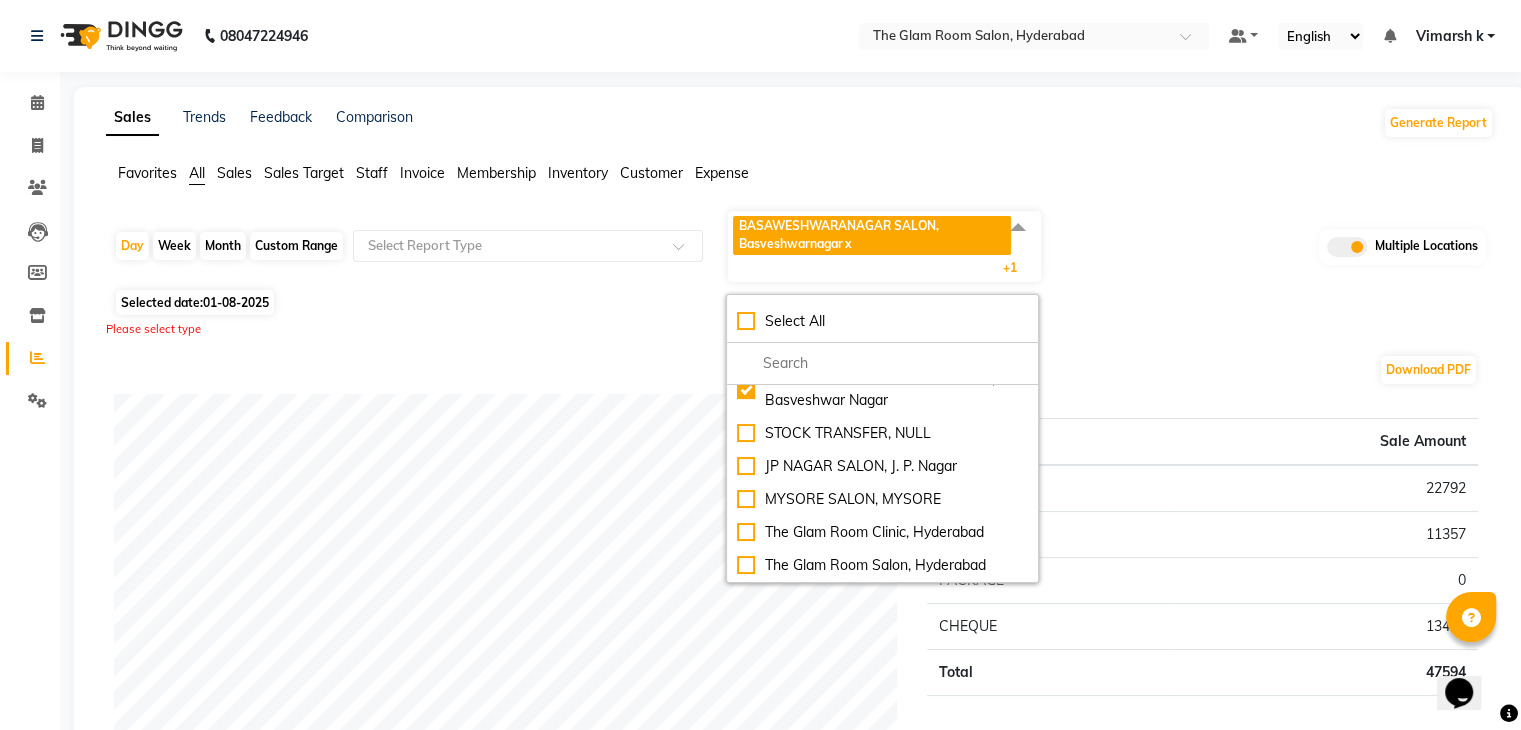 click on "Day   Week   Month   Custom Range  Select Report Type BASAWESHWARANAGAR SALON, Basveshwarnagar × BASAWESHWARANAGAR CLINIC, Basveshwar Nagar × +1 Select All BASAWESHWARANAGAR SALON, Basveshwarnagar  JP NAGAR CLINIC, JP Nagar MYSORE CLINIC, Mysore BASAWESHWARANAGAR CLINIC, Basveshwar Nagar STOCK TRANSFER, NULL JP NAGAR SALON, J. P. Nagar MYSORE SALON, MYSORE The Glam Room Clinic, Hyderabad The Glam Room Salon, Hyderabad Multiple Locations Selected date:  01-08-2025  Please select type Download PDF Payment mode Type Sale Amount UPI 22792 CASH 11357 PACKAGE 0 CHEQUE 13445 Total 47594 Staff summary Type Sale Amount Dr [LAST] 27219 Navya 6333 Sanskruthi 4923 Smrithi 2880 Jassi 5956 Smirti 3186 Theja 3068 Sanskruthi 2952 Navya 2214 Total 58731 Sales summary Type Sale Amount Tips 0 Gift card 0 Prepaid 0 Vouchers 0 Memberships 0 Services 31512 Products 15419 Packages 11800 Fee 0 Total 58731 Expense by type Type Sale Amount Cash Setteled to vimarsh 11470 Total 11470 Service by category Type Sale Amount 11256" 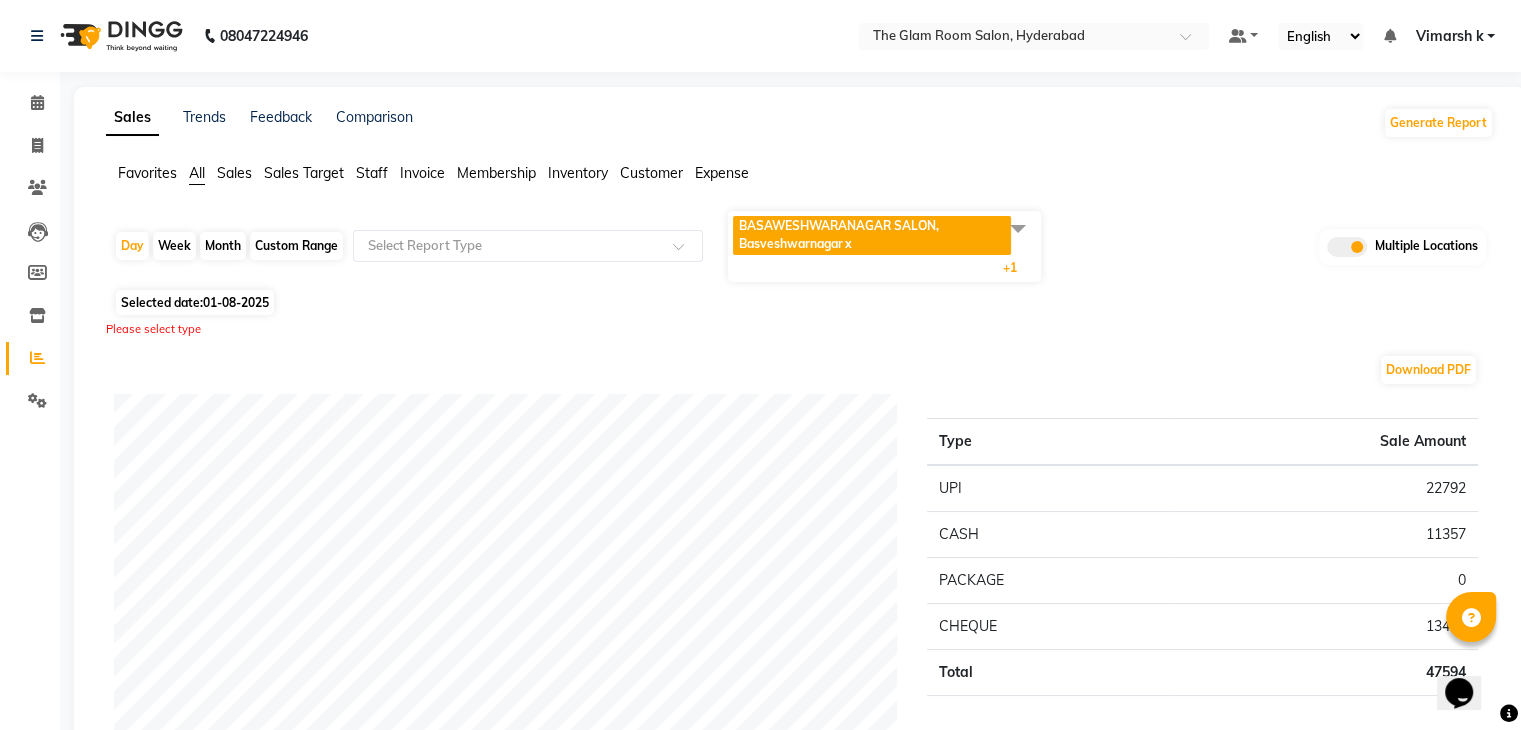 click on "Day   Week   Month   Custom Range  Select Report Type BASAWESHWARANAGAR SALON, Basveshwarnagar × BASAWESHWARANAGAR CLINIC, Basveshwar Nagar × +1 Select All BASAWESHWARANAGAR SALON, Basveshwarnagar  JP NAGAR CLINIC, JP Nagar MYSORE CLINIC, Mysore BASAWESHWARANAGAR CLINIC, Basveshwar Nagar STOCK TRANSFER, NULL JP NAGAR SALON, J. P. Nagar MYSORE SALON, MYSORE The Glam Room Clinic, Hyderabad The Glam Room Salon, Hyderabad Multiple Locations Selected date:  01-08-2025  Please select type Download PDF Payment mode Type Sale Amount UPI 22792 CASH 11357 PACKAGE 0 CHEQUE 13445 Total 47594 Staff summary Type Sale Amount Dr [LAST] 27219 Navya 6333 Sanskruthi 4923 Smrithi 2880 Jassi 5956 Smirti 3186 Theja 3068 Sanskruthi 2952 Navya 2214 Total 58731 Sales summary Type Sale Amount Tips 0 Gift card 0 Prepaid 0 Vouchers 0 Memberships 0 Services 31512 Products 15419 Packages 11800 Fee 0 Total 58731 Expense by type Type Sale Amount Cash Setteled to vimarsh 11470 Total 11470 Service by category Type Sale Amount 11256" 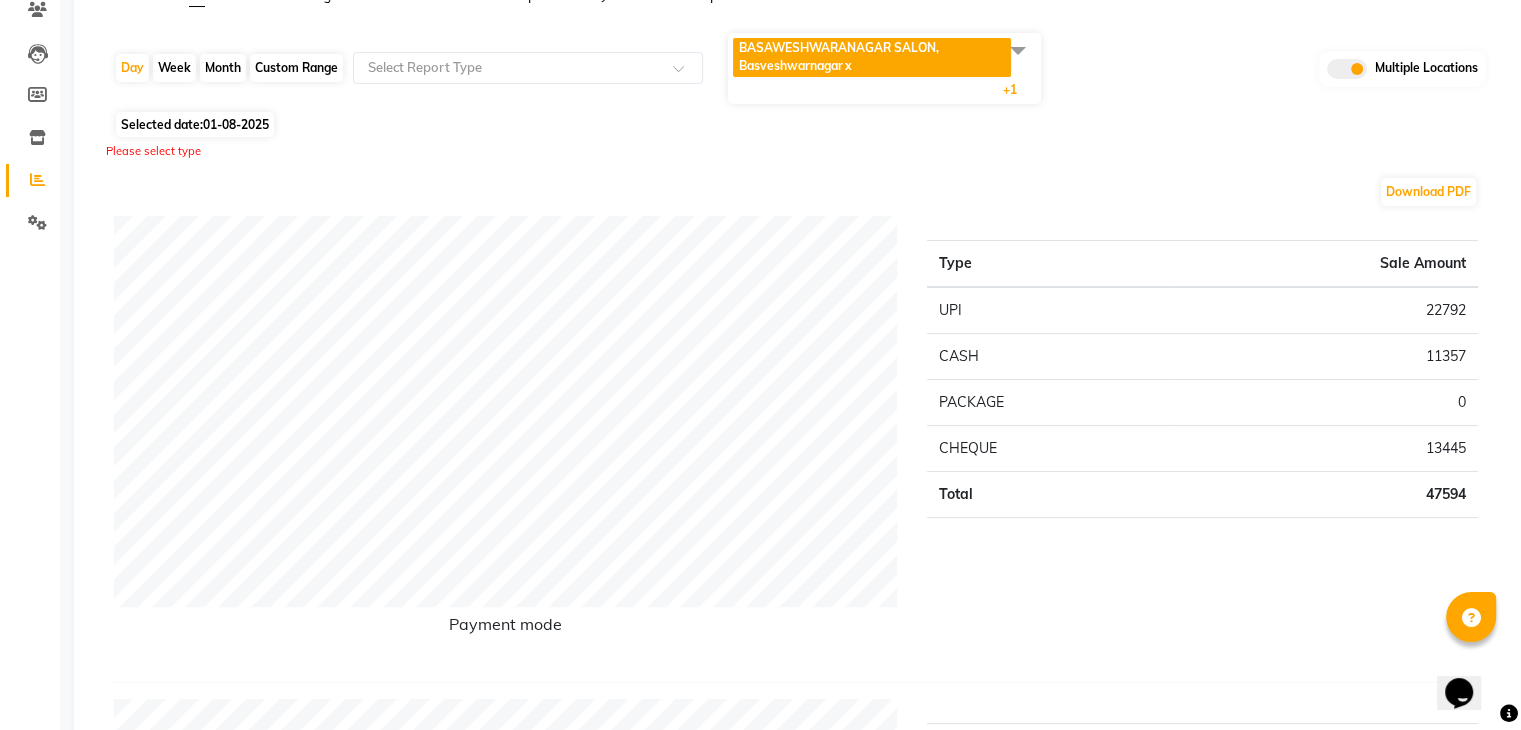scroll, scrollTop: 200, scrollLeft: 0, axis: vertical 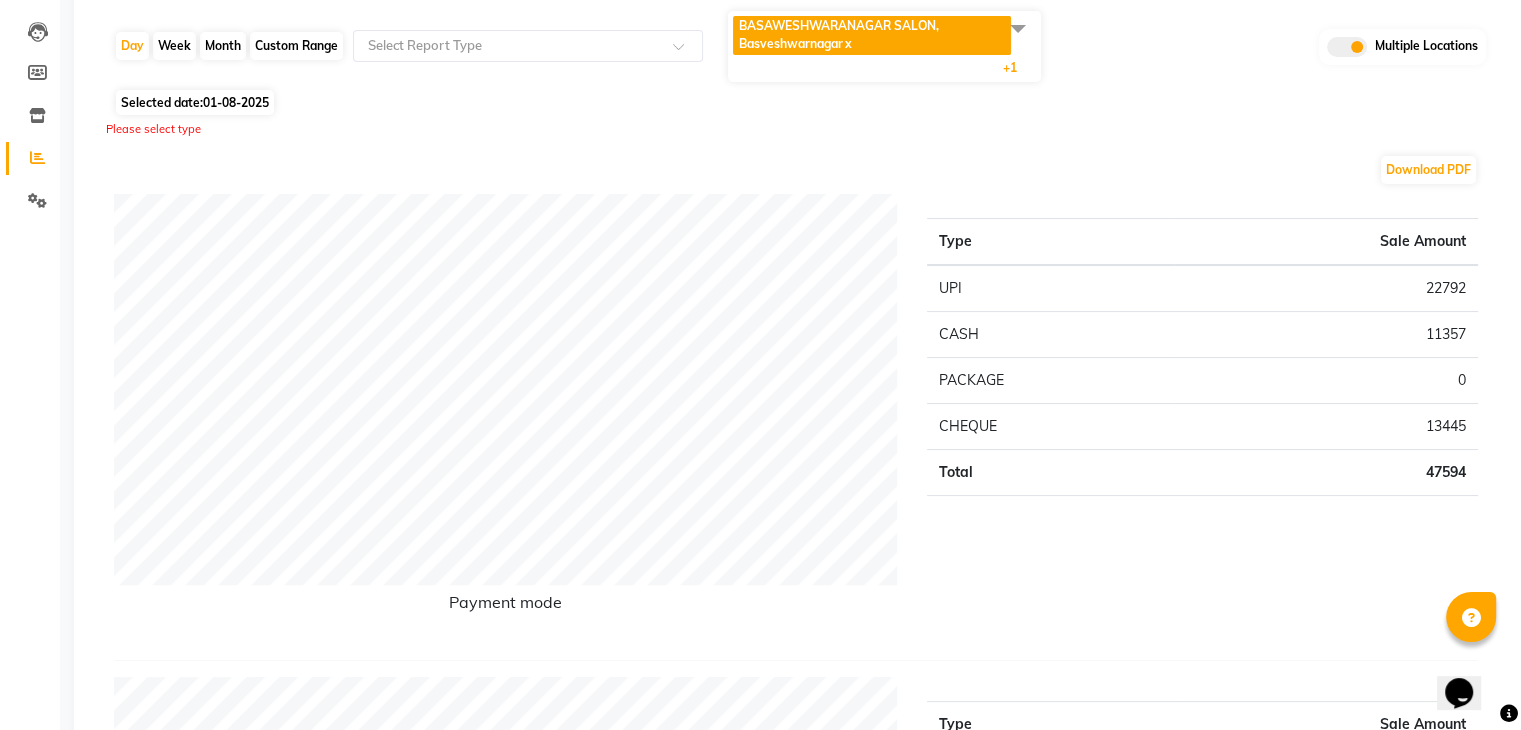 click on "Please select type" 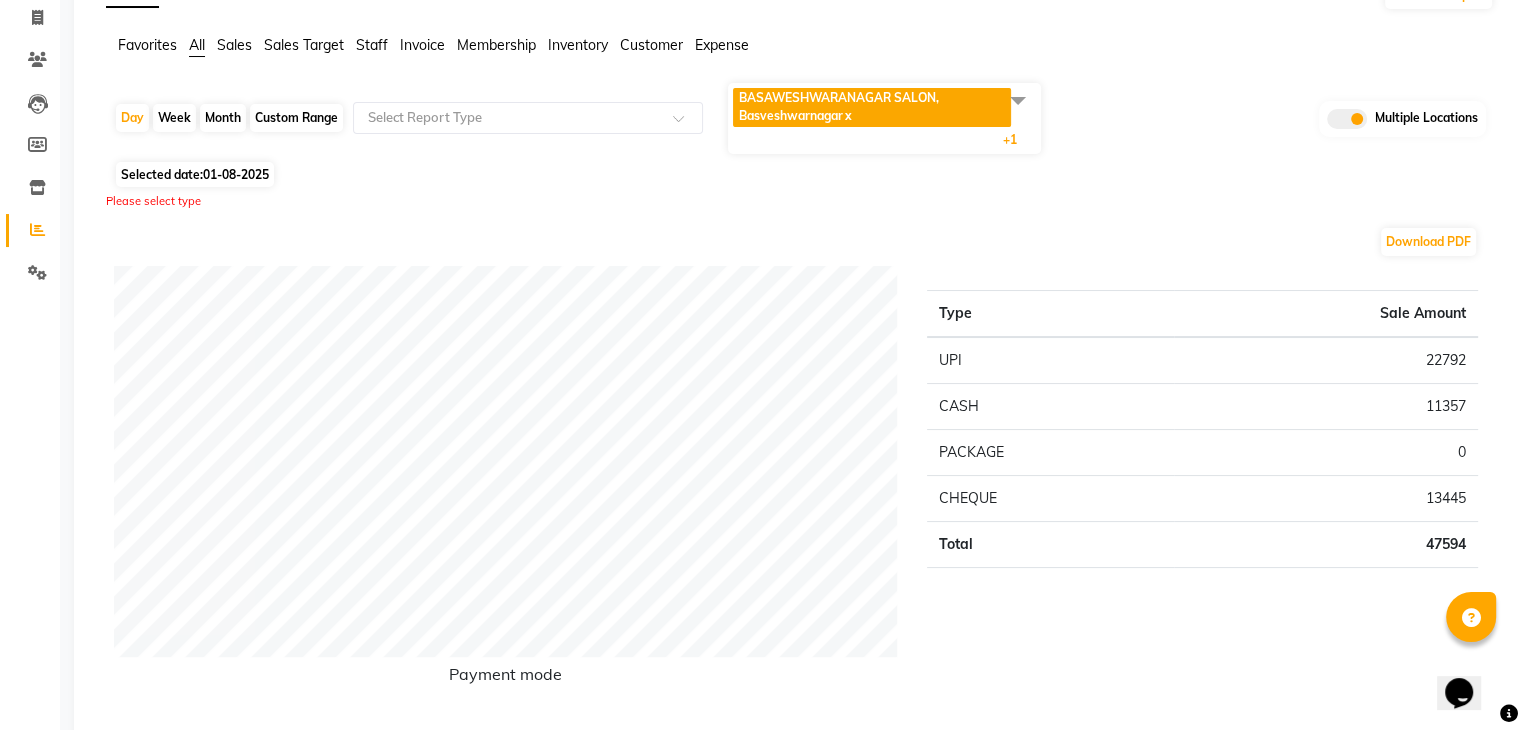 scroll, scrollTop: 0, scrollLeft: 0, axis: both 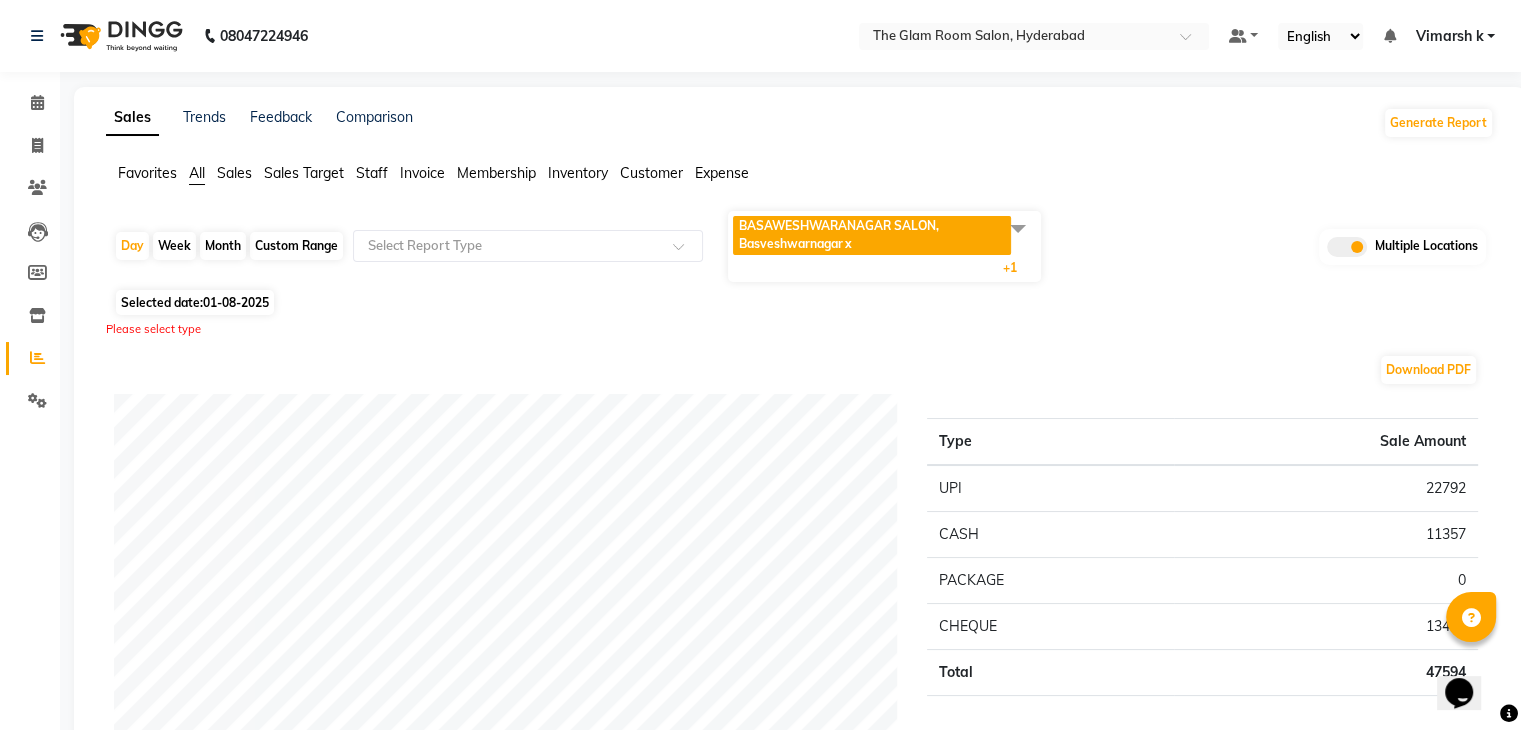 click 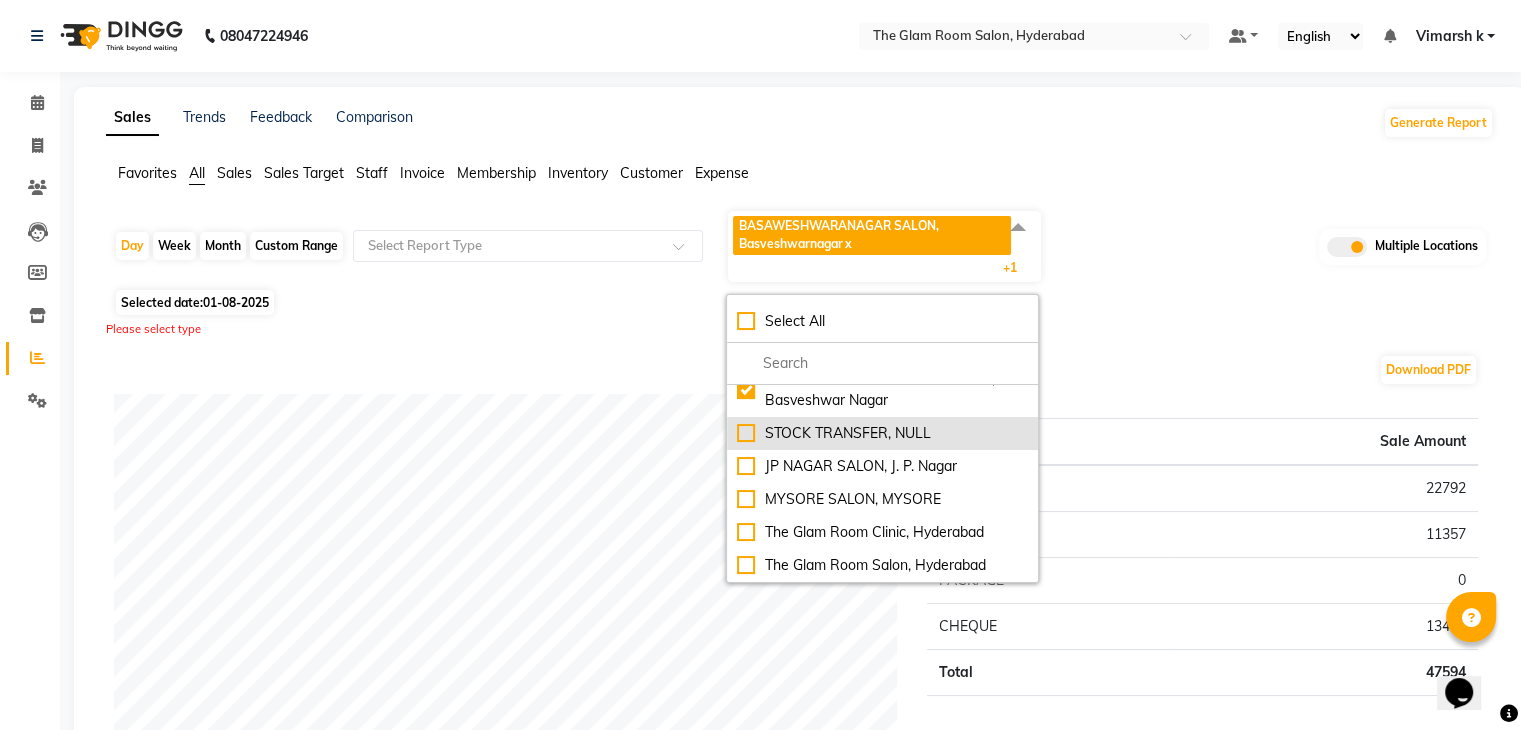 scroll, scrollTop: 0, scrollLeft: 0, axis: both 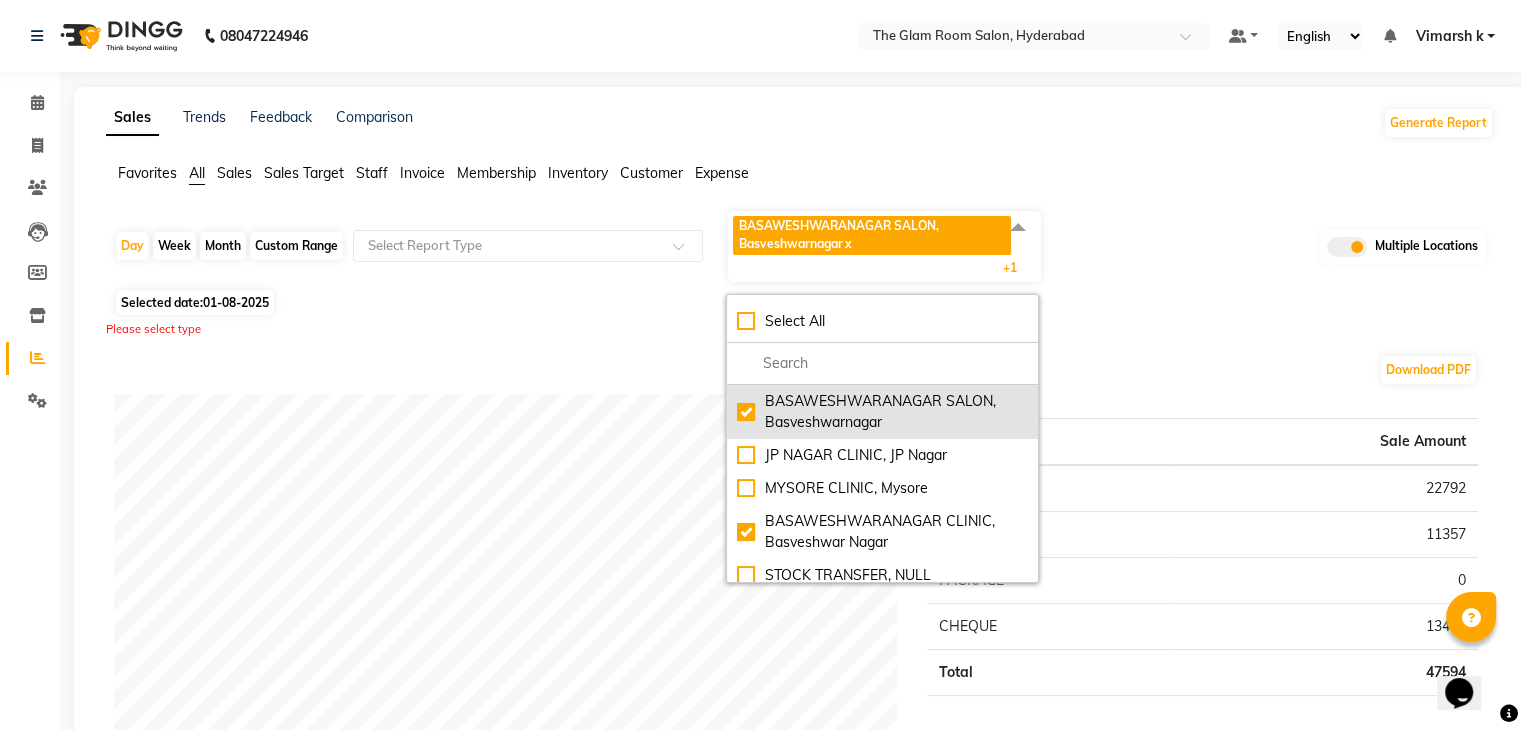 click on "BASAWESHWARANAGAR SALON, Basveshwarnagar" 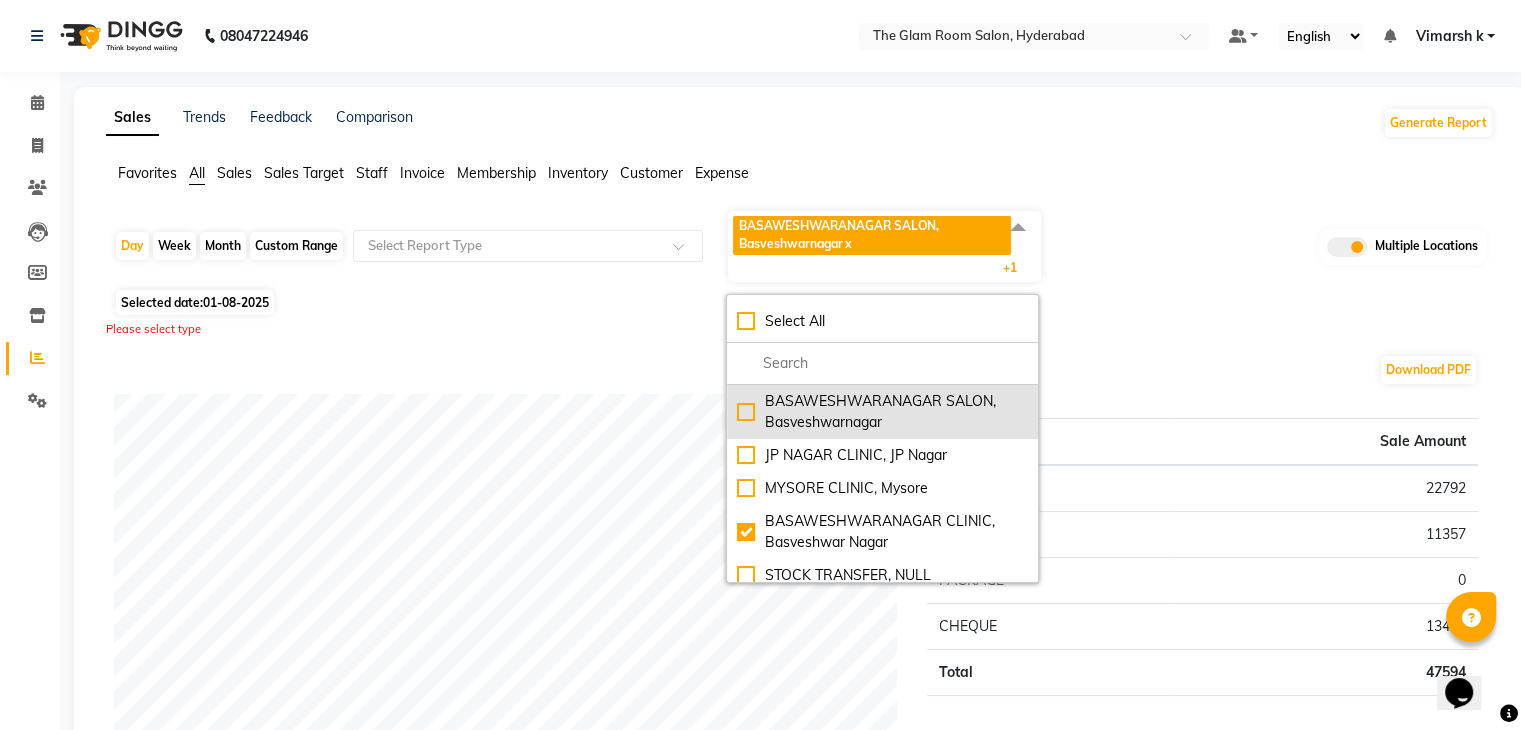 checkbox on "false" 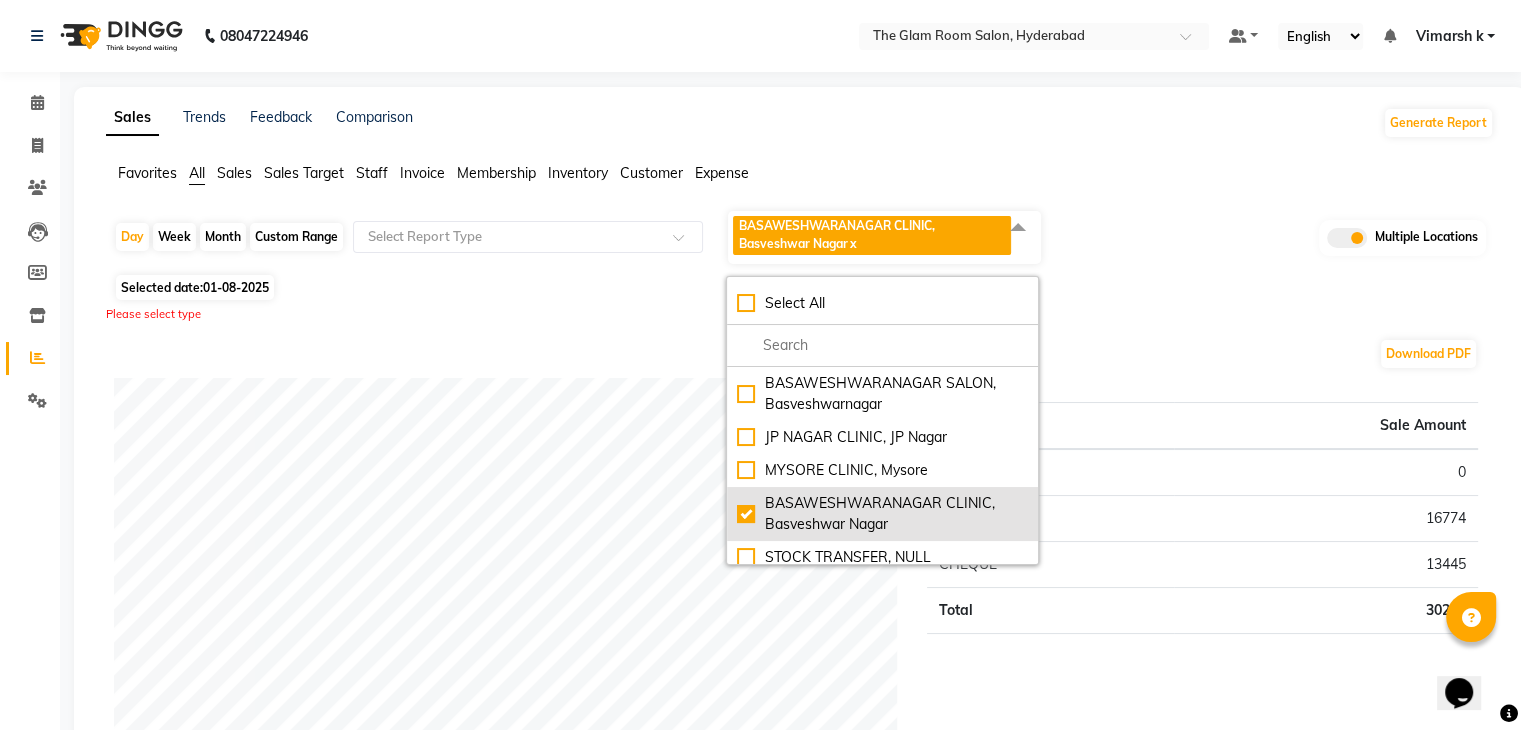 click on "BASAWESHWARANAGAR CLINIC, Basveshwar Nagar" 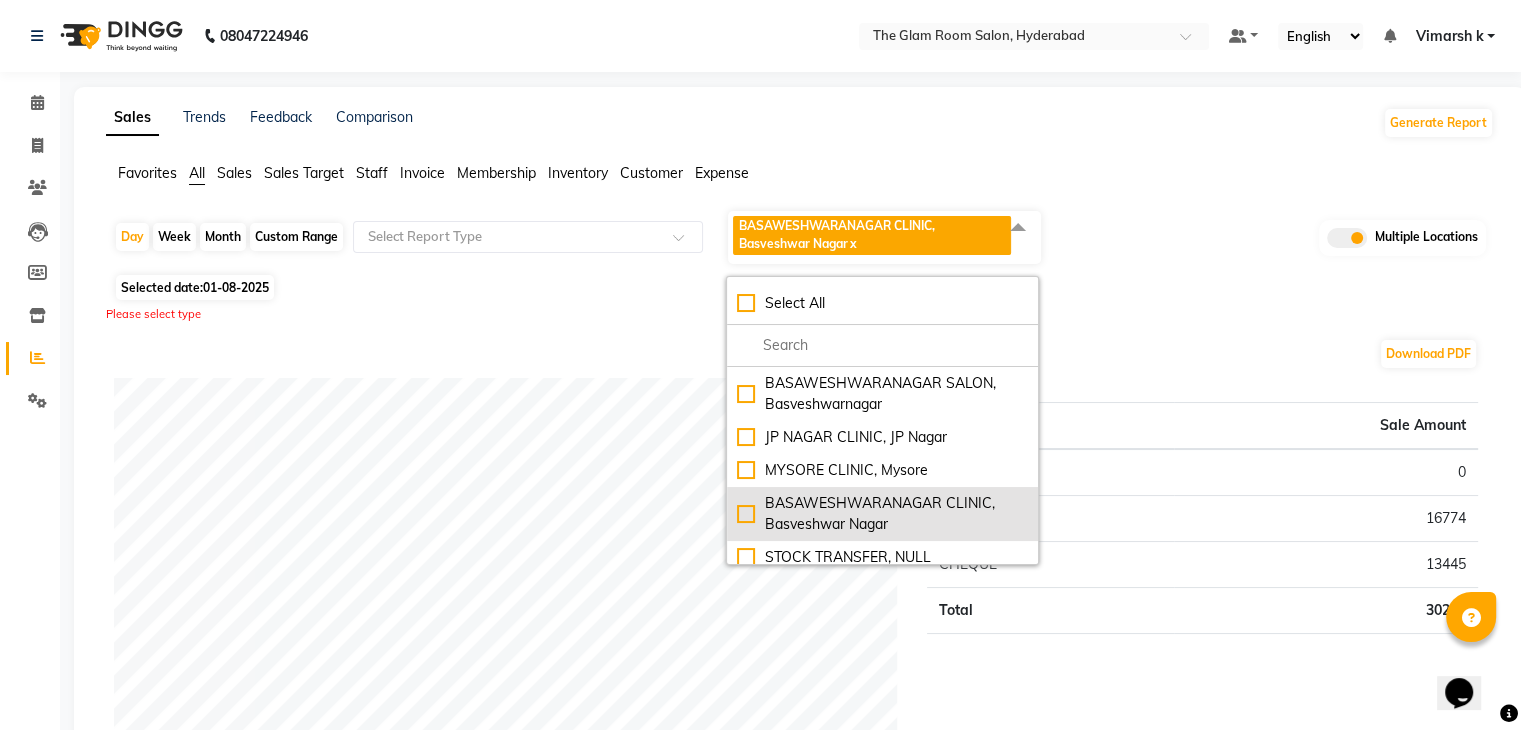 checkbox on "false" 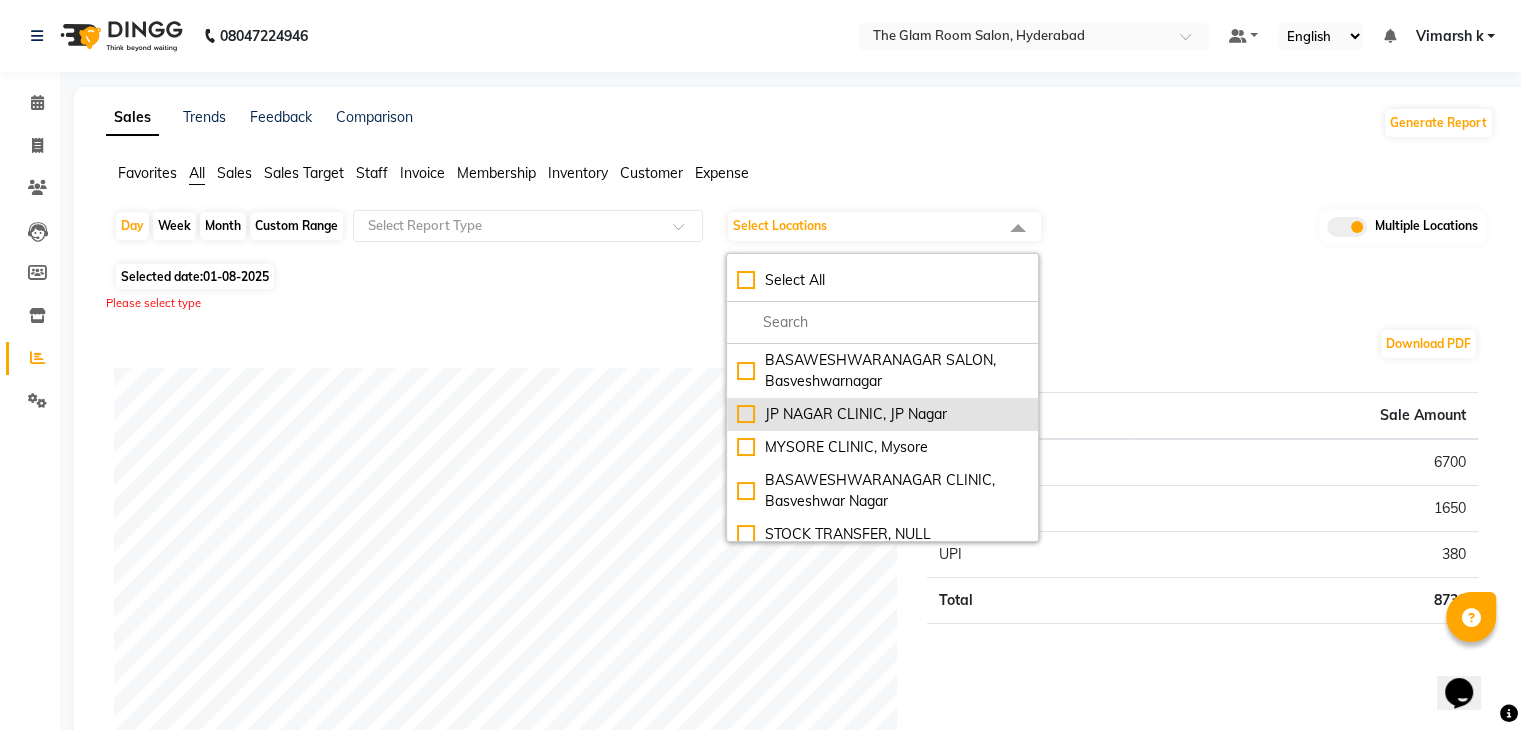 click on "JP NAGAR CLINIC, JP Nagar" 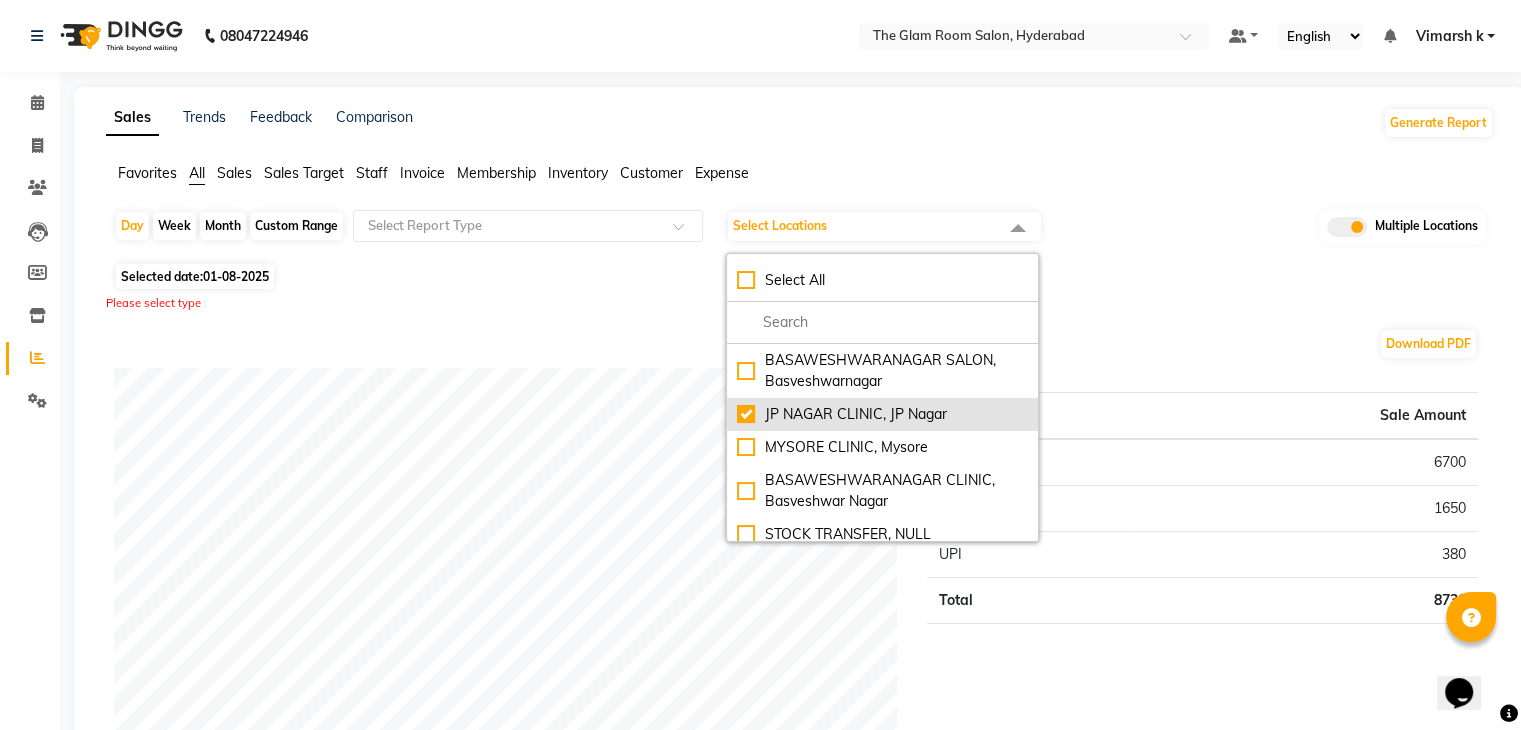 checkbox on "true" 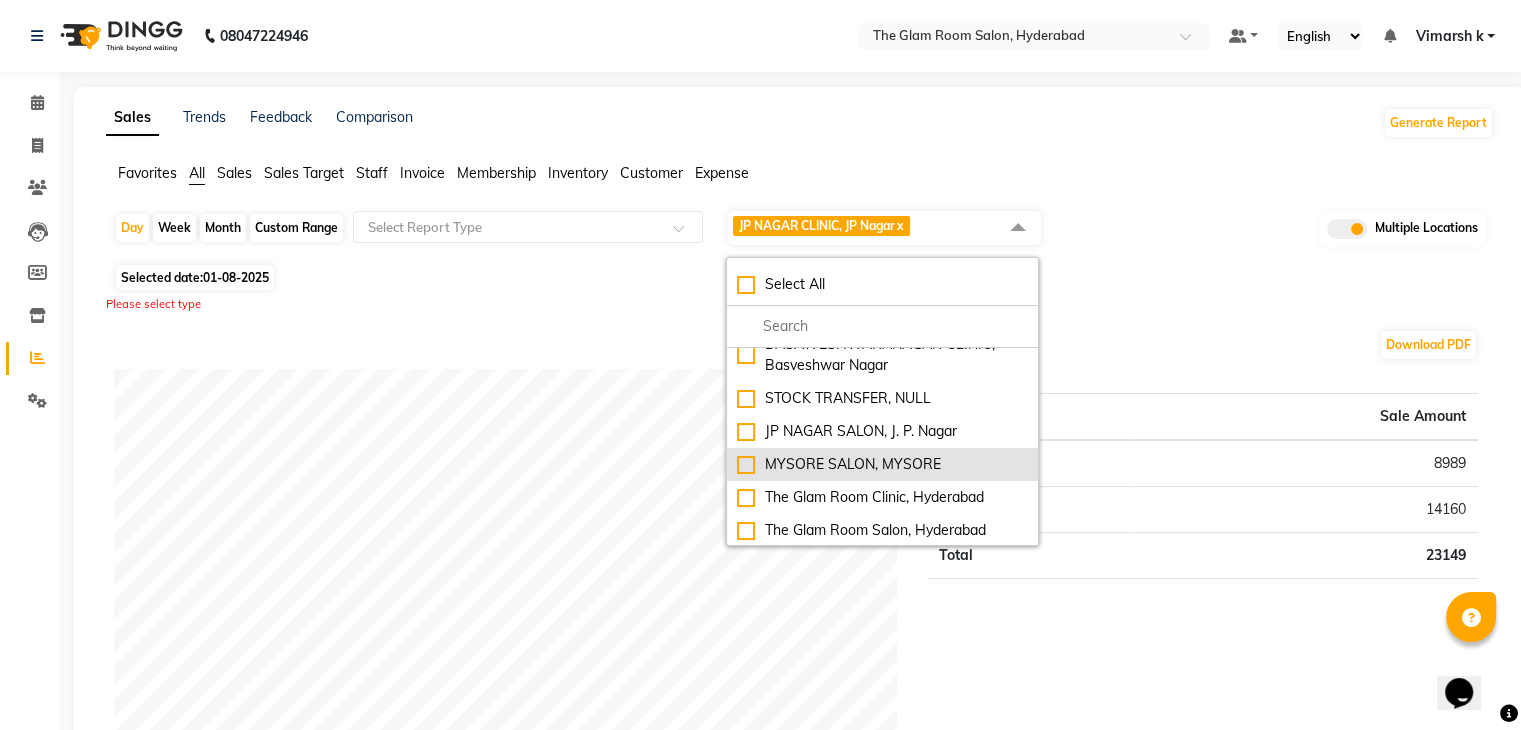 scroll, scrollTop: 142, scrollLeft: 0, axis: vertical 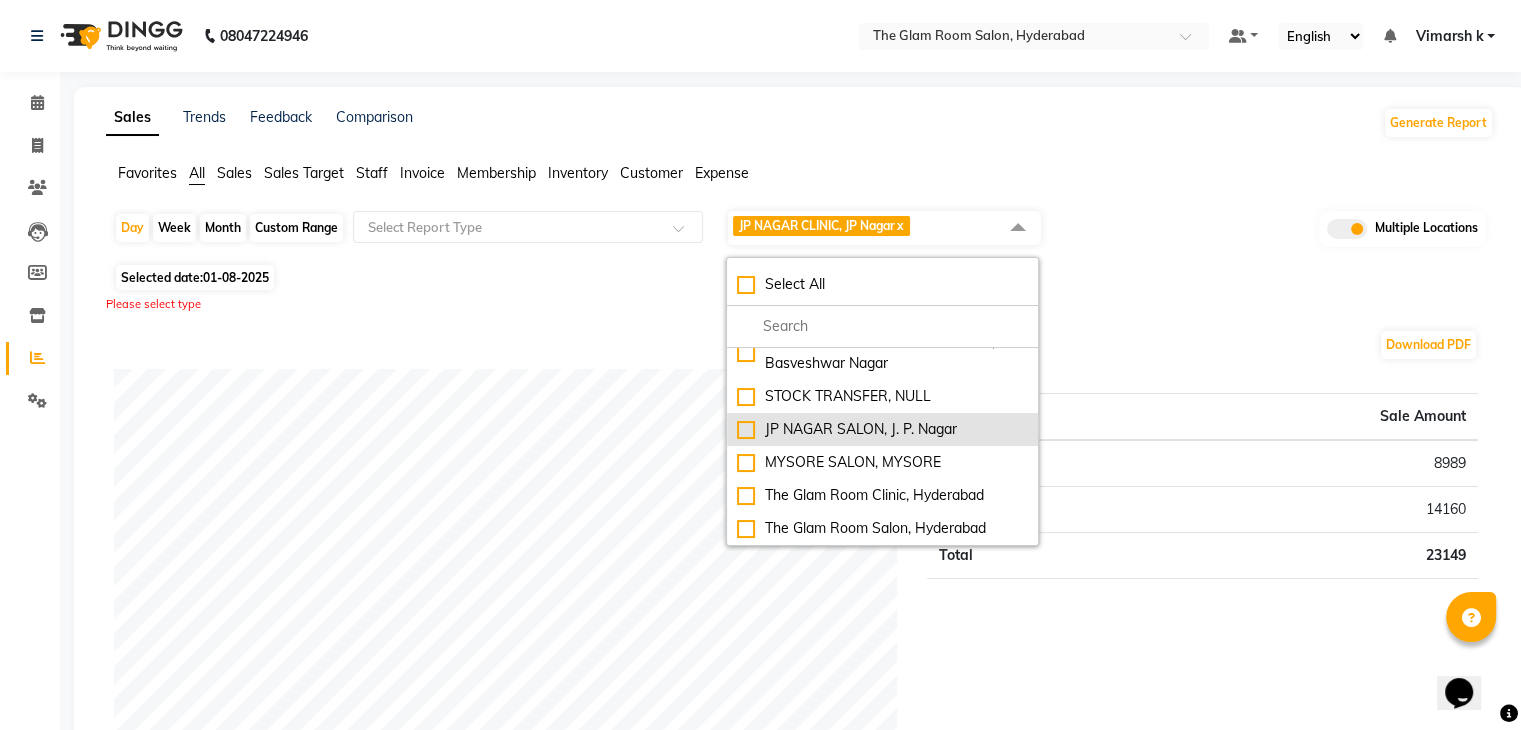 click on "JP NAGAR SALON, J. P. Nagar" 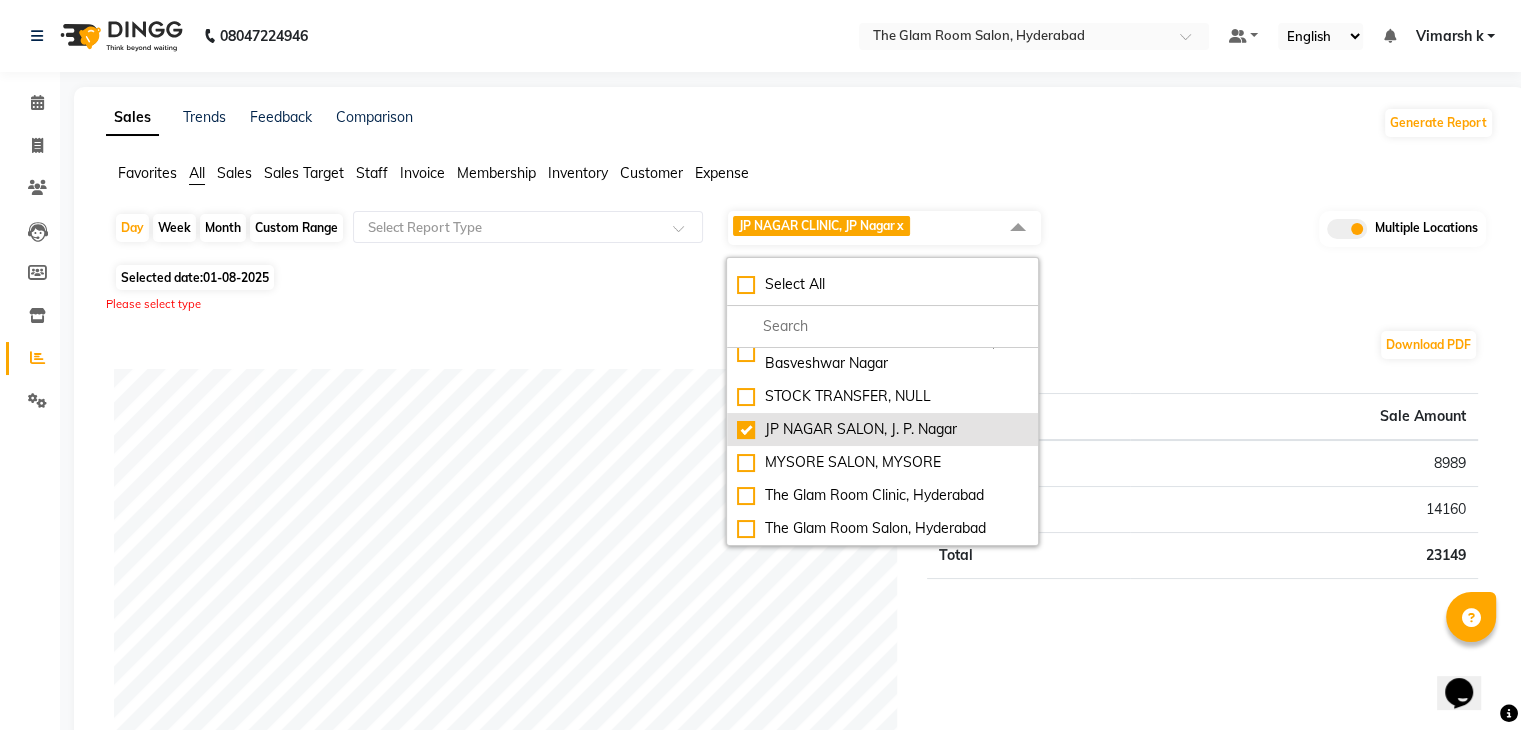 checkbox on "true" 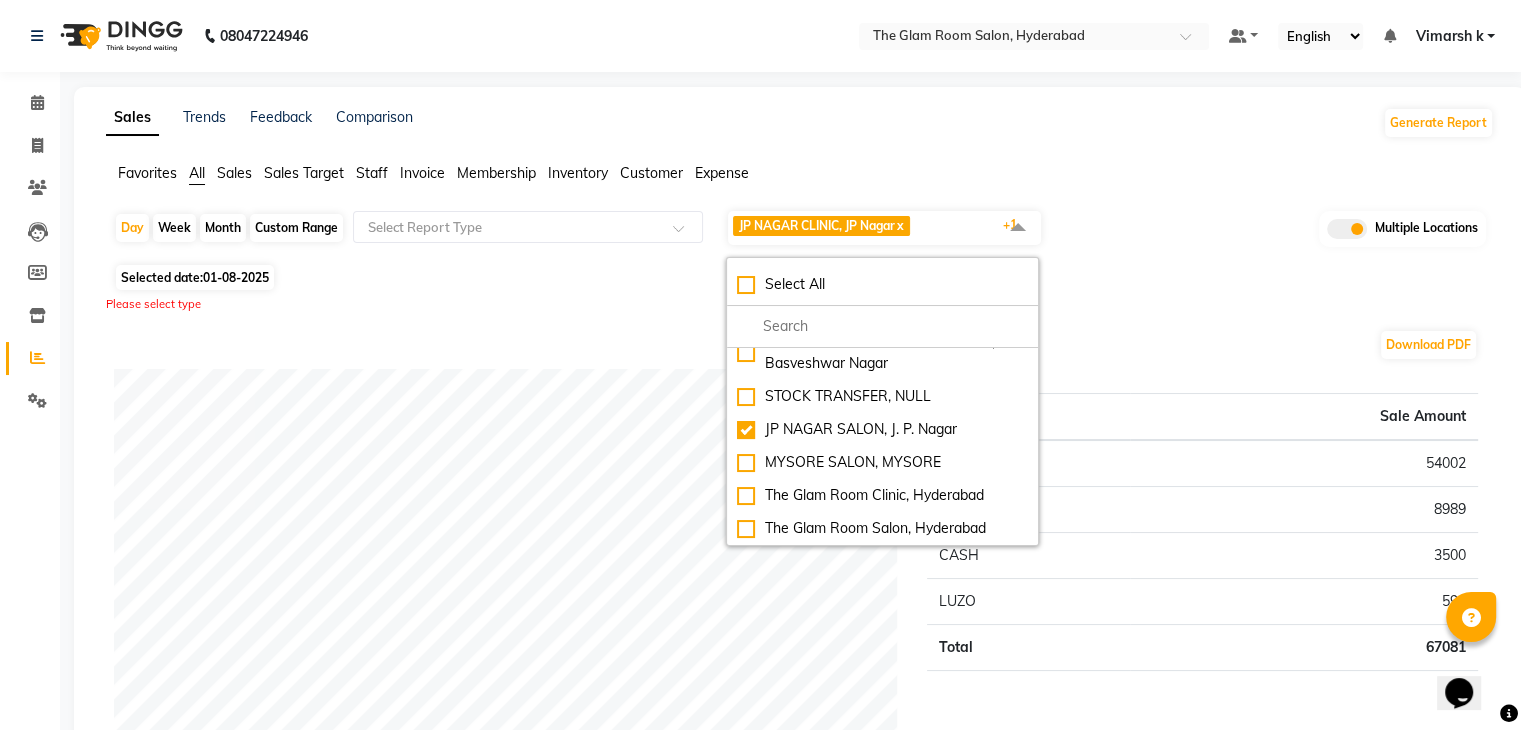 click on "Download PDF Payment mode Type Sale Amount UPI 54002 CARD 8989 CASH 3500 LUZO 590 Total 67081 Staff summary Type Sale Amount Dr.[LAST] 23149 Prateek 22892 Tezz 19860 Awantika 1180 Total 67081 Sales summary Type Sale Amount Gift card 0 Prepaid 0 Vouchers 0 Memberships 0 Packages 0 Tips 0 Services 45192 Products 21889 Fee 0 Total 67081 Expense by type Type Sale Amount Cash Setteled to vimarsh 100520 Total 100520 Service by category Type Sale Amount CLINC TREATMENT 14160 Tag removal 12742 Hair Colour (Women) 10030 Permanent Hair Treatment 7080 EXTENSION 590 NAIL ENHANCEMENT 590 Total 45192 Service sales Type Sale Amount BODY PEEL 14160 Hair Colour (Women) - Balayage Medium 10030 Nanoplastia 9440 Permanent Hair Treatment - Botox (Medium) 7080 Senior Stylist Hair Cut Women's  3302 NAIL EXTENSION REMOVAL 590 GEL POLISH APPLICATION ON HAND 590 Total 45192" 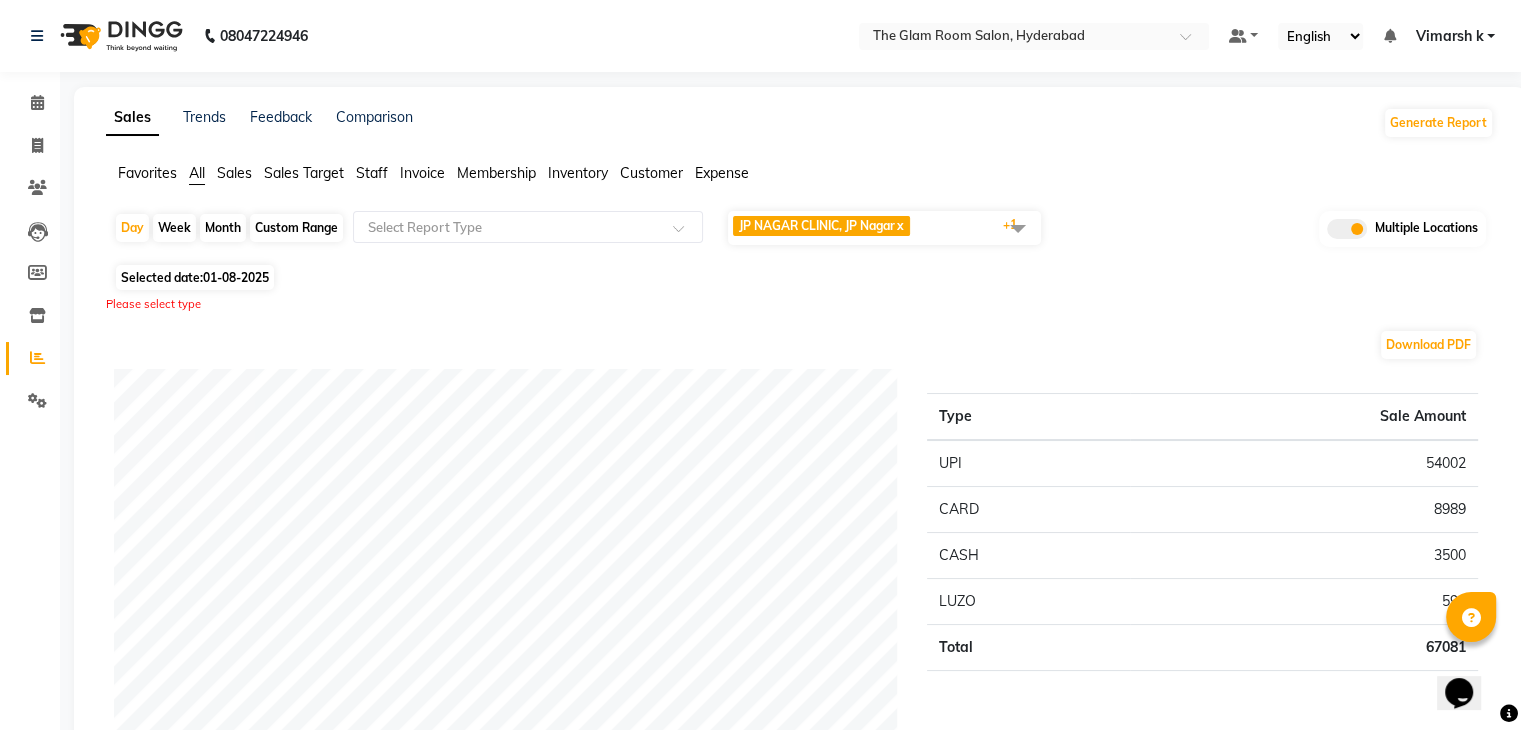 click on "Please select type" 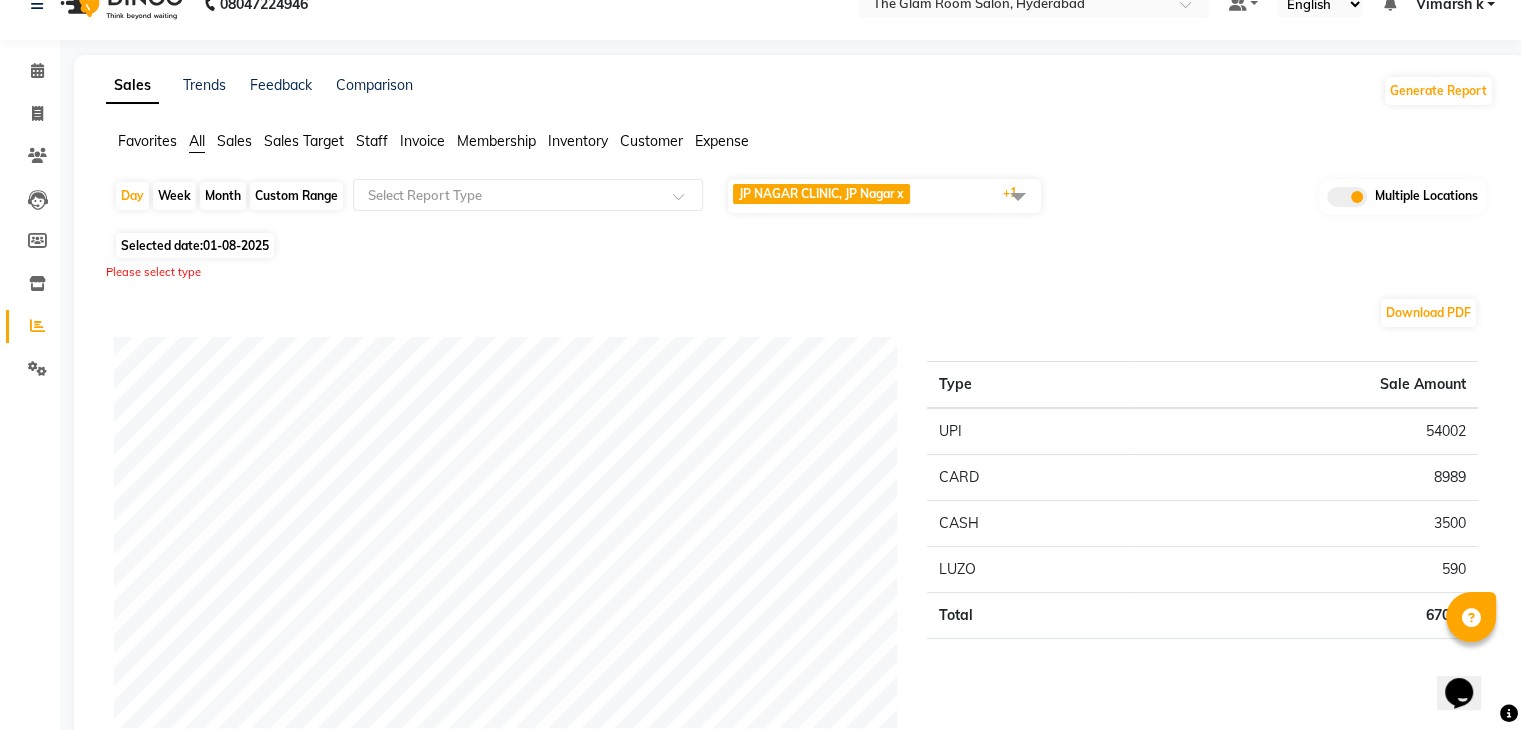 scroll, scrollTop: 0, scrollLeft: 0, axis: both 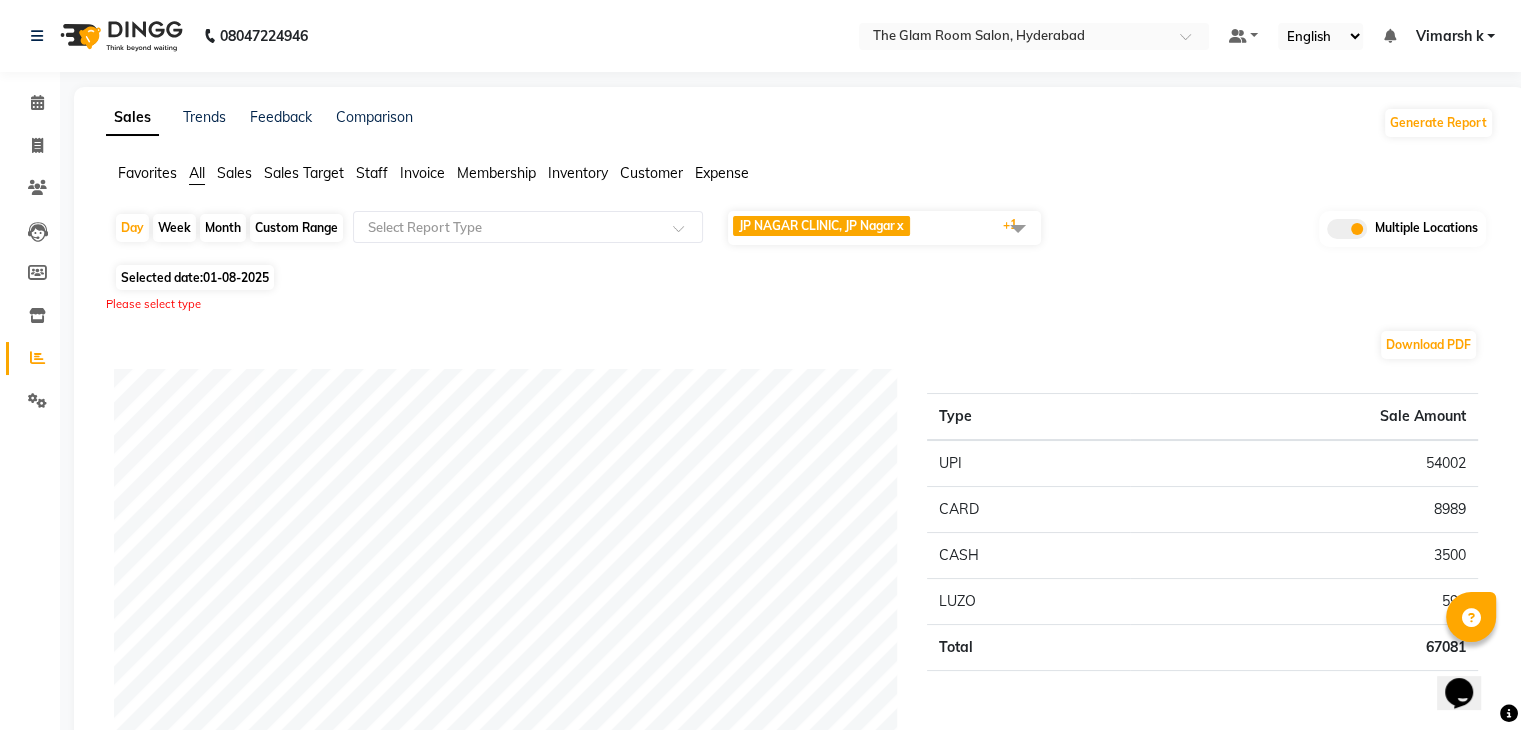 click on "Selected date:  01-08-2025" 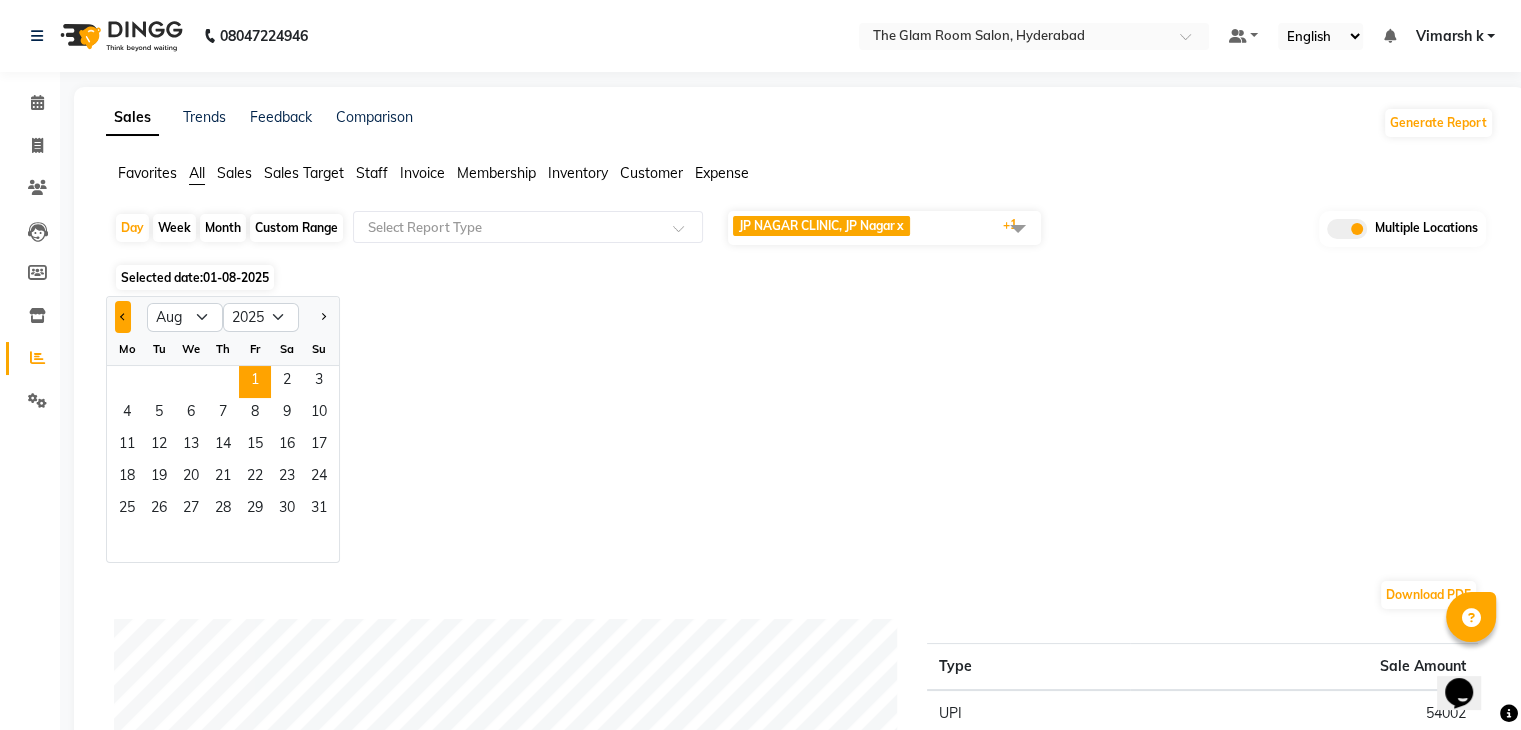 click 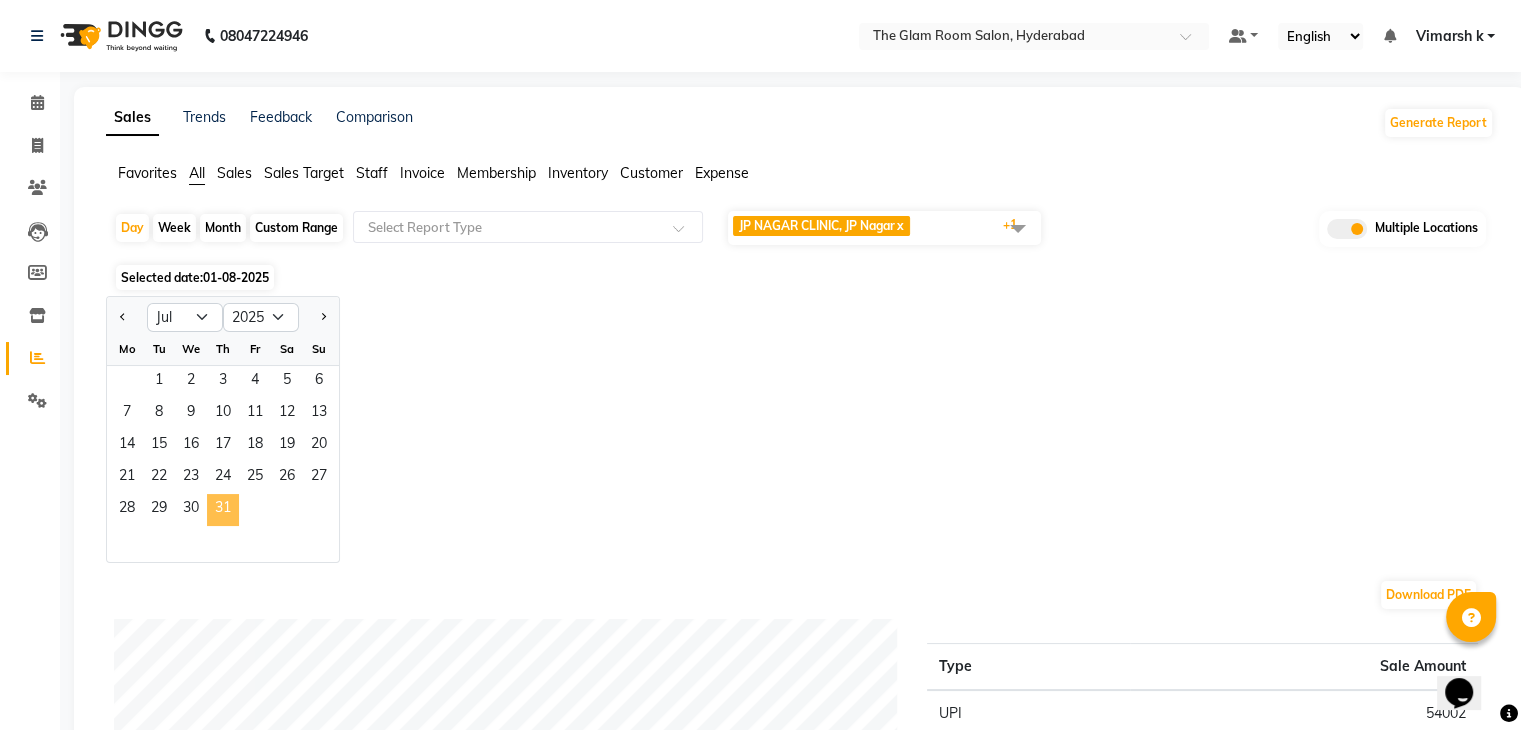 click on "31" 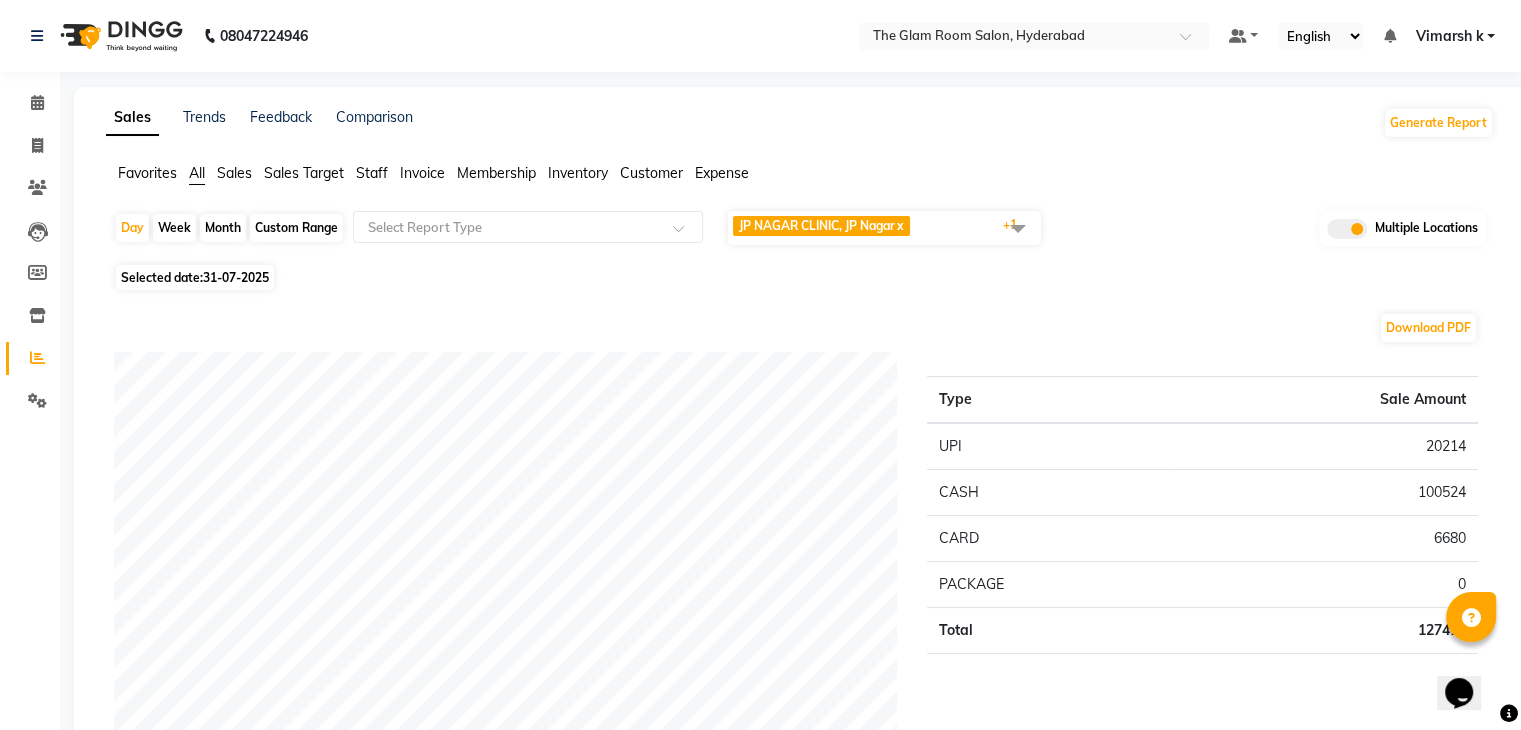 click on "Download PDF" 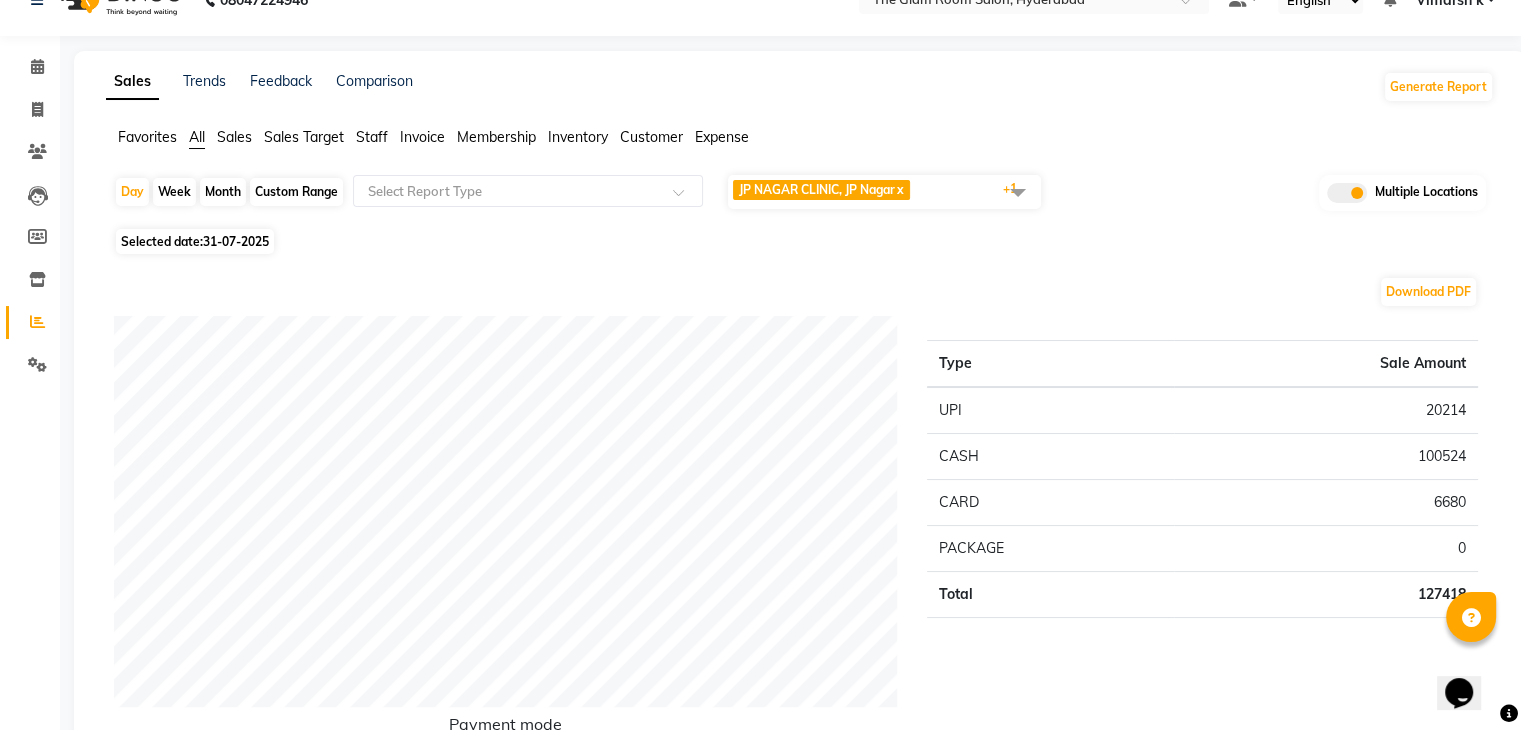 scroll, scrollTop: 0, scrollLeft: 0, axis: both 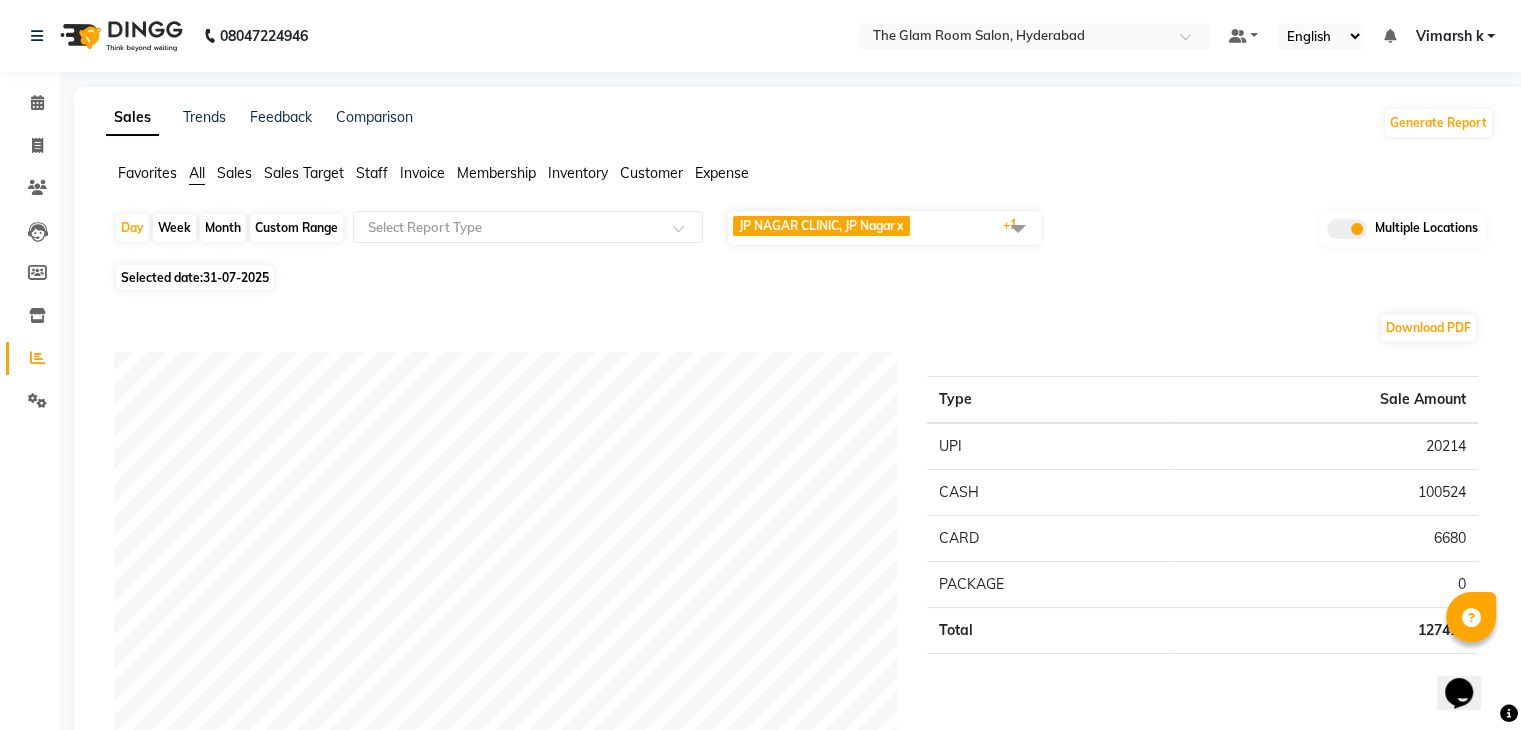 click on "Favorites All Sales Sales Target Staff Invoice Membership Inventory Customer Expense  Day   Week   Month   Custom Range  Select Report Type JP NAGAR CLINIC, JP Nagar × JP NAGAR SALON, J. P. Nagar × +1 Select All BASAWESHWARANAGAR SALON, Basveshwarnagar  JP NAGAR CLINIC, JP Nagar MYSORE CLINIC, Mysore BASAWESHWARANAGAR CLINIC, Basveshwar Nagar STOCK TRANSFER, NULL JP NAGAR SALON, J. P. Nagar MYSORE SALON, MYSORE The Glam Room Clinic, Hyderabad The Glam Room Salon, Hyderabad Multiple Locations Selected date:  31-07-2025  Download PDF Payment mode Type Sale Amount UPI 20214 CASH 100524 CARD 6680 PACKAGE 0 Total 127418 Staff summary Type Sale Amount Dr.[LAST] 105003 Srijana 5900 Tezz 16280 Prateek 5704 Srijana 354 Total 133241 Sales summary Type Sale Amount Gift card 0 Tips 0 Prepaid 0 Vouchers 0 Memberships 0 Packages 99120 Services 27641 Products 6480 Fee 0 Total 133241 Service by category Type Sale Amount Hair Colour (Women) 7670 CLINC TREATMENT 5900 Tag removal 5192 PEEL 5103 Permanent Hair Treatment 3540" 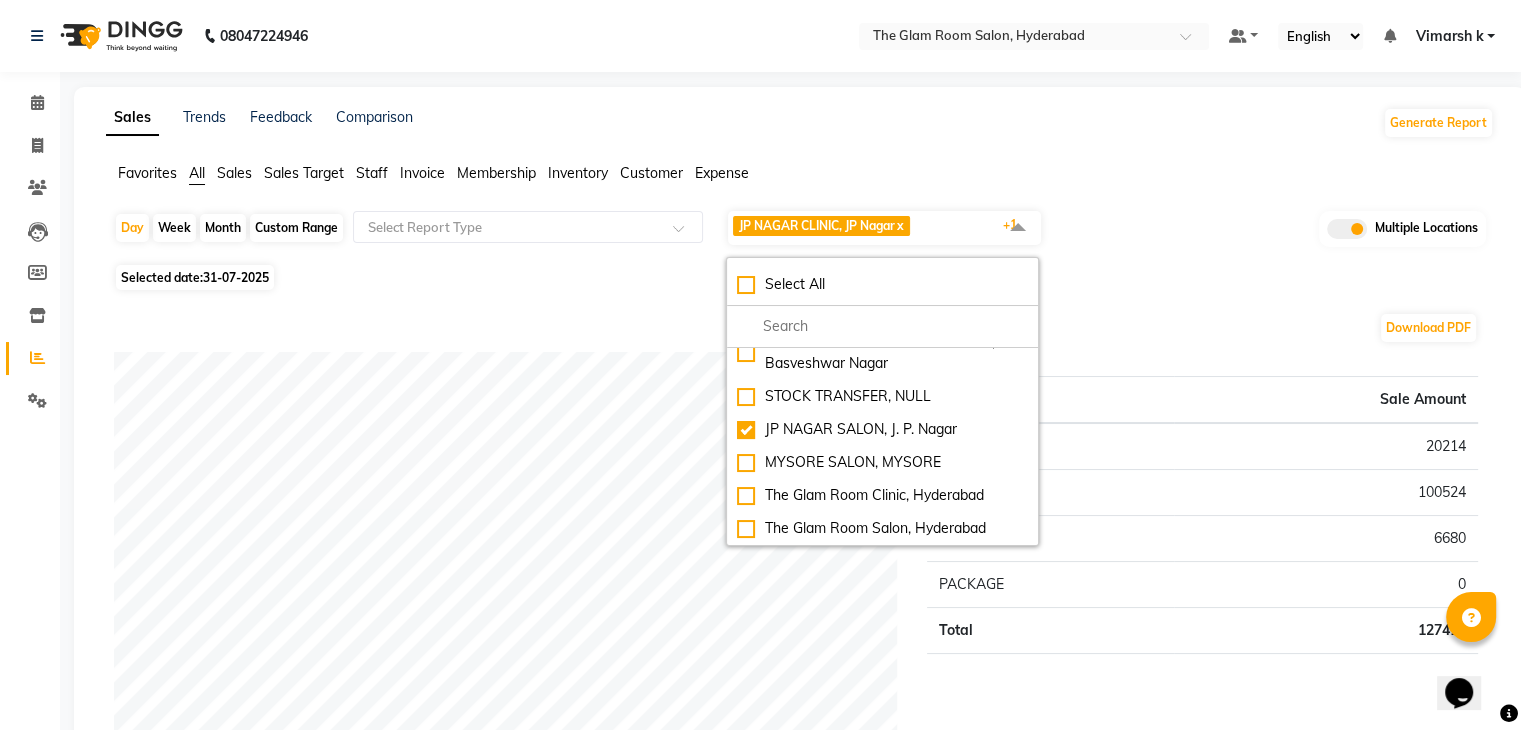 scroll, scrollTop: 0, scrollLeft: 0, axis: both 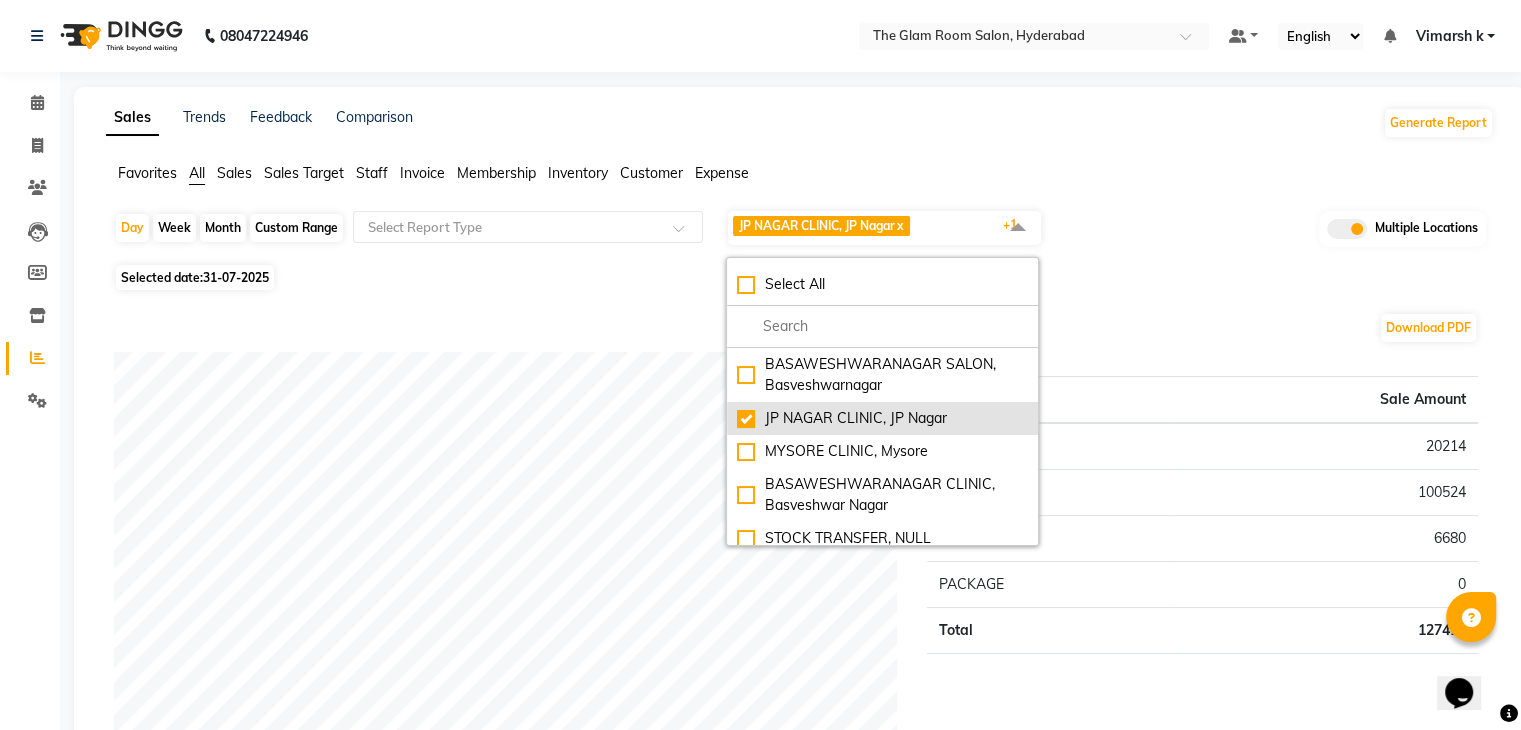 click on "JP NAGAR CLINIC, JP Nagar" 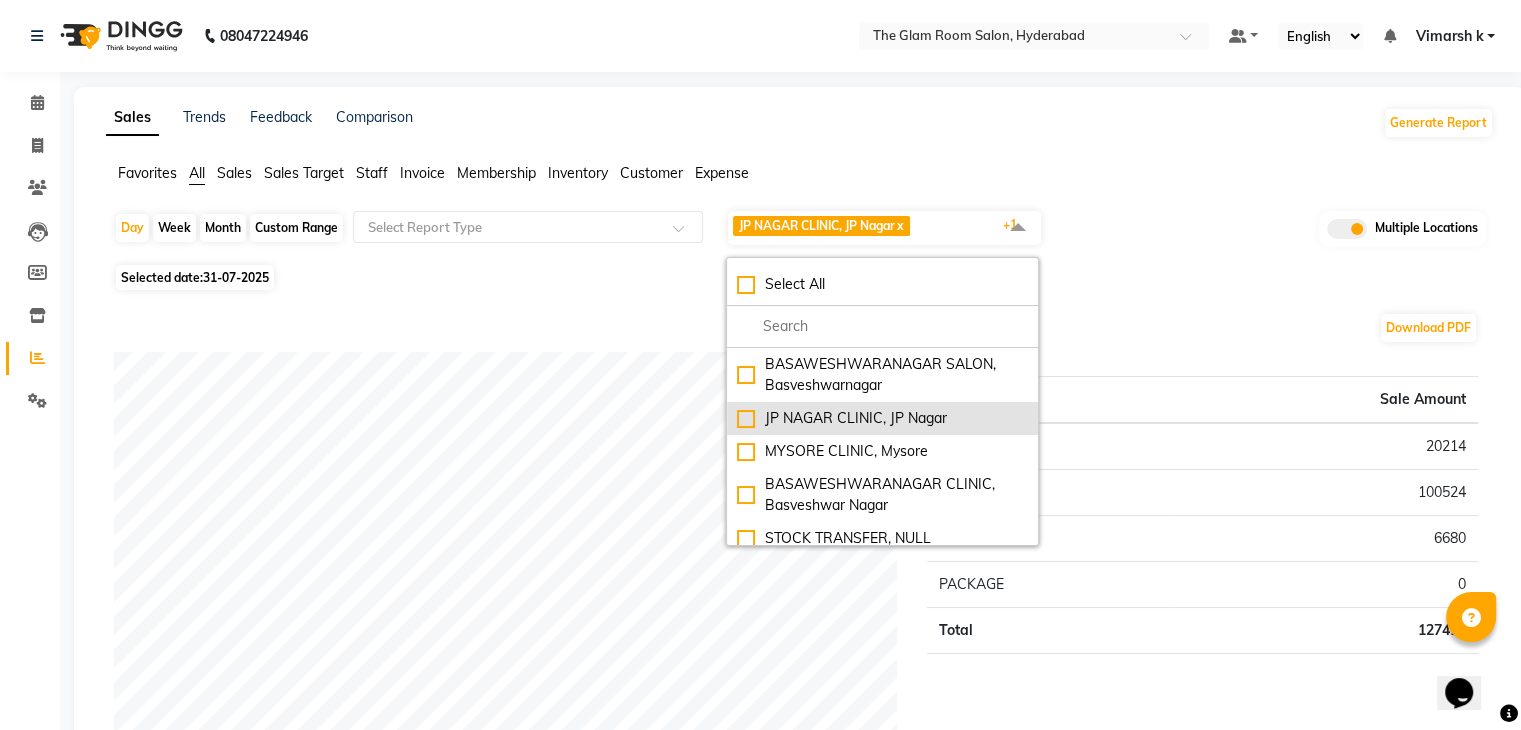 checkbox on "false" 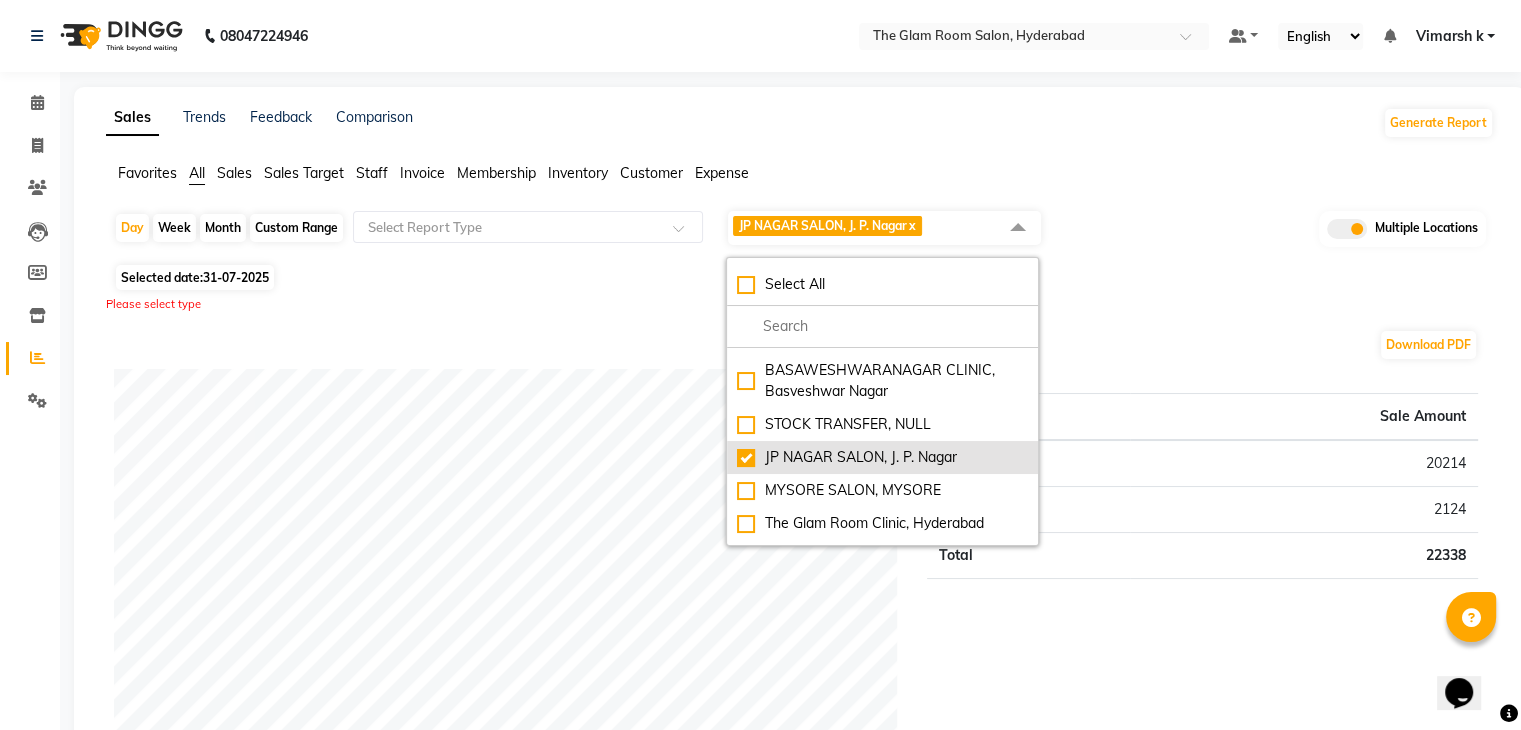 scroll, scrollTop: 142, scrollLeft: 0, axis: vertical 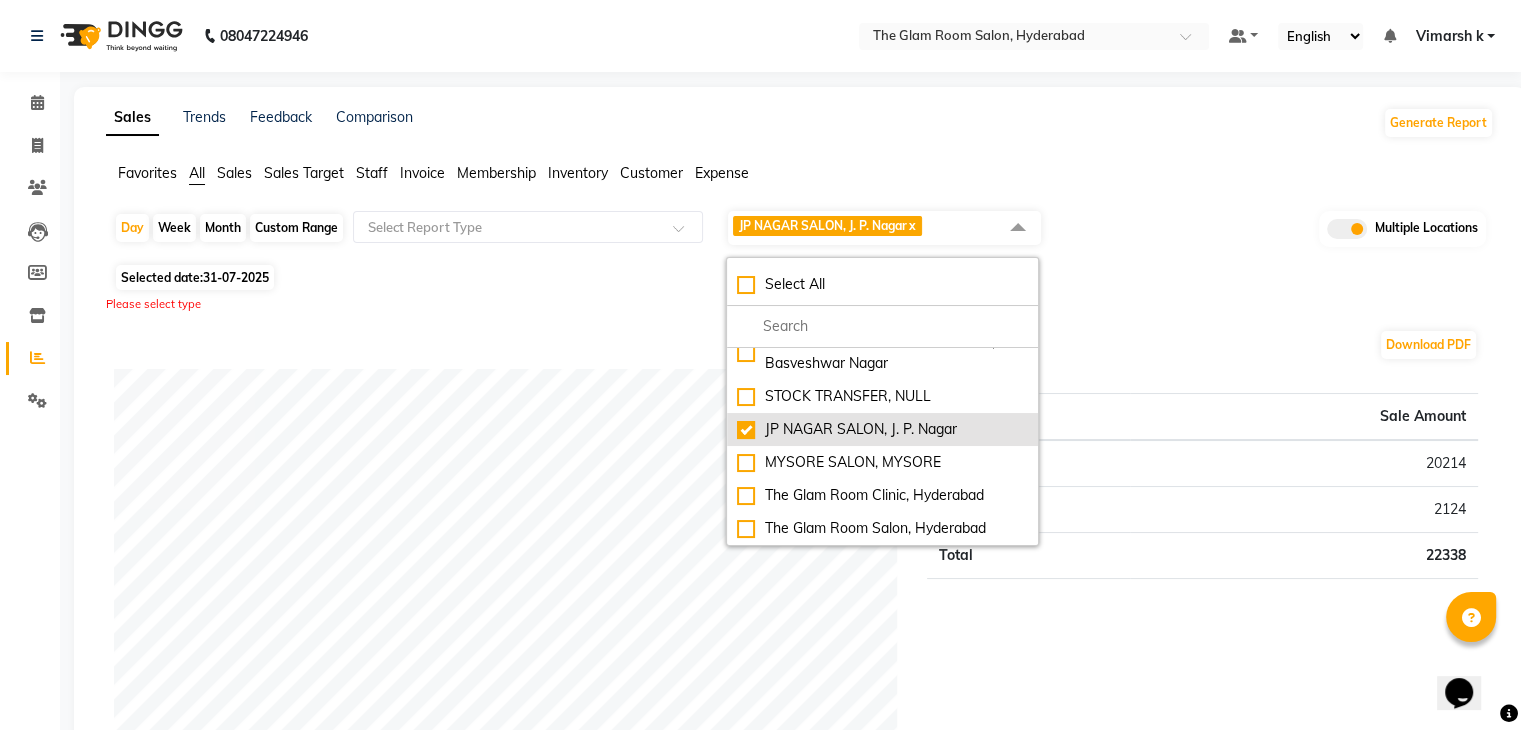 click on "JP NAGAR SALON, J. P. Nagar" 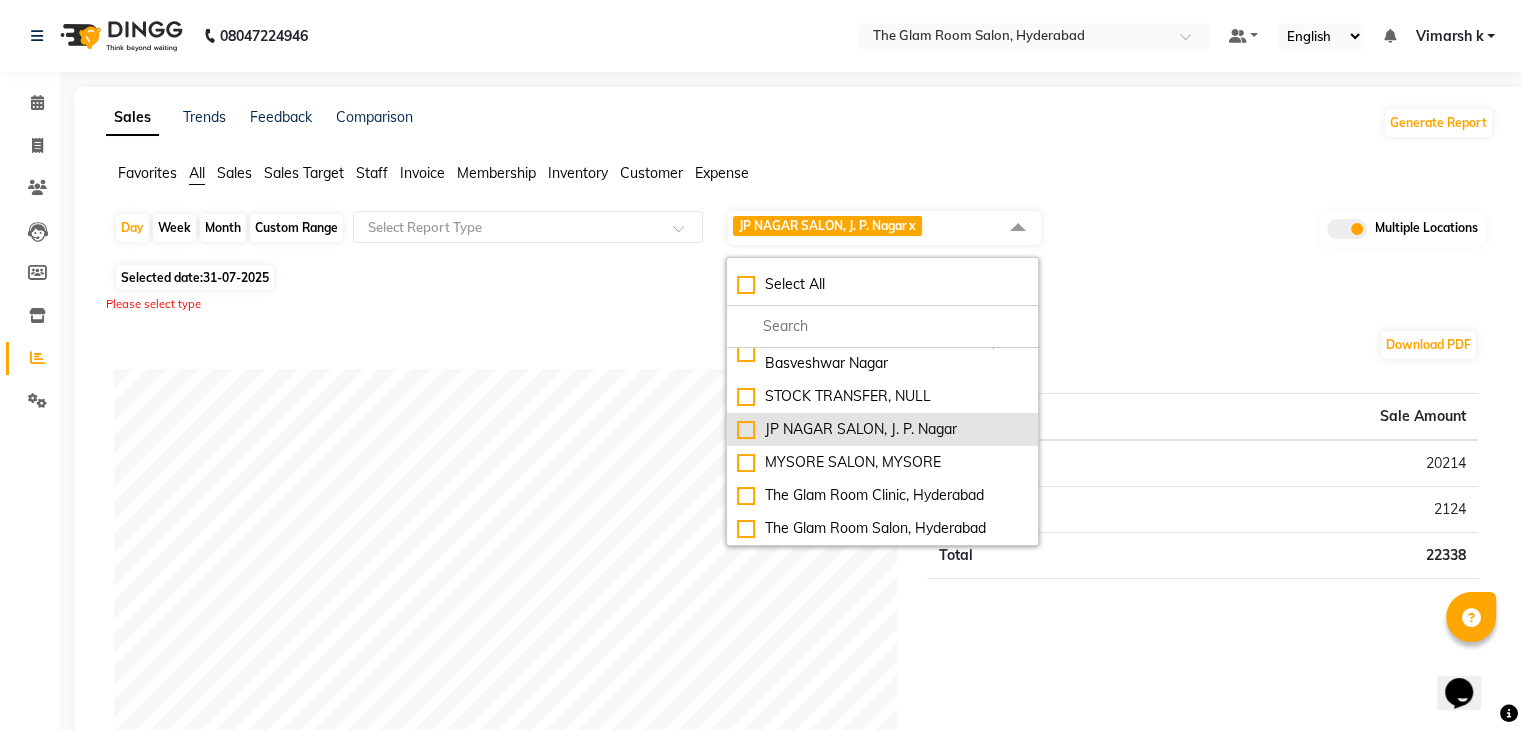 checkbox on "false" 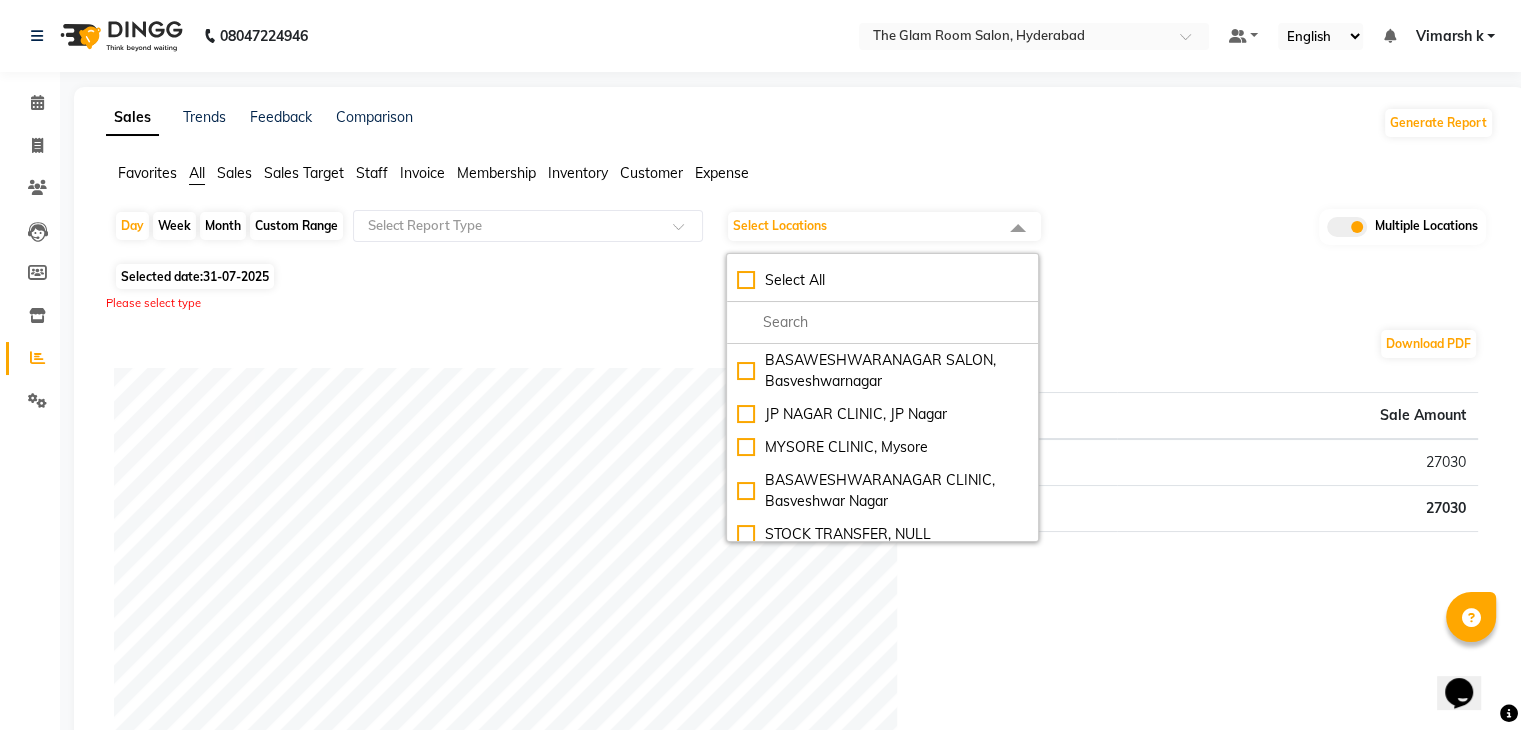 scroll, scrollTop: 0, scrollLeft: 0, axis: both 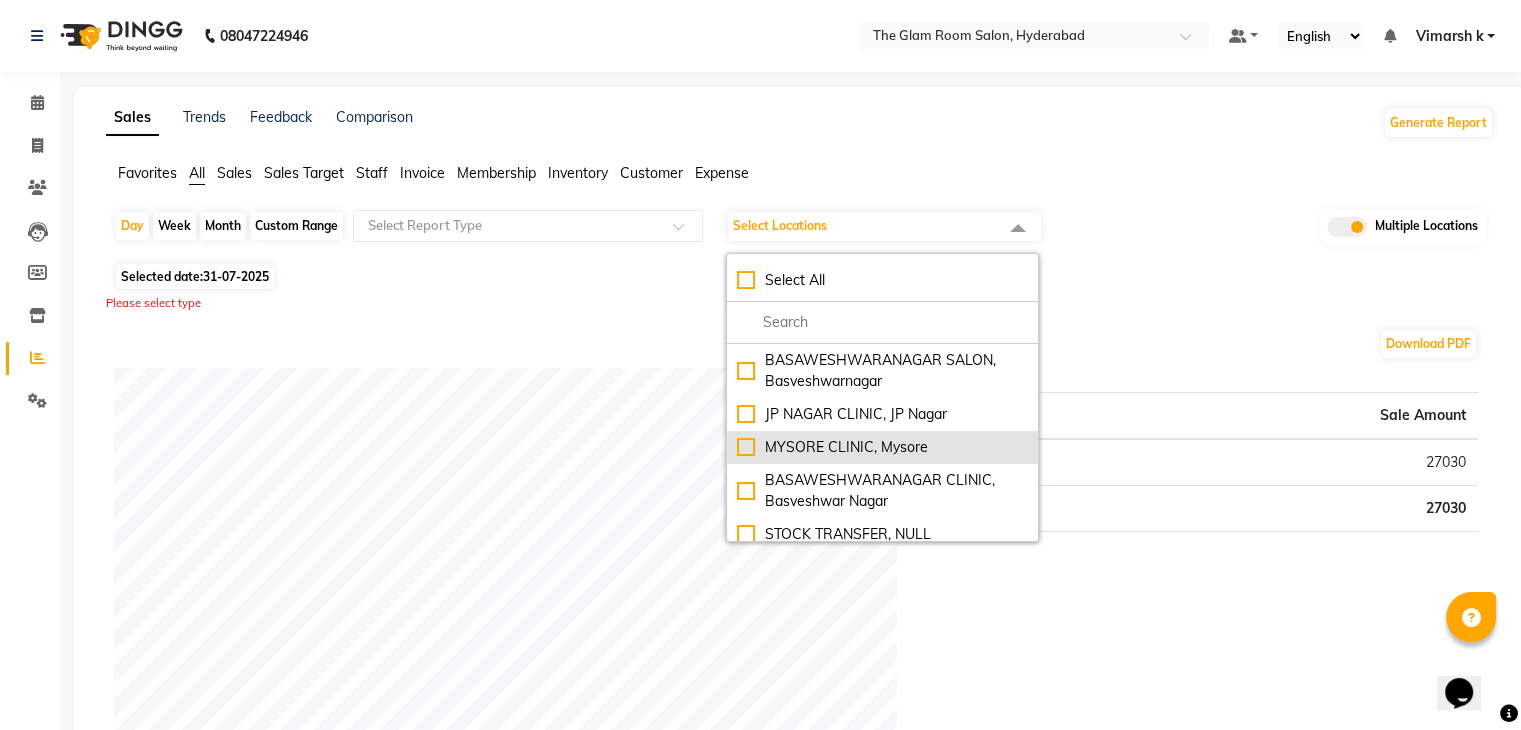 click on "MYSORE CLINIC, Mysore" 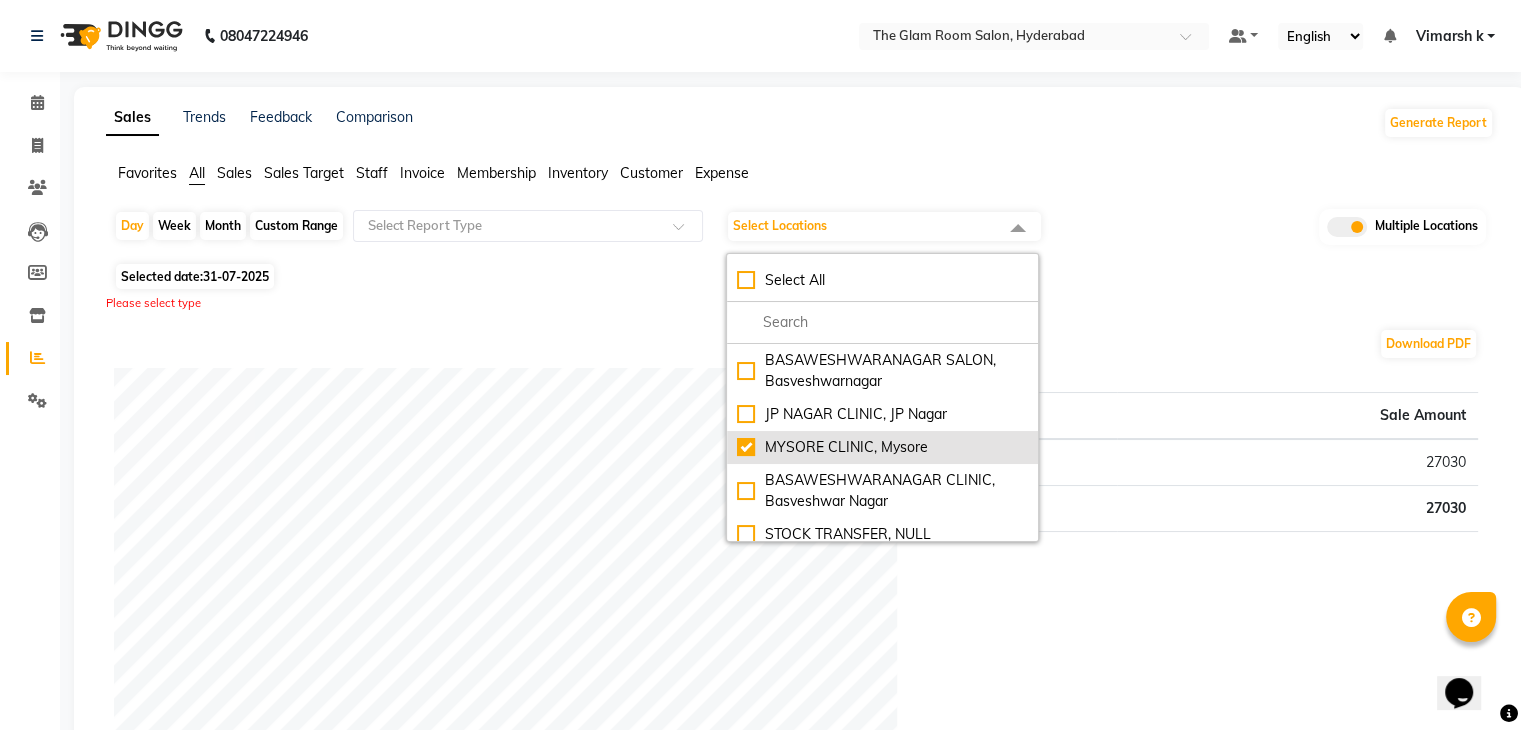 checkbox on "true" 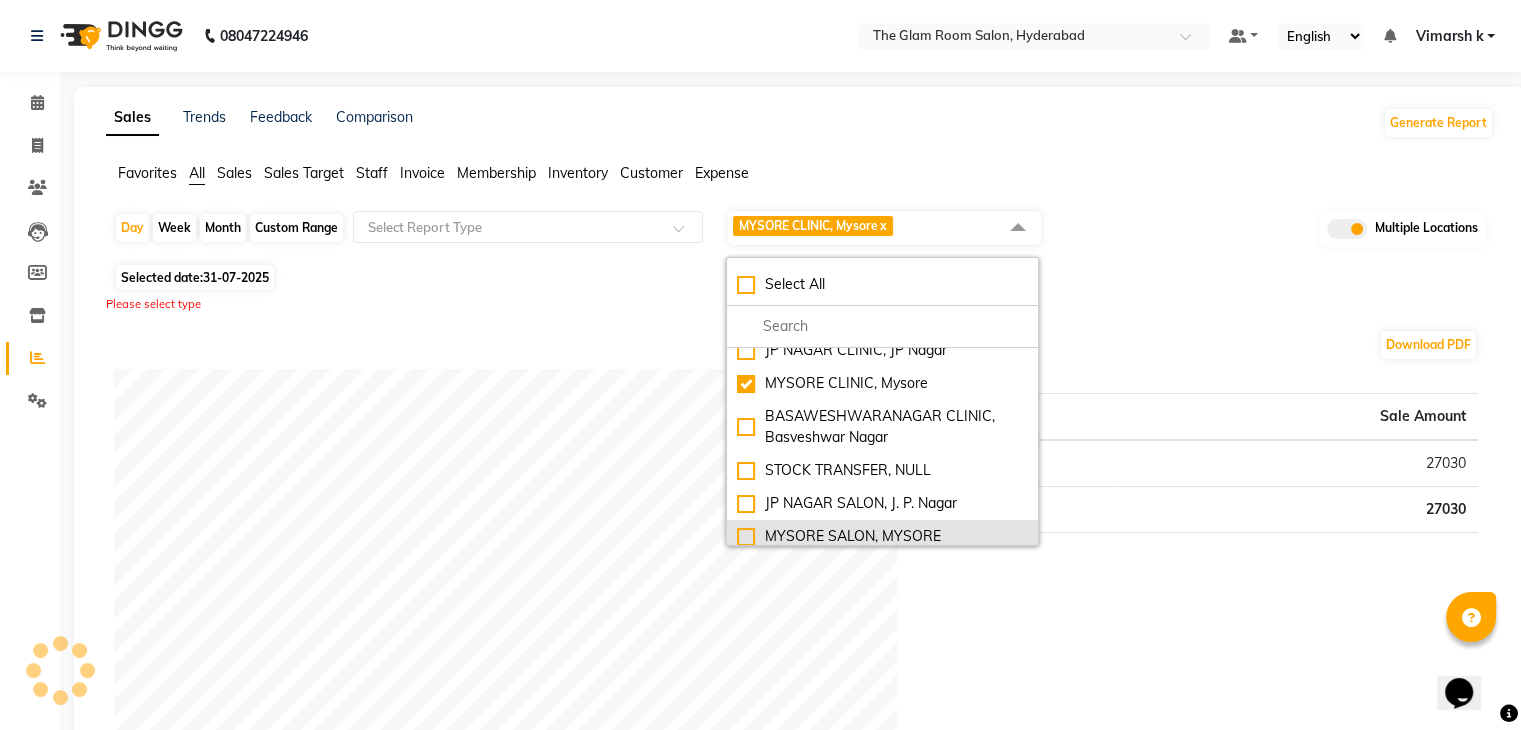 scroll, scrollTop: 142, scrollLeft: 0, axis: vertical 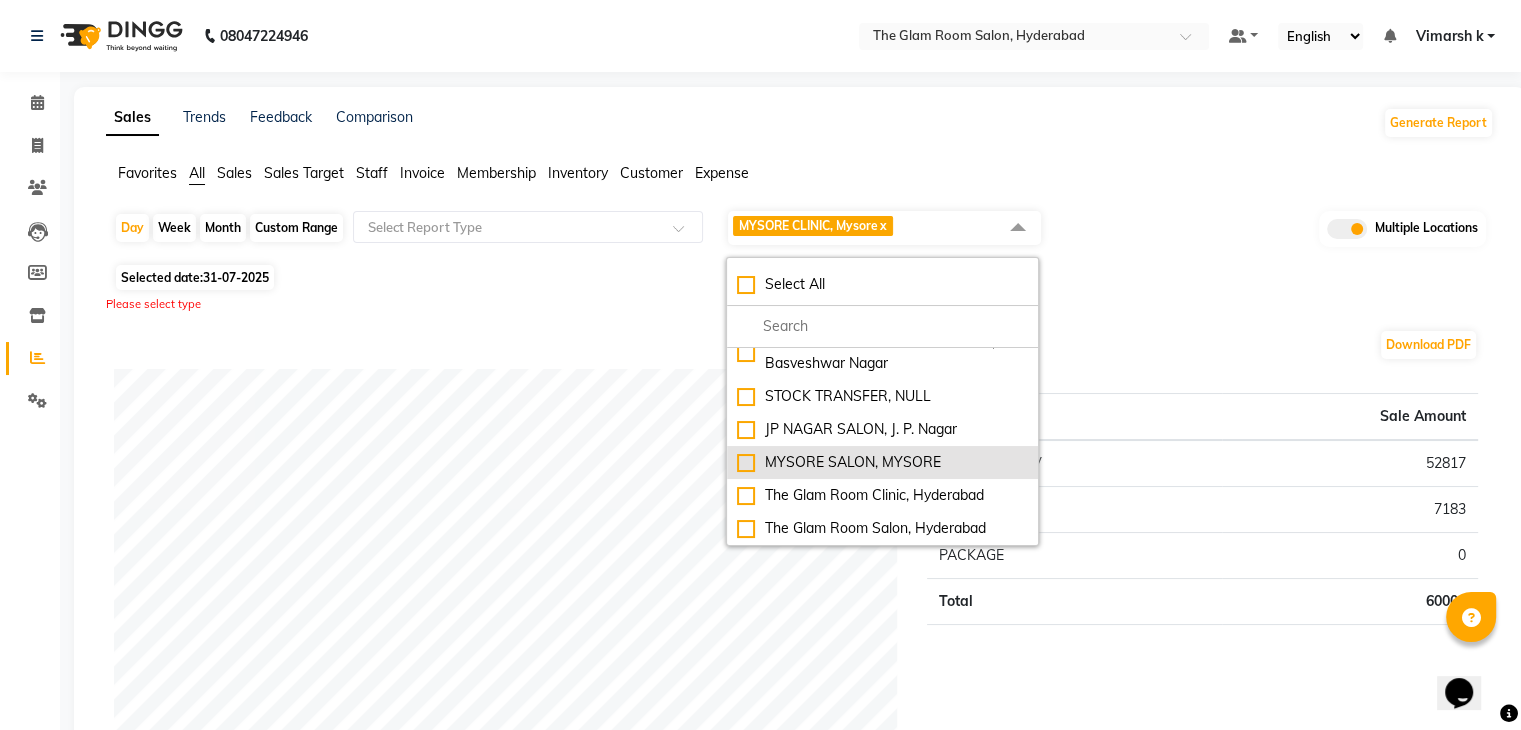 click on "MYSORE SALON, MYSORE" 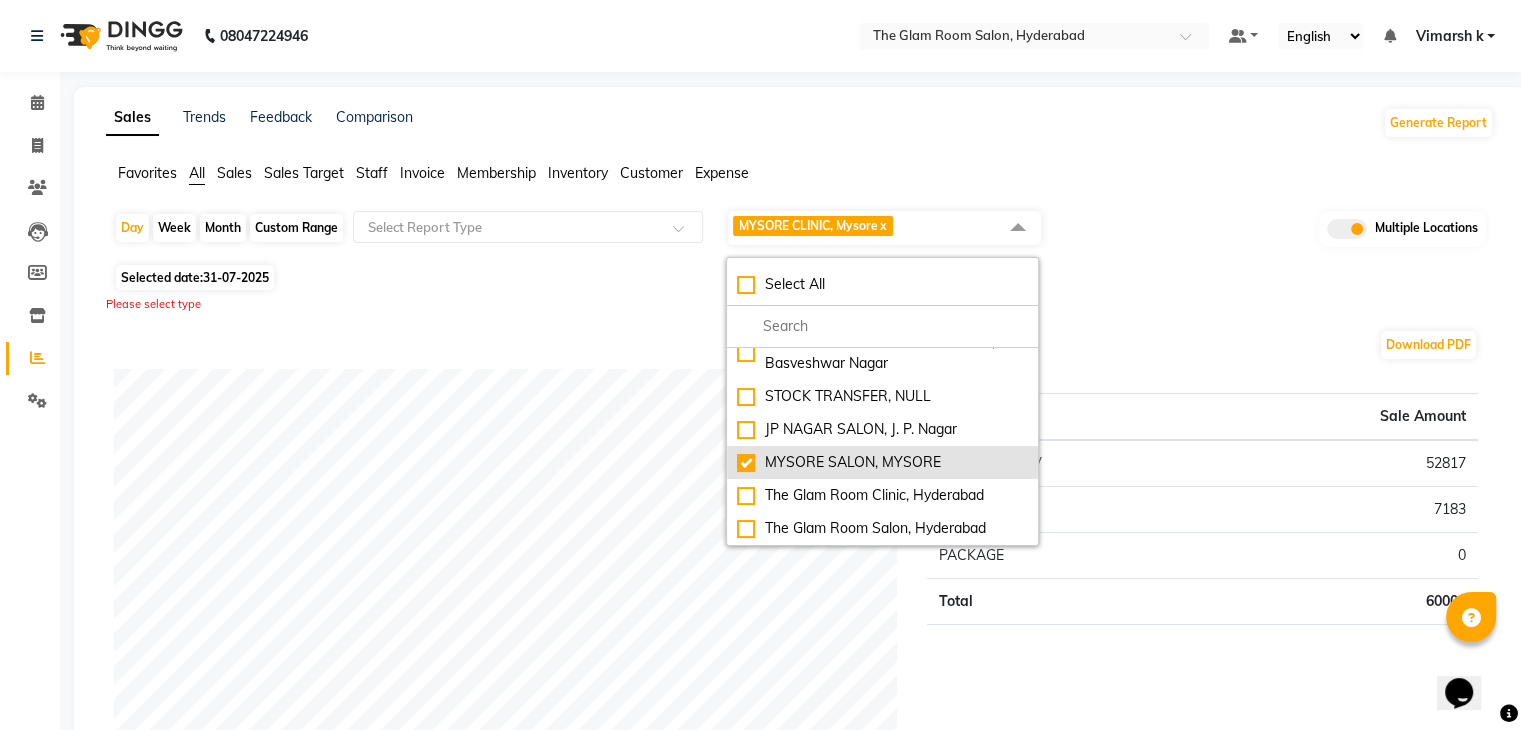checkbox on "true" 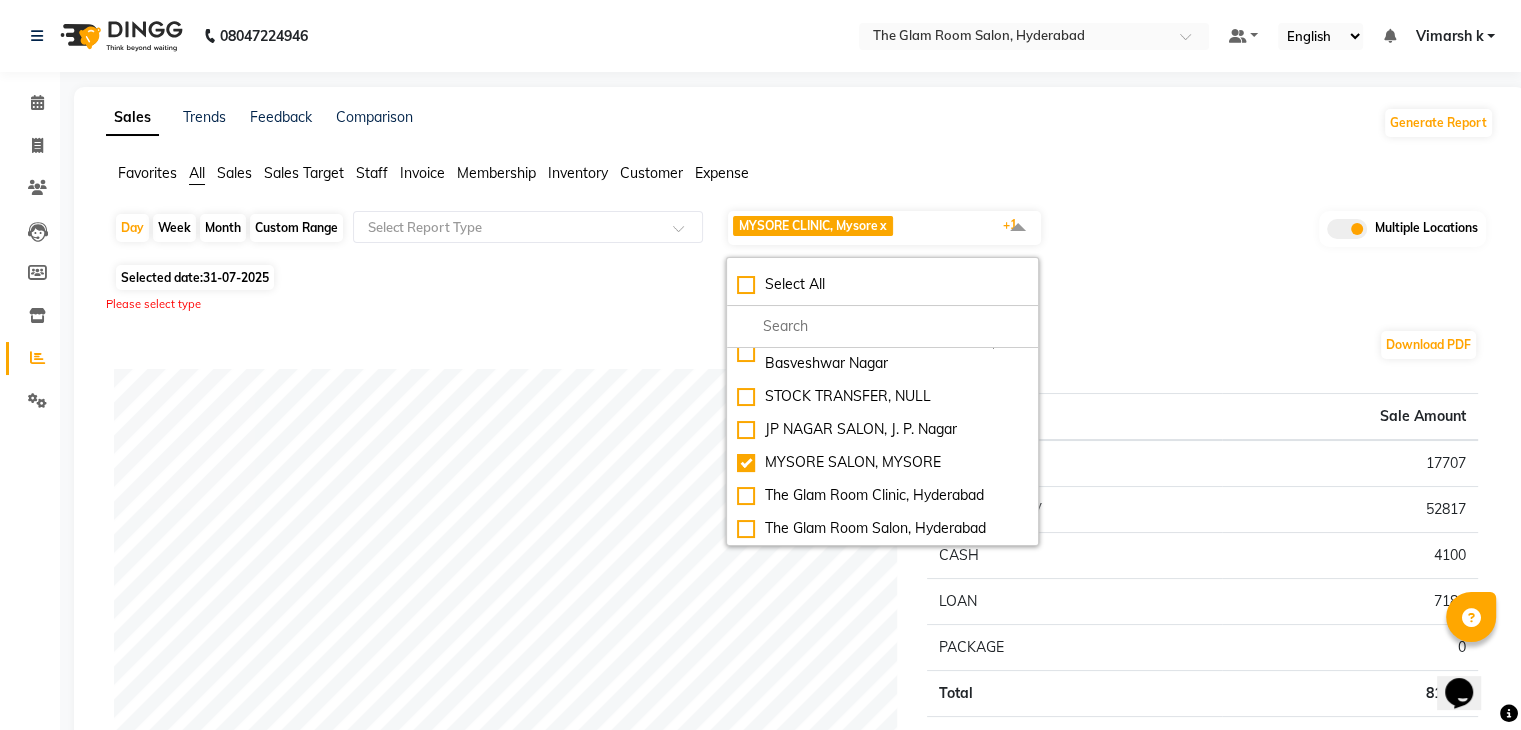 click on "Download PDF" 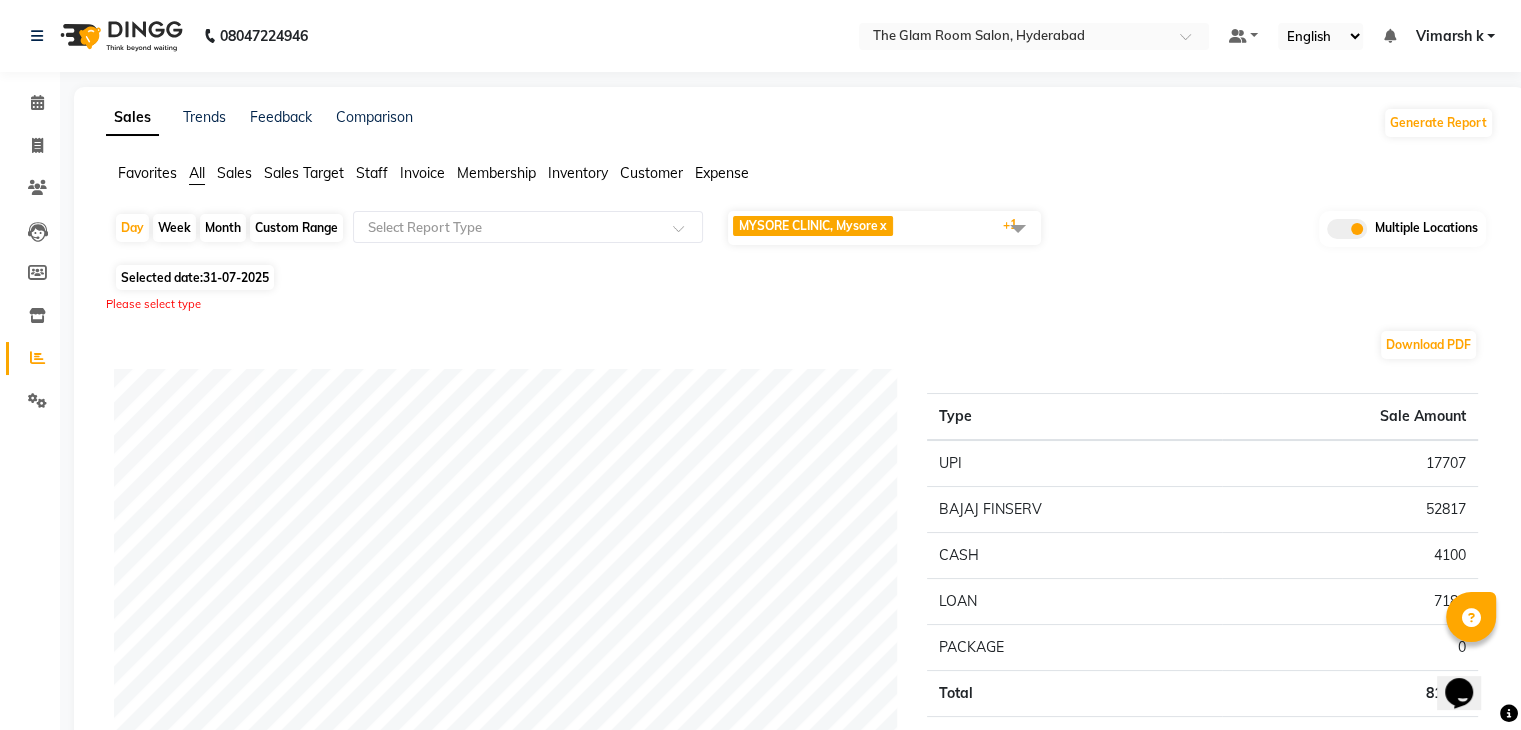 click on "Selected date:  31-07-2025" 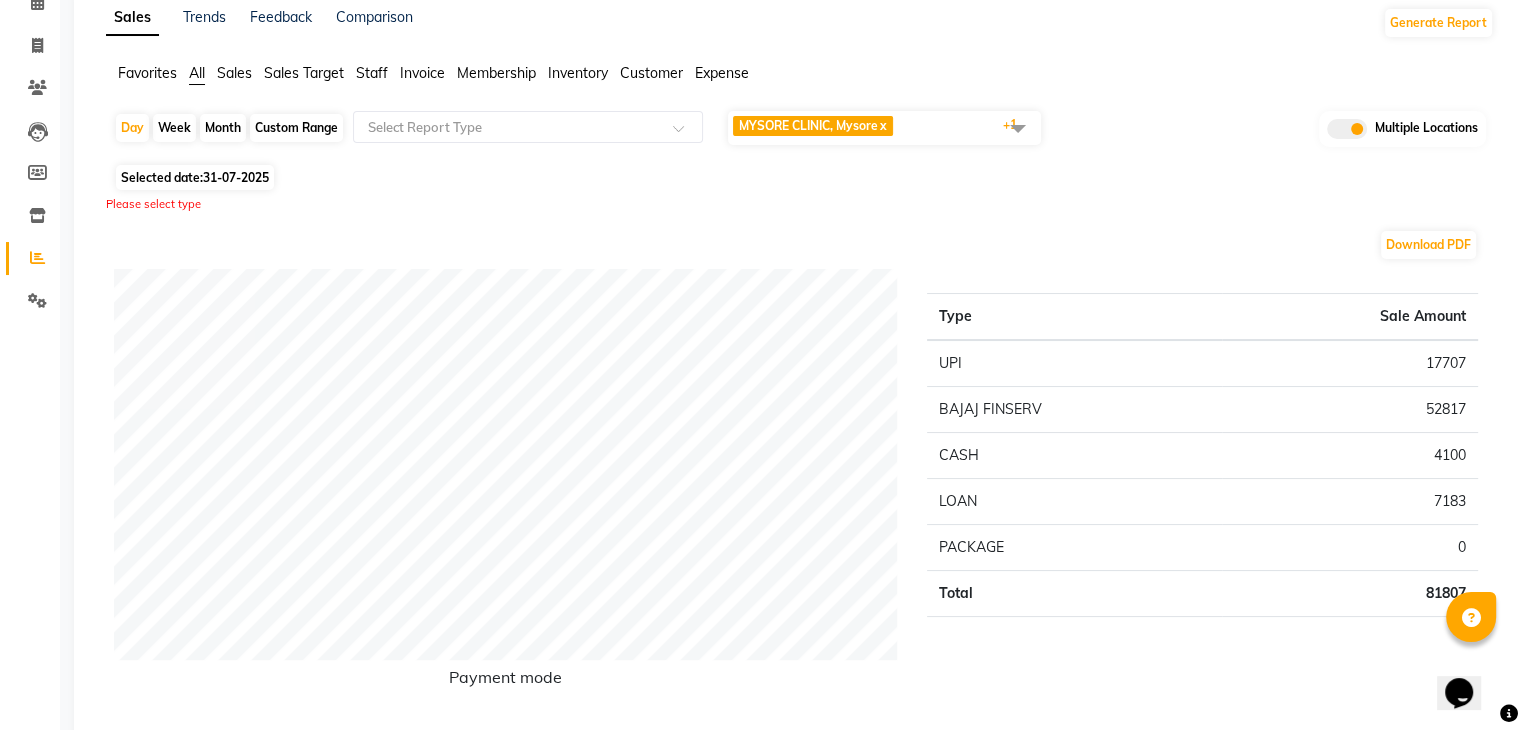 scroll, scrollTop: 0, scrollLeft: 0, axis: both 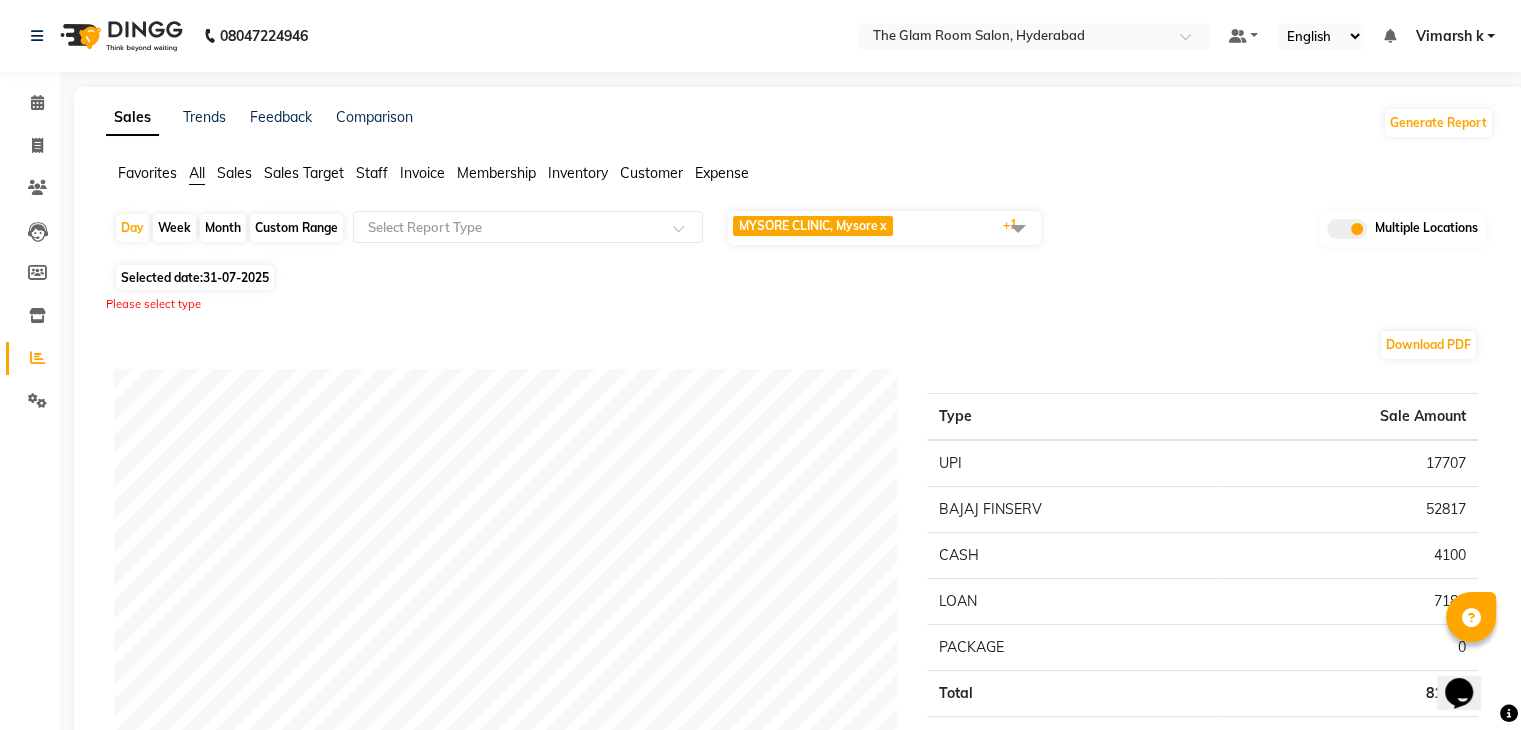click on "Day   Week   Month   Custom Range  Select Report Type MYSORE CLINIC, Mysore × MYSORE SALON, MYSORE × +1 Select All BASAWESHWARANAGAR SALON, Basveshwarnagar  JP NAGAR CLINIC, JP Nagar MYSORE CLINIC, Mysore BASAWESHWARANAGAR CLINIC, Basveshwar Nagar STOCK TRANSFER, NULL JP NAGAR SALON, J. P. Nagar MYSORE SALON, MYSORE The Glam Room Clinic, Hyderabad The Glam Room Salon, Hyderabad Multiple Locations Selected date:  31-07-2025  Please select type Download PDF Payment mode Type Sale Amount UPI 17707 BAJAJ FINSERV 52817 CASH 4100 LOAN 7183 PACKAGE 0 Total 81807 Staff summary Type Sale Amount Dr.[LAST] 108238 Sumit 12780 Shangnimwon 4425 Arti 3540 Lakshmi 1062 Total 130045 Sales summary Type Sale Amount Vouchers 0 Gift card 0 Tips 0 Prepaid 0 Memberships 0 Packages 96344 Services 28001 Products 5700 Fee 0 Total 130045 Expense by type Type Sale Amount DEPOSIT 10000 incentive 4500 Total 14500 Service by category Type Sale Amount SKIN WHITENING 7136 Permanent Hair Treatment 7080 PEEL 4757 Facial 3540 2360 NAIL ART" 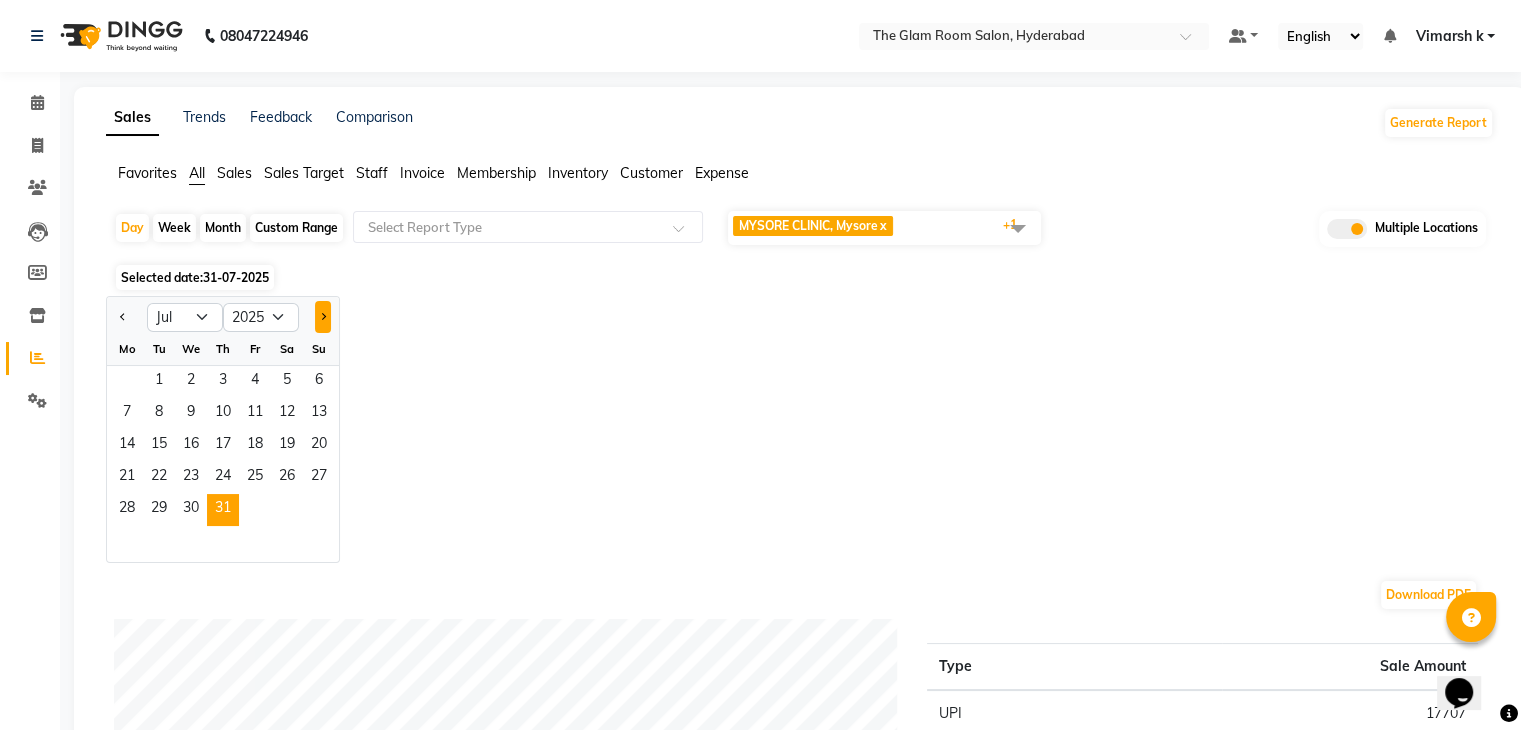 click 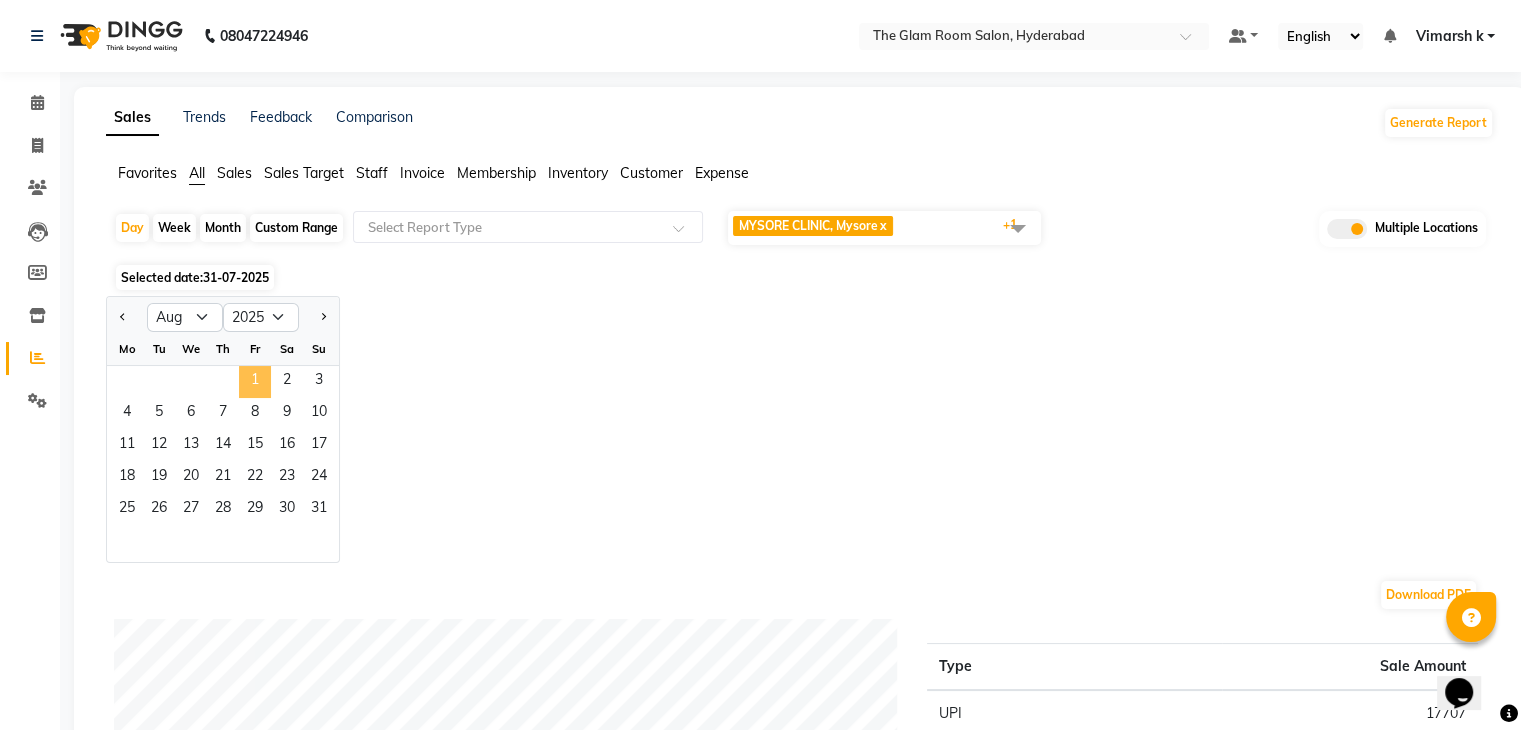 click on "1" 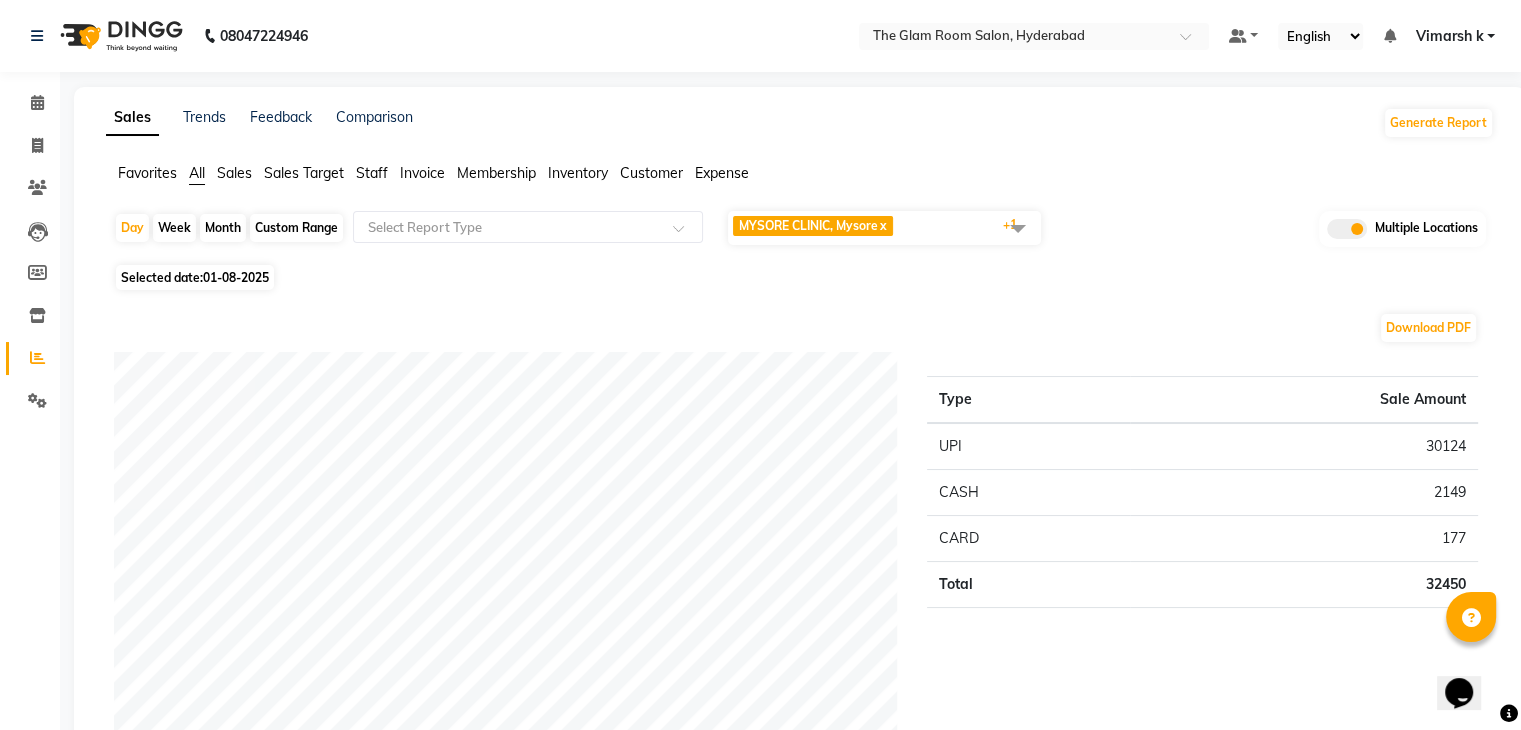 click on "Selected date:  01-08-2025" 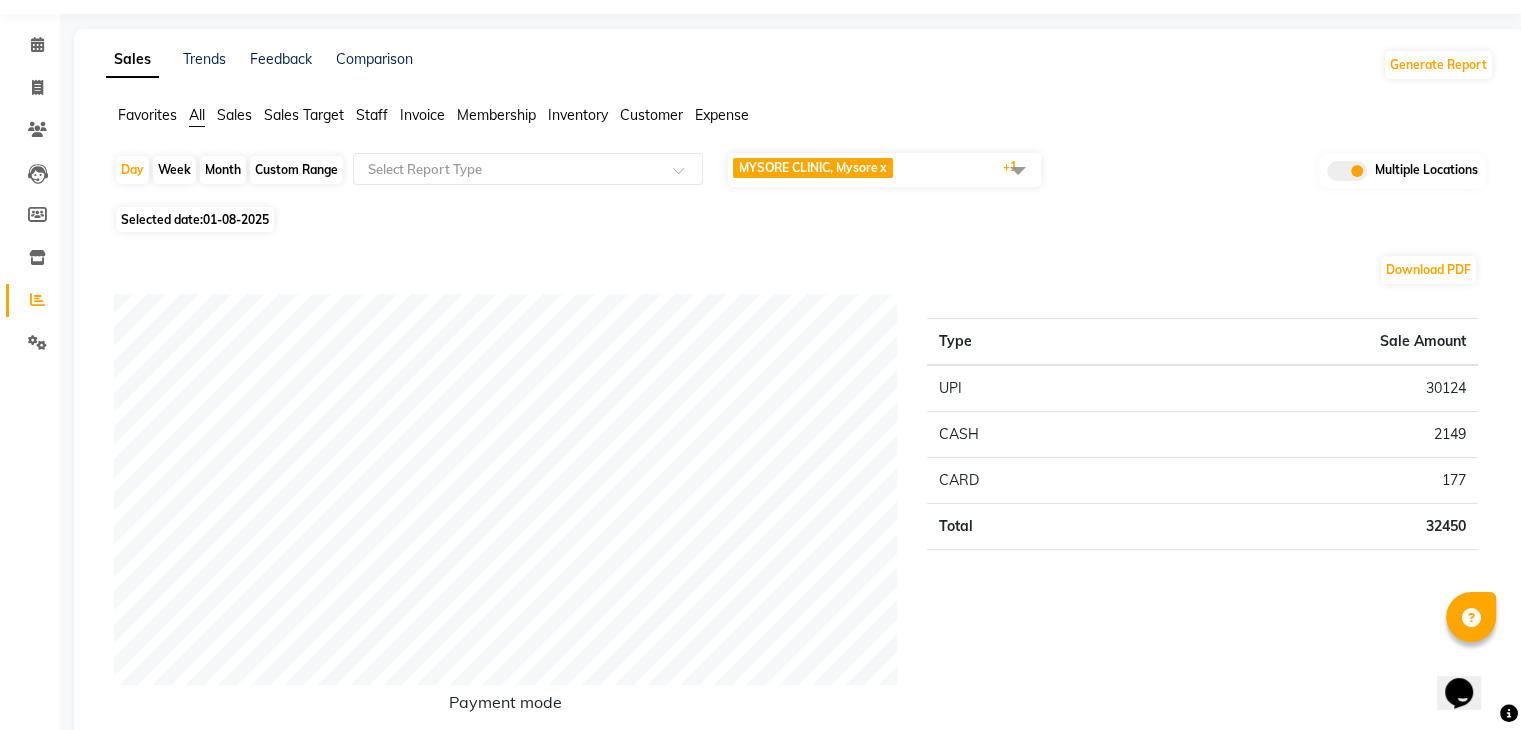 scroll, scrollTop: 0, scrollLeft: 0, axis: both 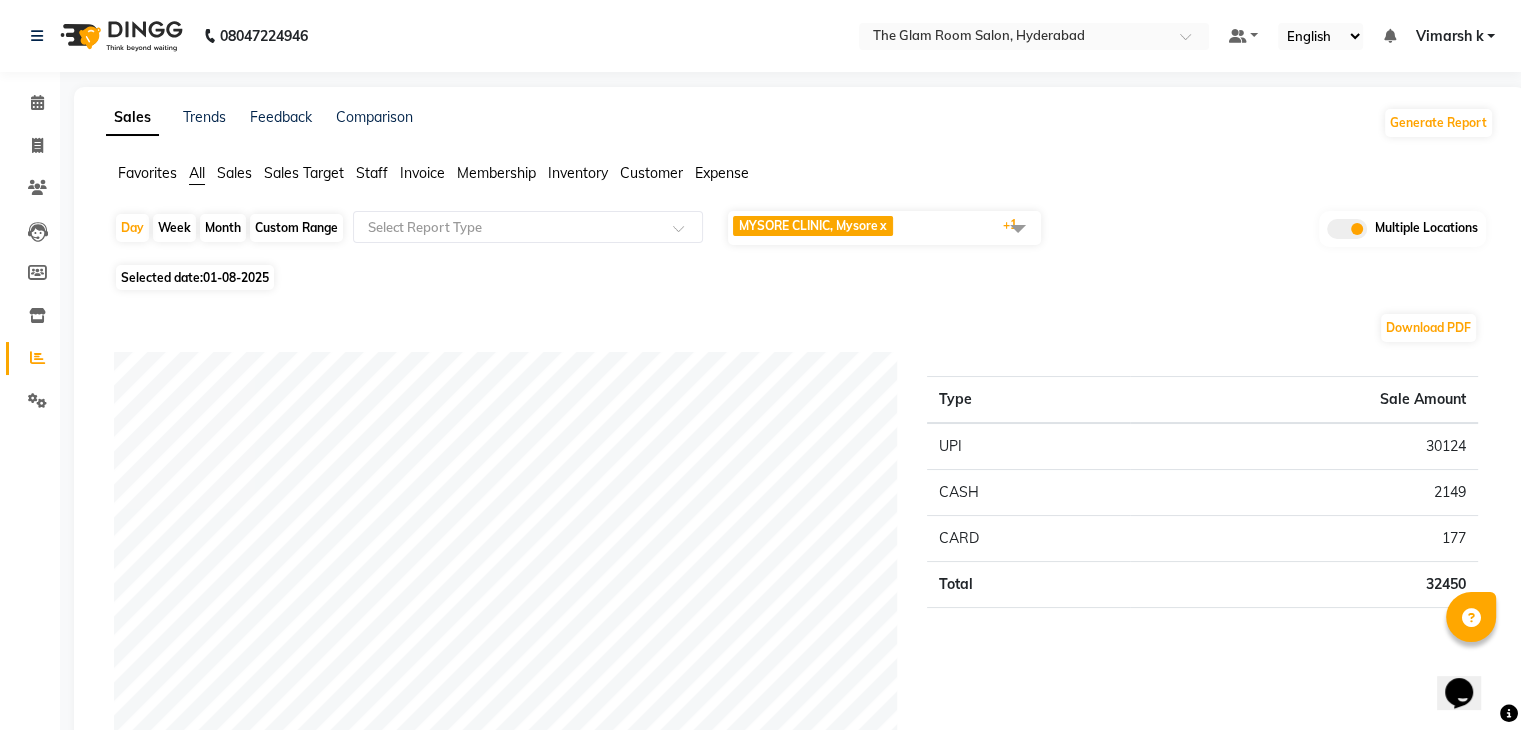 click on "MYSORE CLINIC, Mysore  x MYSORE SALON, MYSORE  x +1" 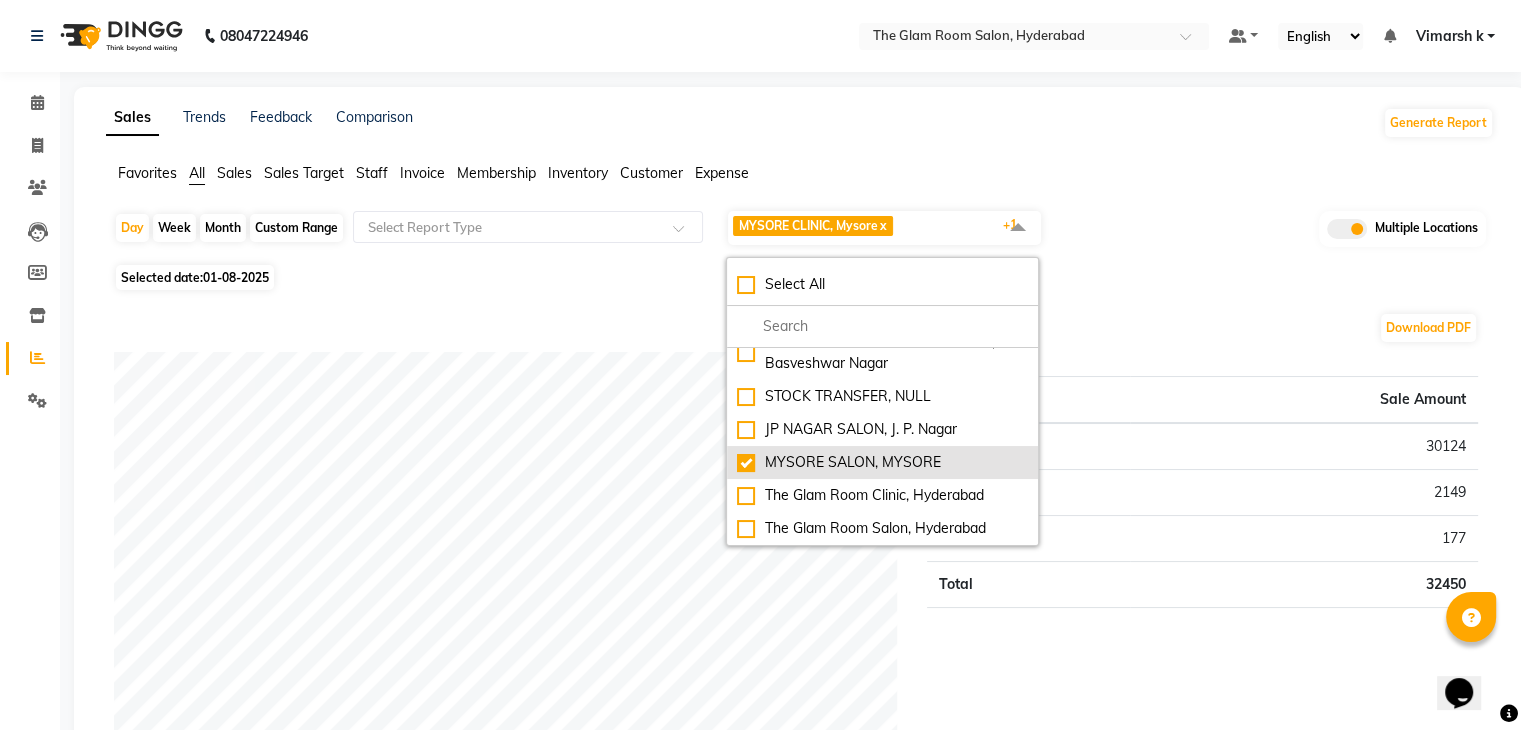 click on "MYSORE SALON, MYSORE" 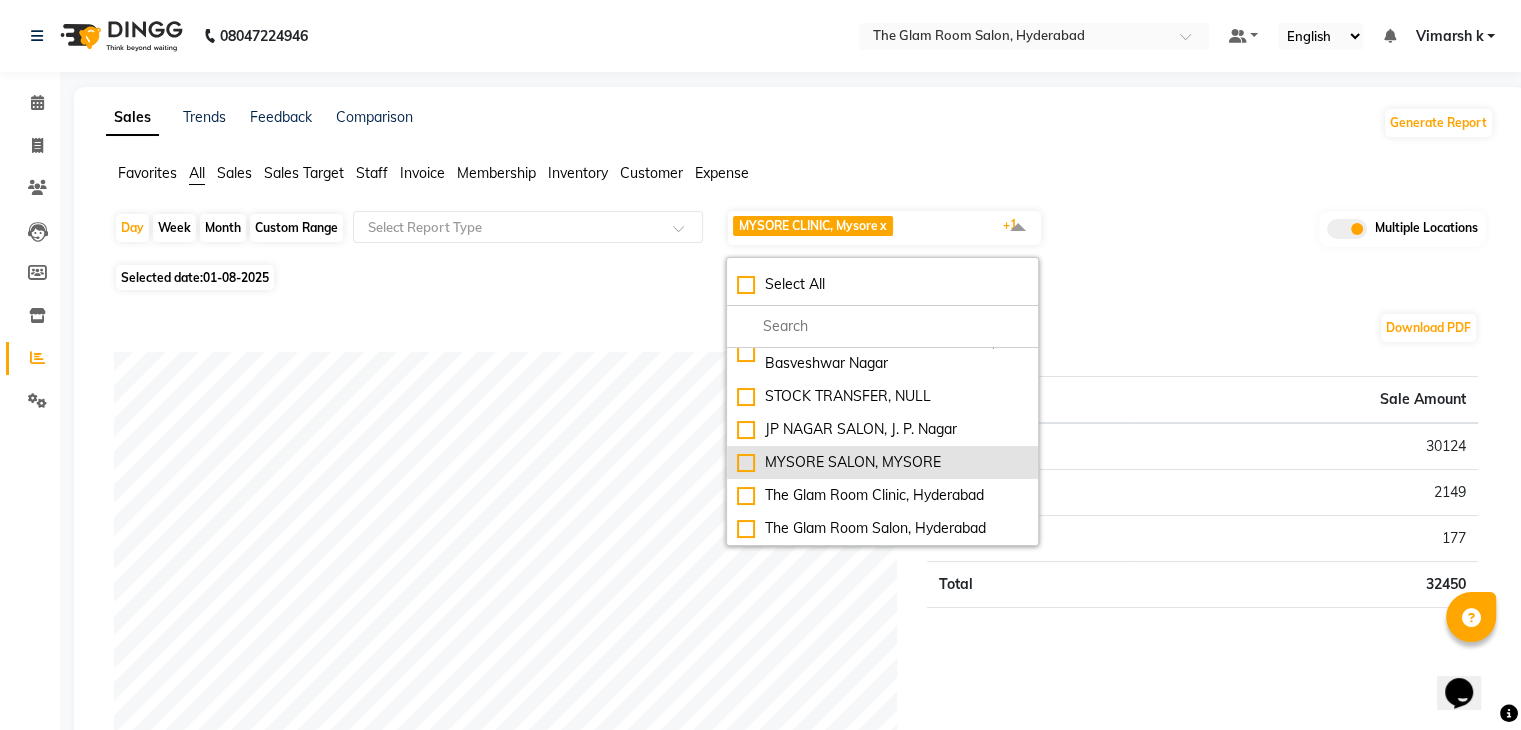 checkbox on "false" 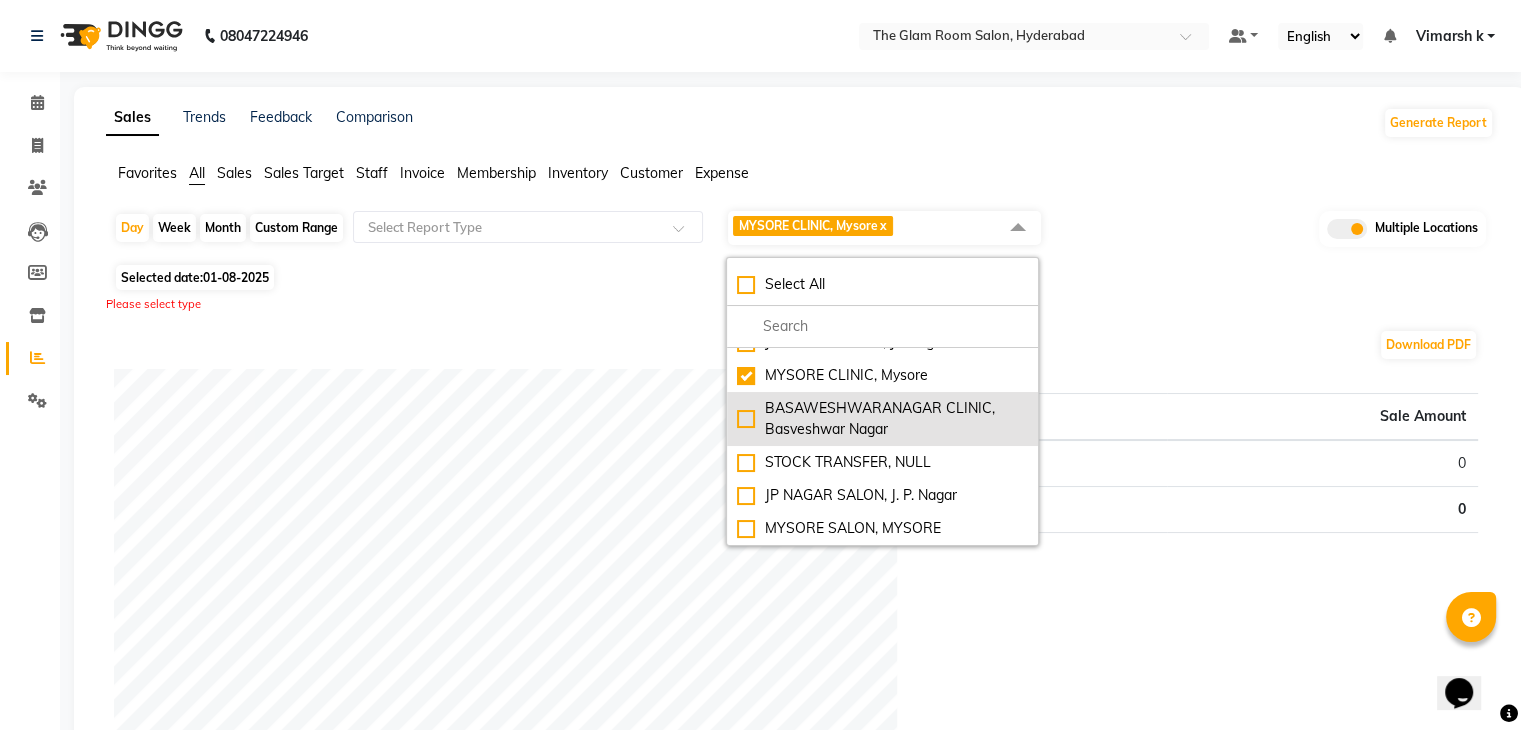 scroll, scrollTop: 0, scrollLeft: 0, axis: both 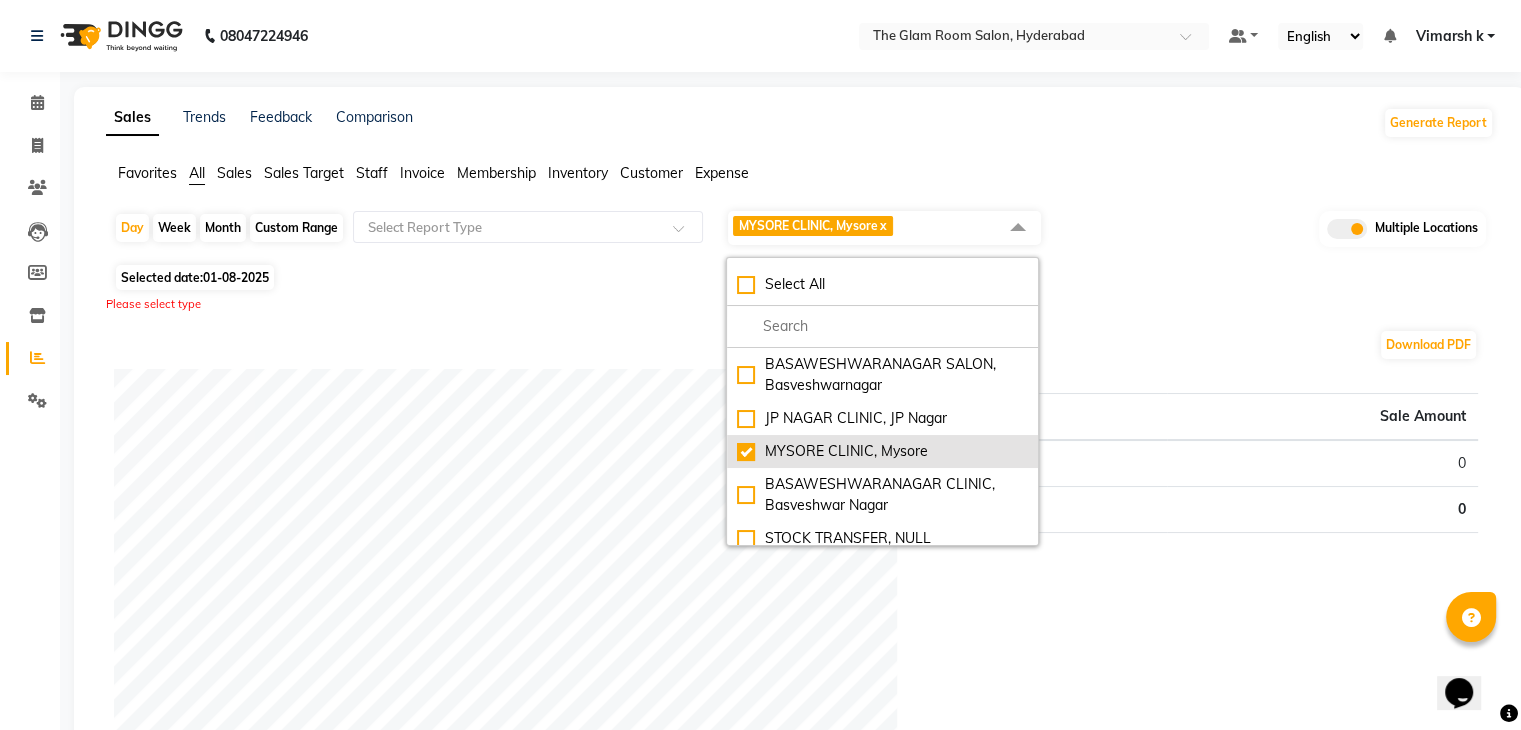click on "MYSORE CLINIC, Mysore" 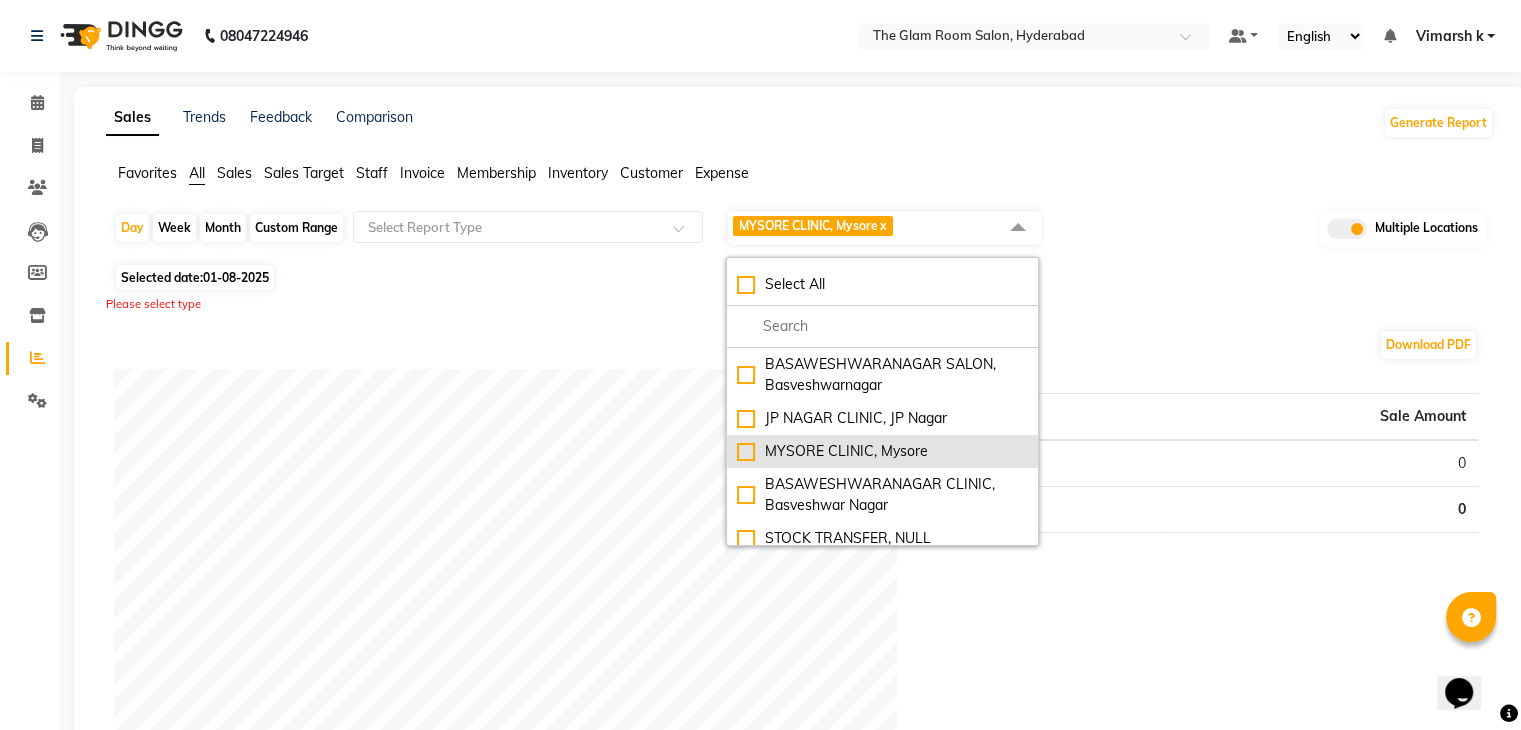 checkbox on "false" 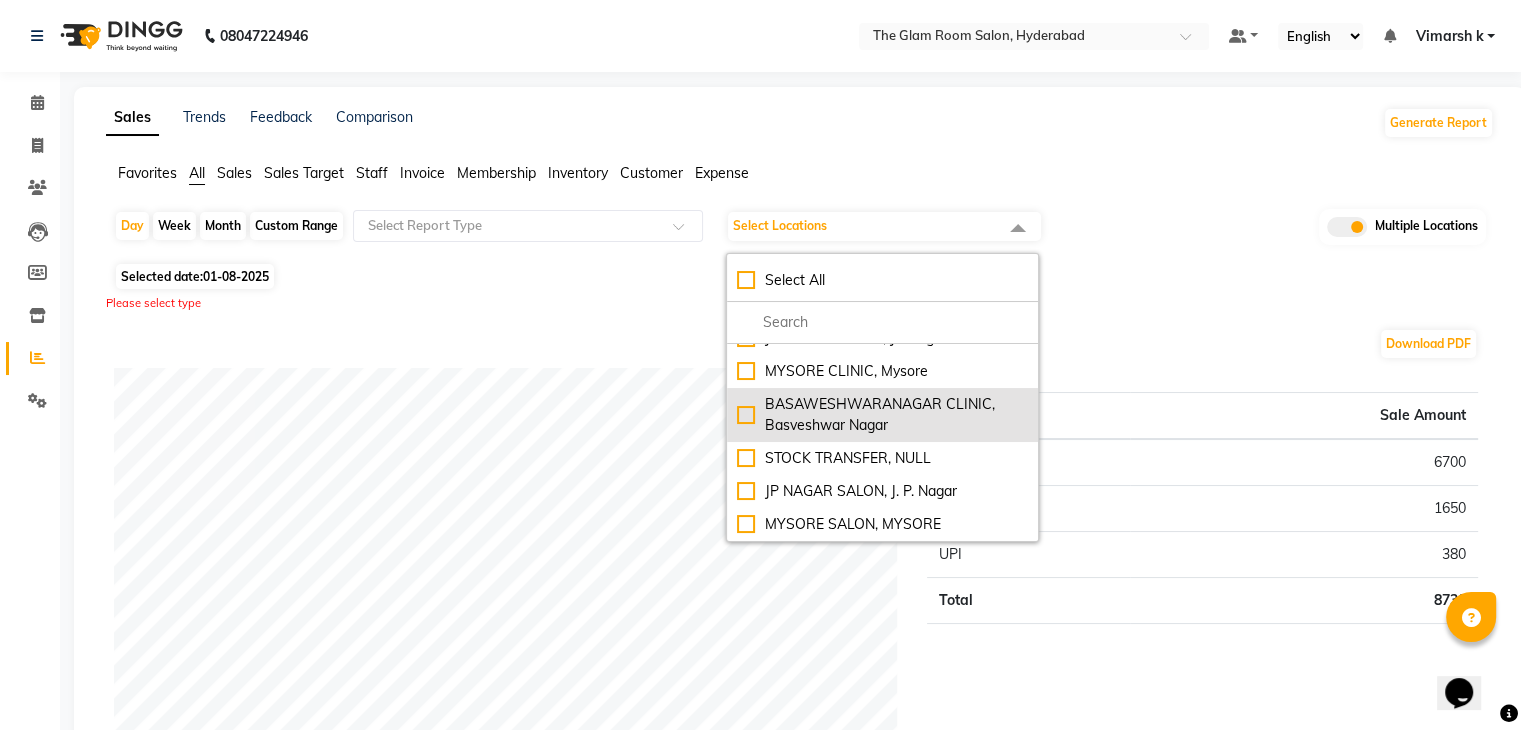 scroll, scrollTop: 141, scrollLeft: 0, axis: vertical 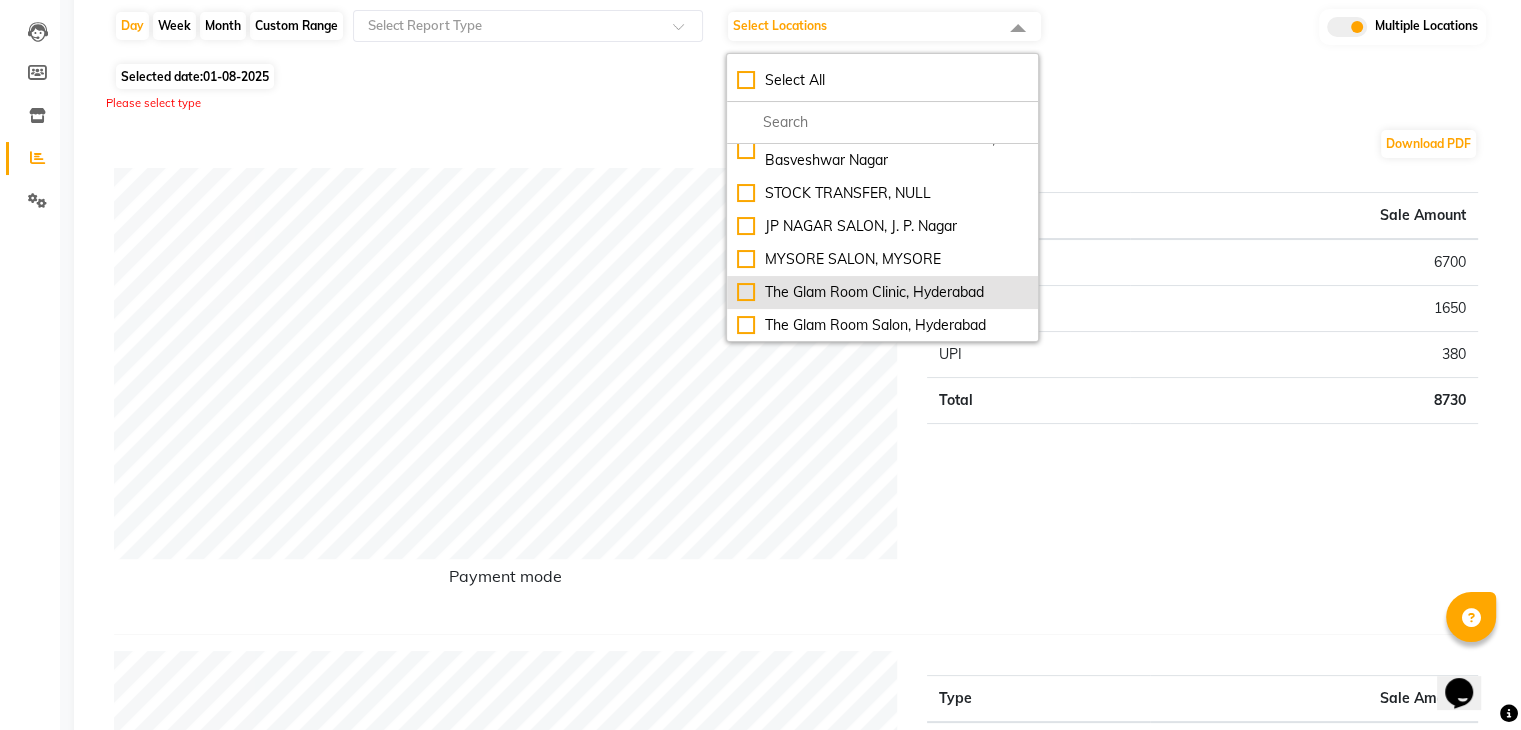 click on "The Glam Room Clinic, Hyderabad" 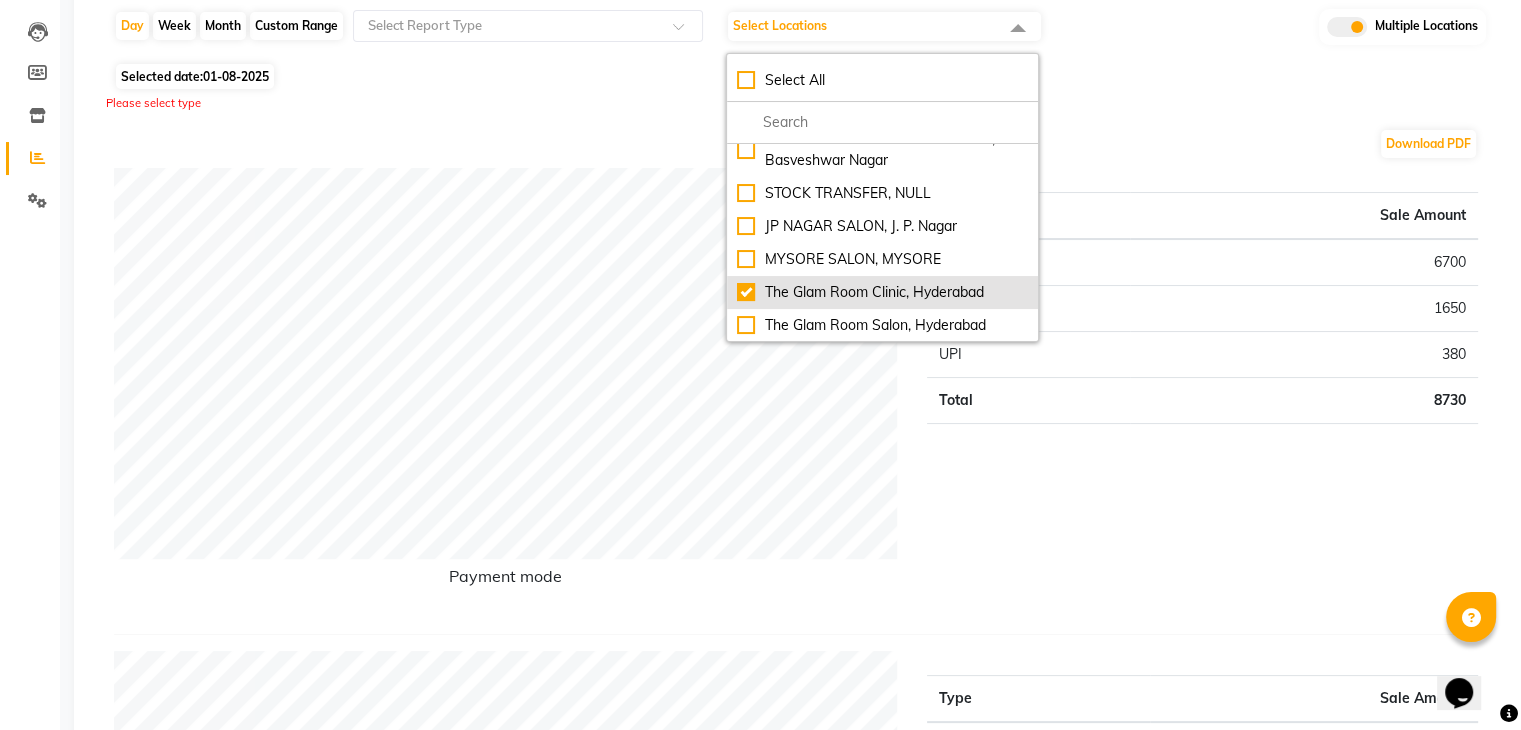 checkbox on "true" 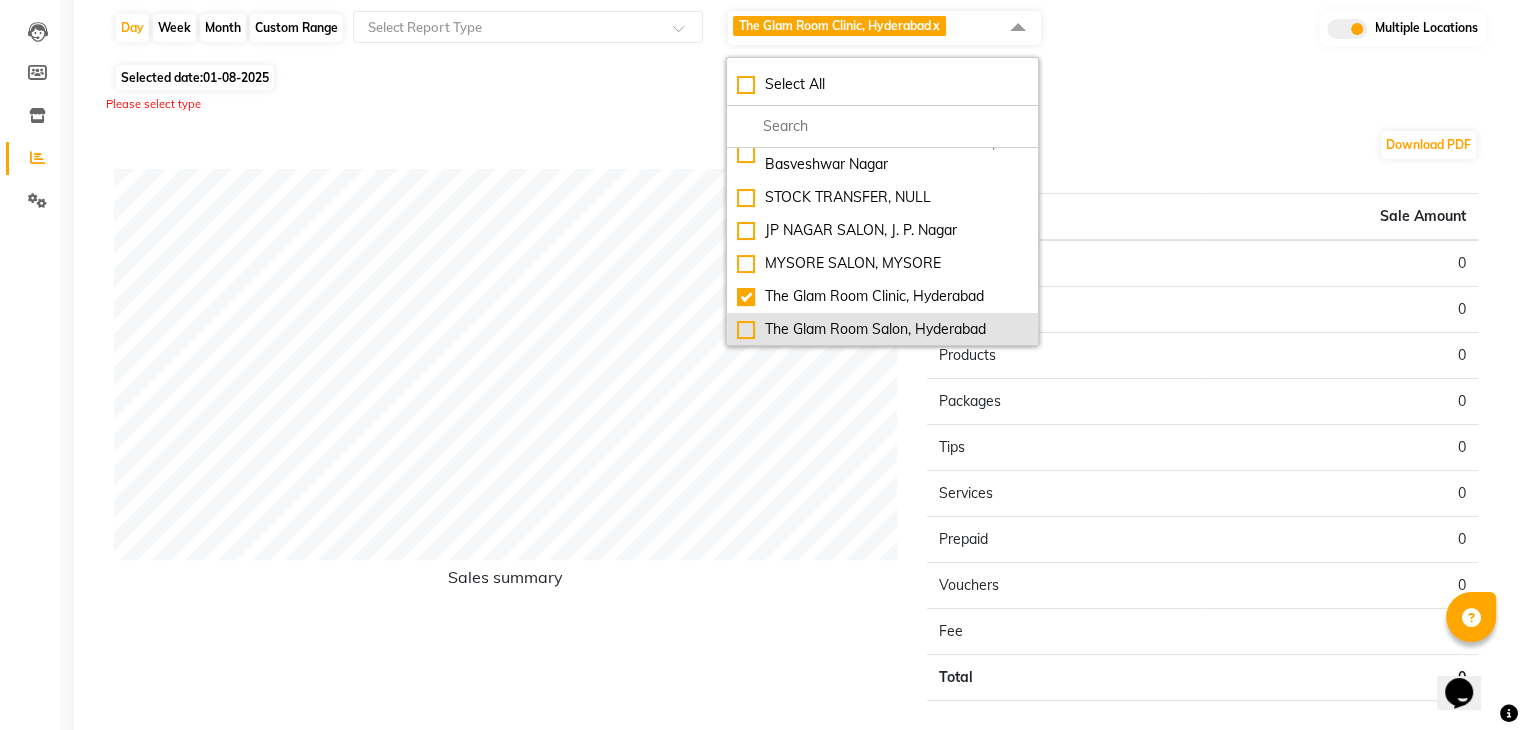 click on "The Glam Room Salon, Hyderabad" 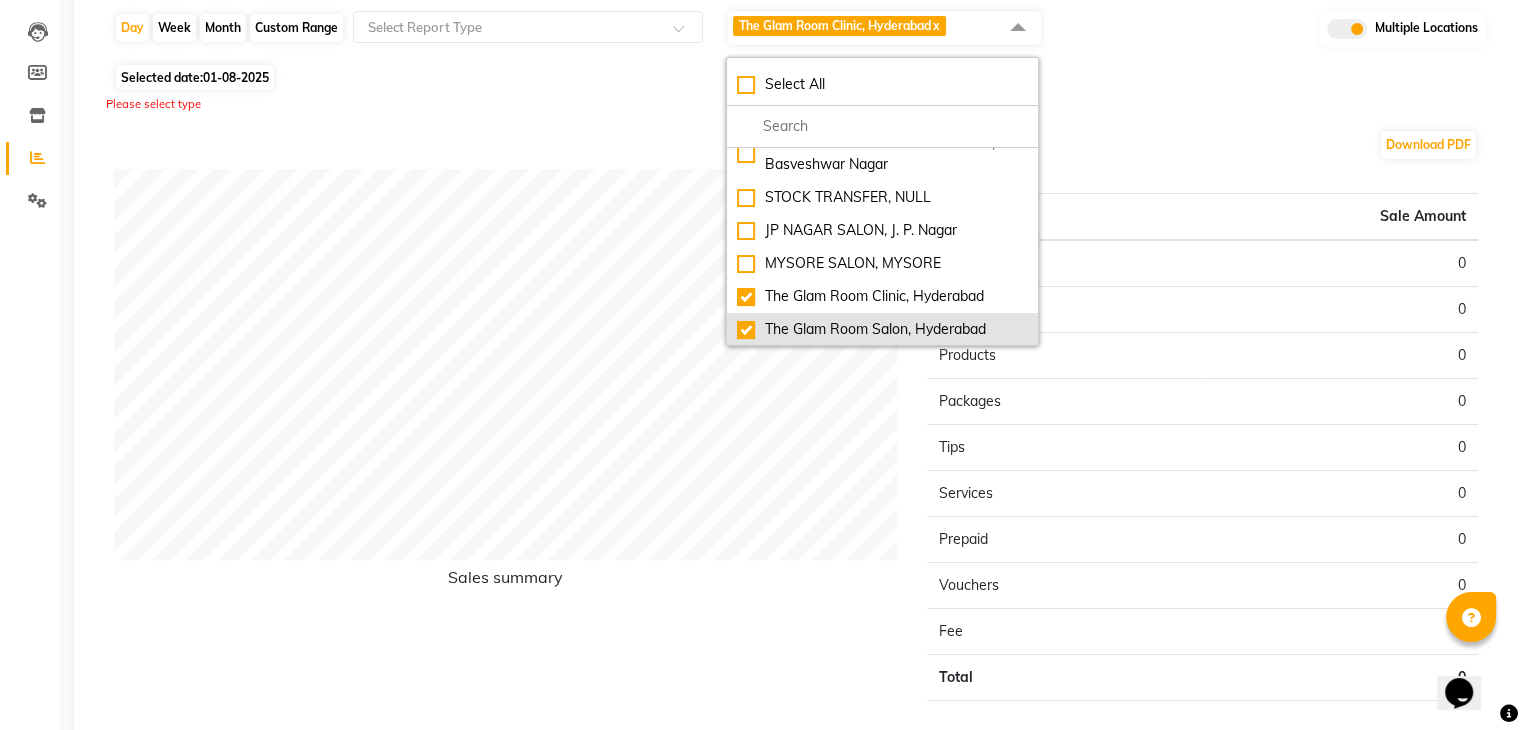 checkbox on "true" 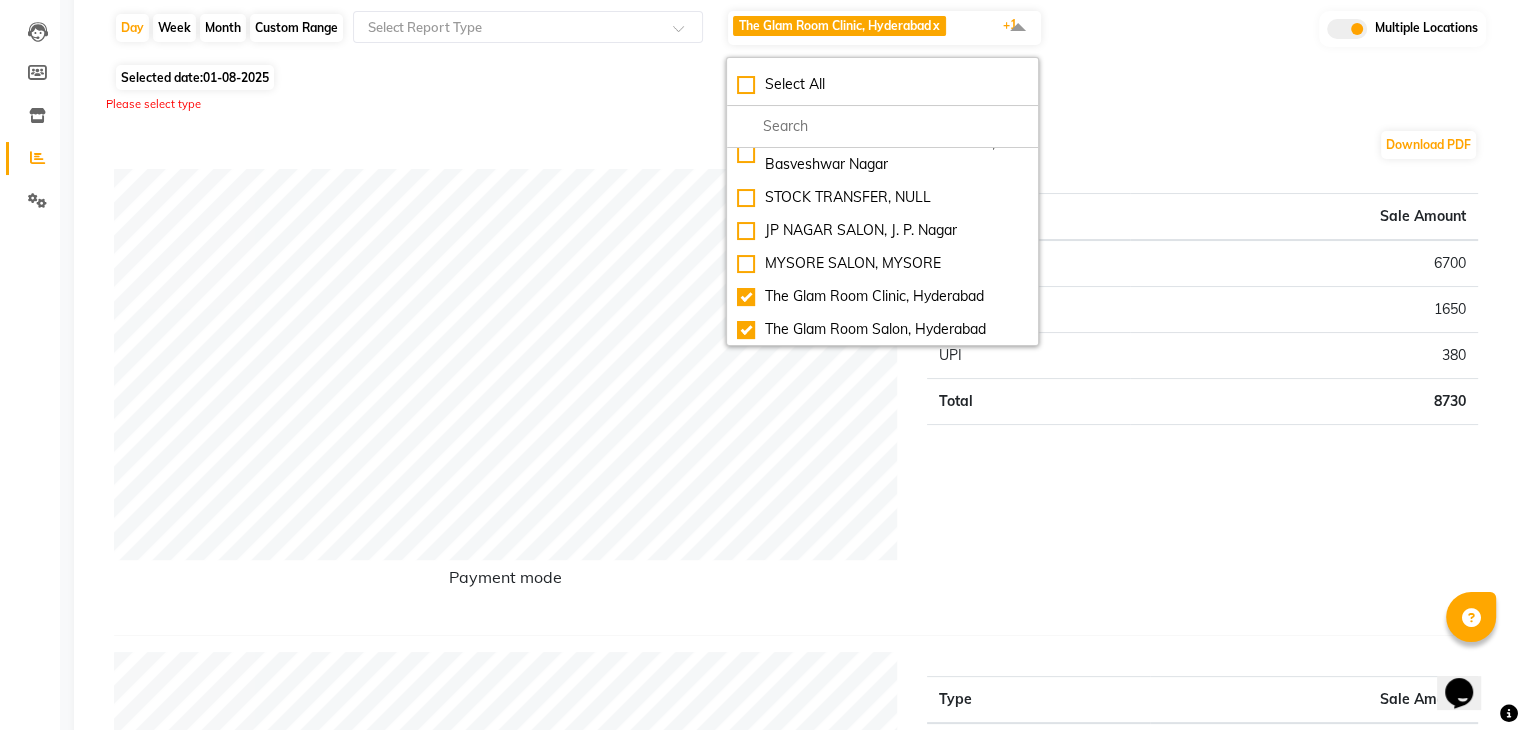 click on "Download PDF Payment mode Type Sale Amount CASH 6700 CARD 1650 UPI 380 Total 8730 Staff summary Type Sale Amount Sunny 5900 Tanveer  2830 Total 8730 Sales summary Type Sale Amount Vouchers 0 Prepaid 0 Memberships 0 Gift card 0 Products 0 Packages 0 Tips 0 Services 8730 Fee 0 Total 8730 Service by category Type Sale Amount Hair Colour (Women) 4720 Hair Cut Wash & Styling (Women) 2360 HAIRCUT & HAIRSPA 1650 Total 8730 Service sales Type Sale Amount Hair Colour (Women) - Global Colour (Regular) short 4720 Hair Cut Wash & Styling (Women) - Basic-U/Straight 2360 HAIRCUT + HAIRSPA 1650 Total 8730" 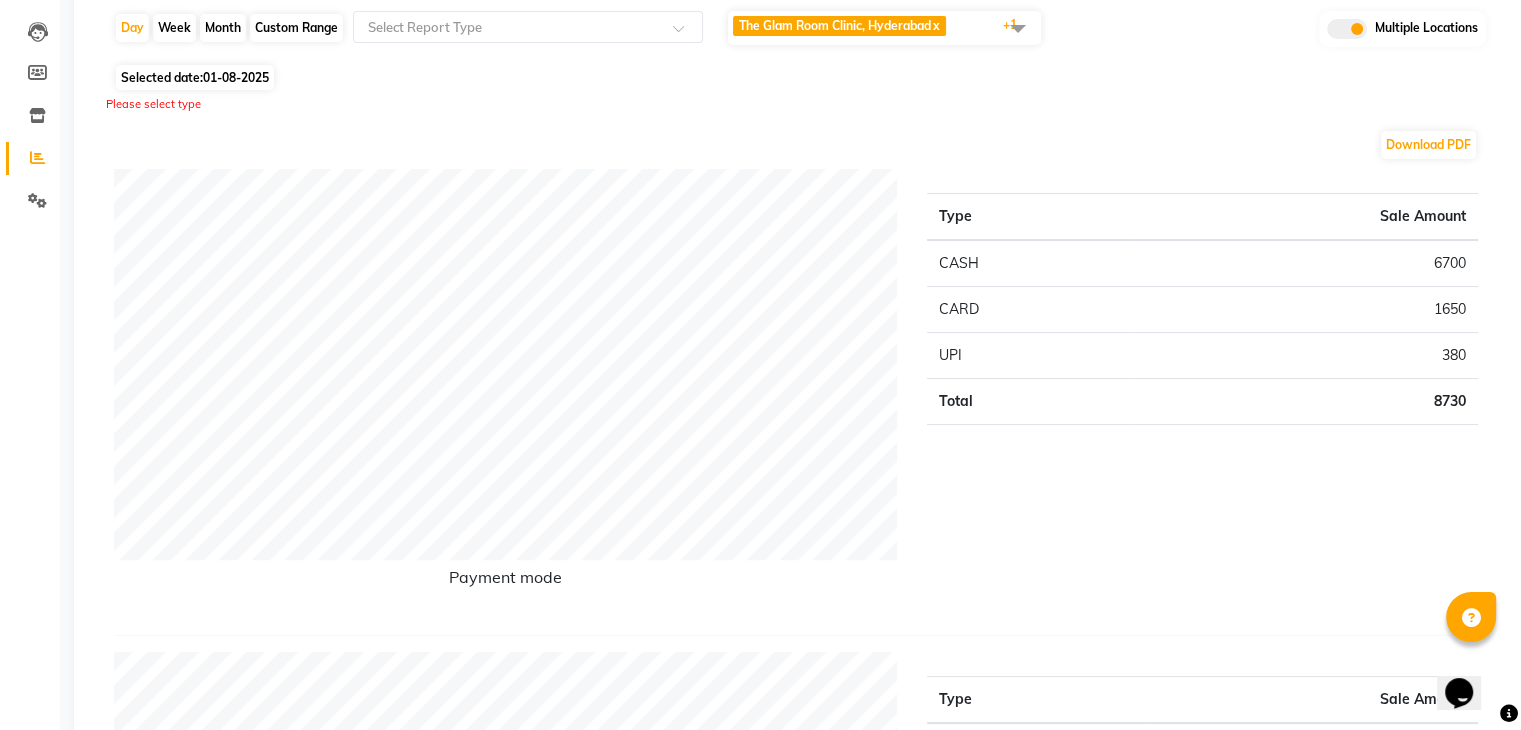 click on "Please select type" 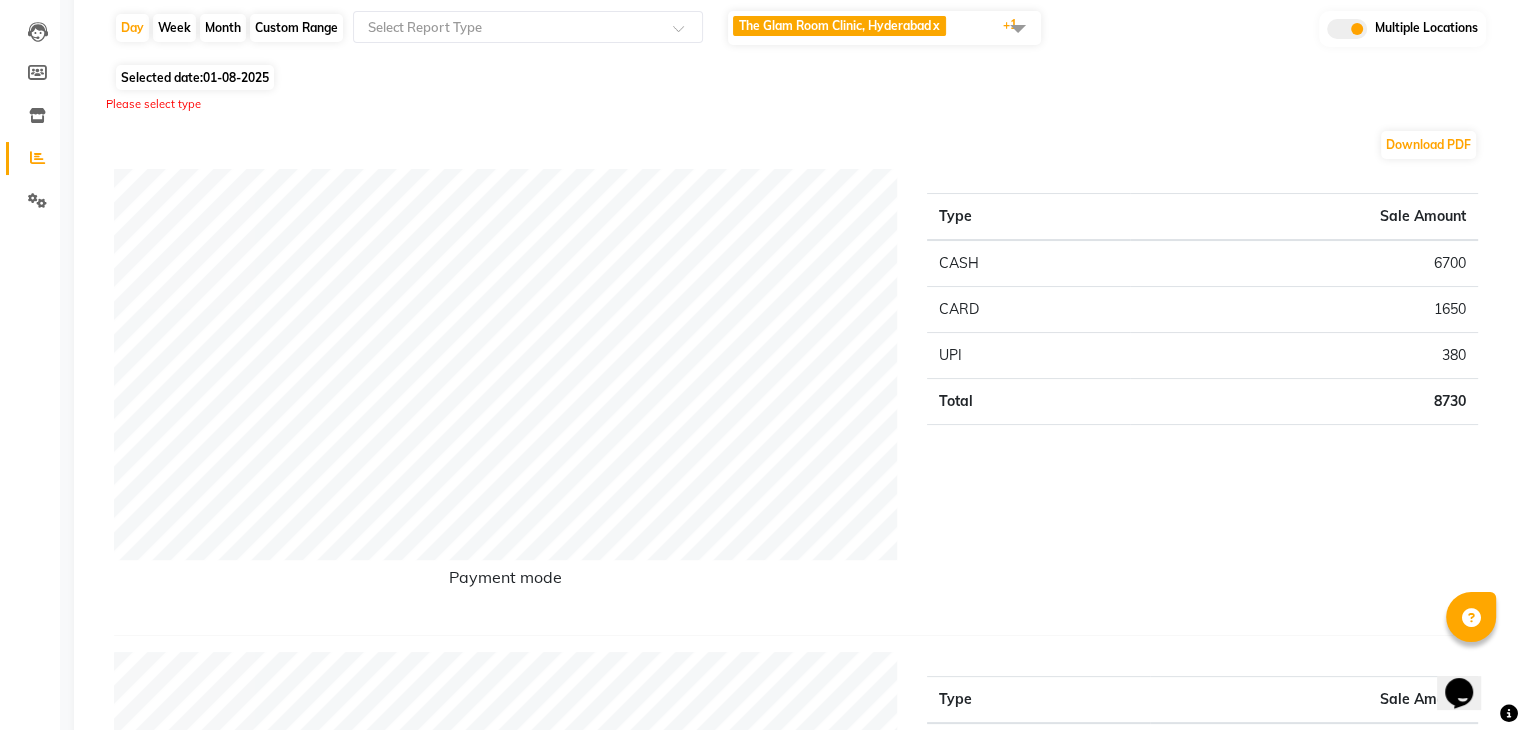 click on "Selected date:  01-08-2025" 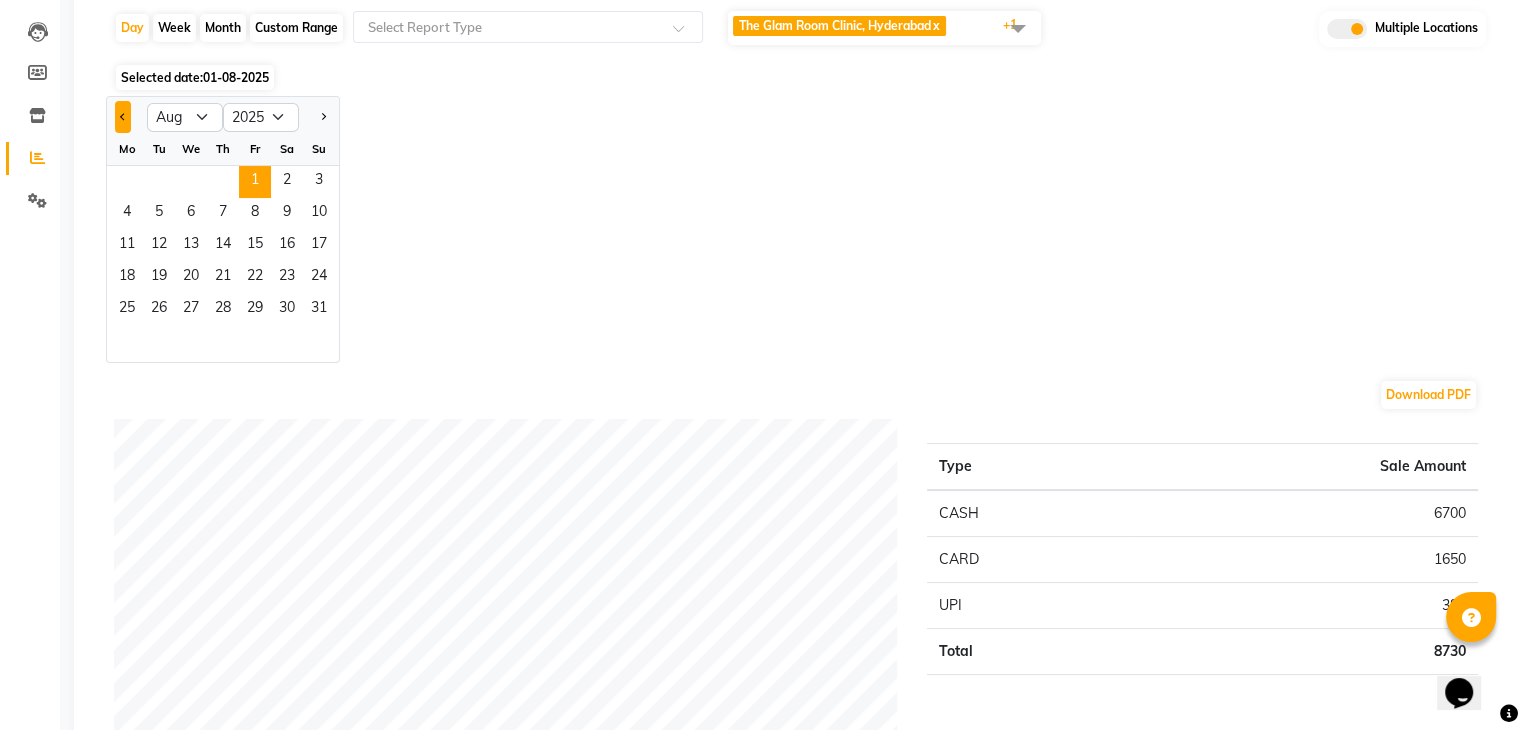 click 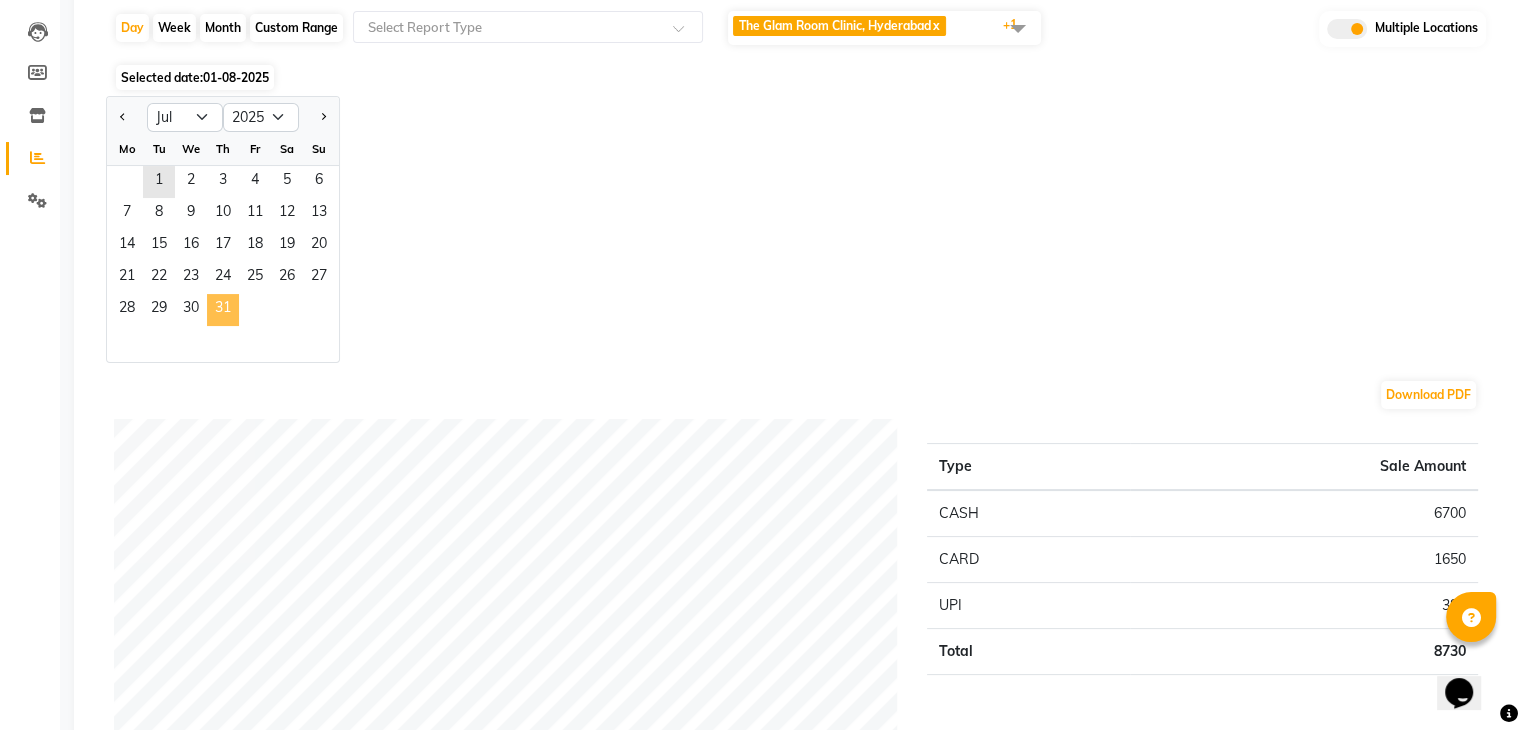 click on "31" 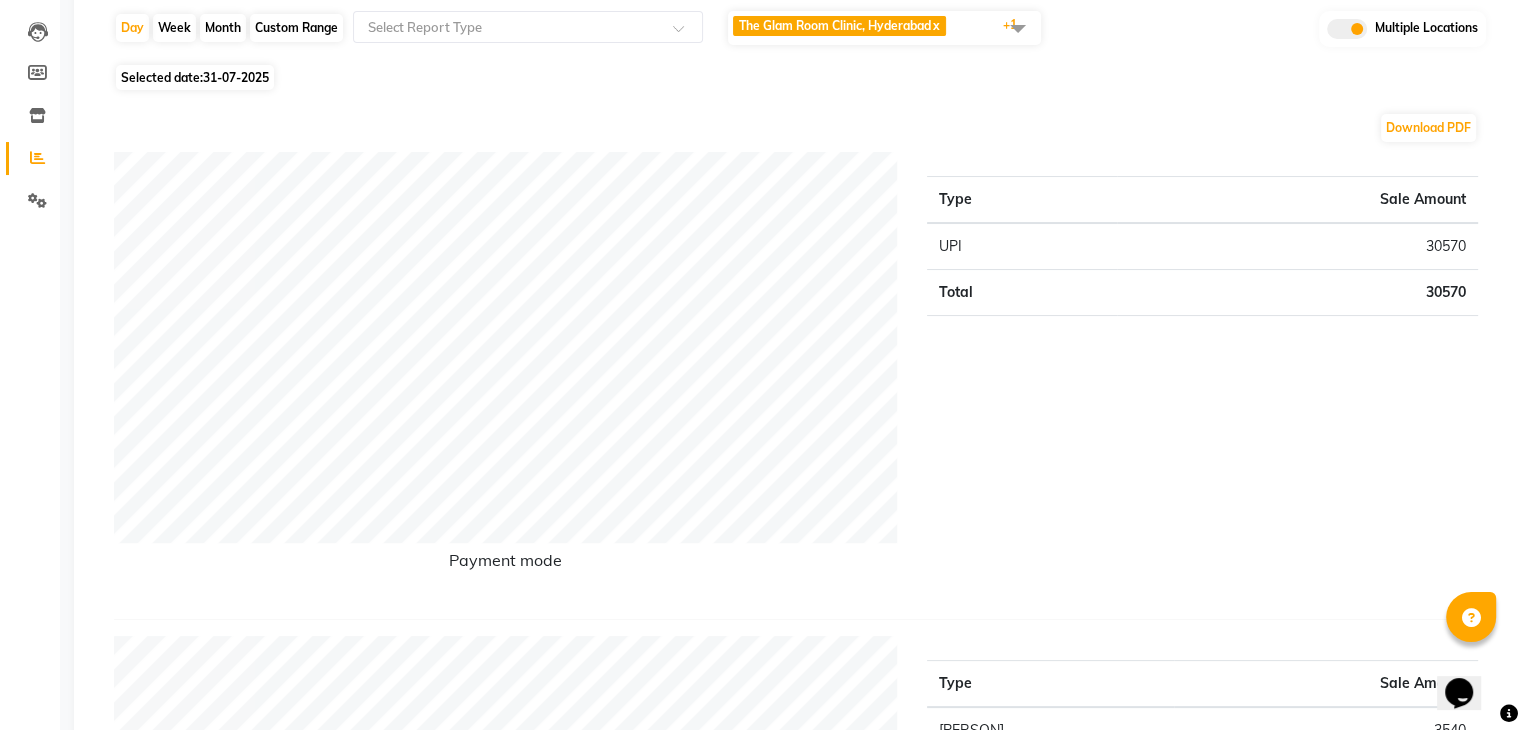 click on "Download PDF Payment mode Type Sale Amount UPI 30570 Total 30570 Staff summary Type Sale Amount Kuchanapally Sree Priya 3540 Tanveer  9440 Sumit 9330 Sunny 8260 Total 30570 Sales summary Type Sale Amount Gift card 0 Prepaid 0 Vouchers 0 Memberships 0 Packages 0 Tips 0 Services 28320 Products 2250 Fee 0 Total 30570 Expense by type Type Sale Amount MILK MONTHLY BILL 193 Total 193 Service by category Type Sale Amount Permanent Hair Treatment 14160 Hair Colour (Women) 9440 TREATMENT 3540 Hair Cut Wash & Styling (Women) 1180 Total 28320 Service sales Type Sale Amount Permanent Hair Treatment - Botox (Short) 14160 Hair Colour (Women) - Global Highlights Short 4720 Hair Colour (Women) - Global Colour (Regular) short 4720 HYDRA FACIAL 3540 Hair Cut Wash & Styling (Women) - Basic-U/Straight 1180 Total 28320" 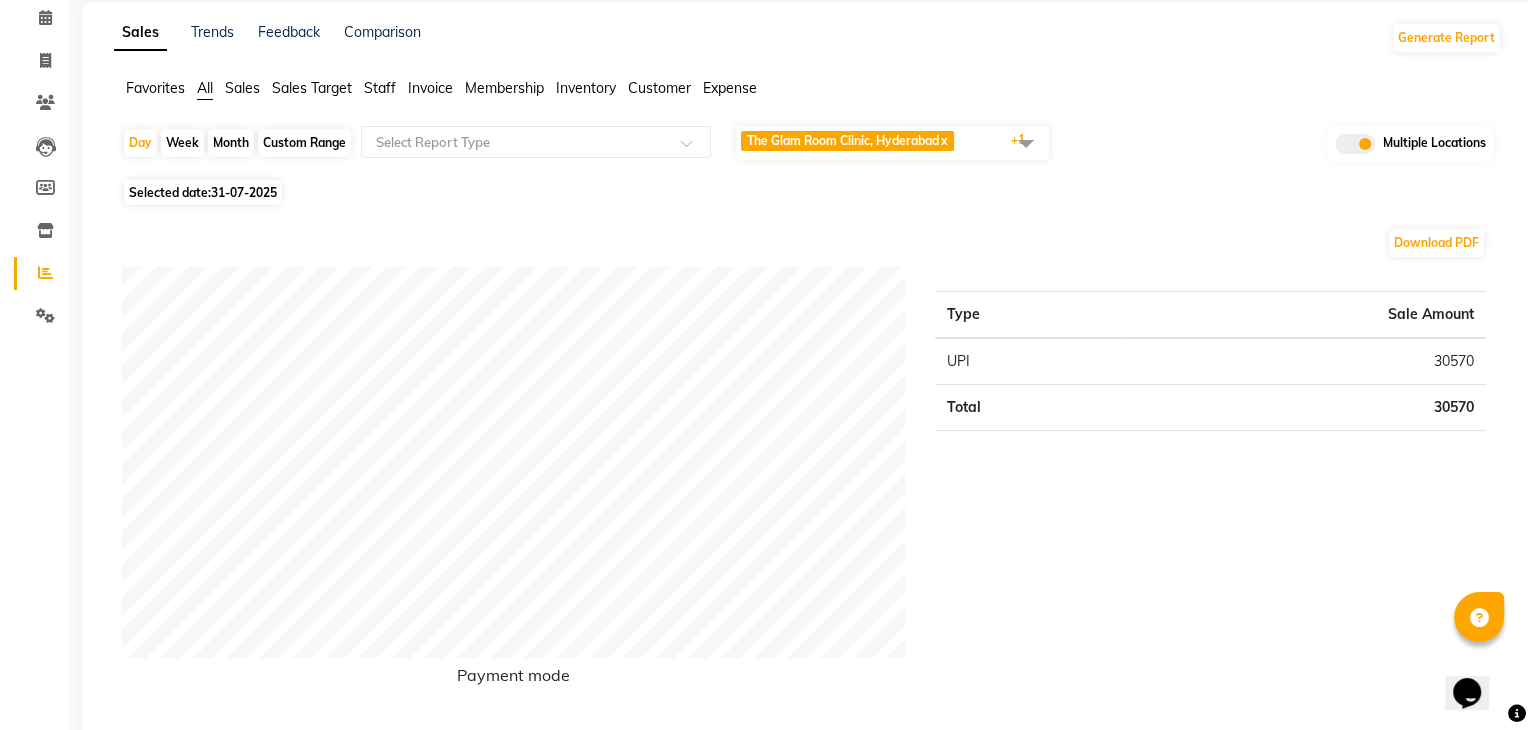 scroll, scrollTop: 0, scrollLeft: 0, axis: both 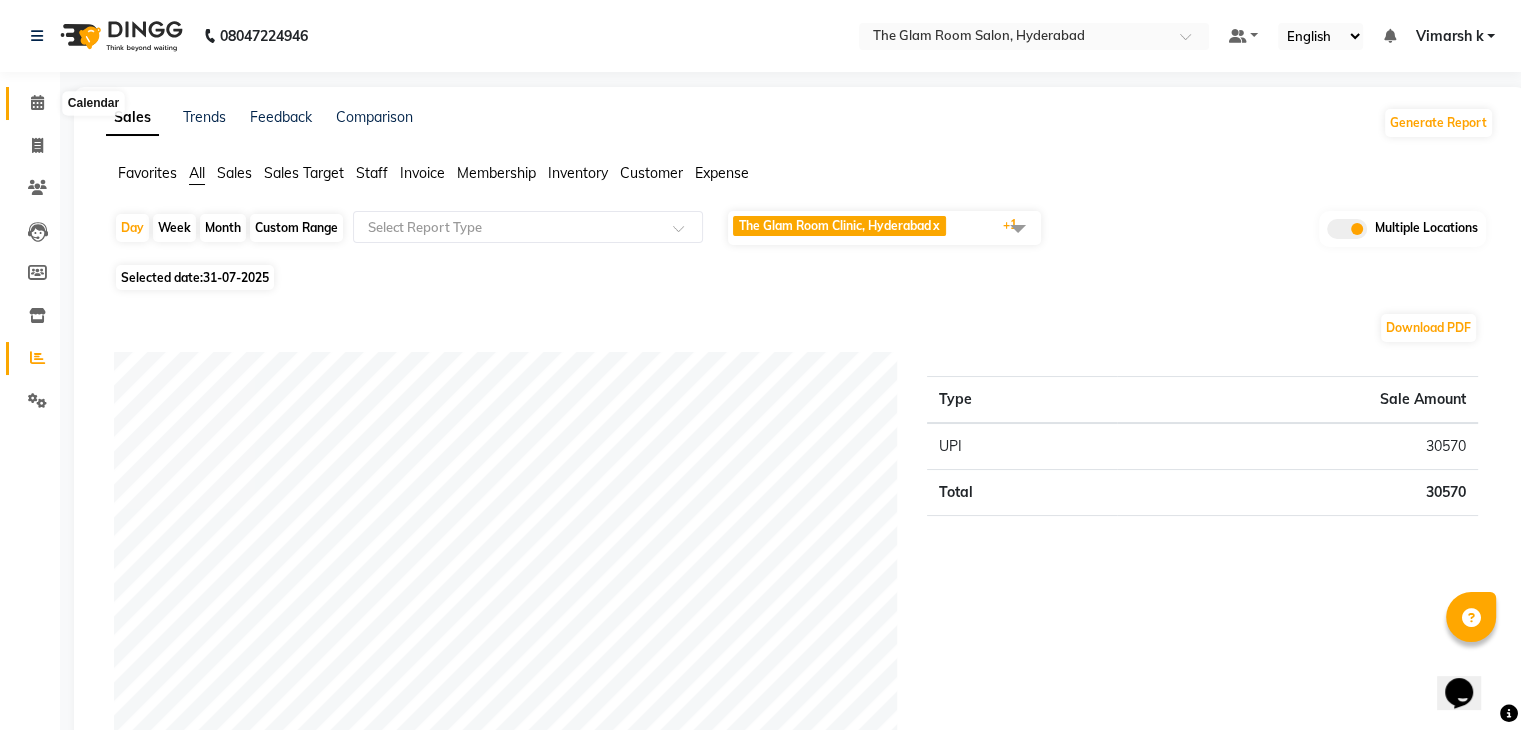 click 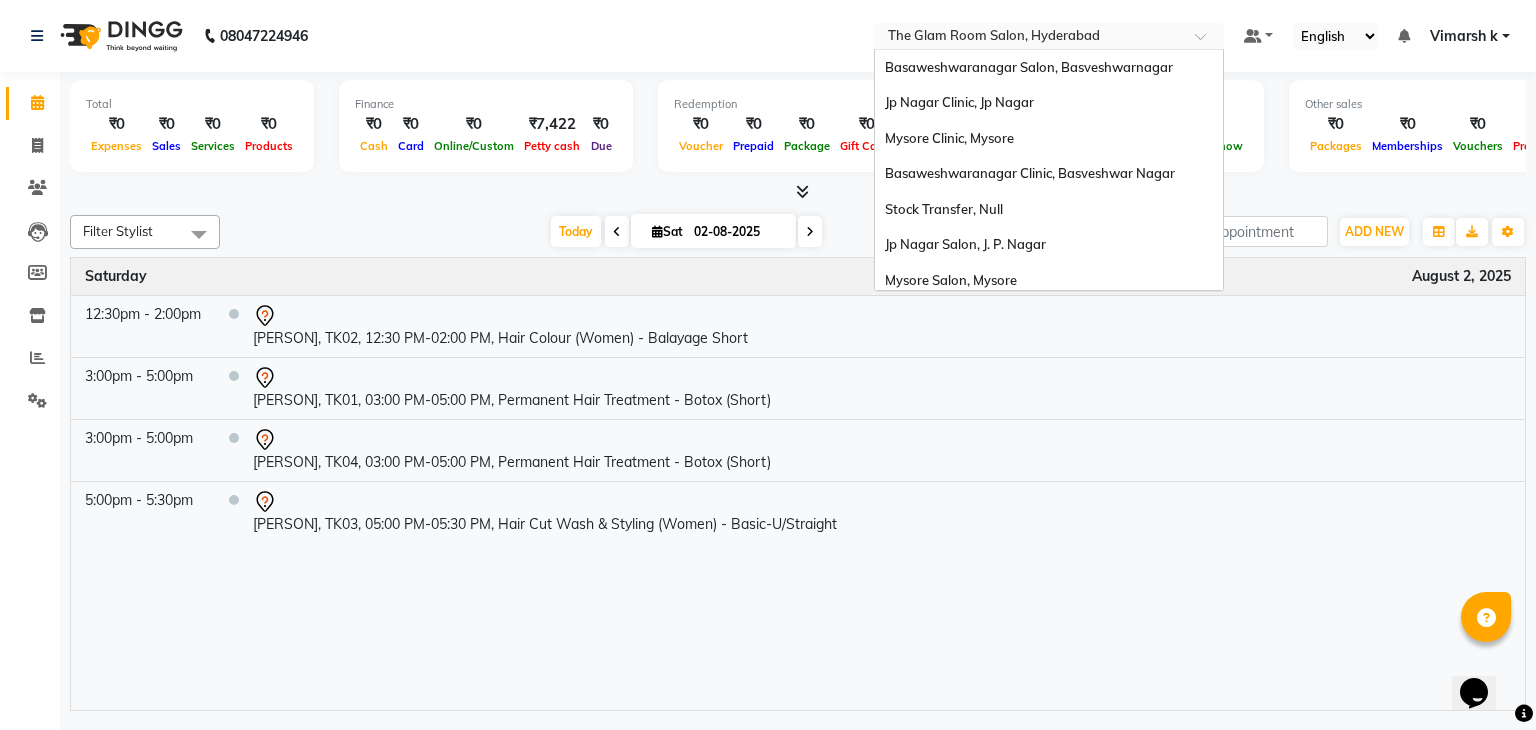 click at bounding box center [1029, 38] 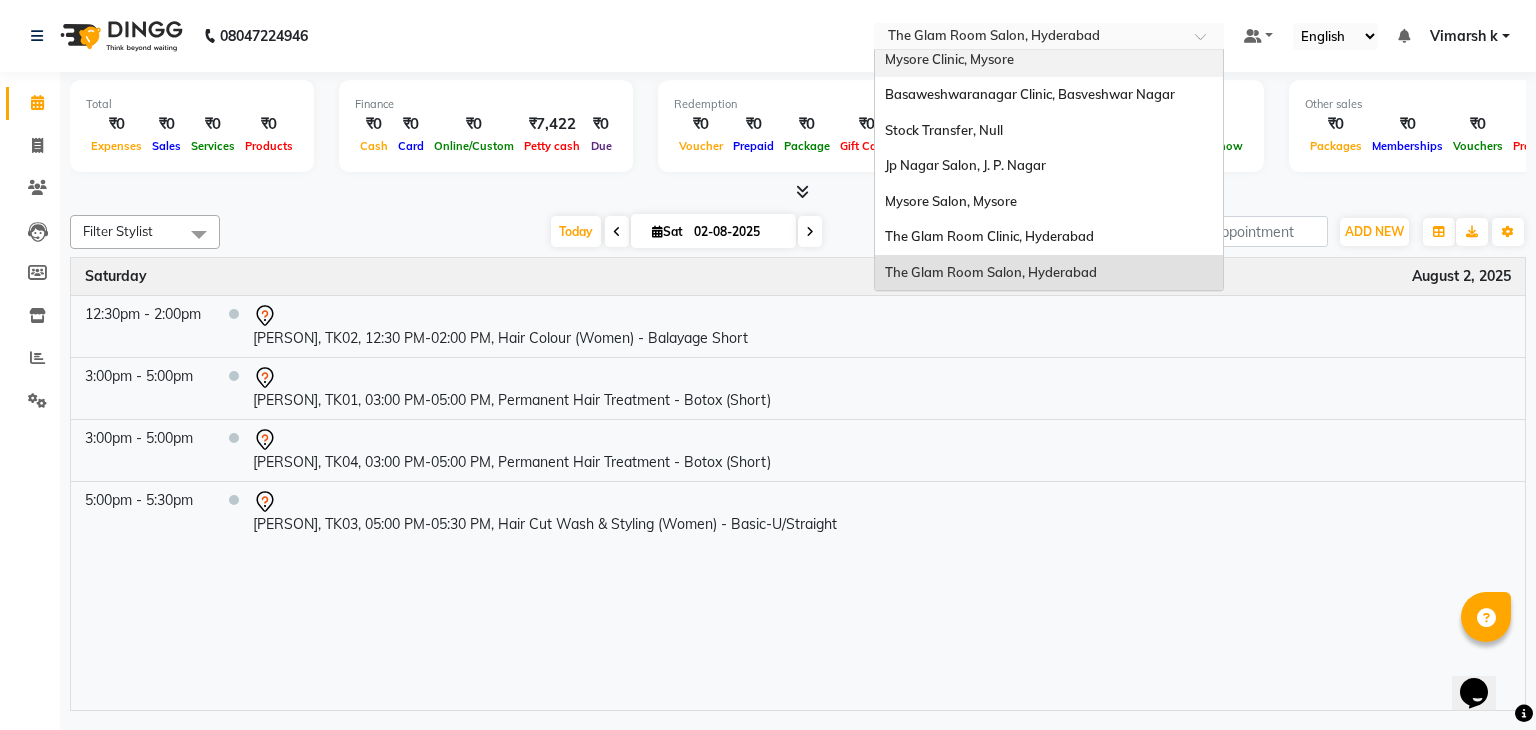 scroll, scrollTop: 0, scrollLeft: 0, axis: both 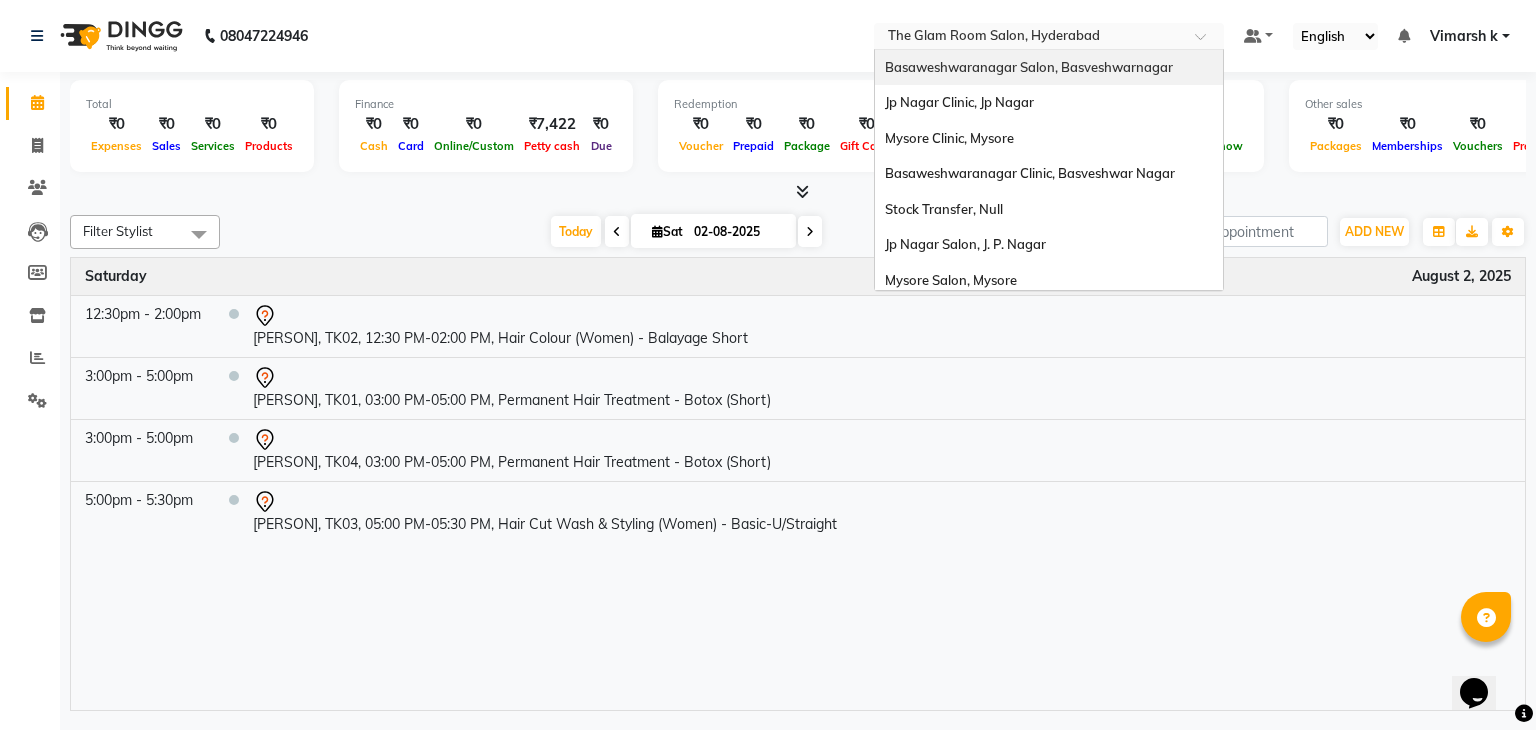 click on "Basaweshwaranagar Salon, Basveshwarnagar" at bounding box center (1029, 67) 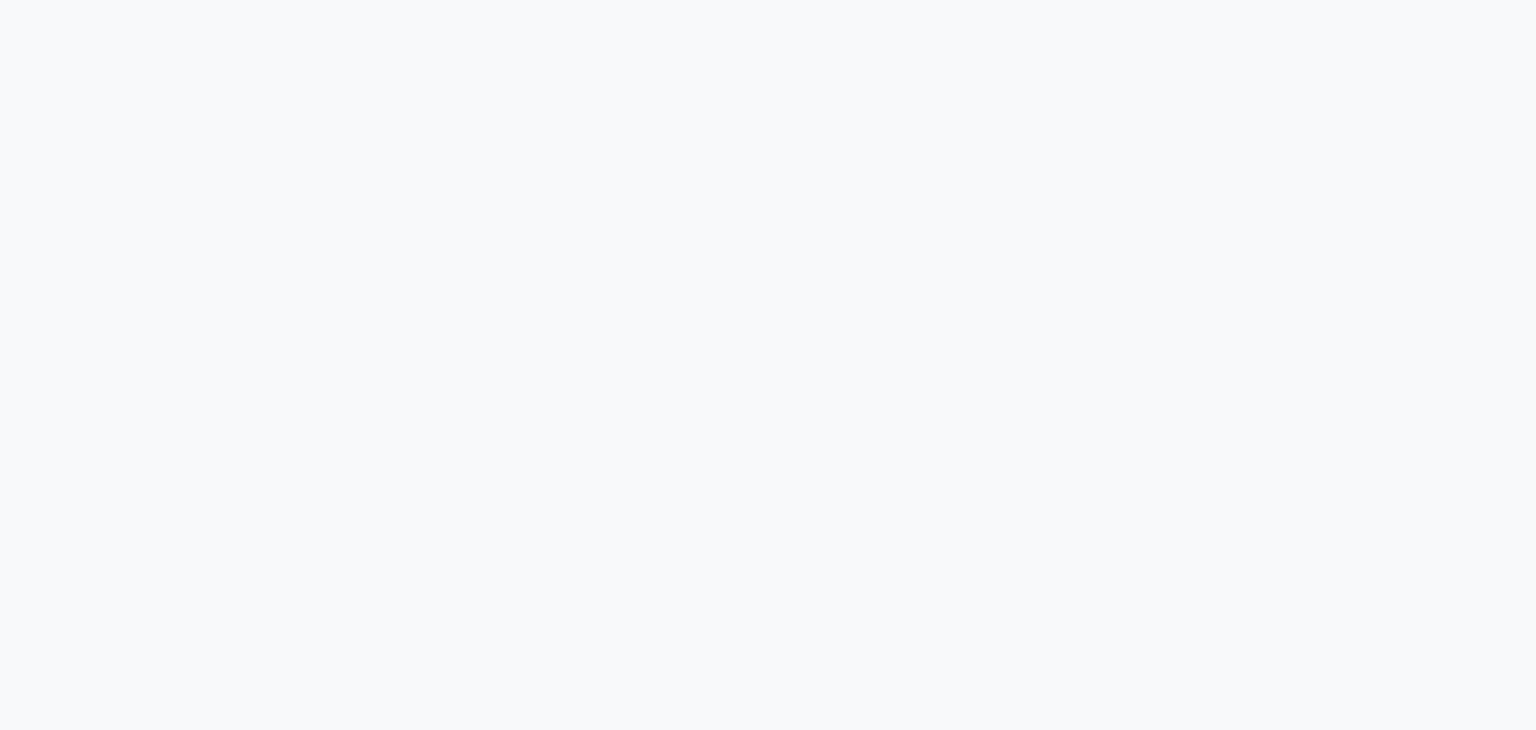 scroll, scrollTop: 0, scrollLeft: 0, axis: both 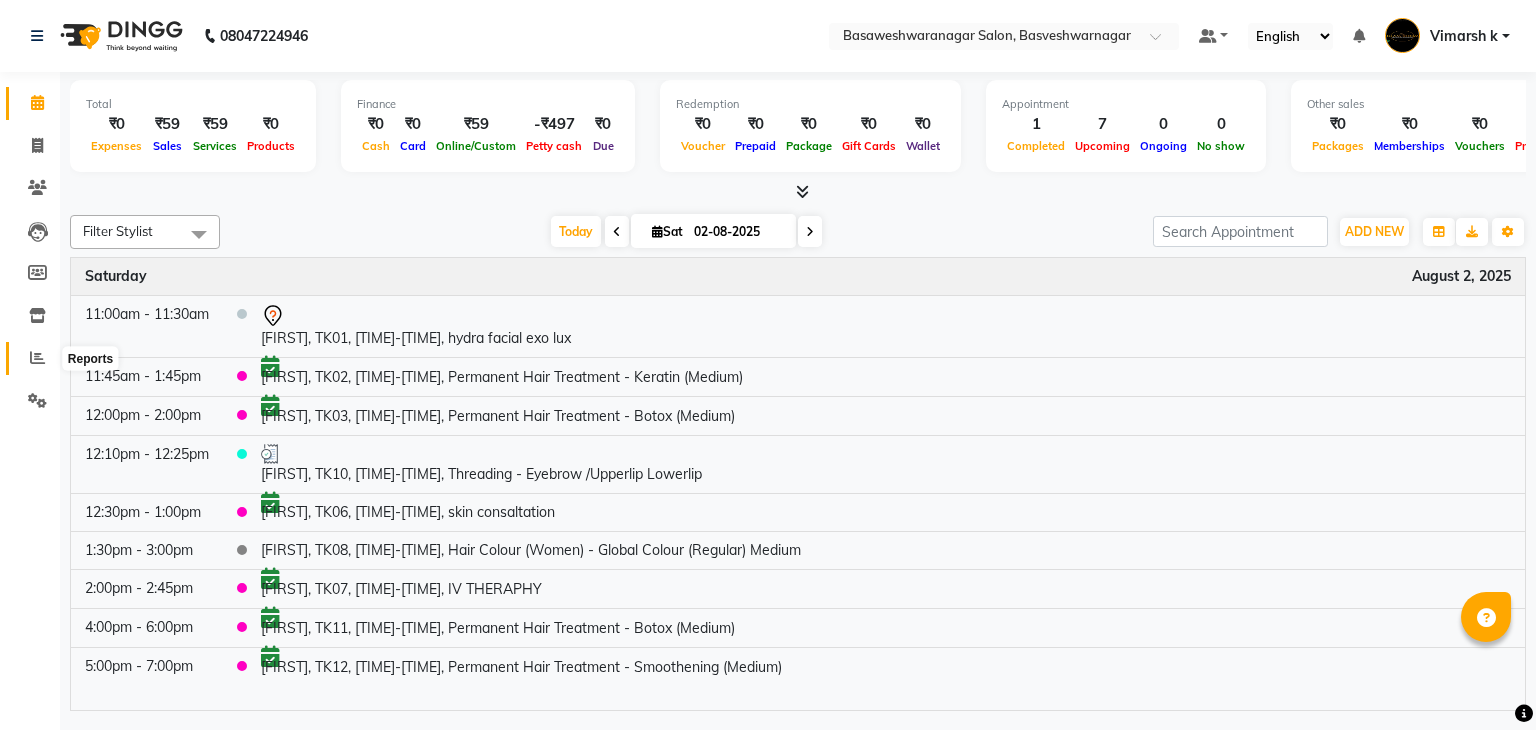 drag, startPoint x: 42, startPoint y: 359, endPoint x: 49, endPoint y: 345, distance: 15.652476 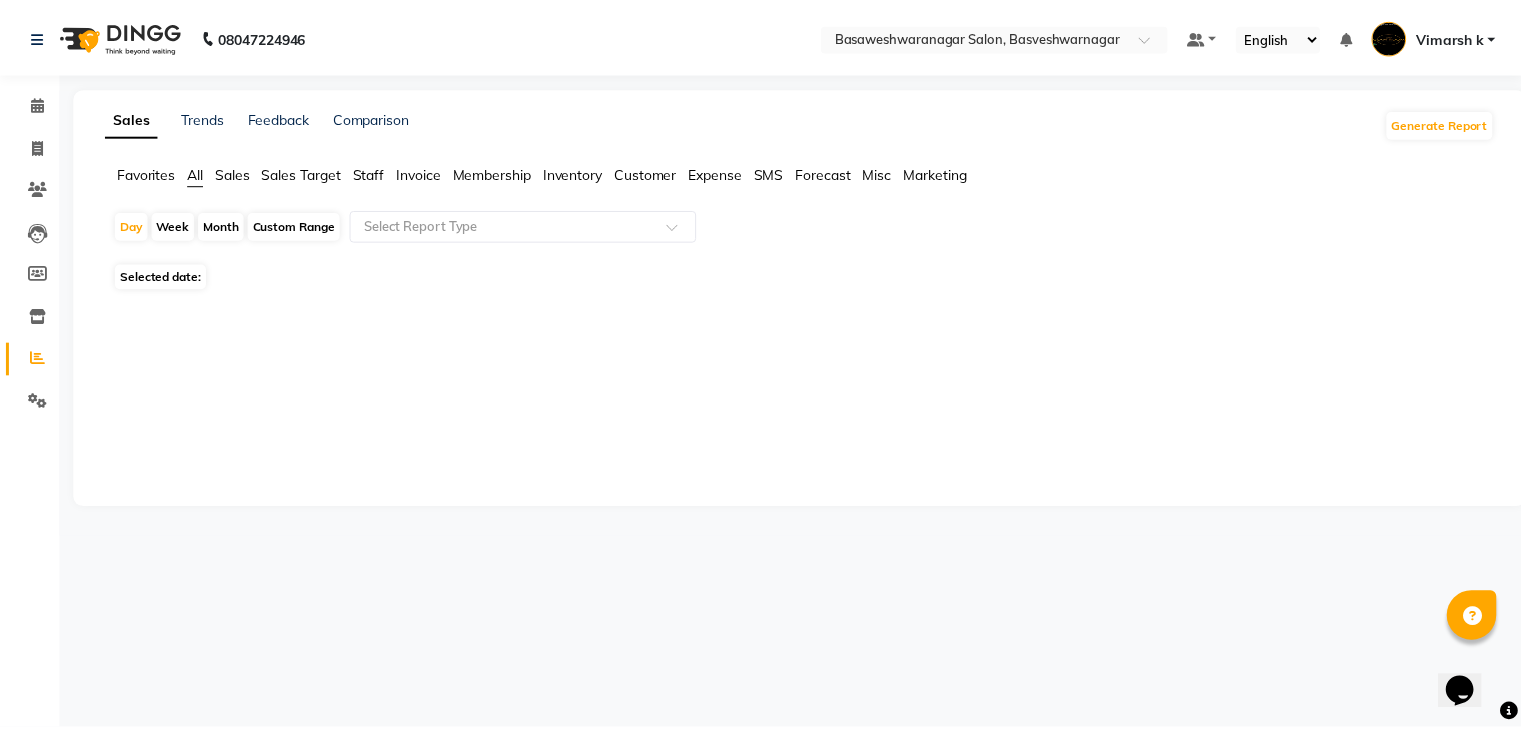 scroll, scrollTop: 0, scrollLeft: 0, axis: both 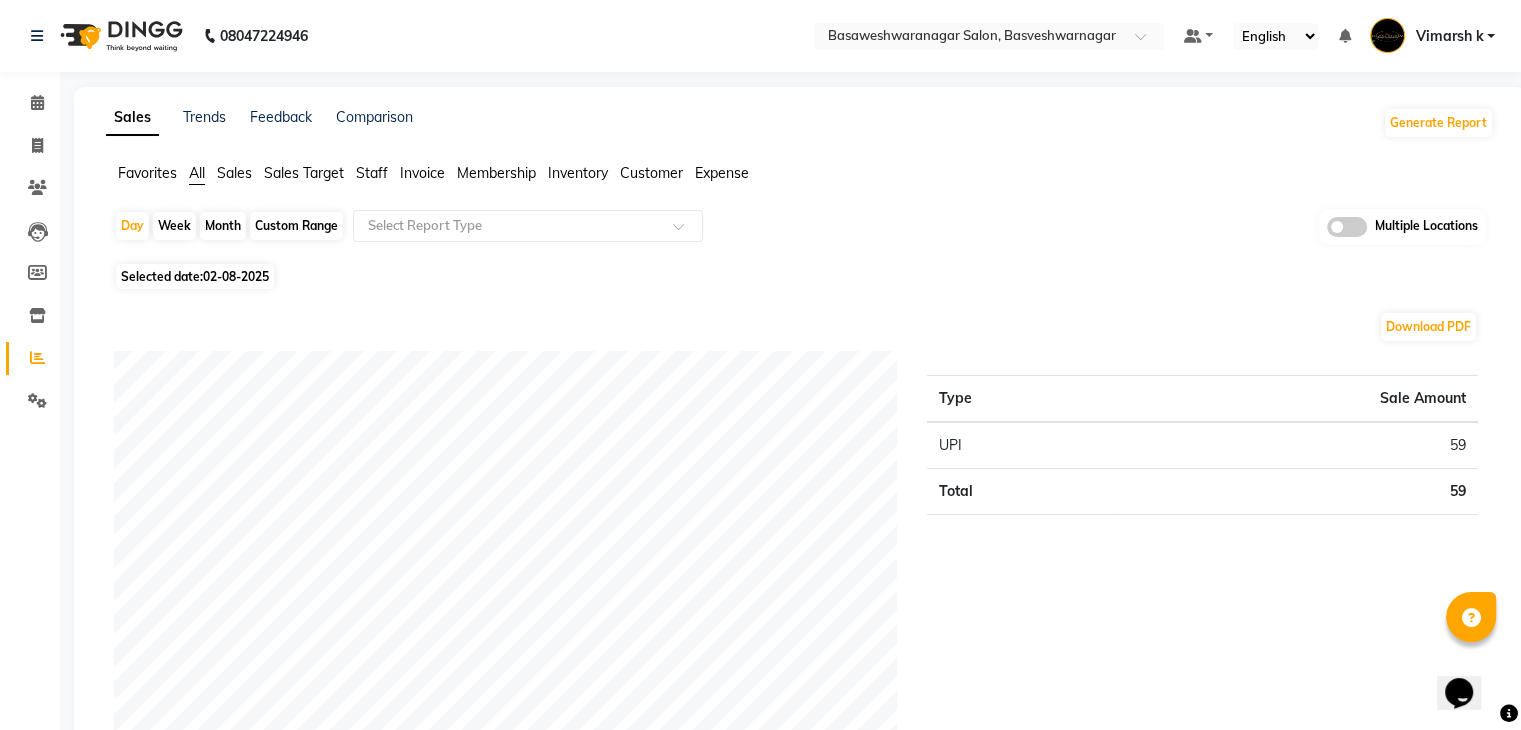 click on "Selected date:  02-08-2025" 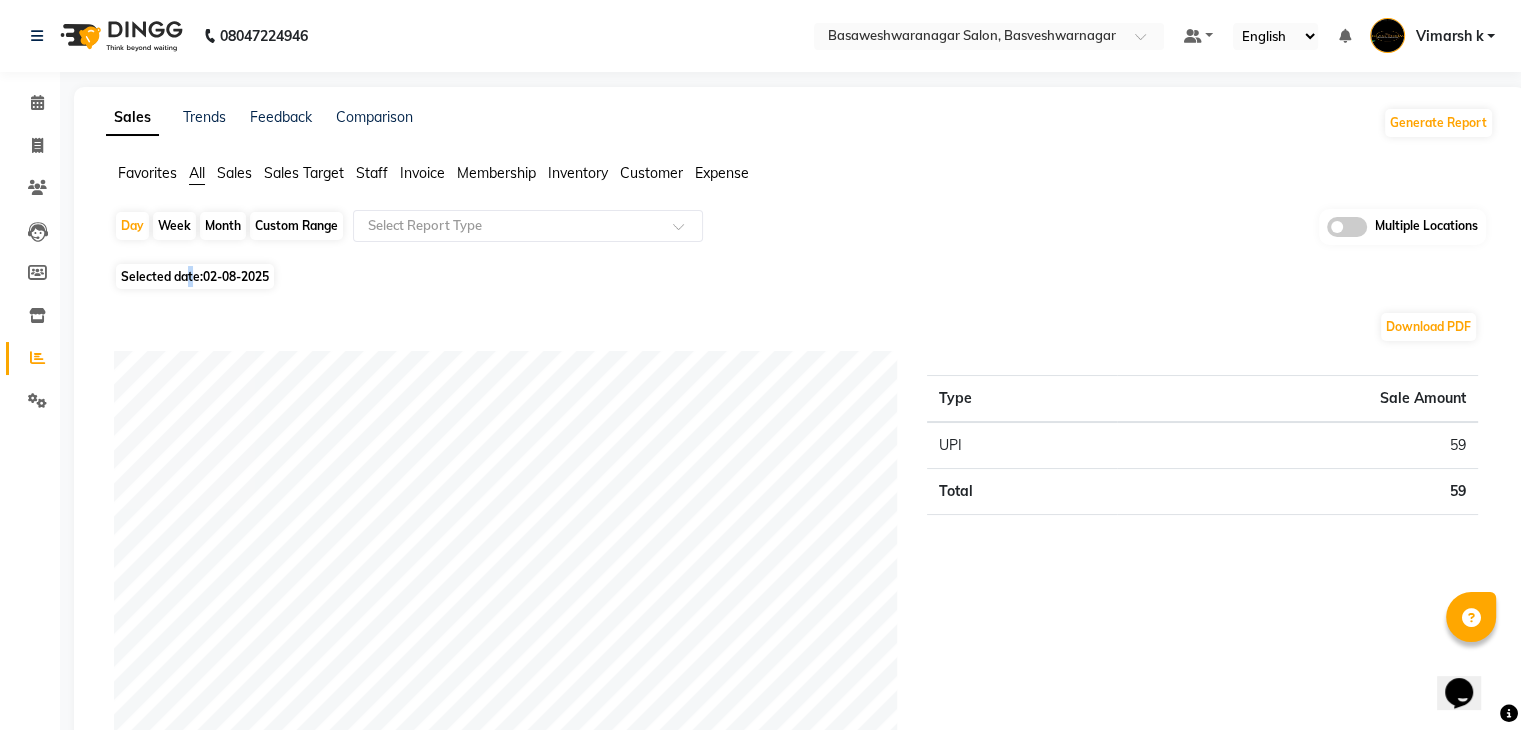select on "8" 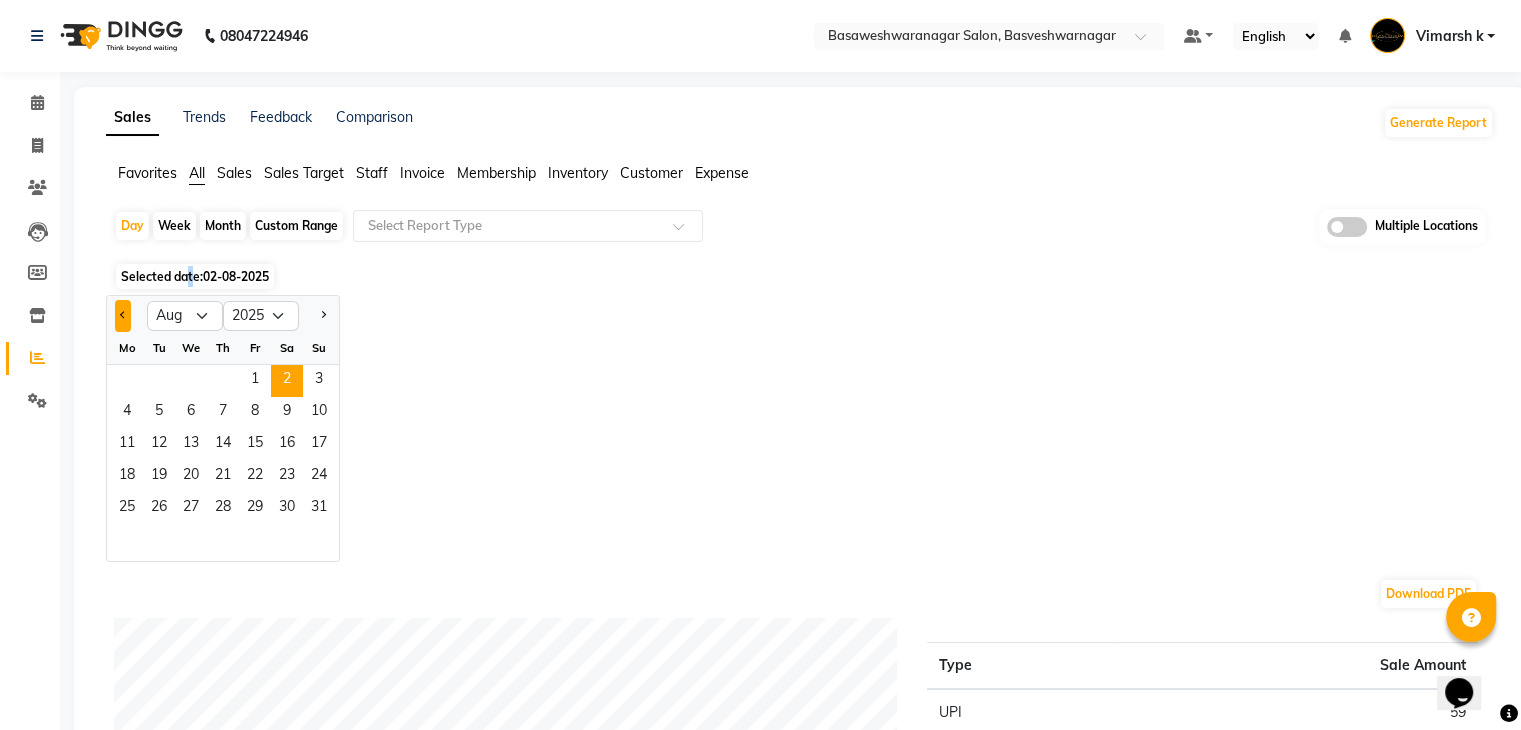 click 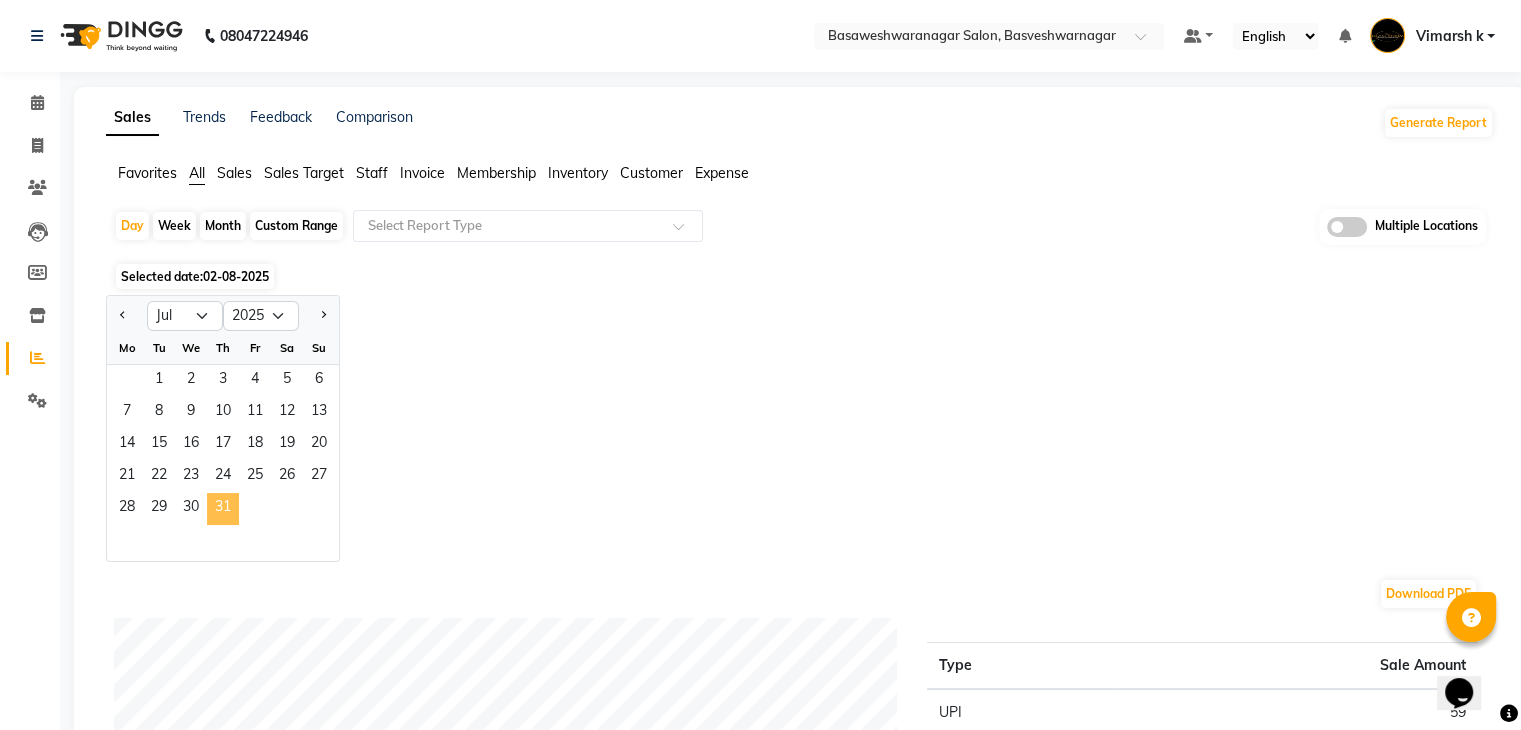 click on "31" 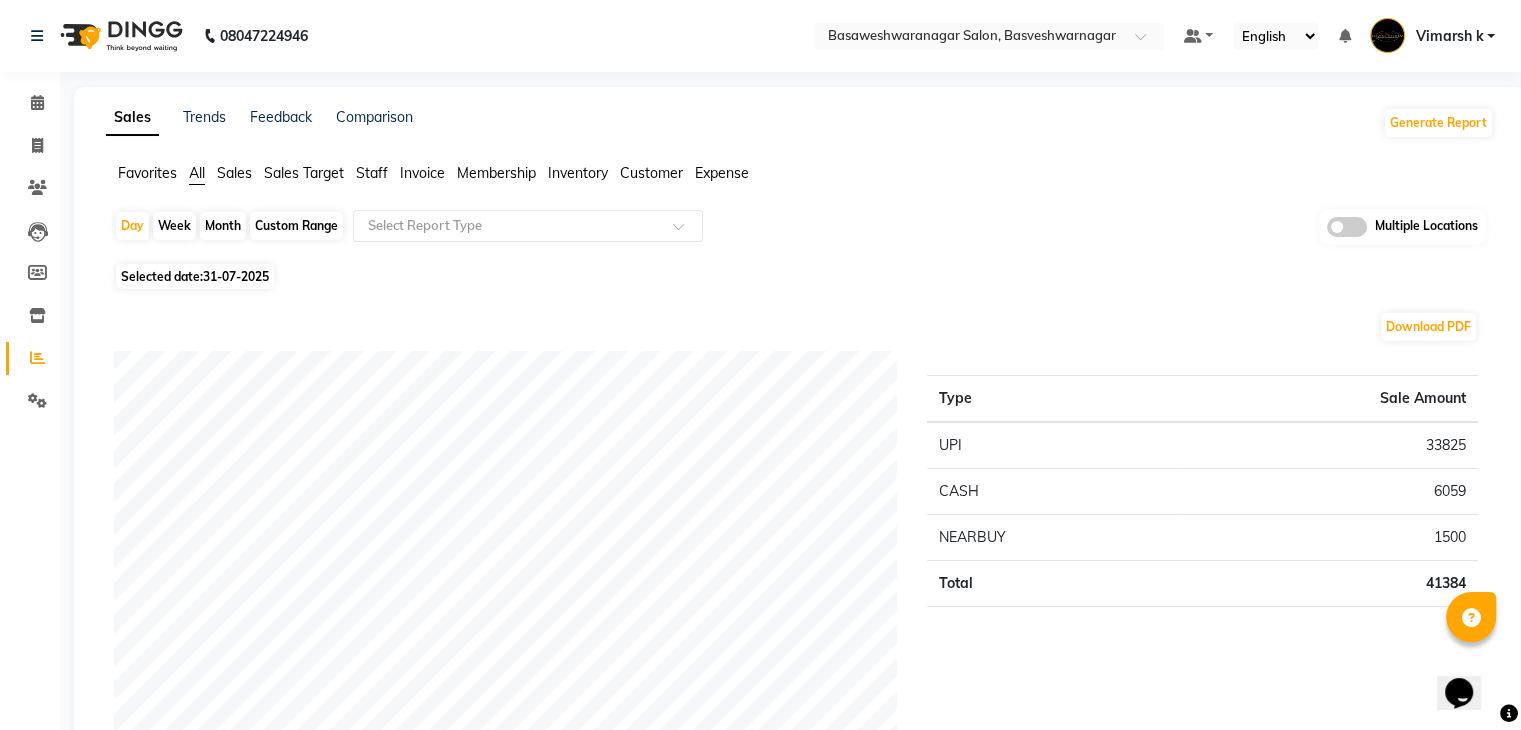 click on "Download PDF" 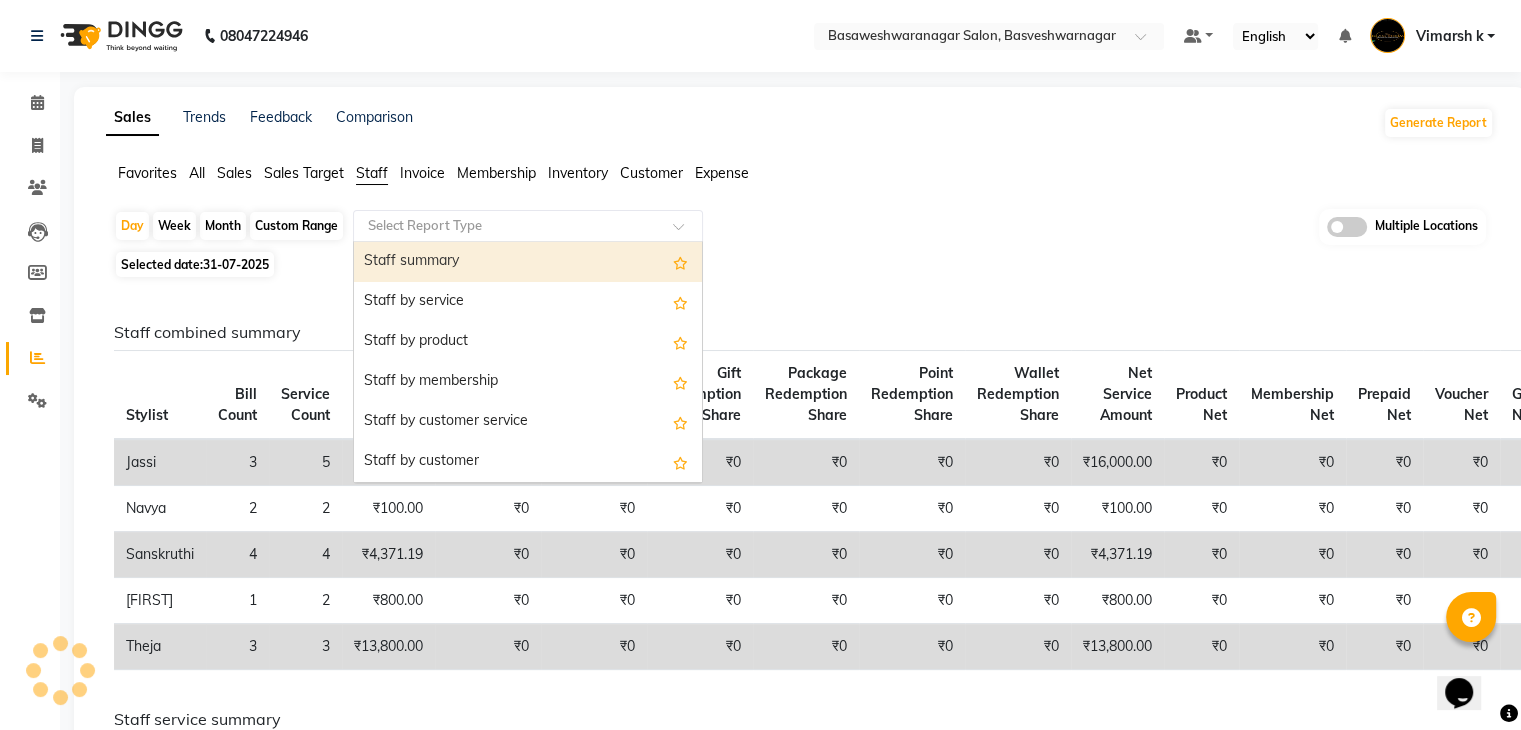 click 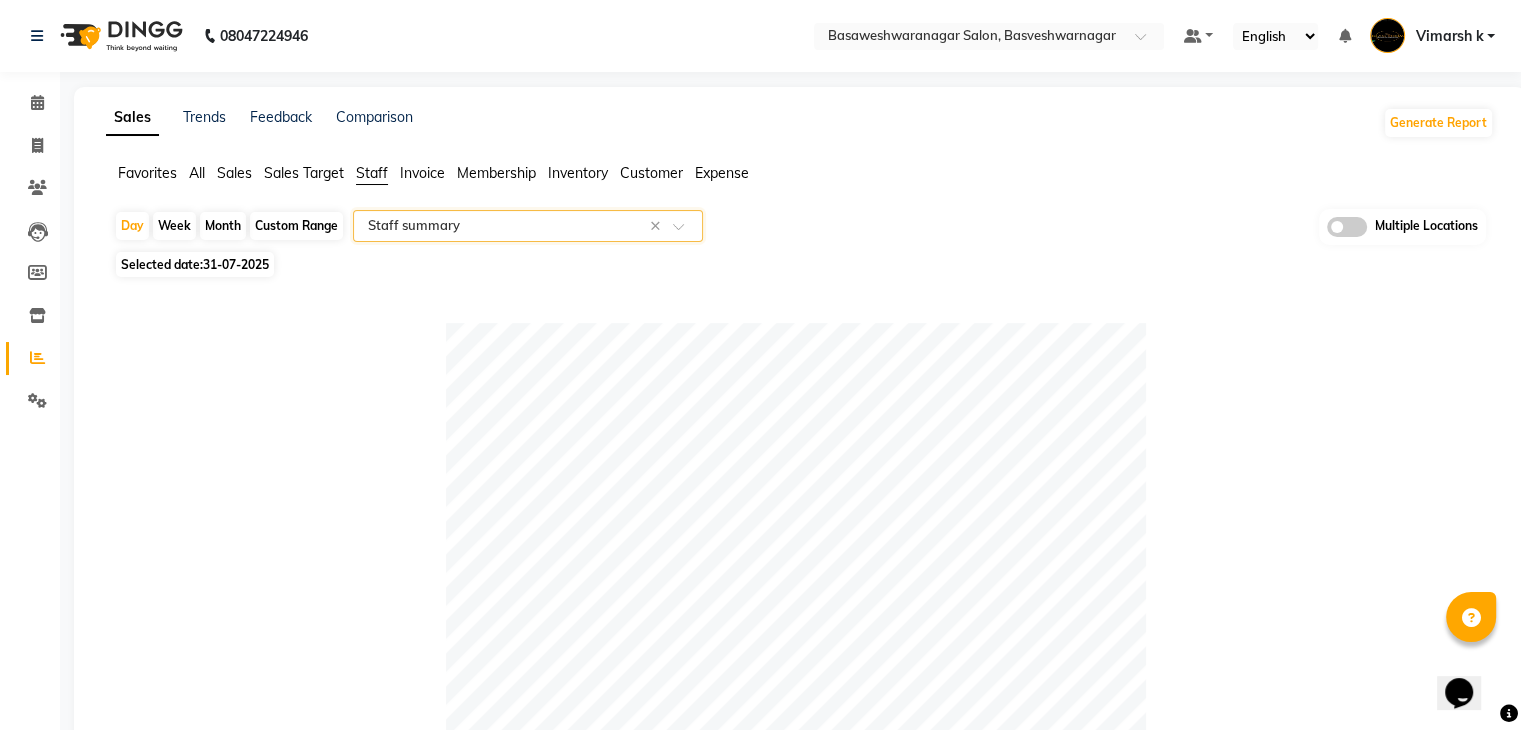 click on "Day   Week   Month   Custom Range  Select Report Type × Staff summary × Multiple Locations Selected date:  31-07-2025   Table View   Pivot View  Pie Chart Bar Chart Select Full Report Filtered Report Select CSV PDF  Export  Show  10 25 50 100  entries Search: Location Stylist Customer Invoices Services Services W/o Tax Memberships Products Packages Vouchers Prepaid Gifts Average Total Total W/o Tax Payment Redemption Redemption Share Emp Code Location Stylist Customer Invoices Services Services W/o Tax Memberships Products Packages Vouchers Prepaid Gifts Average Total Total W/o Tax Payment Redemption Redemption Share Emp Code Total 12 13 ₹41,384.00 ₹35,071.19 ₹0 ₹0 ₹0 ₹0 ₹0 ₹0 ₹14,443.66 ₹41,384.00 ₹35,071.19 ₹41,384.00 ₹0 ₹0 BASAWESHWARANAGAR SALON, Basveshwarnagar  Jassi 3 3 ₹18,880.00 ₹16,000.00 ₹0 ₹0 ₹0 ₹0 ₹0 ₹0 ₹6,293.33 ₹18,880.00 ₹16,000.00 ₹18,880.00 ₹0 ₹0 e1268-02 BASAWESHWARANAGAR SALON, Basveshwarnagar  Theja 3 3 ₹16,284.00 ₹13,800.00" 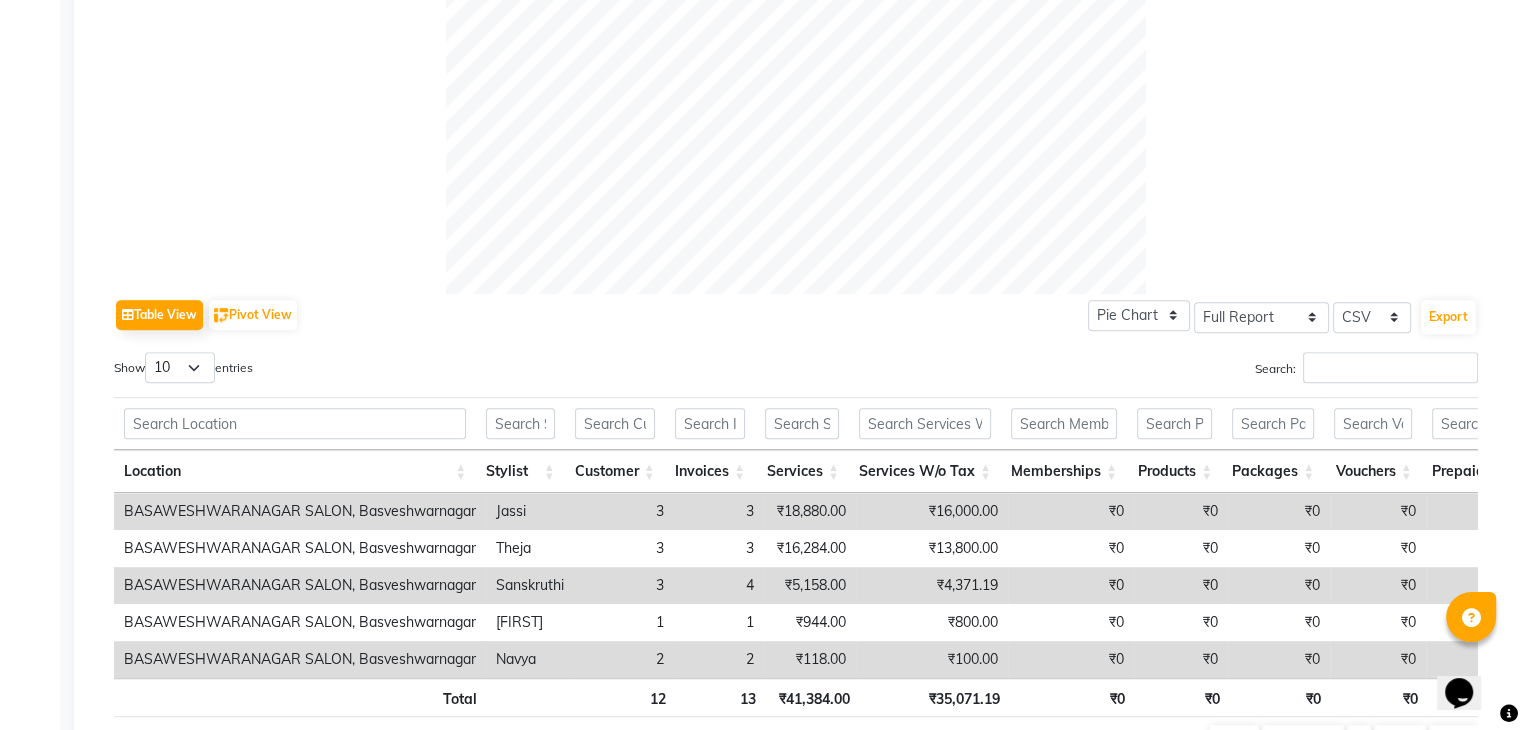 scroll, scrollTop: 800, scrollLeft: 0, axis: vertical 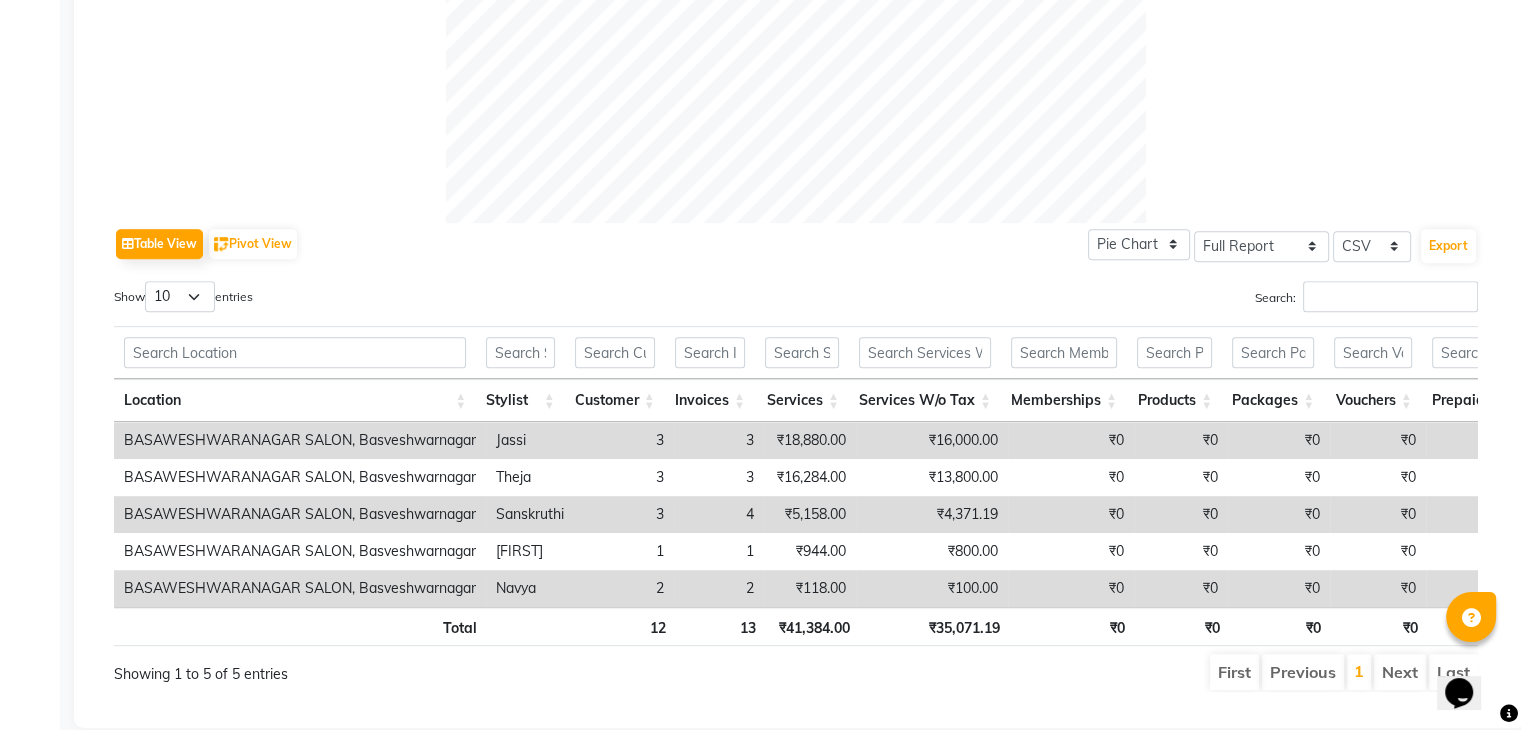 click on "Table View   Pivot View  Pie Chart Bar Chart Select Full Report Filtered Report Select CSV PDF  Export" 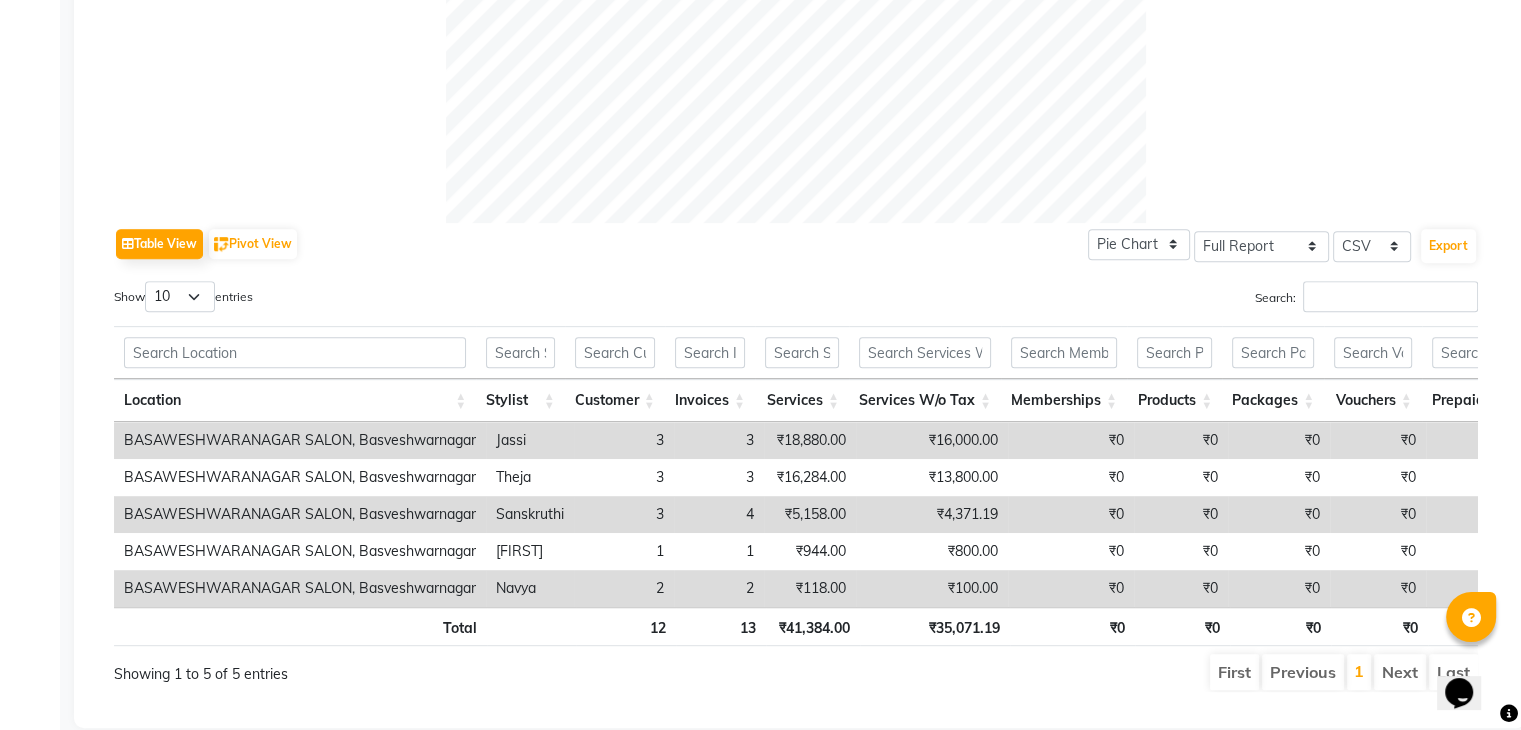 scroll, scrollTop: 0, scrollLeft: 896, axis: horizontal 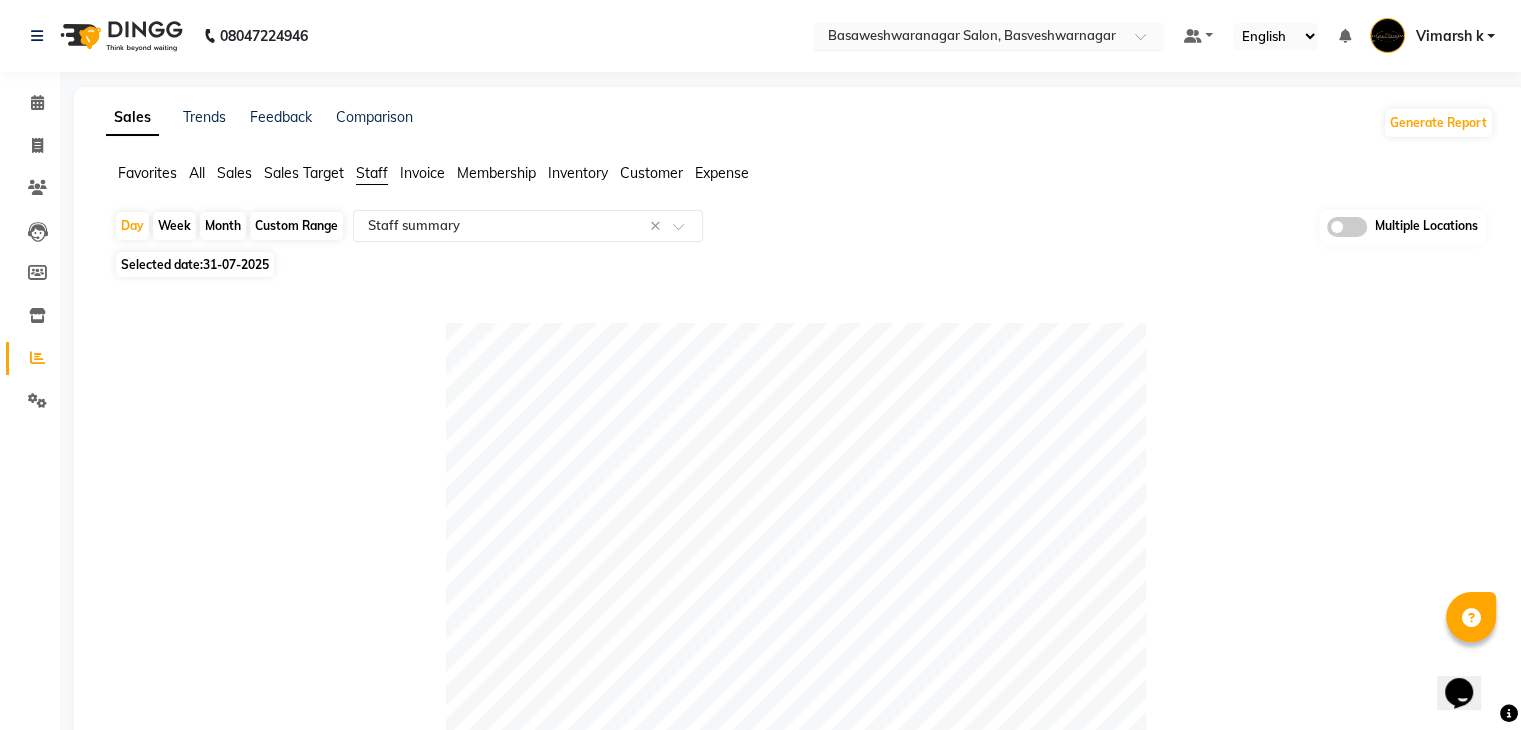 click at bounding box center [969, 38] 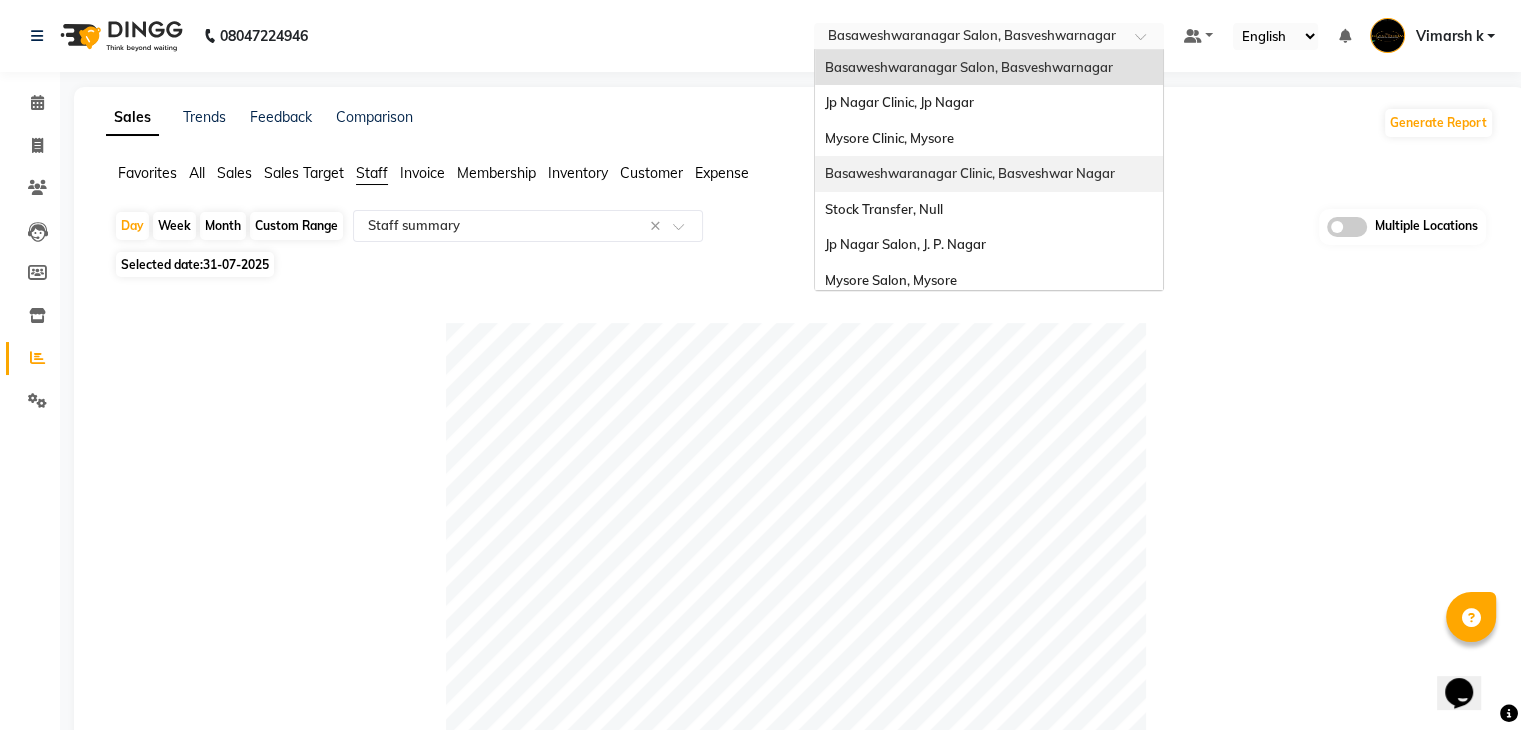 click on "Basaweshwaranagar Clinic, Basveshwar Nagar" at bounding box center [989, 174] 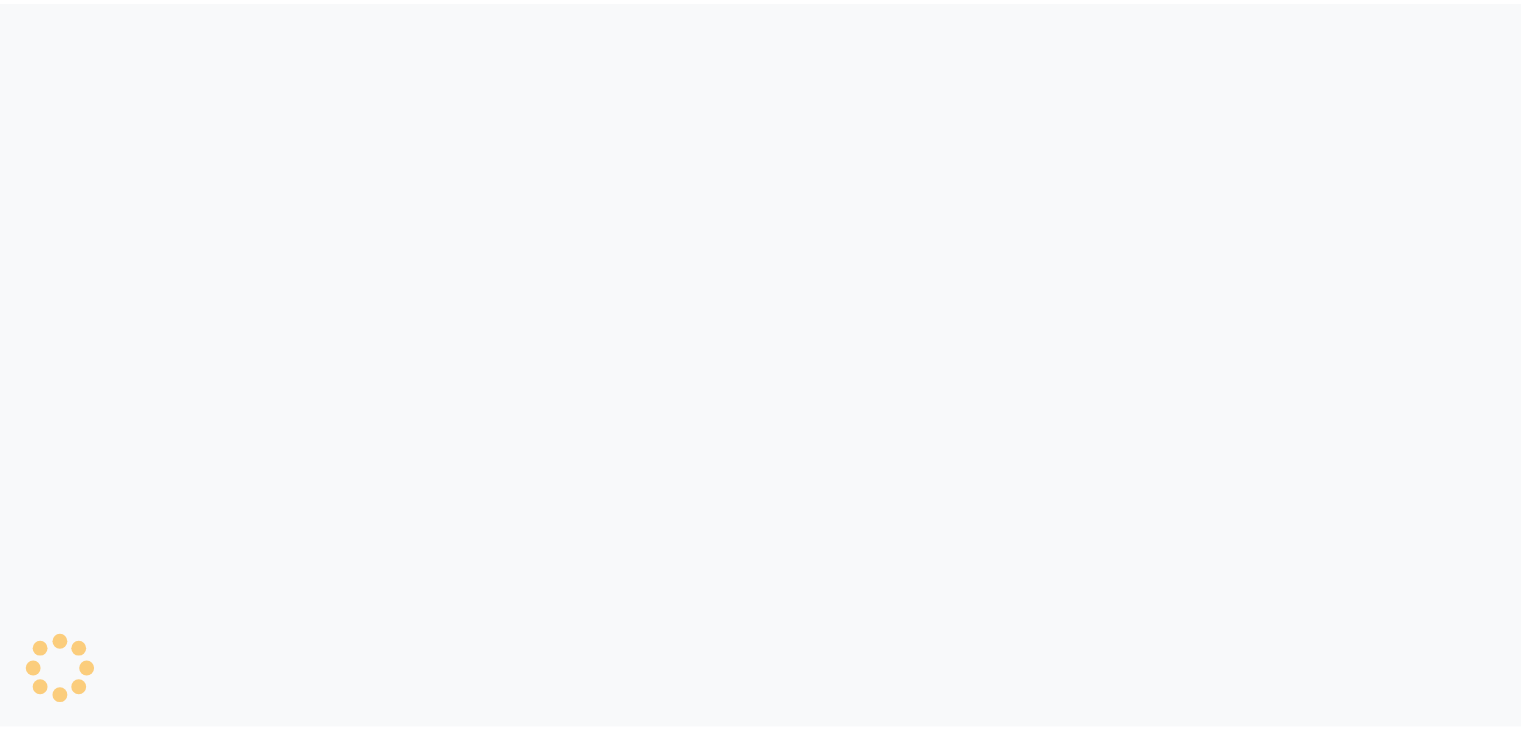 scroll, scrollTop: 0, scrollLeft: 0, axis: both 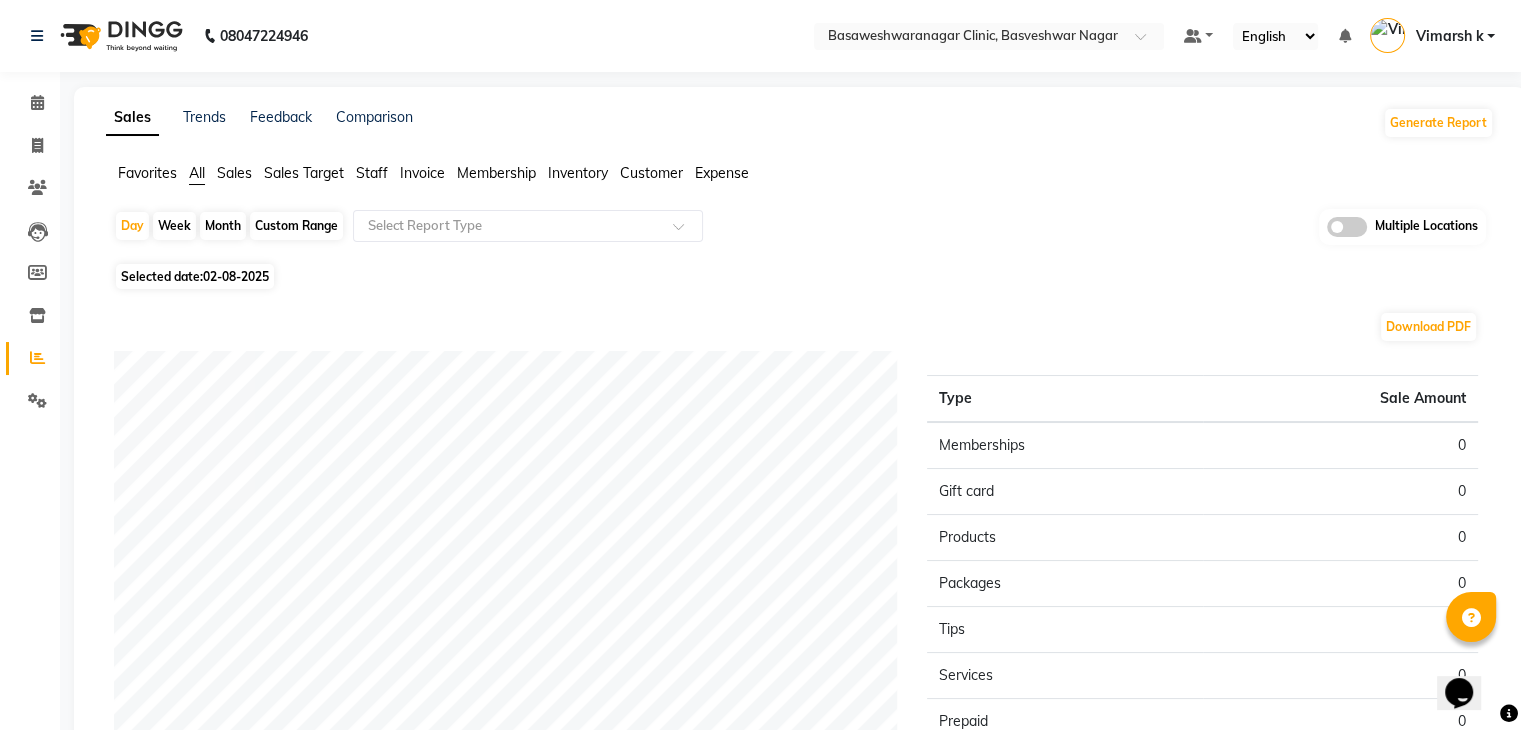 click on "Selected date:  02-08-2025" 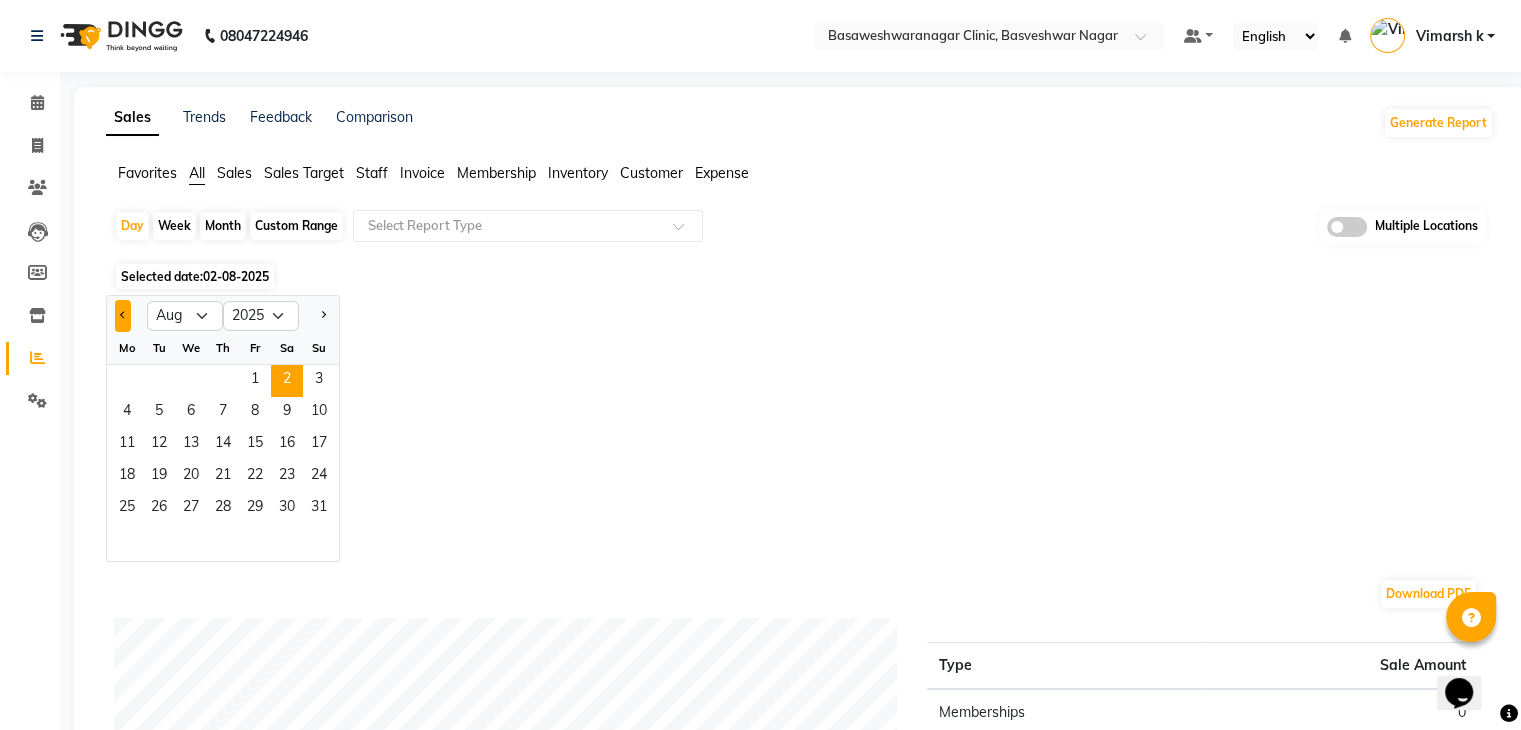 click 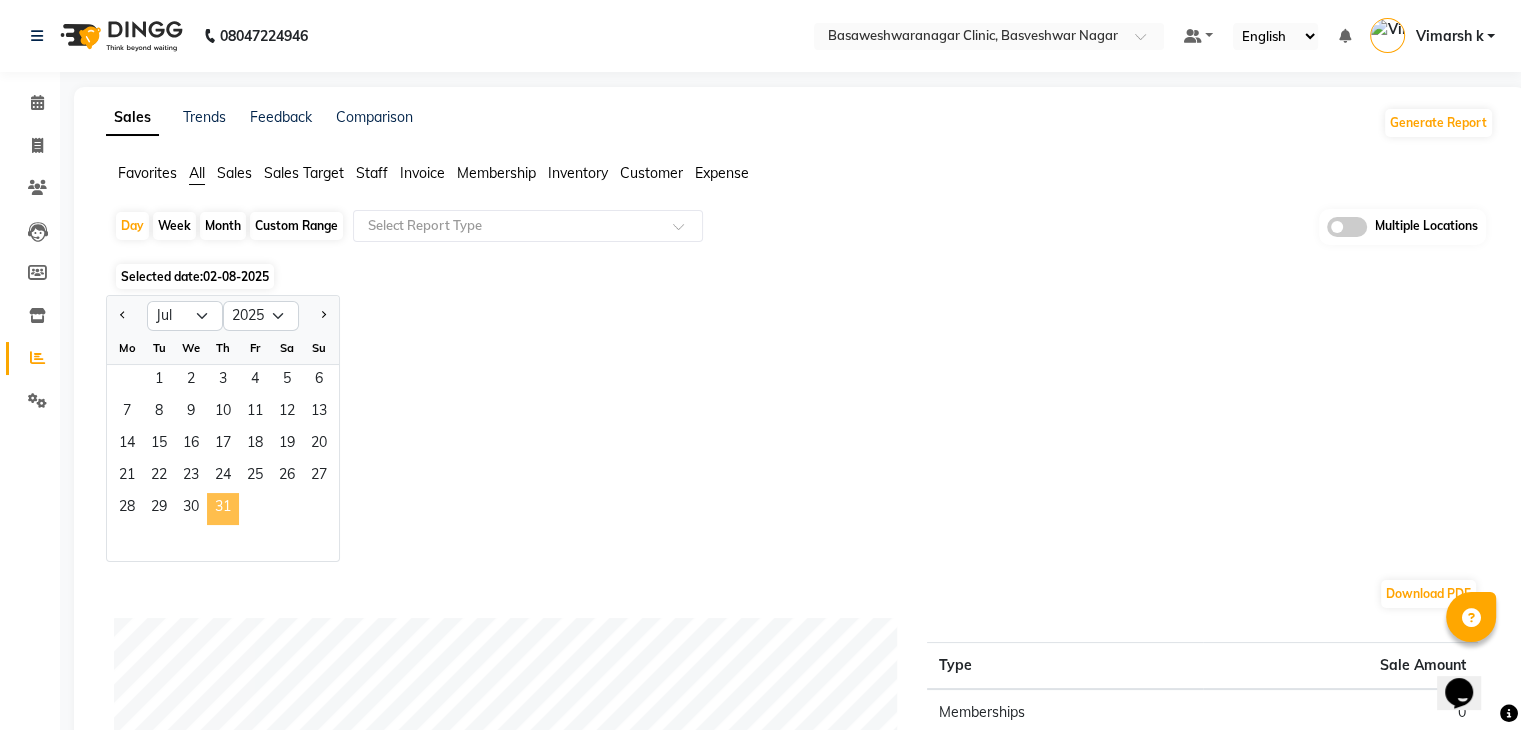 click on "31" 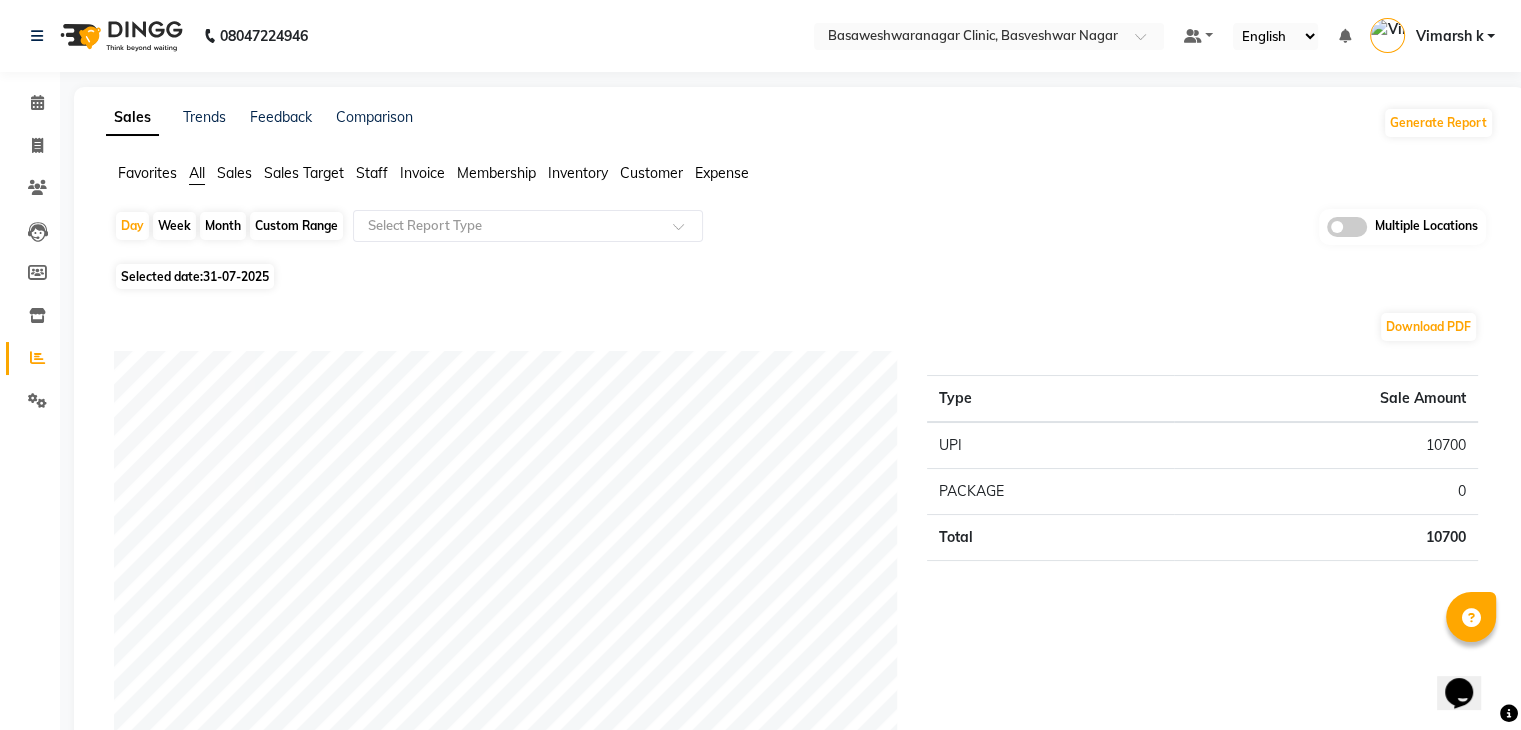 click on "Day   Week   Month   Custom Range  Select Report Type Multiple Locations" 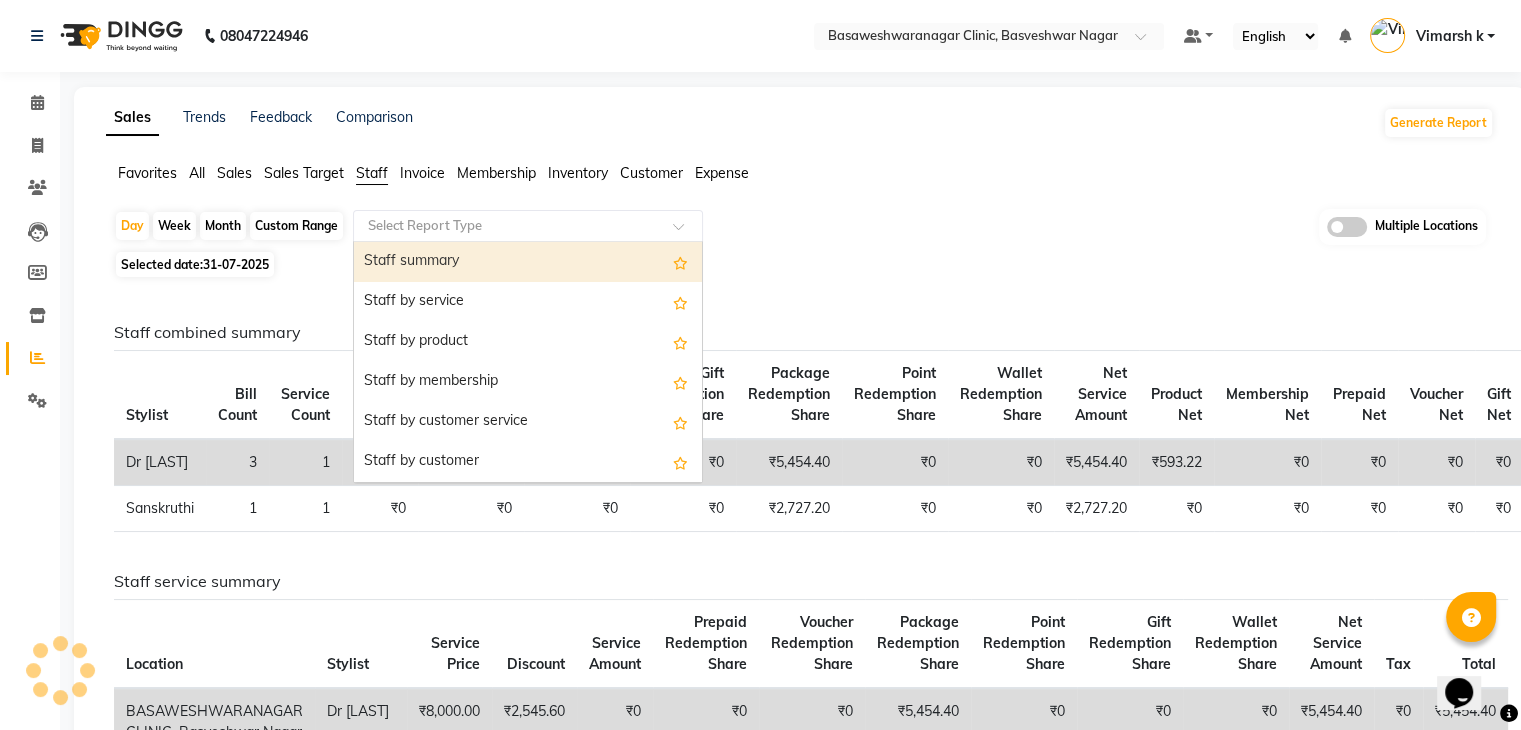 click 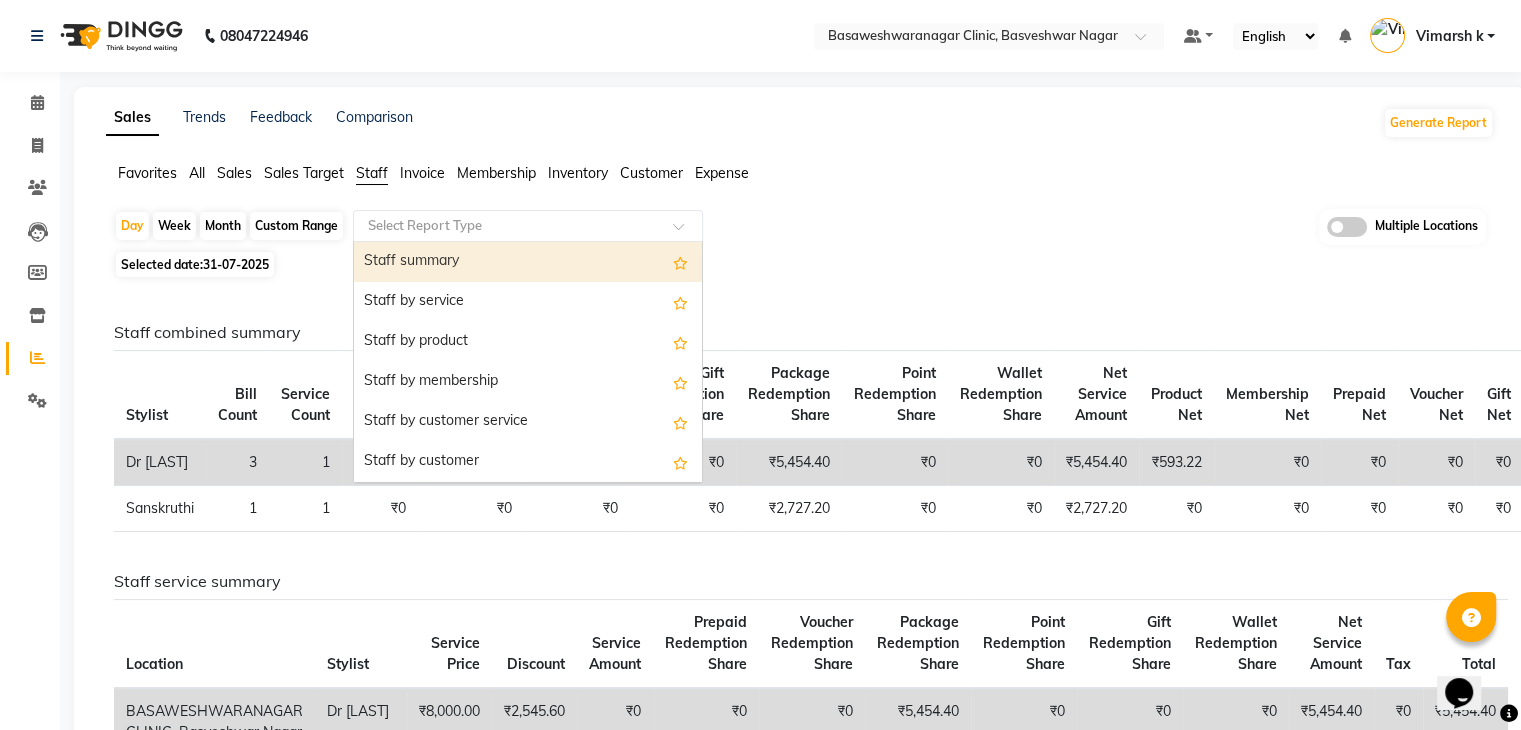 click on "Staff summary" at bounding box center (528, 262) 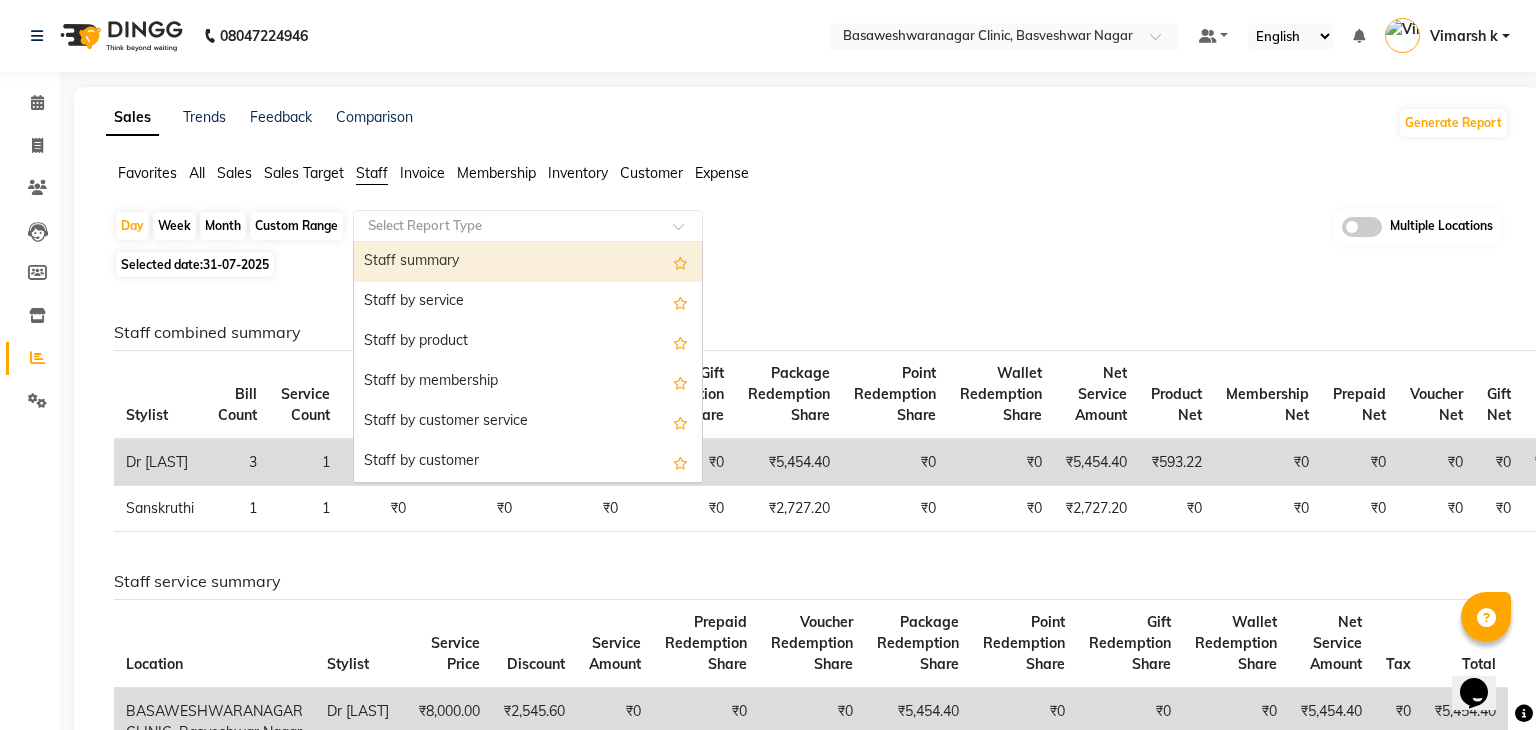 select on "full_report" 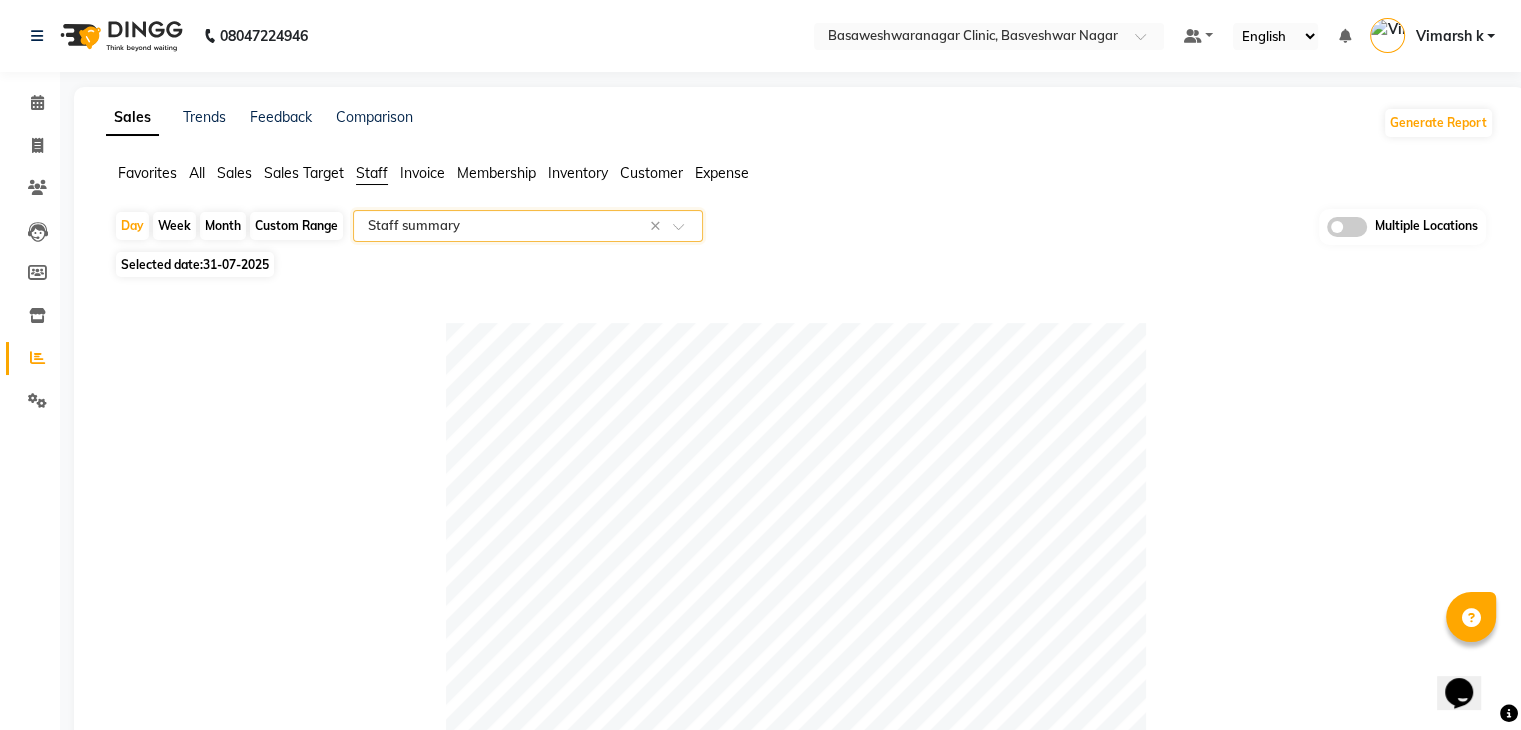 click on "BASAWESHWARANAGAR CLINIC, [CITY] Dr [LAST] e3286-03 BASAWESHWARANAGAR CLINIC, [CITY] [FIRST]" 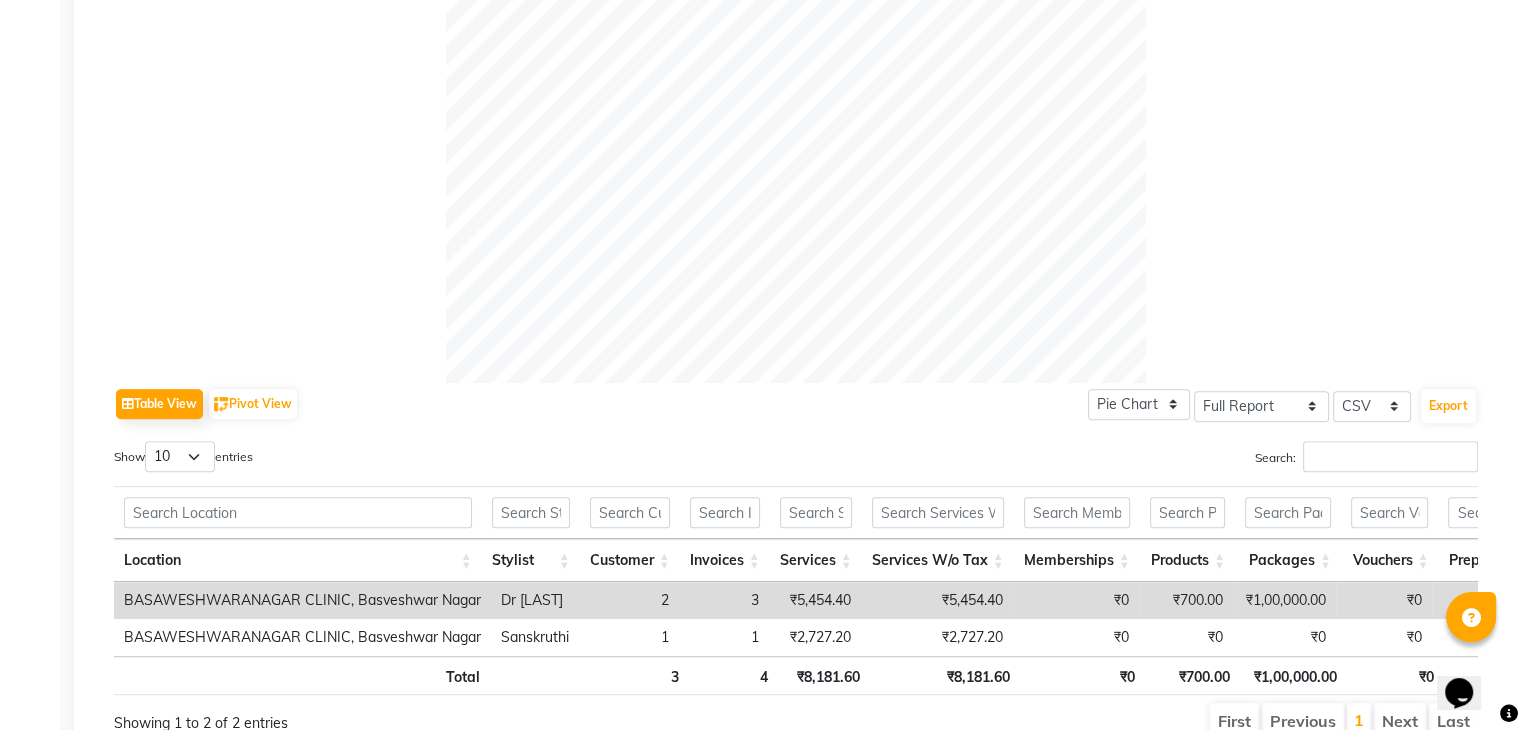 scroll, scrollTop: 745, scrollLeft: 0, axis: vertical 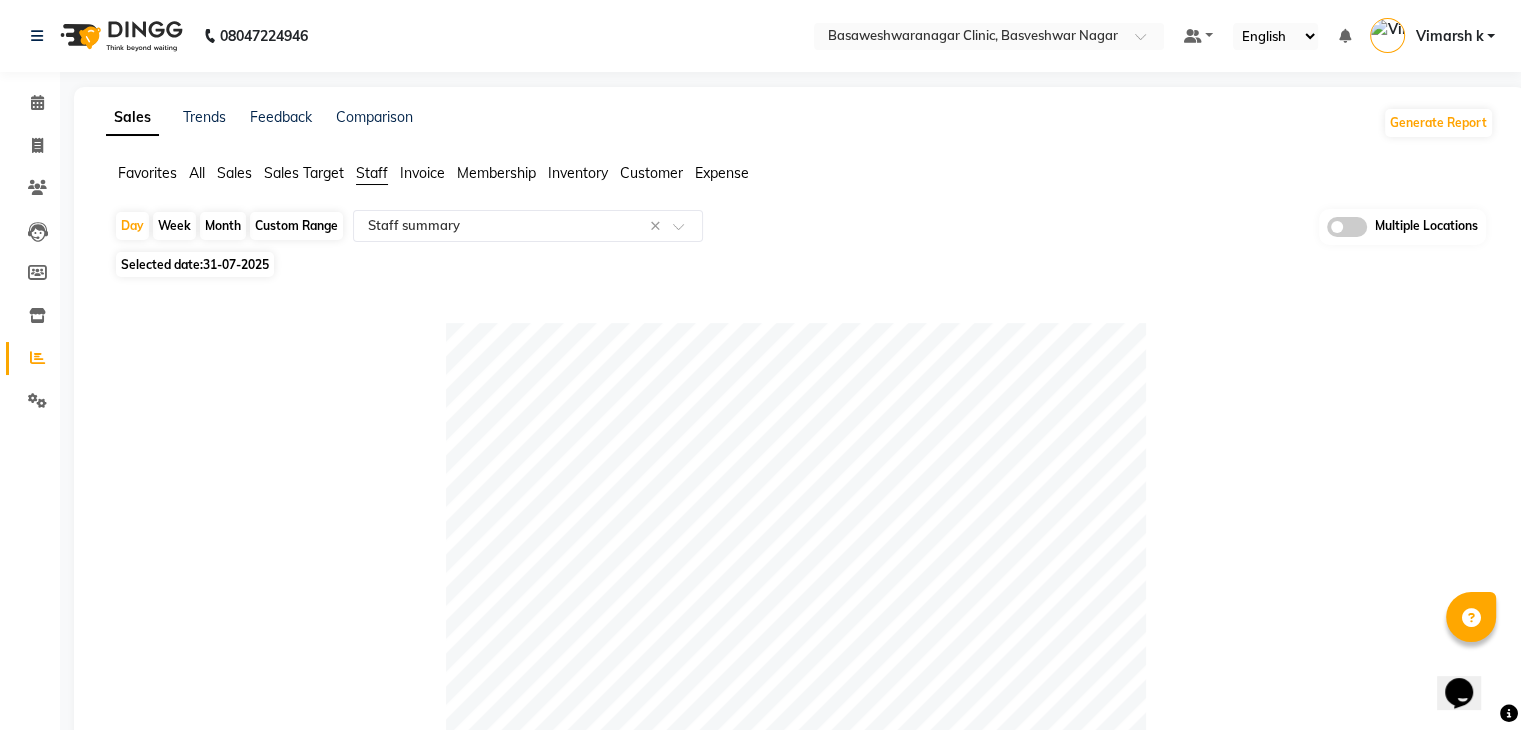 click on "All" 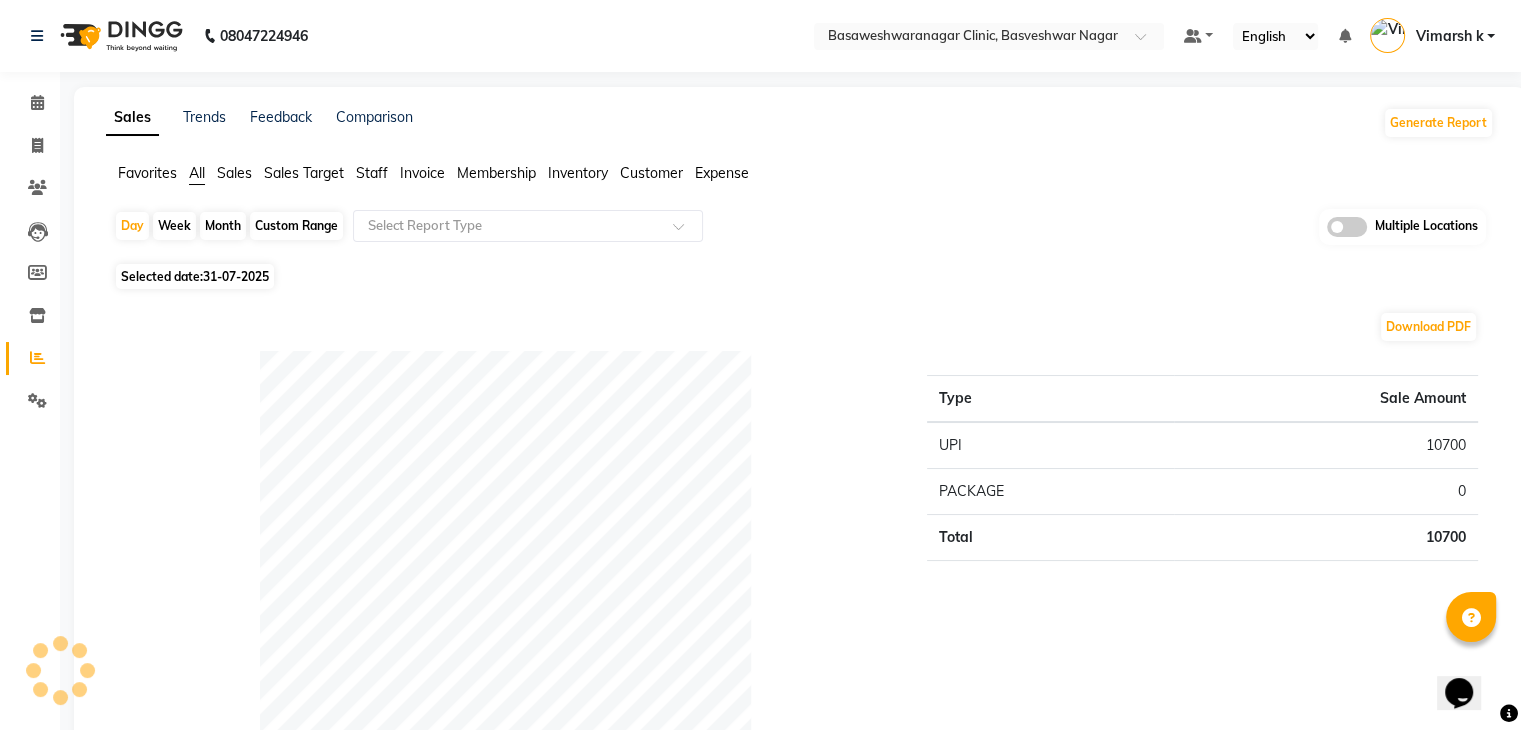 click on "Dr [LAST] [FIRST]" 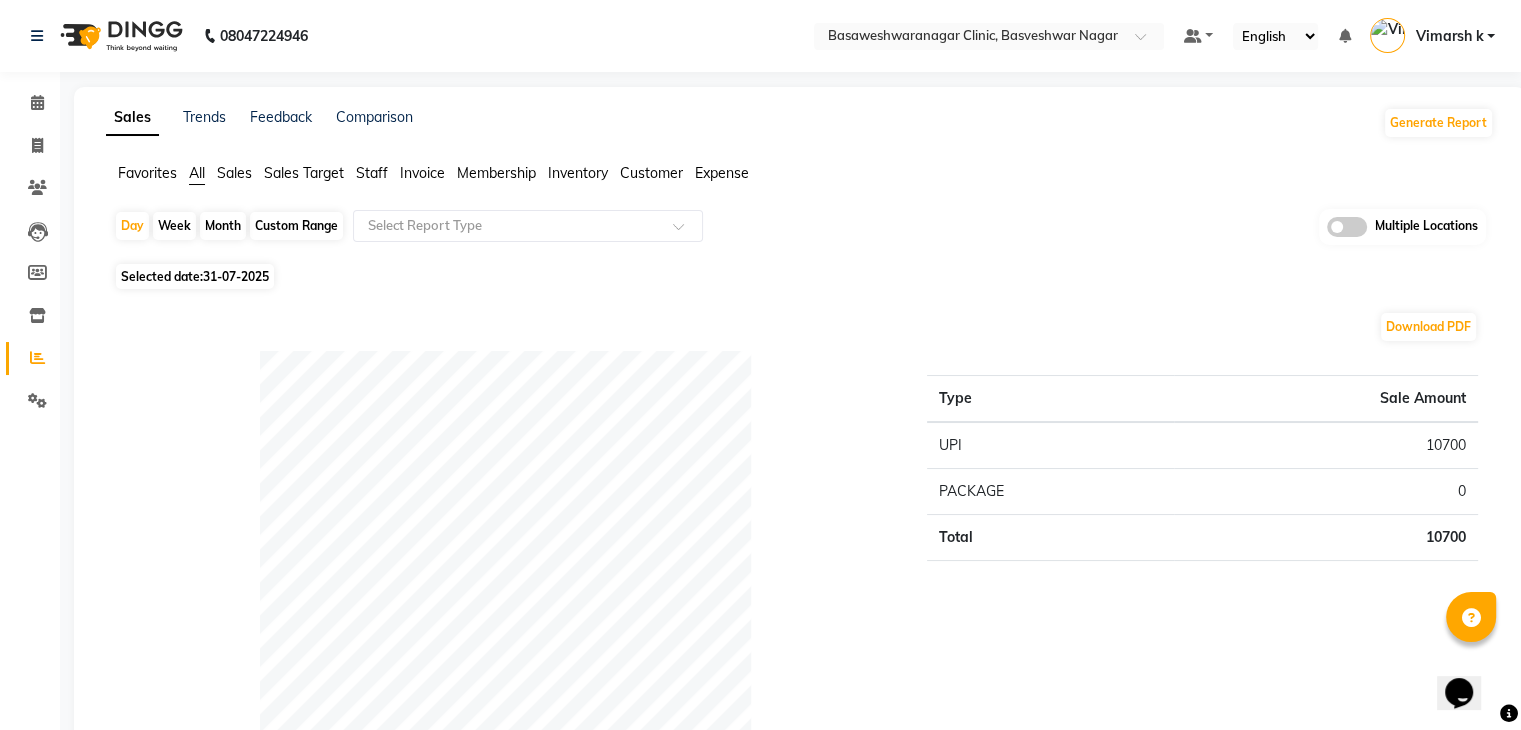 click on "31-07-2025" 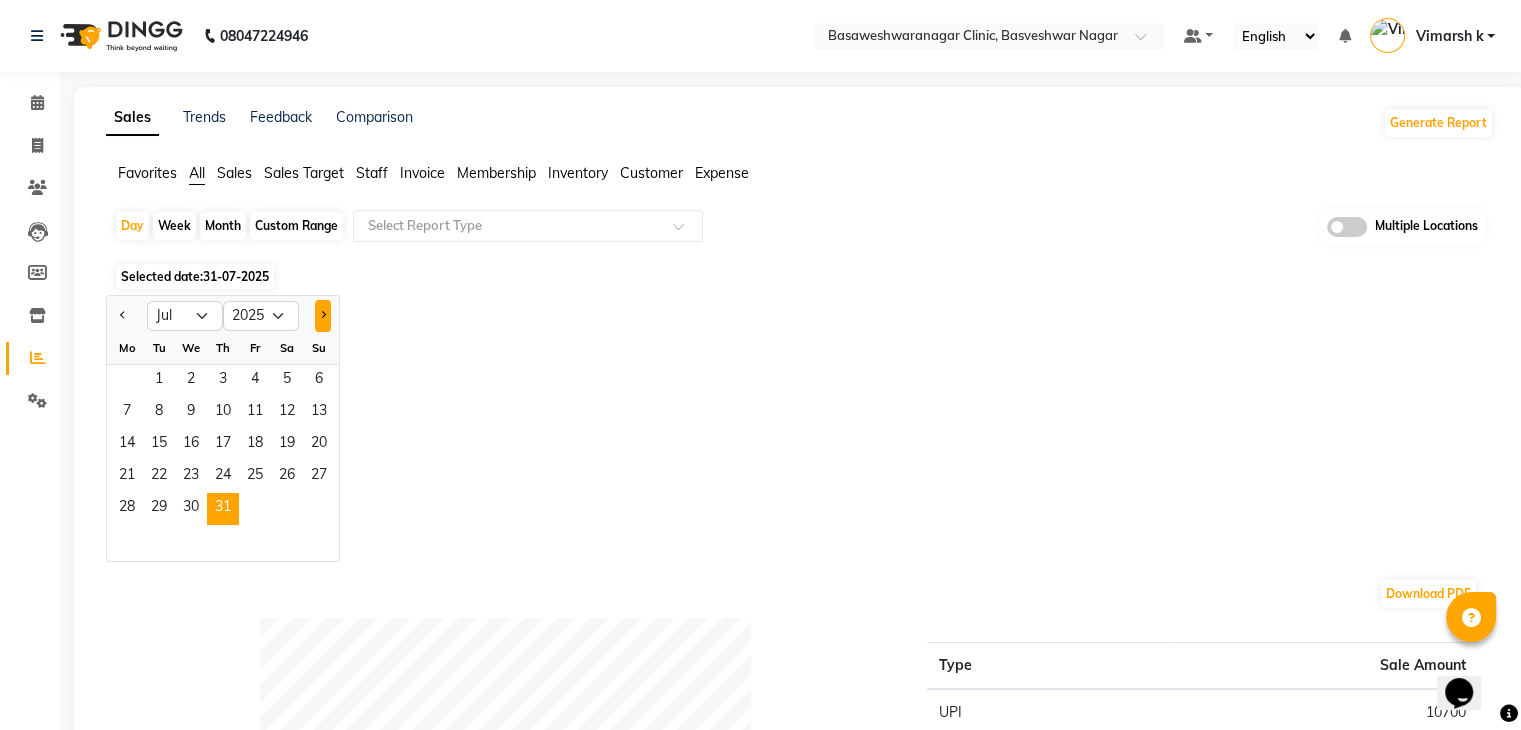 click 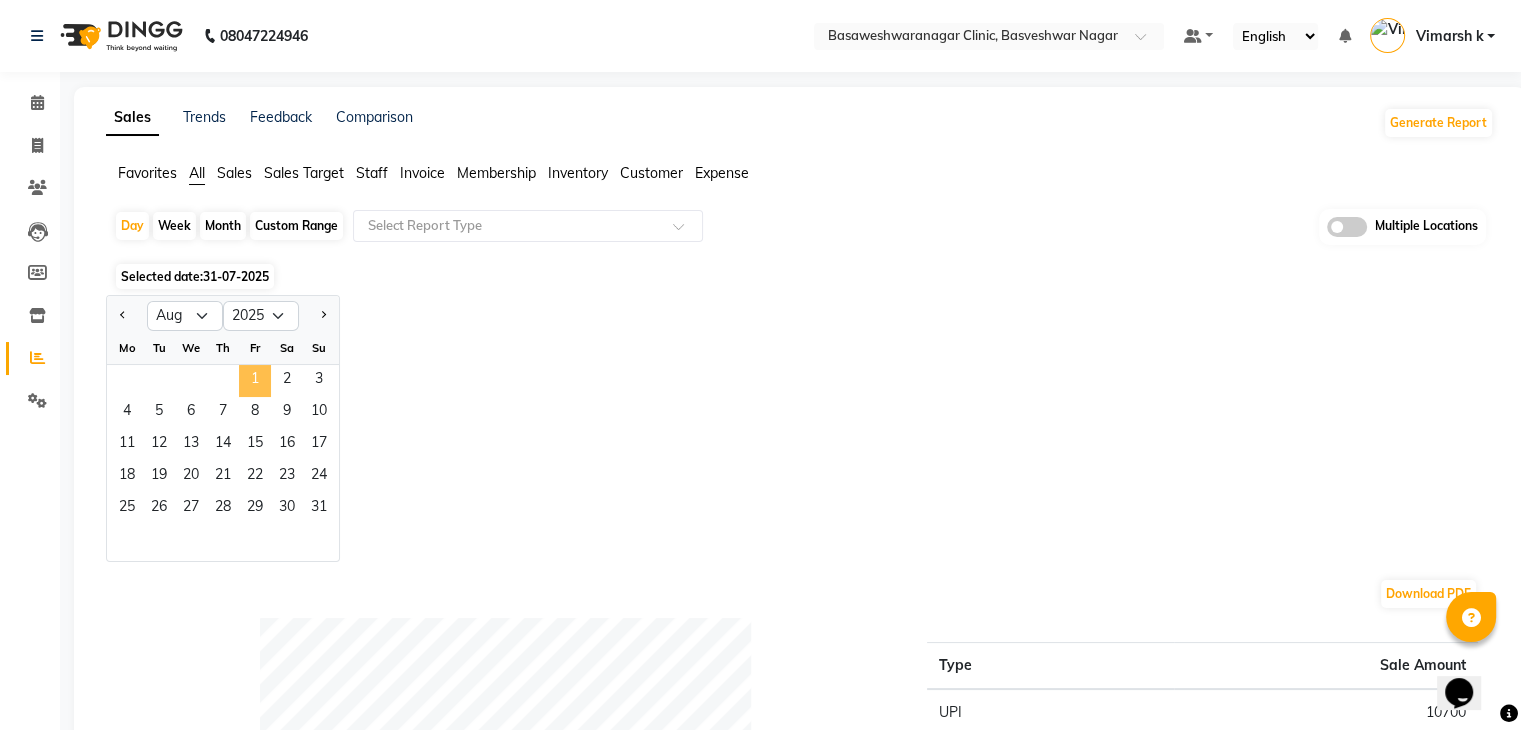 click on "1" 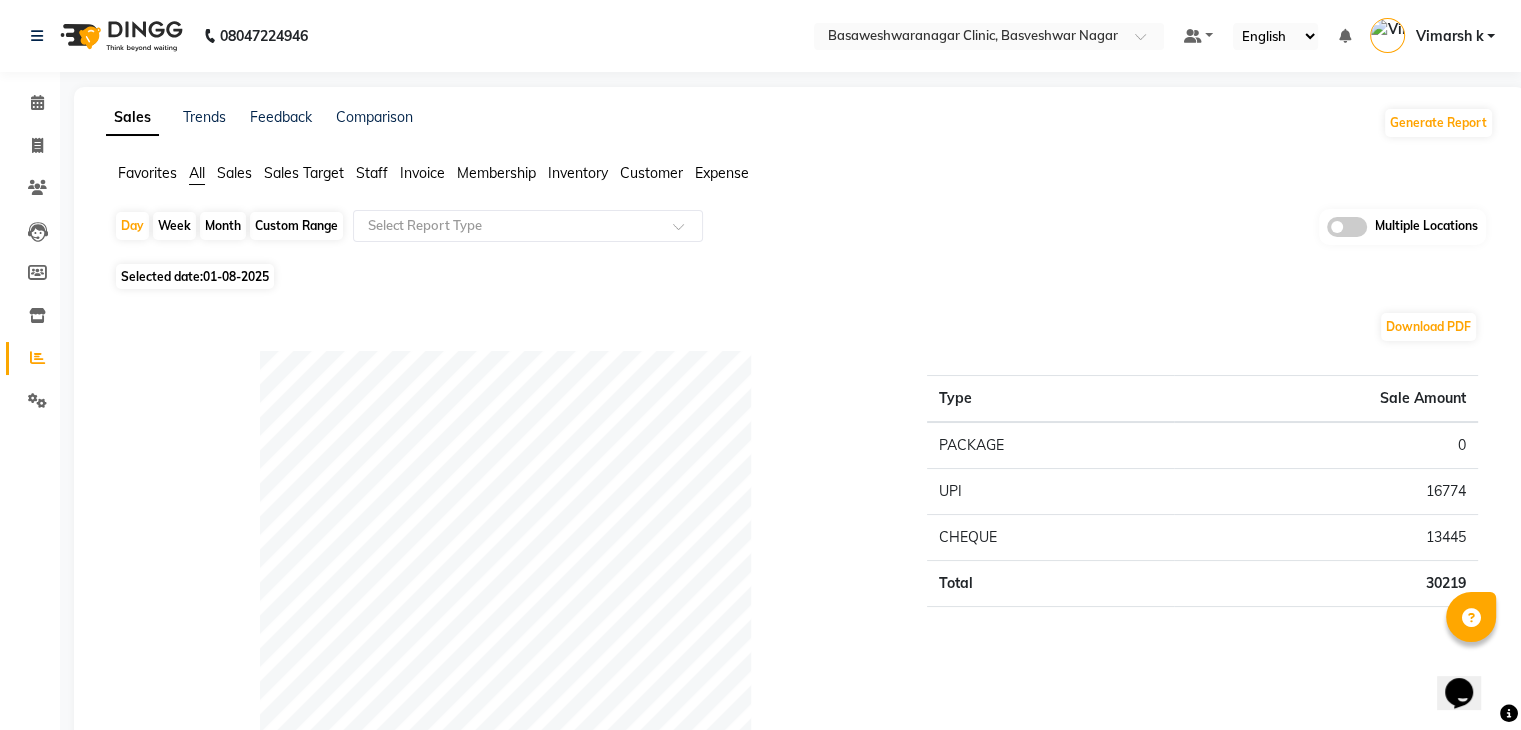 click on "Selected date:  01-08-2025" 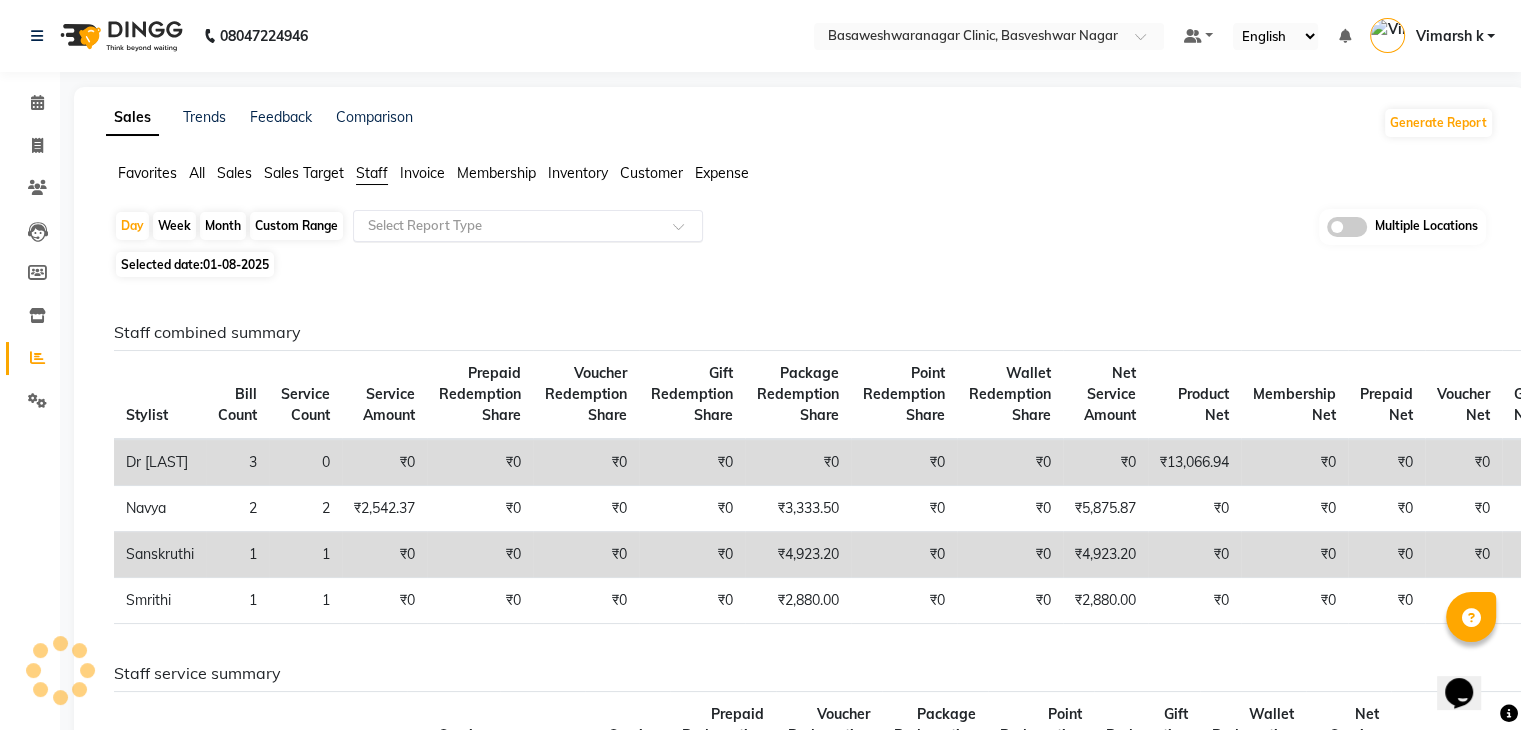 click 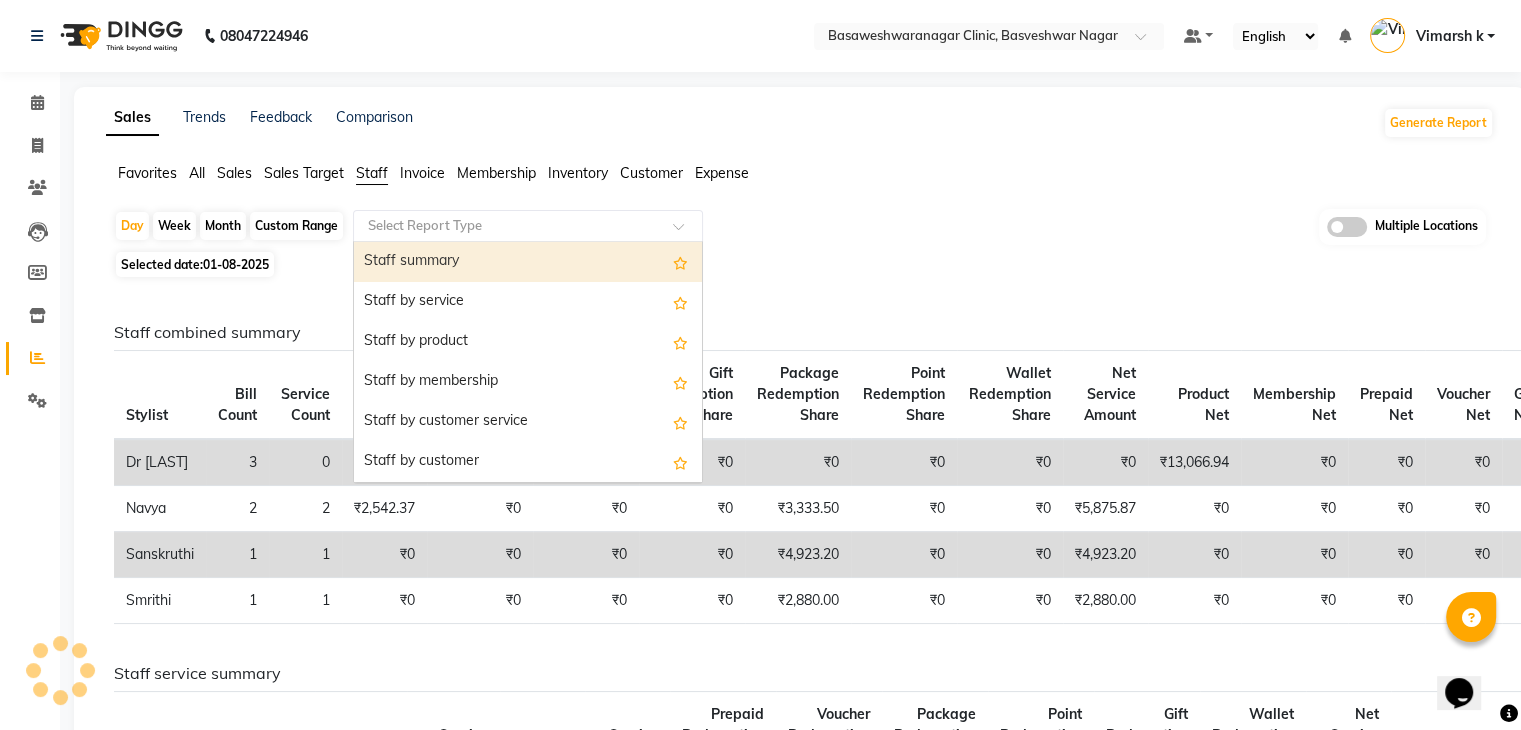drag, startPoint x: 427, startPoint y: 254, endPoint x: 565, endPoint y: 257, distance: 138.03261 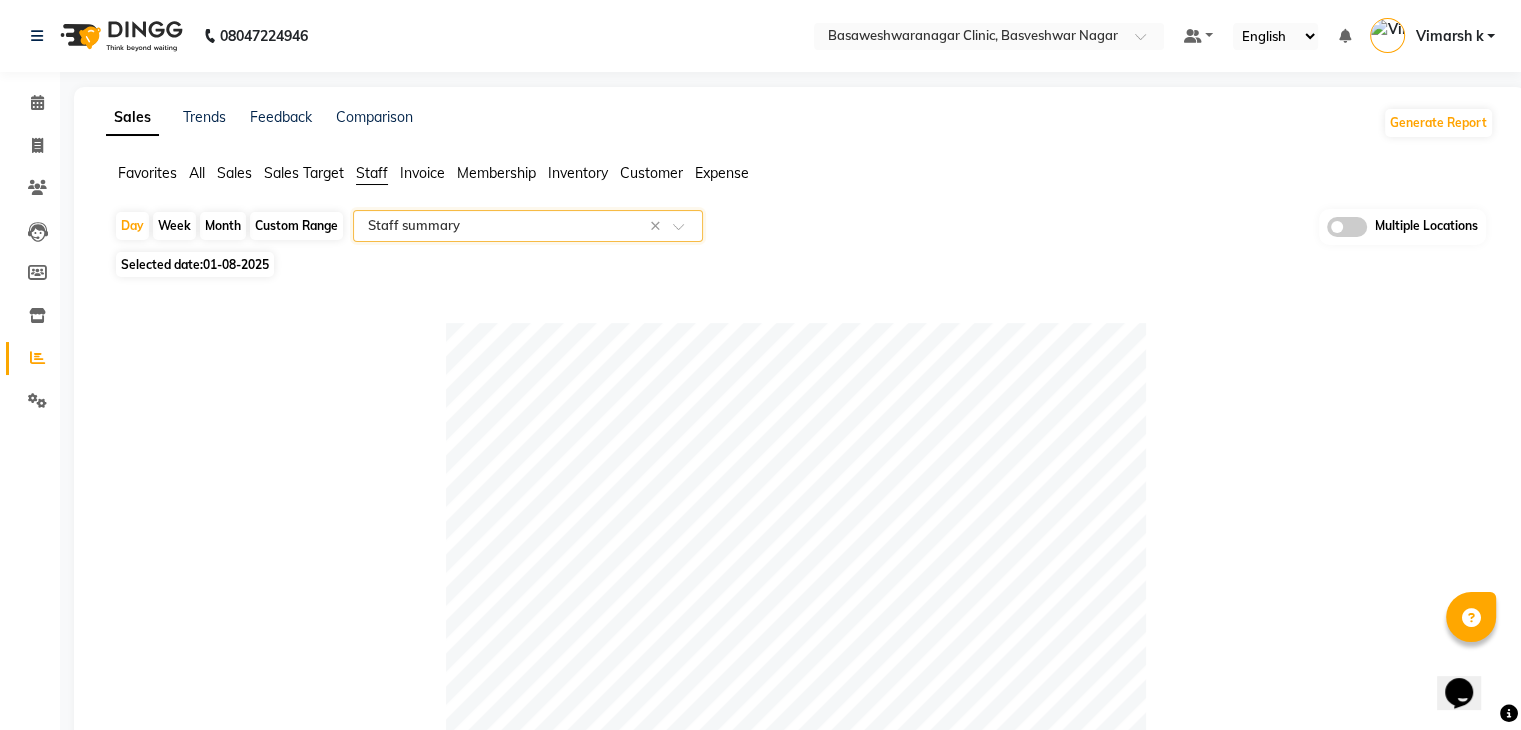 click on "Day   Week   Month   Custom Range  Select Report Type × Staff summary × Multiple Locations Selected date:  01-08-2025   Table View   Pivot View  Pie Chart Bar Chart Select Full Report Filtered Report Select CSV PDF  Export  Show  10 25 50 100  entries Search: Location Stylist Customer Invoices Services Services W/o Tax Memberships Products Packages Vouchers Prepaid Gifts Average Total Total W/o Tax Payment Redemption Redemption Share Emp Code Location Stylist Customer Invoices Services Services W/o Tax Memberships Products Packages Vouchers Prepaid Gifts Average Total Total W/o Tax Payment Redemption Redemption Share Emp Code Total 7 7 ₹14,136.70 ₹13,679.07 ₹0 ₹15,419.00 ₹11,800.00 ₹0 ₹0 ₹0 ₹20,042.95 ₹41,355.70 ₹36,746.01 ₹30,219.00 ₹11,136.70 ₹11,136.70 BASAWESHWARANAGAR CLINIC, Basveshwar Nagar Dr Mehjabin 3 3 ₹0 ₹0 ₹0 ₹15,419.00 ₹11,800.00 ₹0 ₹0 ₹0 ₹9,073.00 ₹27,219.00 ₹23,066.94 ₹27,219.00 ₹0 ₹0 e3286-03 Navya 2 2 ₹6,333.50 ₹5,875.87 ₹0 1" 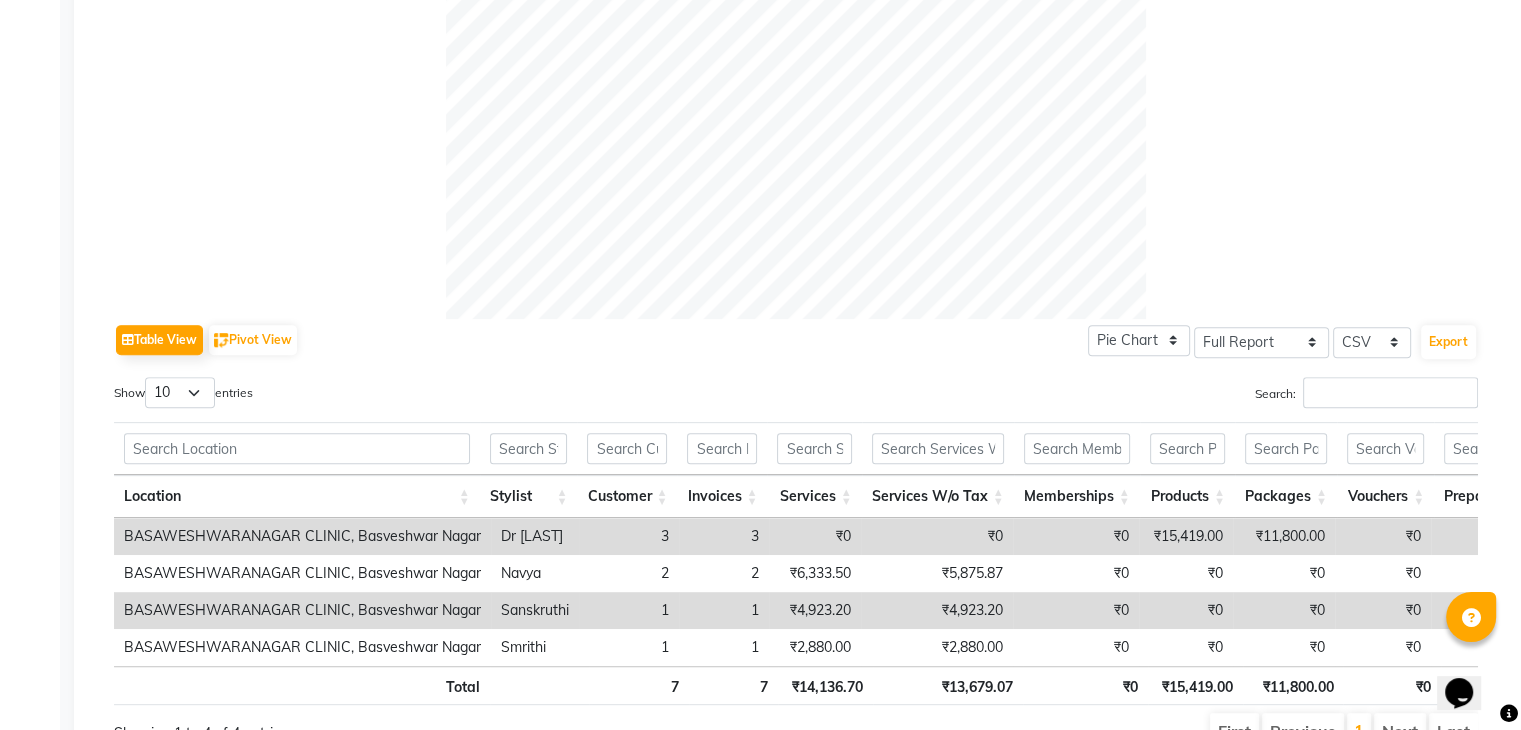 scroll, scrollTop: 820, scrollLeft: 0, axis: vertical 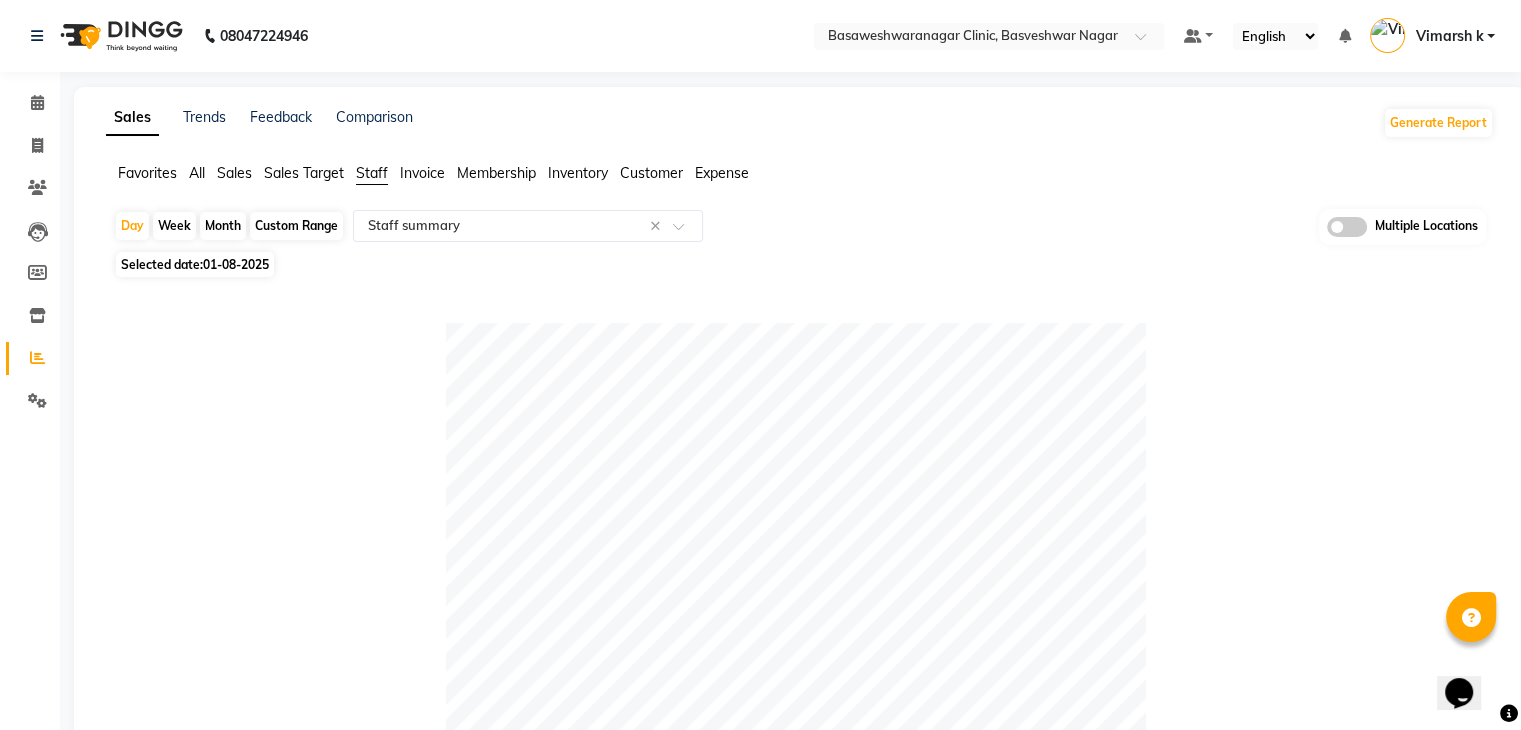 click on "Favorites" 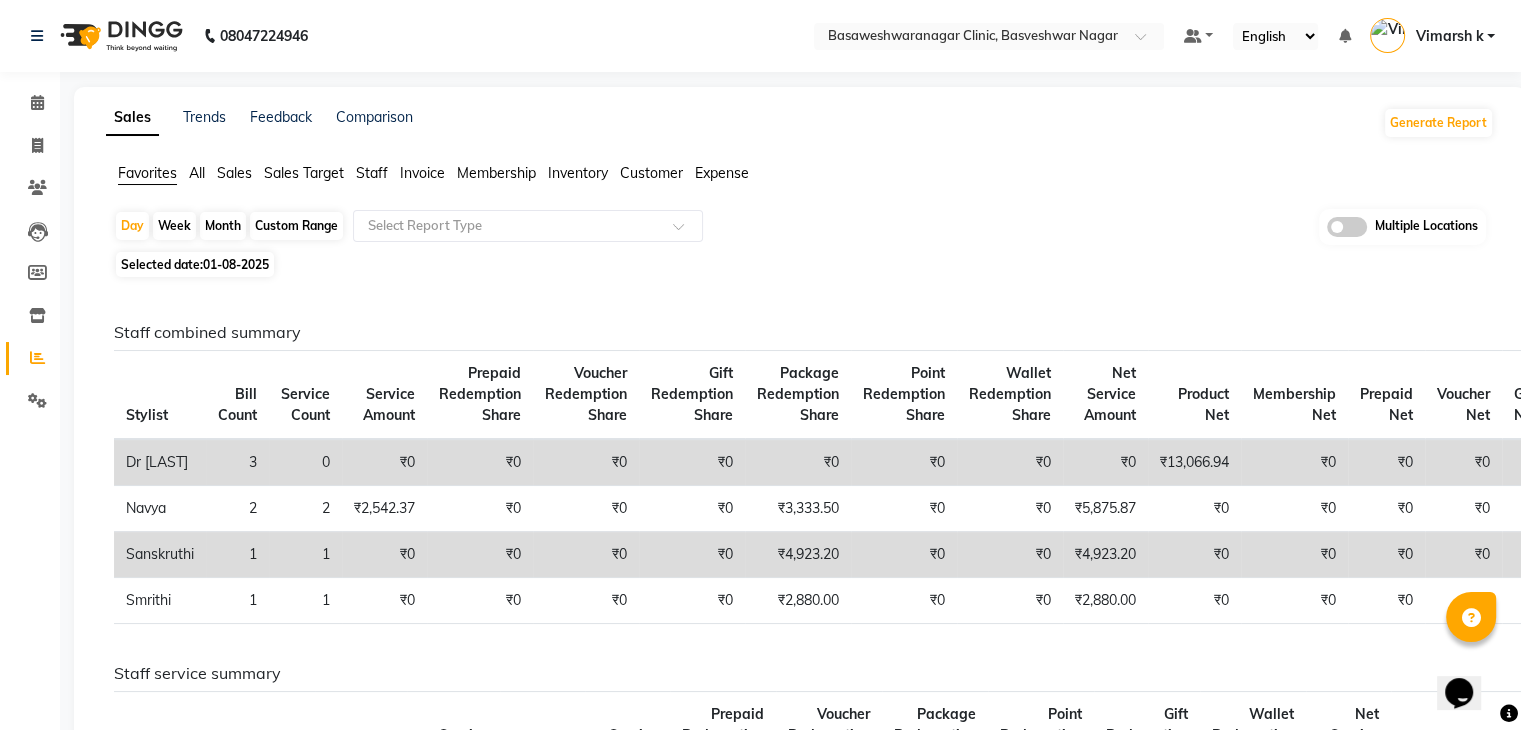 click on "All" 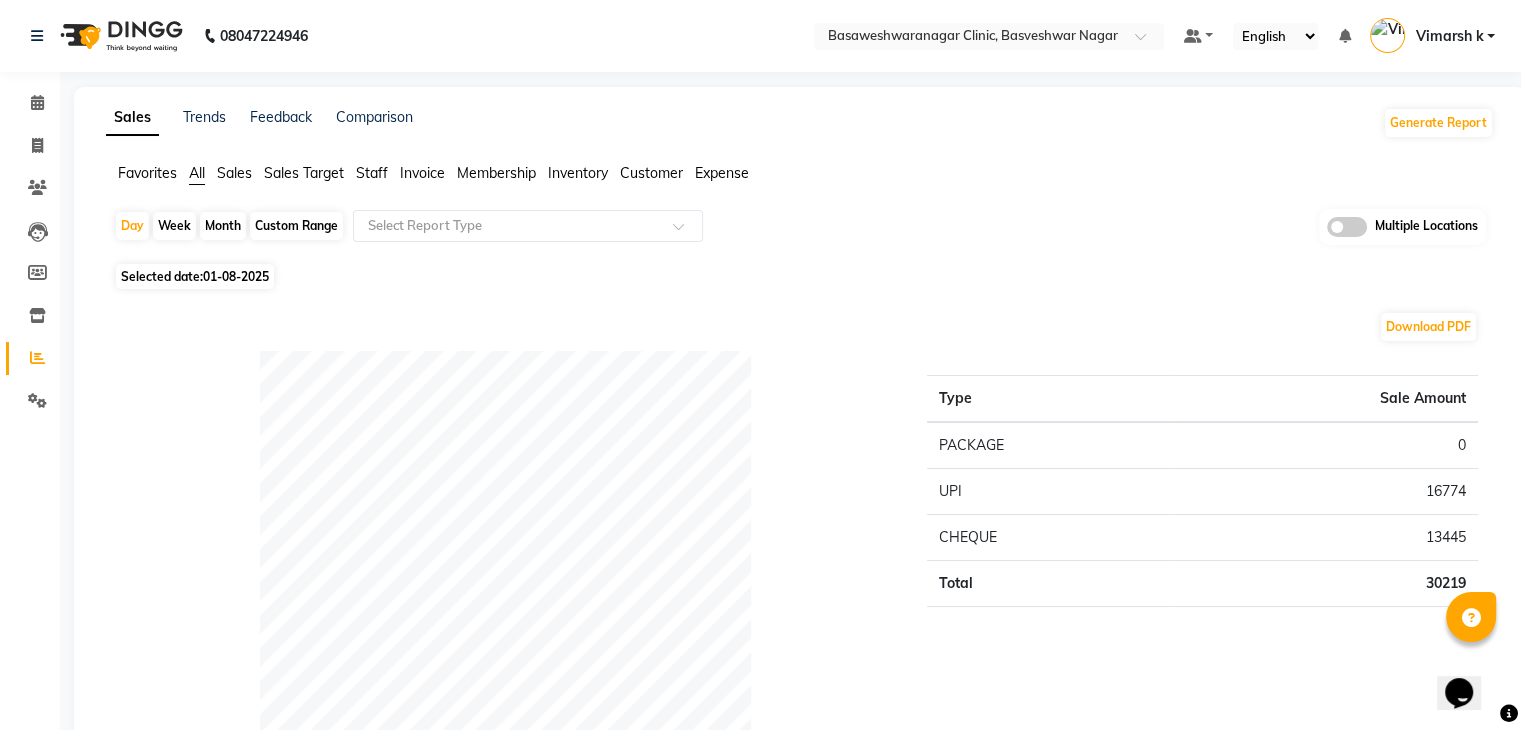 click on "Download PDF Payment mode Type Sale Amount PACKAGE 0 UPI 16774 CHEQUE 13445 Total 30219 Staff summary Type Sale Amount Dr Mehjabin 27219 Navya 6333 Sanskruthi 4923 Smrithi 2880 Total 41355 Sales summary Type Sale Amount Memberships 0 Gift card 0 Tips 0 Prepaid 0 Vouchers 0 Products 15419 Services 14136 Packages 11800 Fee 0 Total 41355 Service by category Type Sale Amount CLINC TREATMENT 11256 TREATMENT 2880 Total 14136 Service sales Type Sale Amount CARBON LASER 4923 HYDRA FACIAL EXO LUX 3333 LHR FULL ARM 3000 HYDRA FACIAL 2880 Total 14136" 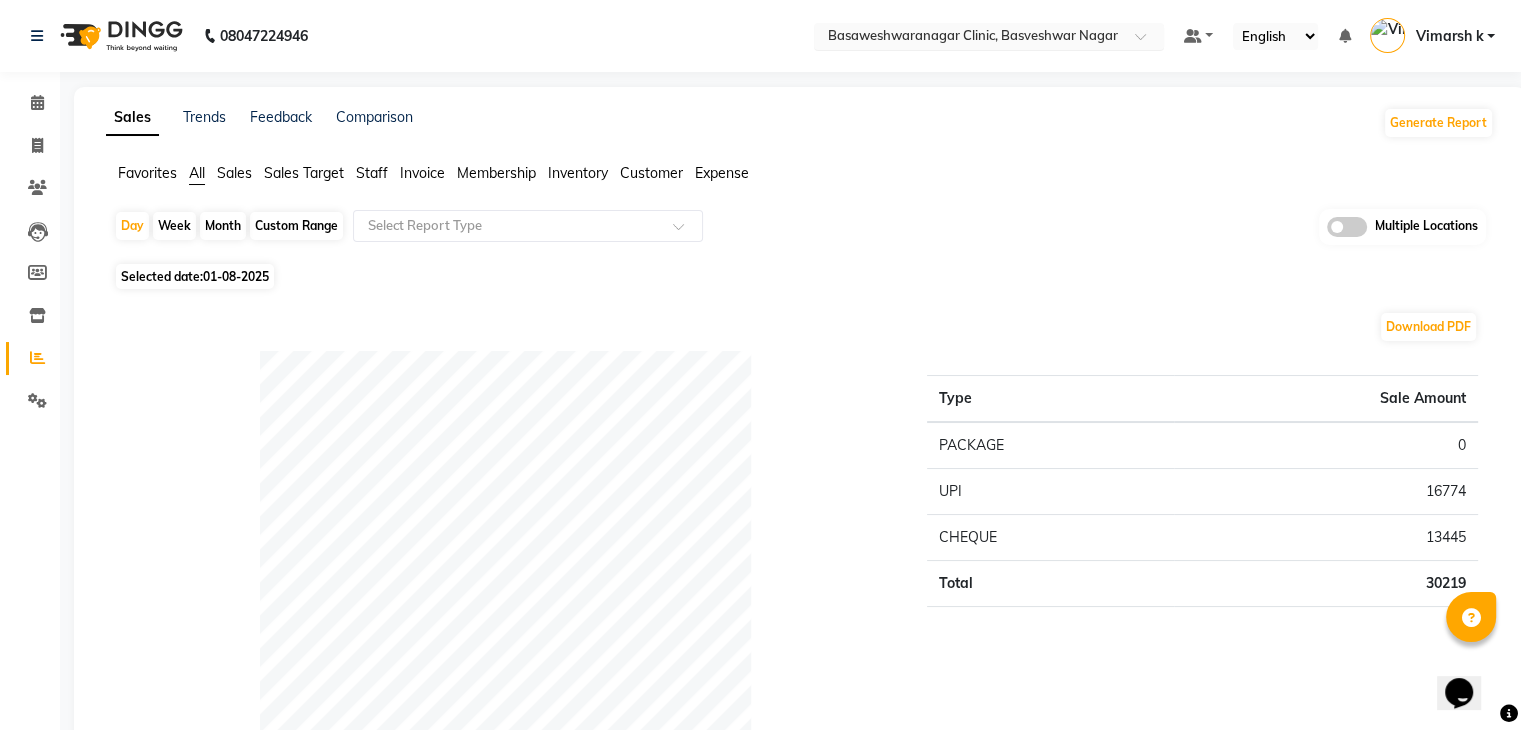 click at bounding box center [969, 38] 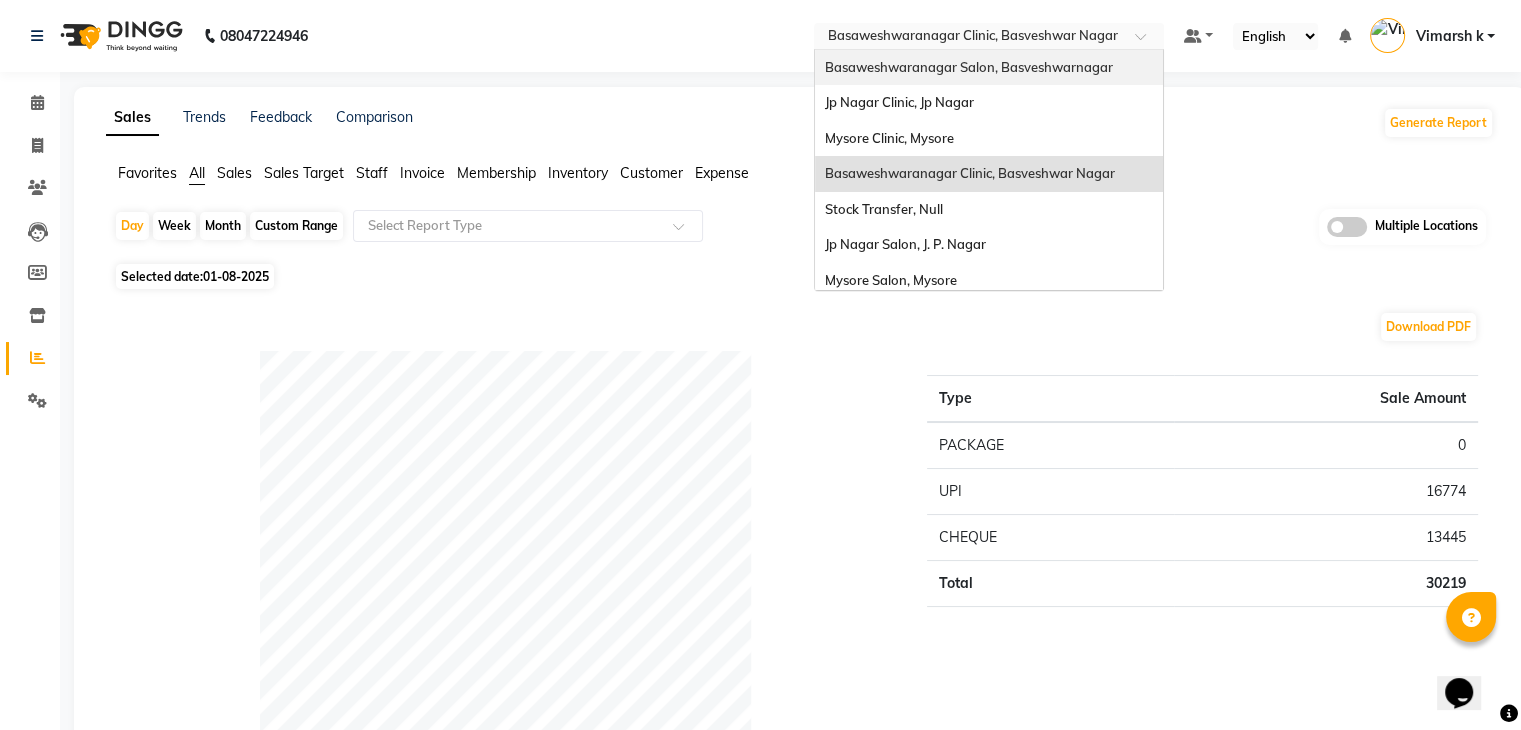 click on "Basaweshwaranagar Salon, Basveshwarnagar" at bounding box center (989, 68) 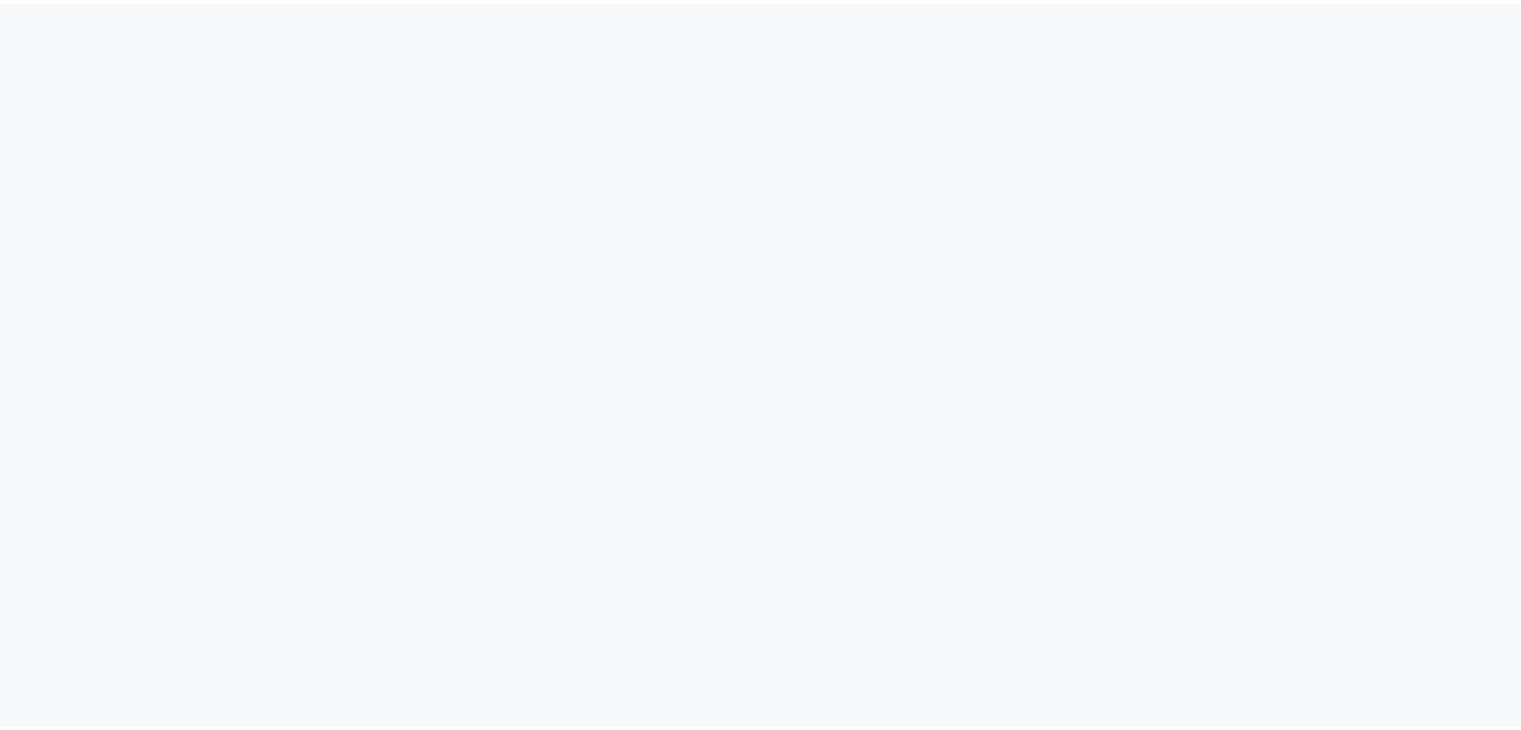 scroll, scrollTop: 0, scrollLeft: 0, axis: both 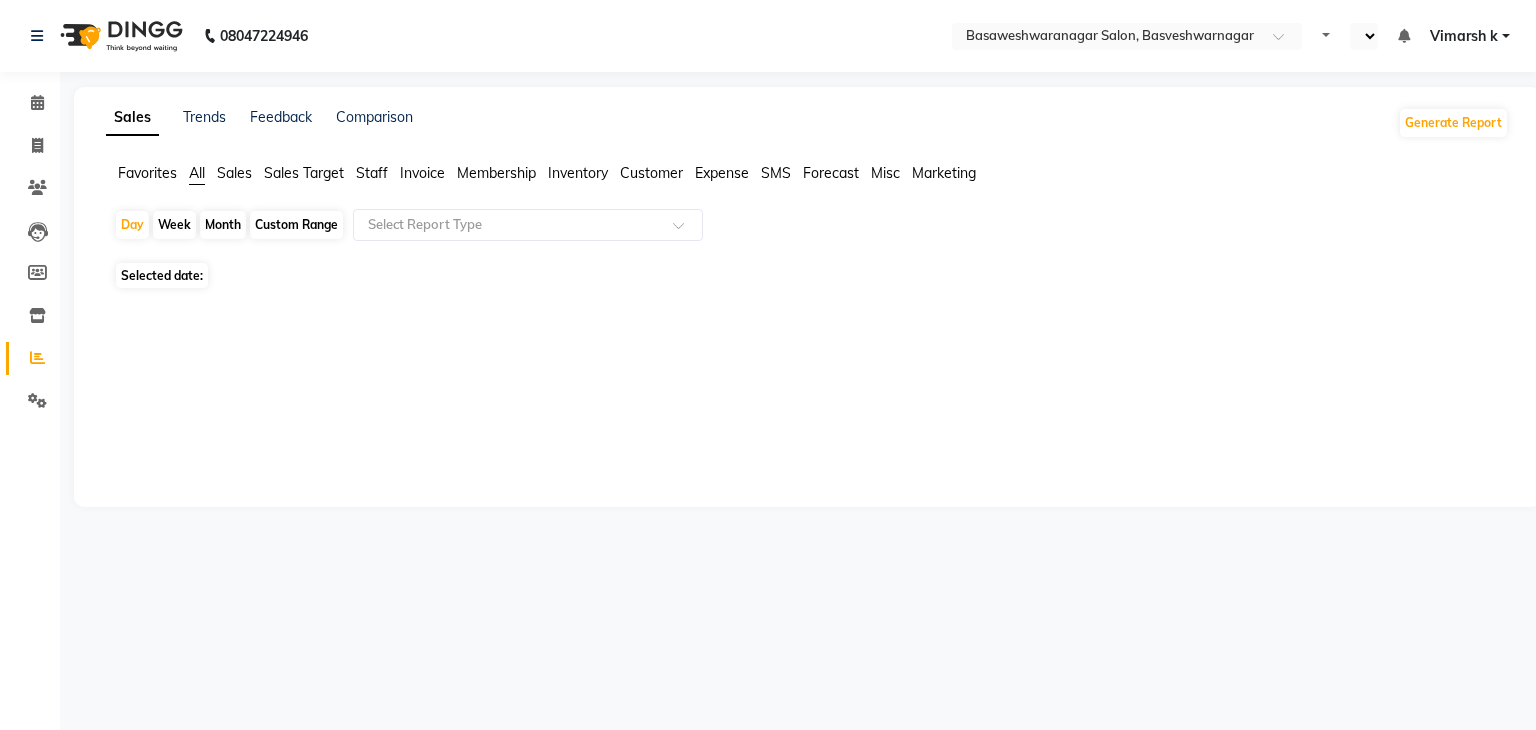 select on "en" 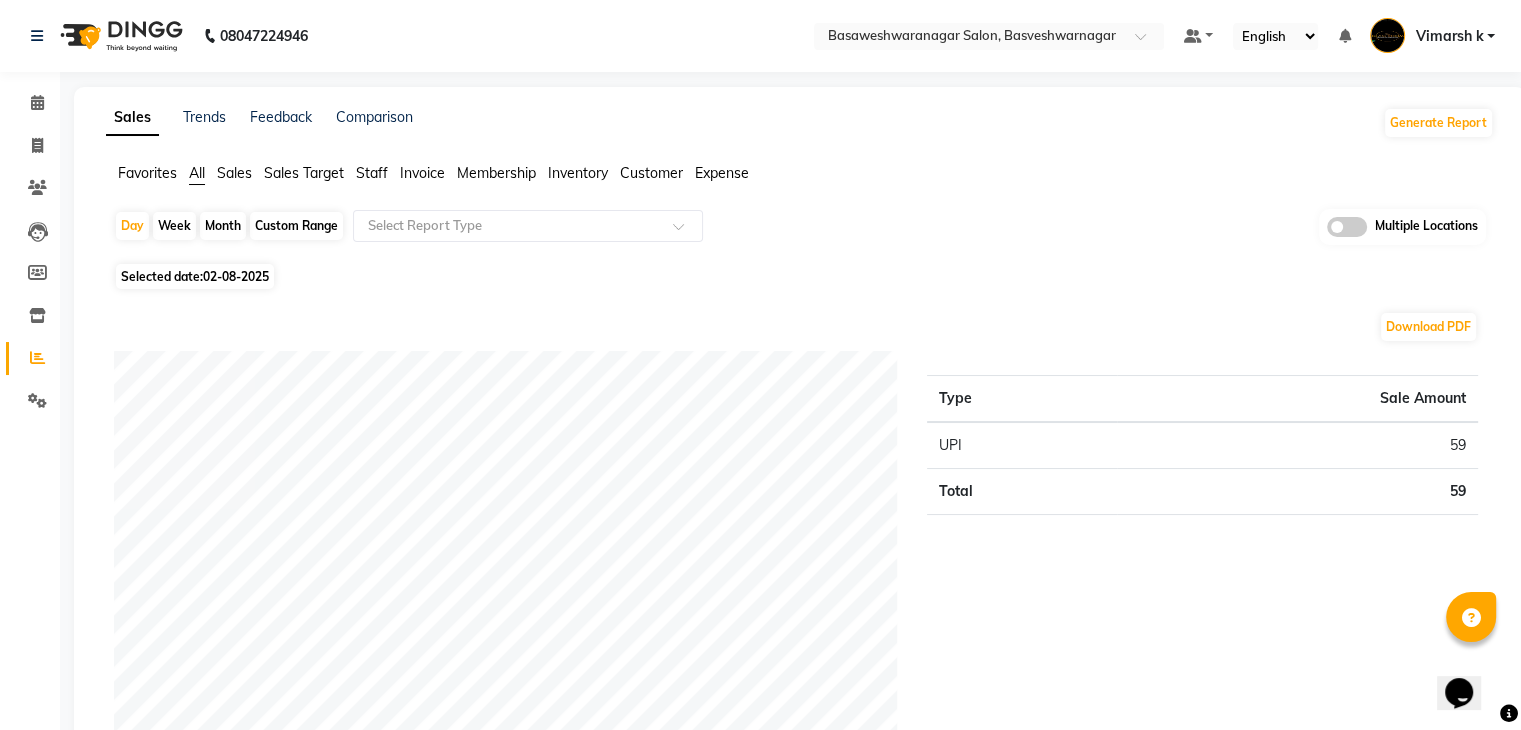 scroll, scrollTop: 0, scrollLeft: 0, axis: both 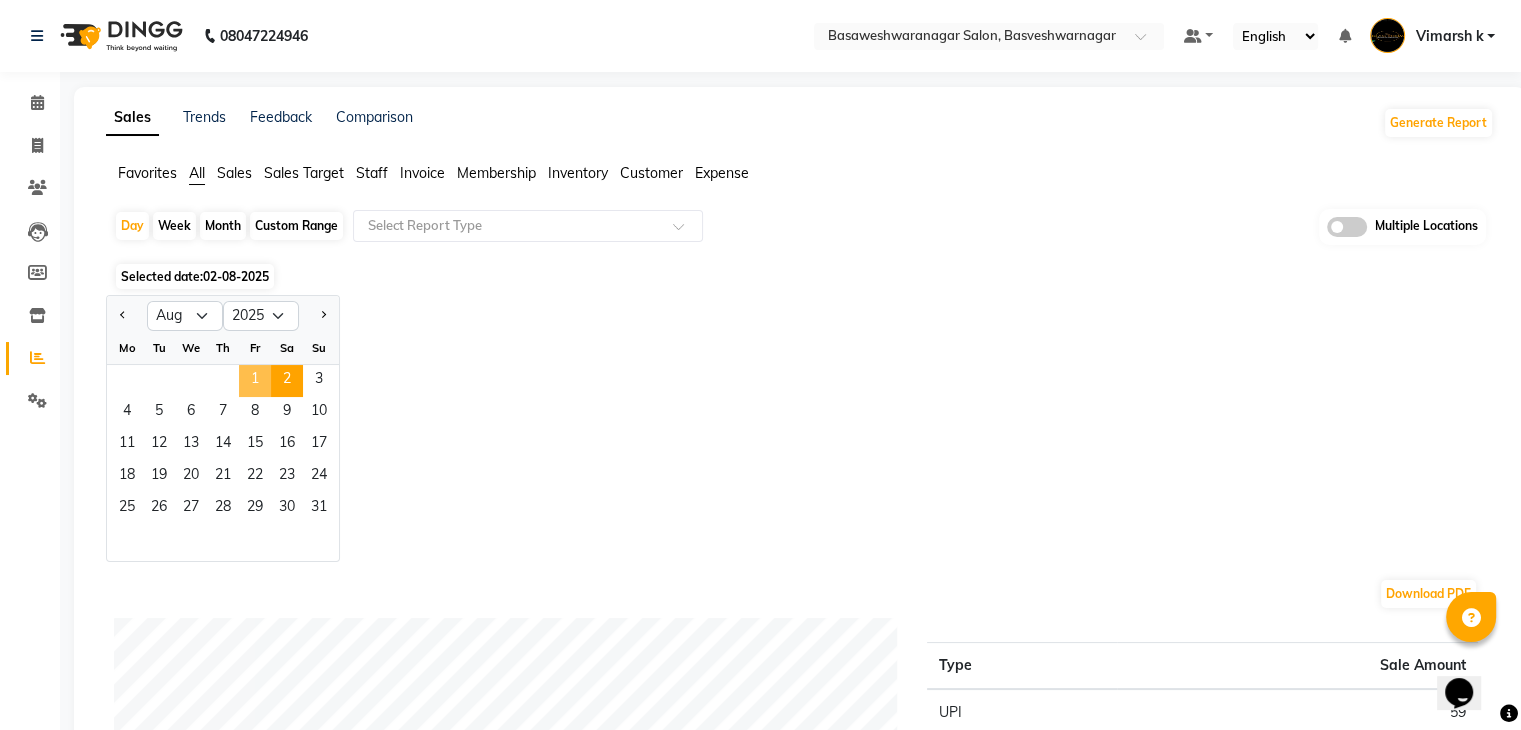 click on "1" 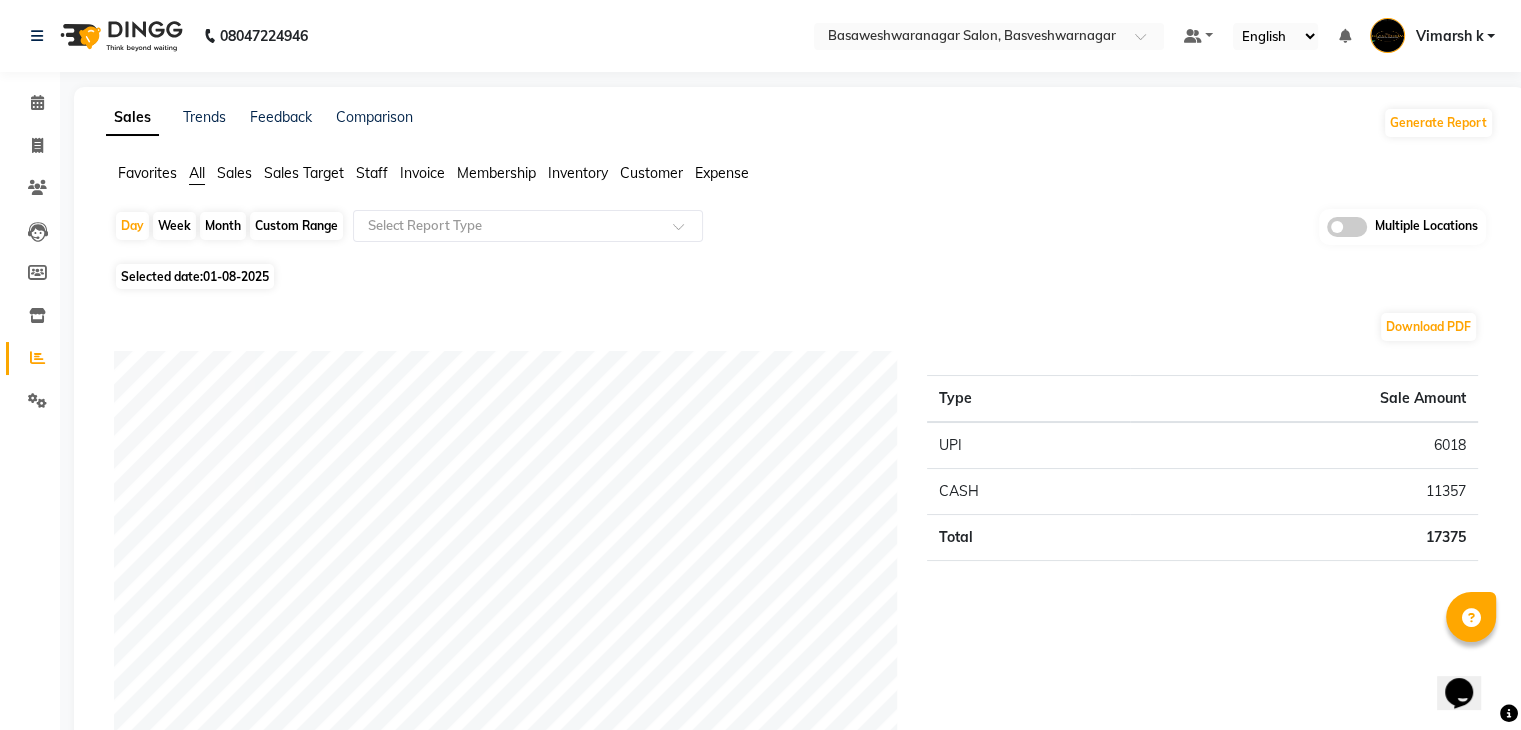 click on "Staff" 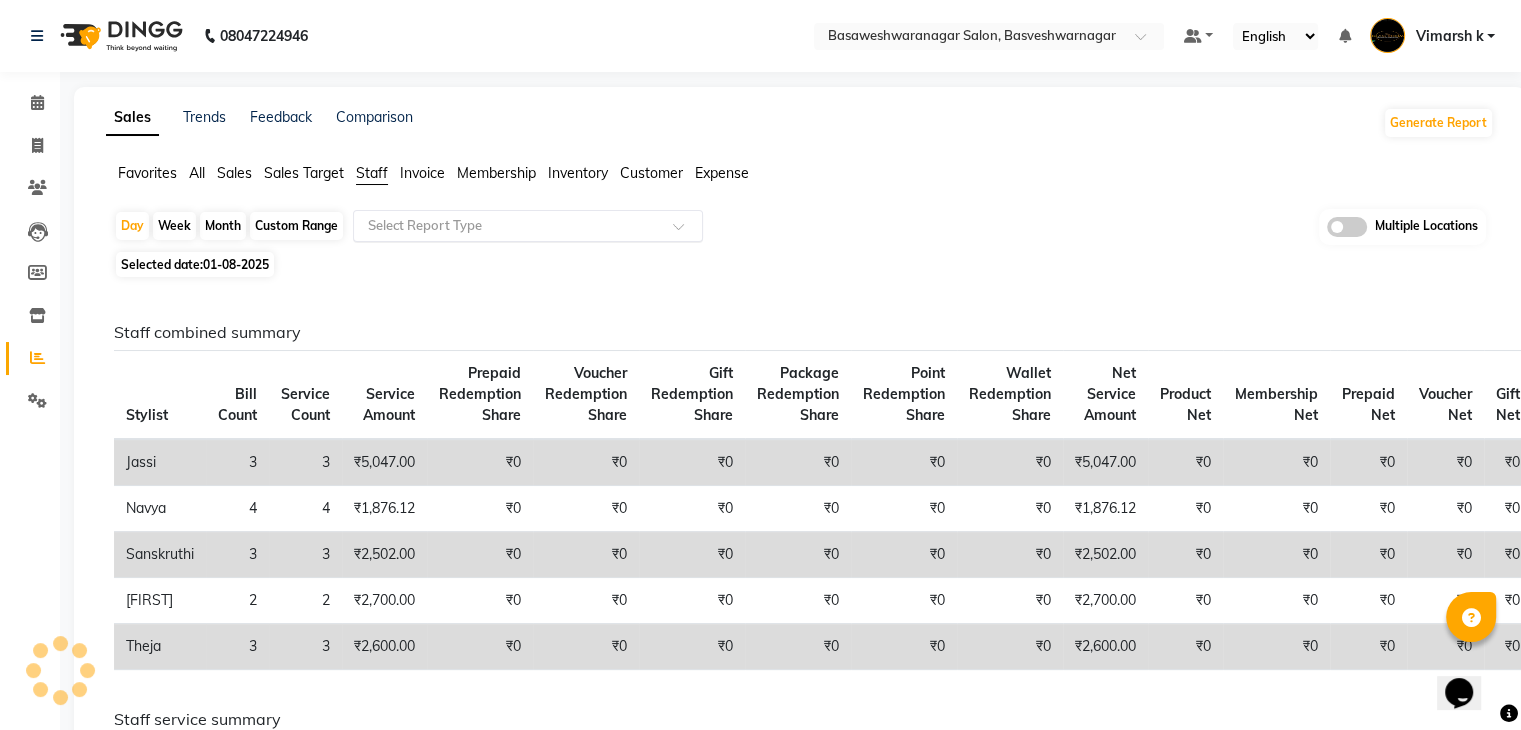 click 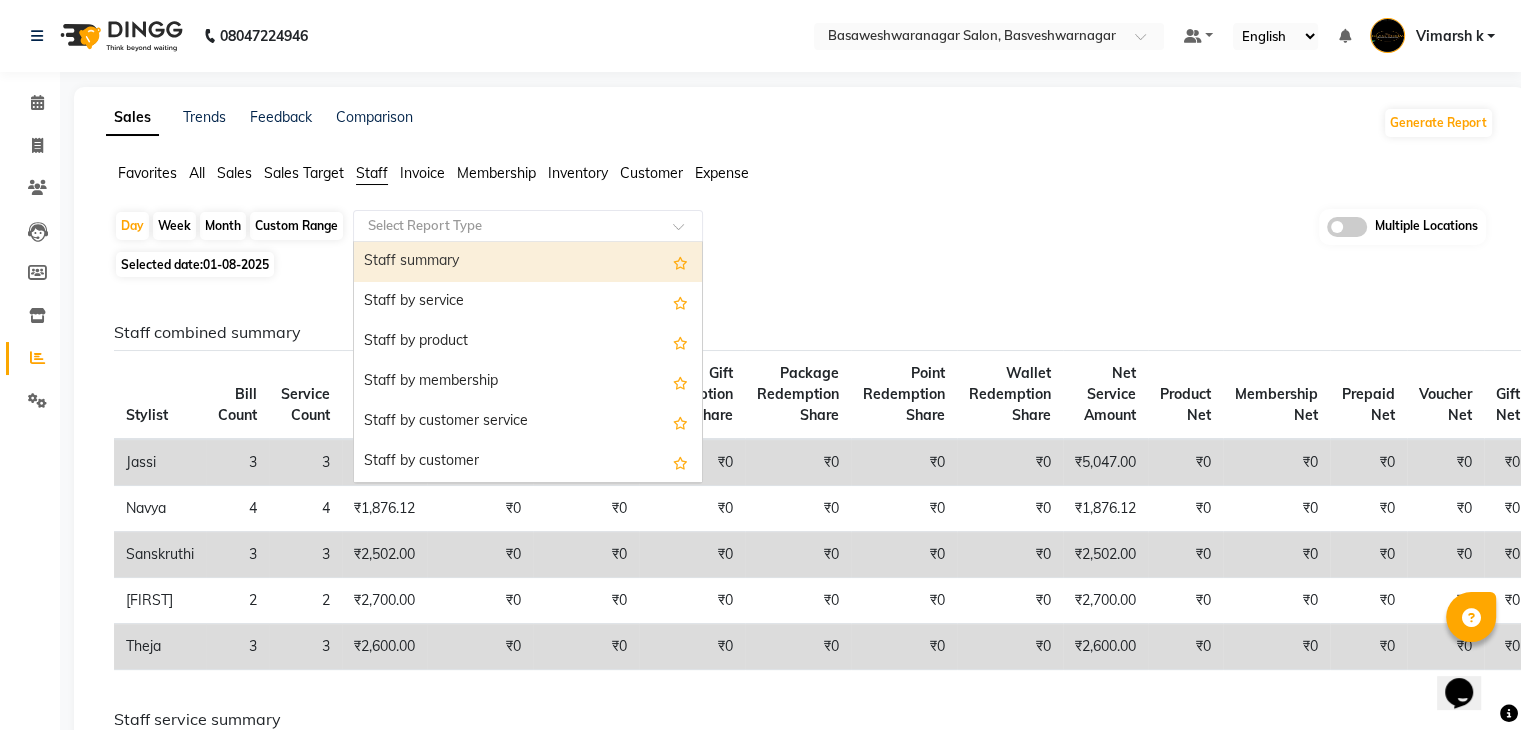 click on "Staff summary" at bounding box center [528, 262] 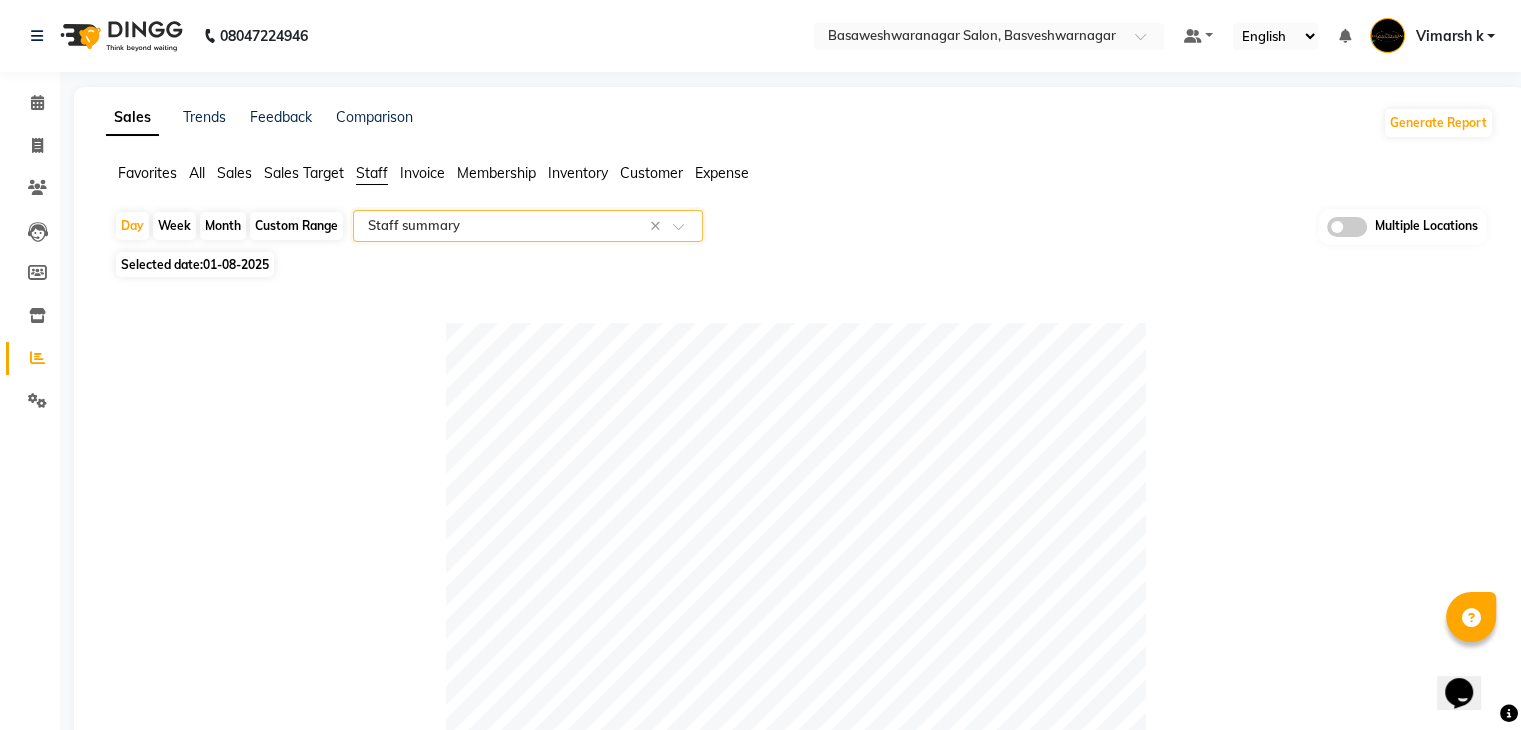 click on "Day   Week   Month   Custom Range  Select Report Type × Staff summary × Multiple Locations Selected date:  [DATE]   Table View   Pivot View  Pie Chart Bar Chart Select Full Report Filtered Report Select CSV PDF  Export  Show  10 25 50 100  entries Search: Location Stylist Customer Invoices Services Services W/o Tax Memberships Products Packages Vouchers Prepaid Gifts Average Total Total W/o Tax Payment Redemption Redemption Share Emp Code Location Stylist Customer Invoices Services Services W/o Tax Memberships Products Packages Vouchers Prepaid Gifts Average Total Total W/o Tax Payment Redemption Redemption Share Emp Code Total 15 15 ₹17,376.00 ₹14,725.12 ₹0 ₹0 ₹0 ₹0 ₹0 ₹0 ₹6,138.50 ₹17,376.00 ₹14,725.12 ₹17,376.00 ₹0 ₹0 BASAWESHWARANAGAR SALON, [CITY]  [FIRST] 3 3 ₹5,956.00 ₹5,047.00 ₹0 ₹0 ₹0 ₹0 ₹0 ₹0 ₹1,985.33 ₹5,956.00 ₹5,047.00 ₹5,956.00 ₹0 ₹0 e1268-02 BASAWESHWARANAGAR SALON, [CITY]  [FIRST] 2 2 ₹3,186.00 ₹2,700.00 ₹0 3" 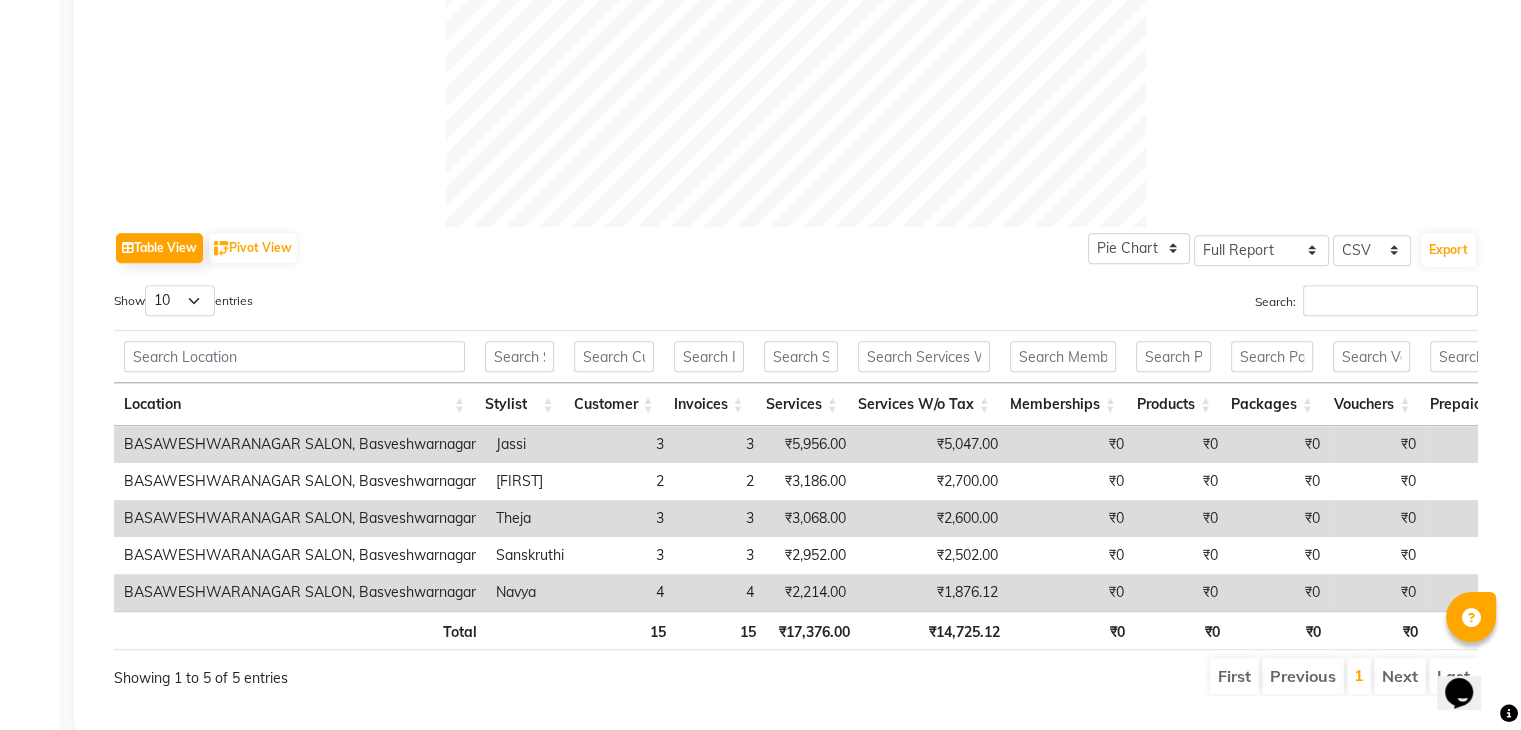 scroll, scrollTop: 856, scrollLeft: 0, axis: vertical 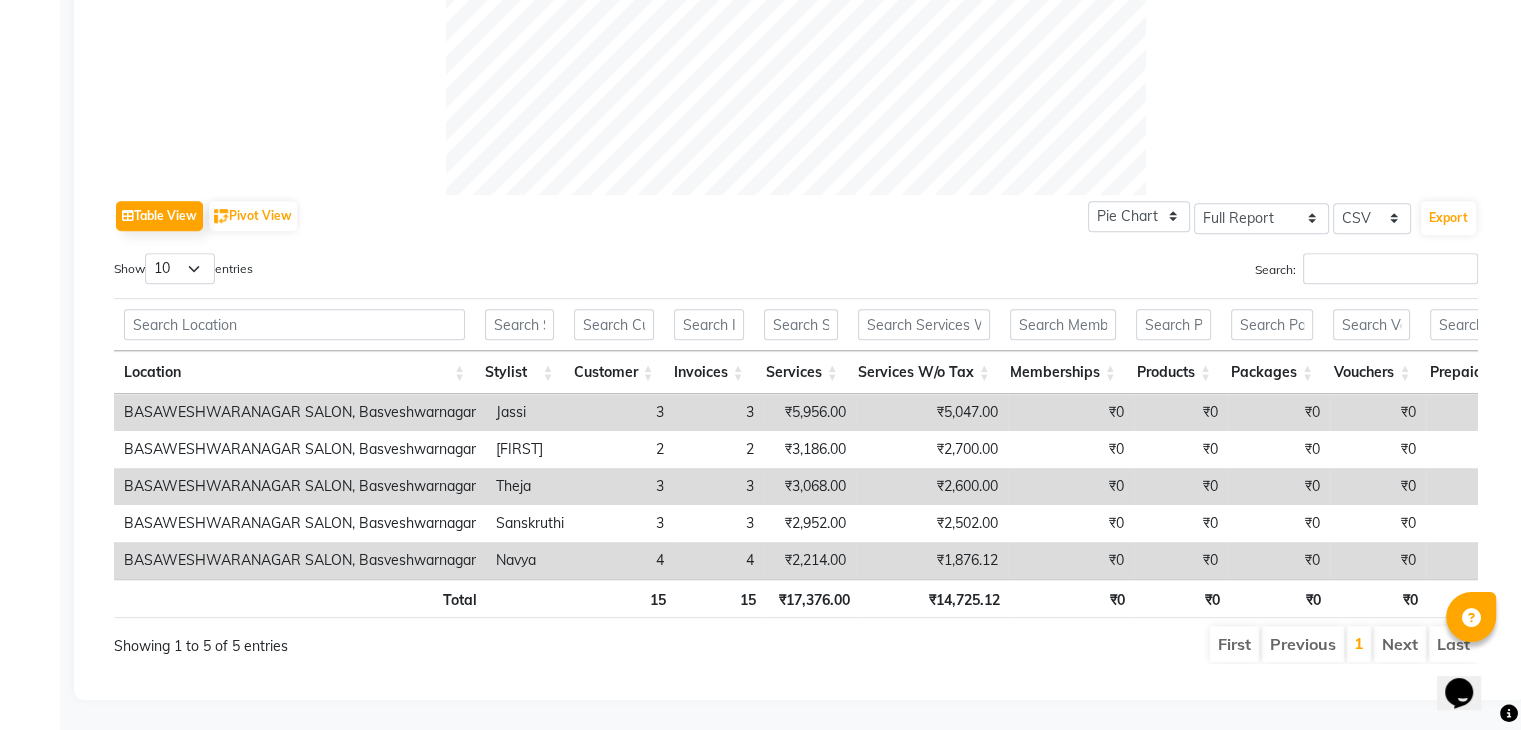 click on "Table View   Pivot View  Pie Chart Bar Chart Select Full Report Filtered Report Select CSV PDF  Export" 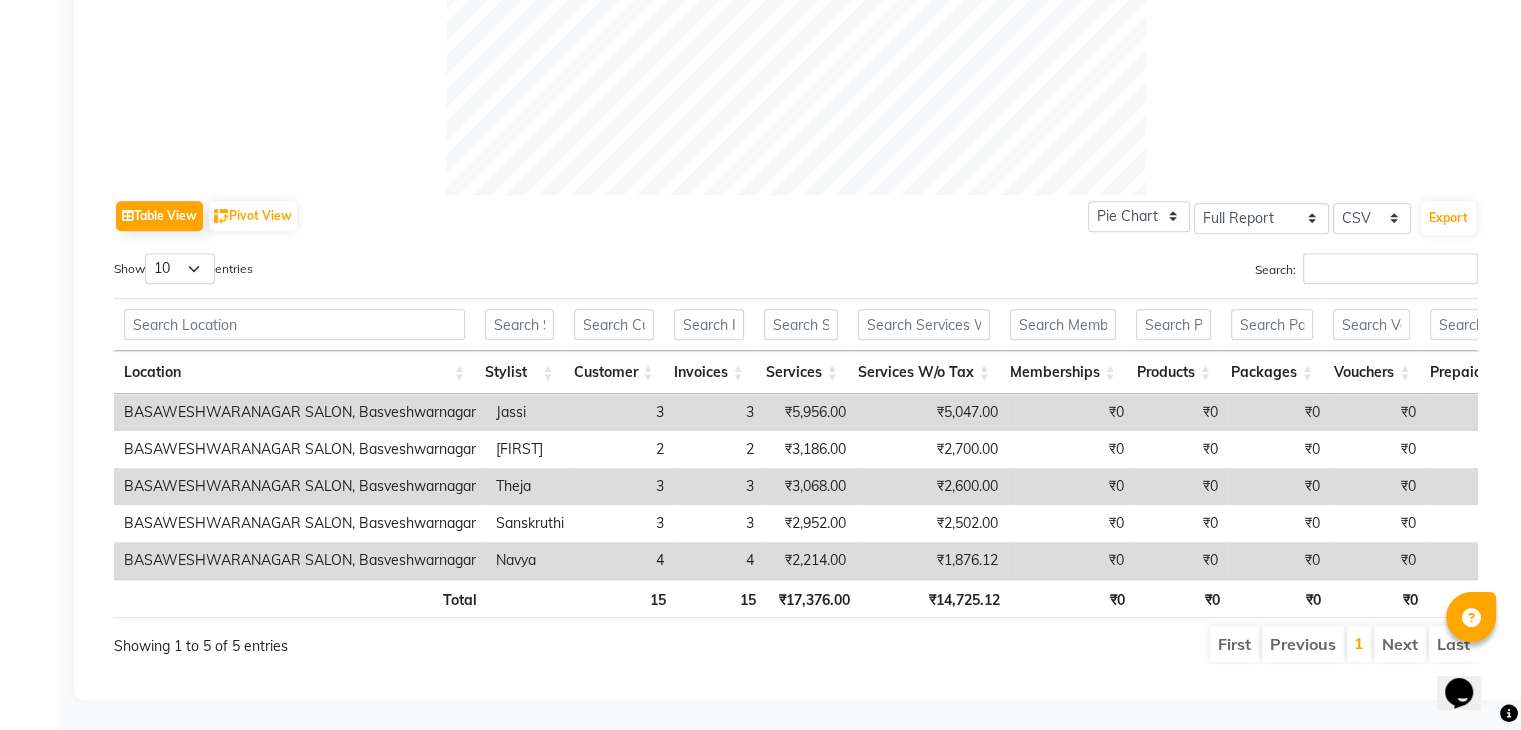 scroll, scrollTop: 0, scrollLeft: 425, axis: horizontal 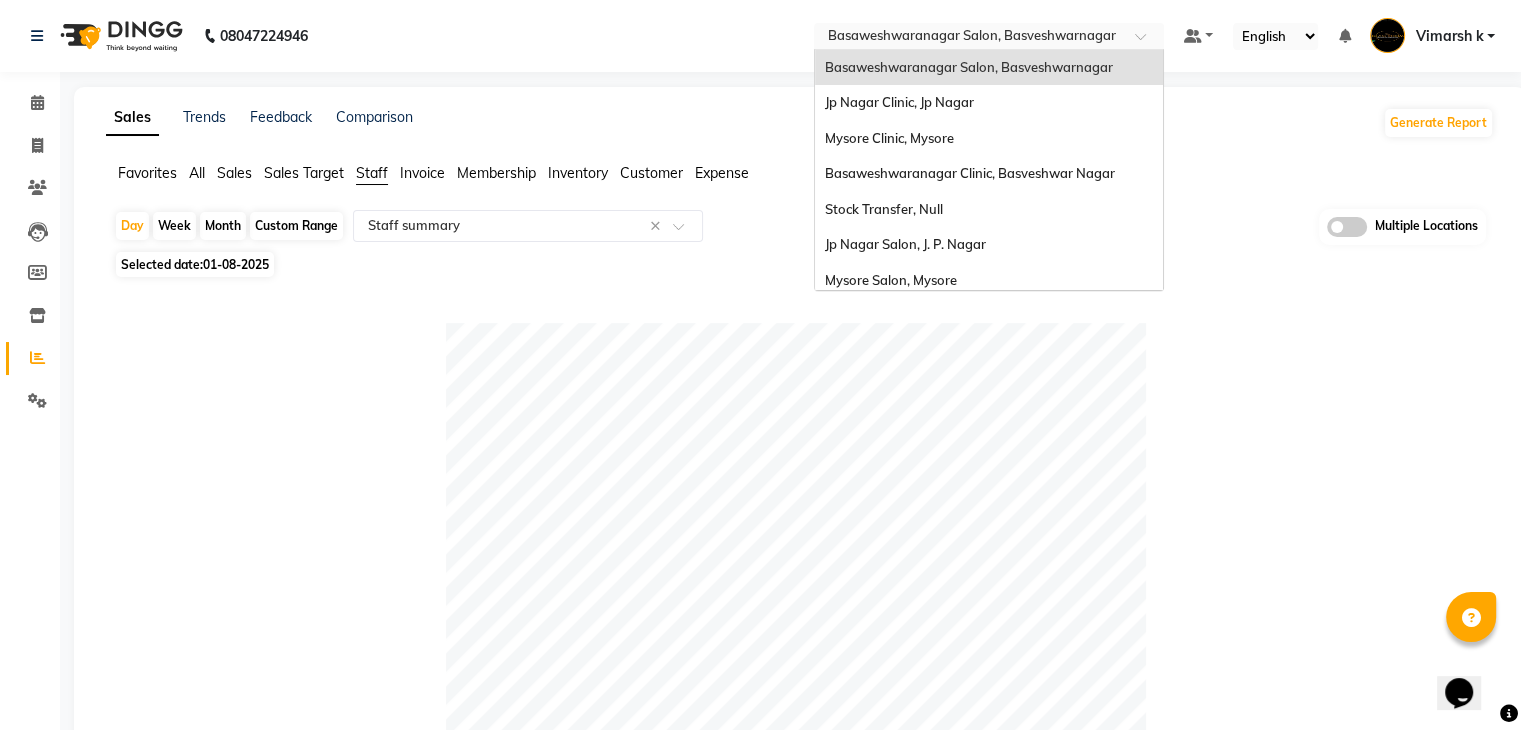click at bounding box center (969, 38) 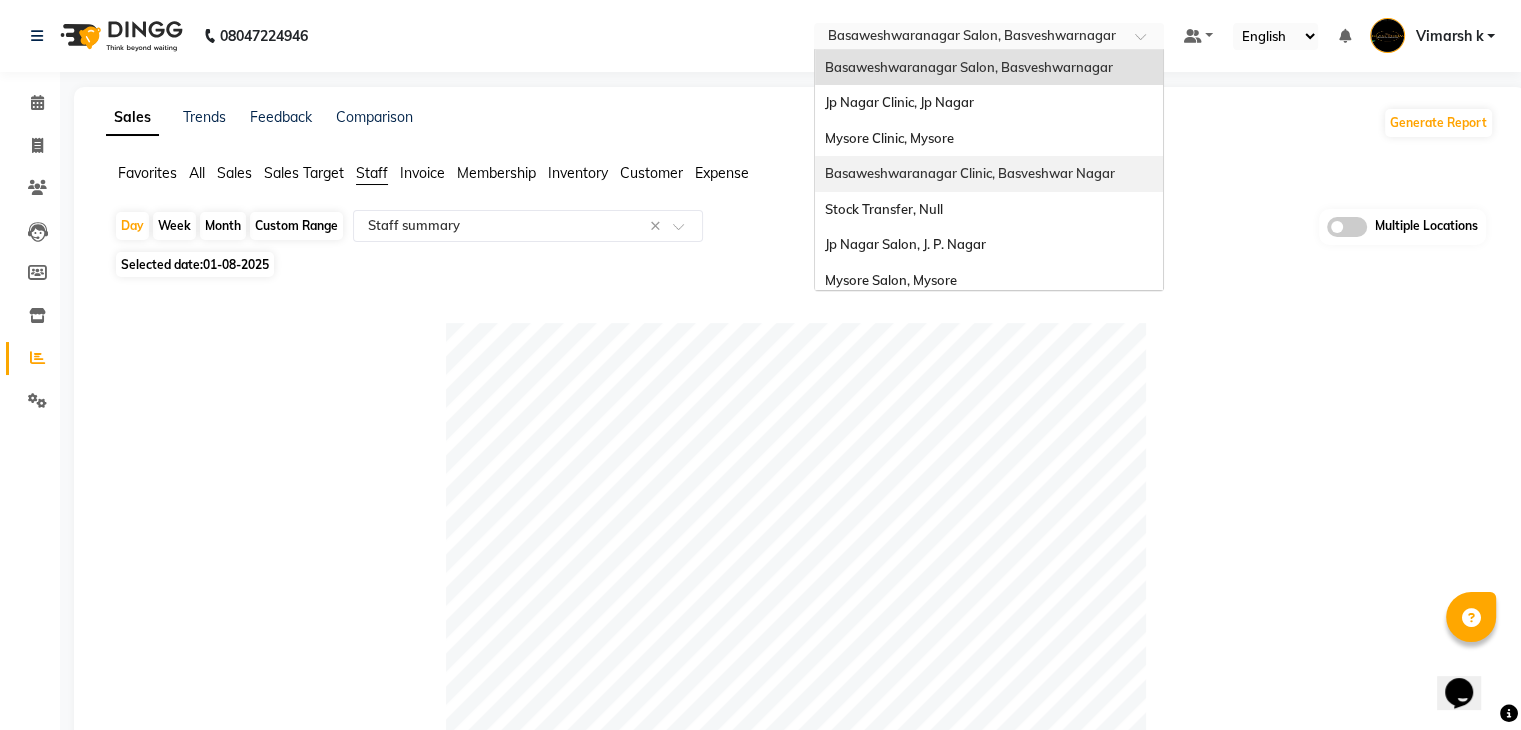 click on "Basaweshwaranagar Clinic, Basveshwar Nagar" at bounding box center [989, 174] 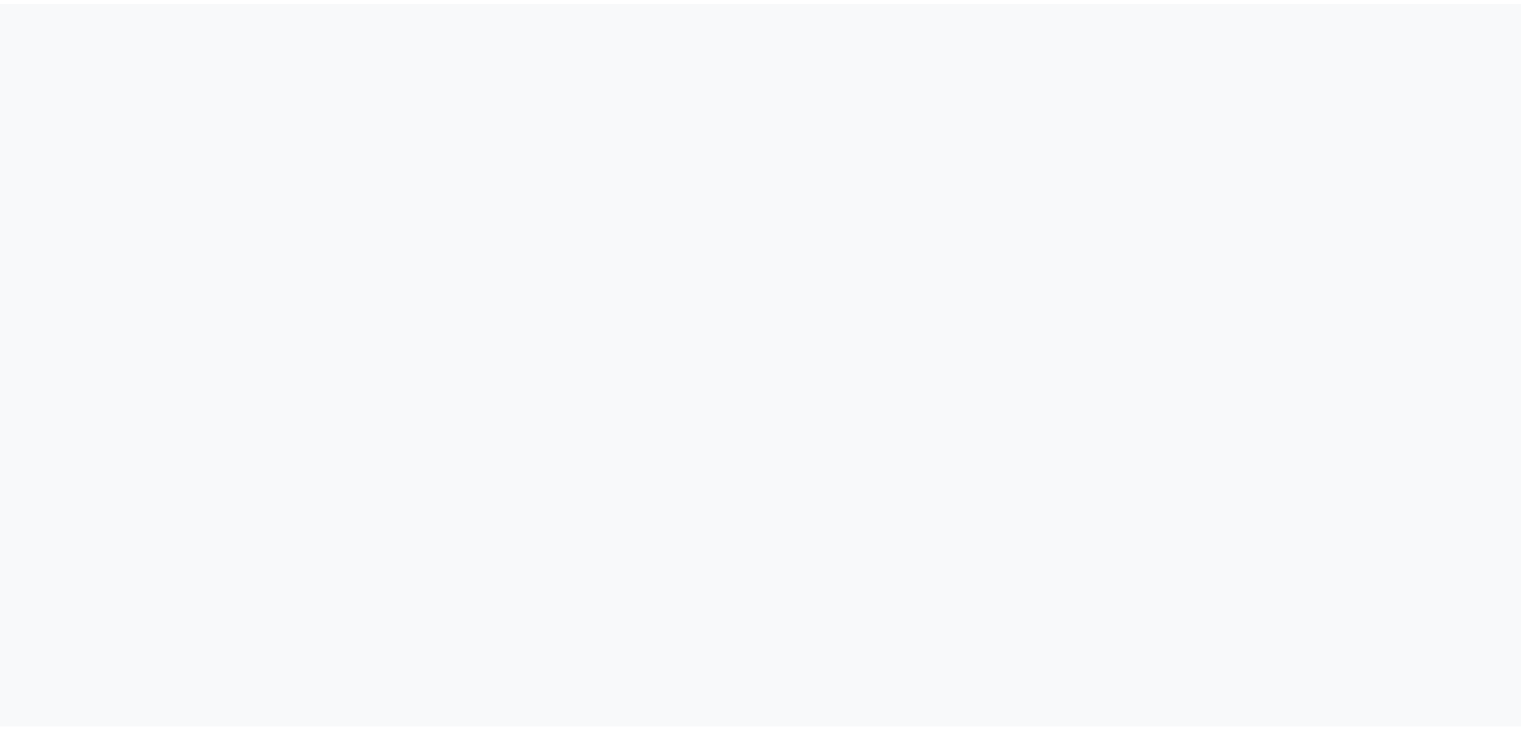 scroll, scrollTop: 0, scrollLeft: 0, axis: both 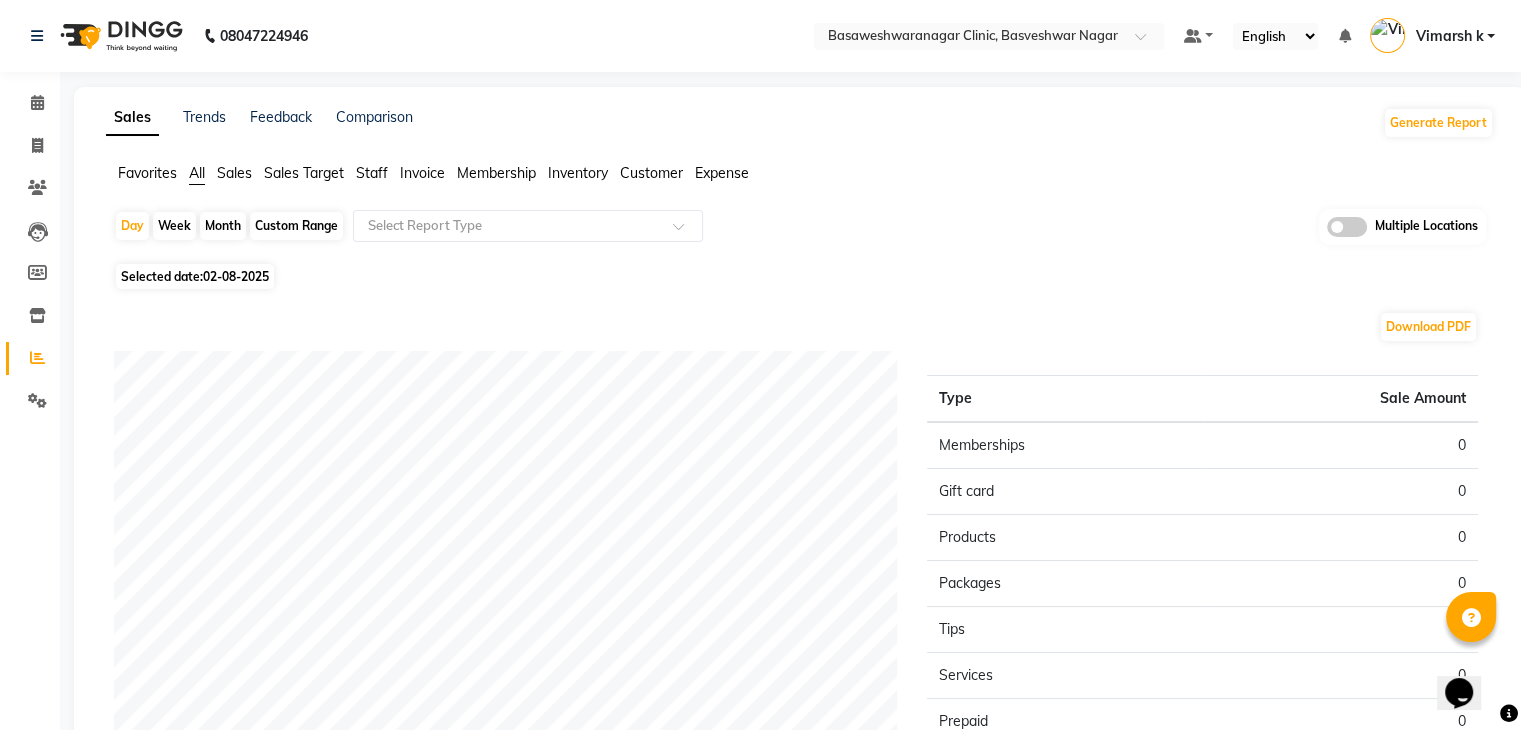 click on "02-08-2025" 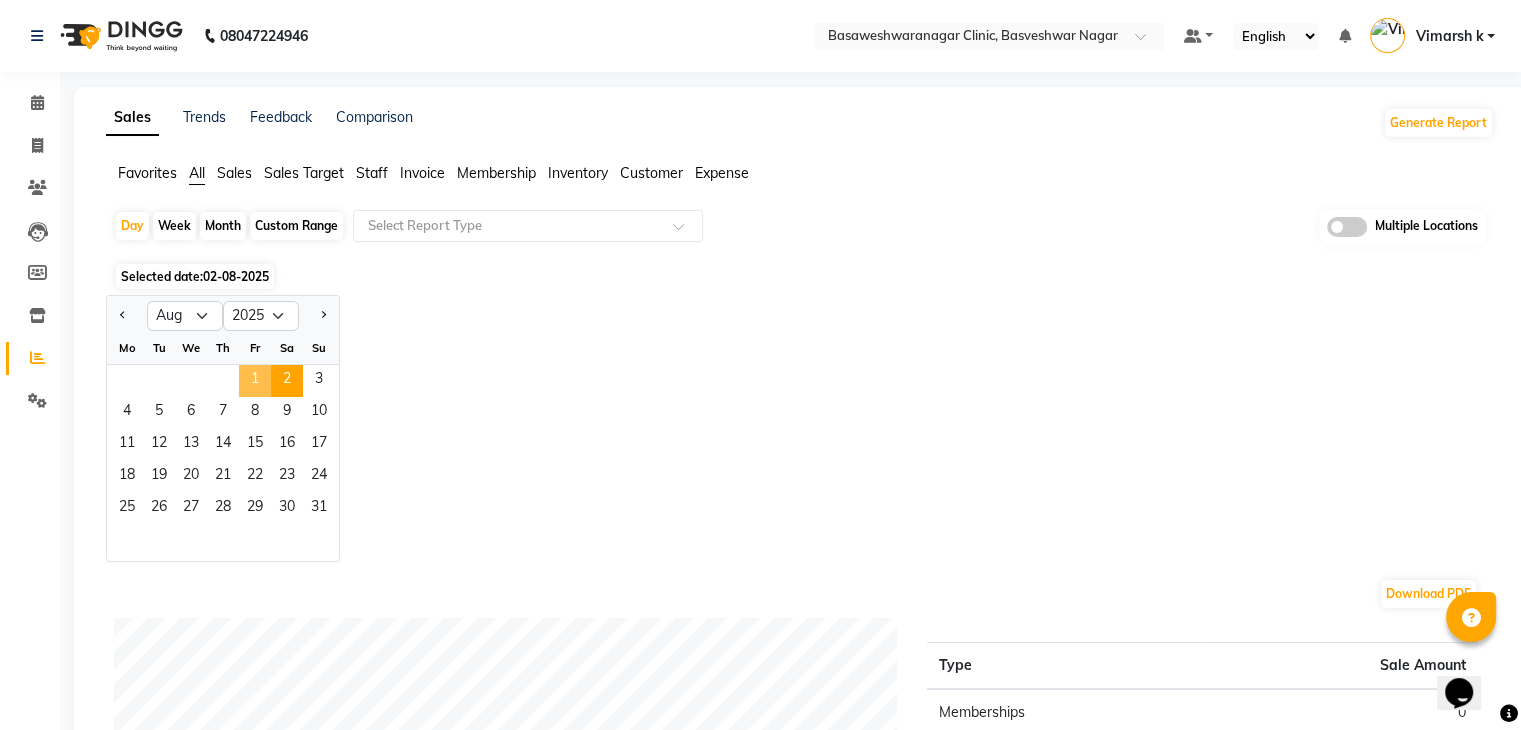 click on "1" 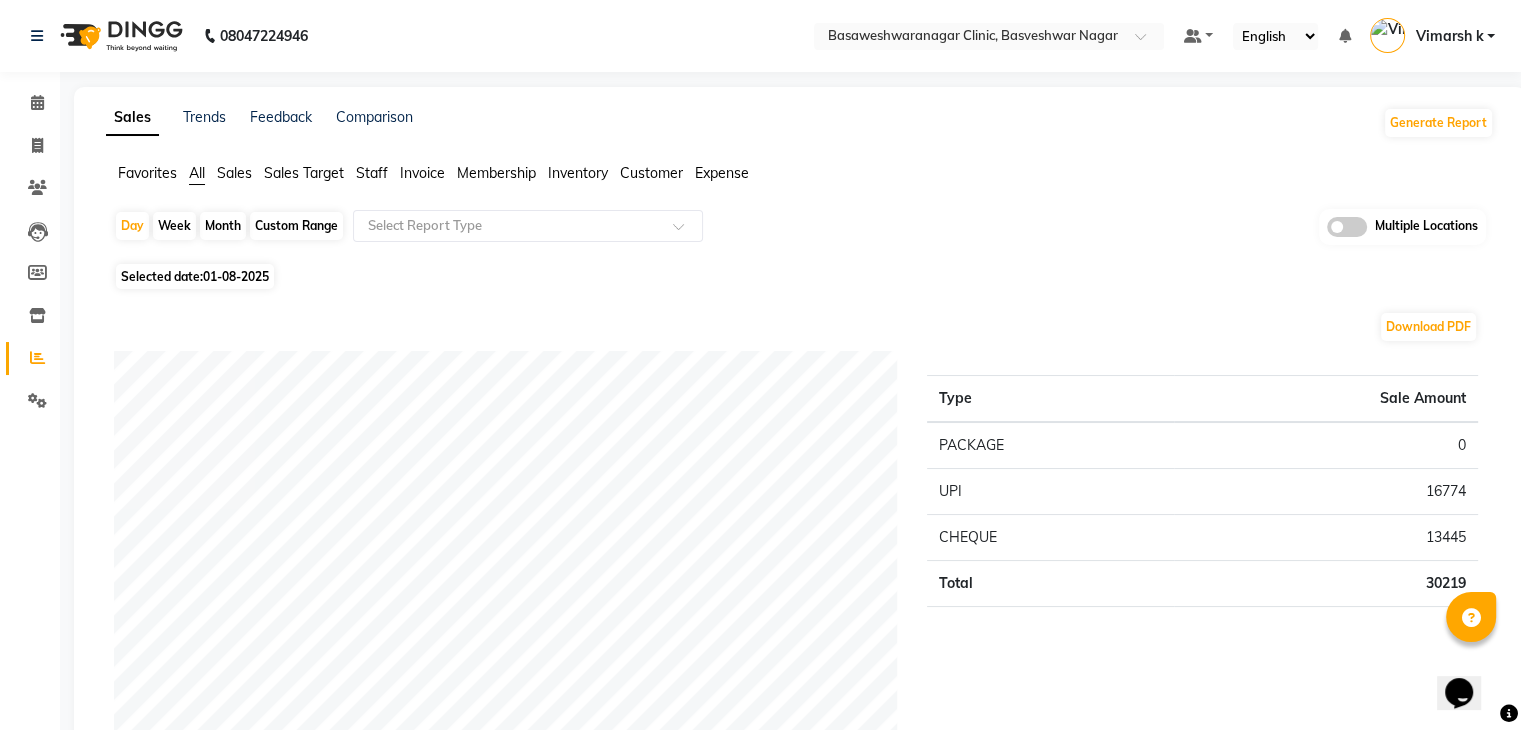 click on "Favorites All Sales Sales Target Staff Invoice Membership Inventory Customer Expense" 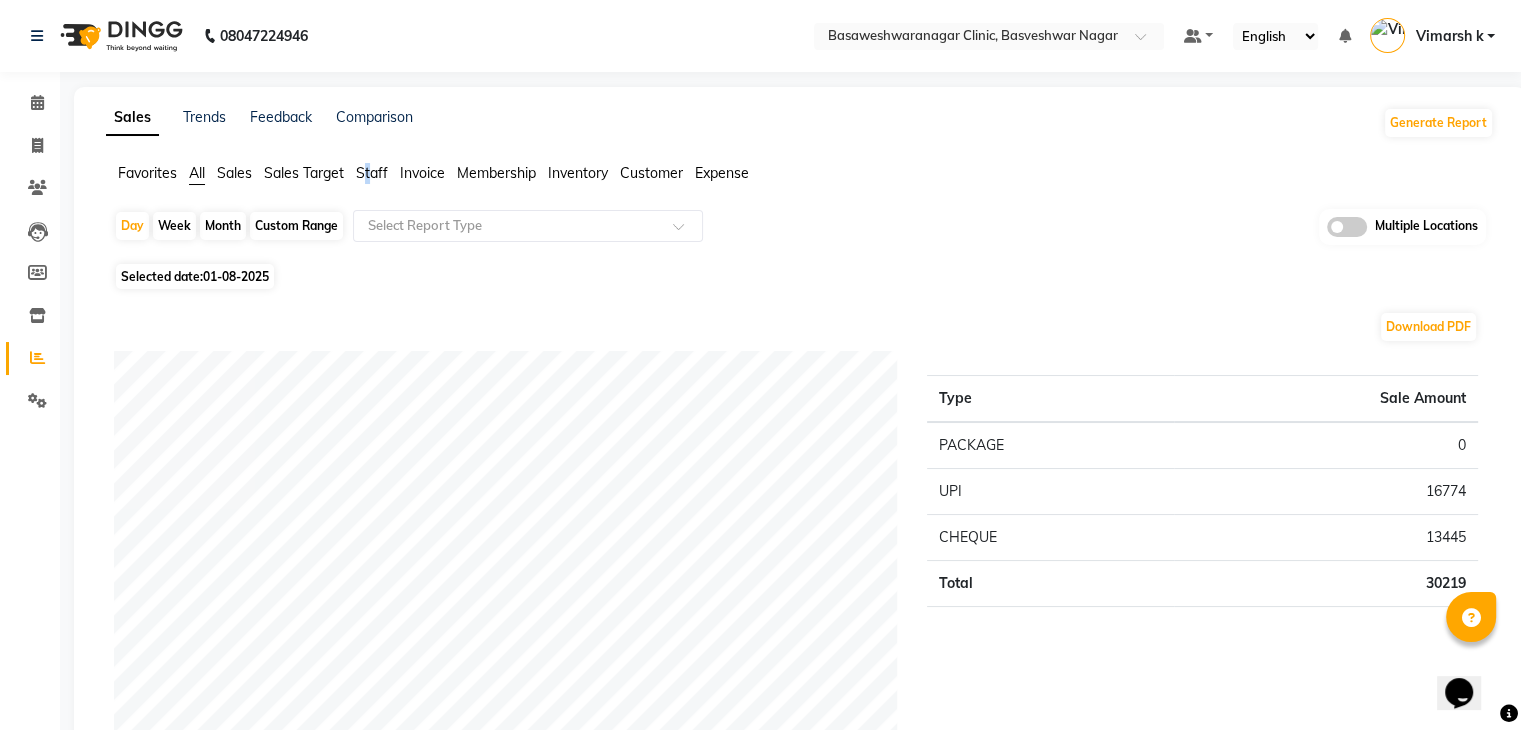click on "Staff" 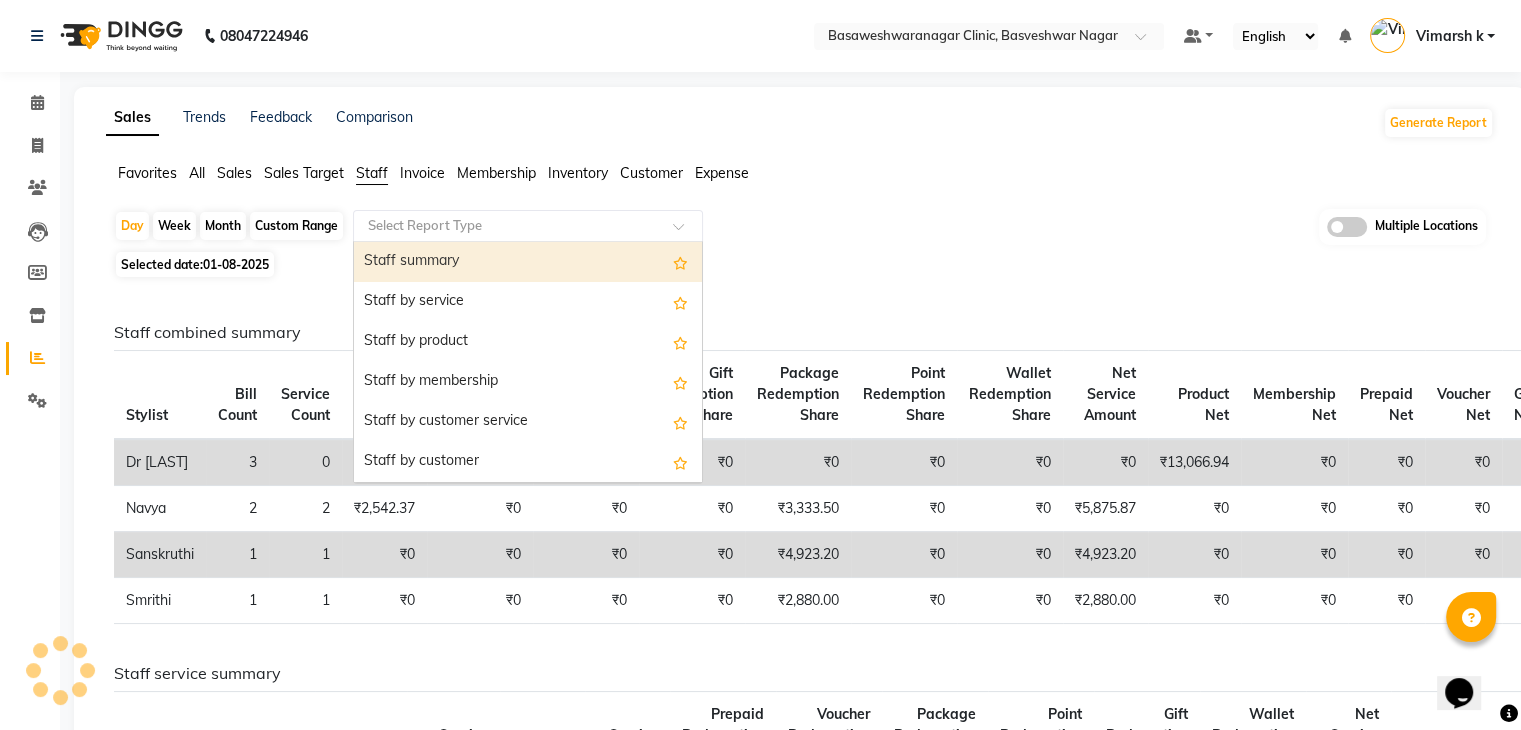 click 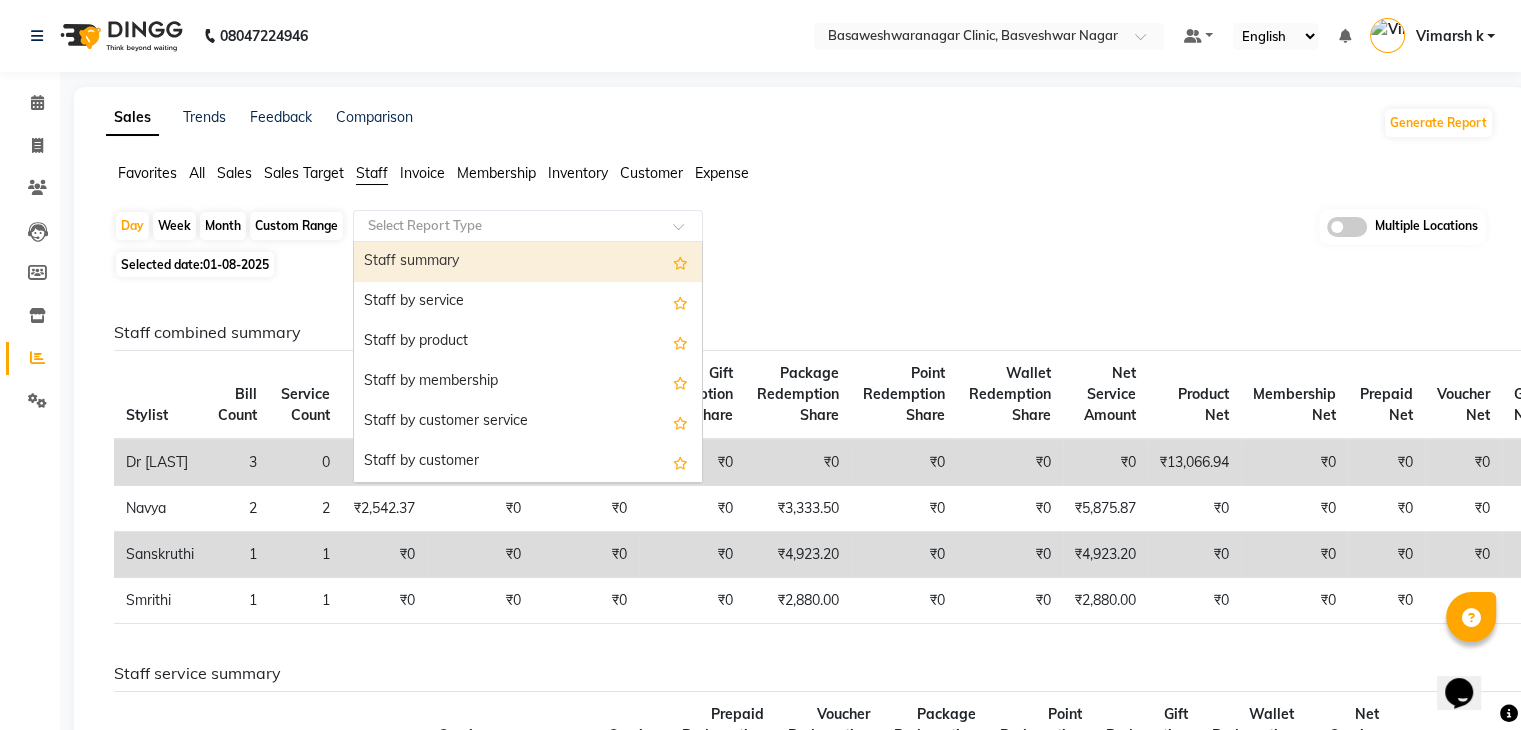 click on "Staff summary" at bounding box center (528, 262) 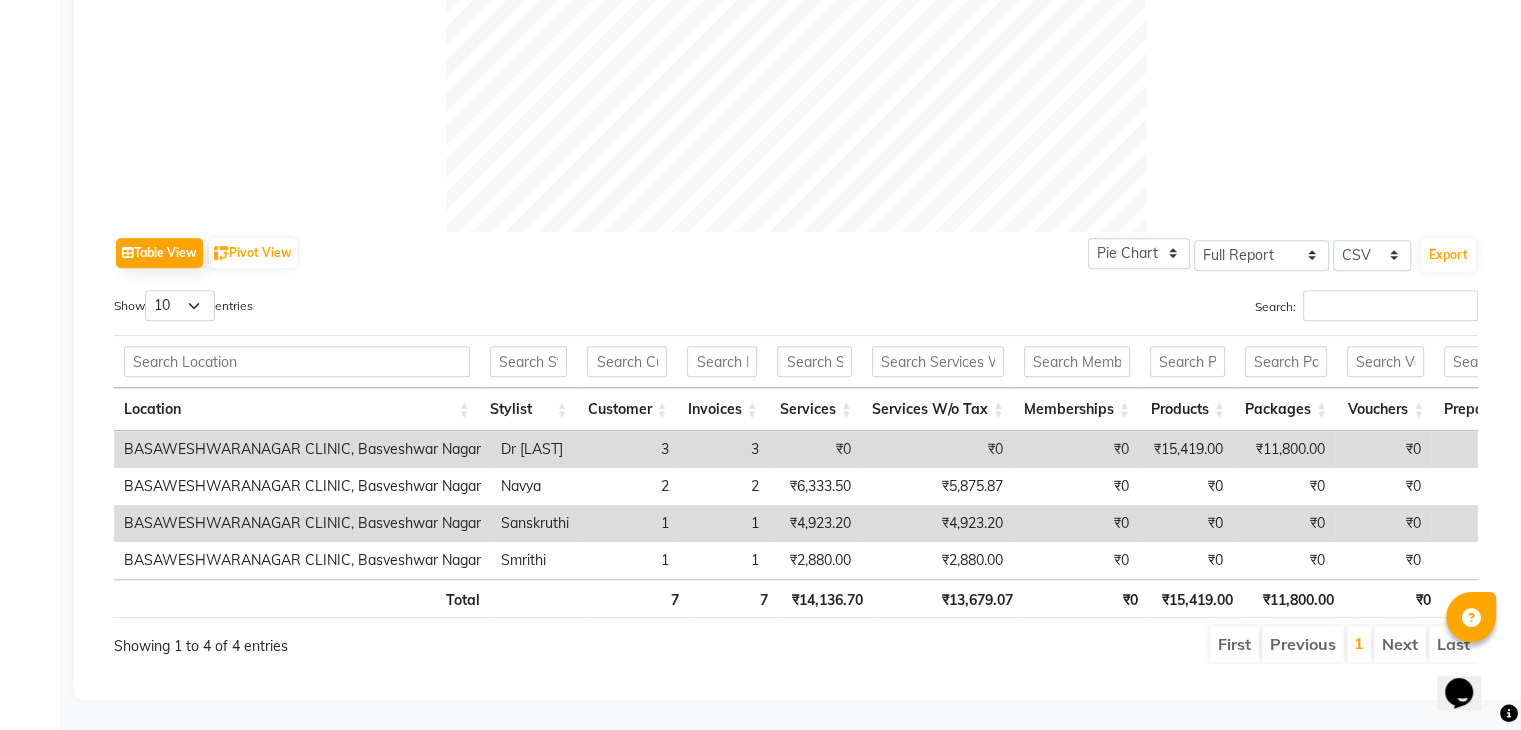 scroll, scrollTop: 820, scrollLeft: 0, axis: vertical 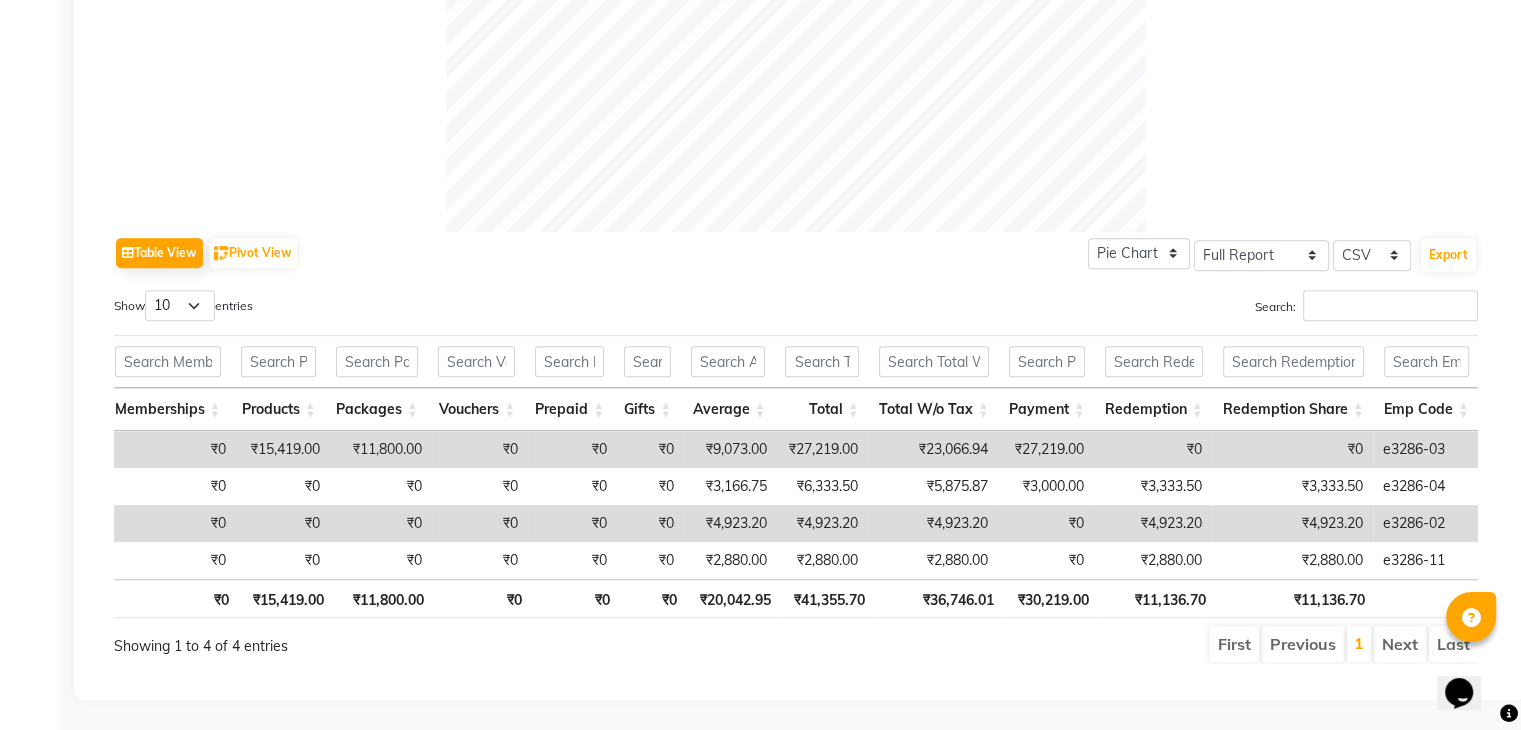 click 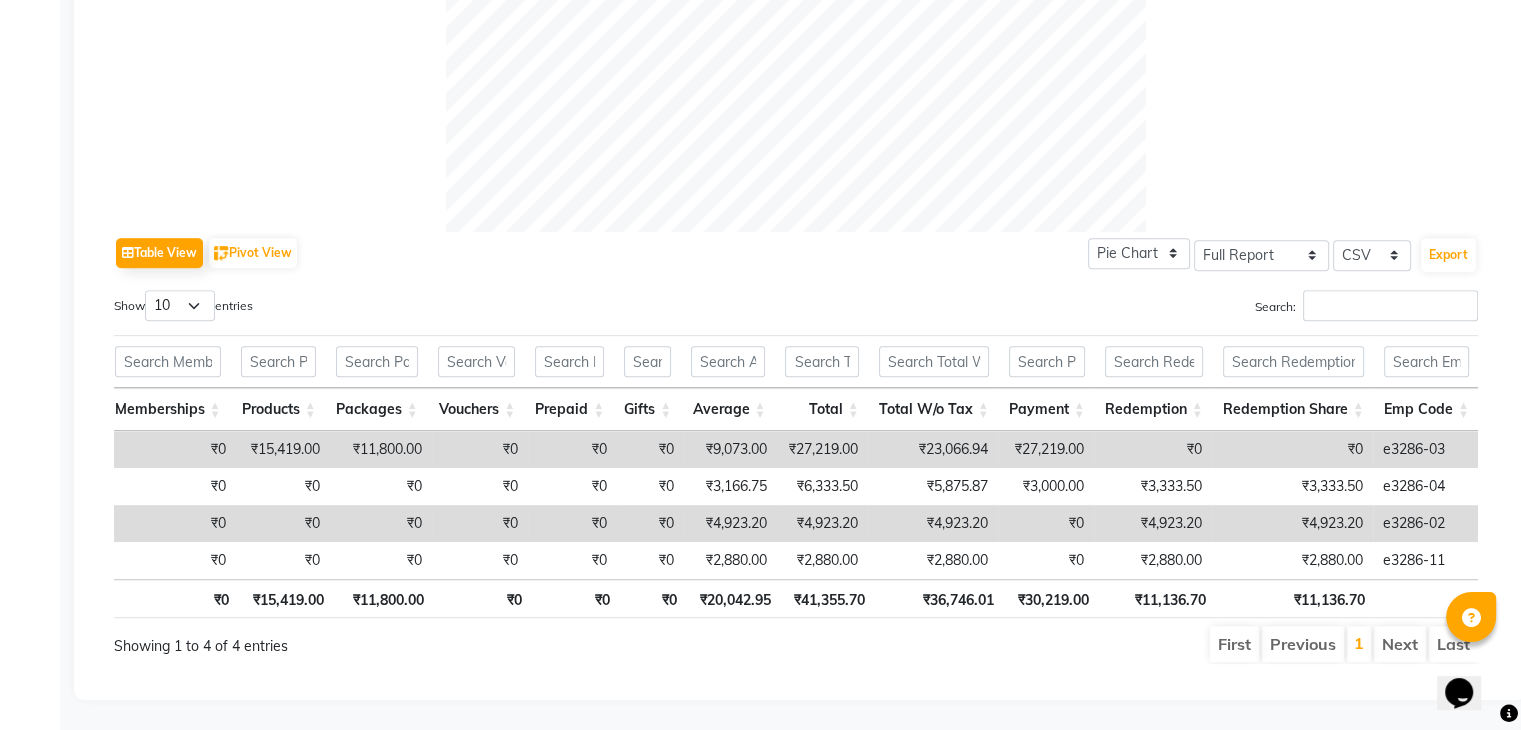 scroll, scrollTop: 0, scrollLeft: 433, axis: horizontal 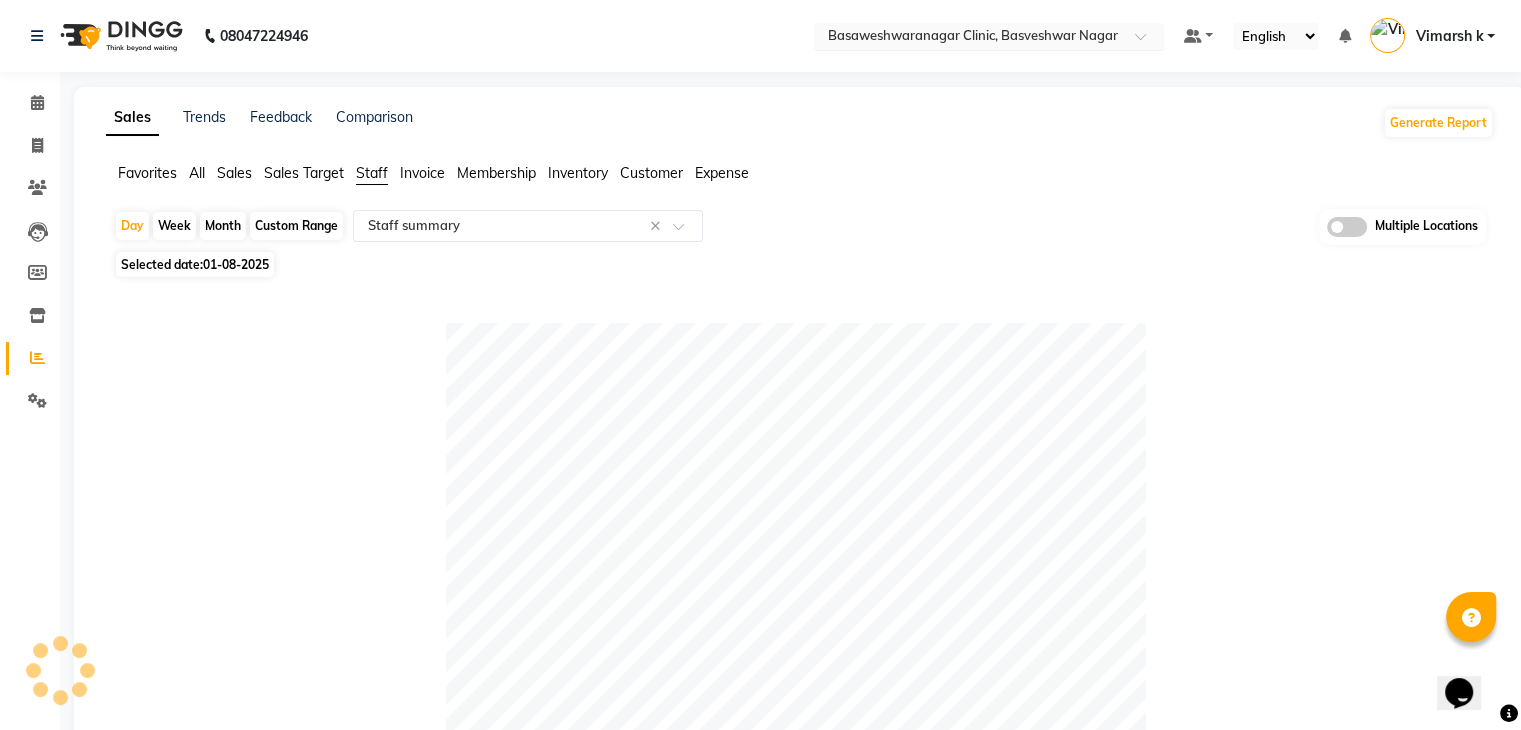 click on "Select Location × [NEIGHBORHOOD], [NEIGHBORHOOD]" at bounding box center [989, 36] 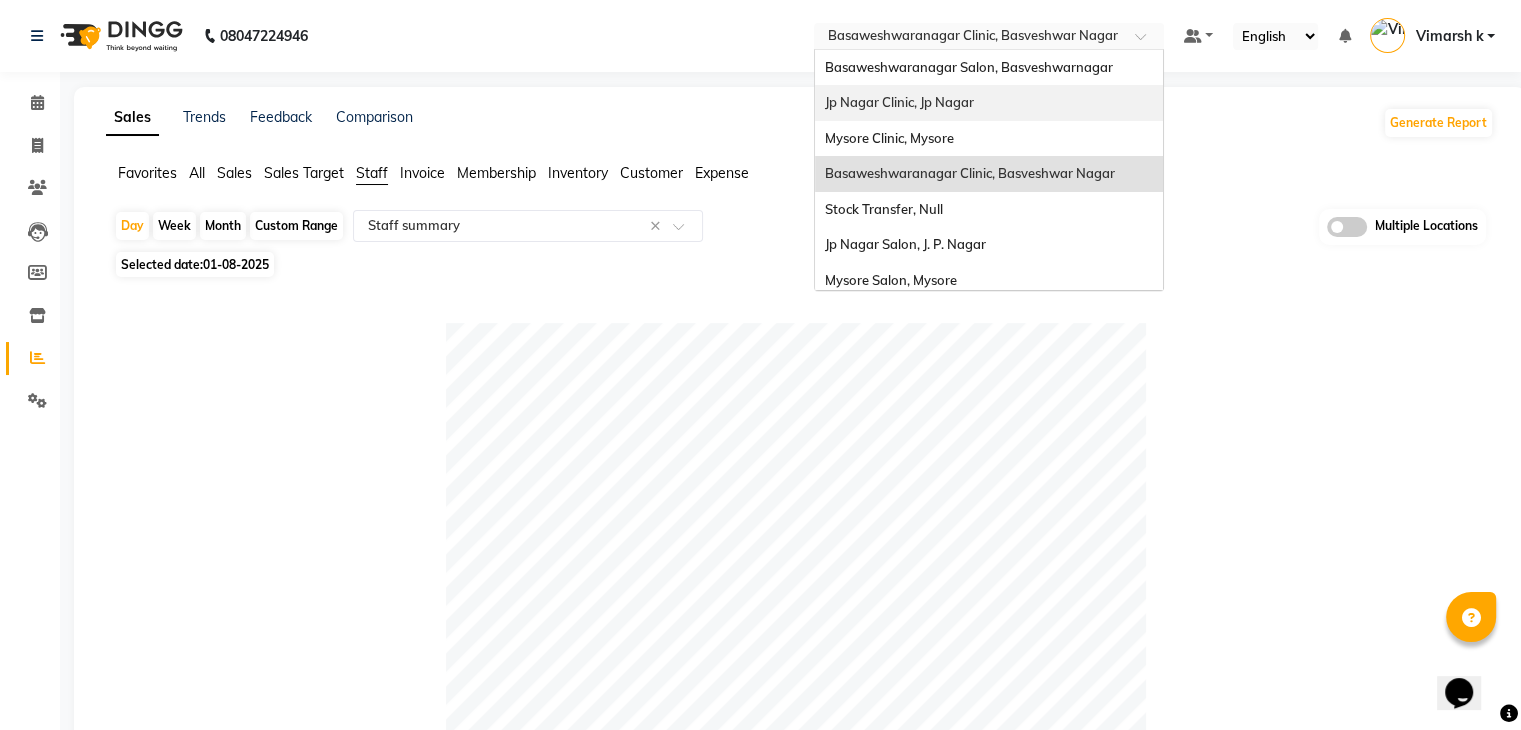 click on "Jp Nagar Clinic, Jp Nagar" at bounding box center (899, 102) 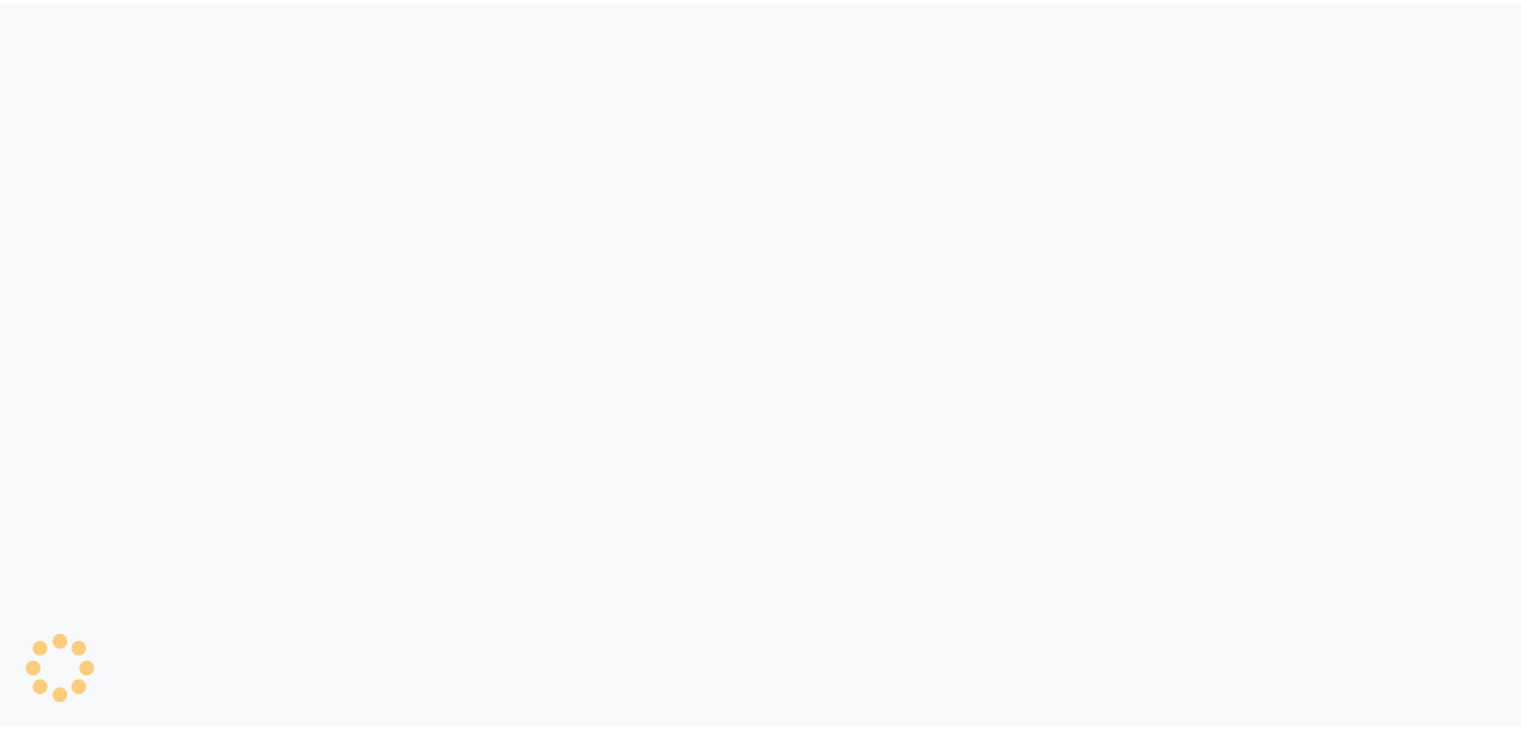 scroll, scrollTop: 0, scrollLeft: 0, axis: both 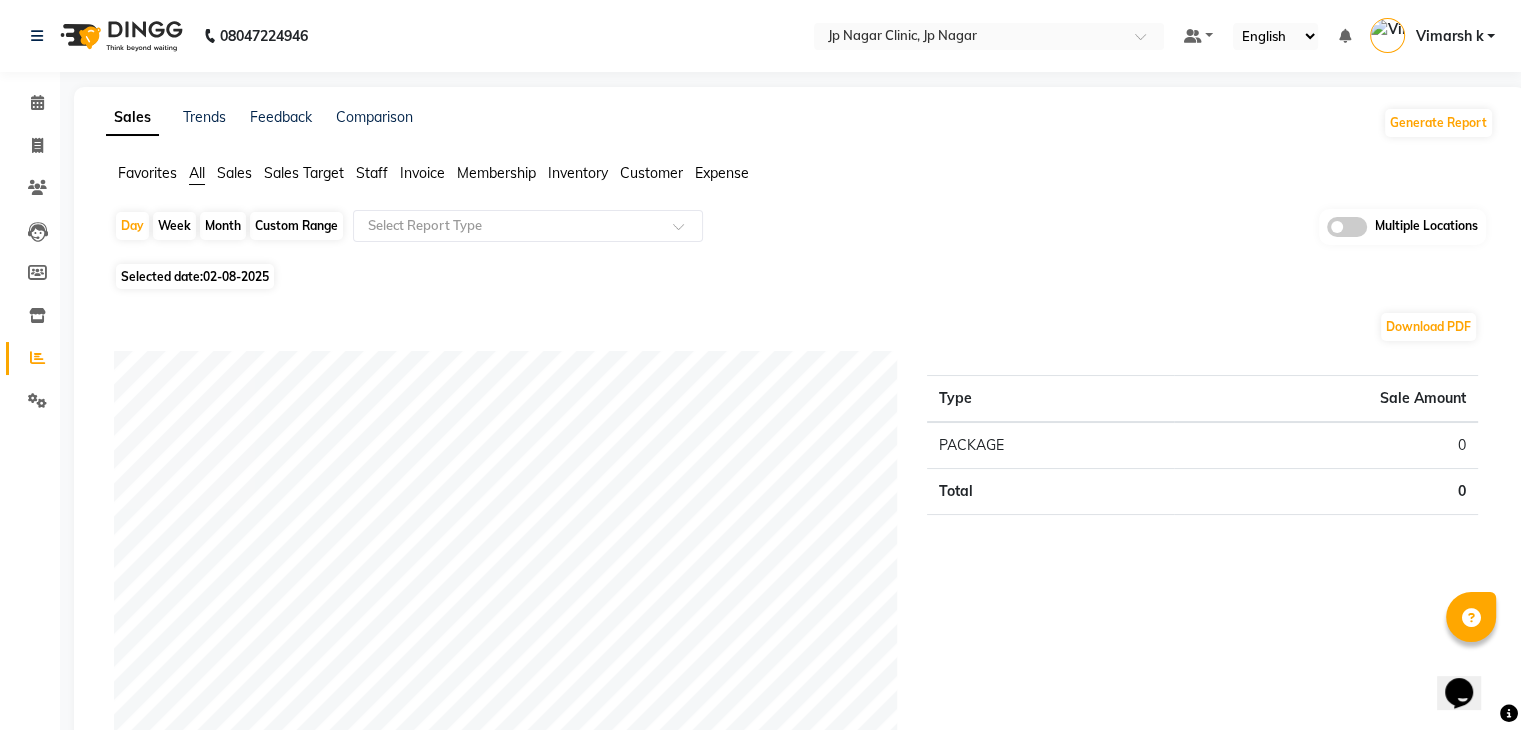click on "Selected date:  02-08-2025" 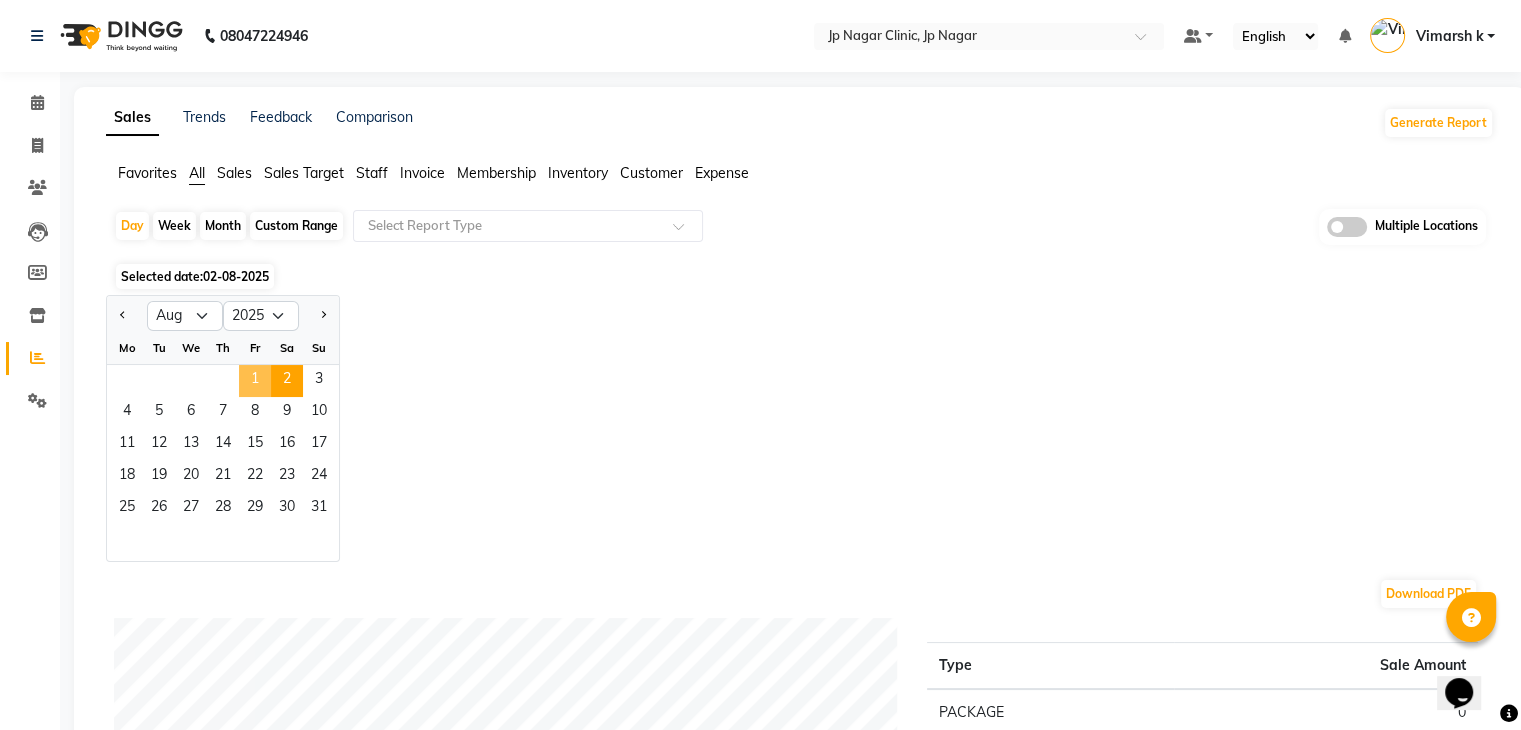 click on "1" 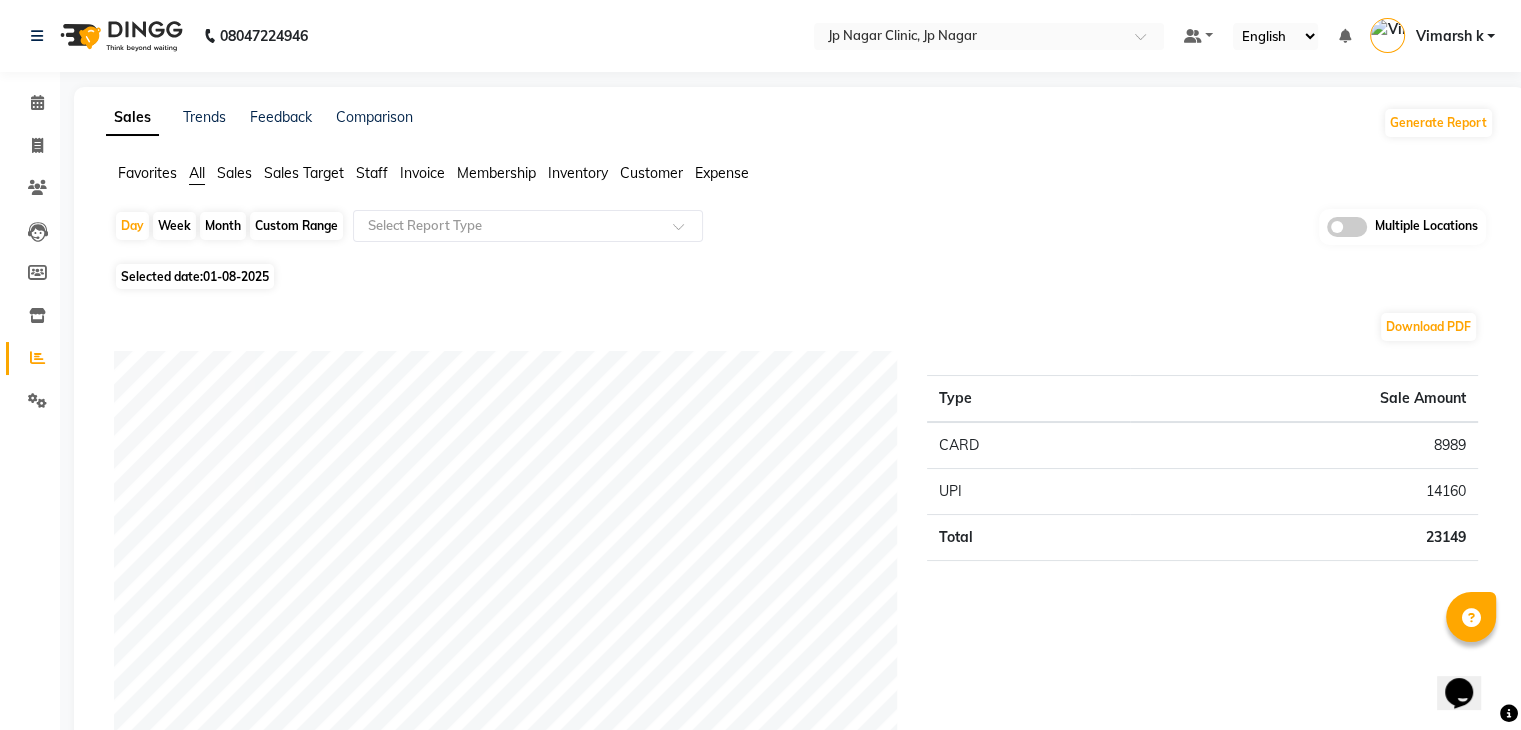 click on "Staff" 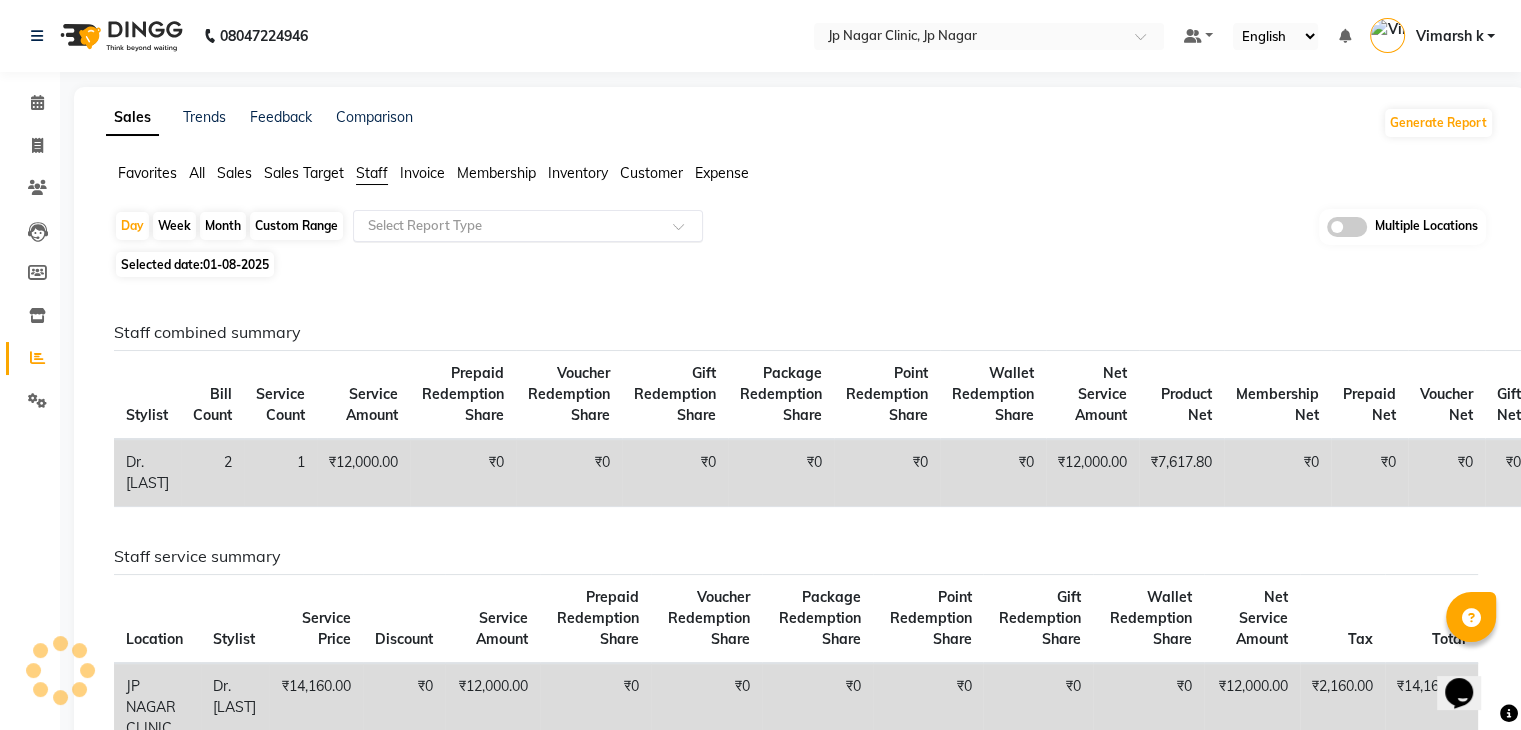 click 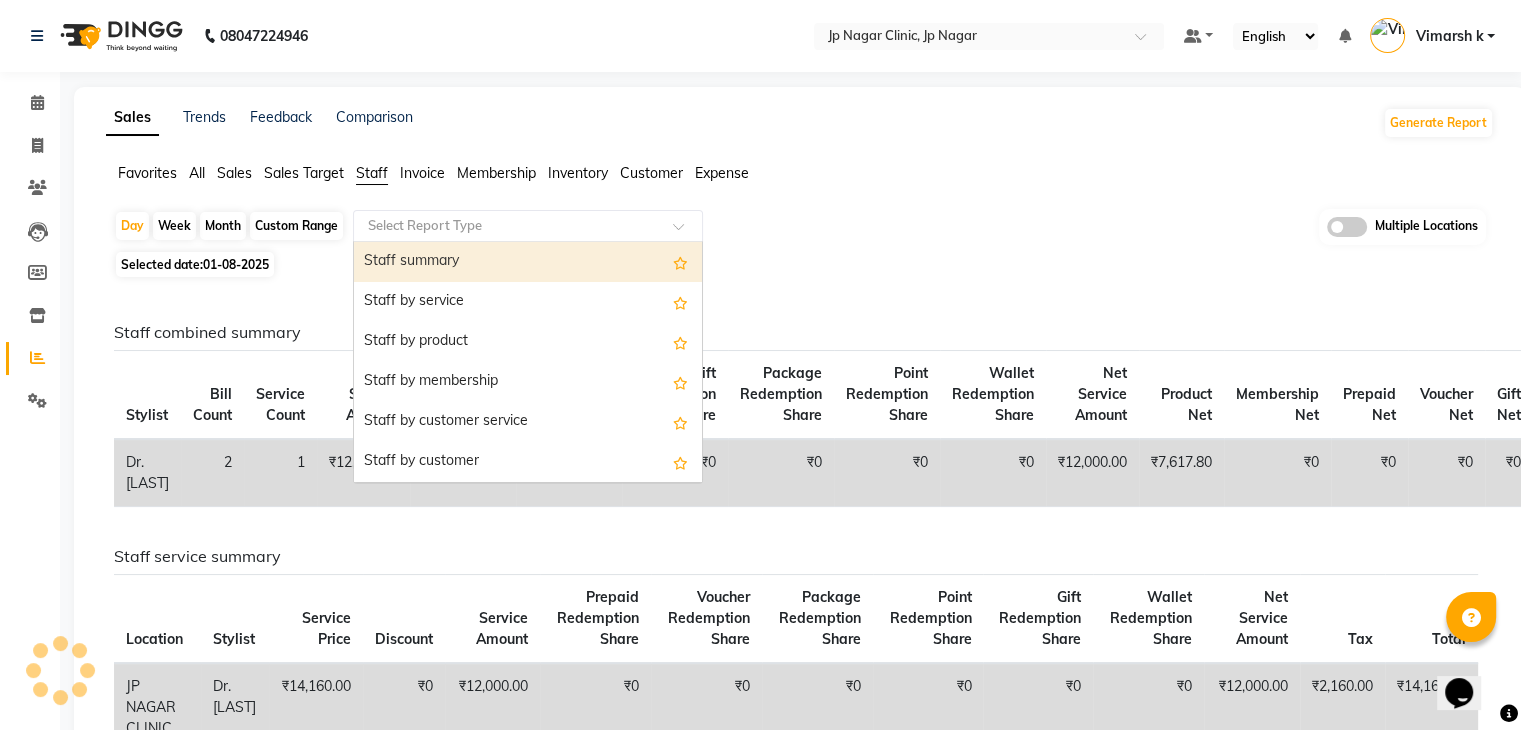 click on "Staff summary" at bounding box center [528, 262] 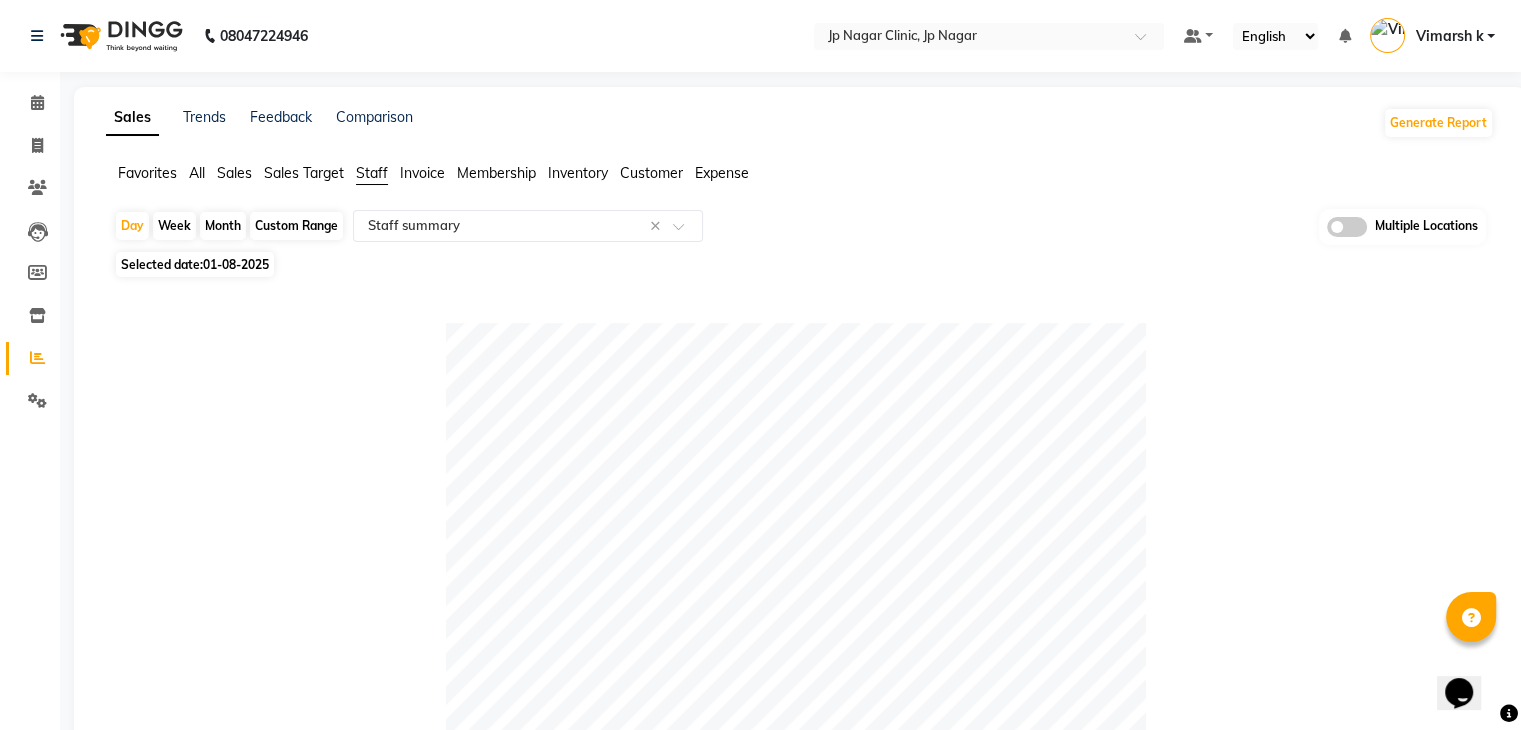 click on "Day   Week   Month   Custom Range  Select Report Type × Staff summary × Multiple Locations Selected date:  01-08-2025   Table View   Pivot View  Pie Chart Bar Chart Select Full Report Filtered Report Select CSV PDF  Export  Show  10 25 50 100  entries Search: Location Stylist Customer Invoices Services Services W/o Tax Memberships Products Packages Vouchers Prepaid Gifts Average Total Total W/o Tax Payment Redemption Redemption Share Emp Code Location Stylist Customer Invoices Services Services W/o Tax Memberships Products Packages Vouchers Prepaid Gifts Average Total Total W/o Tax Payment Redemption Redemption Share Emp Code Total 2 2 ₹14,160.00 ₹12,000.00 ₹0 ₹8,989.00 ₹0 ₹0 ₹0 ₹0 ₹11,574.50 ₹23,149.00 ₹19,617.80 ₹23,149.00 ₹0 ₹0 JP NAGAR CLINIC, JP Nagar Dr.Jabin 2 2 ₹14,160.00 ₹12,000.00 ₹0 ₹8,989.00 ₹0 ₹0 ₹0 ₹0 ₹11,574.50 ₹23,149.00 ₹19,617.80 ₹23,149.00 ₹0 ₹0 e3287-02 Total 2 2 ₹14,160.00 ₹12,000.00 ₹0 ₹8,989.00 ₹0 ₹0 ₹0 ₹0 ₹0" 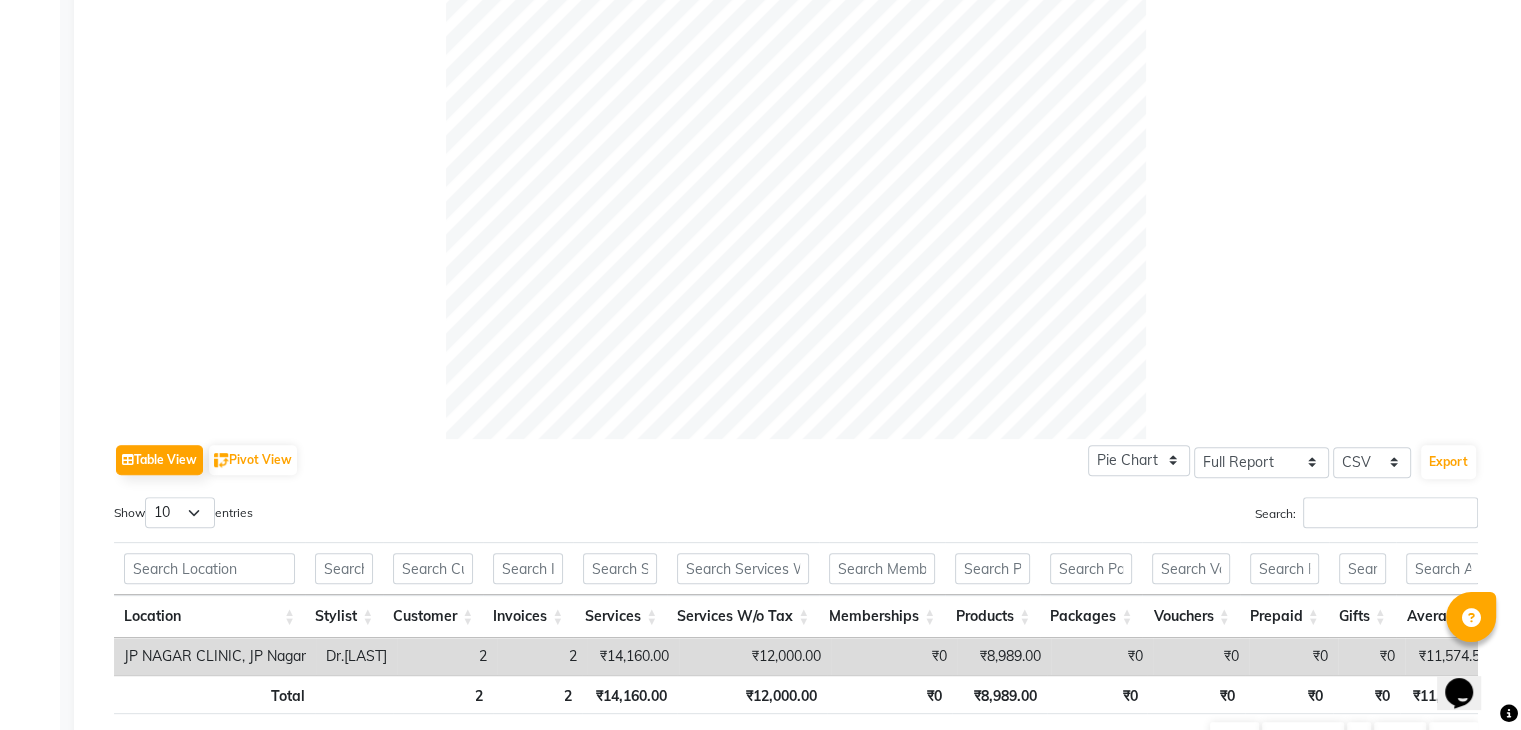 scroll, scrollTop: 708, scrollLeft: 0, axis: vertical 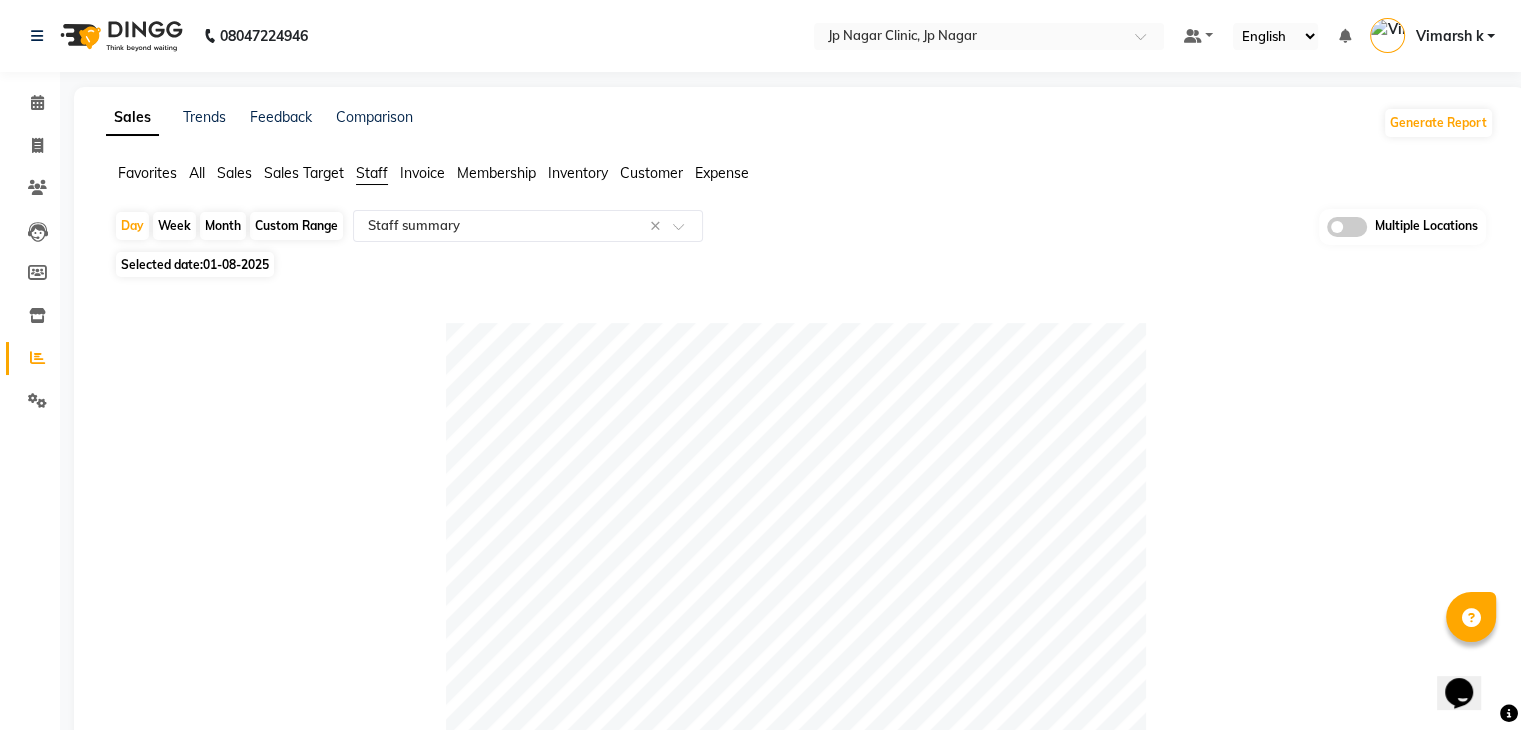 click on "All" 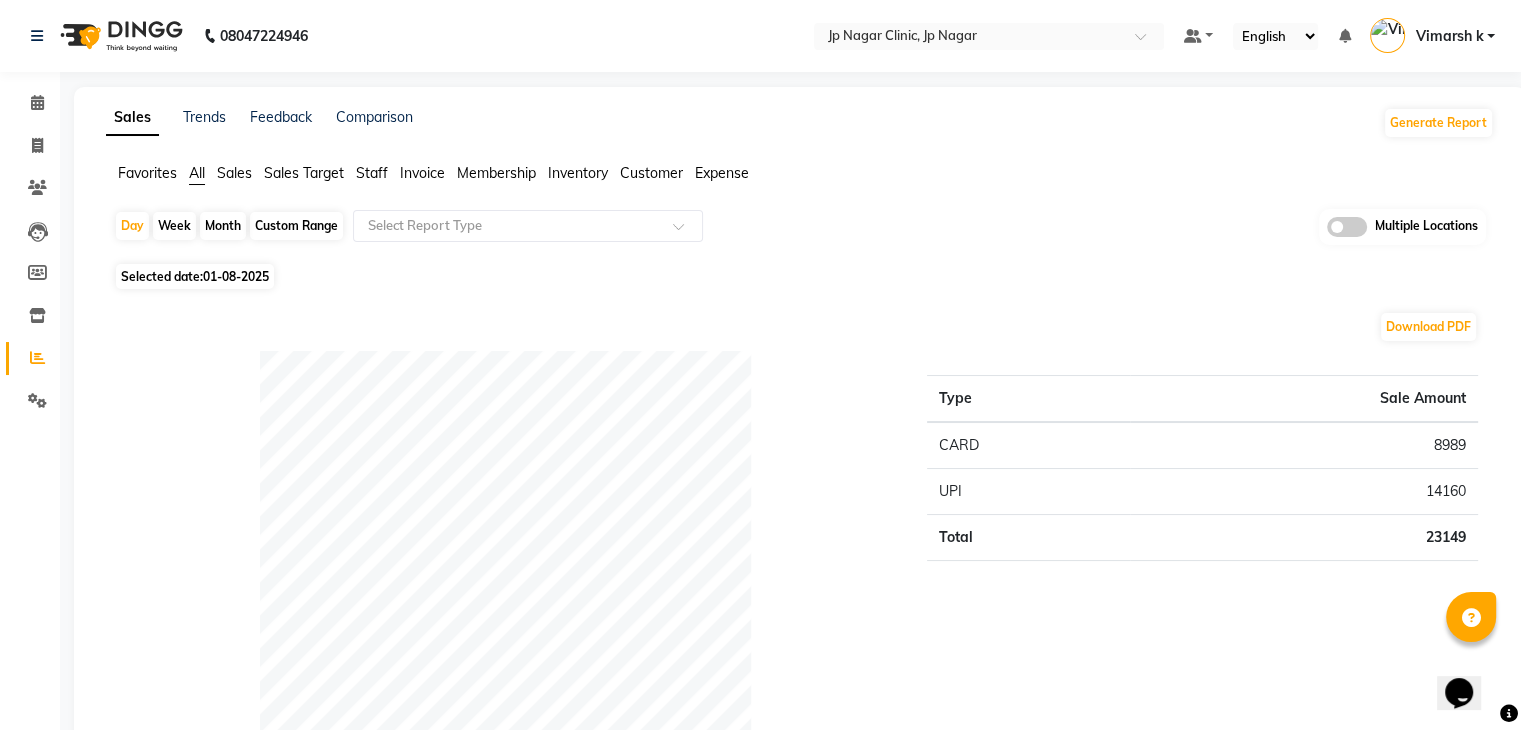 click on "Download PDF Payment mode Type Sale Amount CARD 8989 UPI 14160 Total 23149 Staff summary Type Sale Amount Dr.Jabin 23149 Total 23149 Sales summary Type Sale Amount Memberships 0 Prepaid 0 Vouchers 0 Gift card 0 Packages 0 Tips 0 Services 14160 Products 8989 Fee 0 Total 23149 Expense by type Type Sale Amount Cash Setteled to vimarsh 98400 Total 98400 Service by category Type Sale Amount CLINC TREATMENT 14160 Total 14160 Service sales Type Sale Amount BODY PEEL 14160 Total 14160" 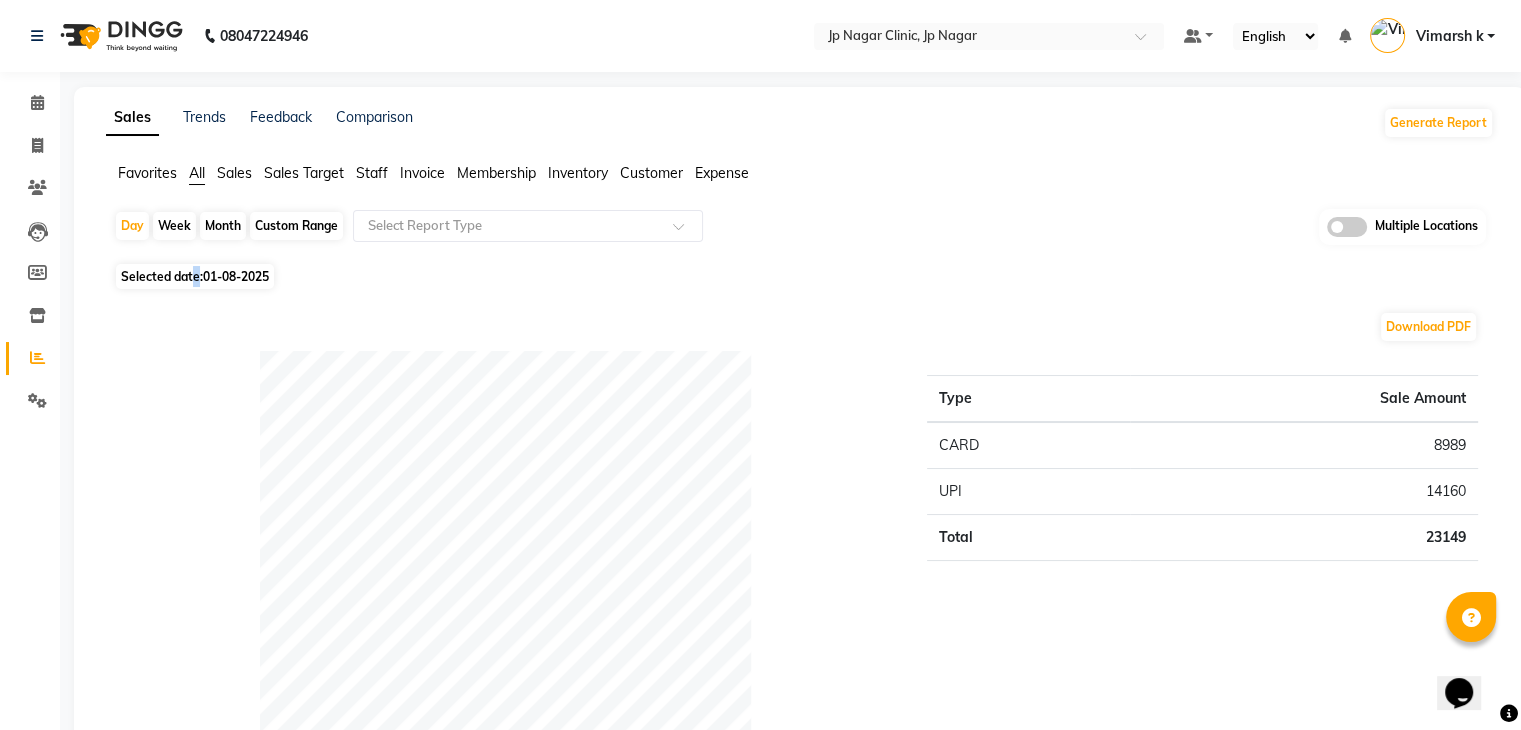 select on "8" 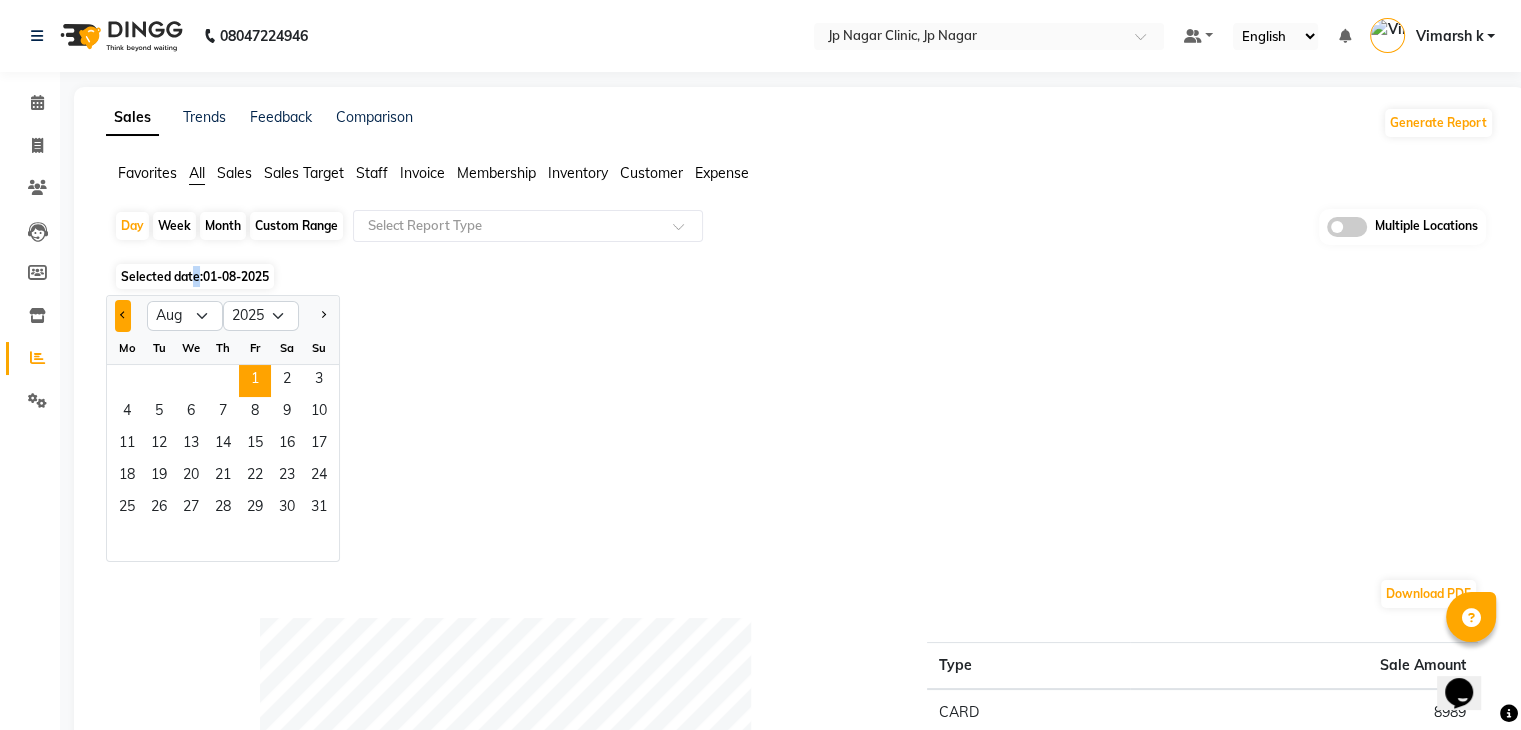 click 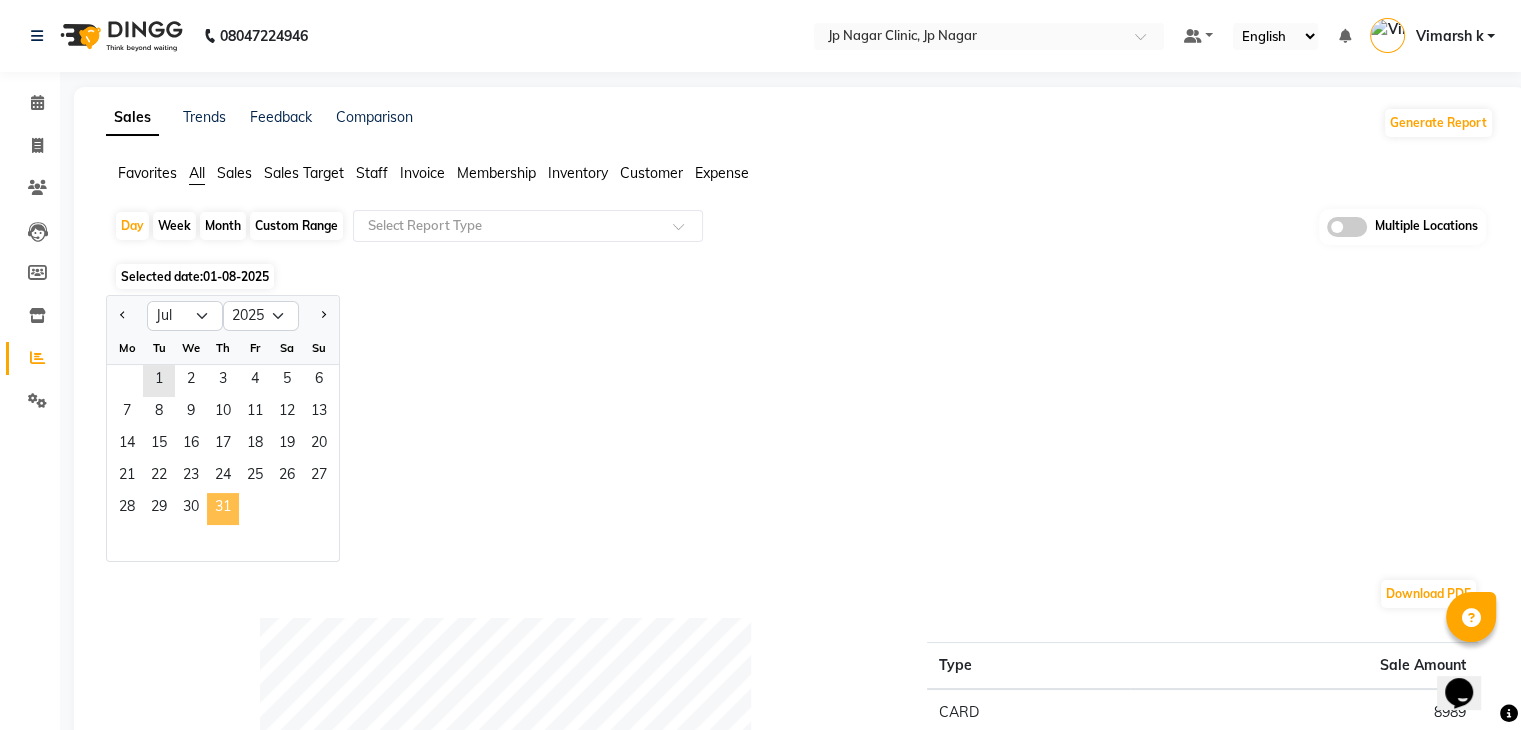 click on "31" 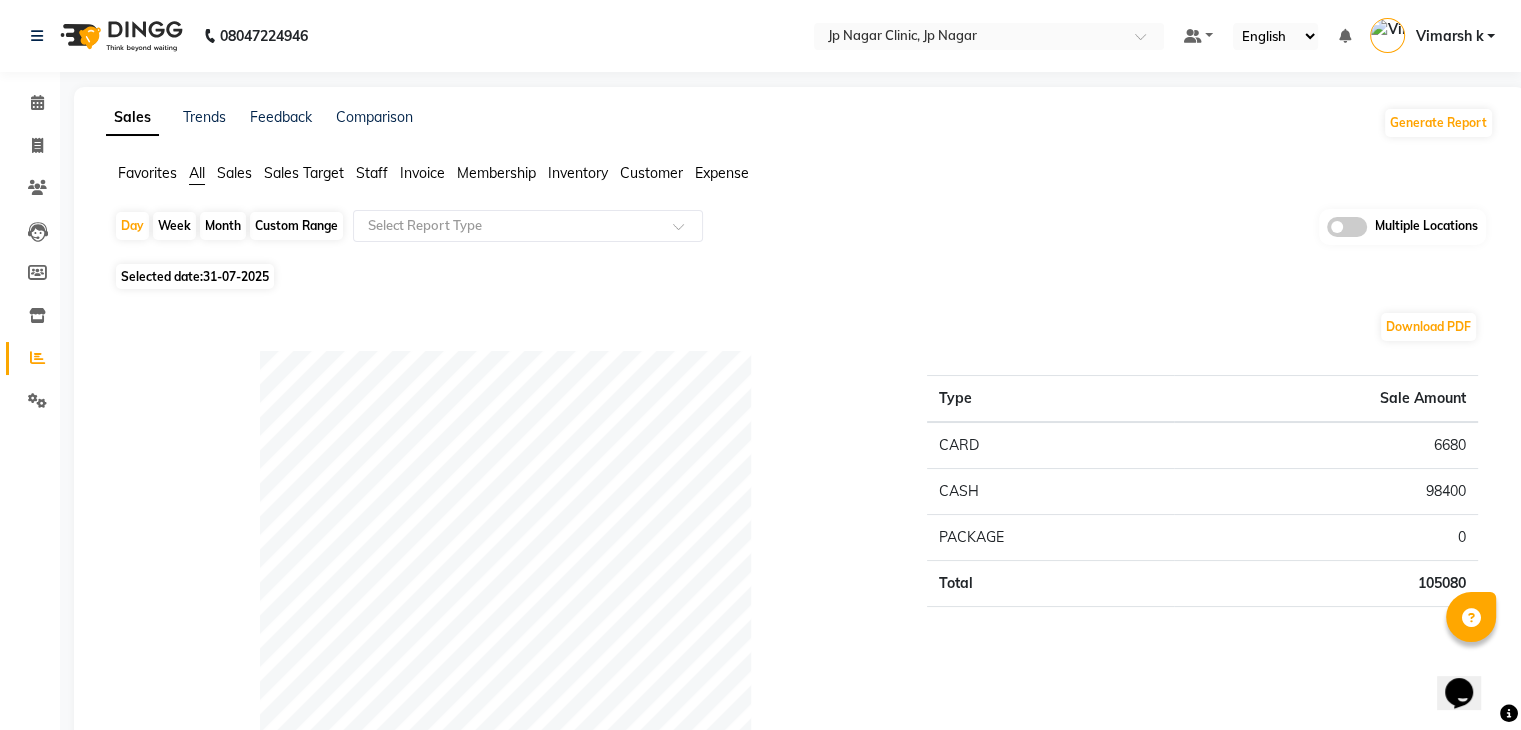 click on "Day   Week   Month   Custom Range  Select Report Type Multiple Locations" 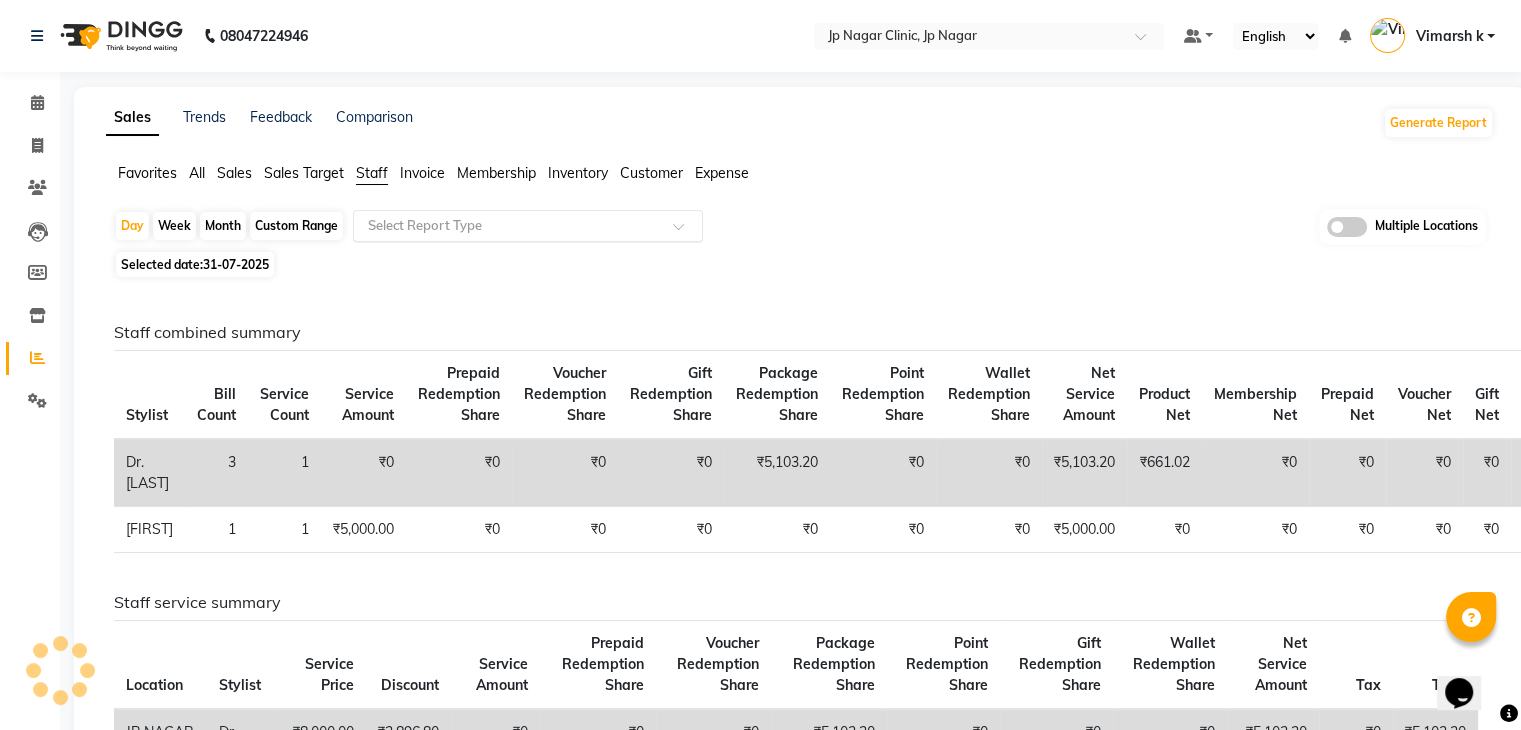 click on "Select Report Type" 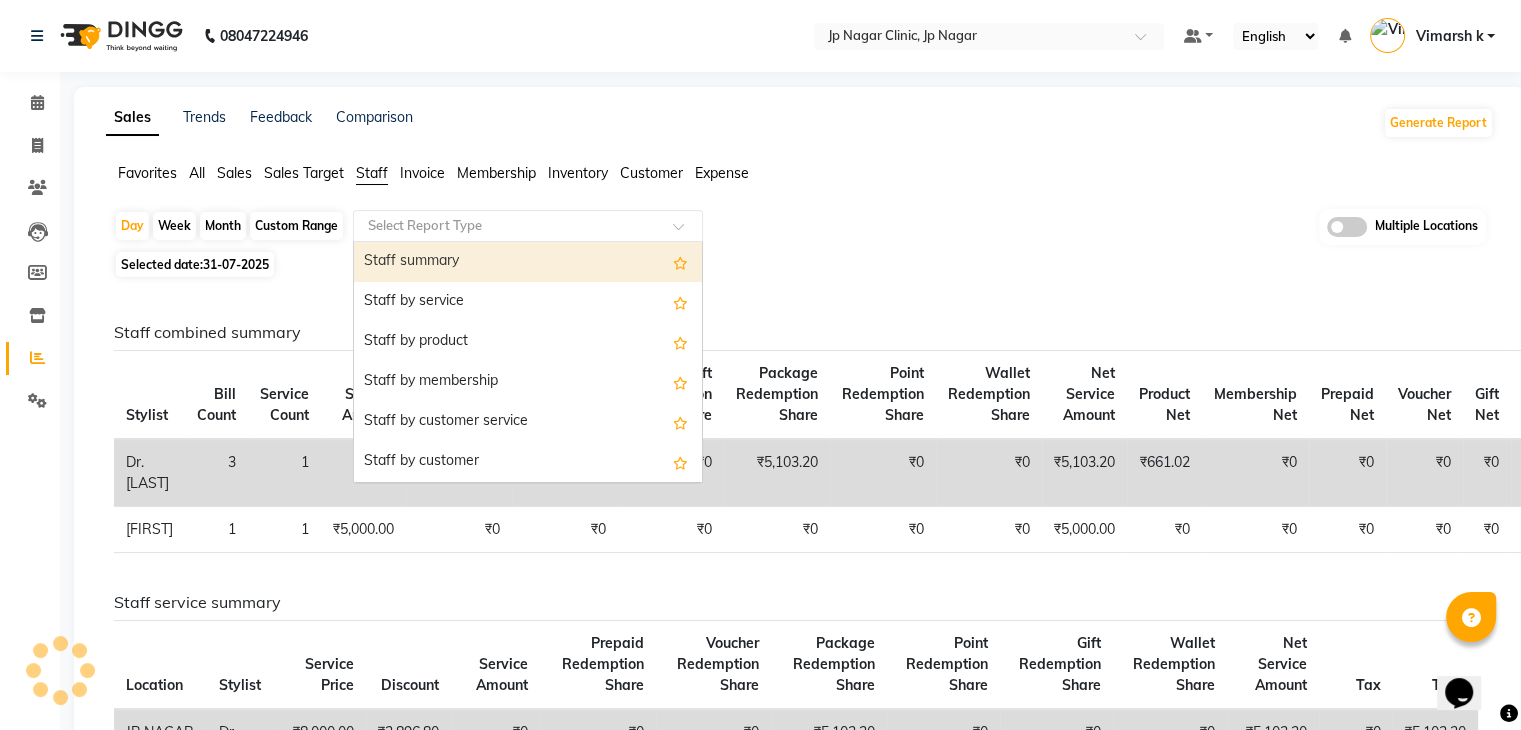 click on "Staff summary" at bounding box center (528, 262) 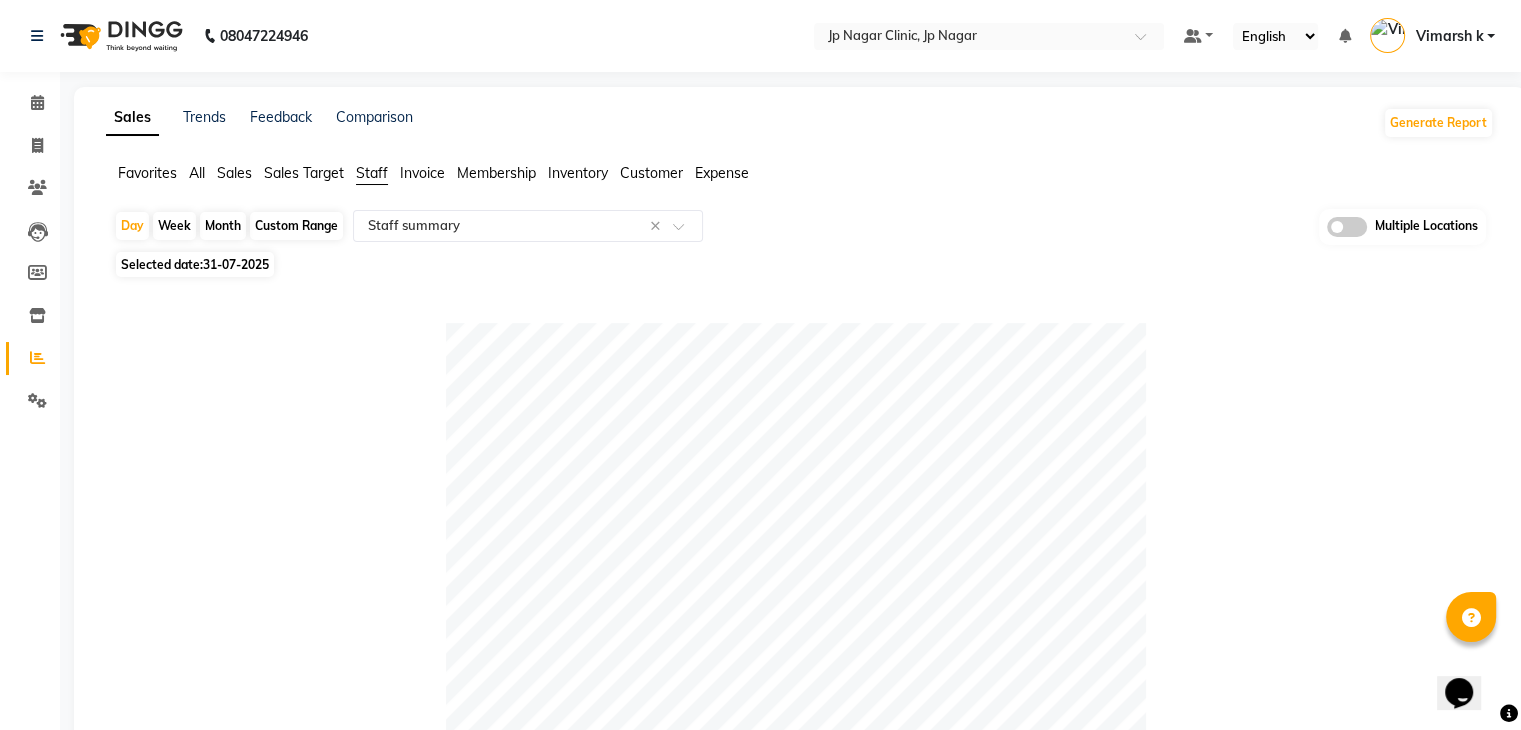 click on "Day   Week   Month   Custom Range  Select Report Type × Staff summary × Multiple Locations Selected date:  31-07-2025   Table View   Pivot View  Pie Chart Bar Chart Select Full Report Filtered Report Select CSV PDF  Export  Show  10 25 50 100  entries Search: Location Stylist Customer Invoices Services Services W/o Tax Memberships Products Packages Vouchers Prepaid Gifts Average Total Total W/o Tax Payment Redemption Redemption Share Emp Code Location Stylist Customer Invoices Services Services W/o Tax Memberships Products Packages Vouchers Prepaid Gifts Average Total Total W/o Tax Payment Redemption Redemption Share Emp Code Total 4 4 ₹11,003.20 ₹10,103.20 ₹0 ₹780.00 ₹99,120.00 ₹0 ₹0 ₹0 ₹40,901.07 ₹1,10,903.20 ₹94,764.22 ₹1,05,800.00 ₹5,103.20 ₹5,103.20 JP NAGAR CLINIC, JP Nagar Dr.Jabin 3 3 ₹5,103.20 ₹5,103.20 ₹0 ₹780.00 ₹99,120.00 ₹0 ₹0 ₹0 ₹35,001.07 ₹1,05,003.20 ₹89,764.22 ₹99,900.00 ₹5,103.20 ₹5,103.20 e3287-02 JP NAGAR CLINIC, JP Nagar Srijana" 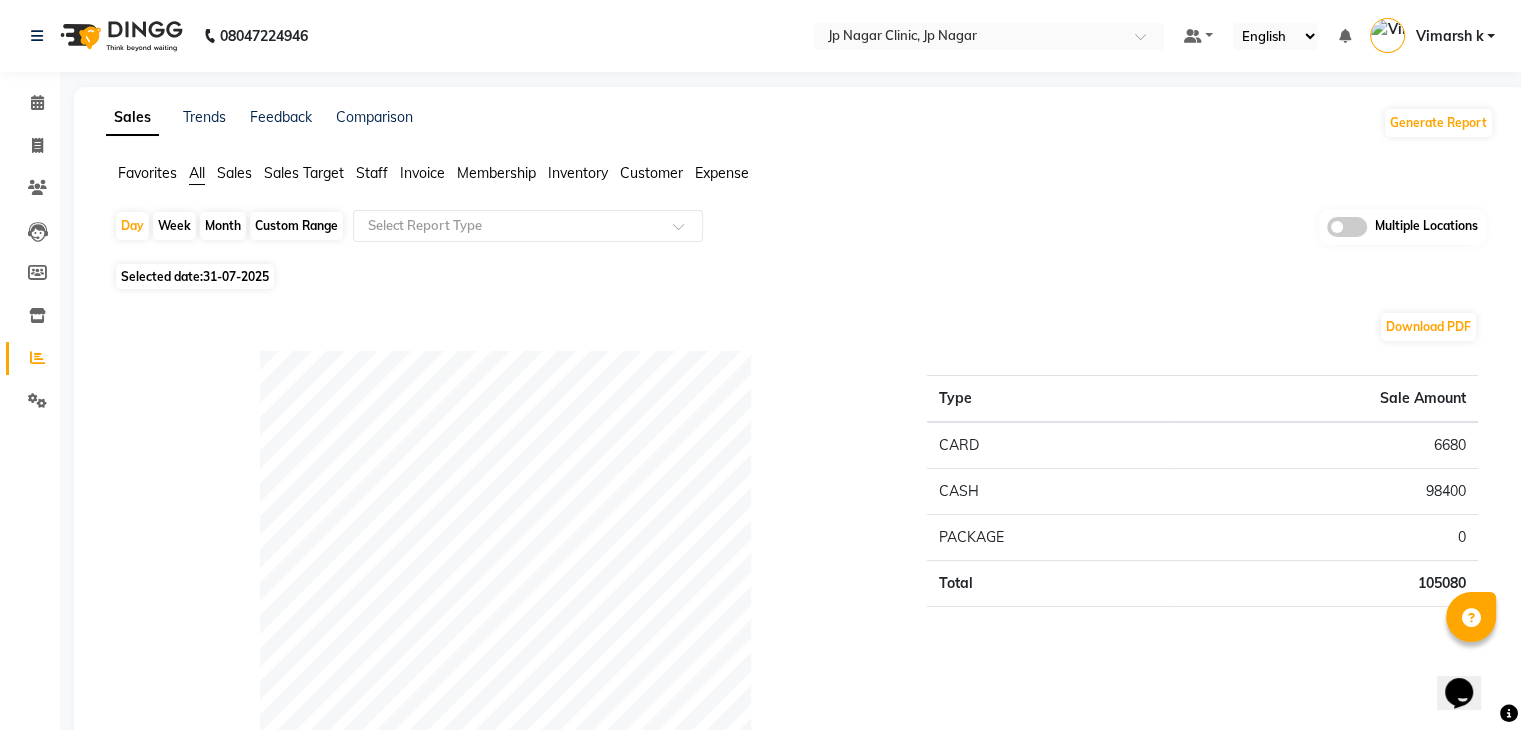 click on "Download PDF" 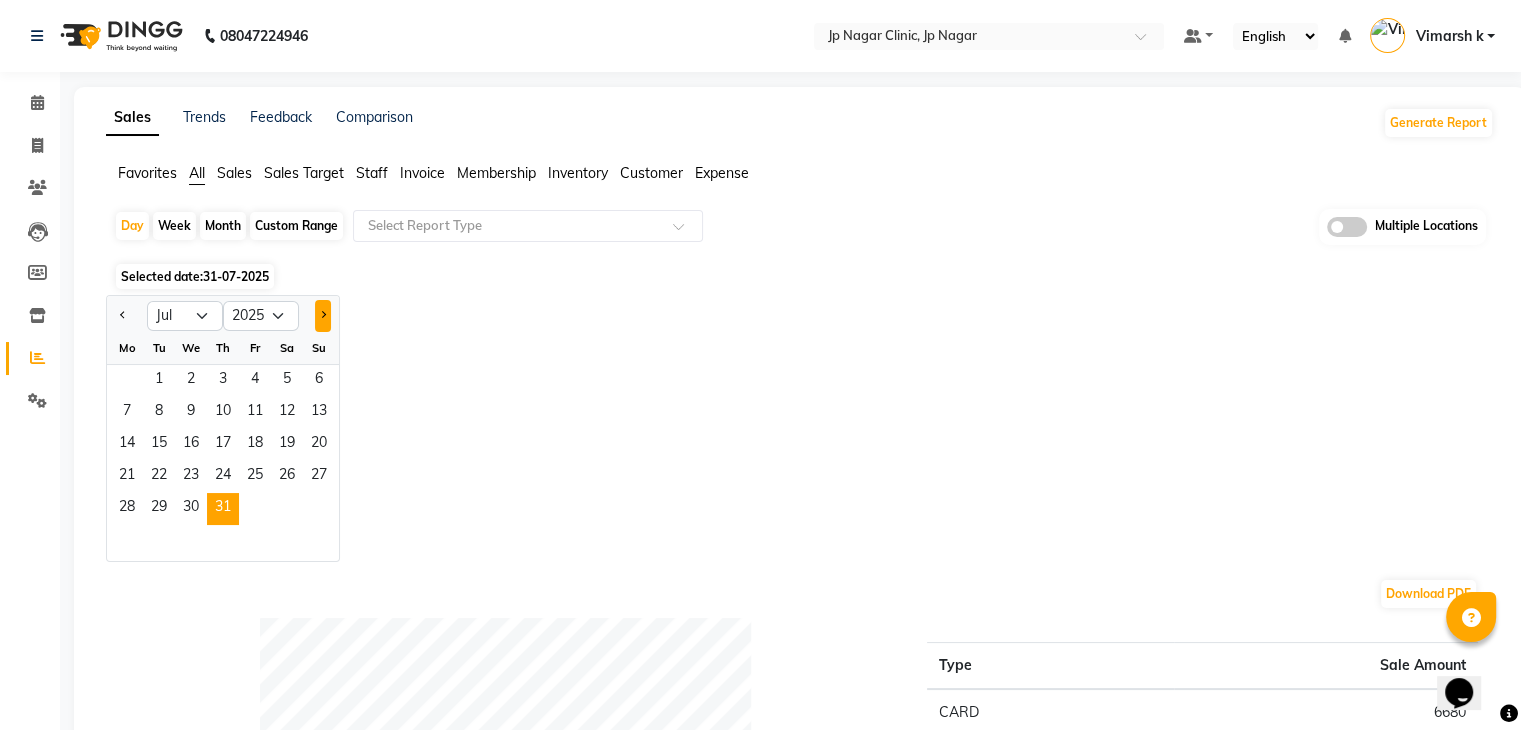 click 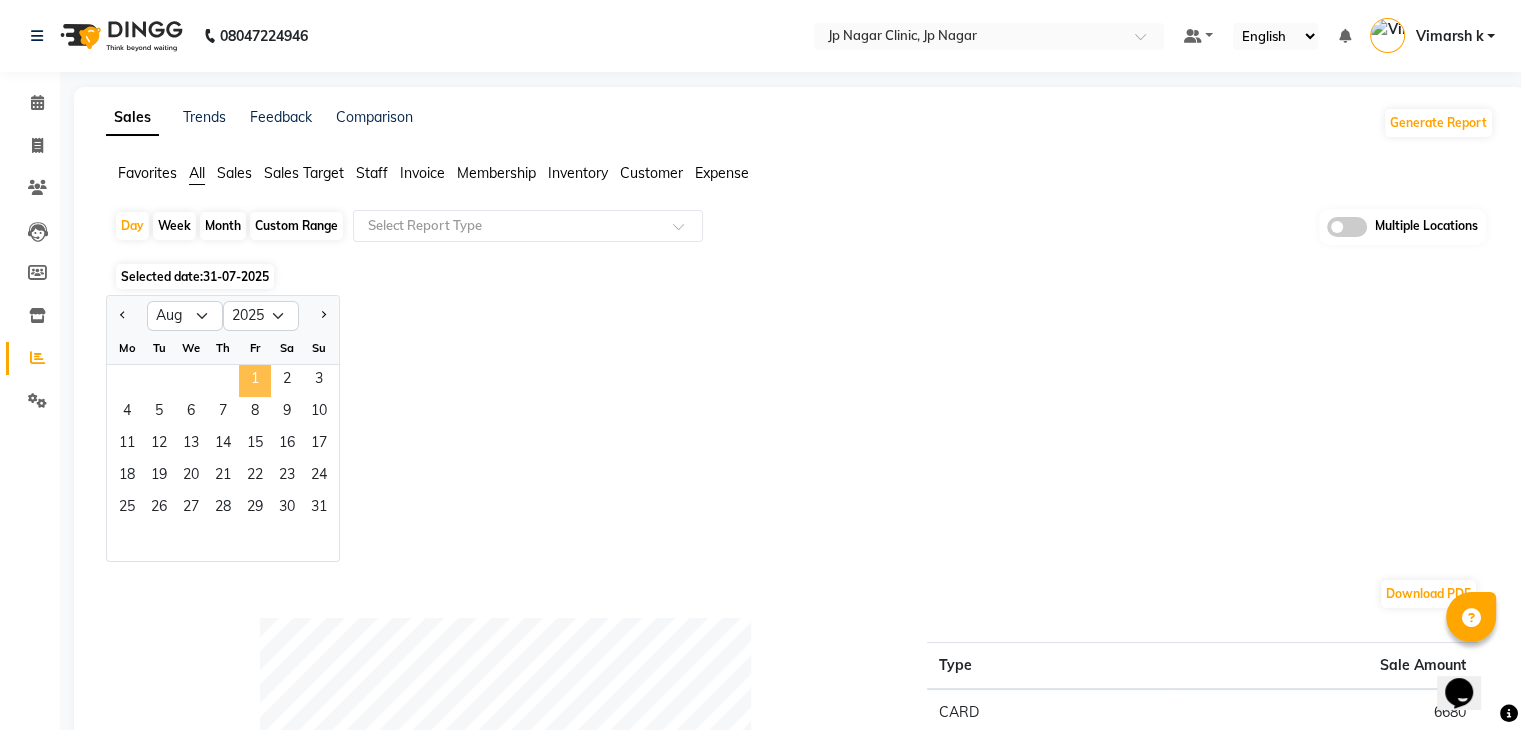 click on "1" 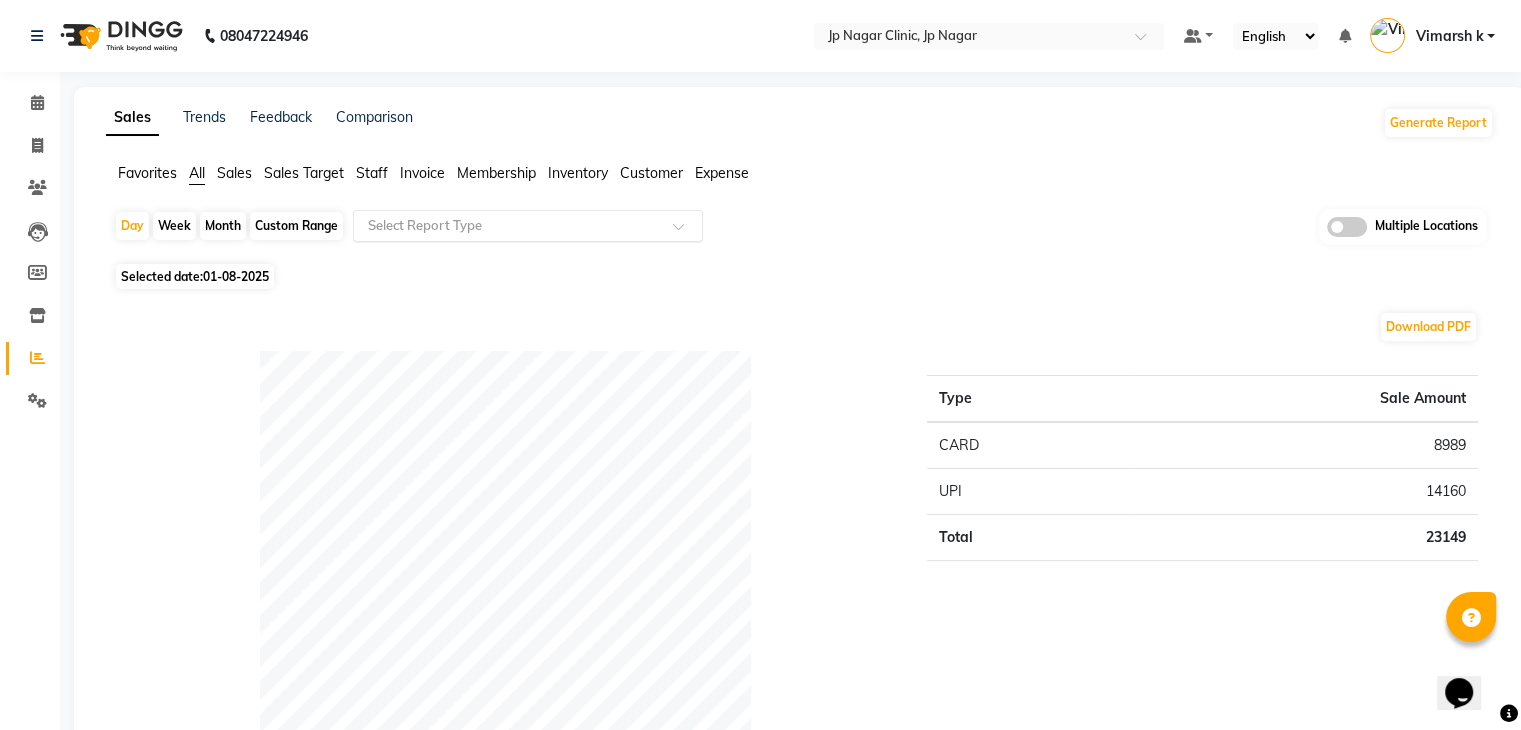 click 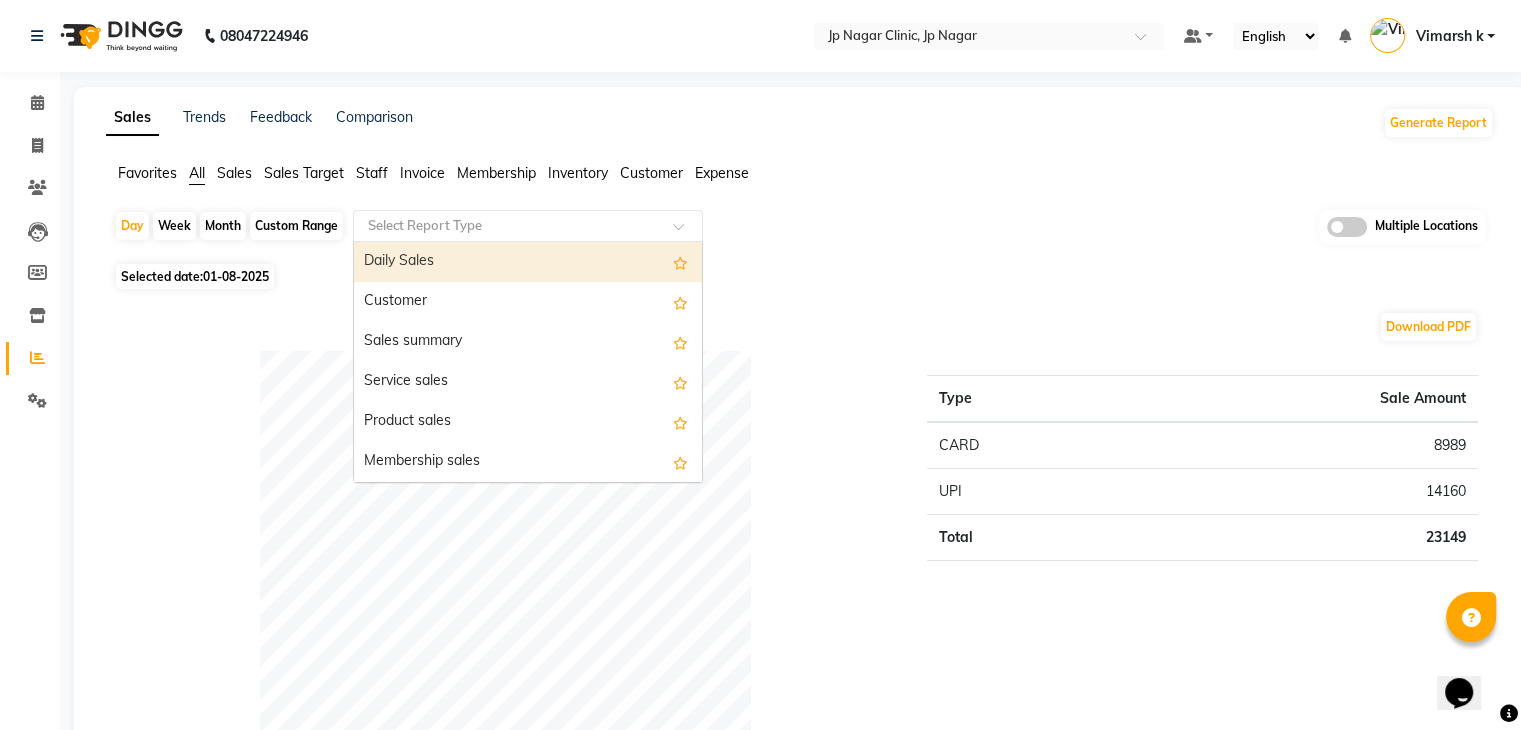 click on "Daily Sales" at bounding box center (528, 262) 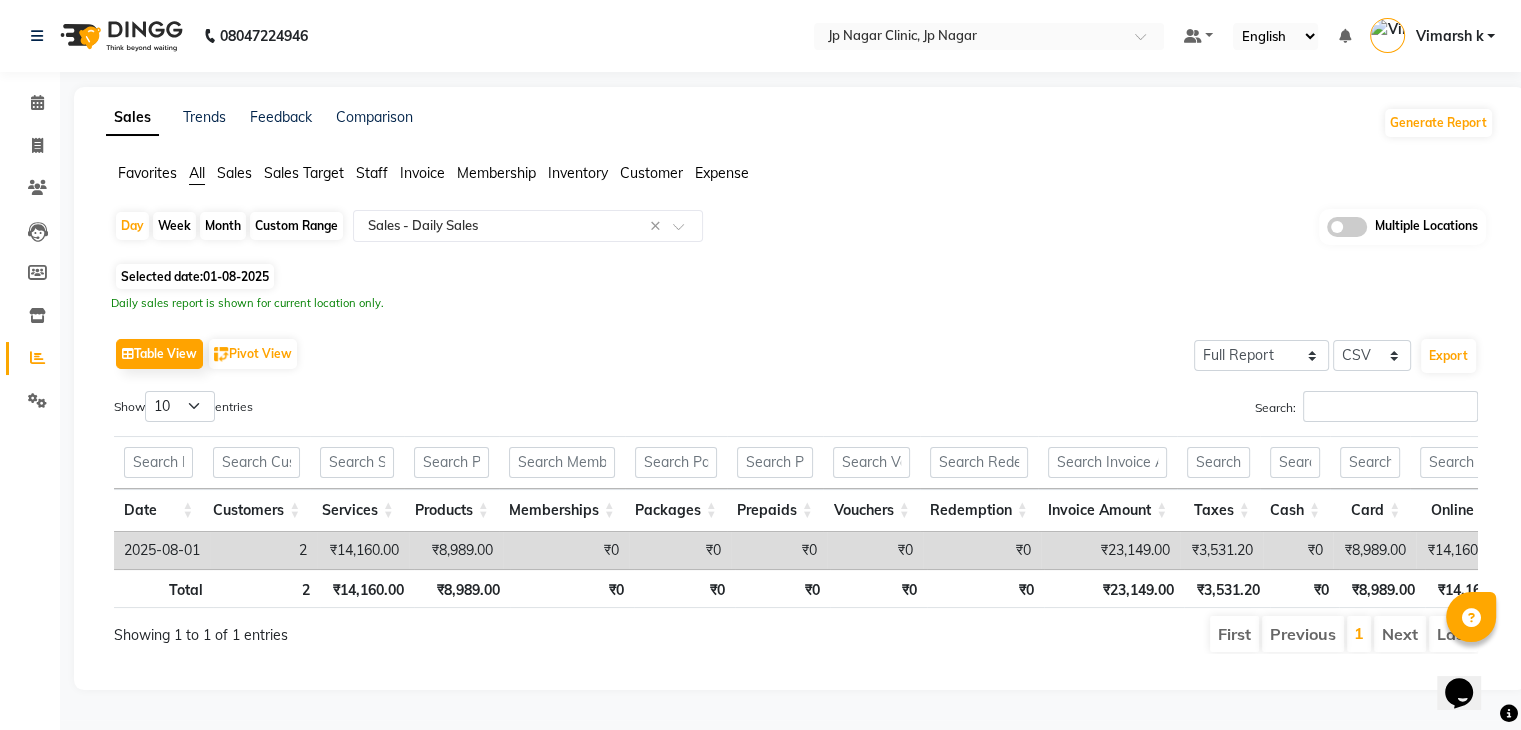 click on "Table View   Pivot View  Select Full Report Filtered Report Select CSV PDF  Export  Show  10 25 50 100  entries Search: Date Customers Services Products Memberships Packages Prepaids Vouchers Redemption Invoice Amount Taxes Cash Card Online Custom Total Collection Total Sale Ex. Redemption Excess Amount Due Received Actual Due Due As On Today Expense Cash Expense Online Total Sale Ex. Expenses Opening Cash Closing / Petty Cash Added To Wallet Invoice Refund Advance Refund Date Customers Services Products Memberships Packages Prepaids Vouchers Redemption Invoice Amount Taxes Cash Card Online Custom Total Collection Total Sale Ex. Redemption Excess Amount Due Received Actual Due Due As On Today Expense Cash Expense Online Total Sale Ex. Expenses Opening Cash Closing / Petty Cash Added To Wallet Invoice Refund Advance Refund Total 2 ₹14,160.00 ₹8,989.00 ₹0 ₹0 ₹0 ₹0 ₹0 ₹23,149.00 ₹3,531.20 ₹0 ₹8,989.00 ₹14,160.00 ₹0 ₹23,149.00 ₹23,149.00 ₹0 ₹0 ₹0 ₹0 ₹98,400.00 ₹0 ₹0" 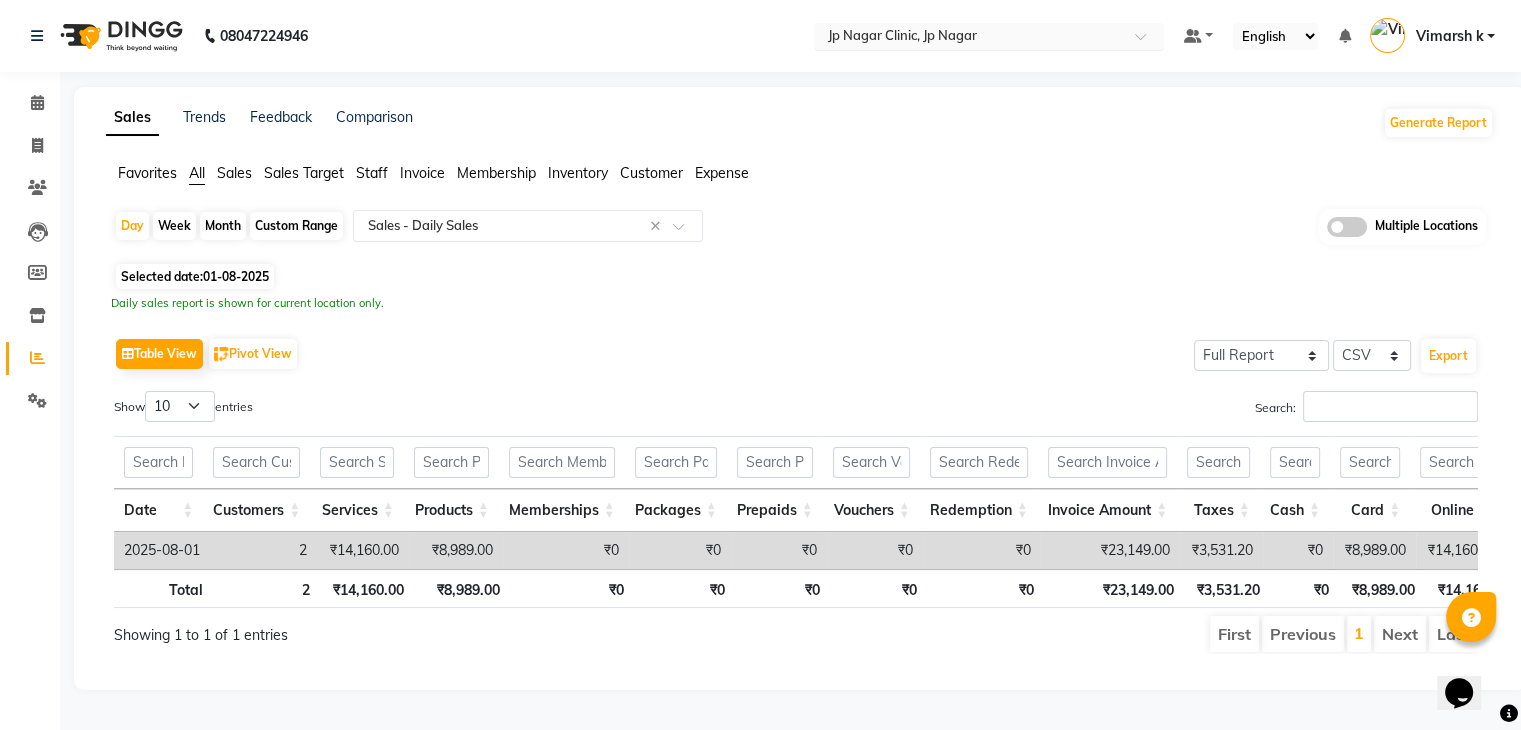 click at bounding box center [969, 38] 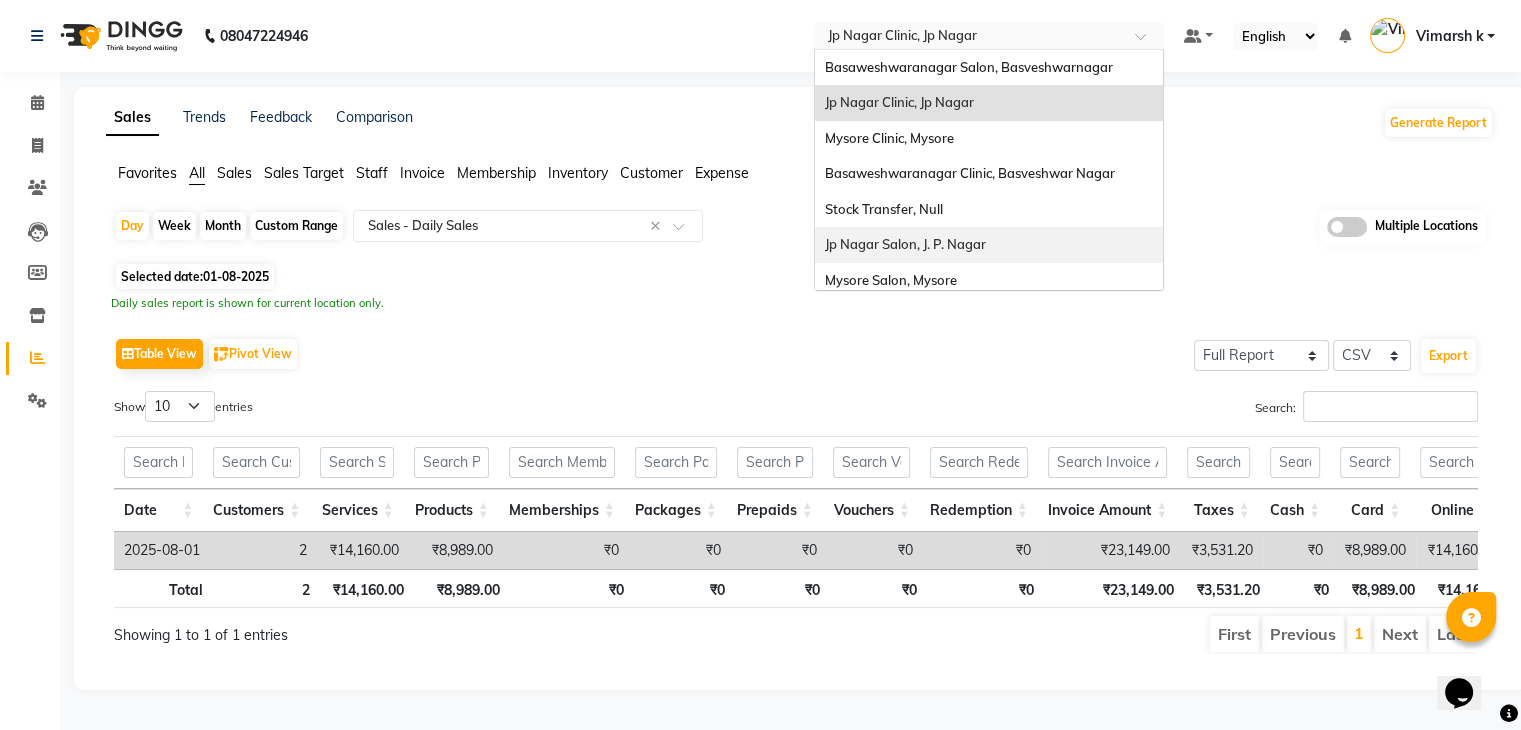 click on "Jp Nagar Salon, J. P. Nagar" at bounding box center (905, 244) 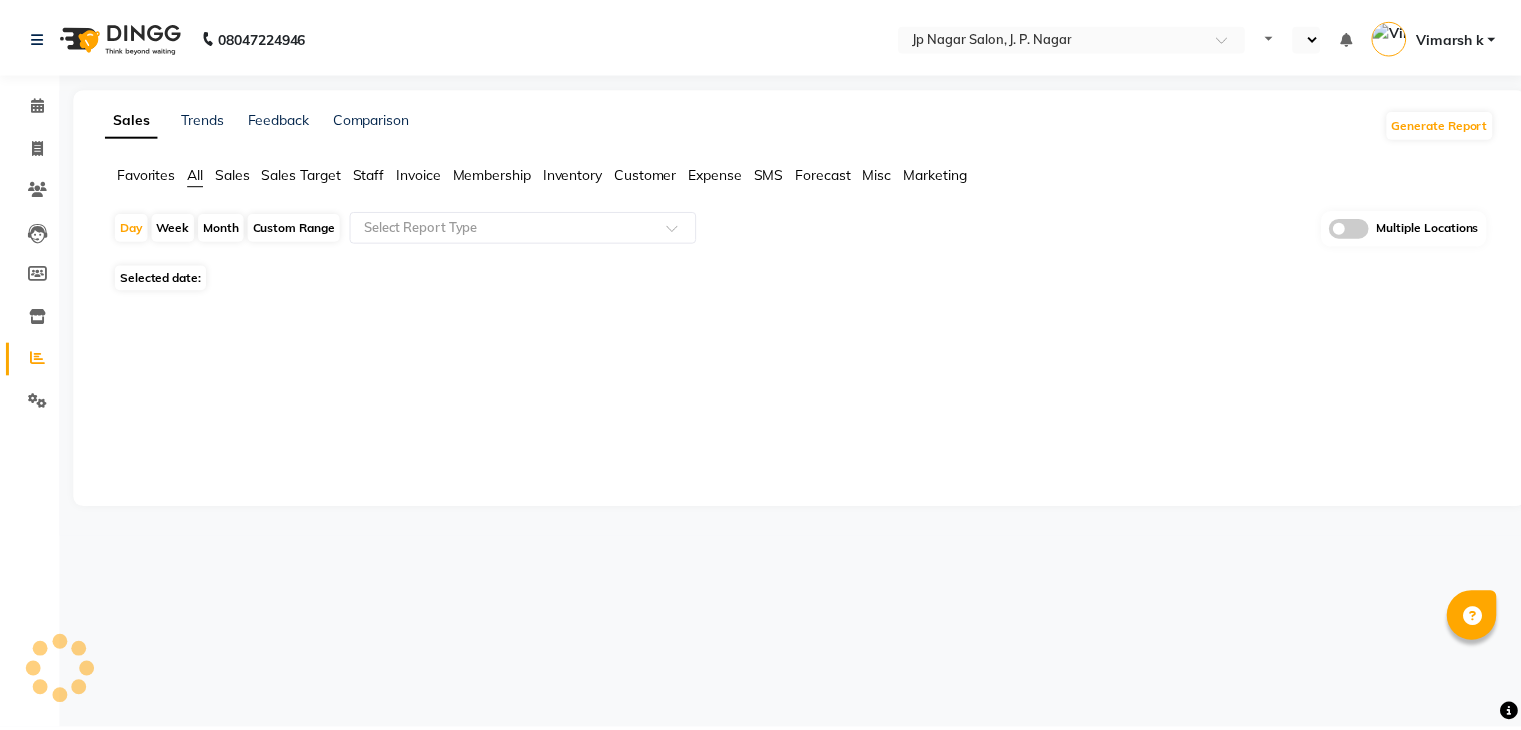 scroll, scrollTop: 0, scrollLeft: 0, axis: both 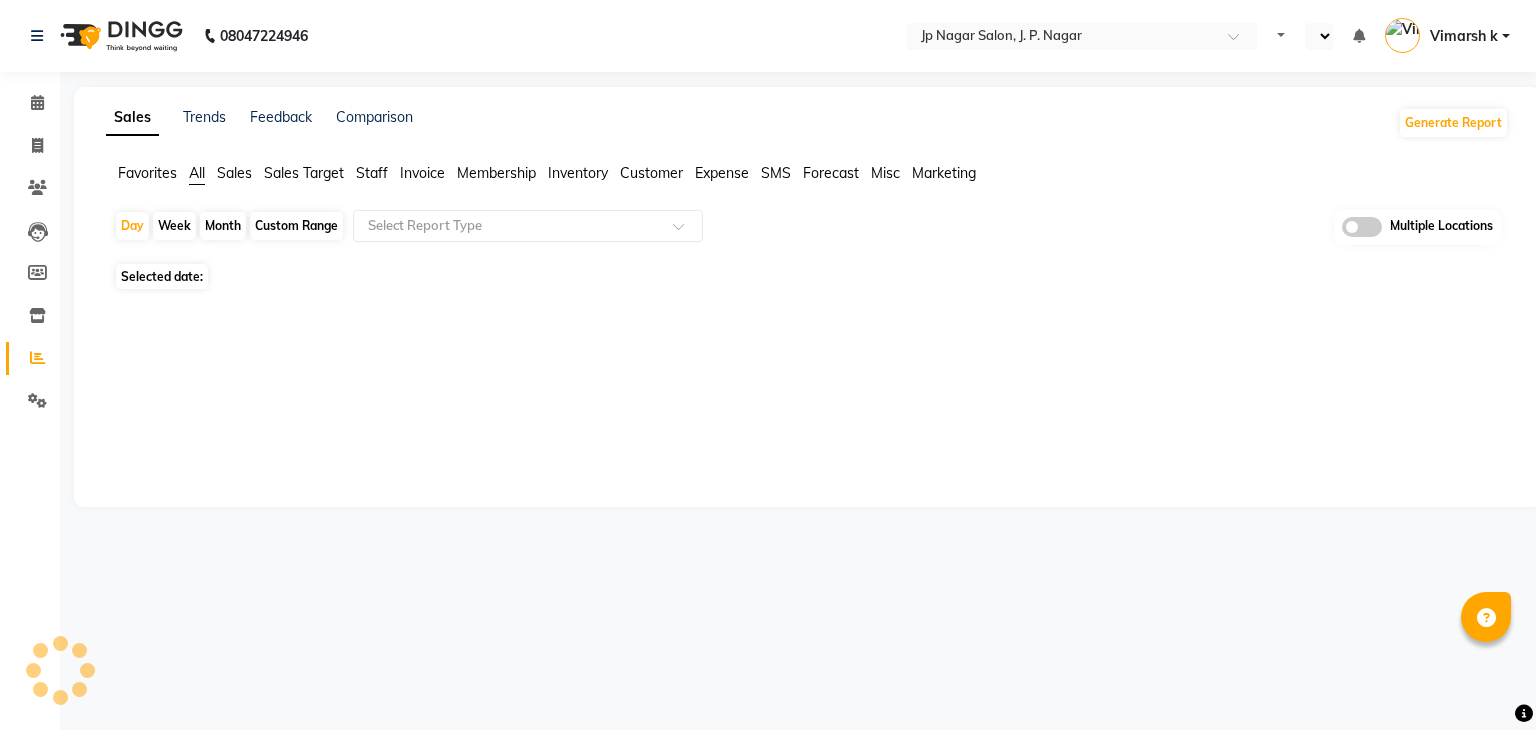 select on "en" 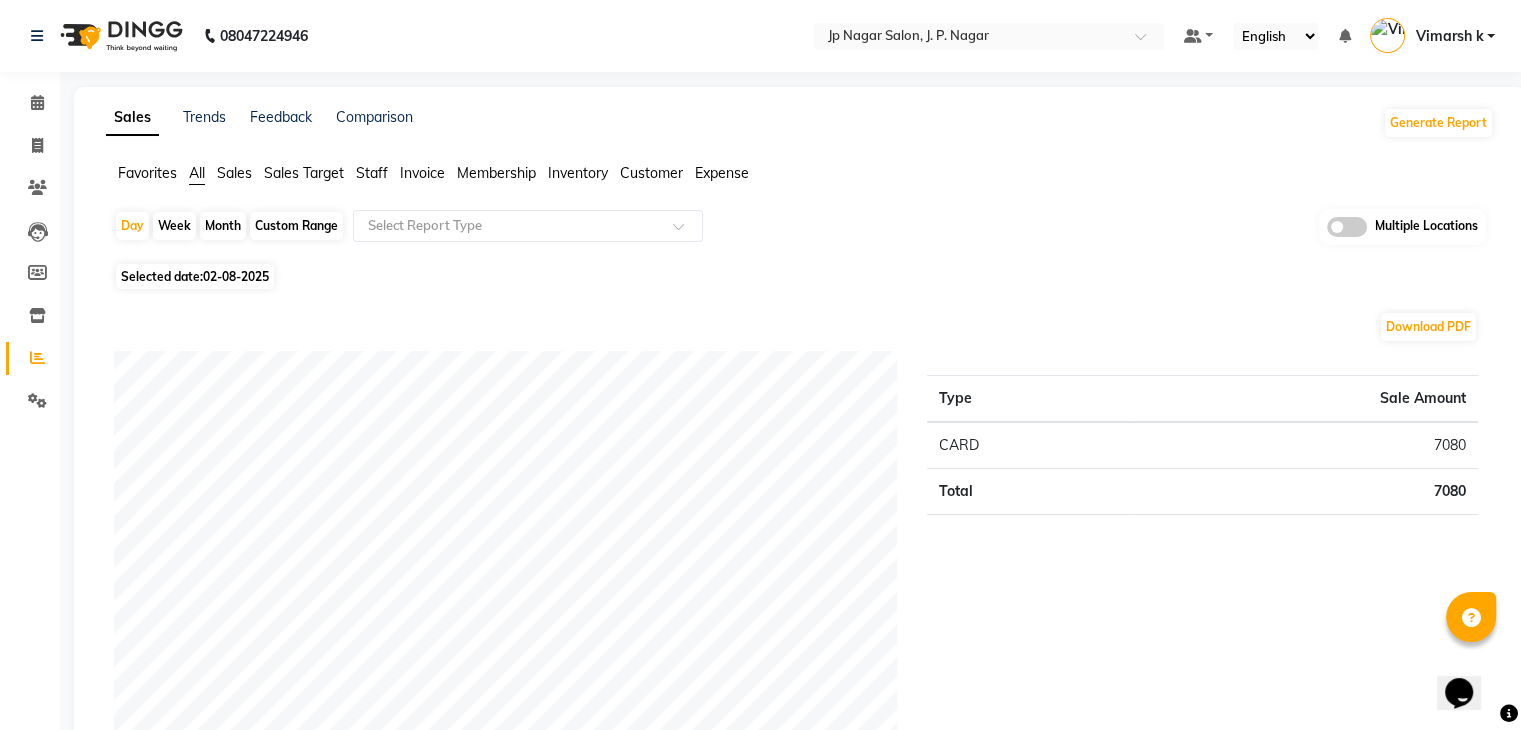 scroll, scrollTop: 0, scrollLeft: 0, axis: both 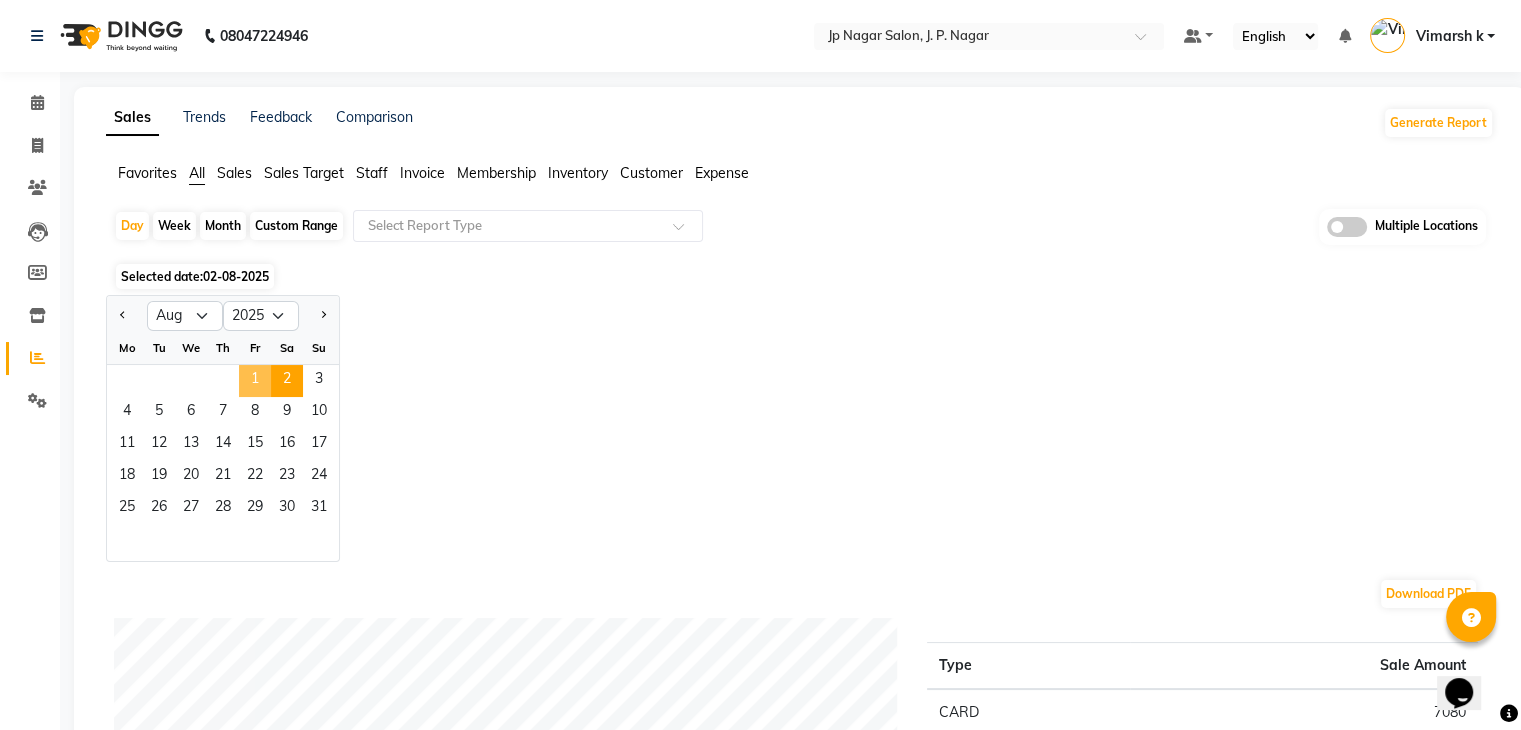 click on "1" 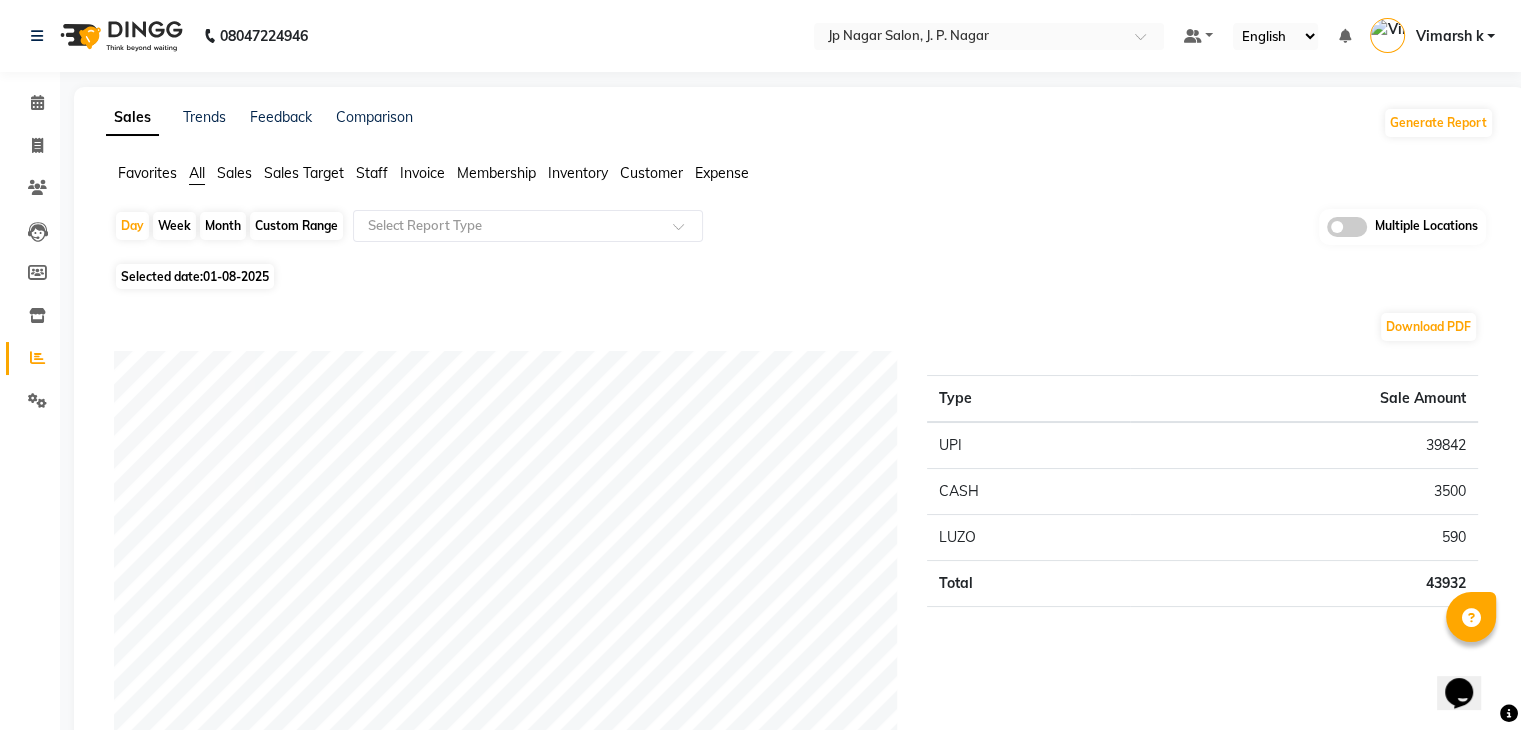click on "Staff" 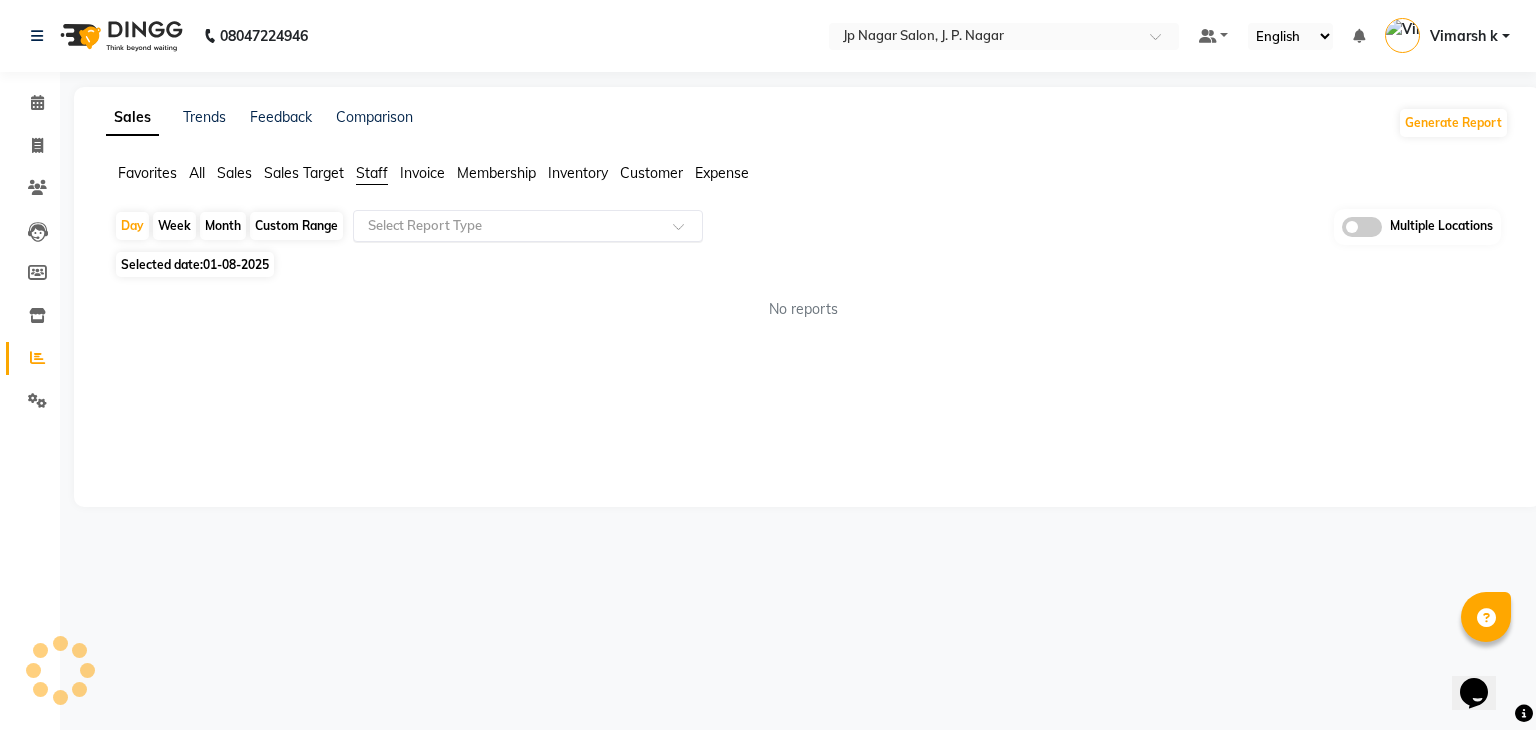 click 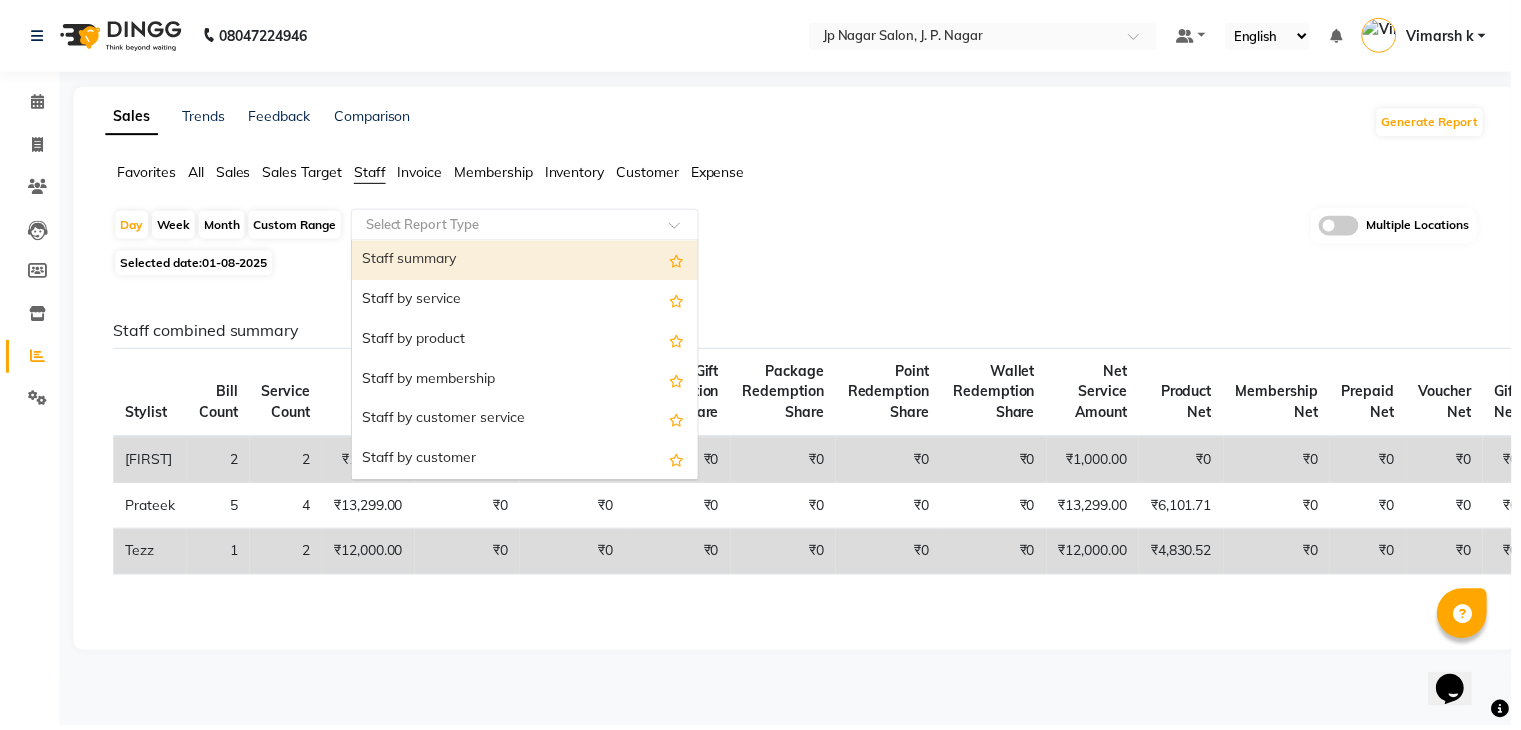 click on "Staff summary" at bounding box center (528, 262) 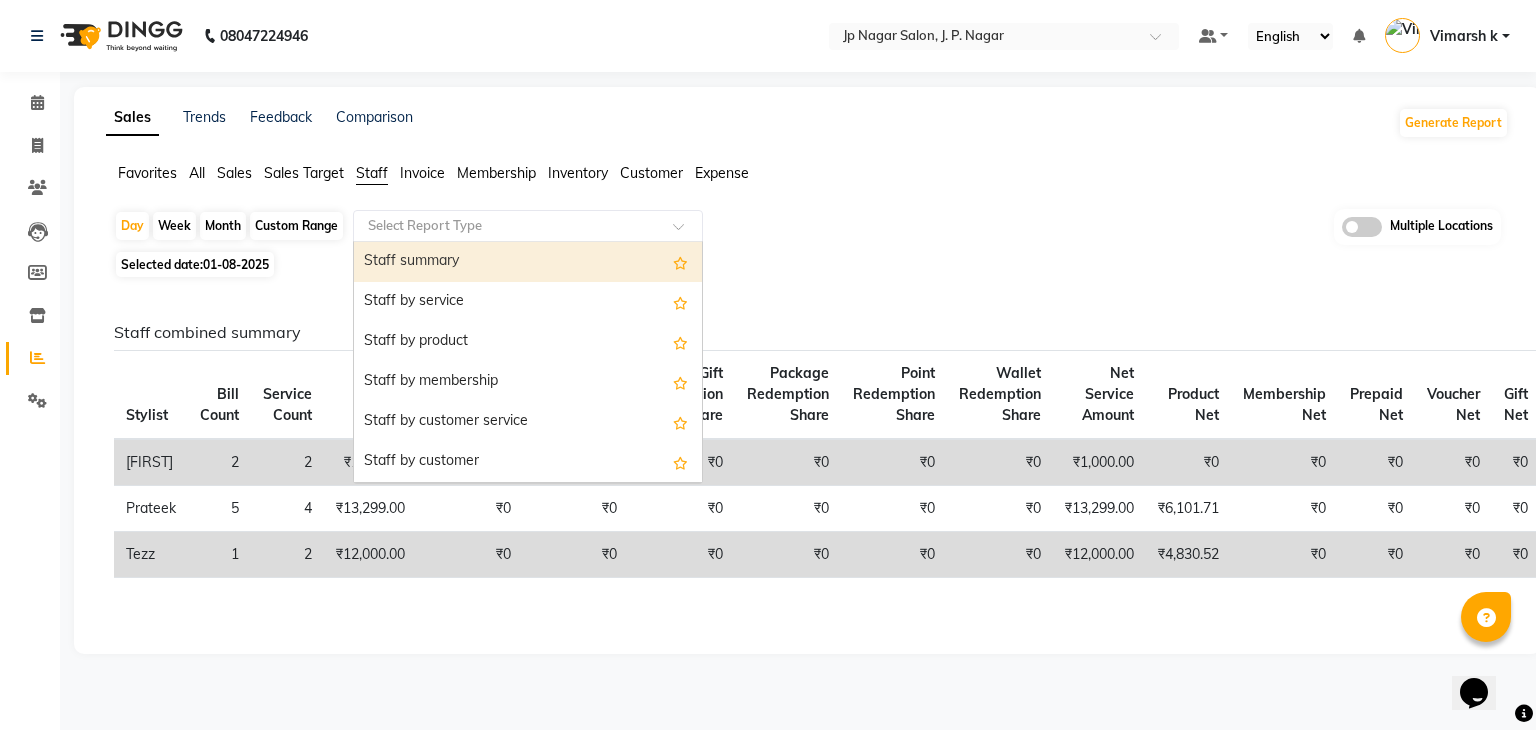 select on "full_report" 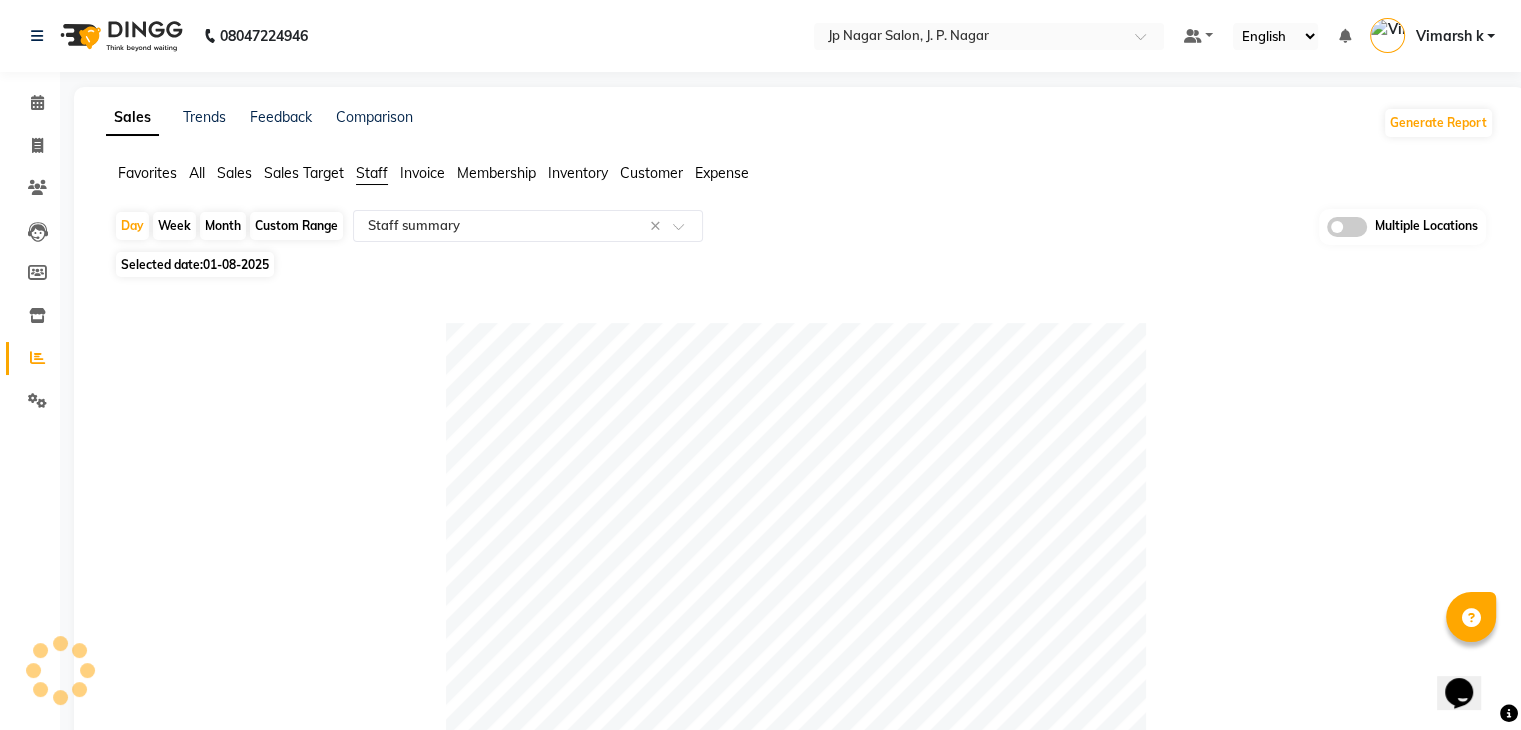 click on "Favorites All Sales Sales Target Staff Invoice Membership Inventory Customer Expense" 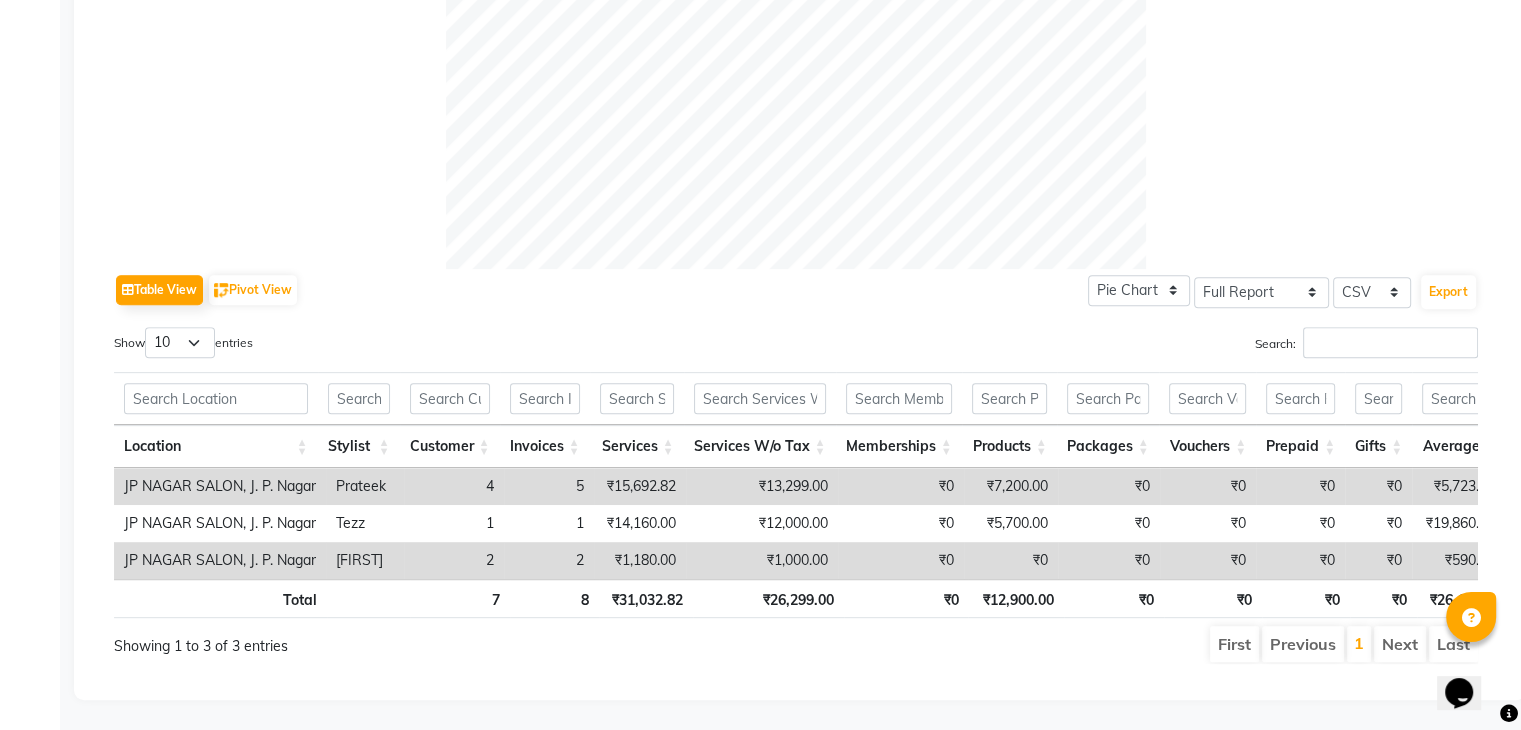 scroll, scrollTop: 782, scrollLeft: 0, axis: vertical 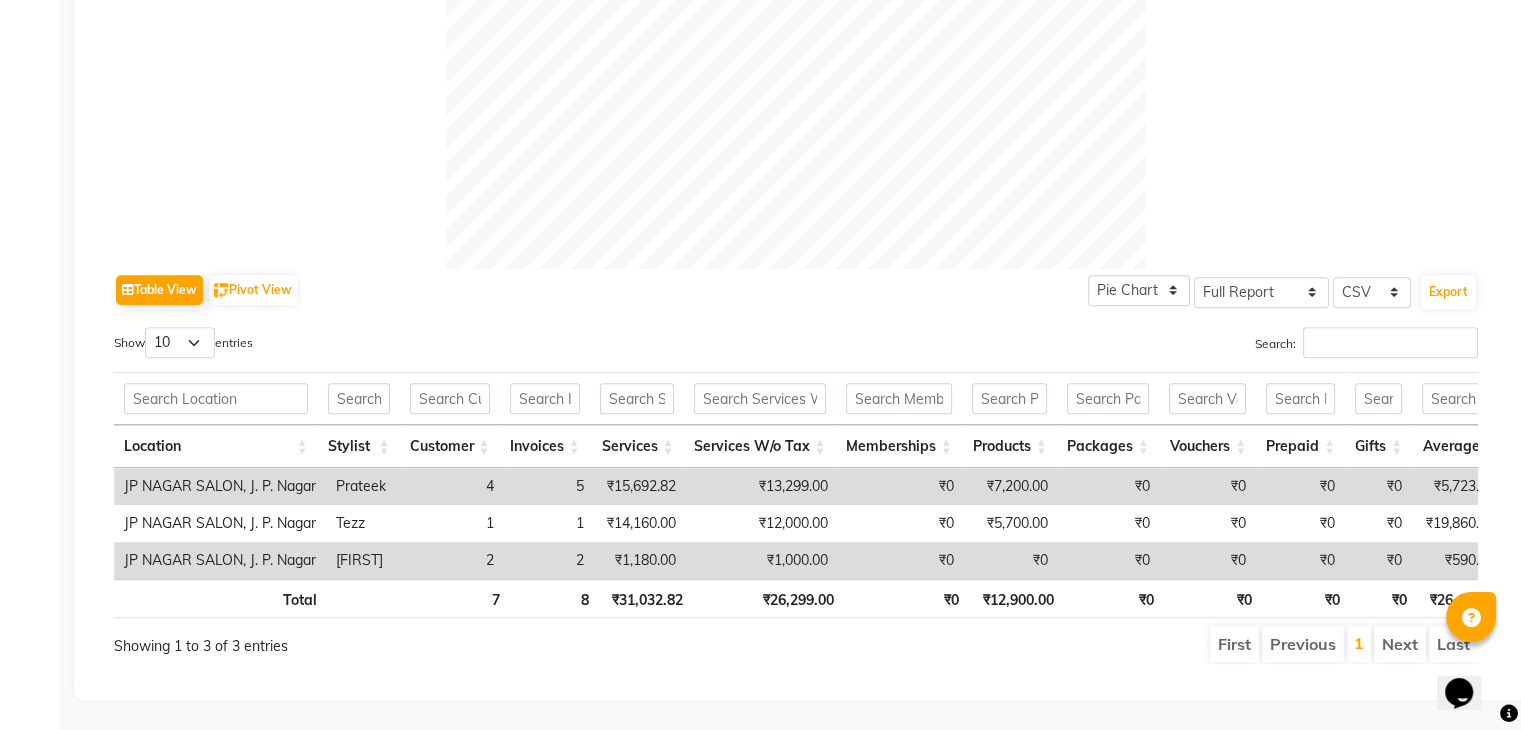 click on "Table View   Pivot View  Pie Chart Bar Chart Select Full Report Filtered Report Select CSV PDF  Export" 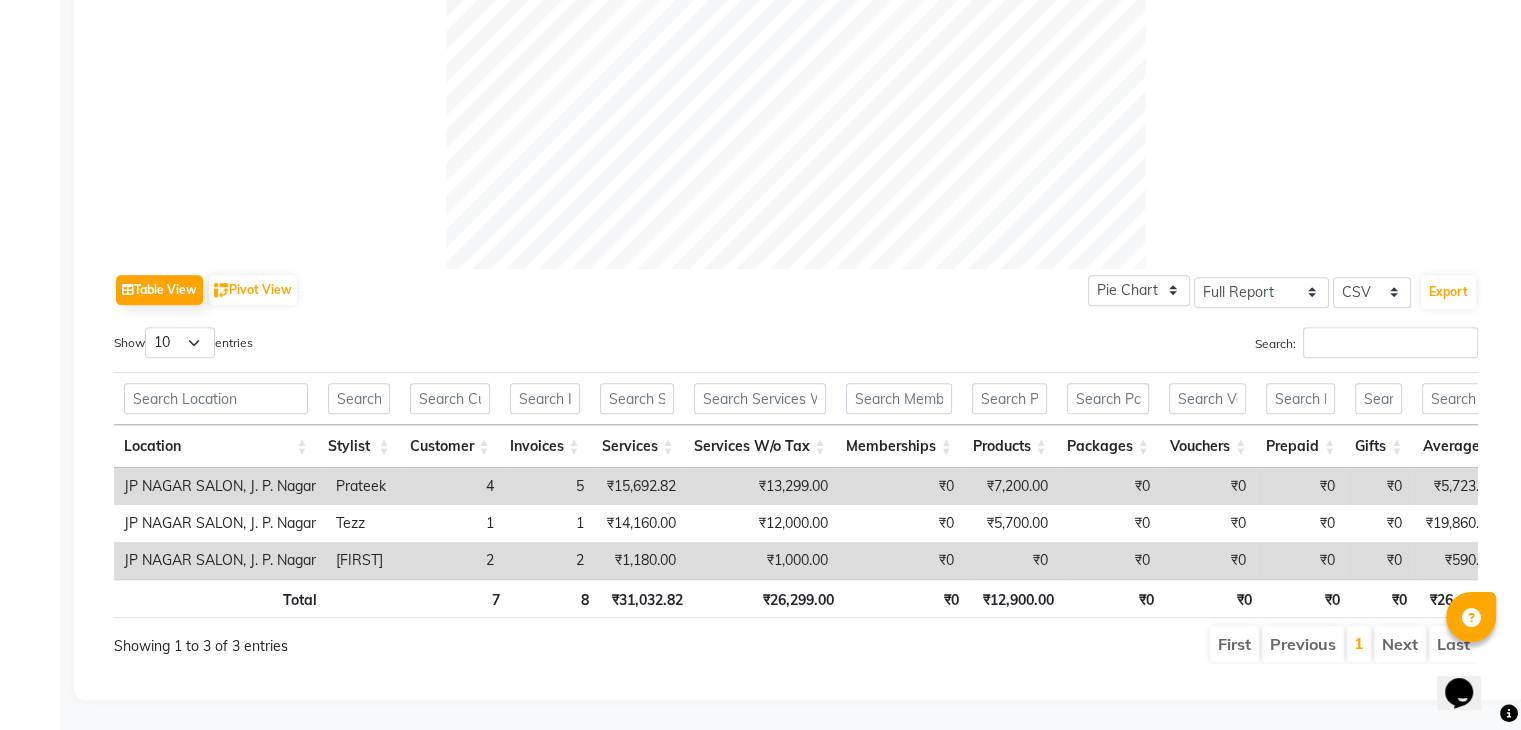 scroll, scrollTop: 0, scrollLeft: 231, axis: horizontal 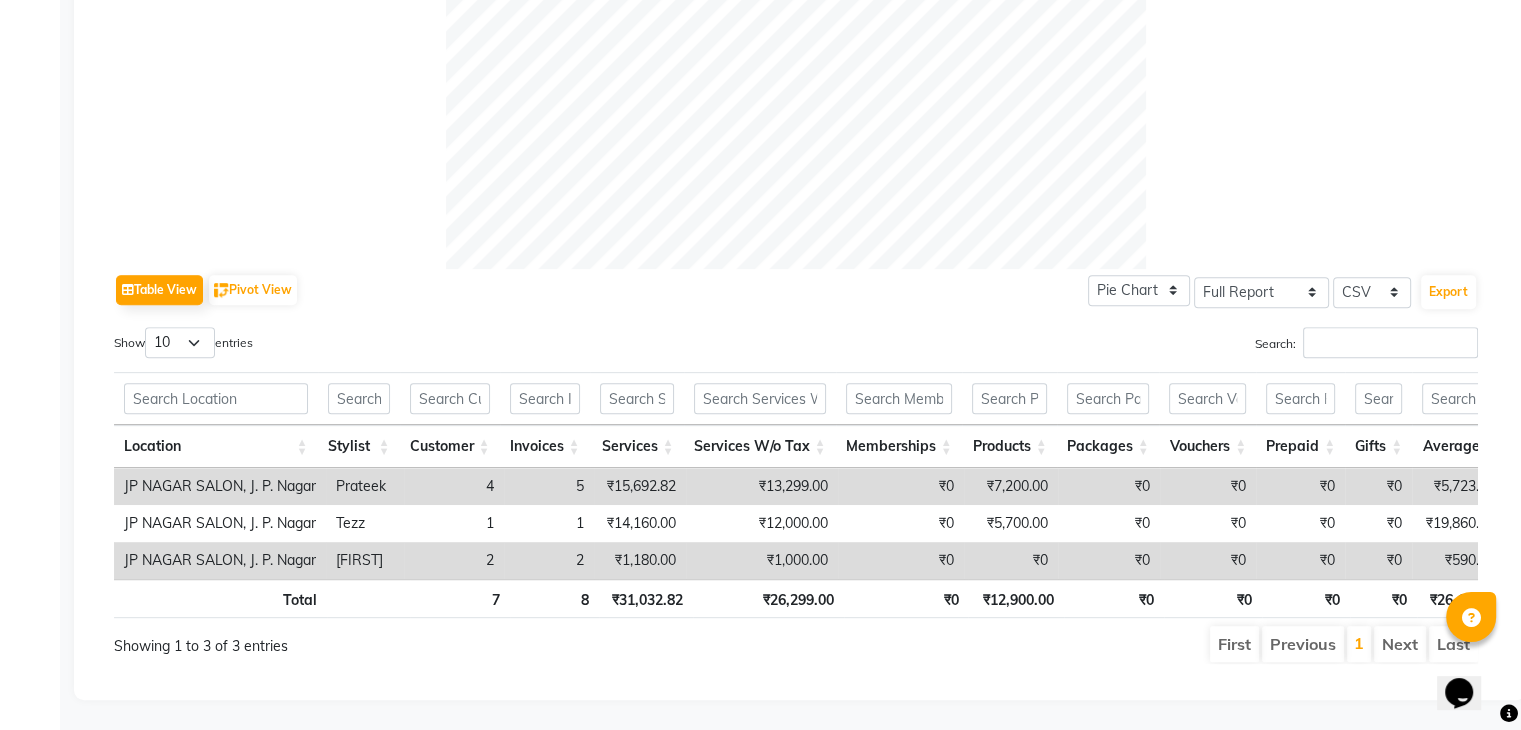 click on "Table View   Pivot View  Pie Chart Bar Chart Select Full Report Filtered Report Select CSV PDF  Export" 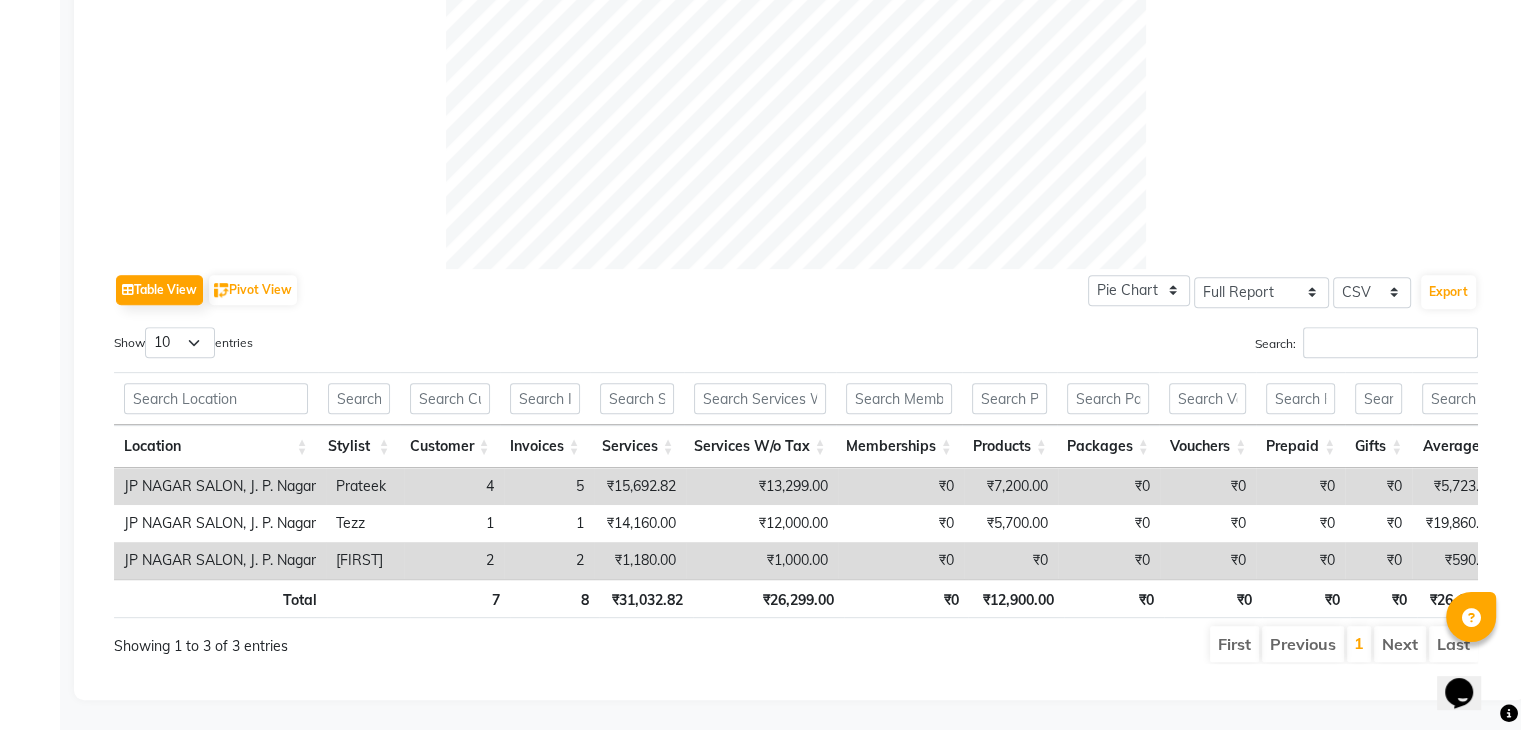 scroll, scrollTop: 0, scrollLeft: 267, axis: horizontal 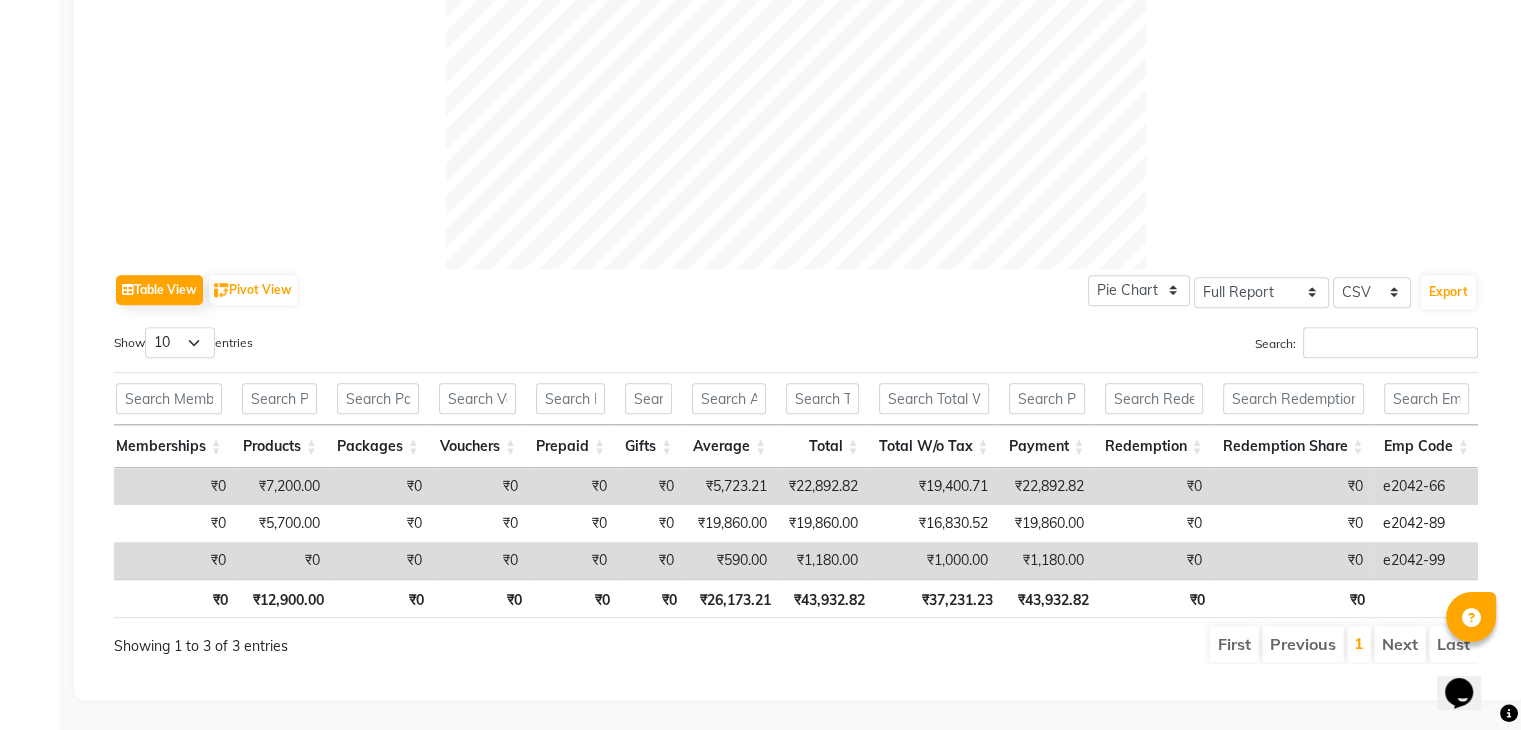 drag, startPoint x: 866, startPoint y: 561, endPoint x: 22, endPoint y: 4, distance: 1011.22943 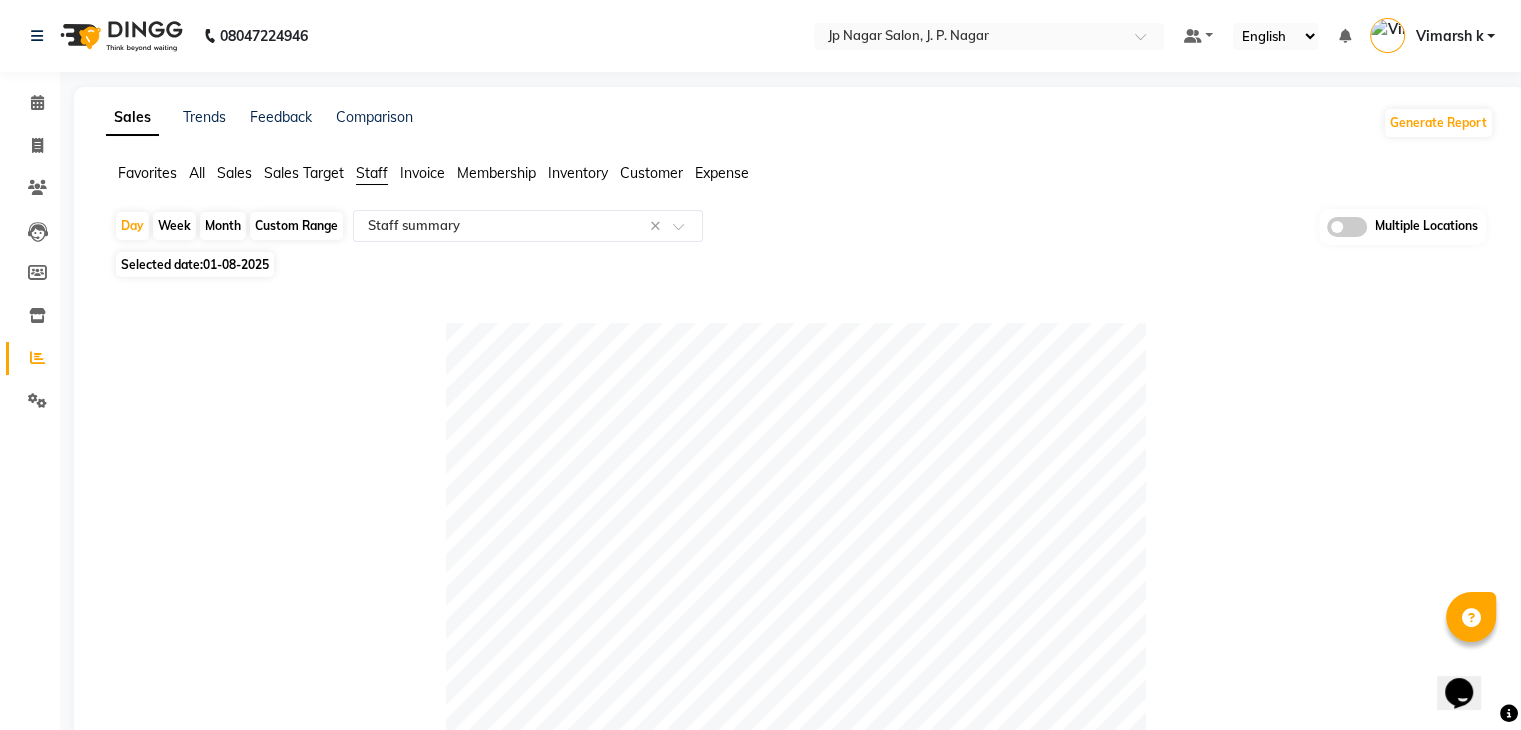 click on "01-08-2025" 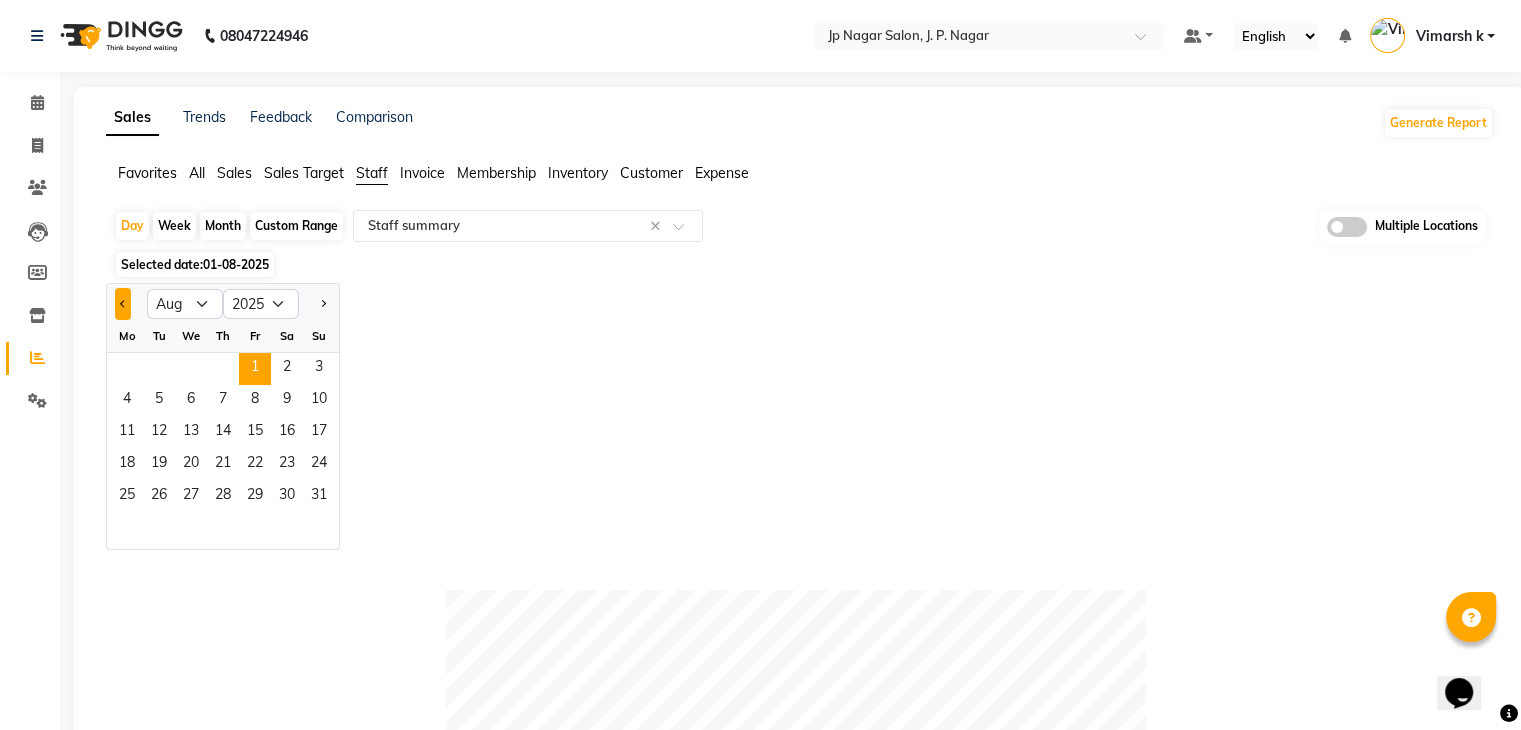 click 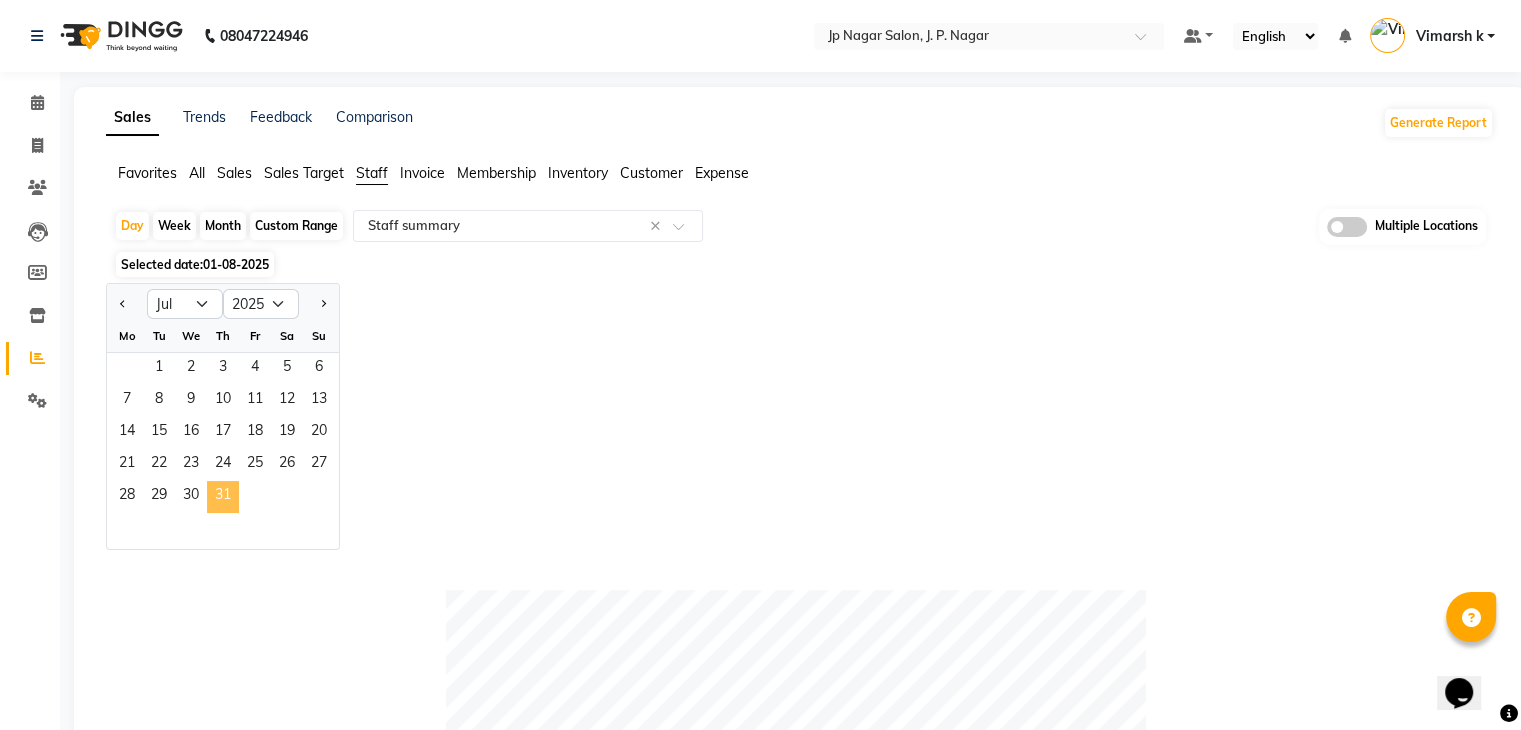 click on "31" 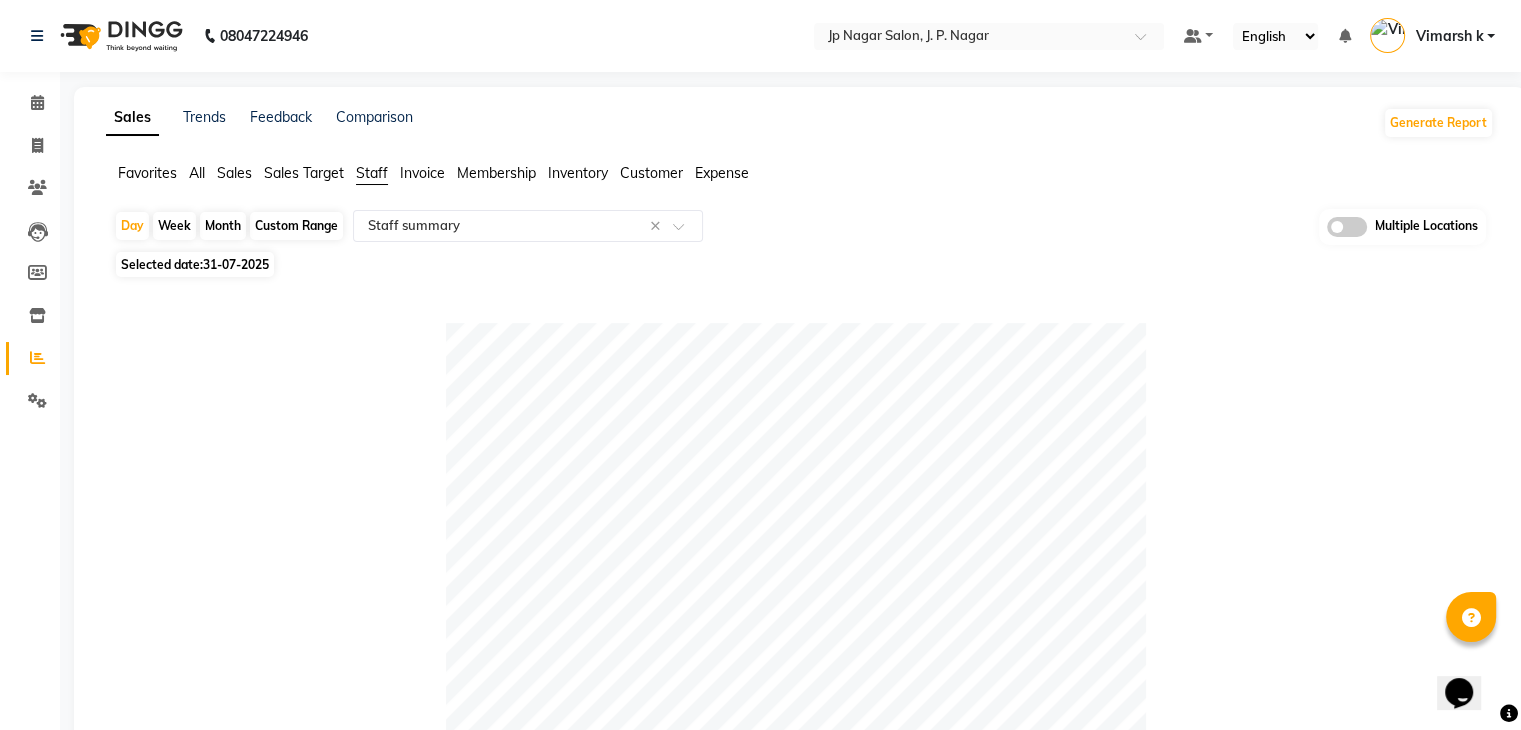 click on "Day   Week   Month   Custom Range  Select Report Type × Staff summary × Multiple Locations" 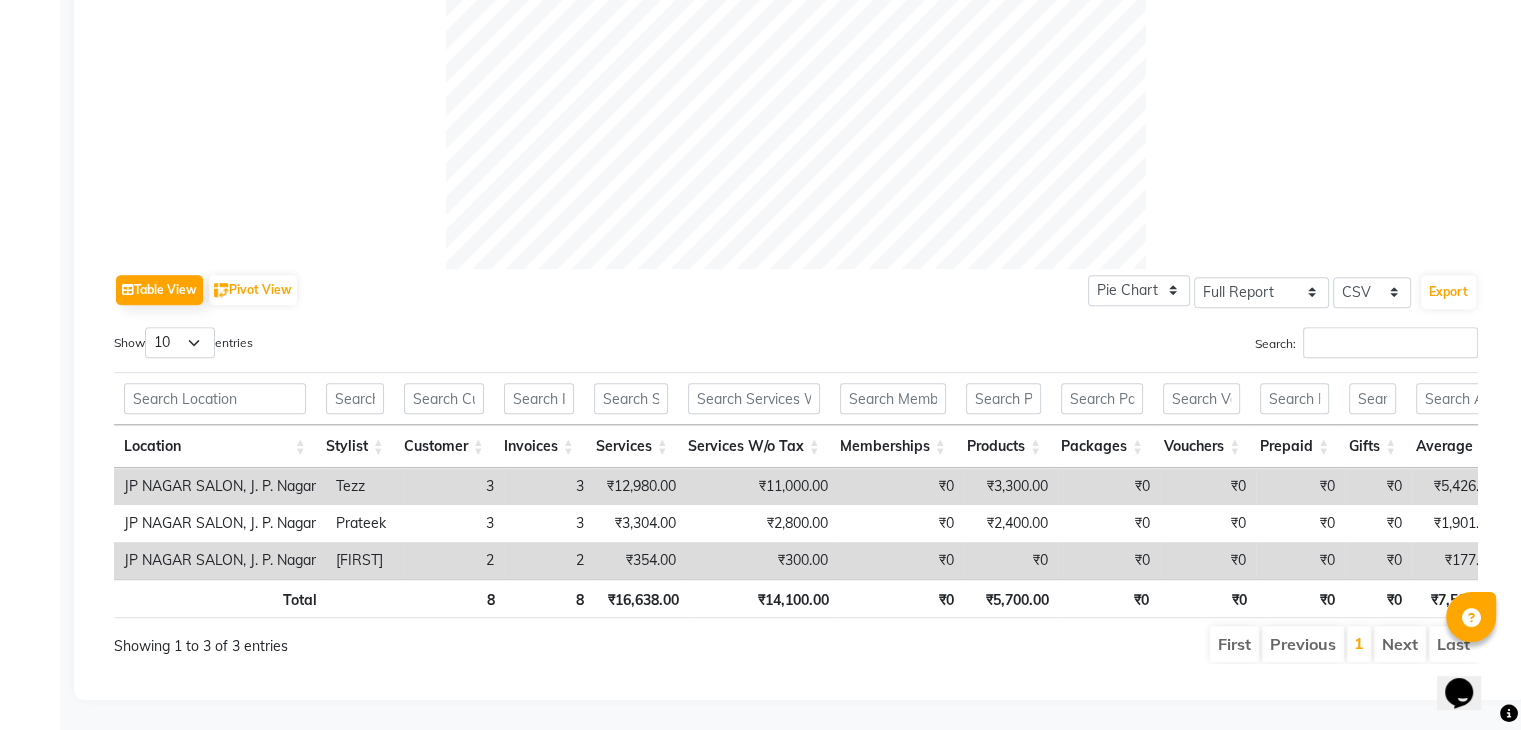 scroll, scrollTop: 782, scrollLeft: 0, axis: vertical 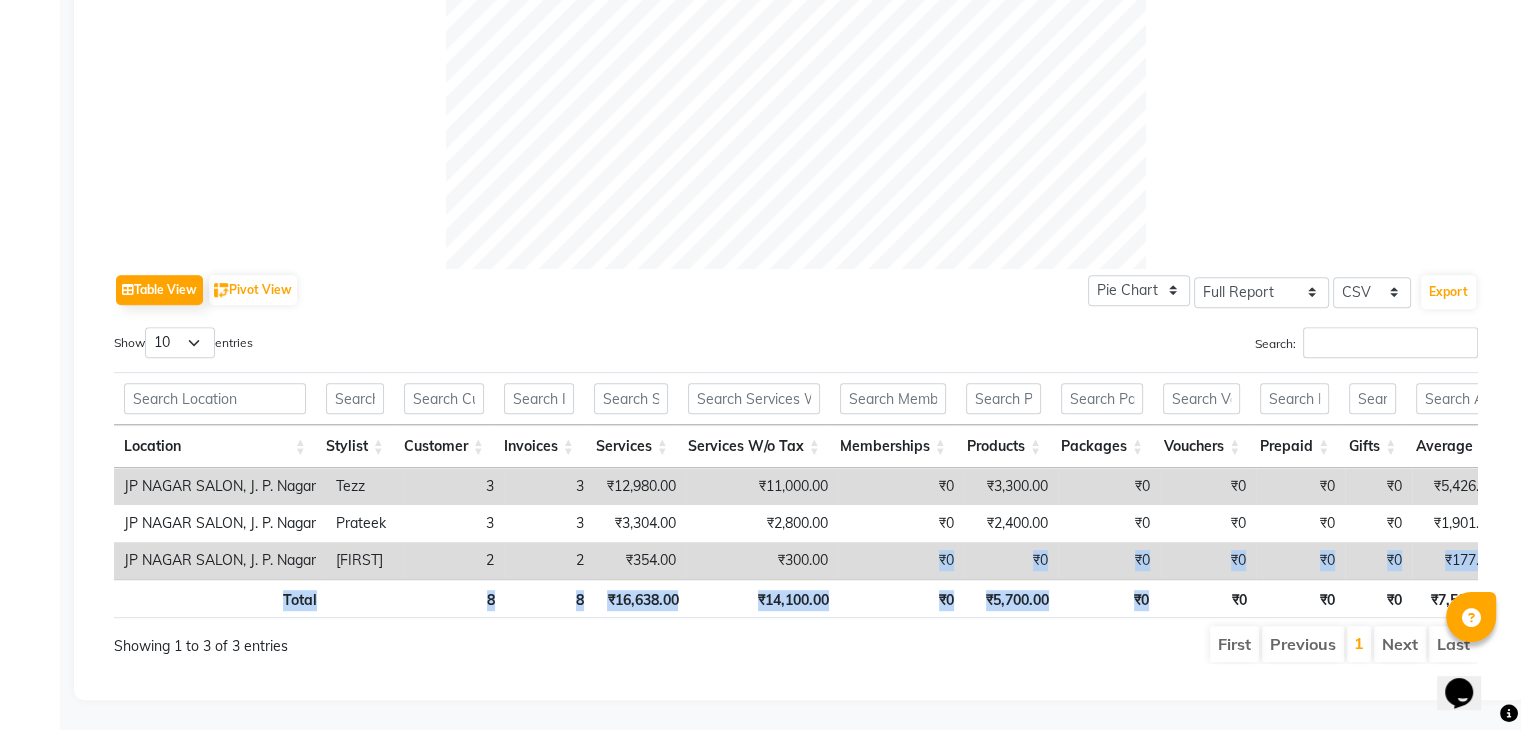 drag, startPoint x: 876, startPoint y: 546, endPoint x: 1201, endPoint y: 581, distance: 326.87918 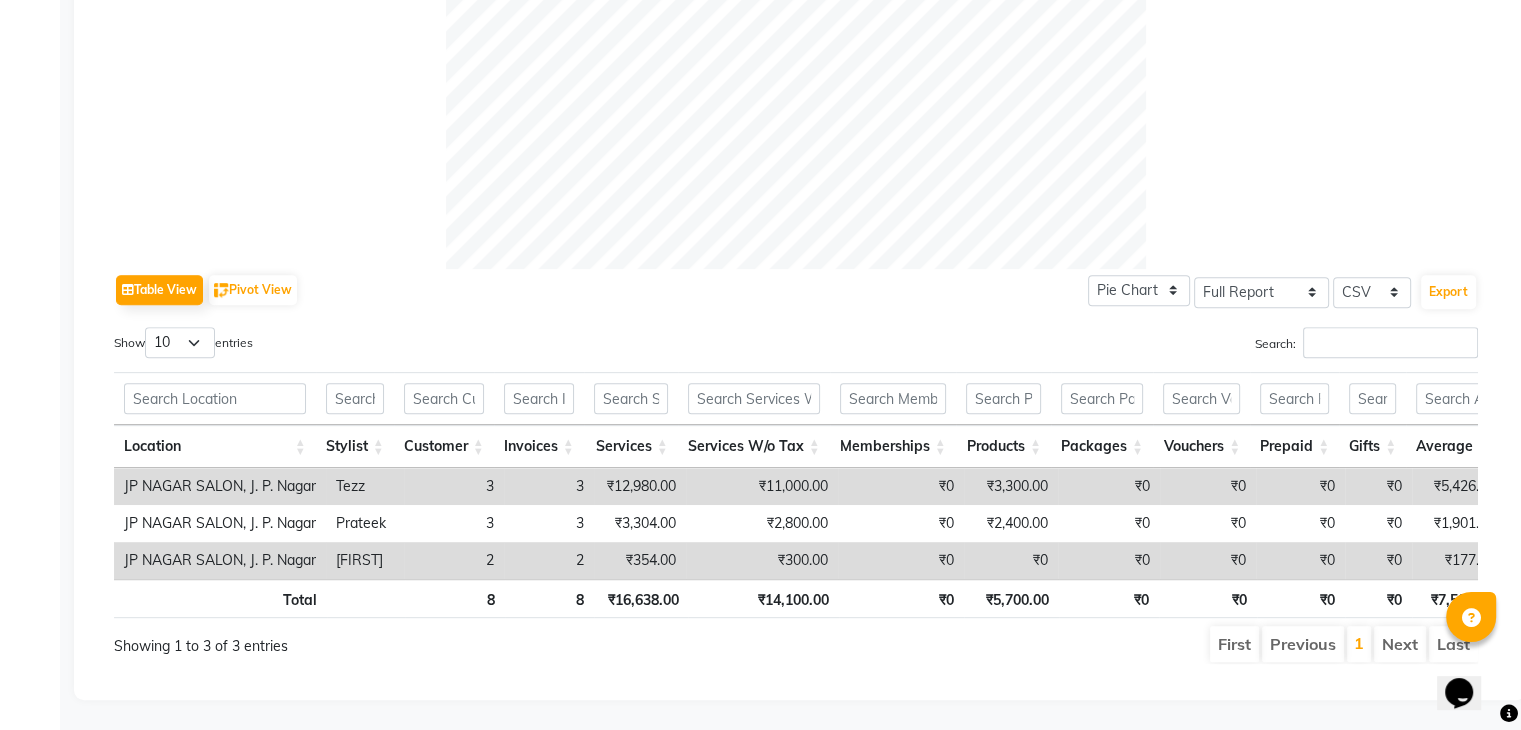 click on "Table View   Pivot View  Pie Chart Bar Chart Select Full Report Filtered Report Select CSV PDF  Export" 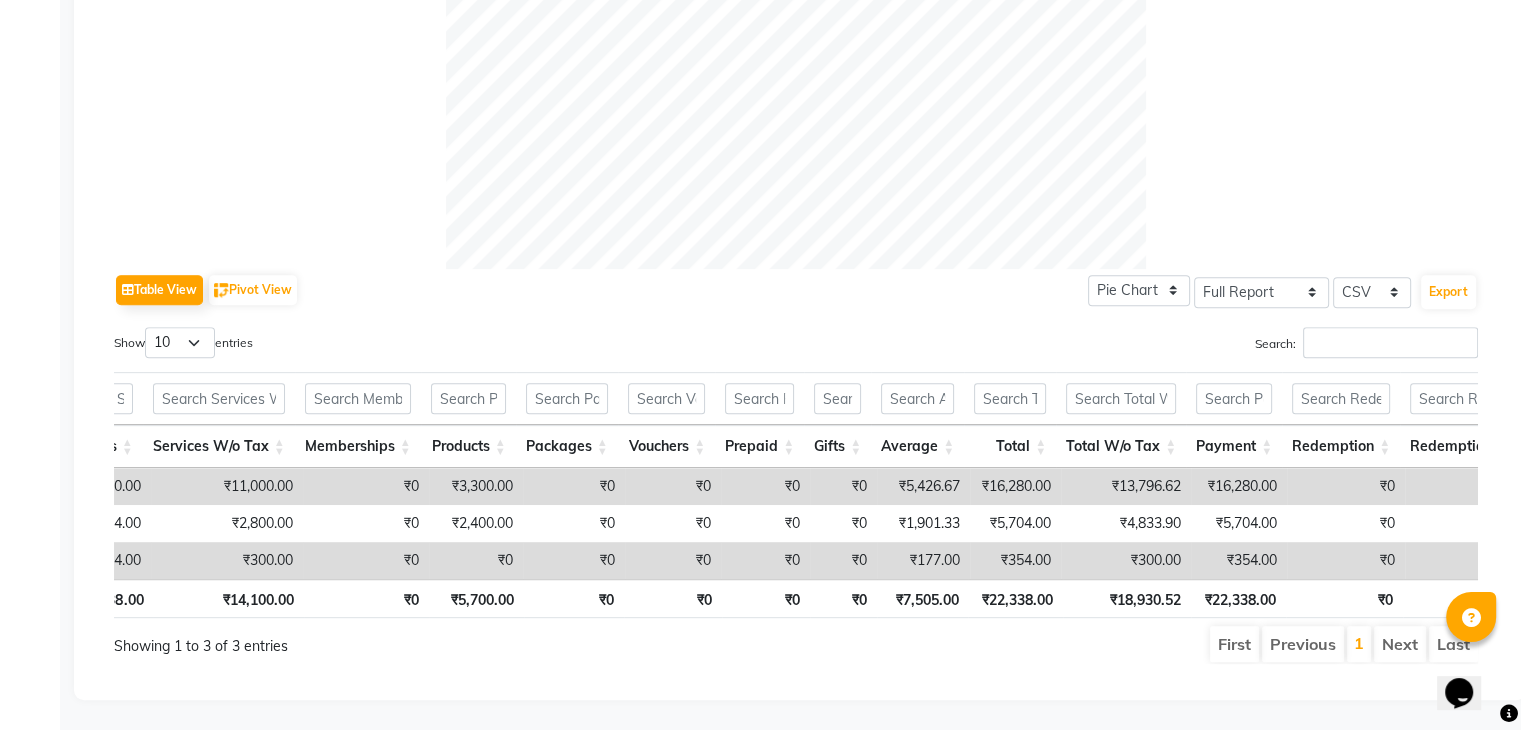 scroll, scrollTop: 0, scrollLeft: 588, axis: horizontal 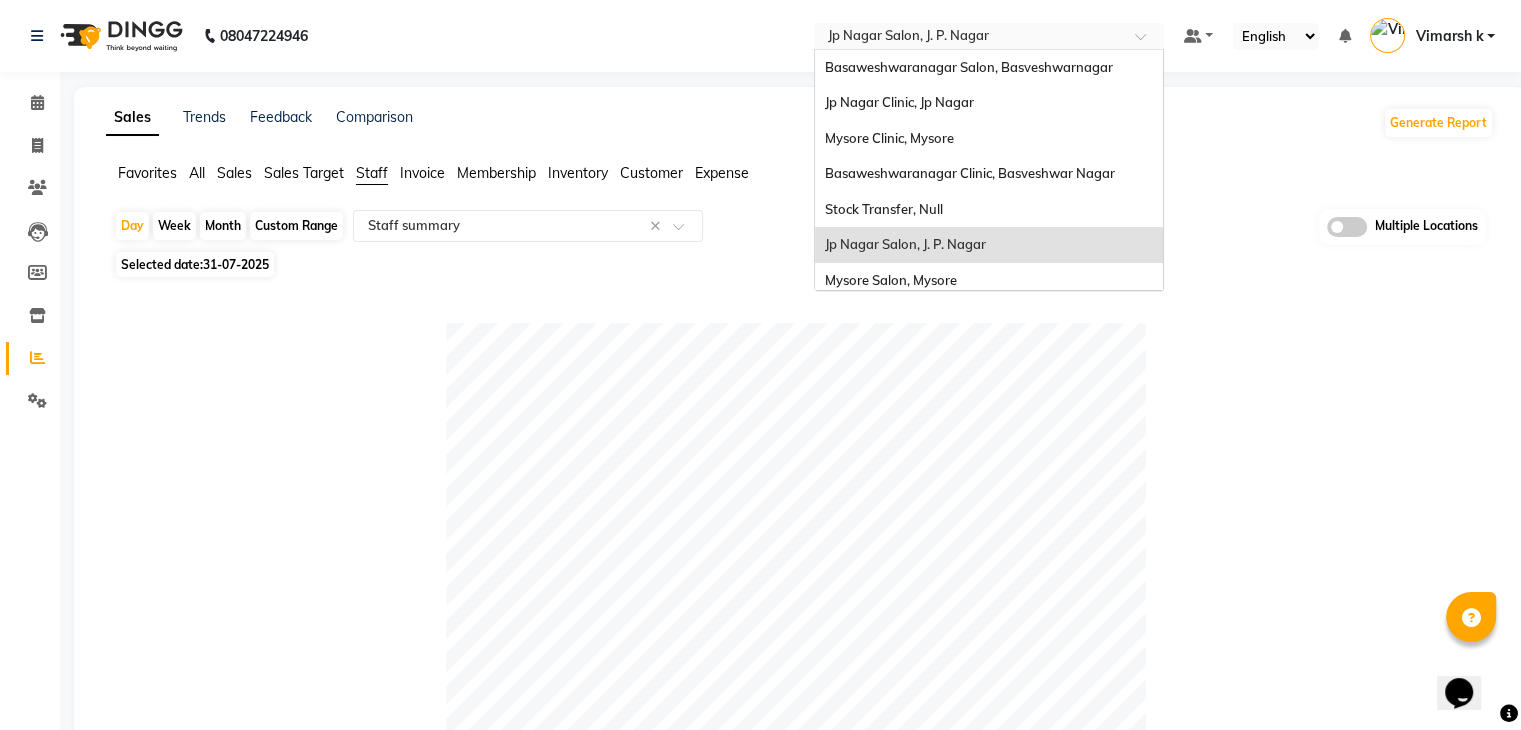 drag, startPoint x: 956, startPoint y: 37, endPoint x: 952, endPoint y: 73, distance: 36.221542 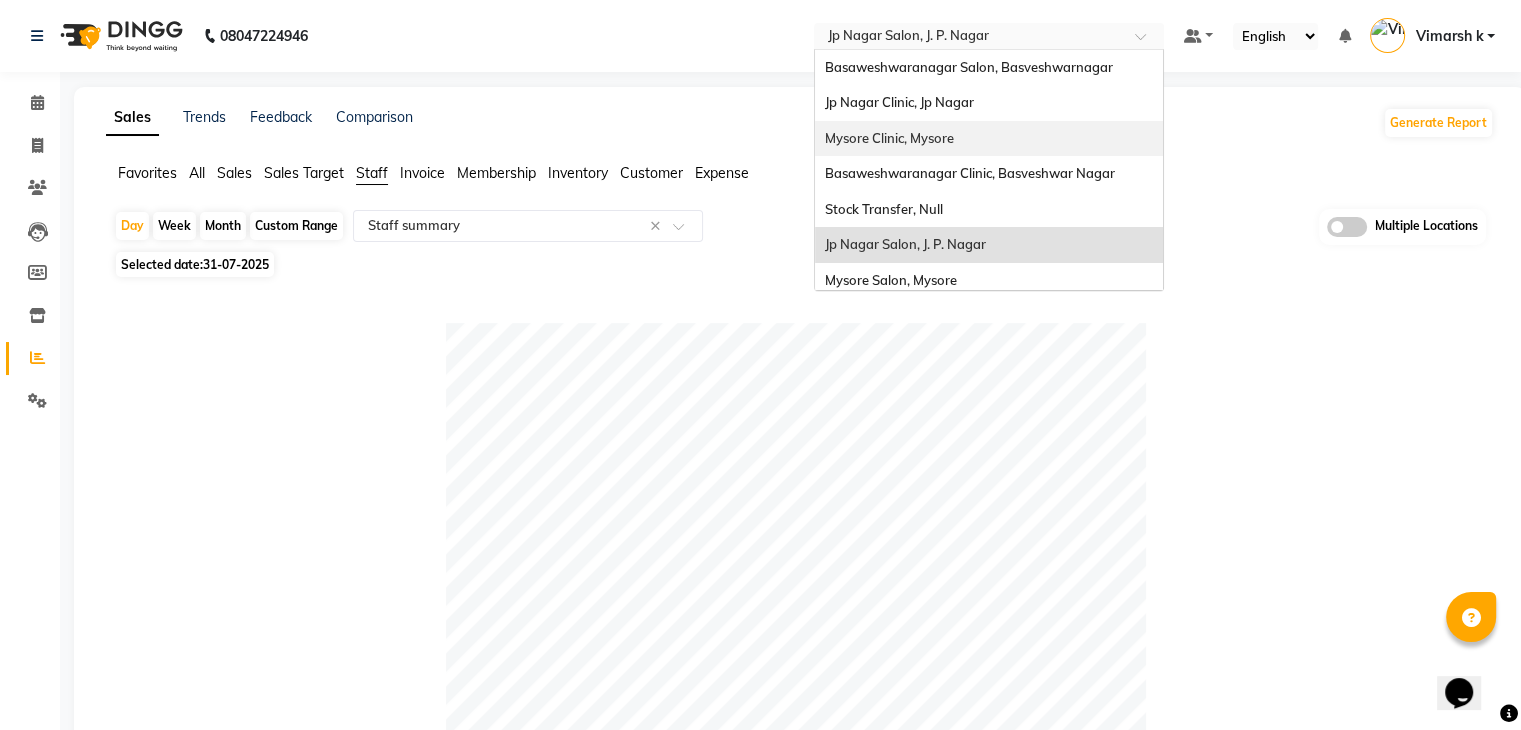click on "Mysore Clinic, Mysore" at bounding box center [889, 138] 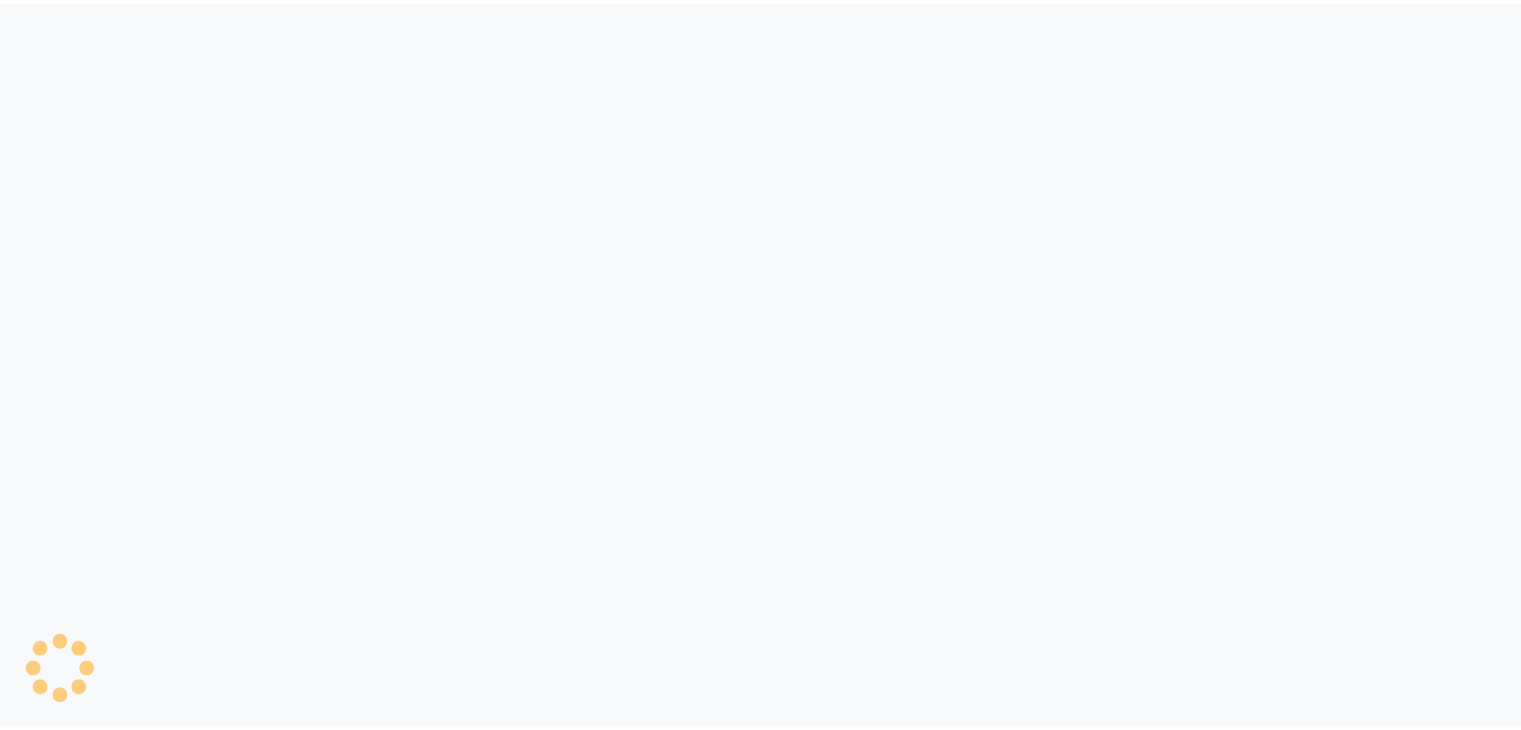 scroll, scrollTop: 0, scrollLeft: 0, axis: both 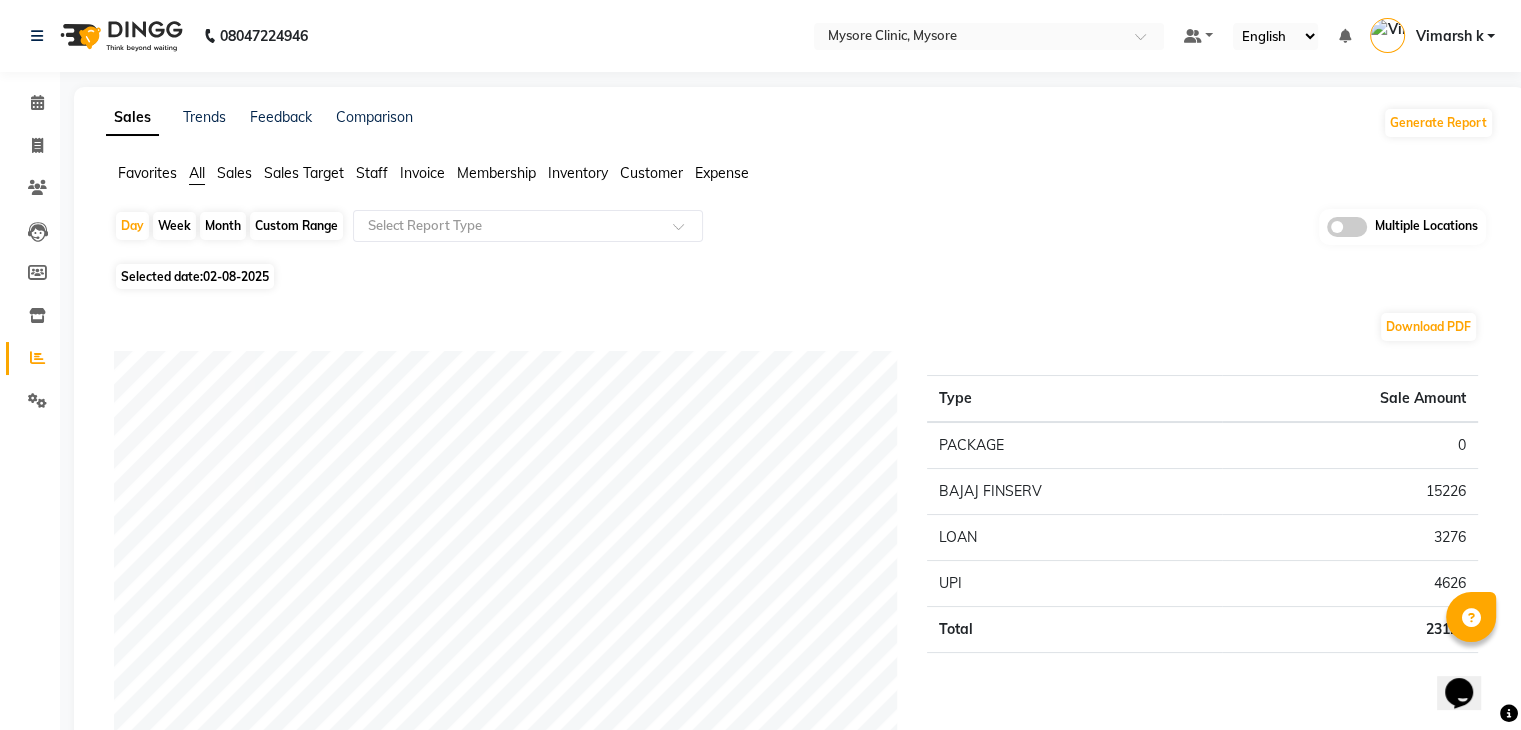 click on "02-08-2025" 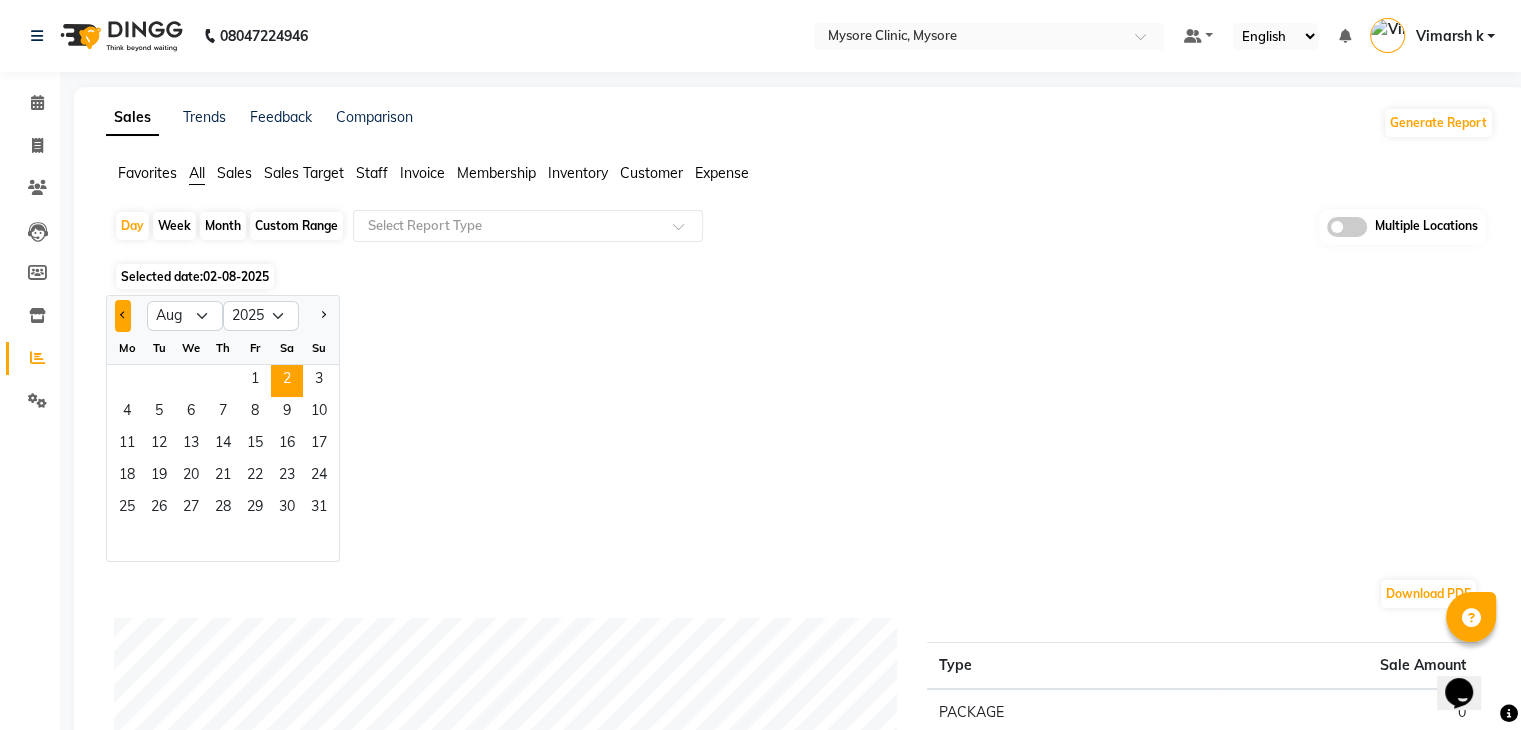 click 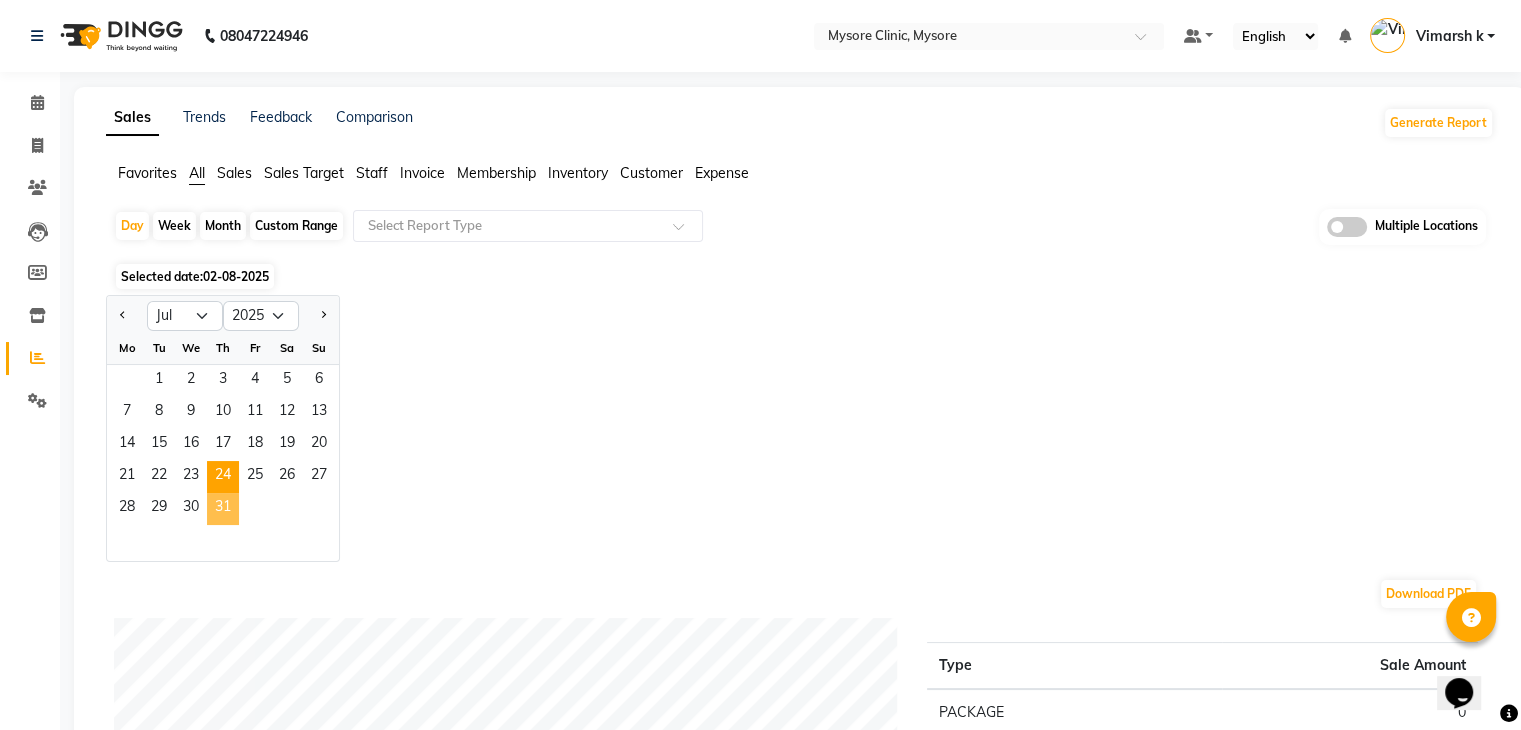 click on "31" 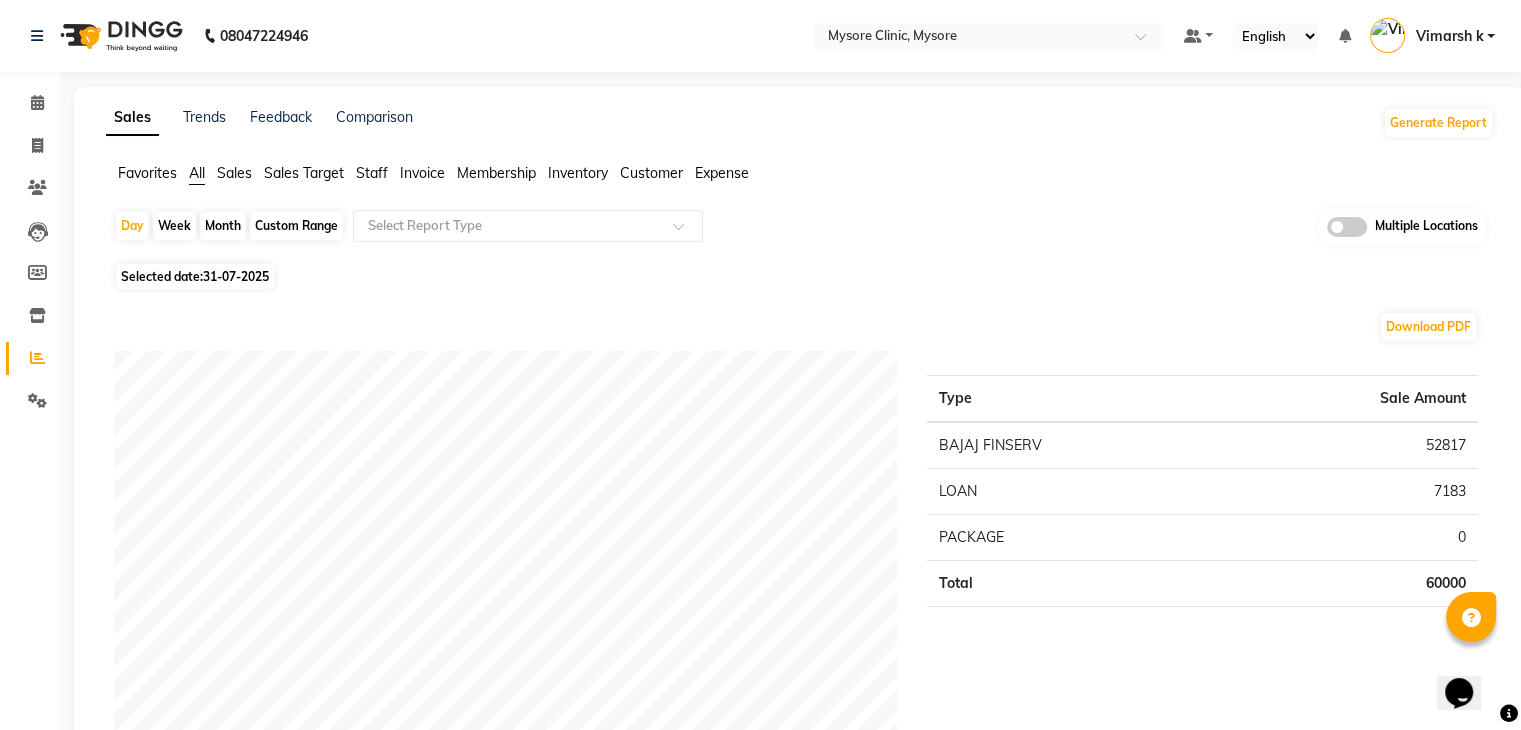 click on "Staff" 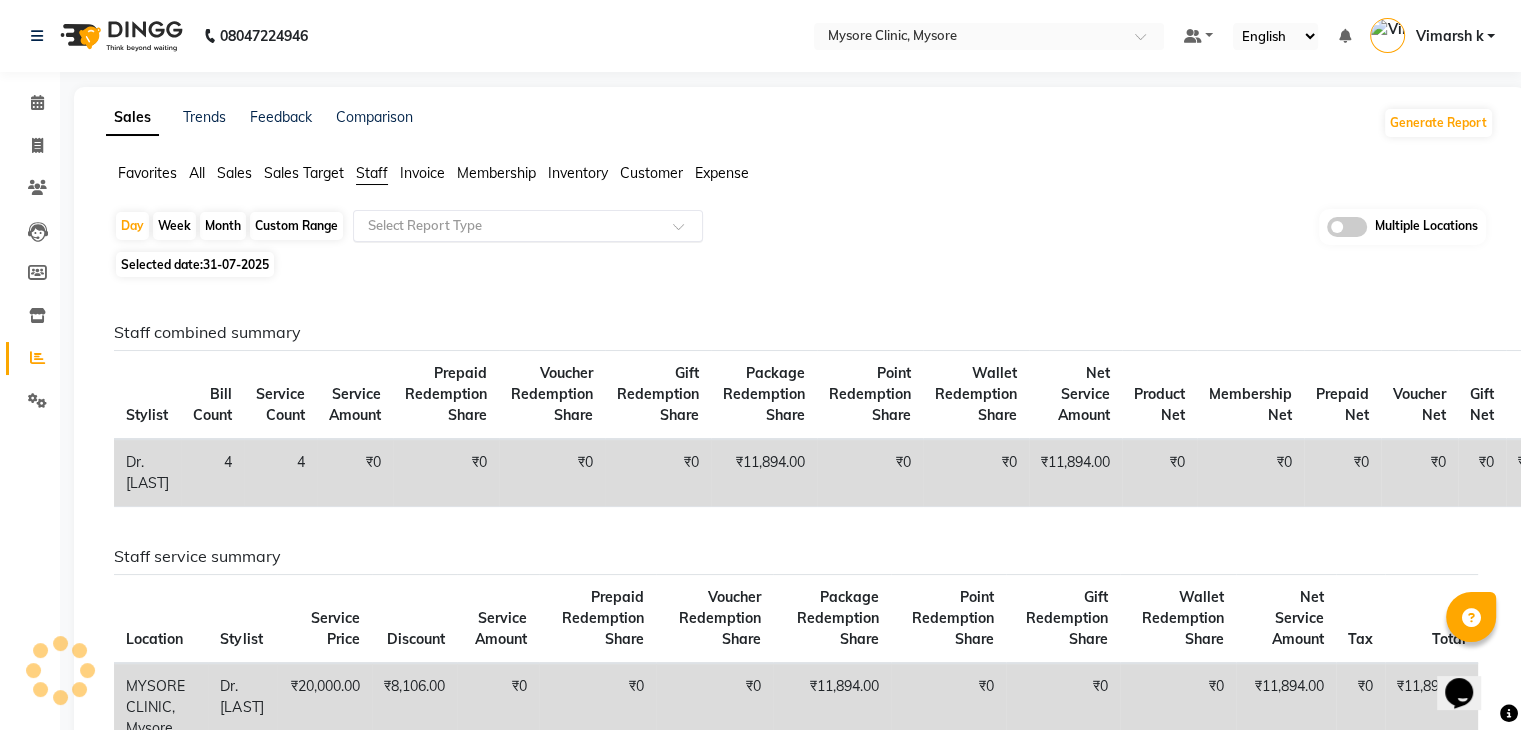 click on "Select Report Type" 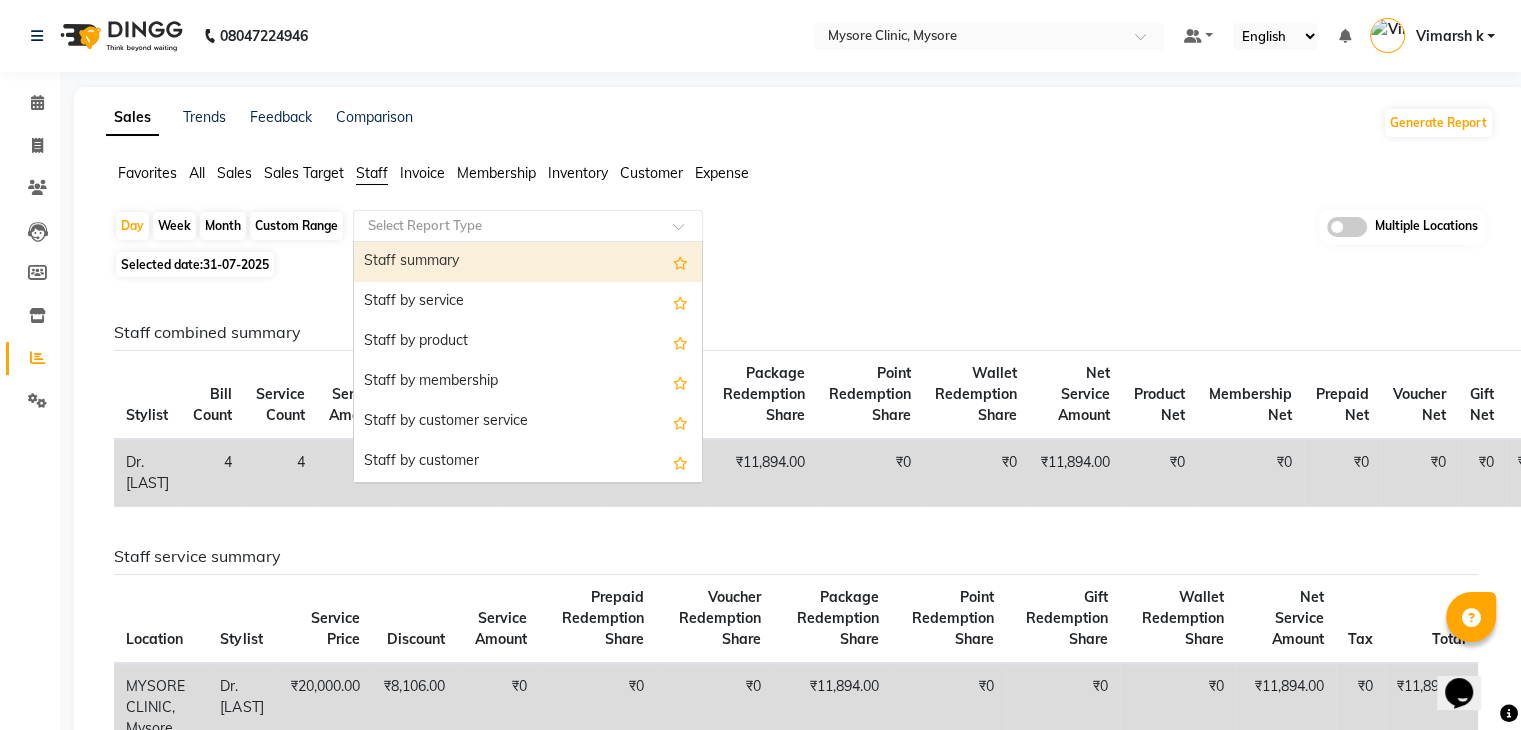click on "Staff summary" at bounding box center (528, 262) 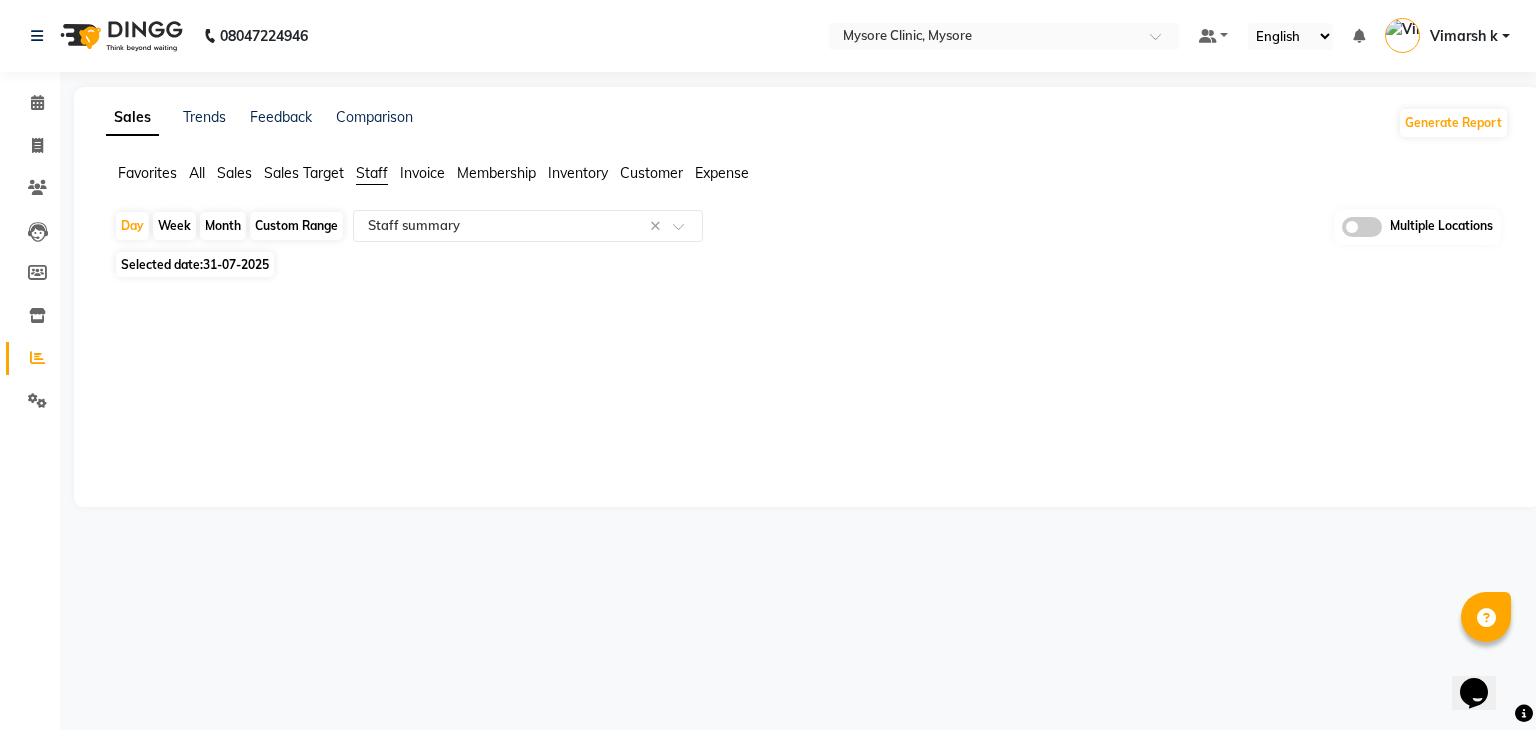 click on "Day   Week   Month   Custom Range  Select Report Type × Staff summary × Multiple Locations" 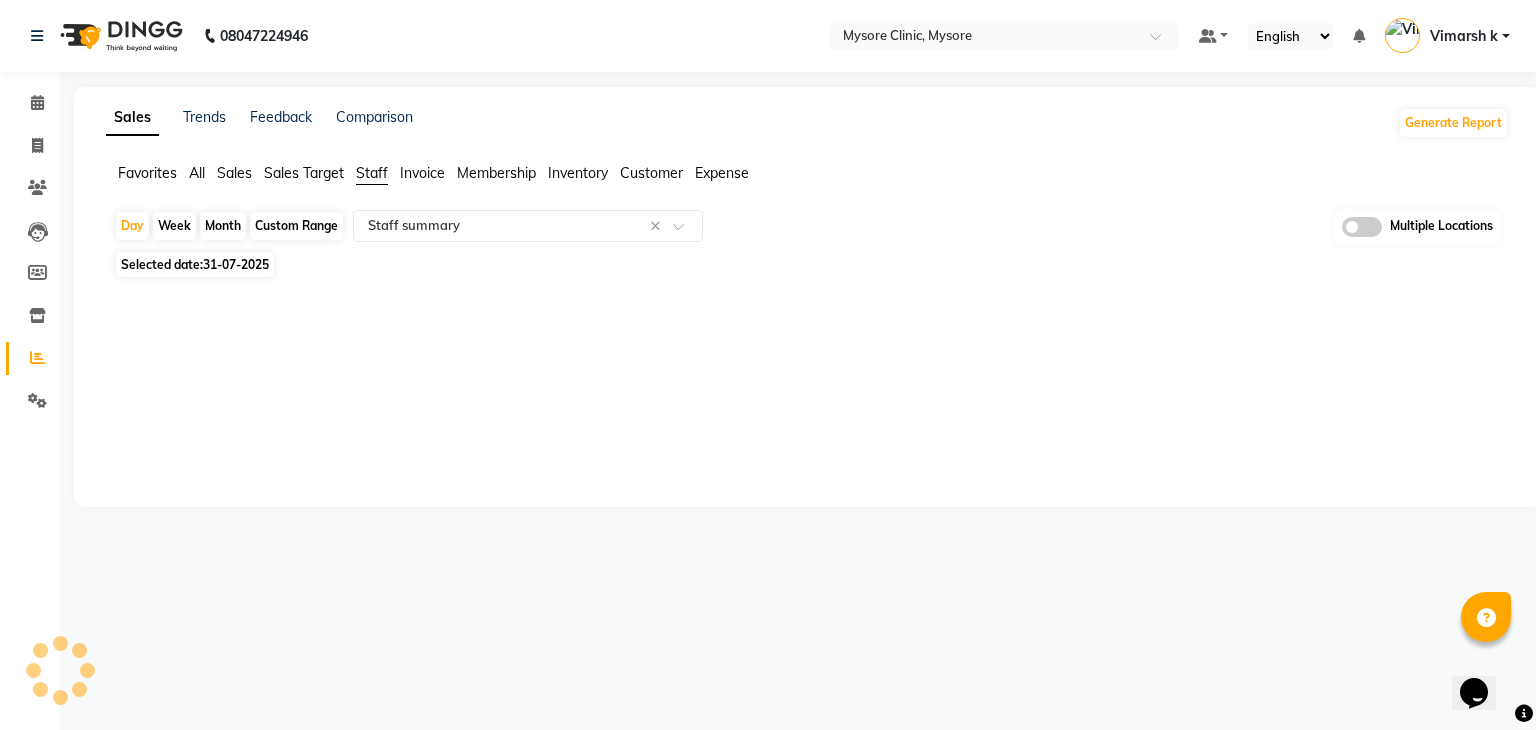 select on "filtered_report" 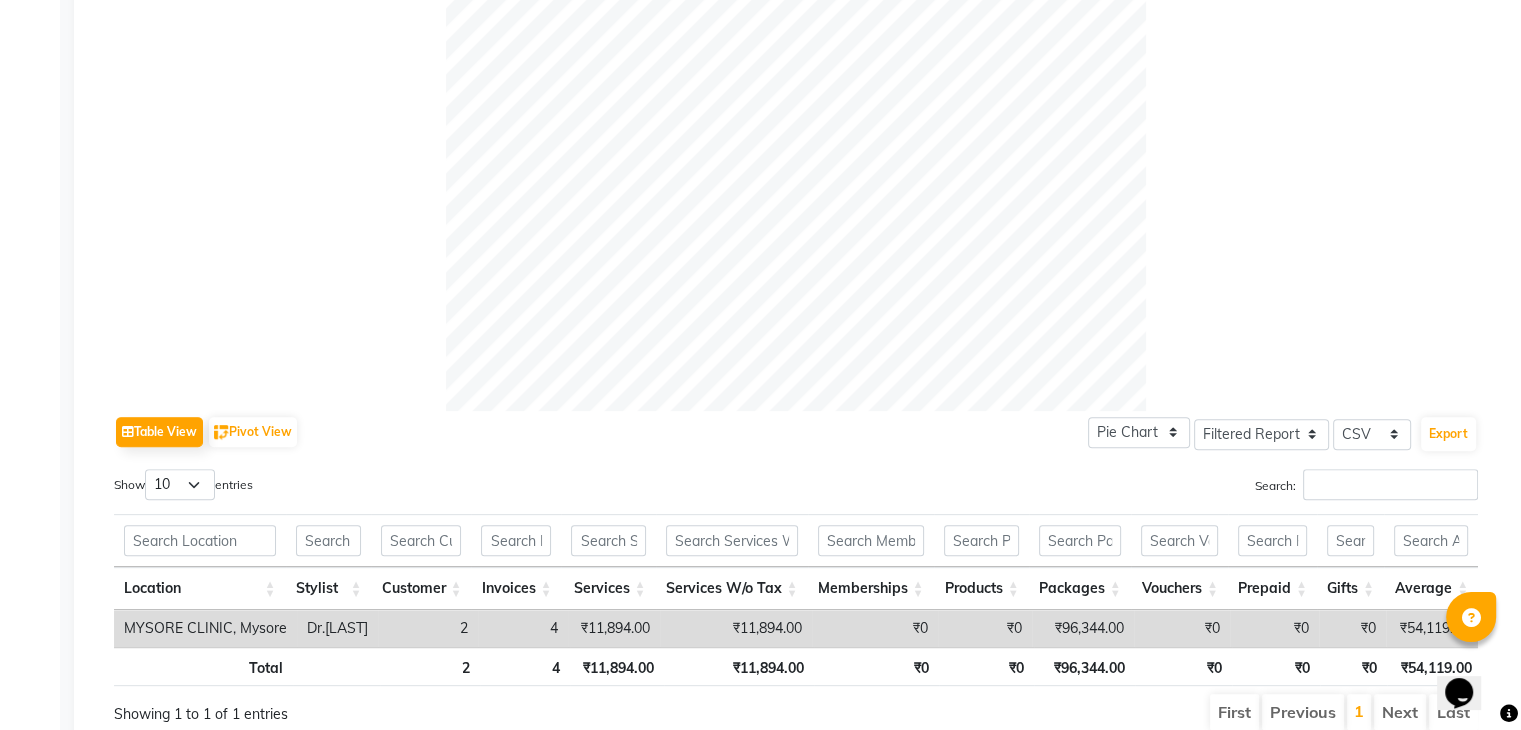 scroll, scrollTop: 708, scrollLeft: 0, axis: vertical 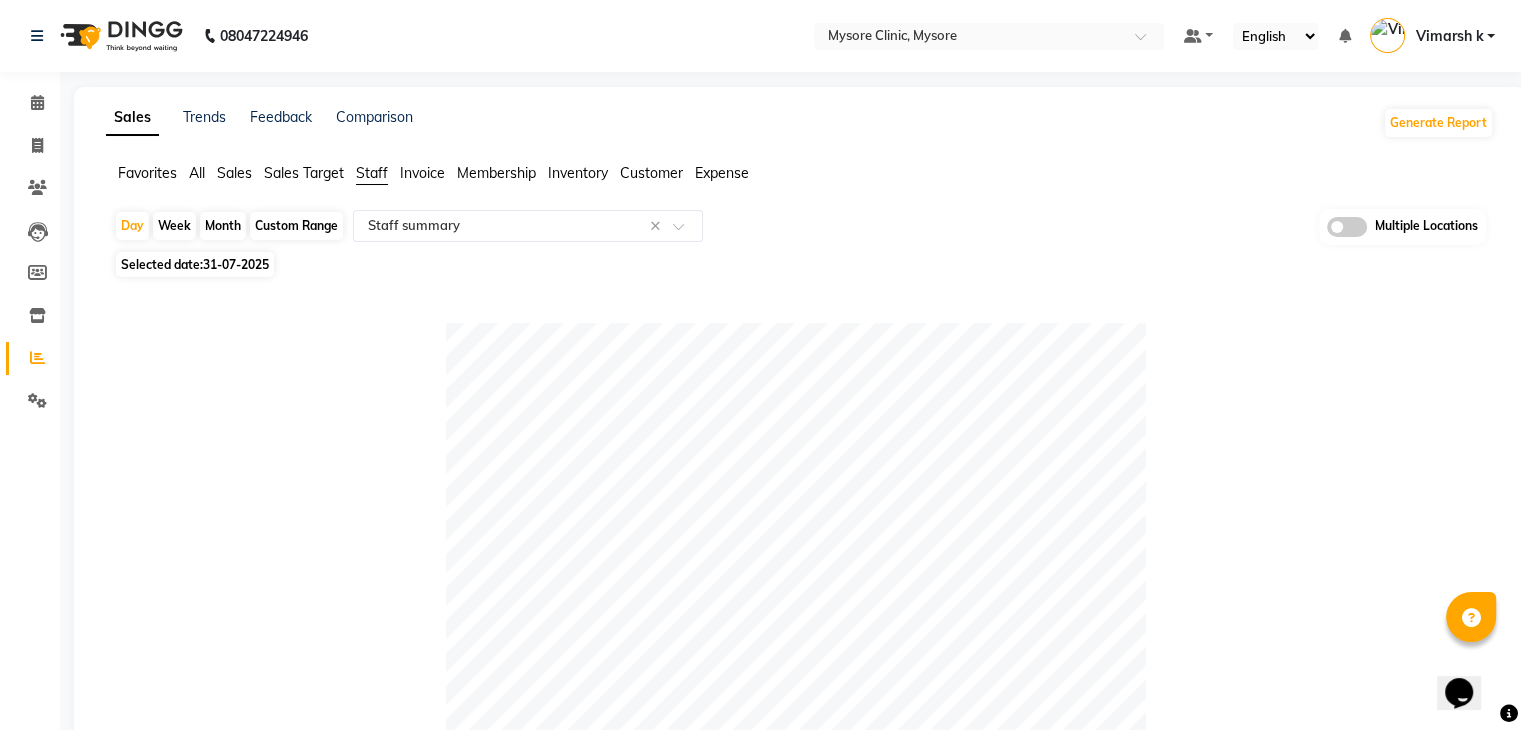 click on "Selected date:  31-07-2025" 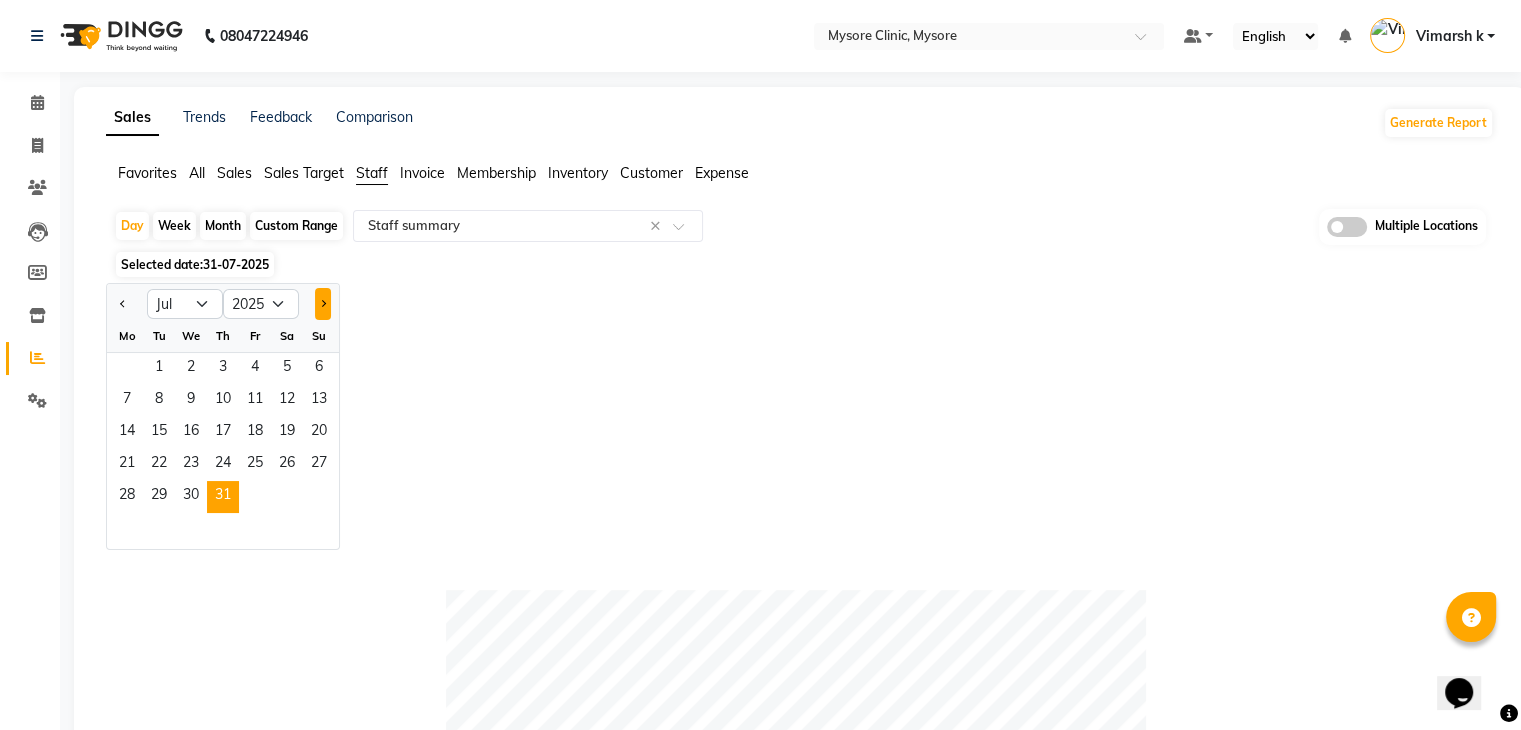 click 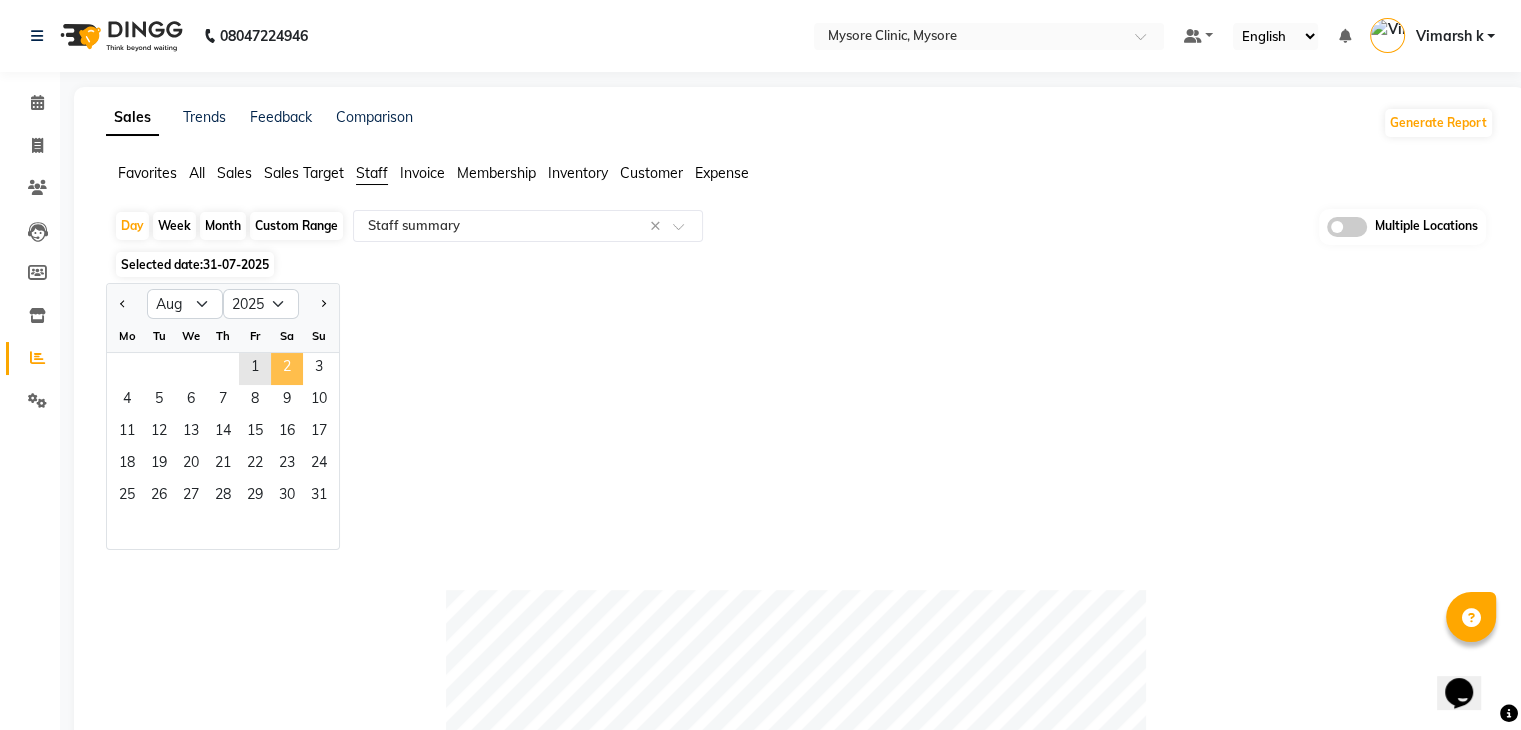 click on "2" 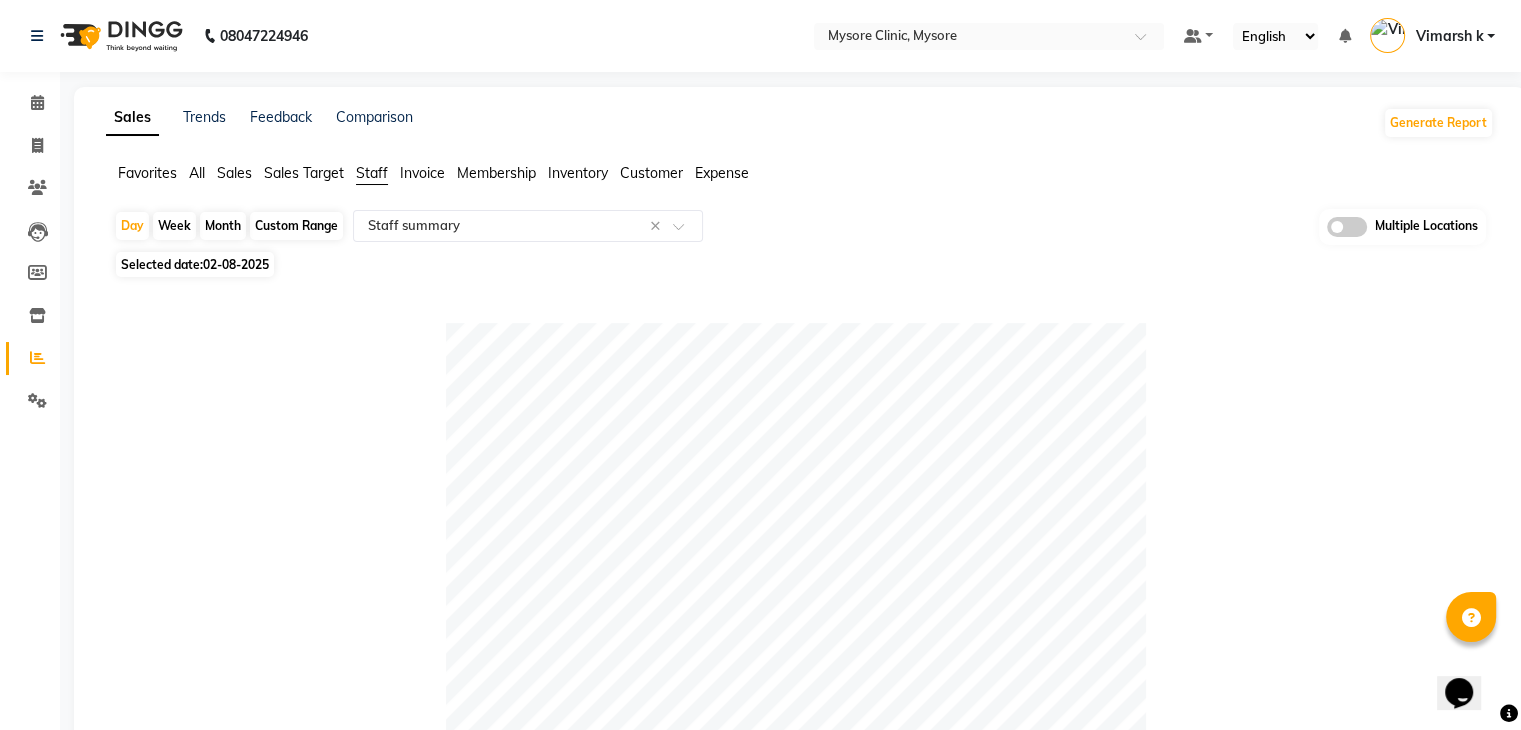 click on "Selected date:  02-08-2025" 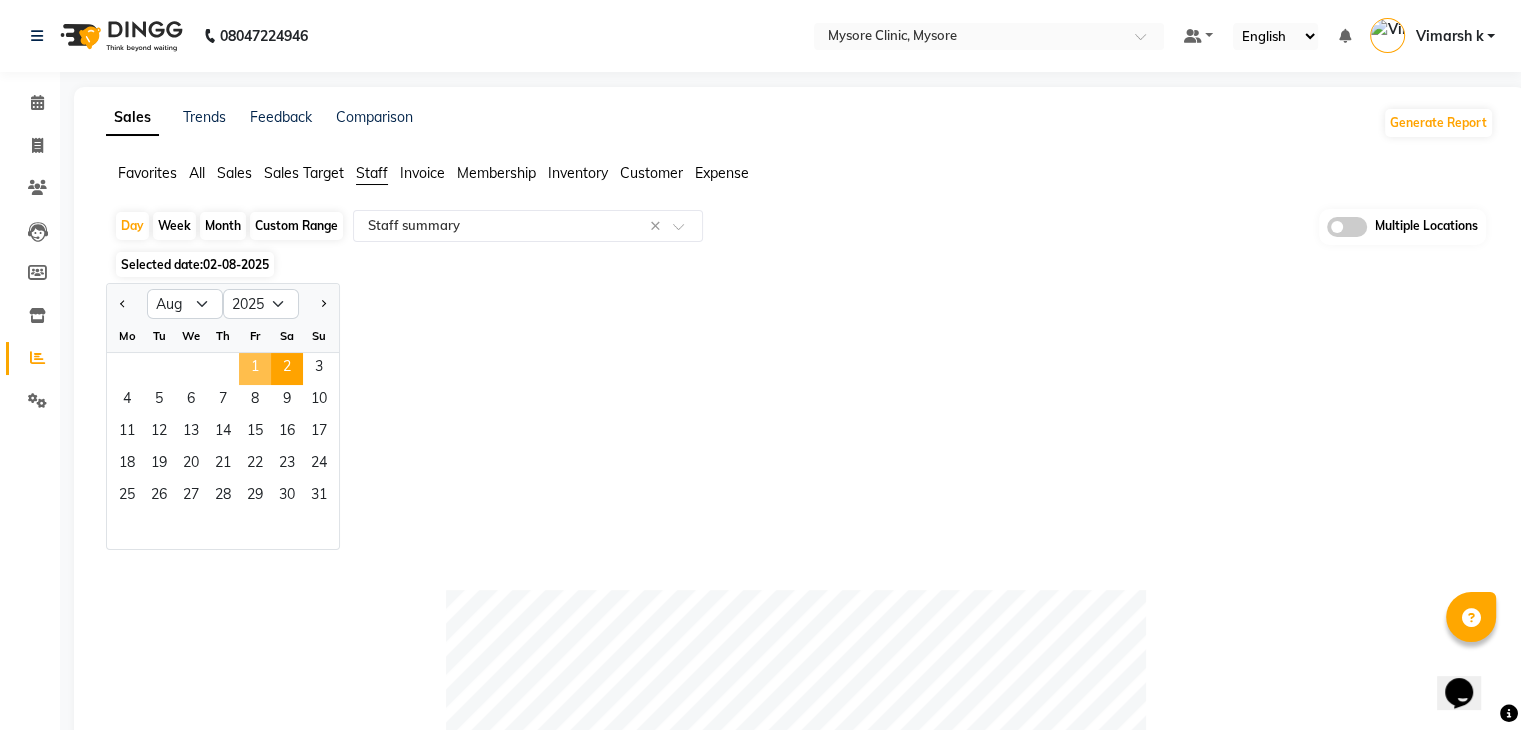 click on "1" 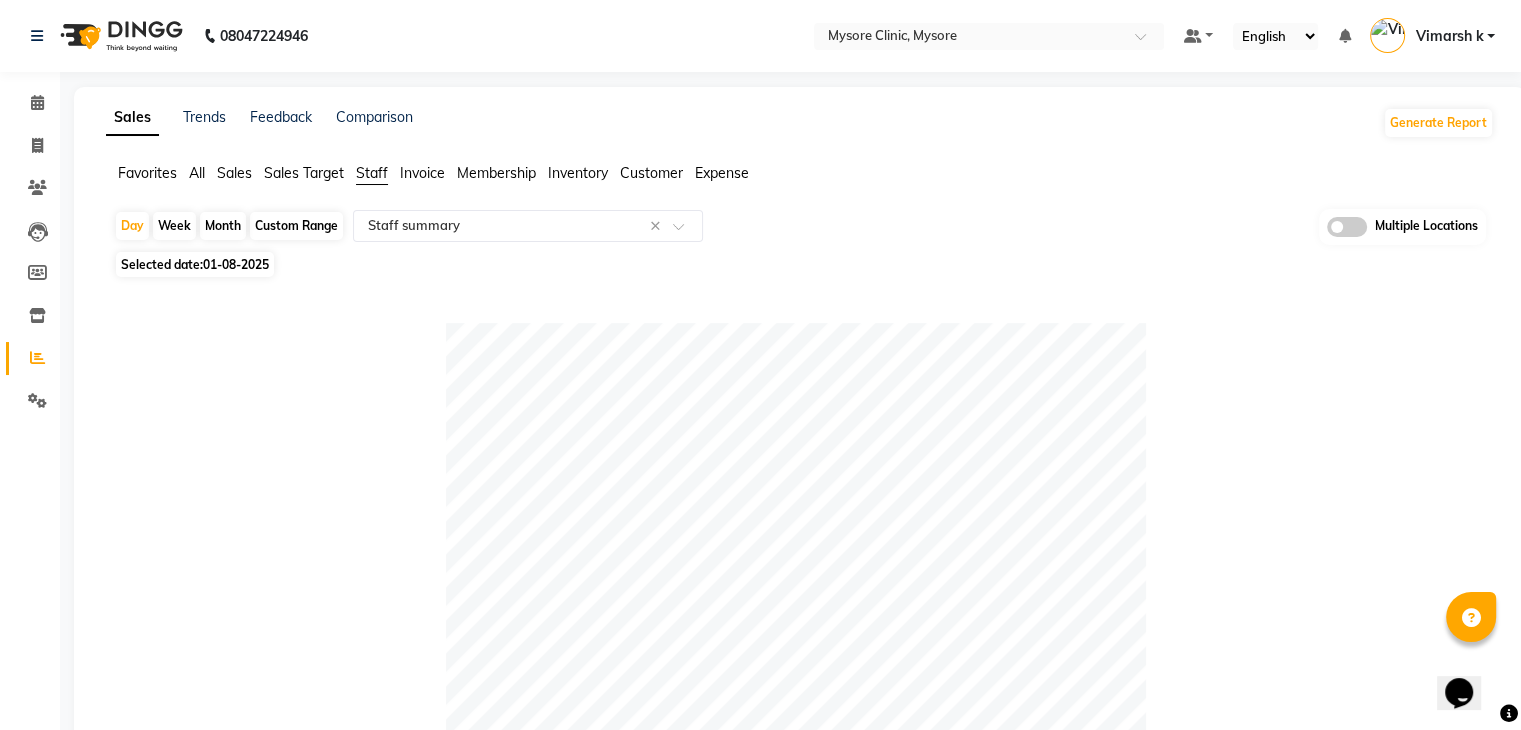 click on "Table View   Pivot View  Pie Chart Bar Chart Select Full Report Filtered Report Select CSV PDF  Export  Show  10 25 50 100  entries Search: Location Stylist Customer Invoices Services Services W/o Tax Memberships Products Packages Vouchers Prepaid Gifts Average Total Total W/o Tax Payment Redemption Redemption Share Emp Code Location Stylist Customer Invoices Services Services W/o Tax Memberships Products Packages Vouchers Prepaid Gifts Average Total Total W/o Tax Payment Redemption Redemption Share Emp Code Total 2 2 ₹0 ₹0 ₹0 ₹0 ₹0 ₹0 ₹0 ₹0 ₹0 ₹0 ₹0 ₹0 ₹0 ₹0 [CITY] CLINIC, [CITY] Dr.[LAST] 2 2 ₹0 ₹0 ₹0 ₹0 ₹0 ₹0 ₹0 ₹0 ₹0 ₹0 ₹0 ₹0 ₹0 ₹0 e3288-04 Total 2 2 ₹0 ₹0 ₹0 ₹0 ₹0 ₹0 ₹0 ₹0 ₹0 ₹0 ₹0 ₹0 ₹0 ₹0 Showing 1 to 1 of 1 entries First Previous 1 Next Last" 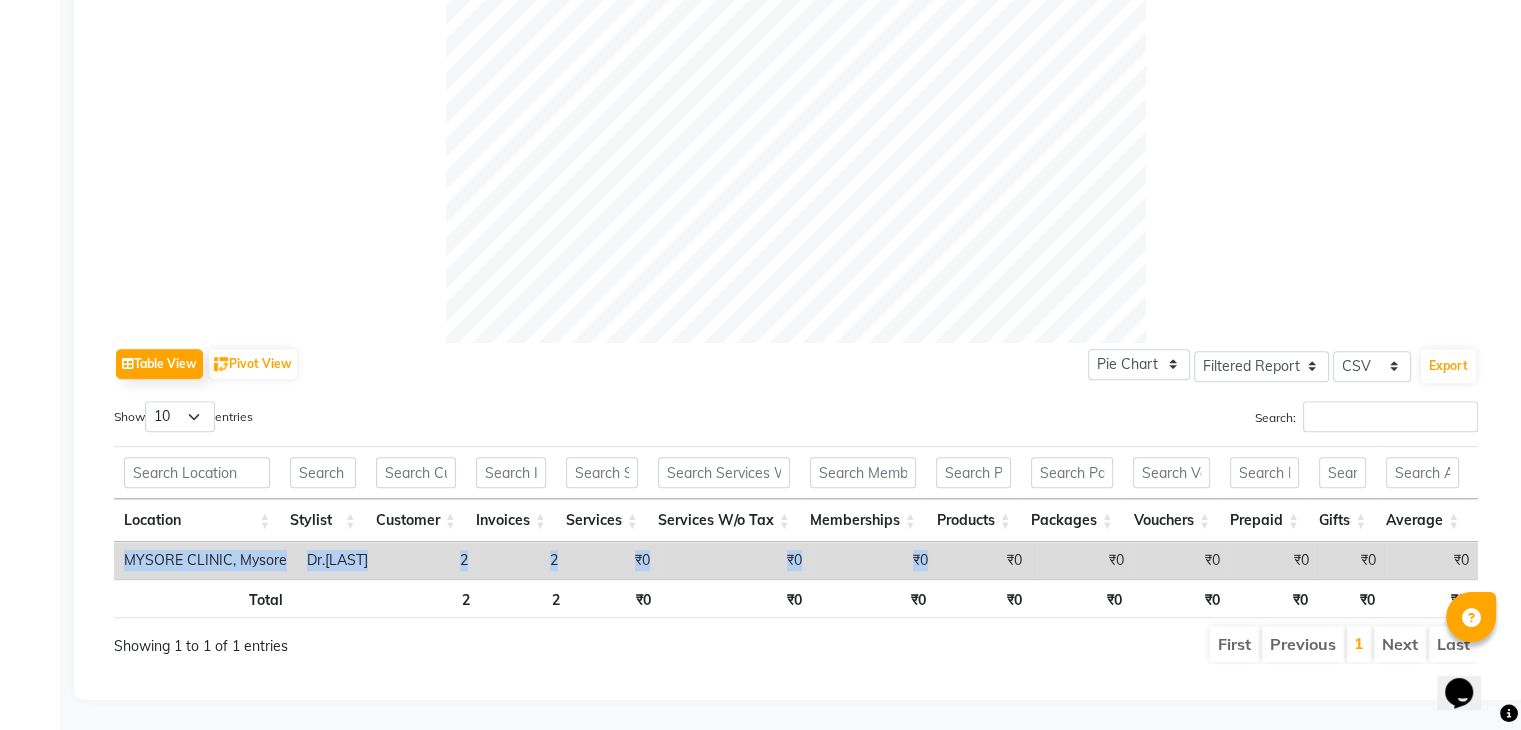 drag, startPoint x: 768, startPoint y: 564, endPoint x: 963, endPoint y: 544, distance: 196.02296 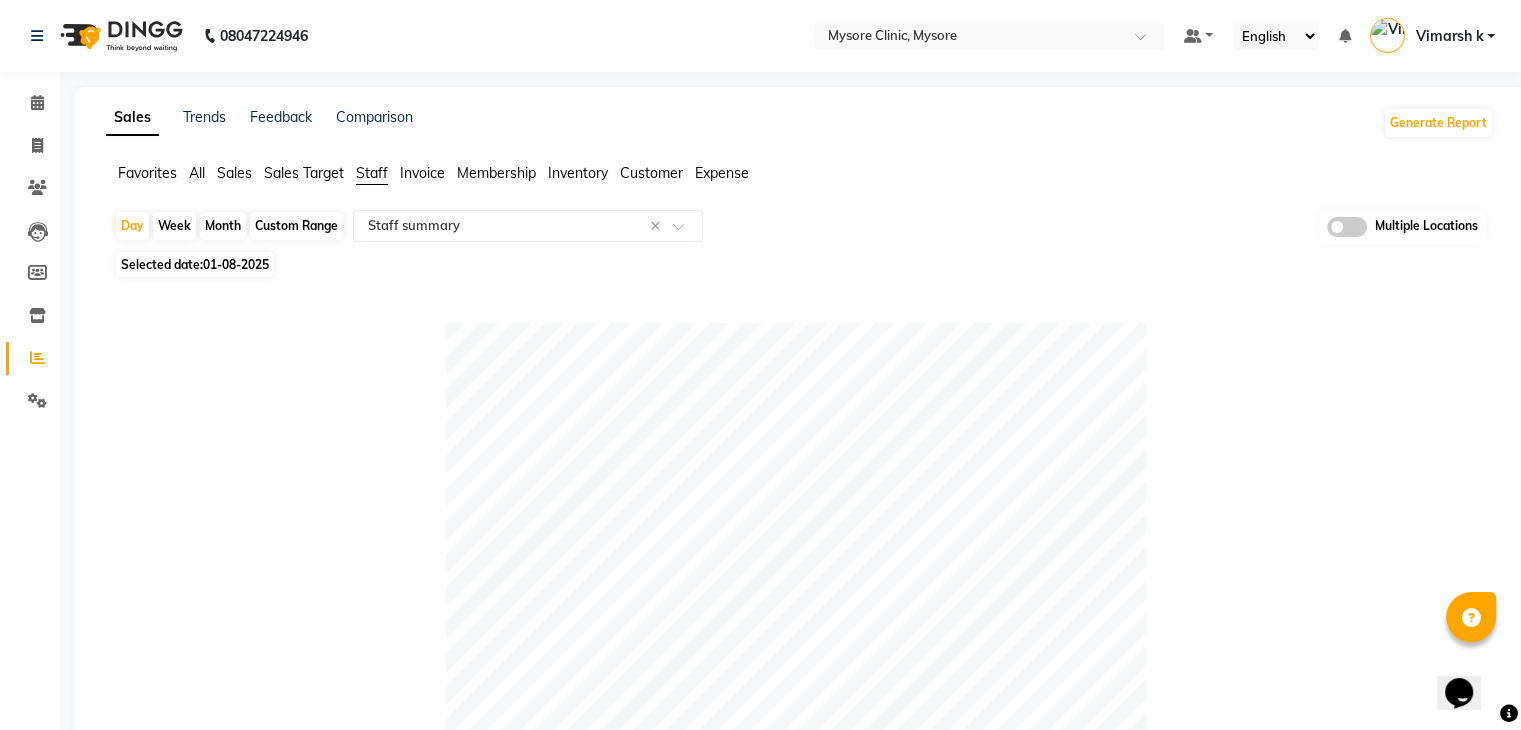 click on "All" 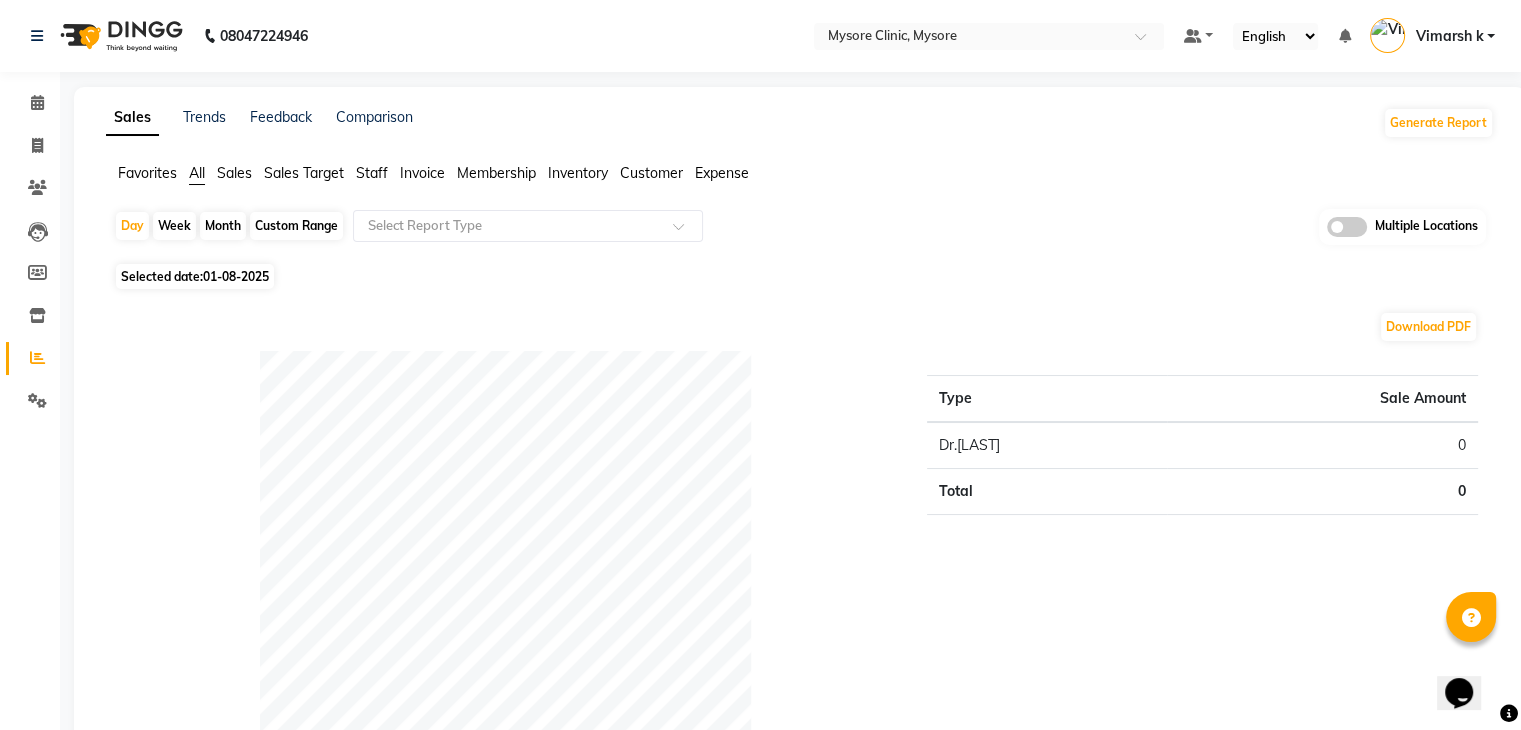 click on "Download PDF" 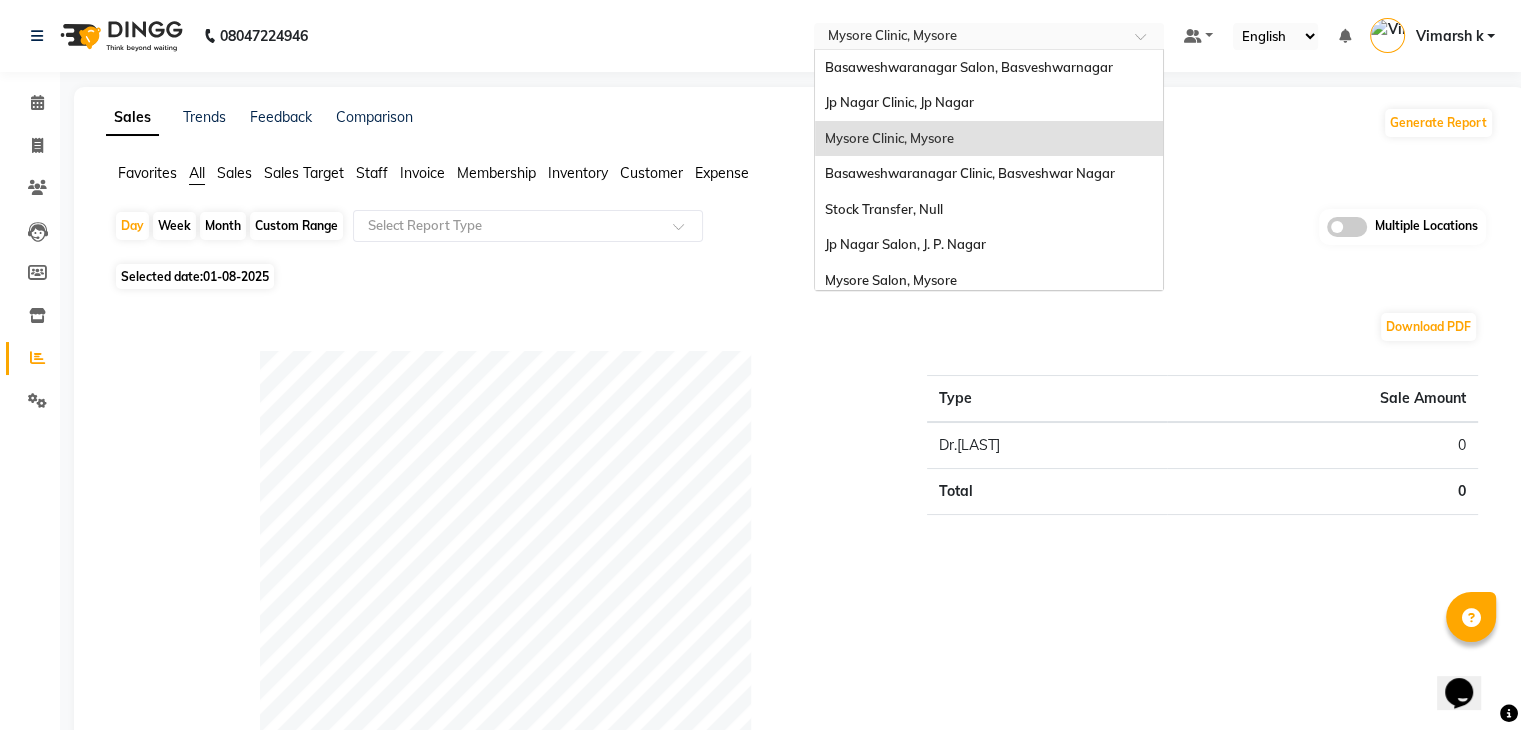 click at bounding box center [969, 38] 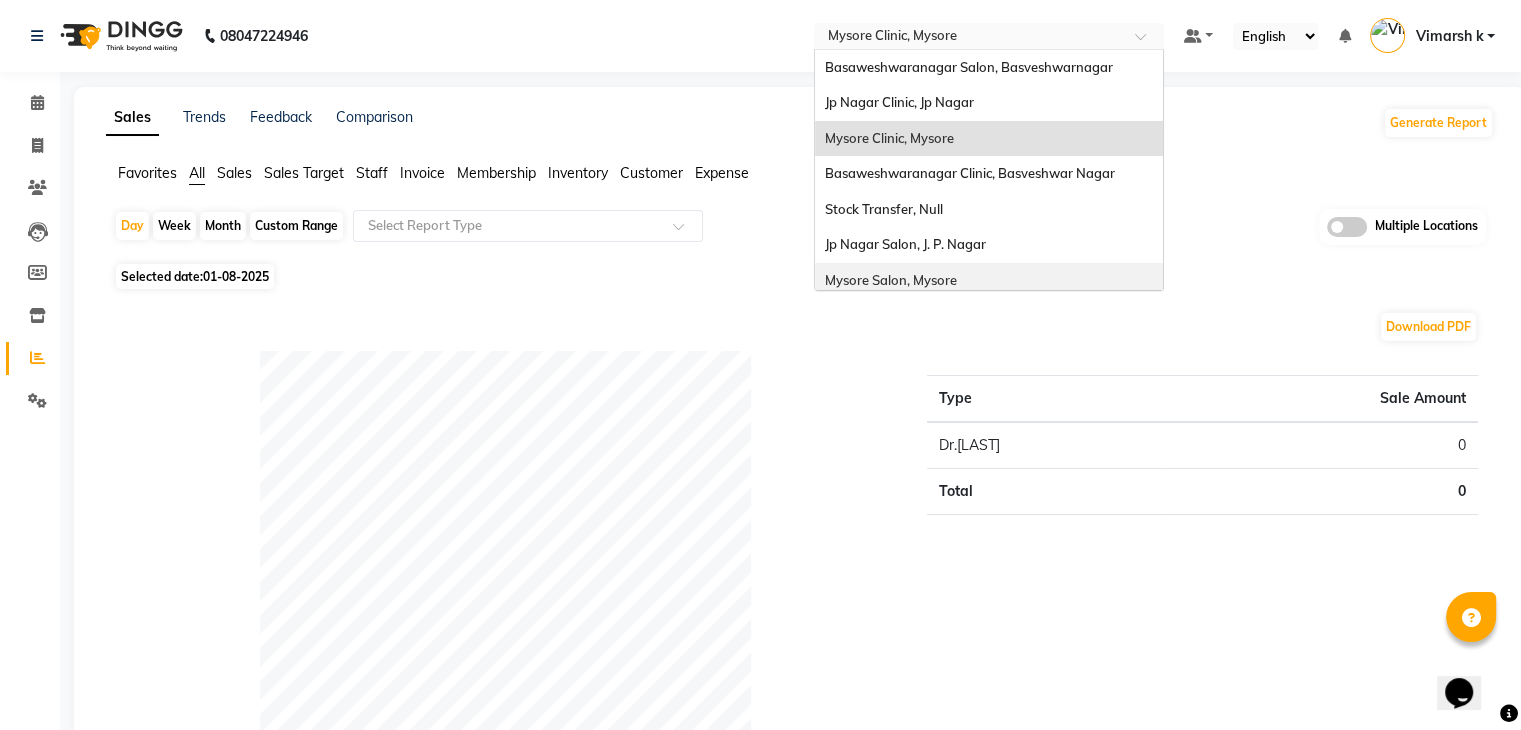 click on "Mysore Salon, Mysore" at bounding box center (891, 280) 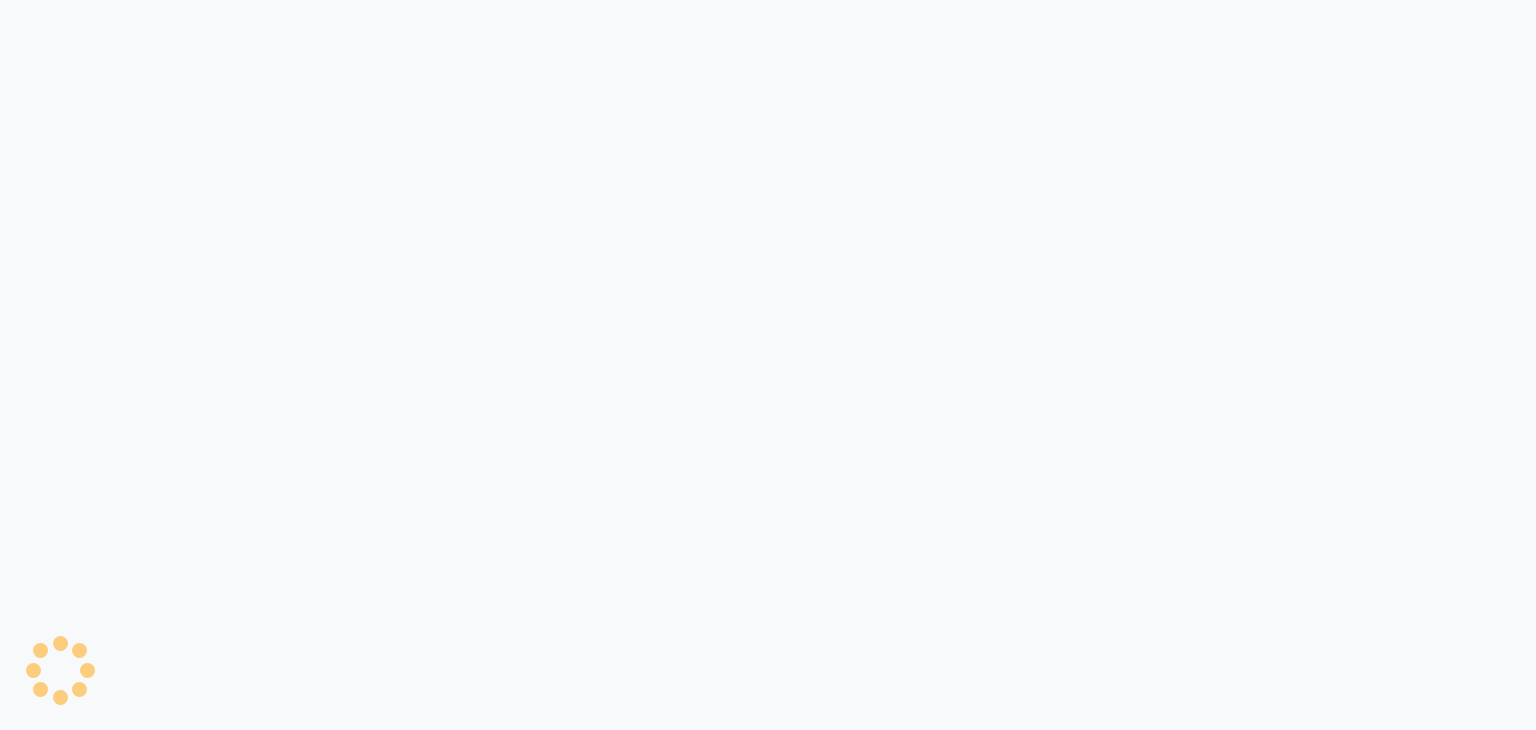 scroll, scrollTop: 0, scrollLeft: 0, axis: both 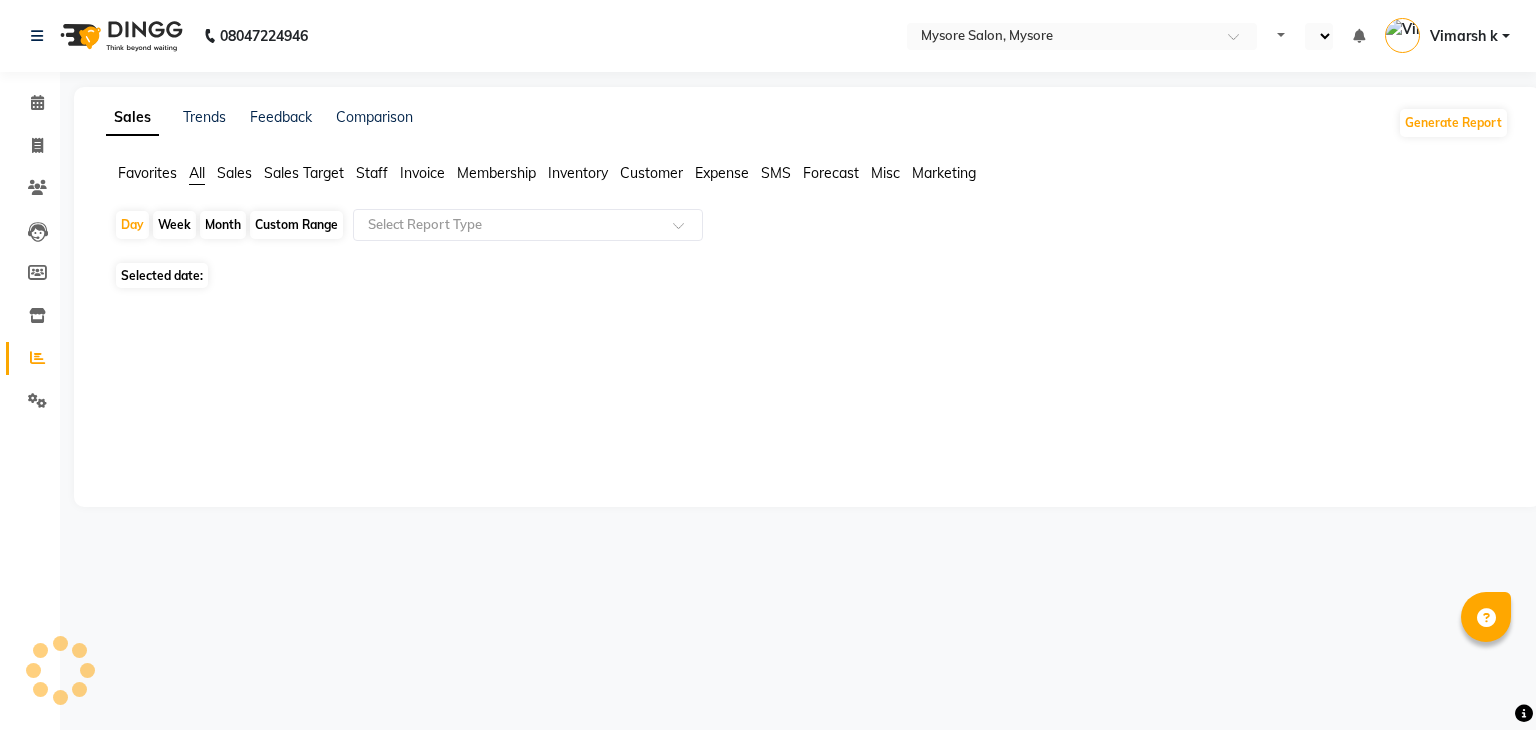 select on "en" 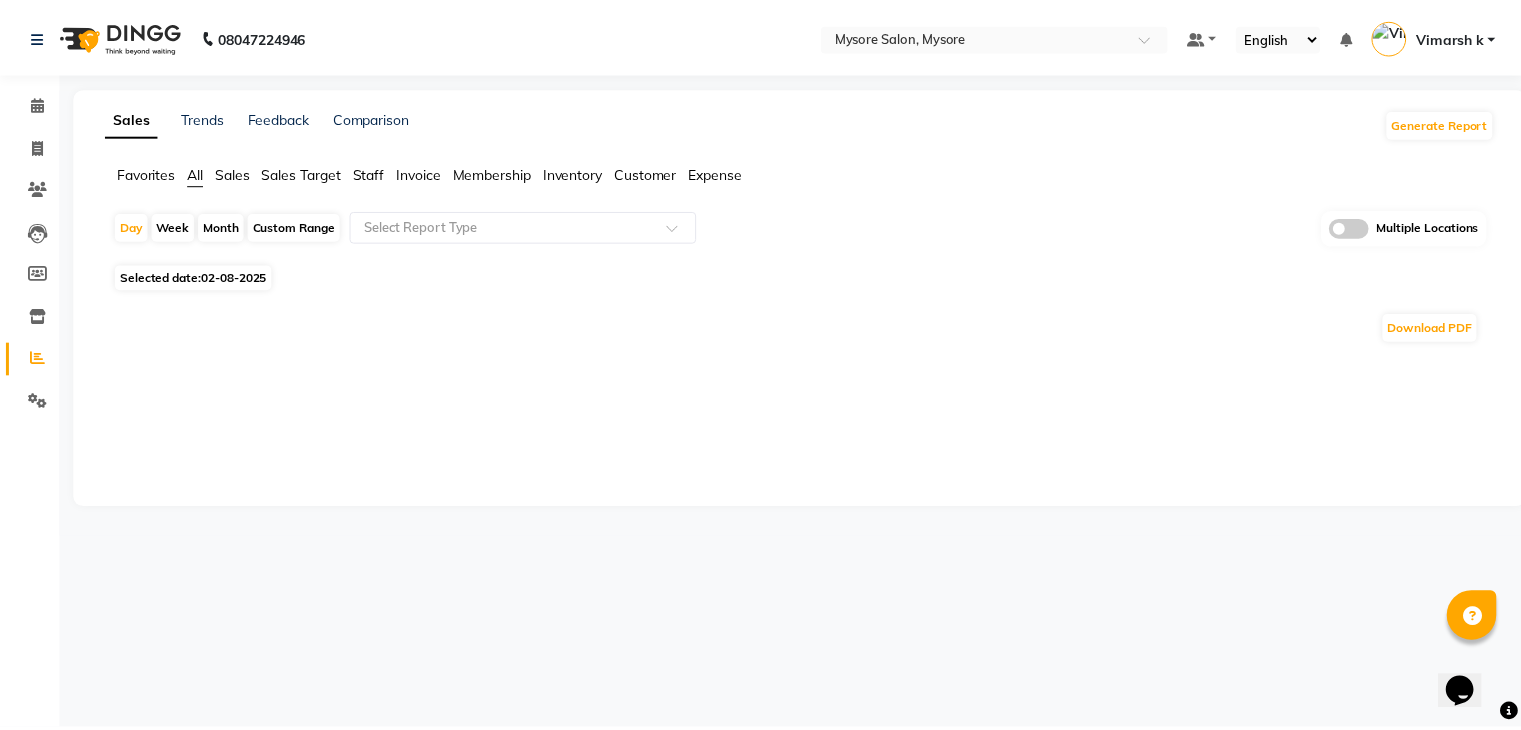 scroll, scrollTop: 0, scrollLeft: 0, axis: both 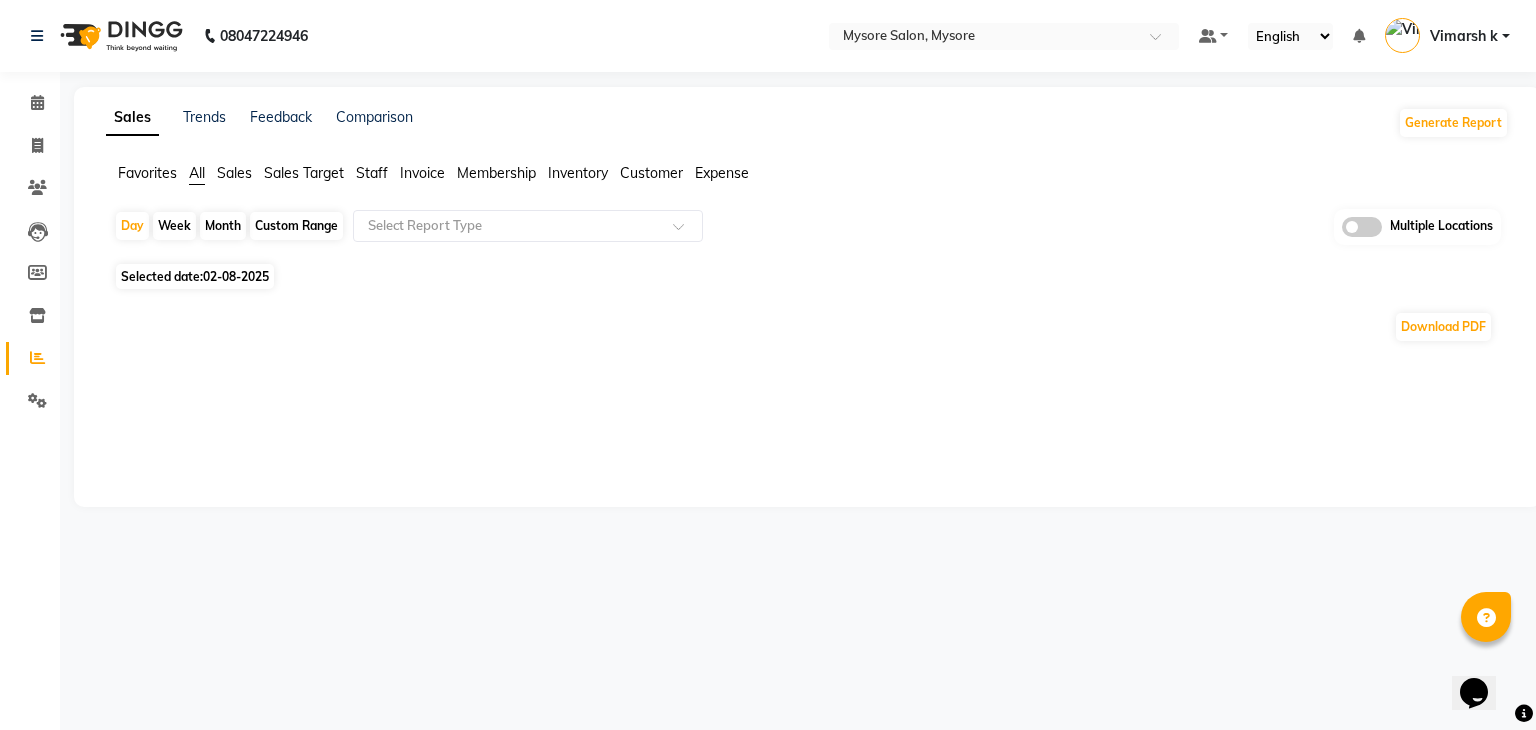 click on "Selected date:  02-08-2025" 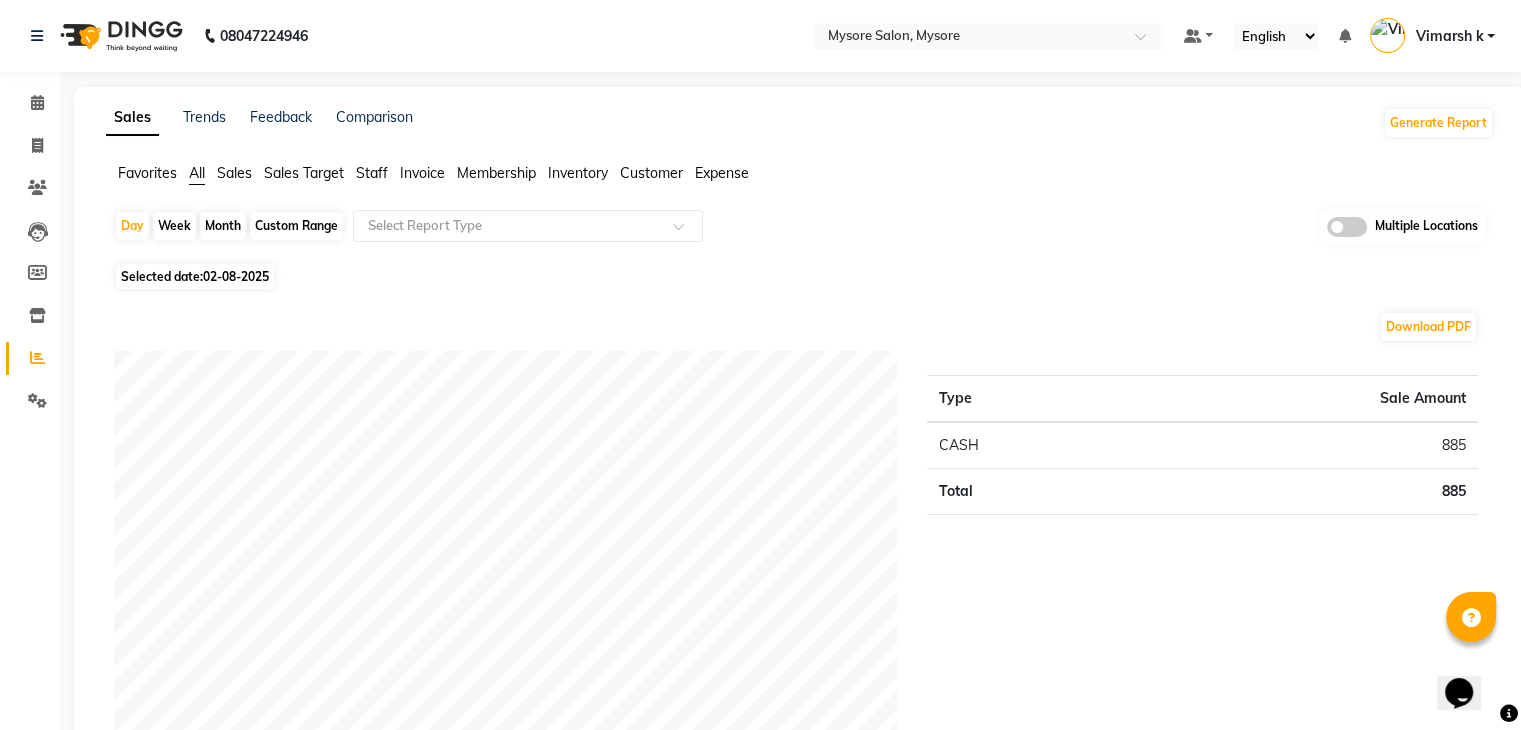 click on "Selected date:  02-08-2025" 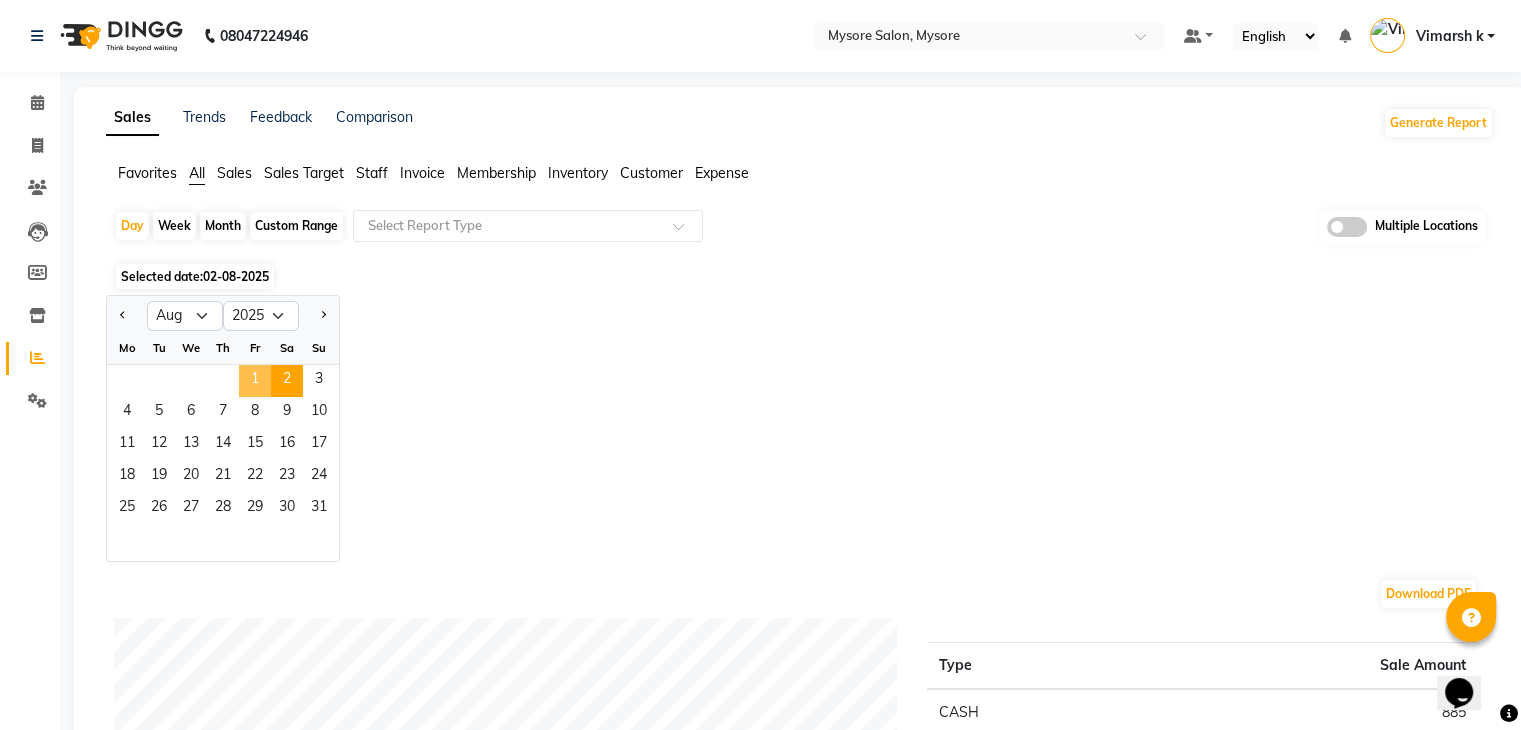 click on "1" 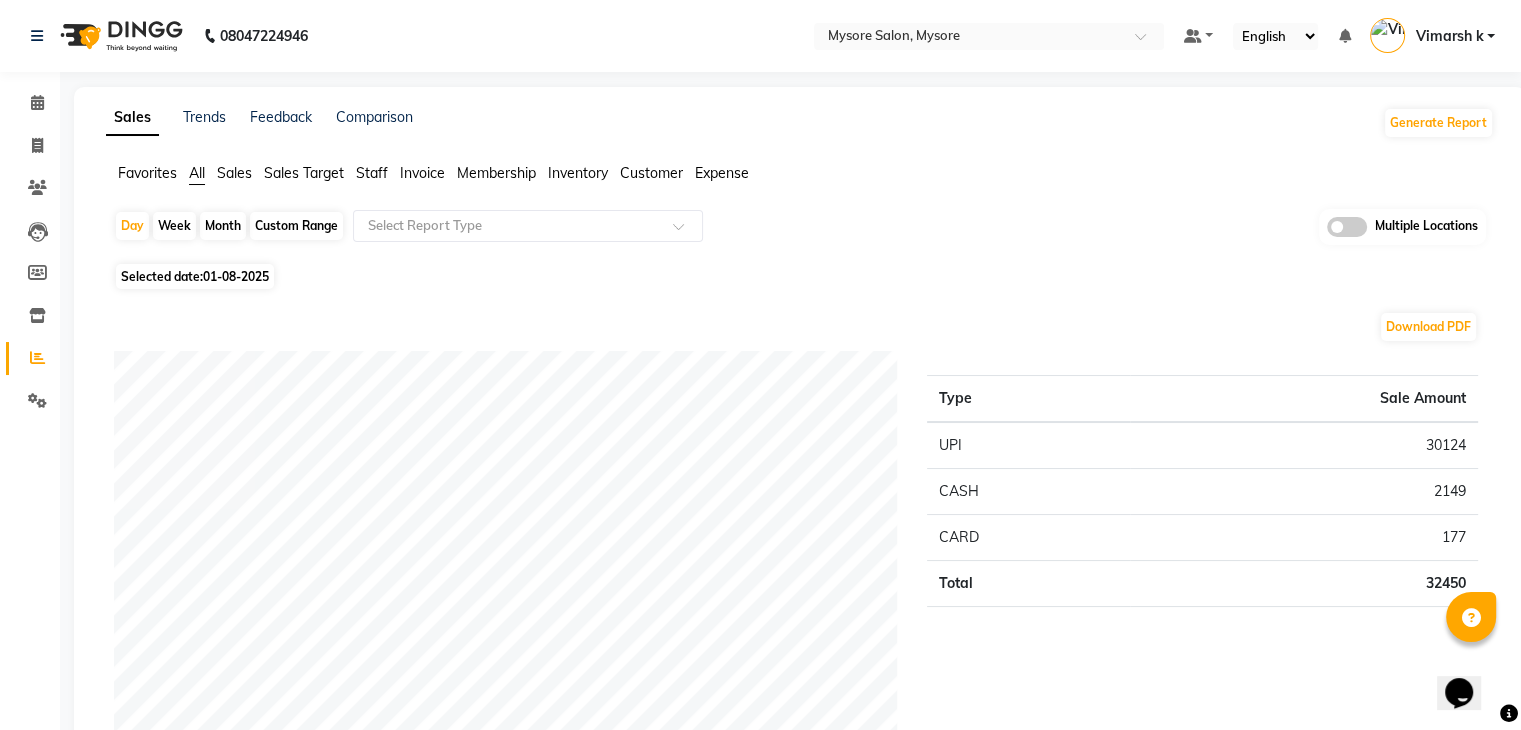 click on "Selected date:  01-08-2025" 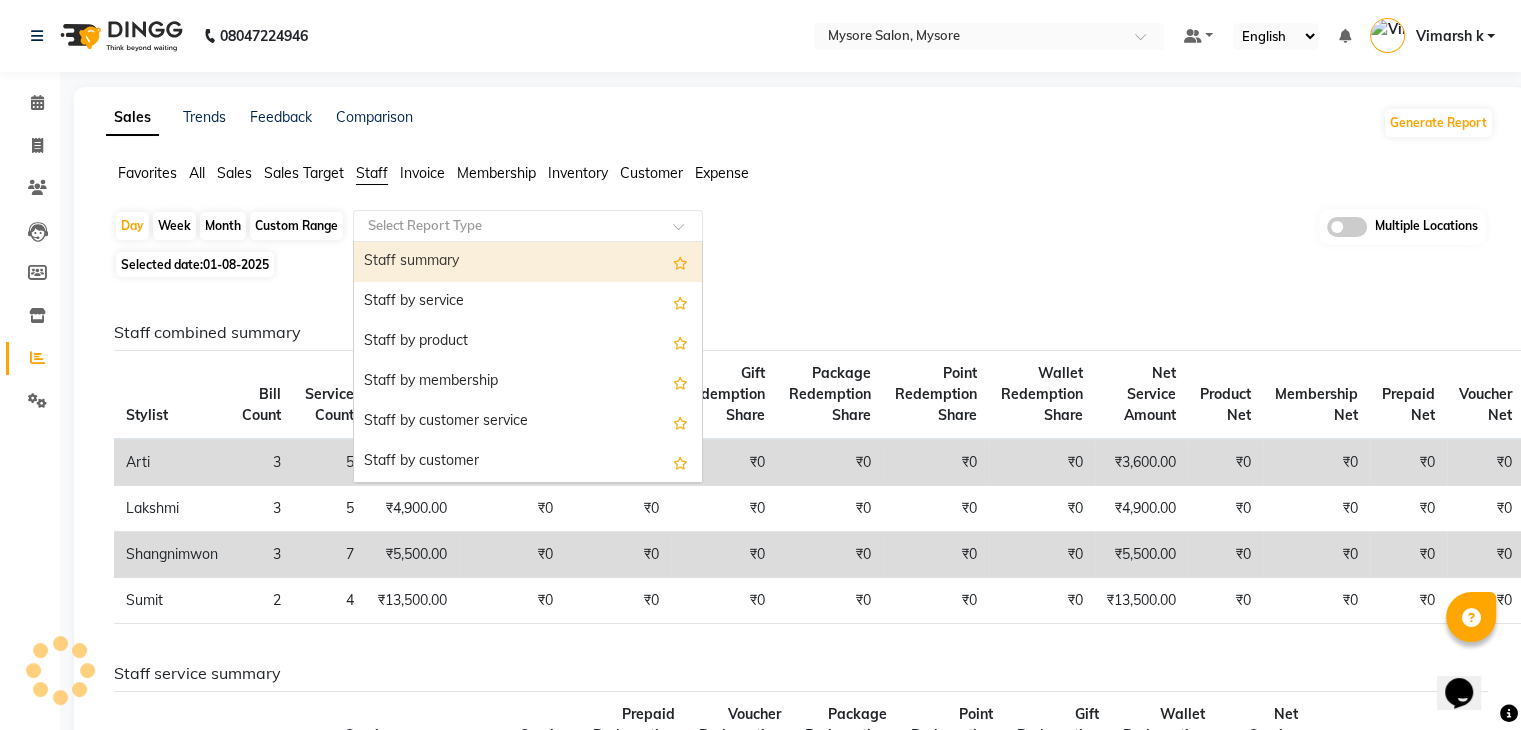 click 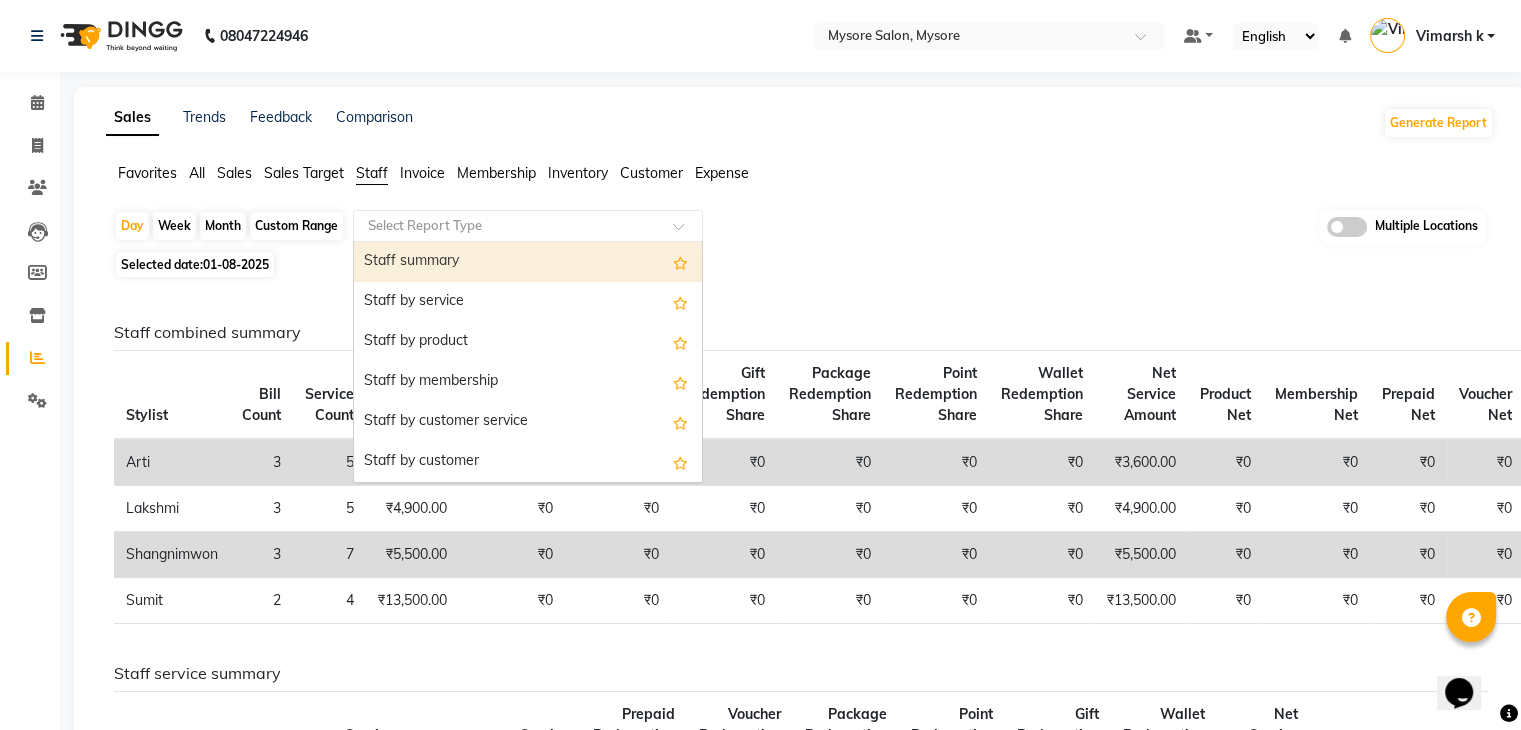 click on "Staff summary" at bounding box center (528, 262) 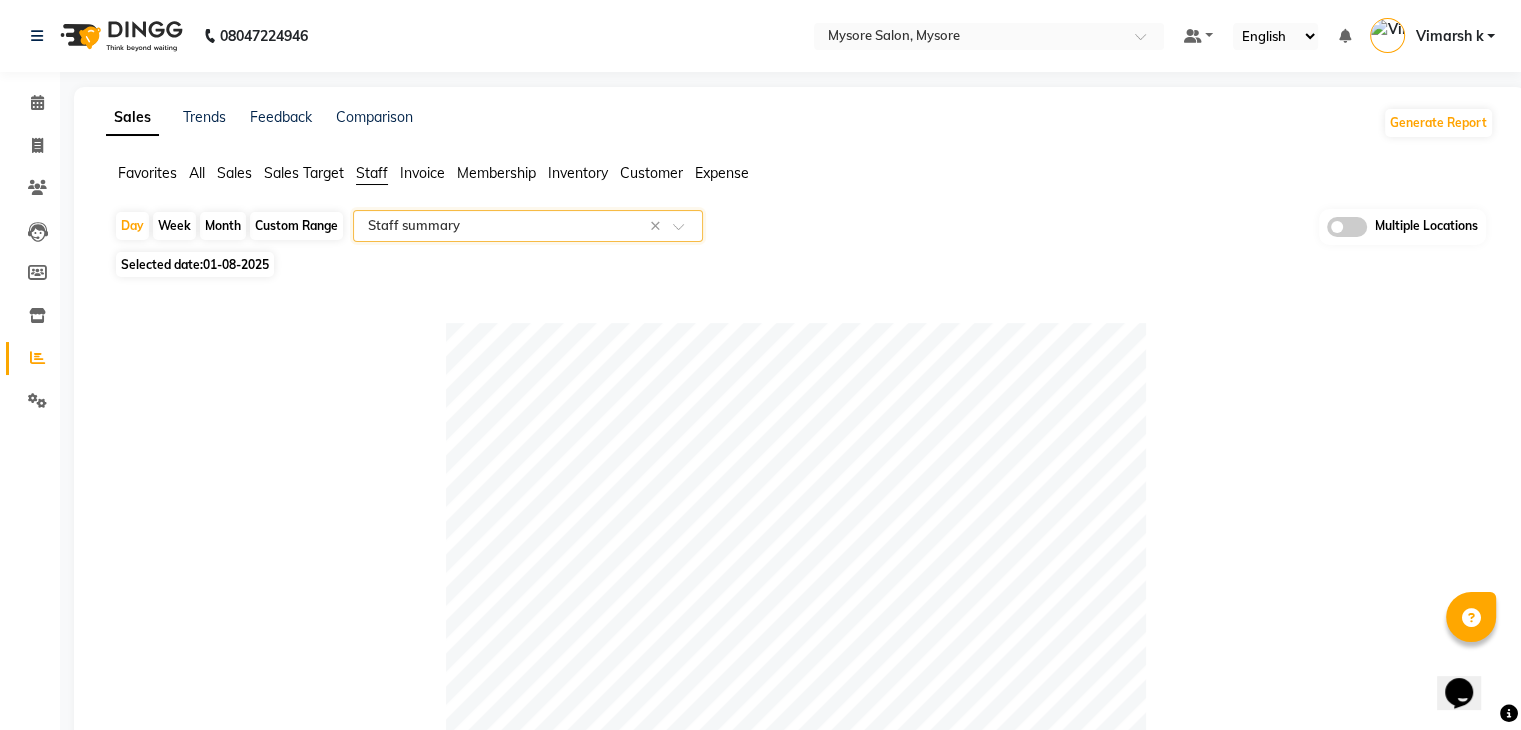 click on "Favorites All Sales Sales Target Staff Invoice Membership Inventory Customer Expense  Day   Week   Month   Custom Range  Select Report Type × Staff summary × Multiple Locations Selected date:  01-08-2025   Table View   Pivot View  Pie Chart Bar Chart Select Full Report Filtered Report Select CSV PDF  Export  Show  10 25 50 100  entries Search: Location Stylist Customer Invoices Services Services W/o Tax Memberships Products Packages Vouchers Prepaid Gifts Average Total Total W/o Tax Payment Redemption Redemption Share Emp Code Location Stylist Customer Invoices Services Services W/o Tax Memberships Products Packages Vouchers Prepaid Gifts Average Total Total W/o Tax Payment Redemption Redemption Share Emp Code Total 11 11 ₹32,450.00 ₹27,500.00 ₹0 ₹0 ₹0 ₹0 ₹0 ₹0 ₹13,471.66 ₹32,450.00 ₹27,500.00 ₹32,450.00 ₹0 ₹0 MYSORE SALON, MYSORE Sumit 2 2 ₹15,930.00 ₹13,500.00 ₹0 ₹0 ₹0 ₹0 ₹0 ₹0 ₹7,965.00 ₹15,930.00 ₹13,500.00 ₹15,930.00 ₹0 ₹0 e1758-58 Shangnimwon 3" 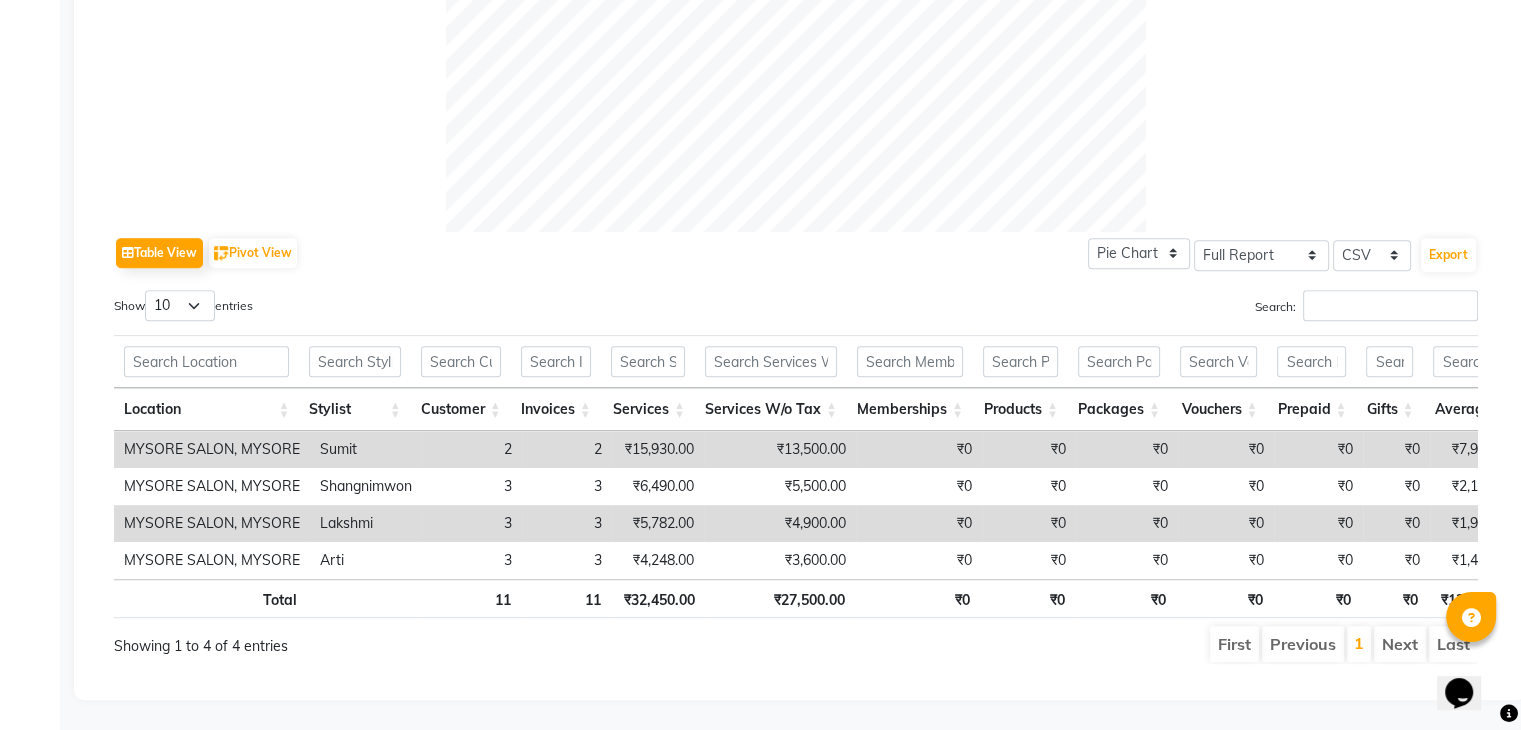 scroll, scrollTop: 820, scrollLeft: 0, axis: vertical 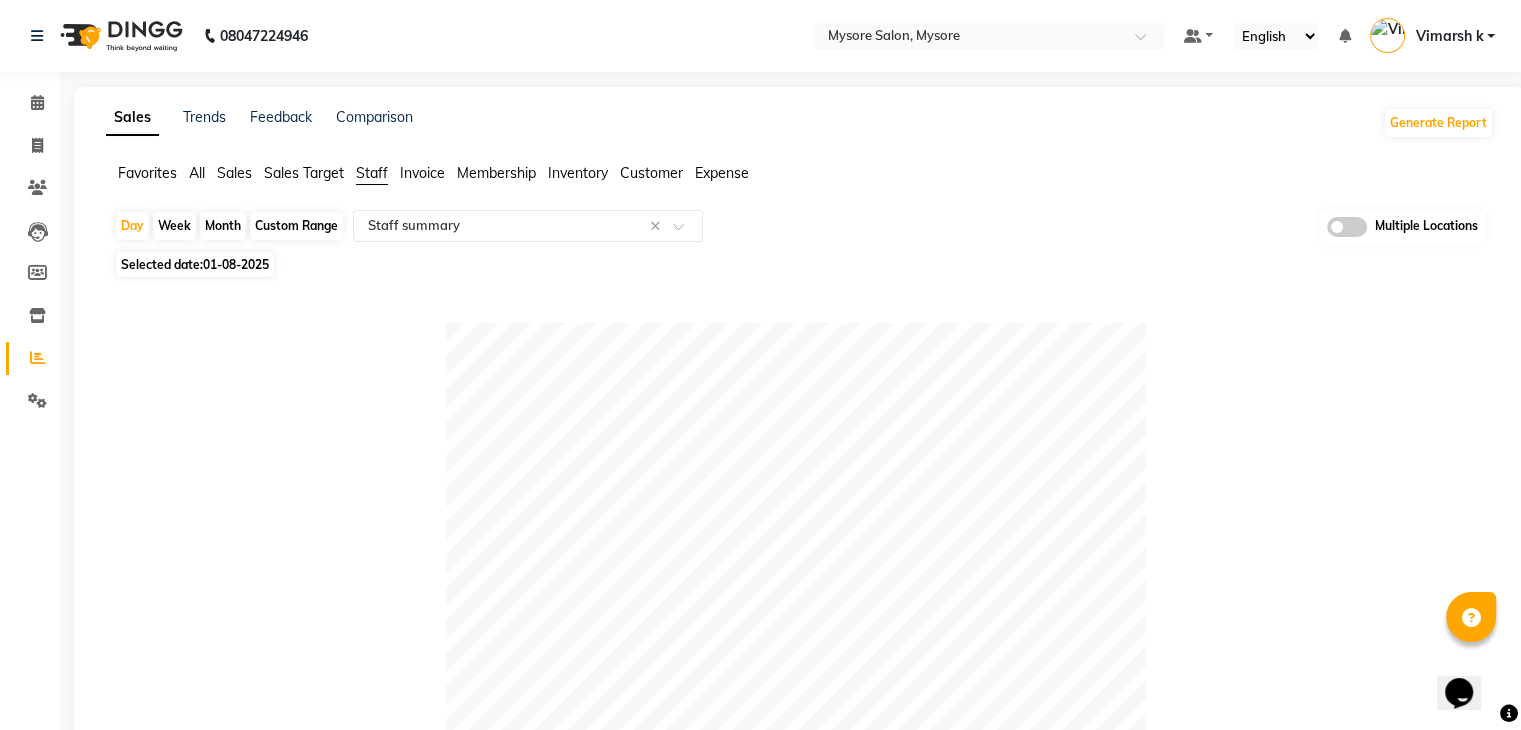 click on "Selected date:  01-08-2025" 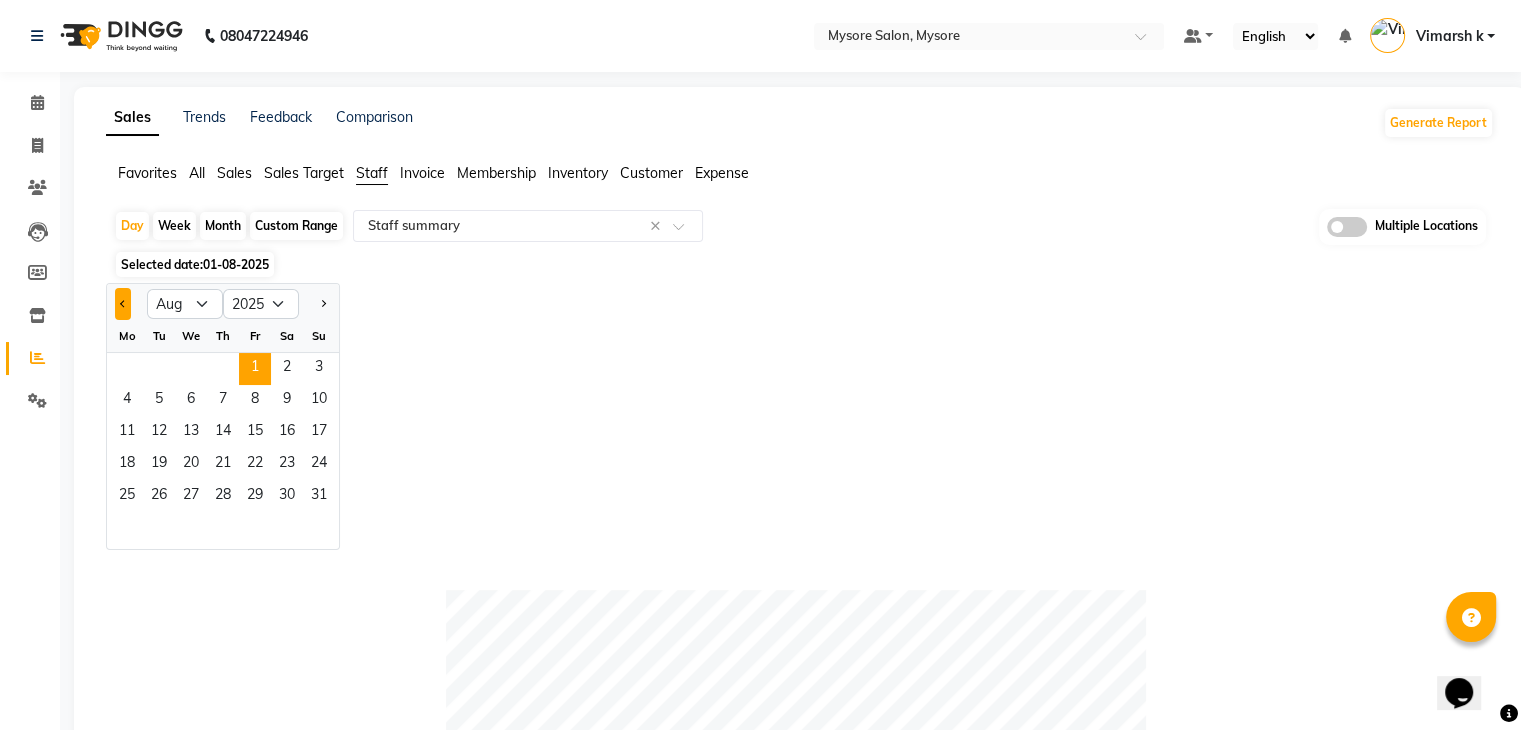 click 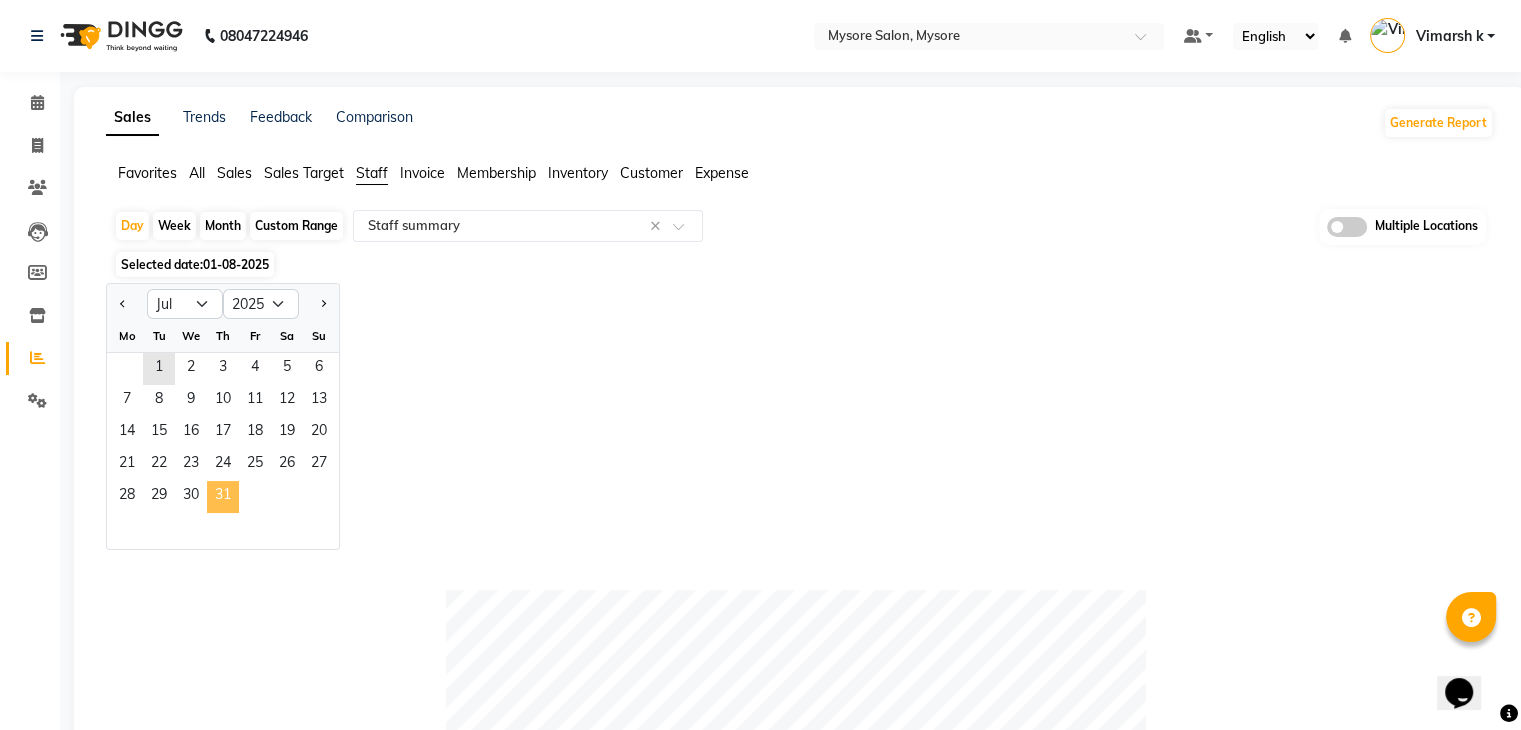 drag, startPoint x: 234, startPoint y: 486, endPoint x: 362, endPoint y: 438, distance: 136.70406 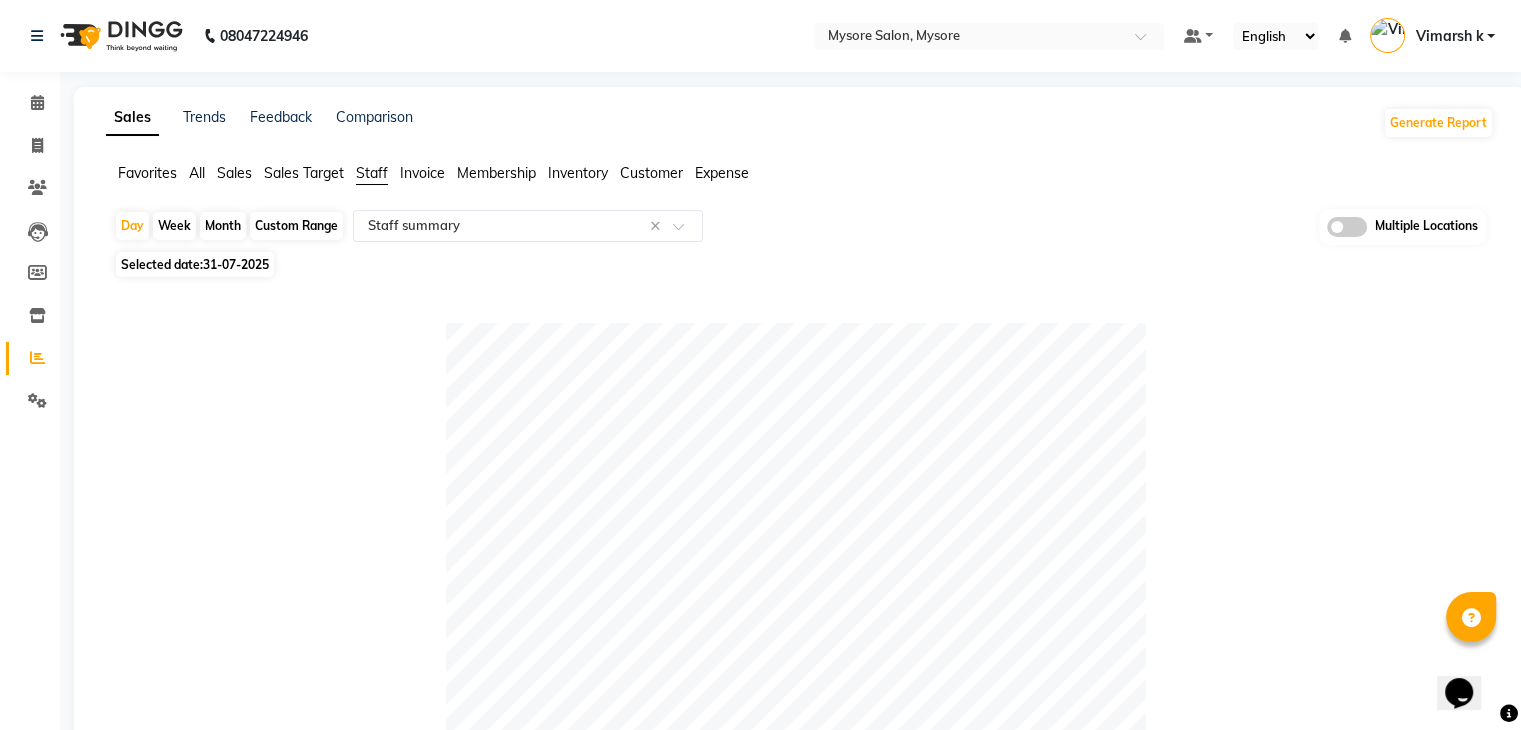 click on "Table View   Pivot View  Pie Chart Bar Chart Select Full Report Filtered Report Select CSV PDF  Export  Show  10 25 50 100  entries Search: Location Stylist Customer Invoices Services Services W/o Tax Memberships Products Packages Vouchers Prepaid Gifts Average Total Total W/o Tax Payment Redemption Redemption Share Emp Code Location Stylist Customer Invoices Services Services W/o Tax Memberships Products Packages Vouchers Prepaid Gifts Average Total Total W/o Tax Payment Redemption Redemption Share Emp Code Total 5 5 ₹16,107.00 ₹13,650.00 ₹0 ₹5,700.00 ₹0 ₹0 ₹0 ₹0 ₹19,594.50 ₹21,807.00 ₹18,480.52 ₹21,807.00 ₹0 ₹0 MYSORE SALON, MYSORE Sumit 1 1 ₹7,080.00 ₹6,000.00 ₹0 ₹5,700.00 ₹0 ₹0 ₹0 ₹0 ₹12,780.00 ₹12,780.00 ₹10,830.52 ₹12,780.00 ₹0 ₹0 e1758-58 MYSORE SALON, MYSORE Shangnimwon 2 2 ₹4,425.00 ₹3,750.00 ₹0 ₹0 ₹0 ₹0 ₹0 ₹0 ₹2,212.50 ₹4,425.00 ₹3,750.00 ₹4,425.00 ₹0 ₹0 e1758-80 MYSORE SALON, MYSORE Arti 1 1 ₹3,540.00 ₹0 ₹0" 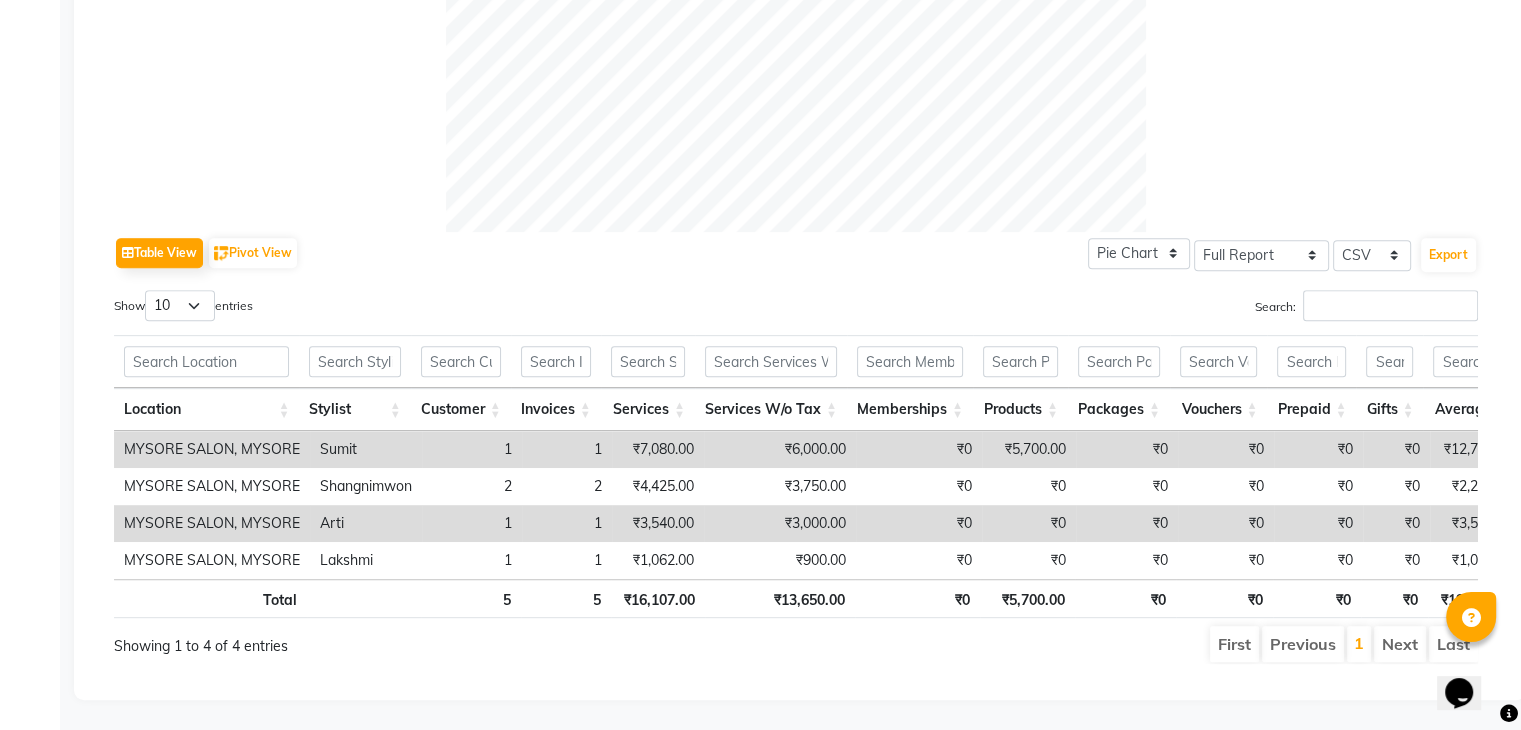 click on "Table View   Pivot View  Pie Chart Bar Chart Select Full Report Filtered Report Select CSV PDF  Export" 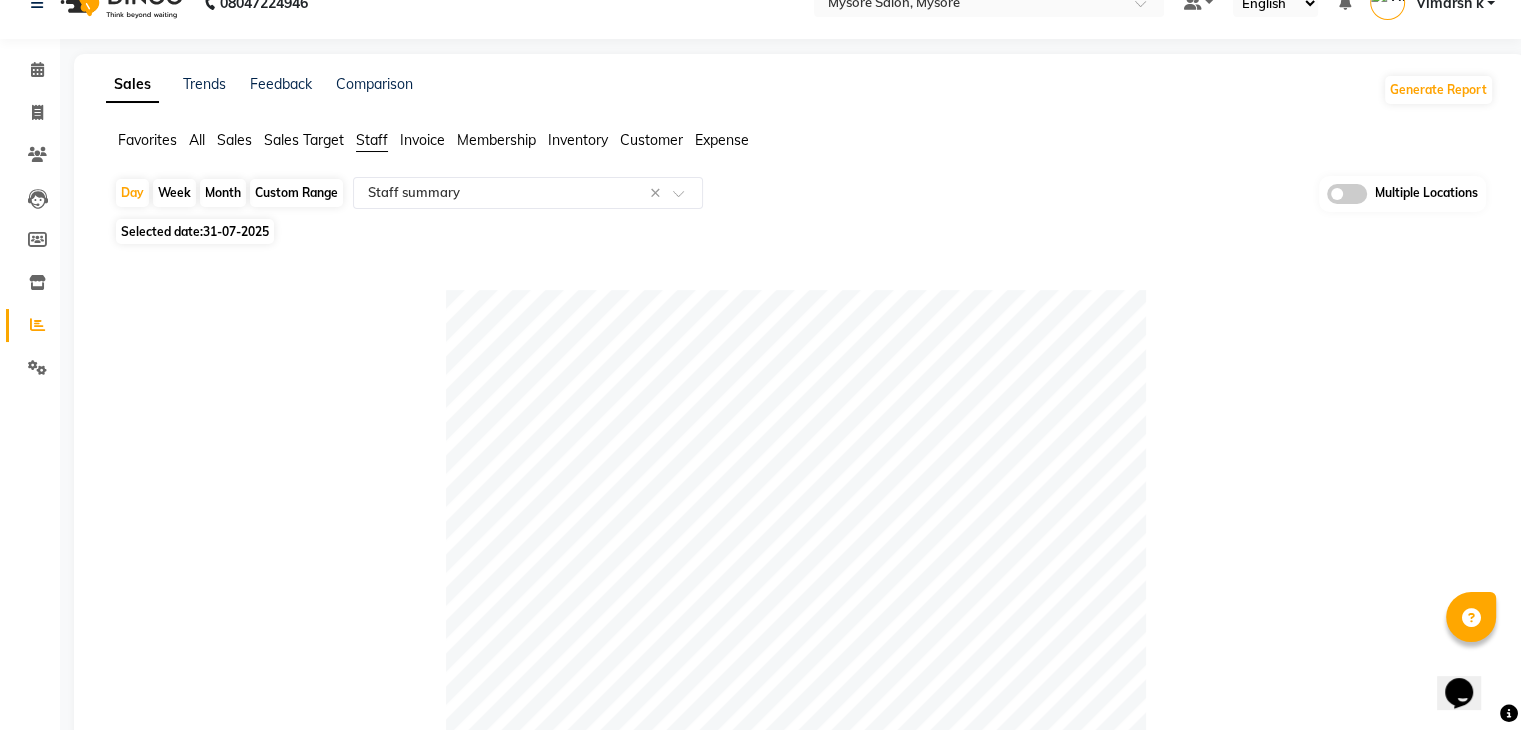 scroll, scrollTop: 0, scrollLeft: 0, axis: both 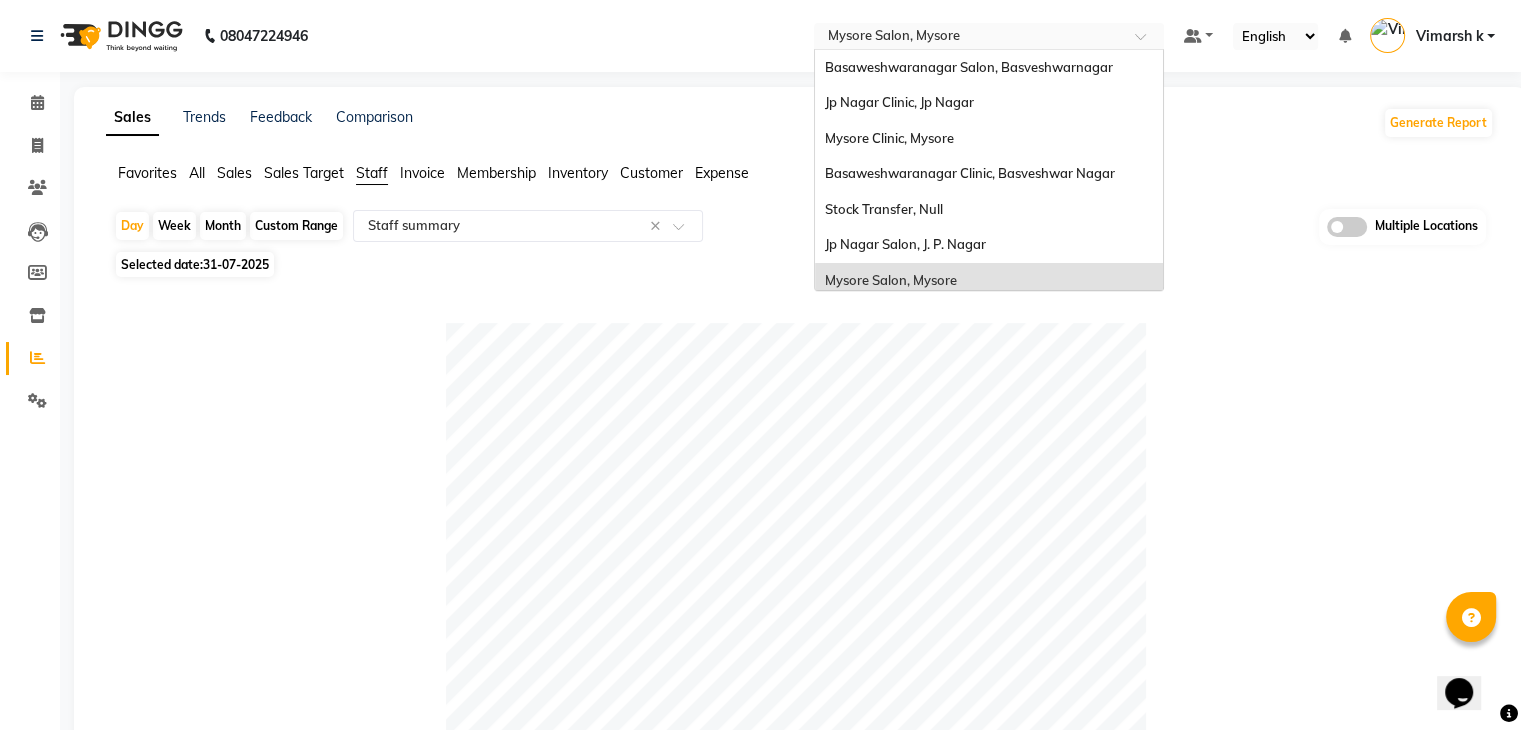 click at bounding box center (969, 38) 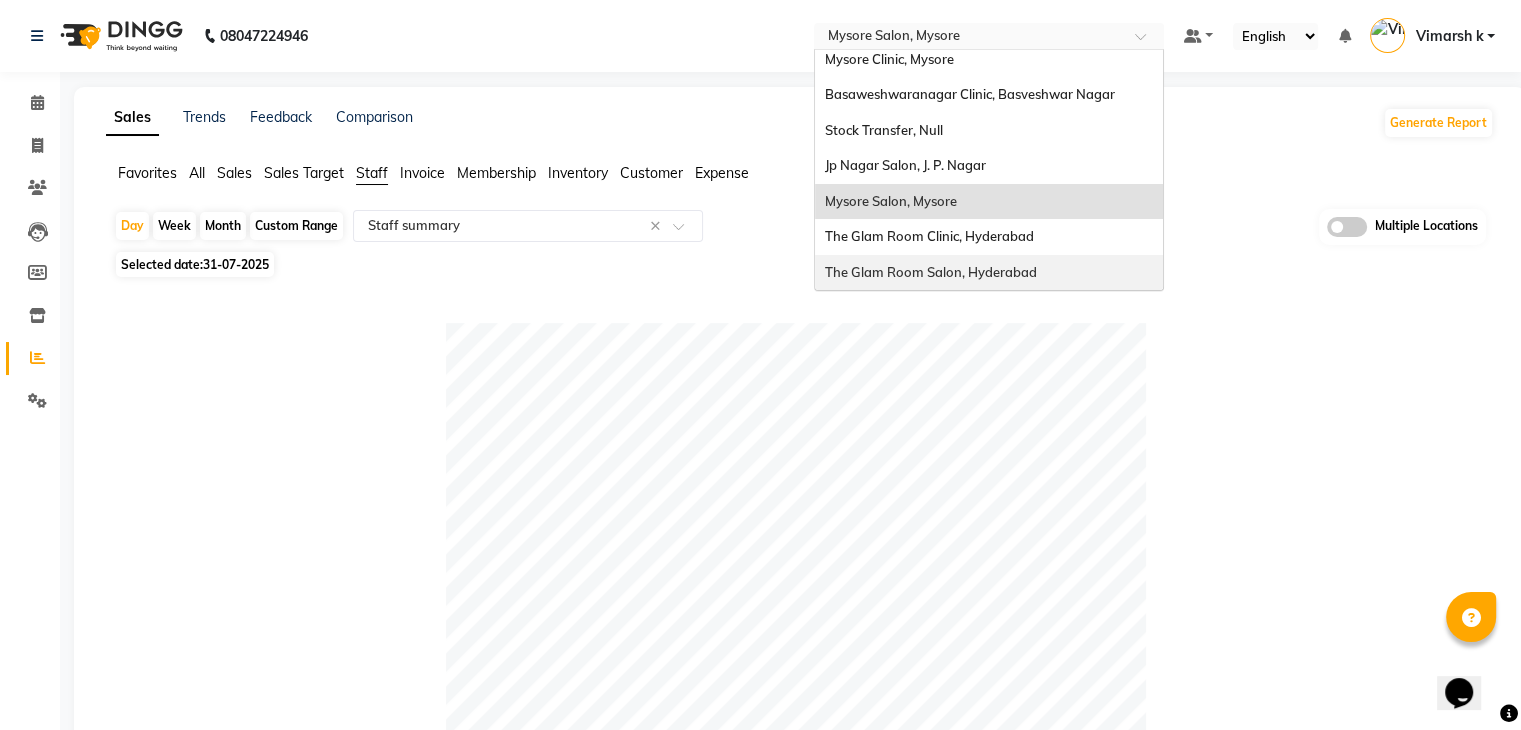 click on "The Glam Room Salon, Hyderabad" at bounding box center [931, 272] 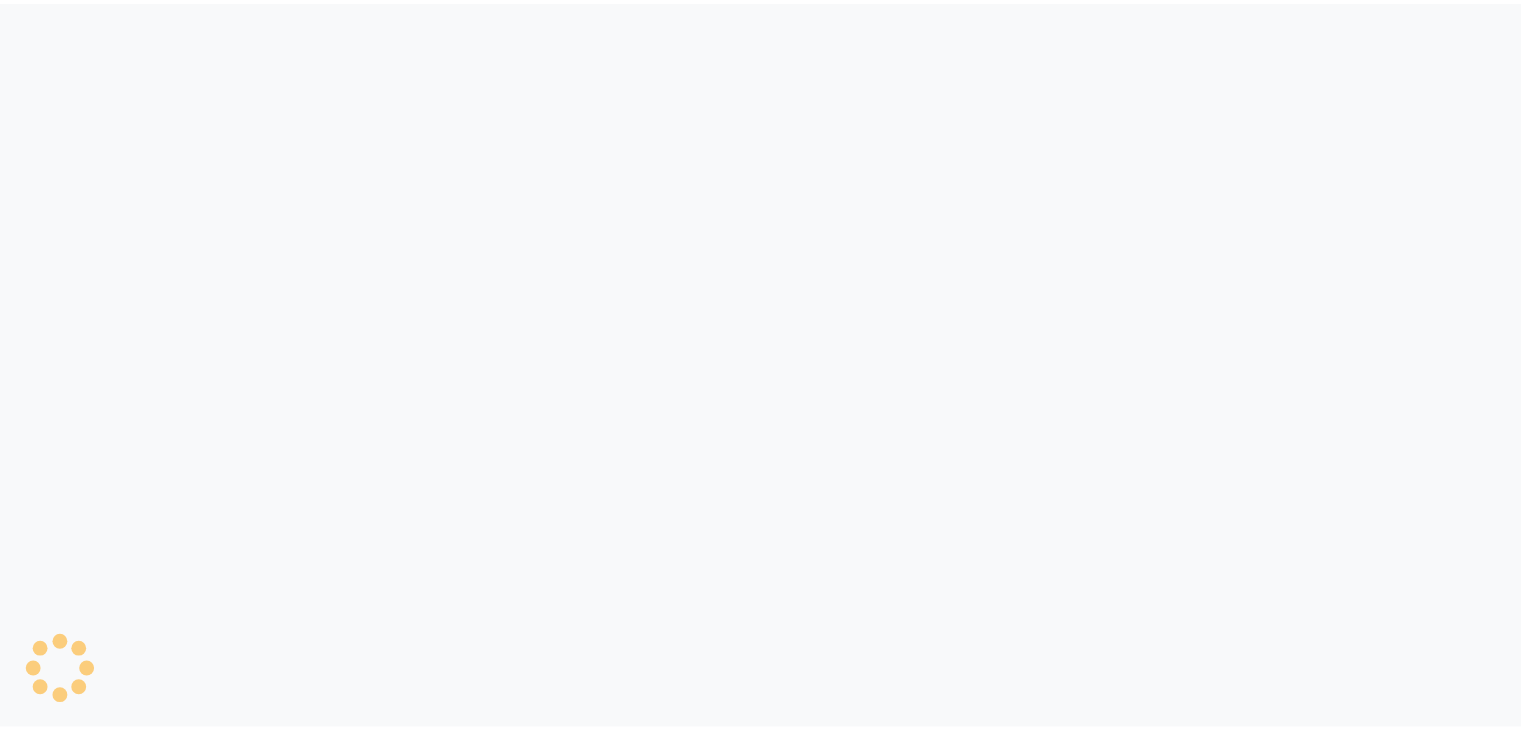scroll, scrollTop: 0, scrollLeft: 0, axis: both 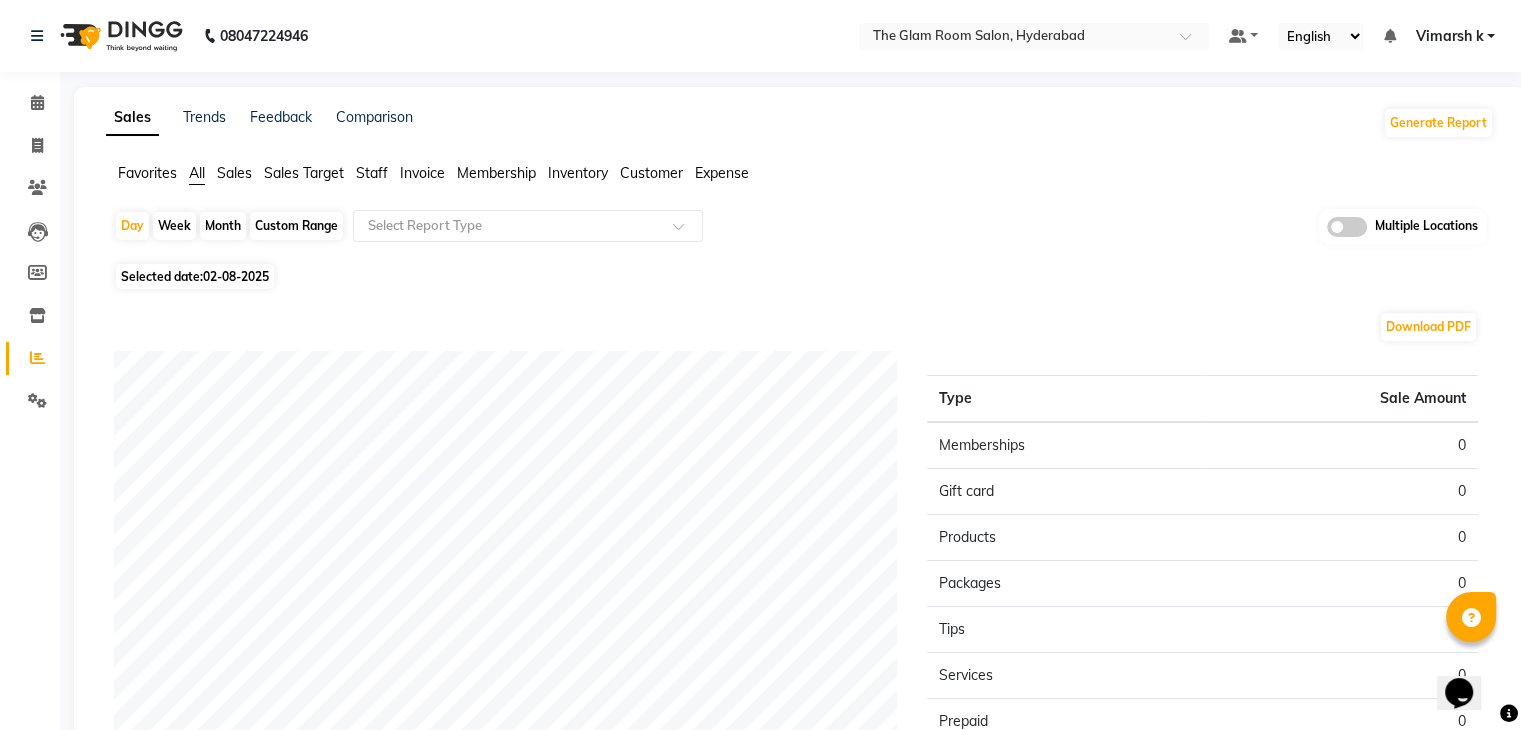 click on "Selected date:  02-08-2025" 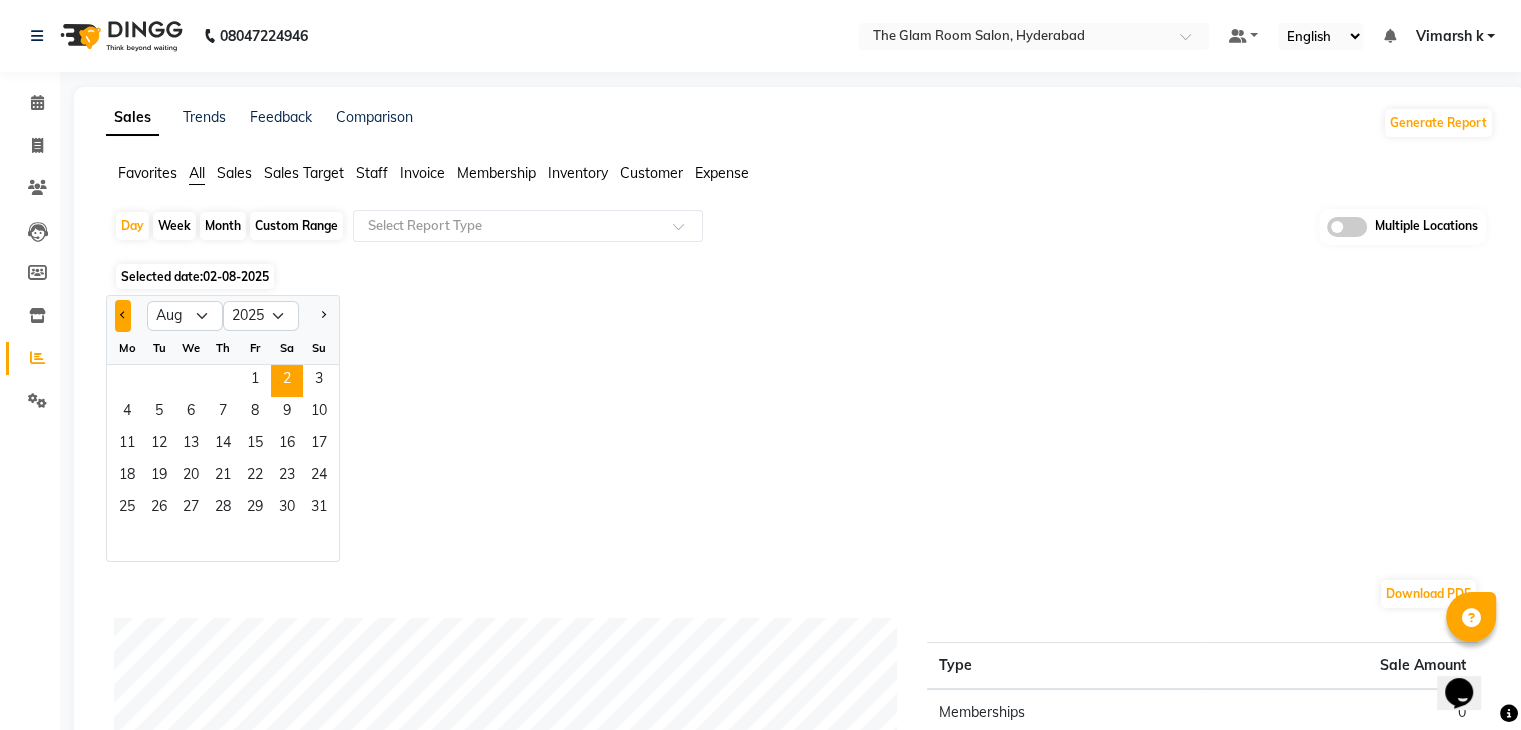 click 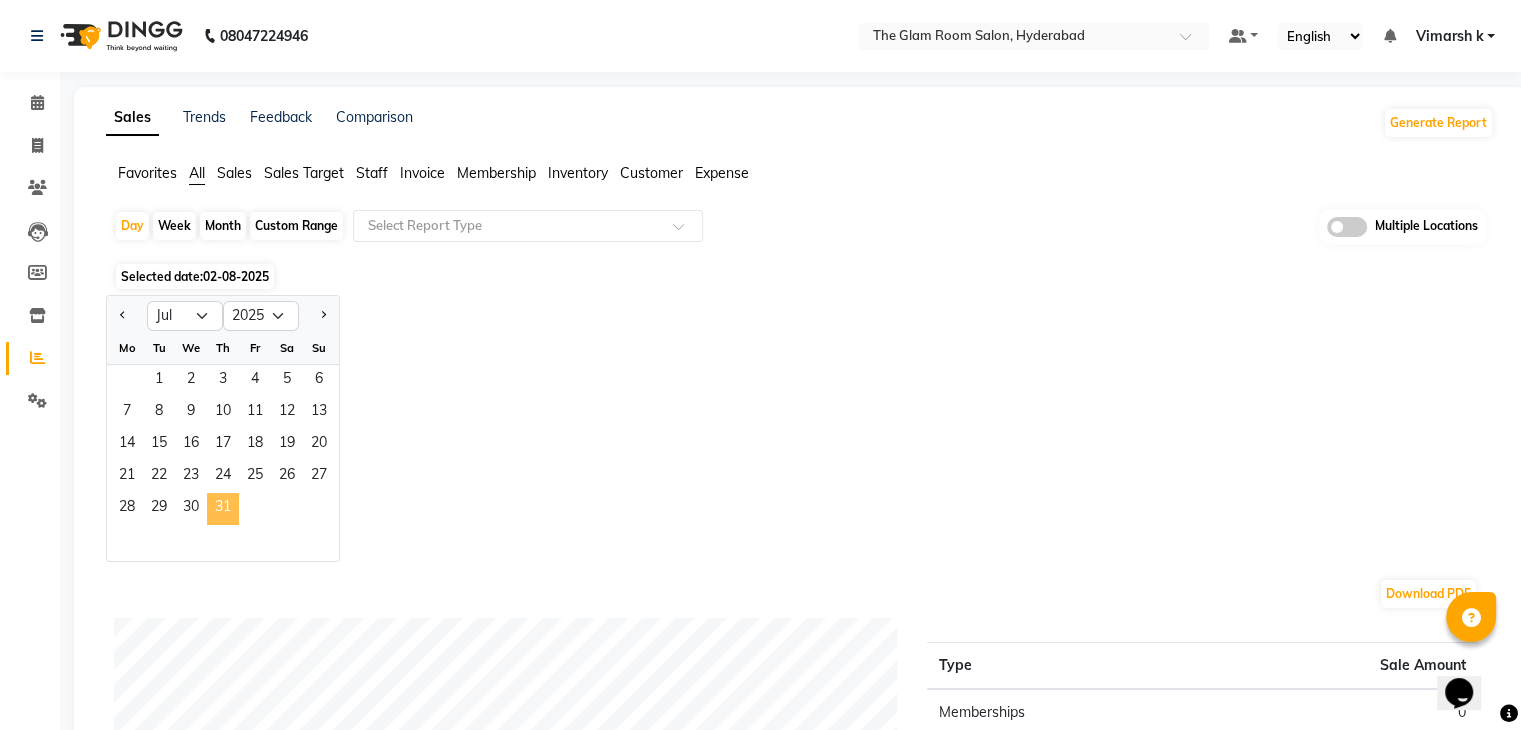 click on "31" 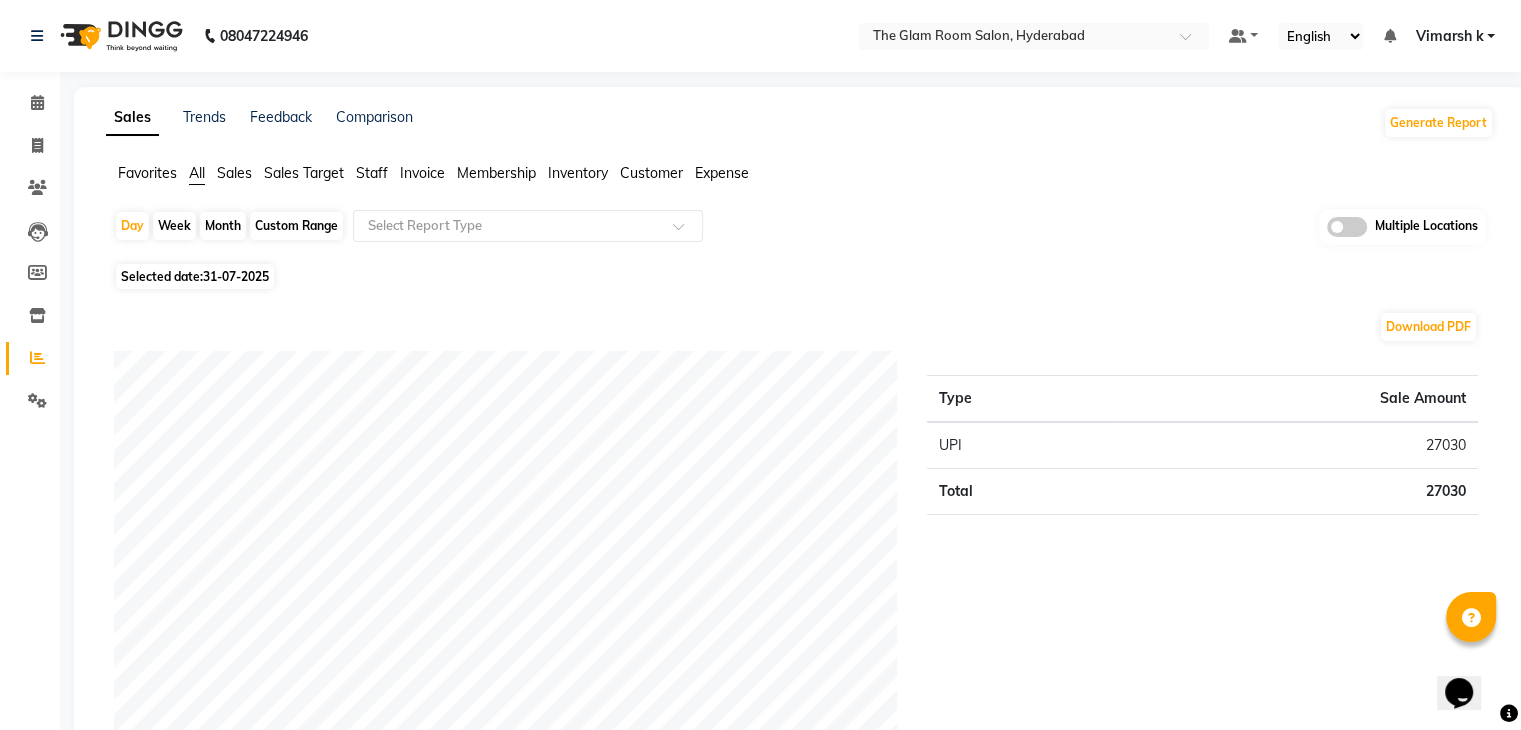 click on "Favorites All Sales Sales Target Staff Invoice Membership Inventory Customer Expense" 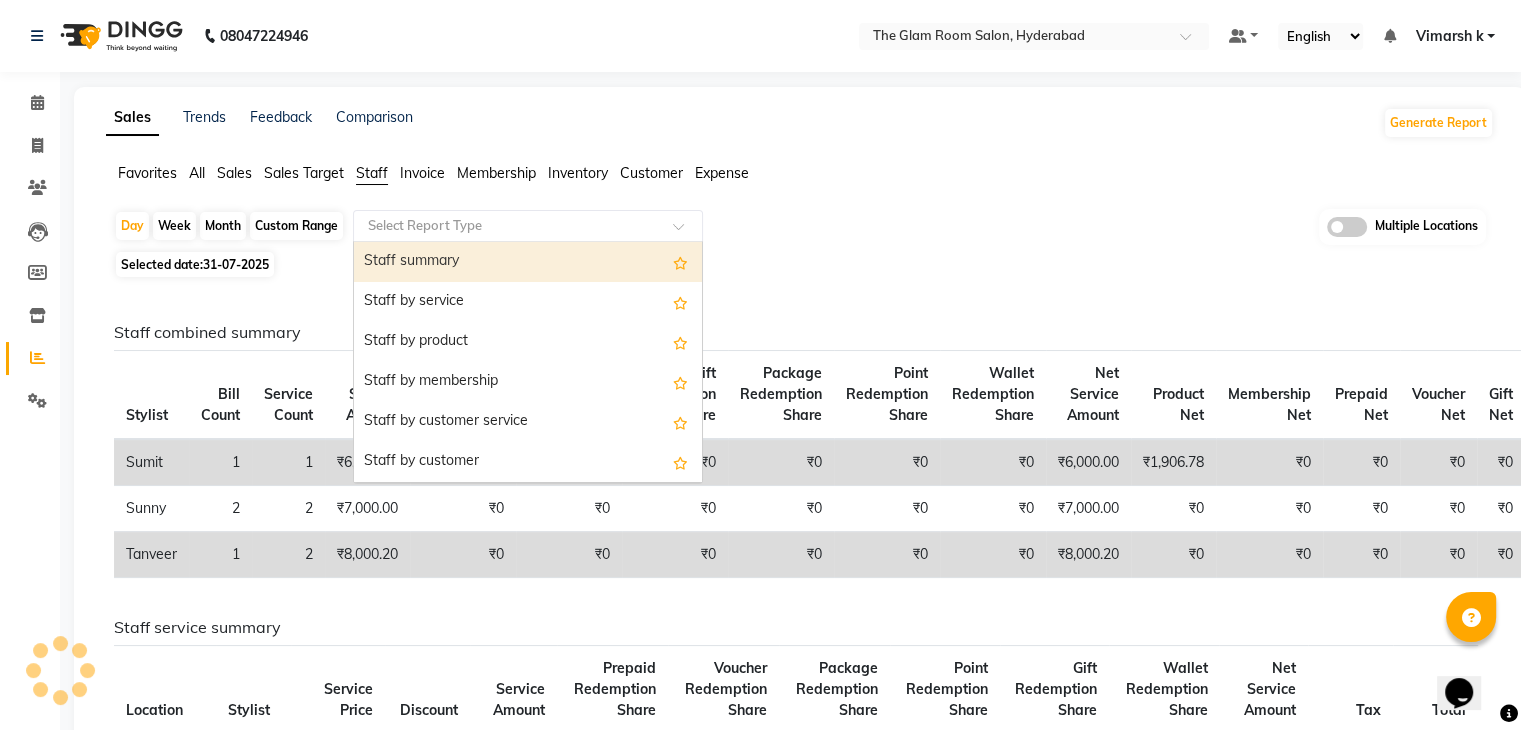click 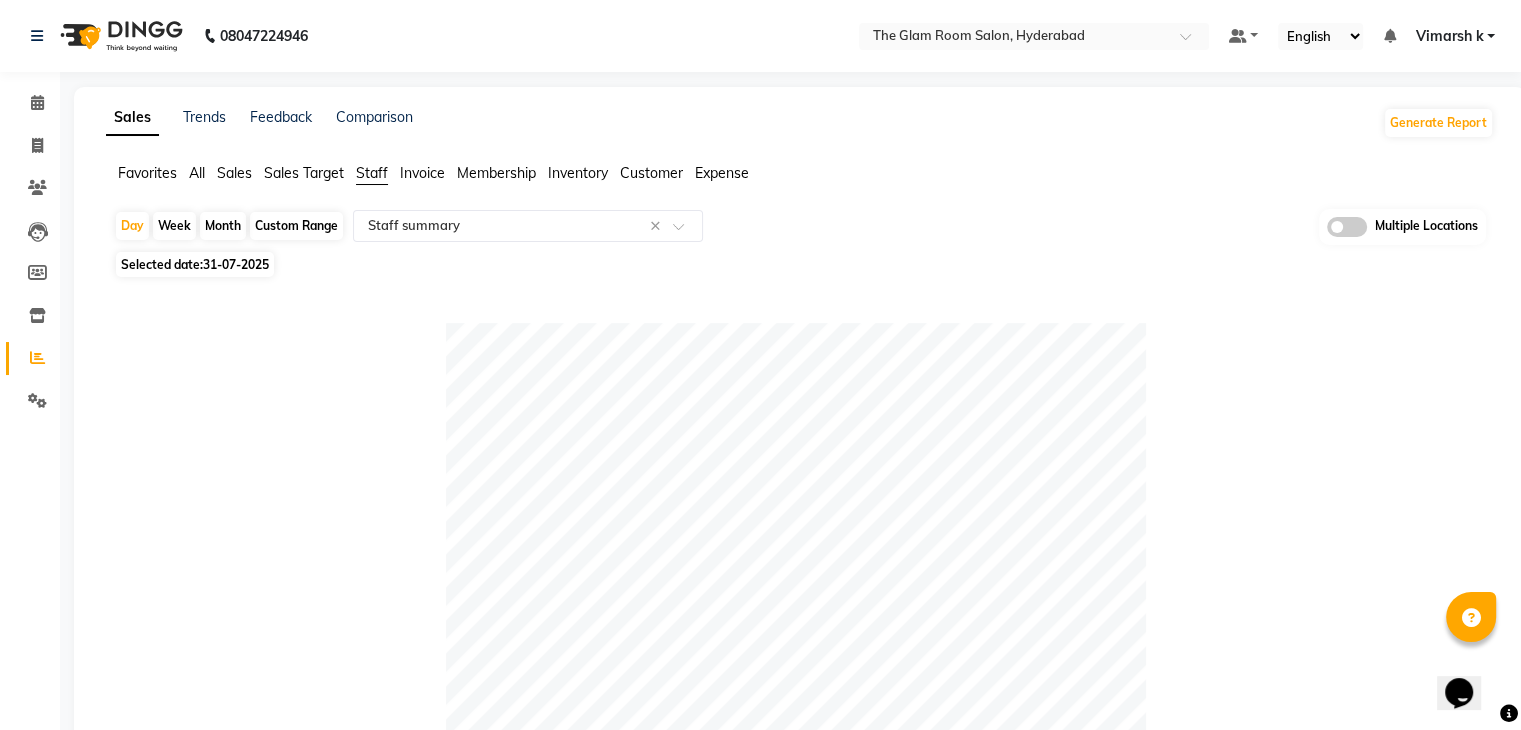 click on "Selected date:  31-07-2025" 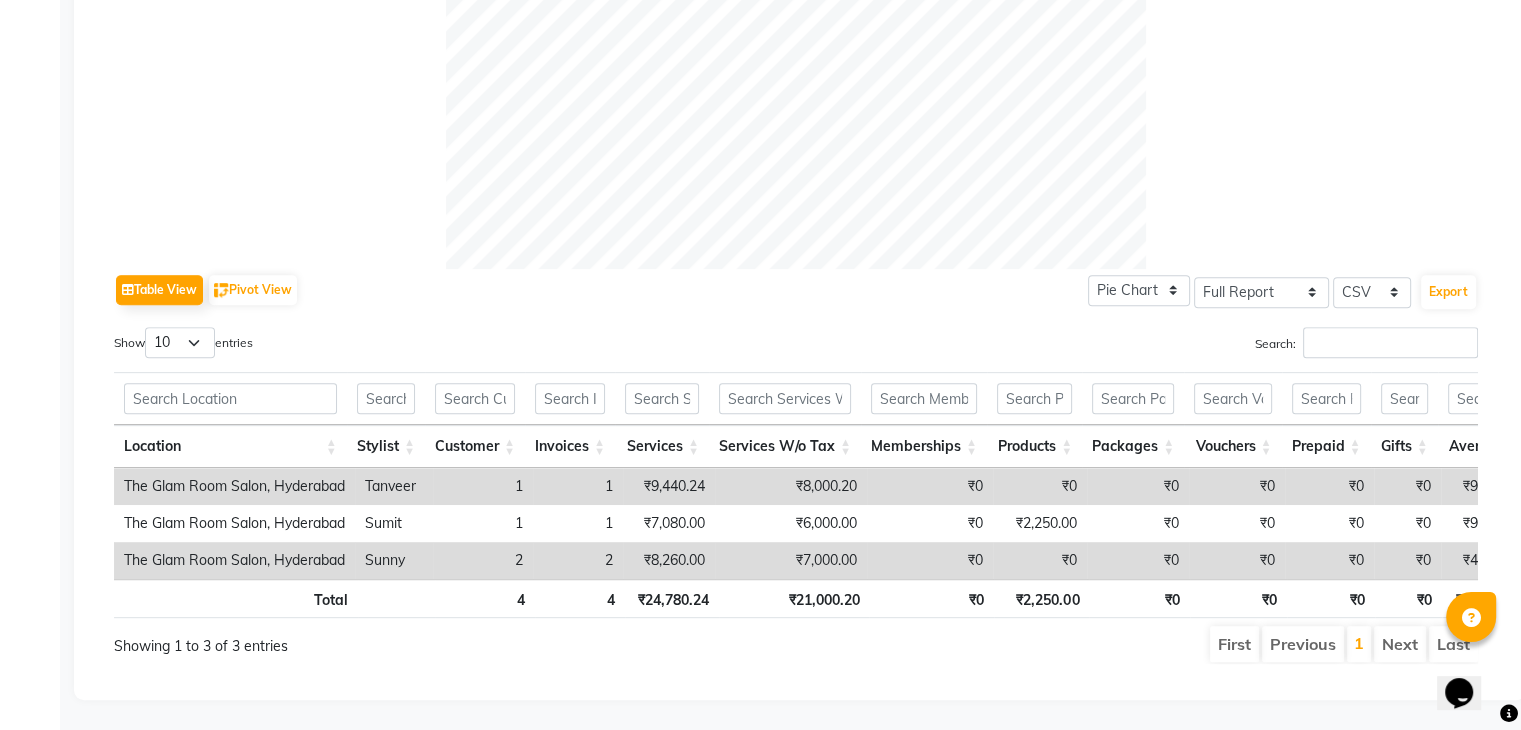 scroll, scrollTop: 782, scrollLeft: 0, axis: vertical 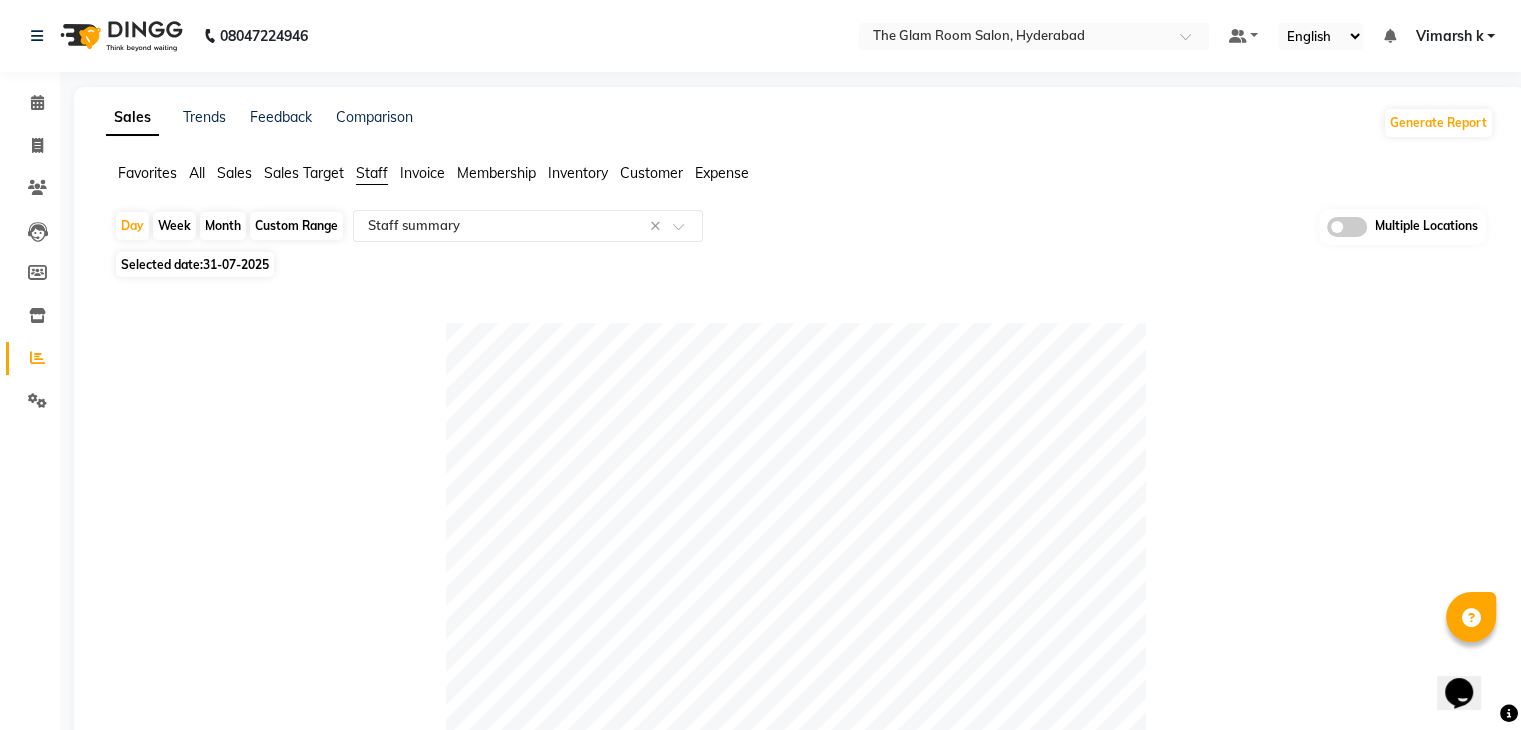 click 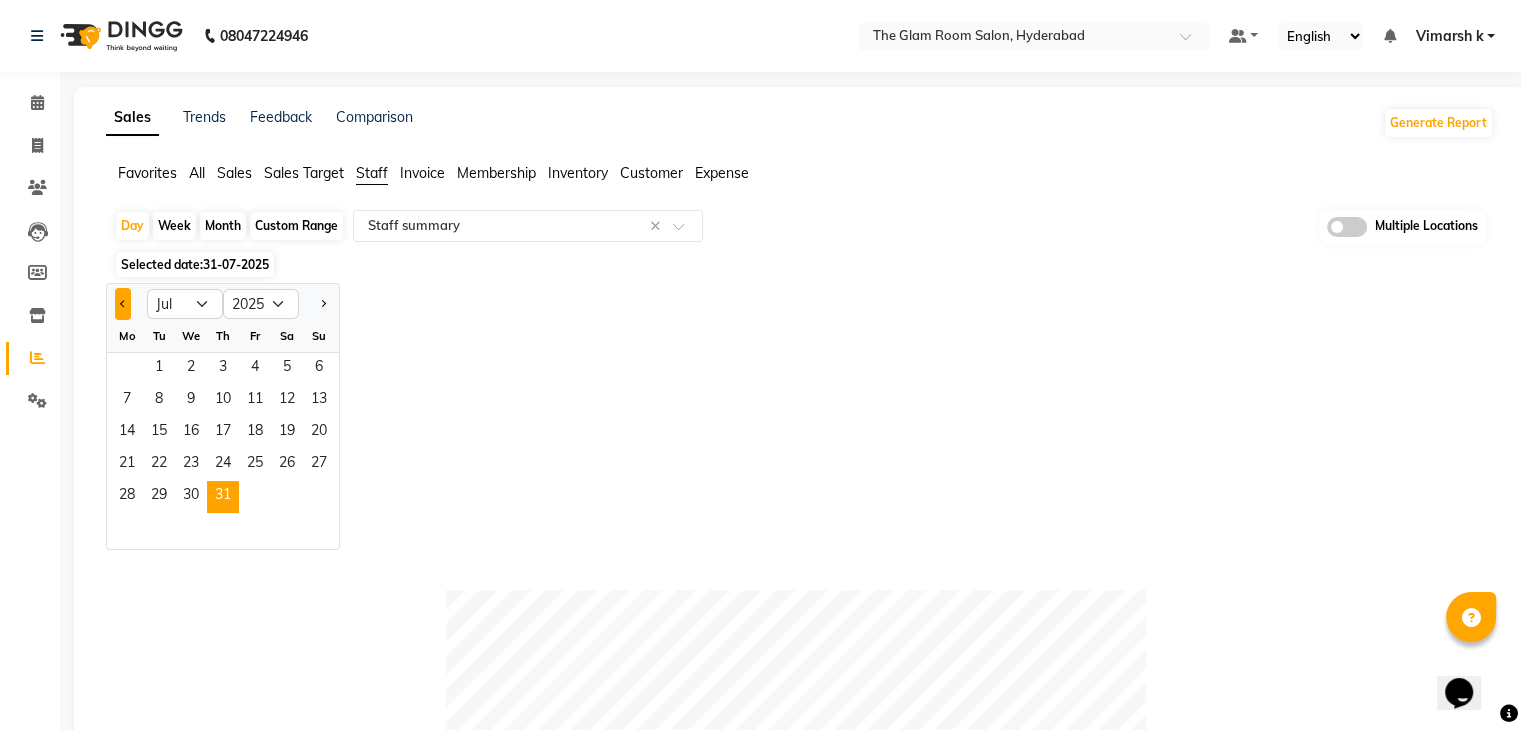 click 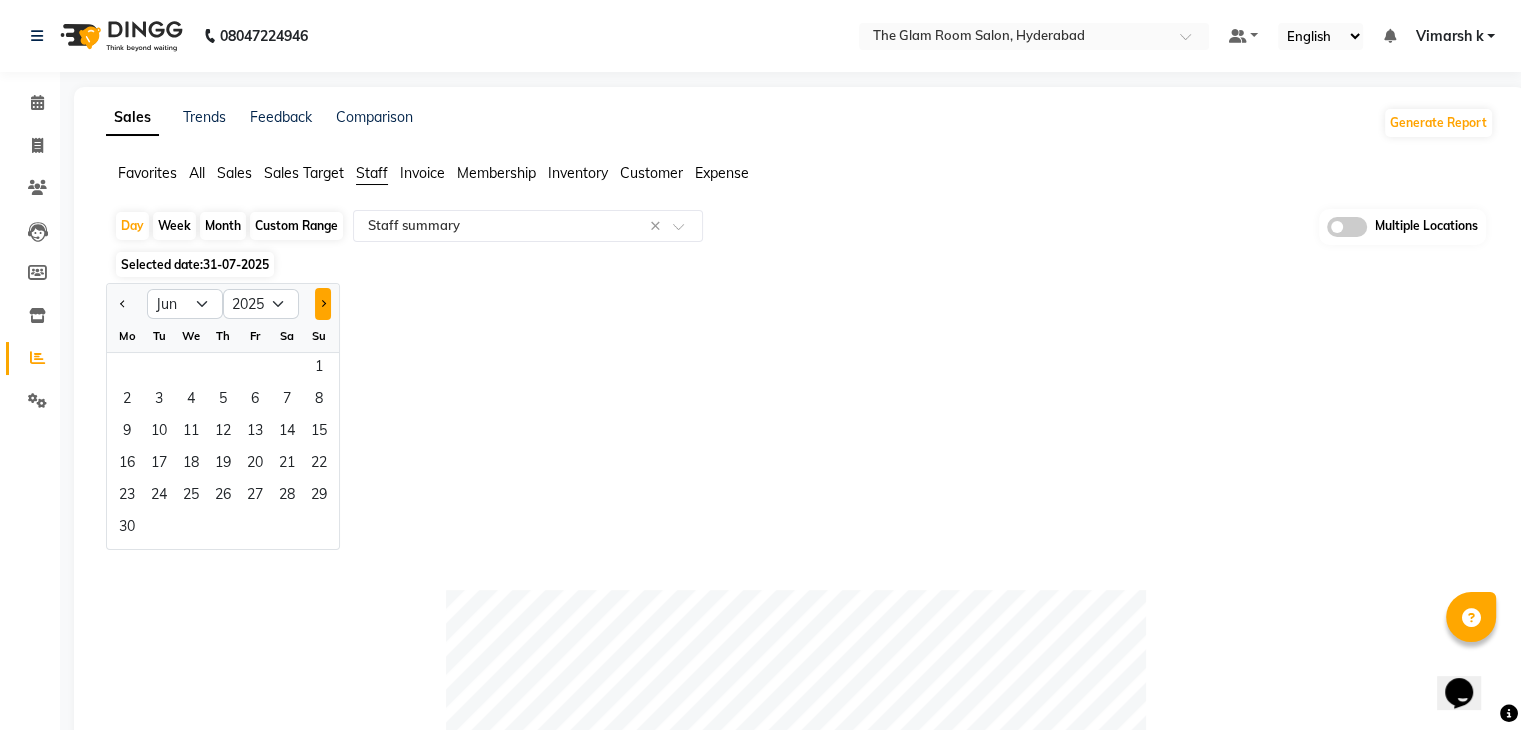 click 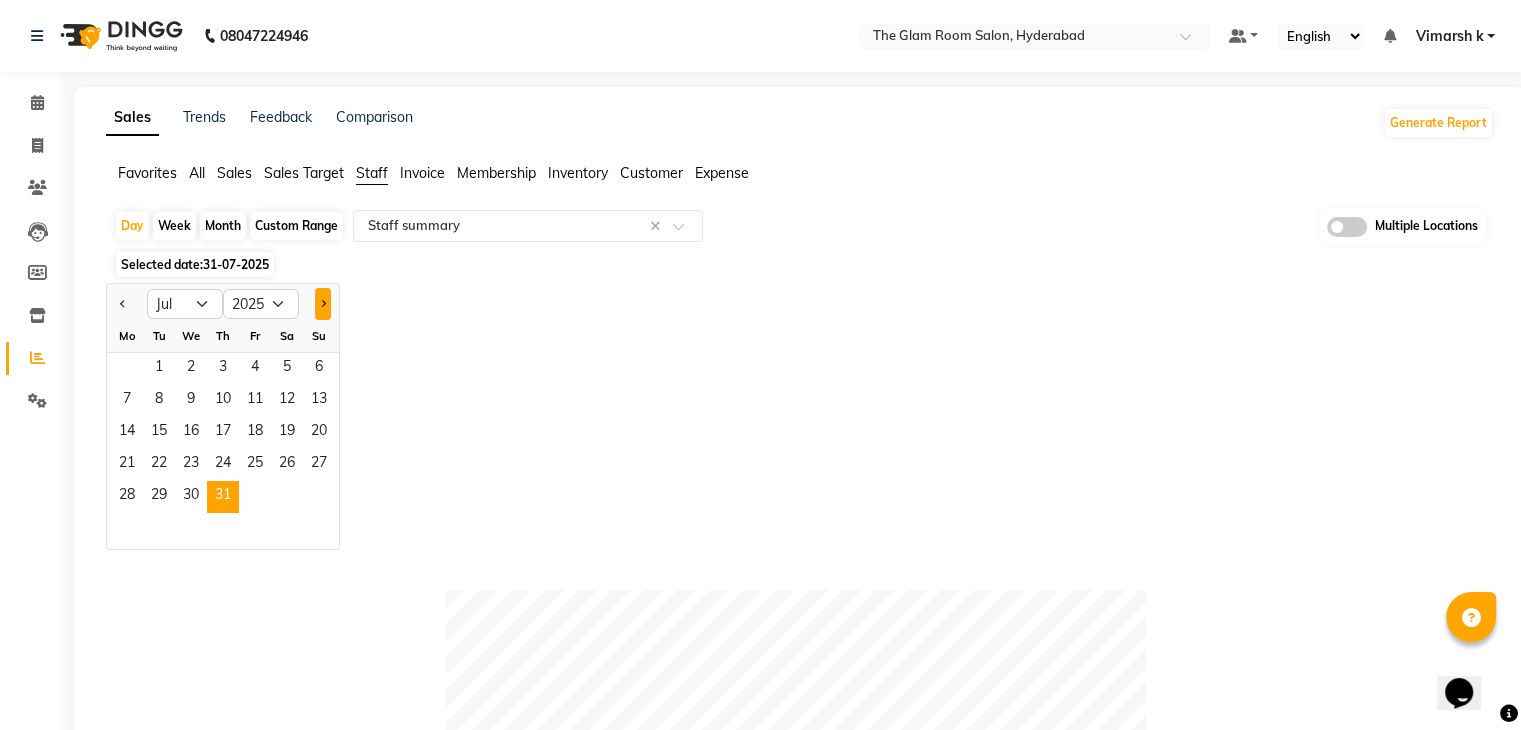 click 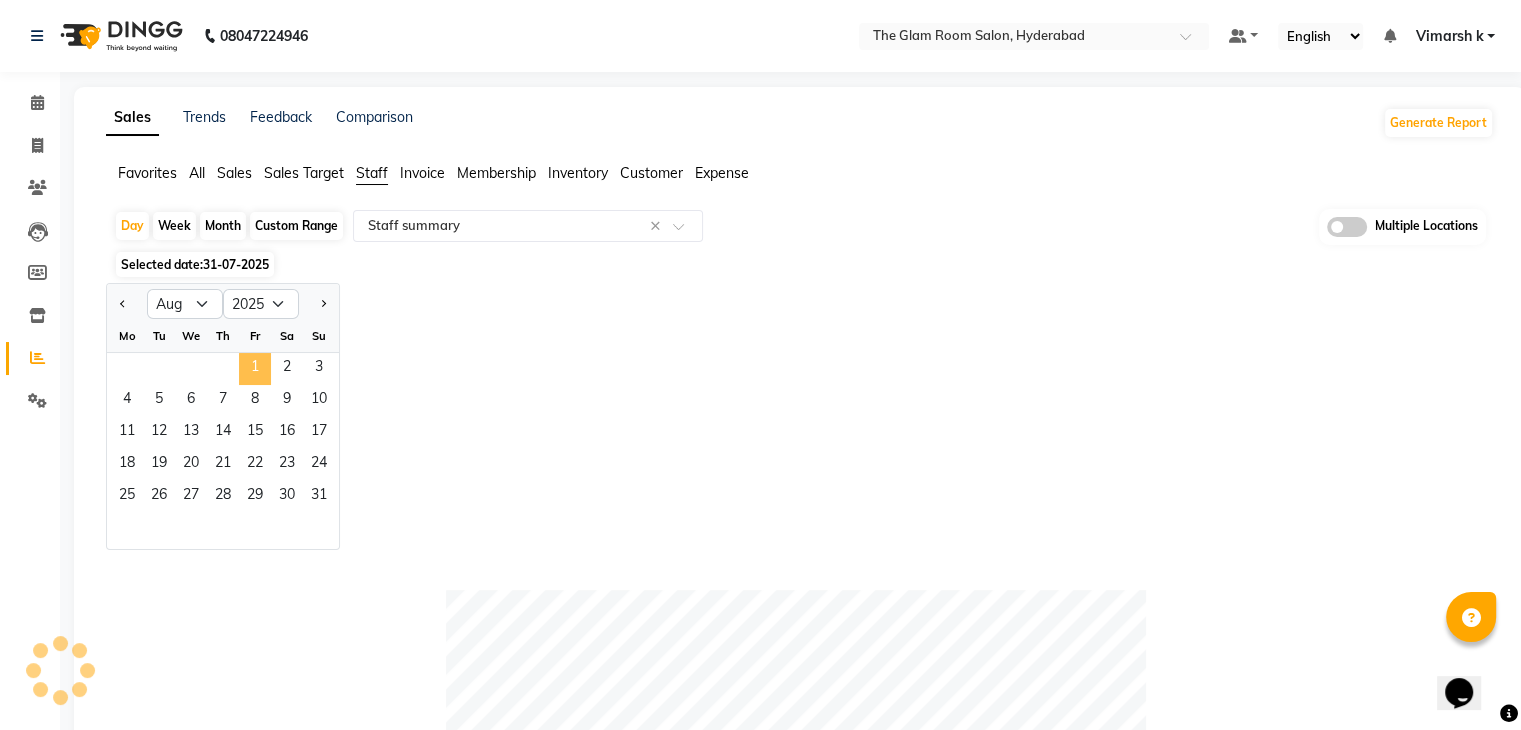 click on "1" 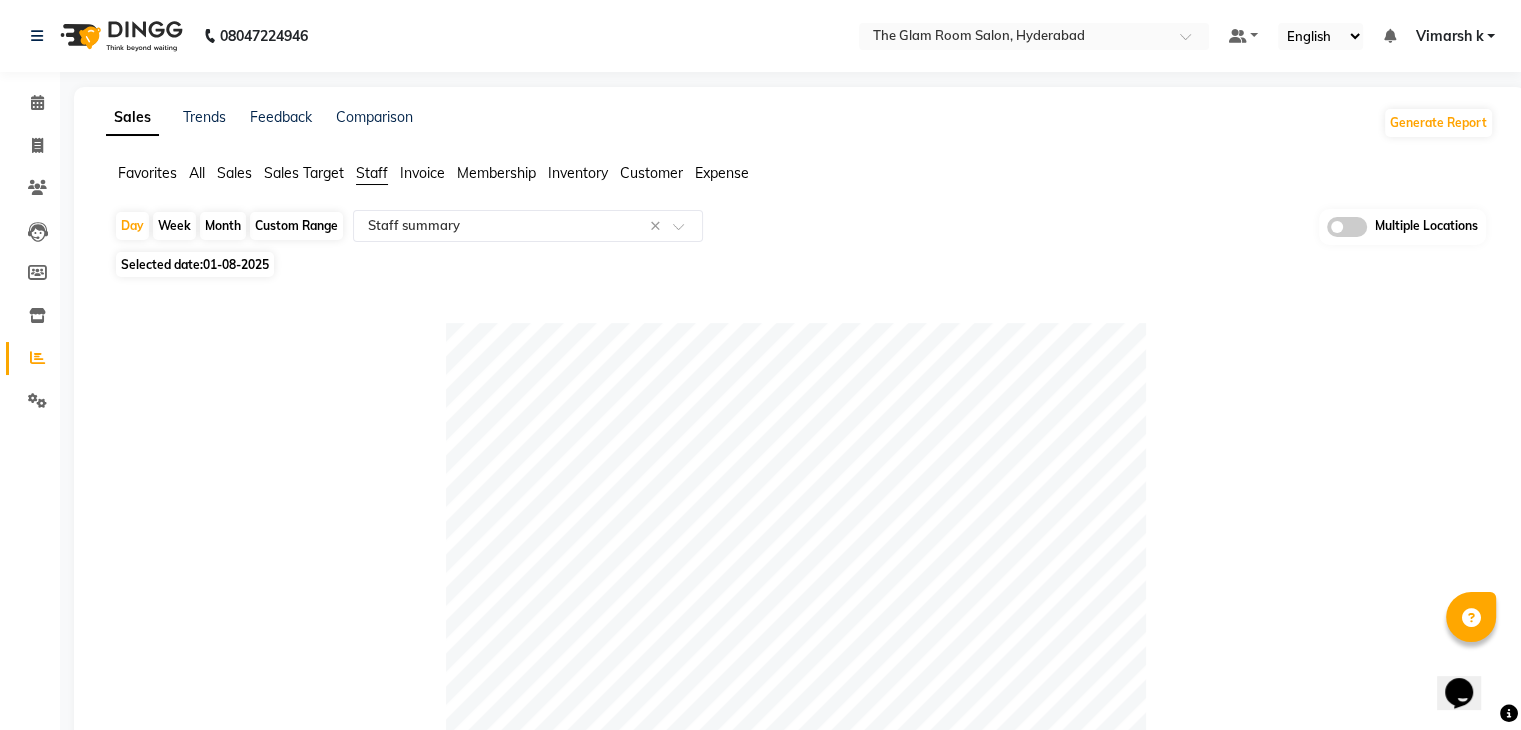click on "Table View   Pivot View  Pie Chart Bar Chart Select Full Report Filtered Report Select CSV PDF  Export  Show  10 25 50 100  entries Search: Location Stylist Customer Invoices Services Services W/o Tax Memberships Products Packages Vouchers Prepaid Gifts Average Total Total W/o Tax Payment Redemption Redemption Share Emp Code Location Stylist Customer Invoices Services Services W/o Tax Memberships Products Packages Vouchers Prepaid Gifts Average Total Total W/o Tax Payment Redemption Redemption Share Emp Code Total 3 3 ₹8,730.82 ₹7,399.00 ₹0 ₹0 ₹0 ₹0 ₹0 ₹0 ₹7,315.41 ₹8,730.82 ₹7,399.00 ₹8,730.82 ₹0 ₹0 The Glam Room Salon, [CITY] [LAST] 1 1 ₹5,900.00 ₹5,000.00 ₹0 ₹0 ₹0 ₹0 ₹0 ₹0 ₹5,900.00 ₹5,900.00 ₹5,000.00 ₹5,900.00 ₹0 ₹0 e3315-03 The Glam Room Salon, [CITY] [LAST]  2 2 ₹2,830.82 ₹2,399.00 ₹0 ₹0 ₹0 ₹0 ₹0 ₹0 ₹1,415.41 ₹2,830.82 ₹2,399.00 ₹2,830.82 ₹0 ₹0 e3315-09 Total 3 3 ₹8,730.82 ₹7,399.00 ₹0 ₹0 ₹0 ₹0 ₹0" 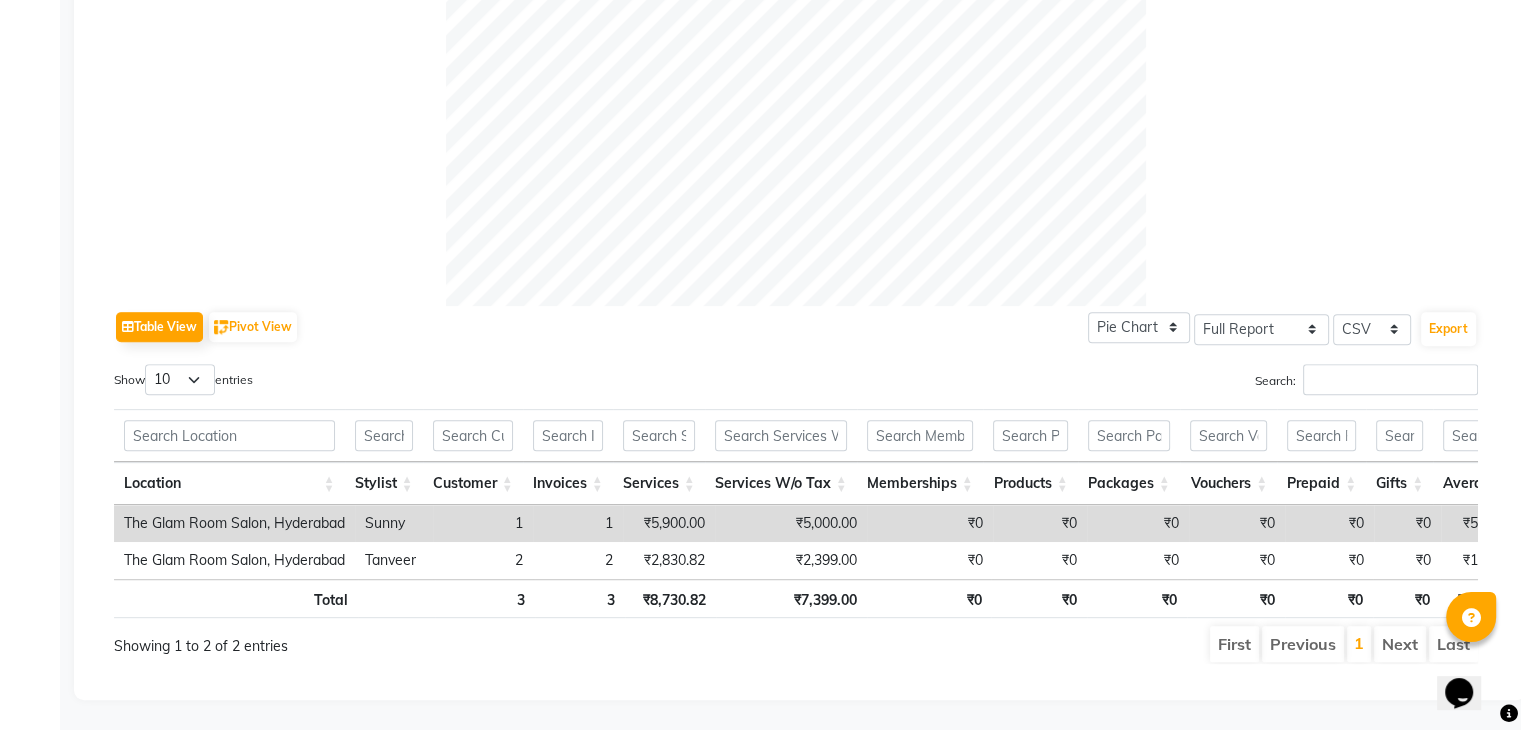 click on "Table View   Pivot View  Pie Chart Bar Chart Select Full Report Filtered Report Select CSV PDF  Export" 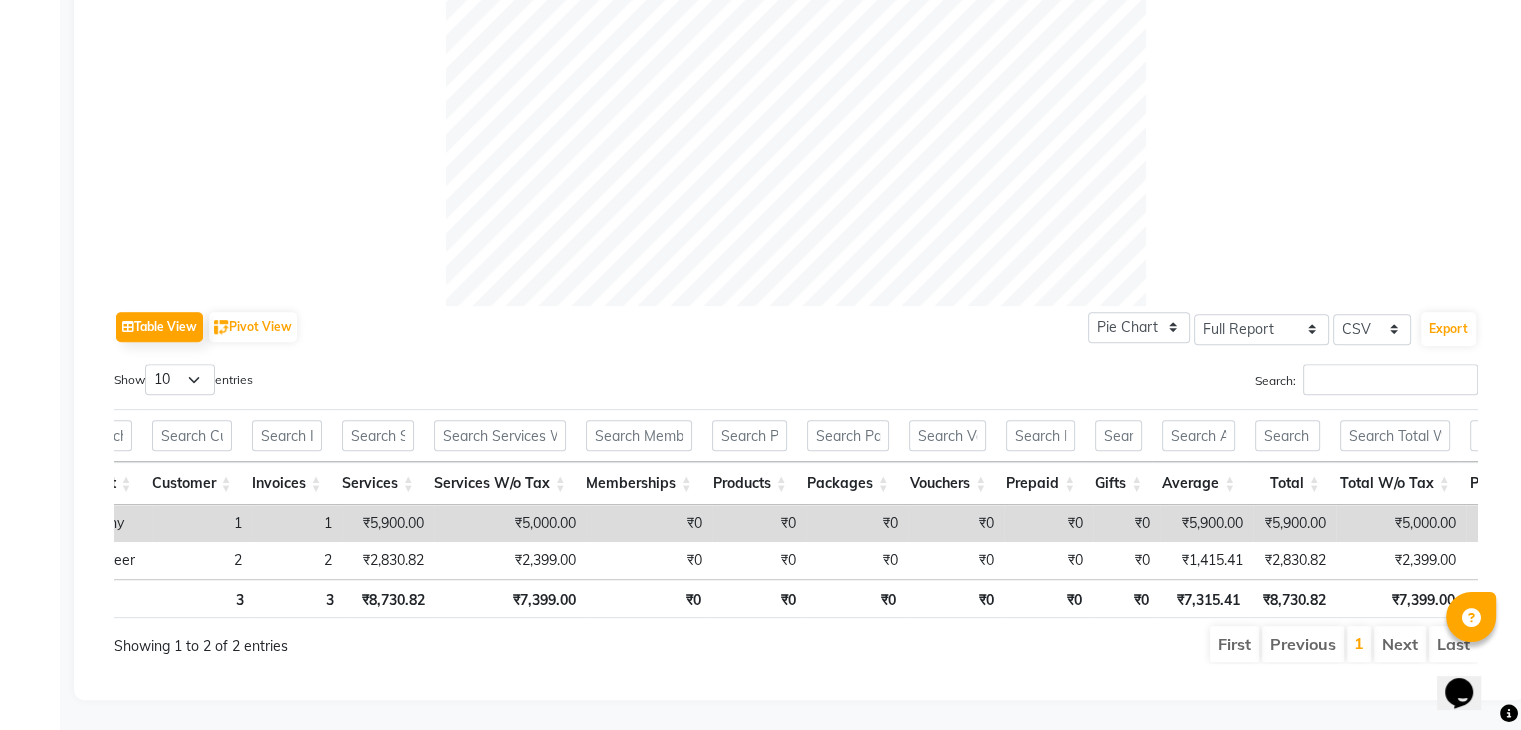 scroll, scrollTop: 0, scrollLeft: 546, axis: horizontal 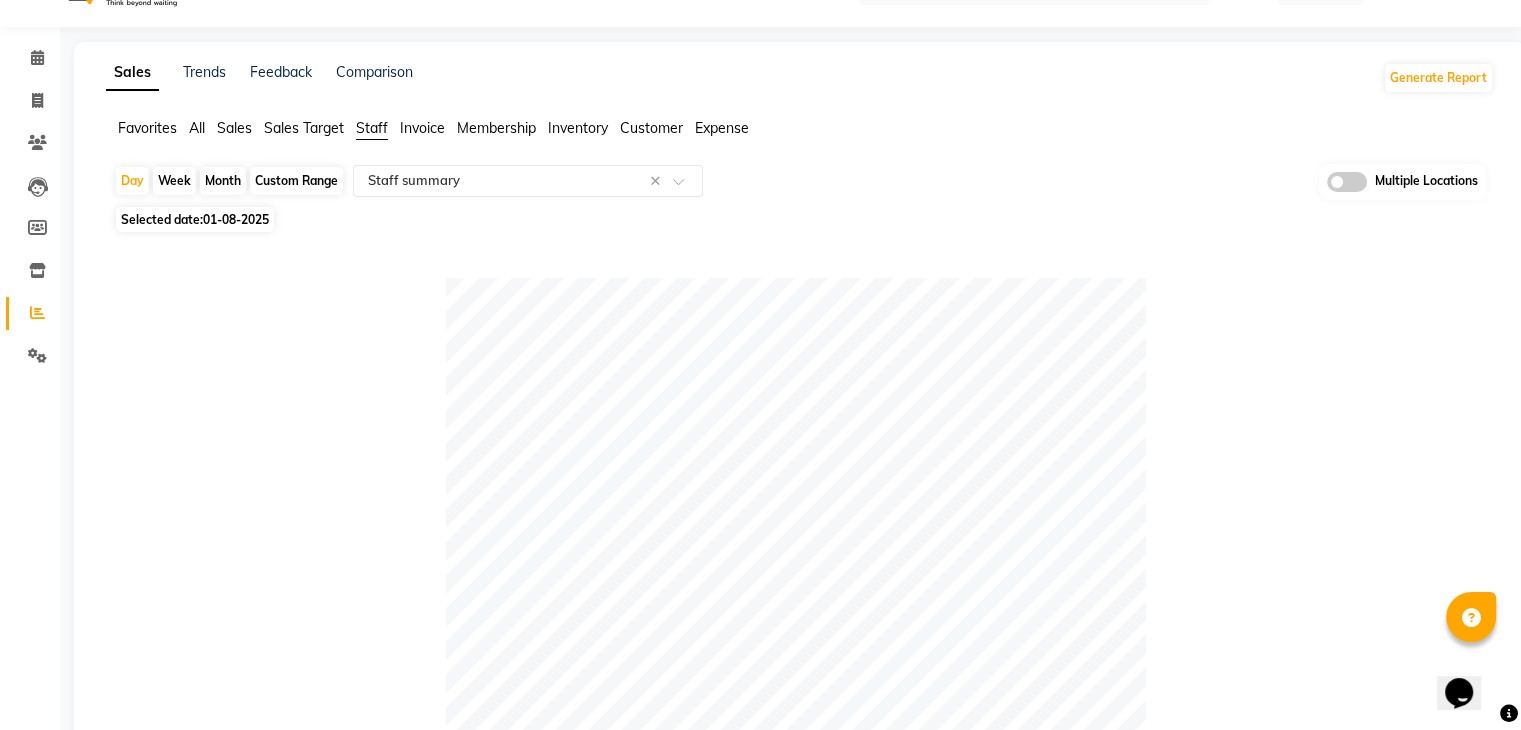 click on "Table View   Pivot View  Pie Chart Bar Chart Select Full Report Filtered Report Select CSV PDF  Export  Show  10 25 50 100  entries Search: Location Stylist Customer Invoices Services Services W/o Tax Memberships Products Packages Vouchers Prepaid Gifts Average Total Total W/o Tax Payment Redemption Redemption Share Emp Code Location Stylist Customer Invoices Services Services W/o Tax Memberships Products Packages Vouchers Prepaid Gifts Average Total Total W/o Tax Payment Redemption Redemption Share Emp Code Total 3 3 ₹8,730.82 ₹7,399.00 ₹0 ₹0 ₹0 ₹0 ₹0 ₹0 ₹7,315.41 ₹8,730.82 ₹7,399.00 ₹8,730.82 ₹0 ₹0 The Glam Room Salon, [CITY] [LAST] 1 1 ₹5,900.00 ₹5,000.00 ₹0 ₹0 ₹0 ₹0 ₹0 ₹0 ₹5,900.00 ₹5,900.00 ₹5,000.00 ₹5,900.00 ₹0 ₹0 e3315-03 The Glam Room Salon, [CITY] [LAST]  2 2 ₹2,830.82 ₹2,399.00 ₹0 ₹0 ₹0 ₹0 ₹0 ₹0 ₹1,415.41 ₹2,830.82 ₹2,399.00 ₹2,830.82 ₹0 ₹0 e3315-09 Total 3 3 ₹8,730.82 ₹7,399.00 ₹0 ₹0 ₹0 ₹0 ₹0" 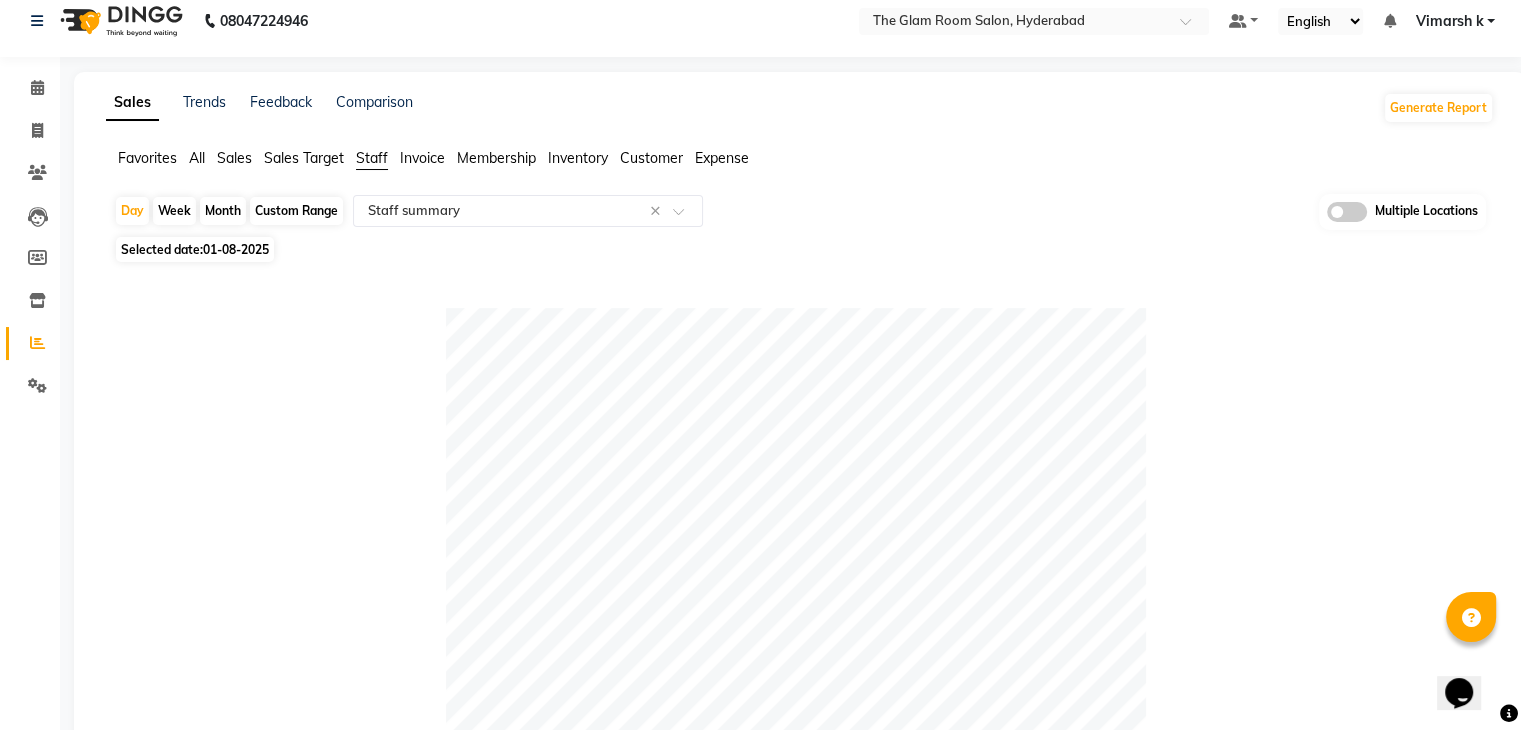 scroll, scrollTop: 0, scrollLeft: 0, axis: both 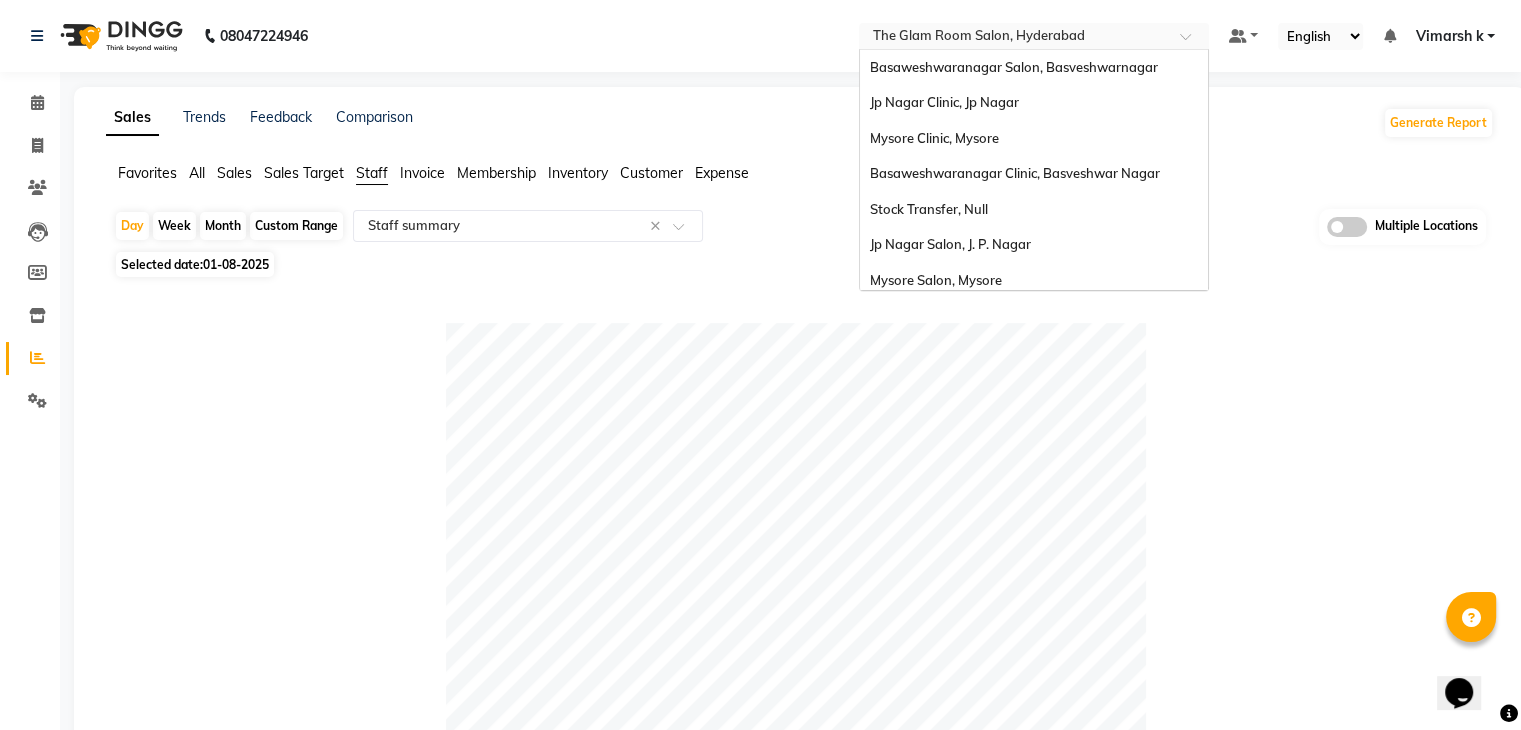 click on "× The Glam Room Salon, [CITY]" at bounding box center (979, 36) 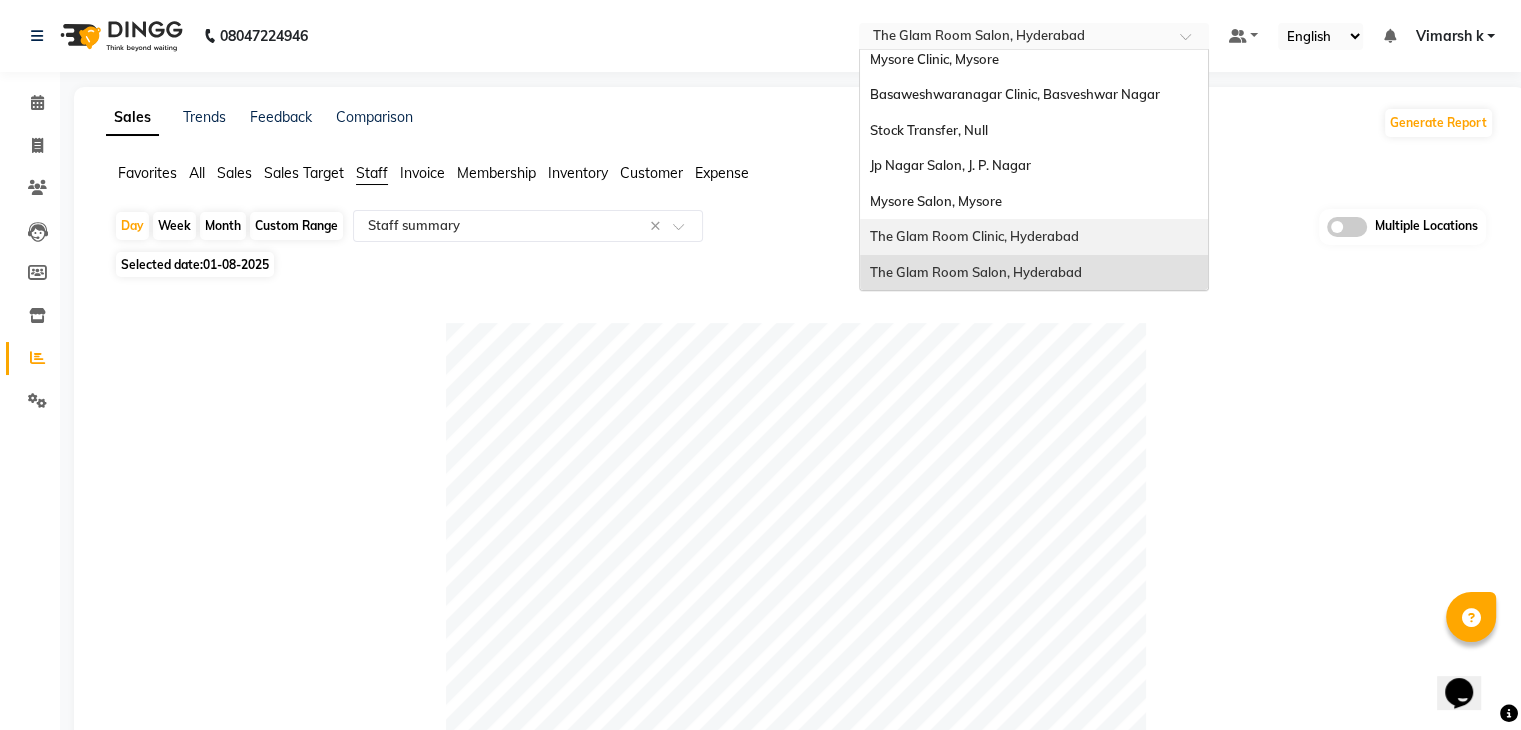 click on "The Glam Room Clinic, Hyderabad" at bounding box center (974, 236) 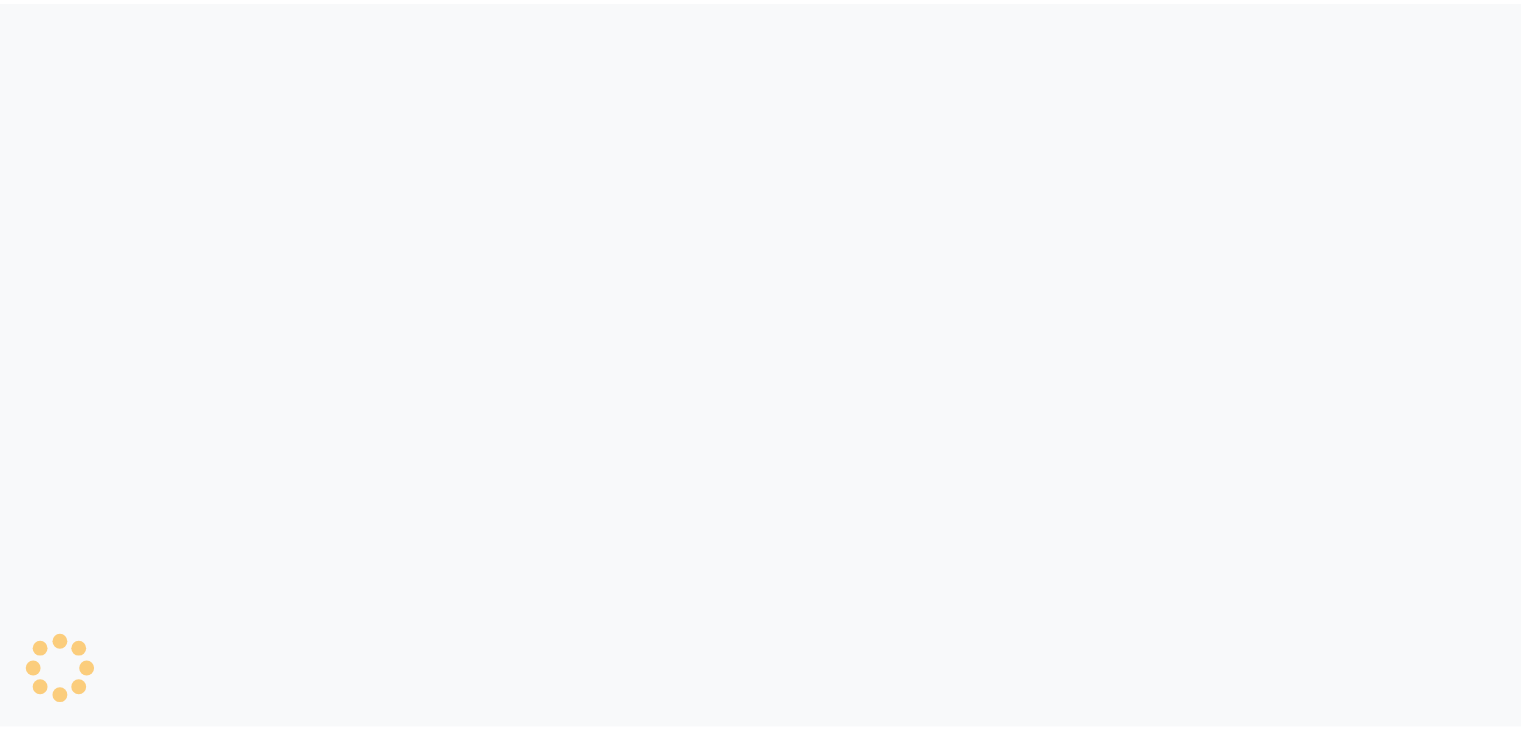 scroll, scrollTop: 0, scrollLeft: 0, axis: both 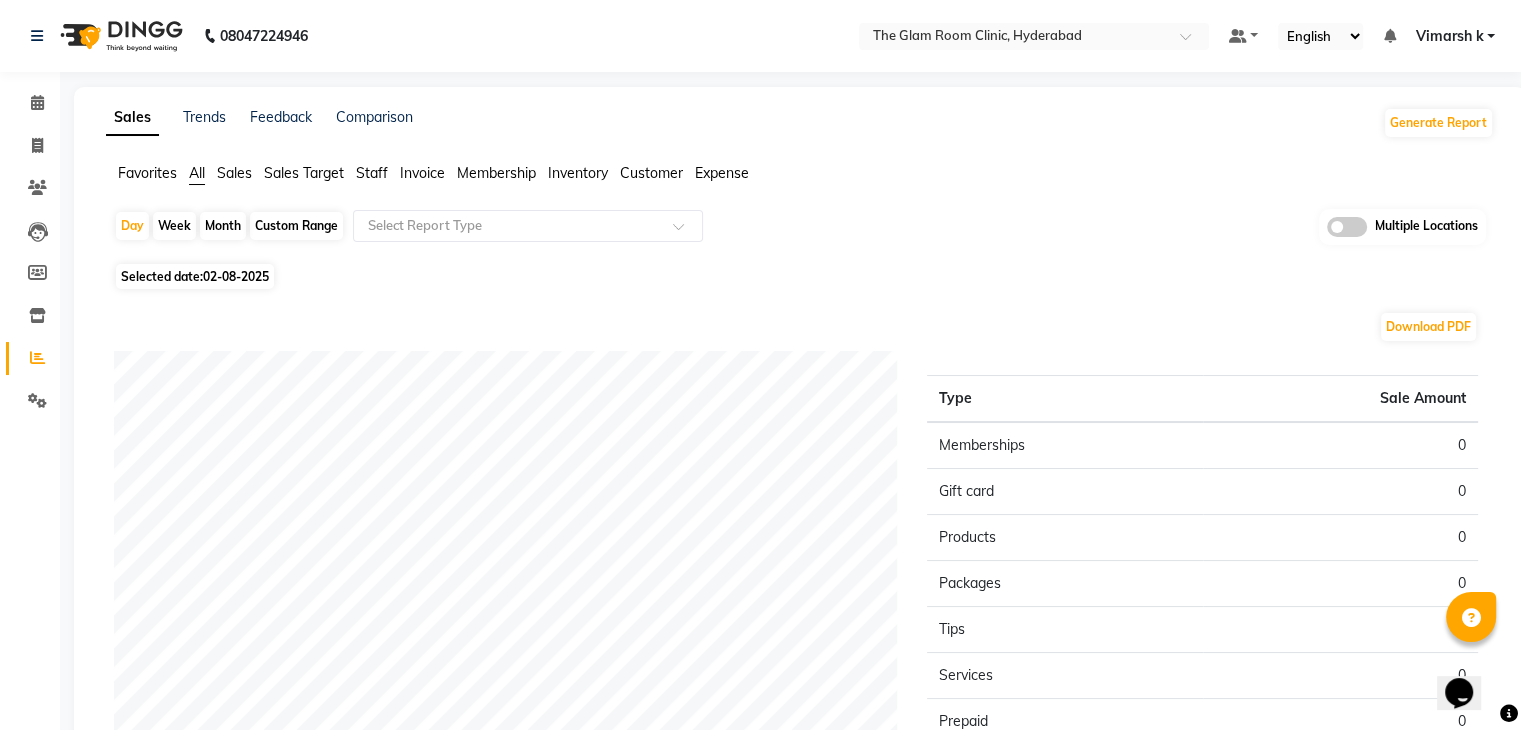 click on "Selected date:  02-08-2025" 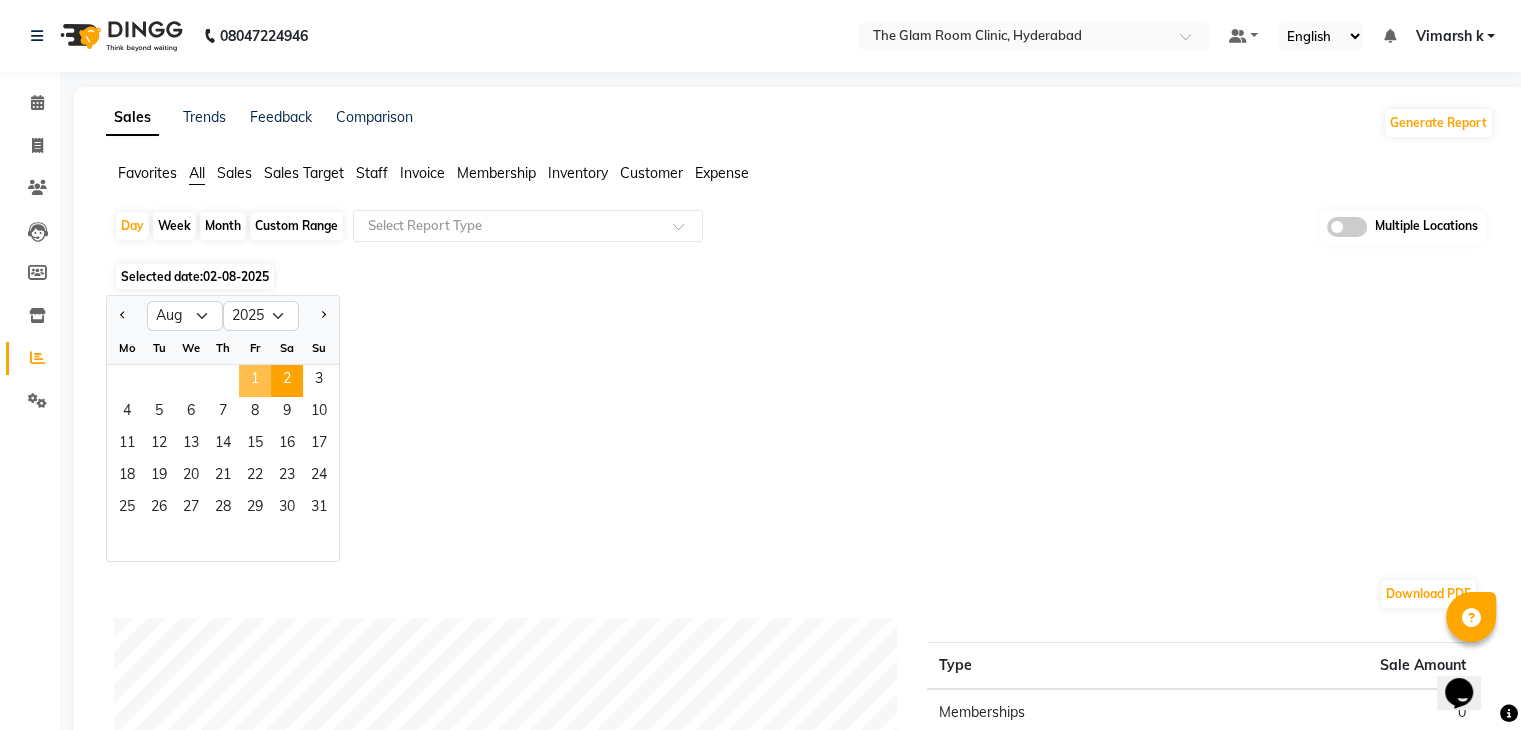 click on "1" 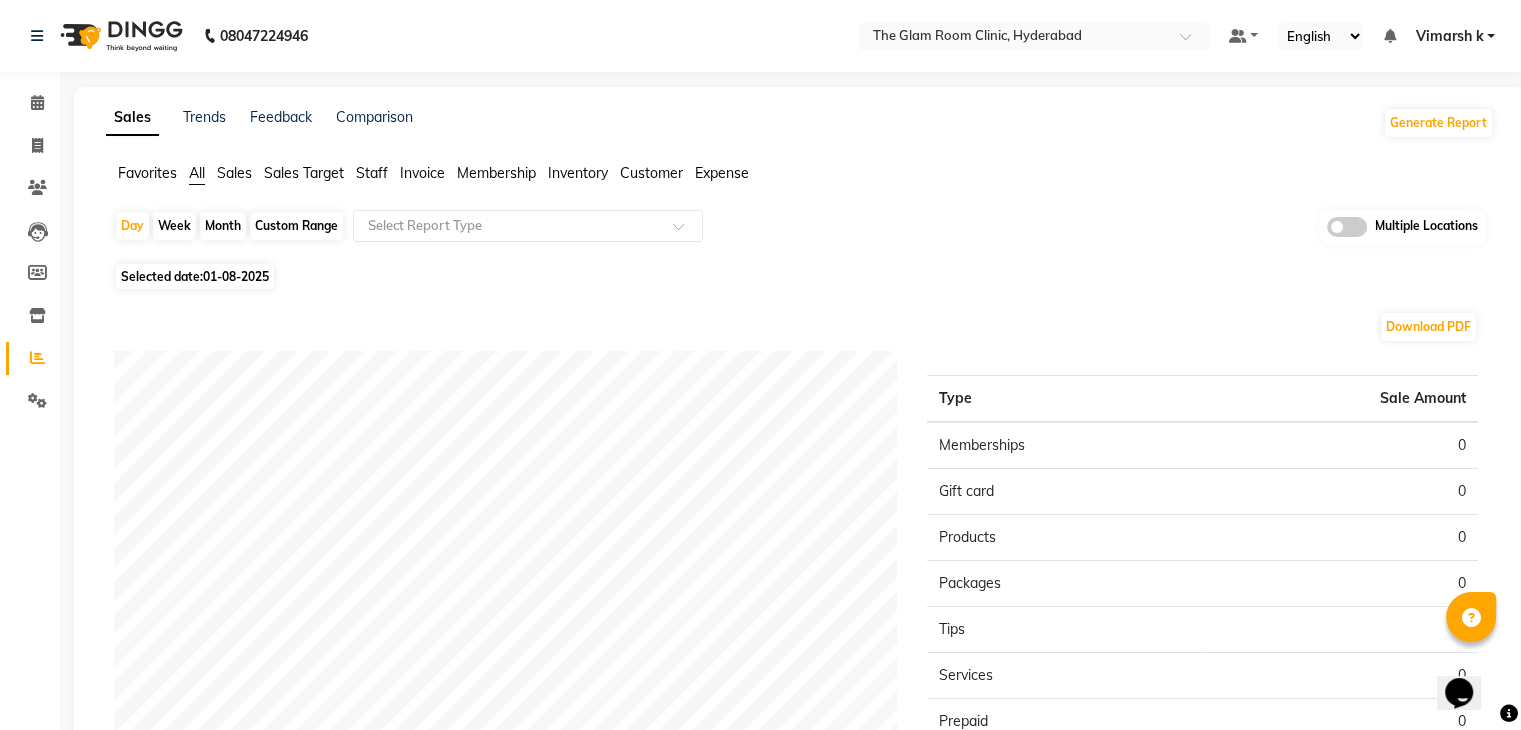 click on "Staff" 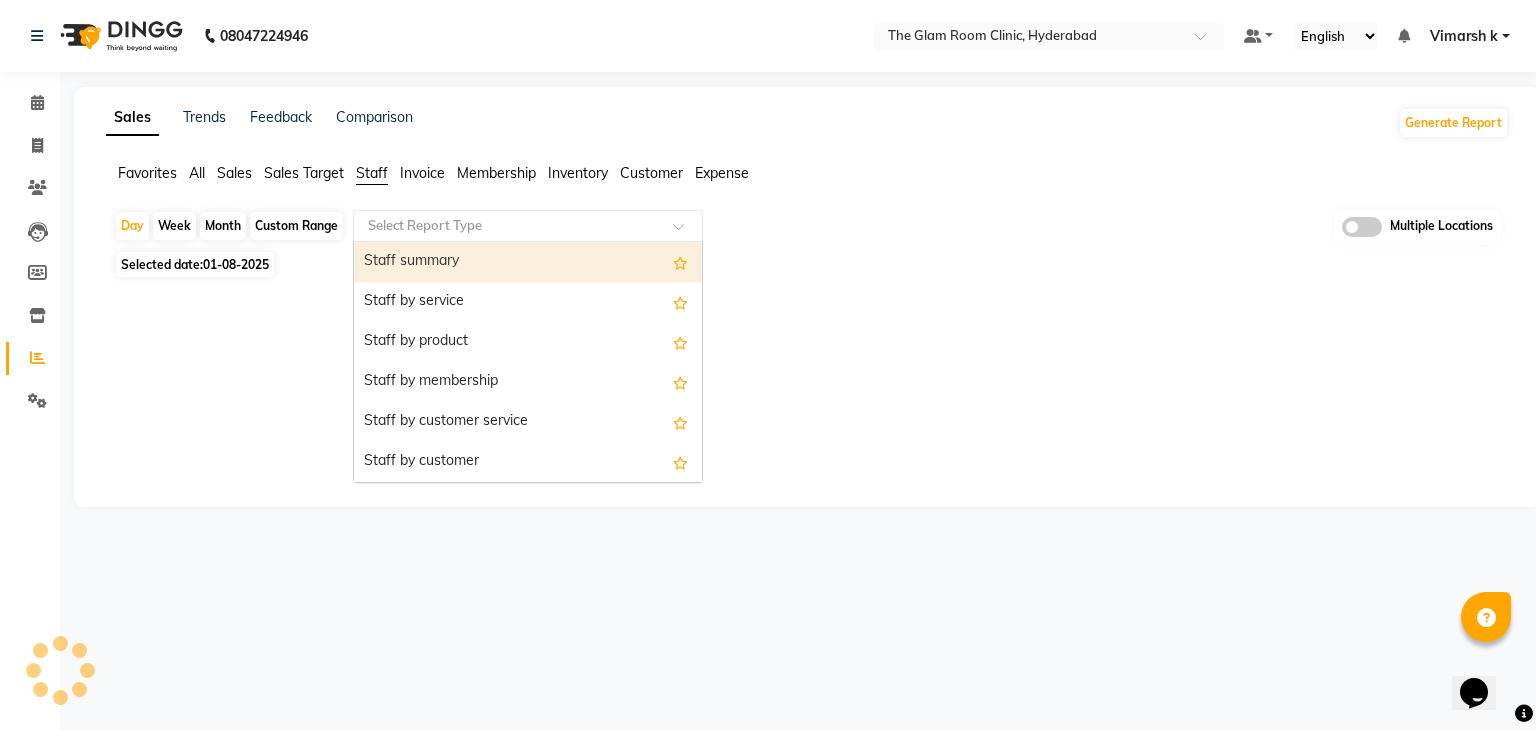 click 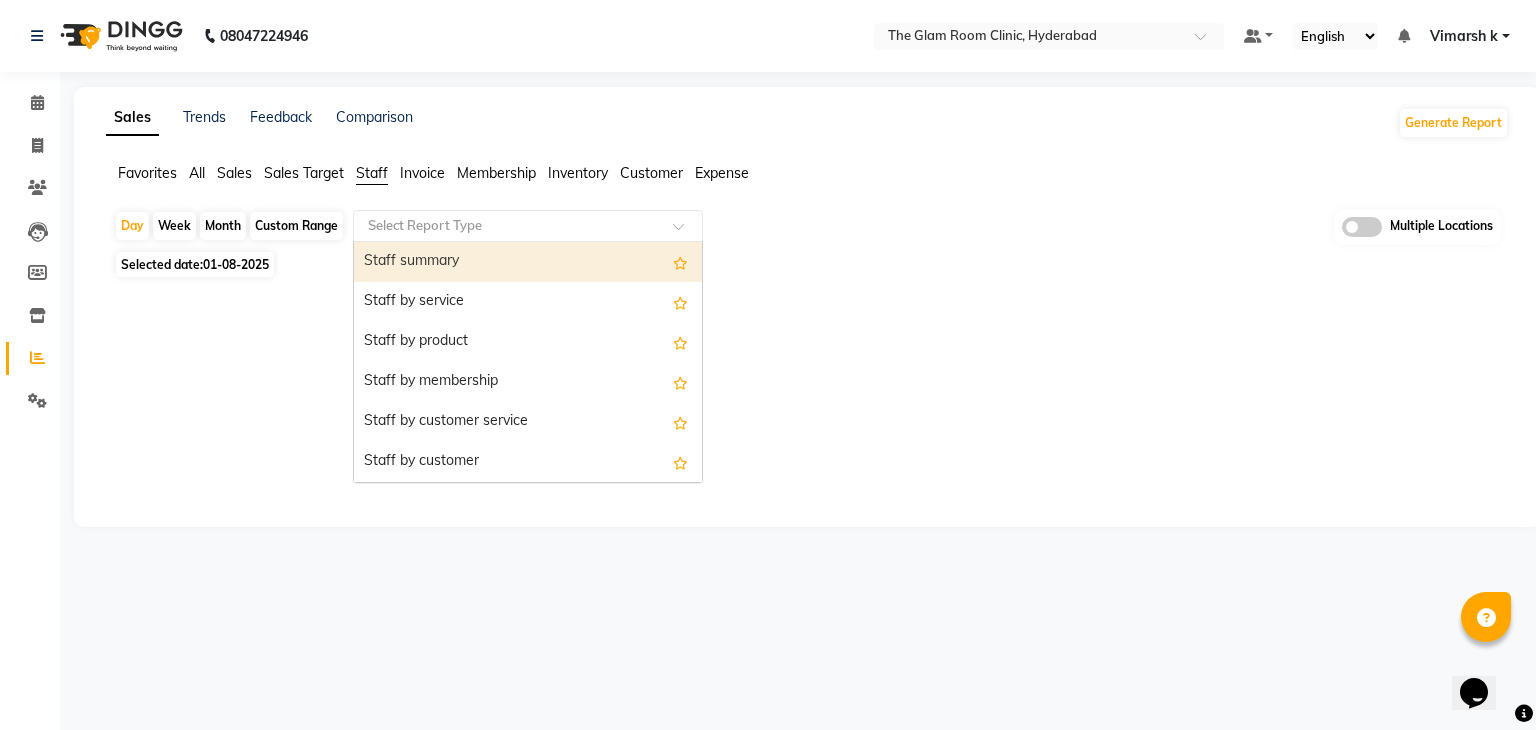 click on "Staff summary" at bounding box center [528, 262] 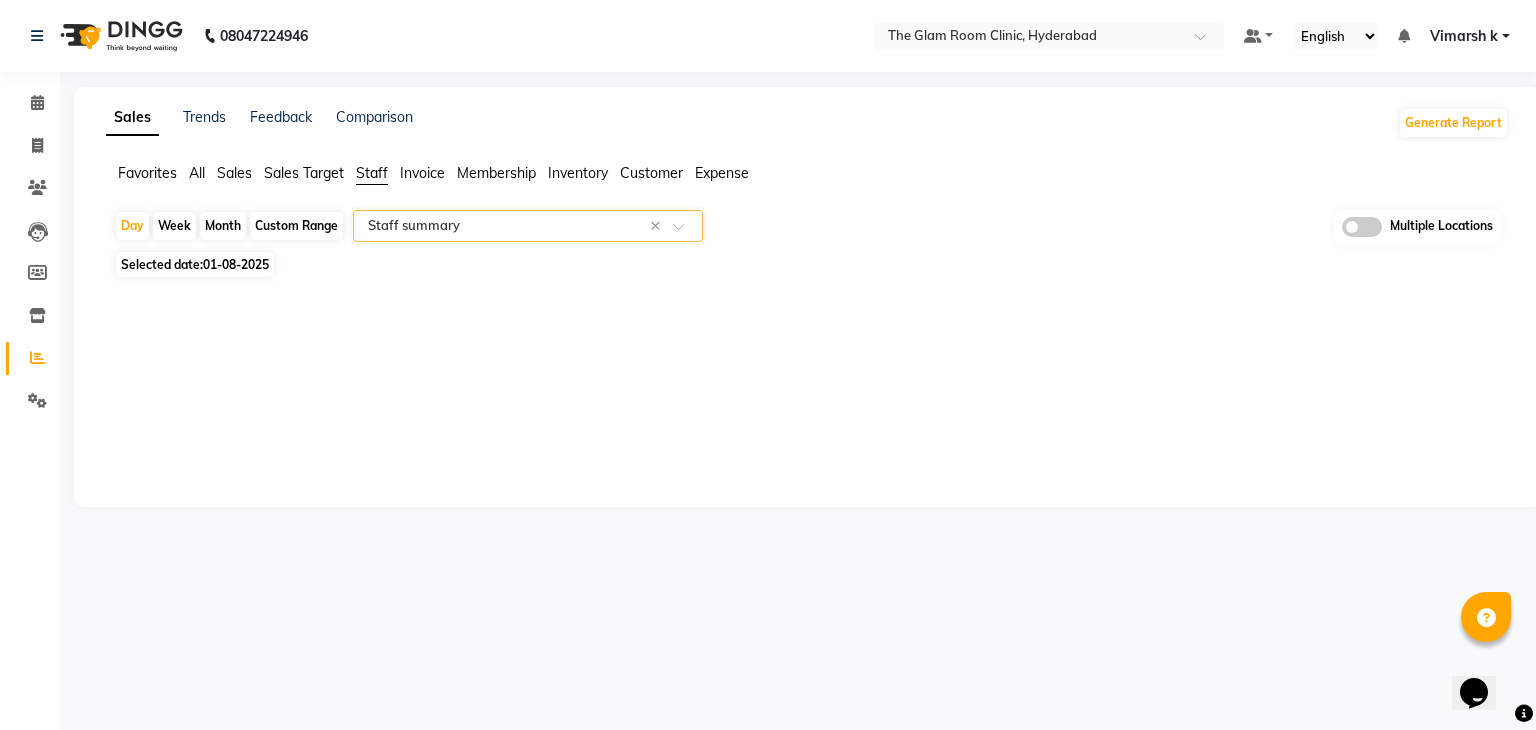 drag, startPoint x: 518, startPoint y: 324, endPoint x: 520, endPoint y: 313, distance: 11.18034 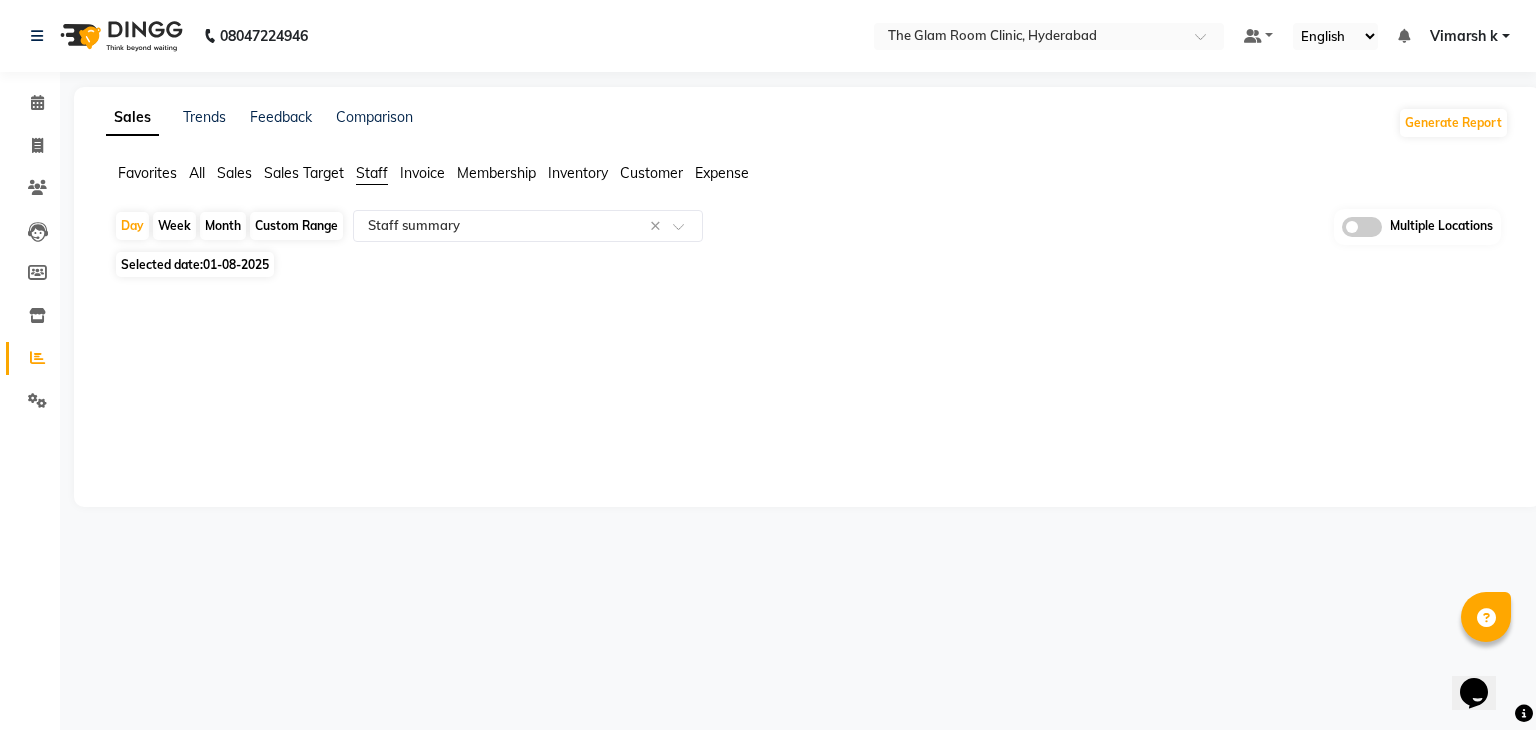click on "Selected date:  01-08-2025" 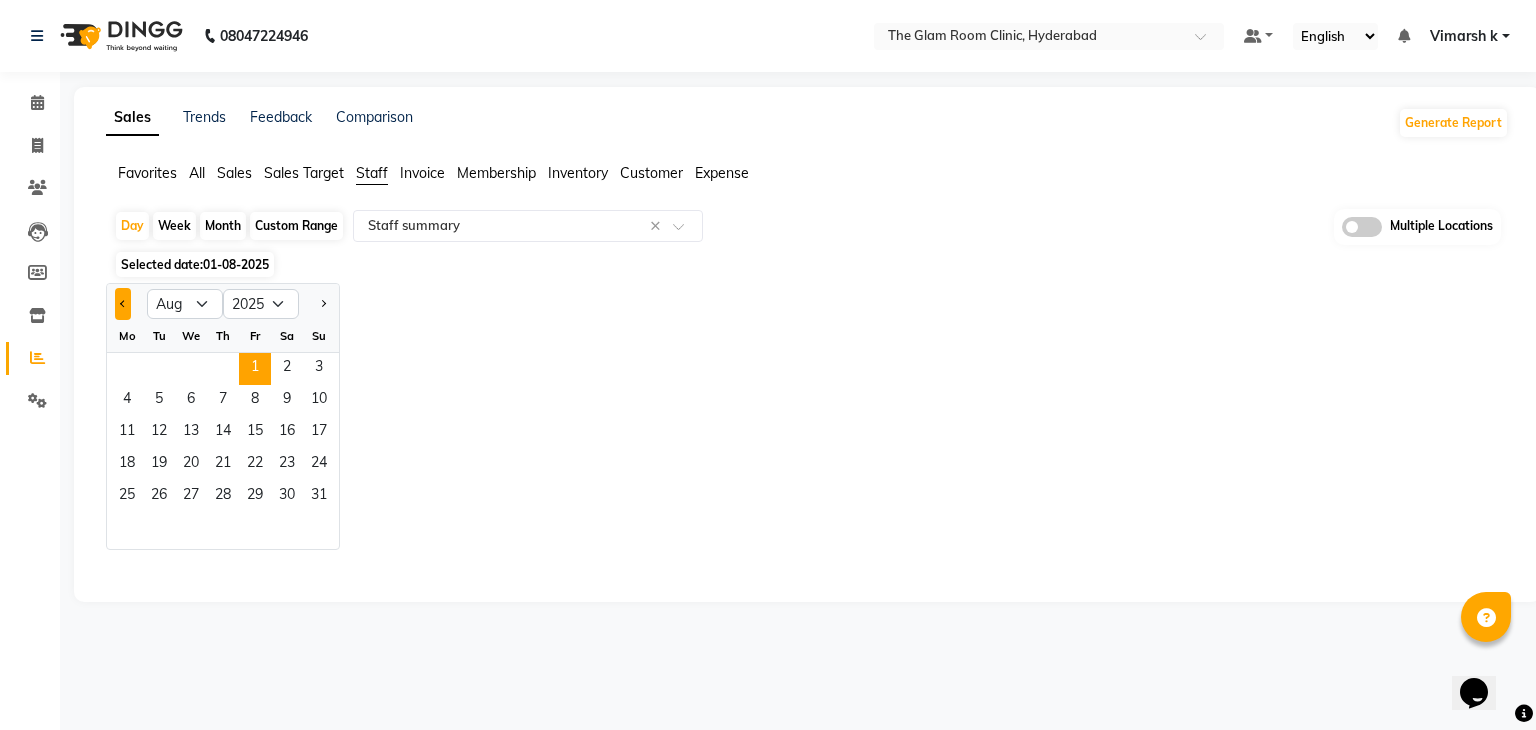 click 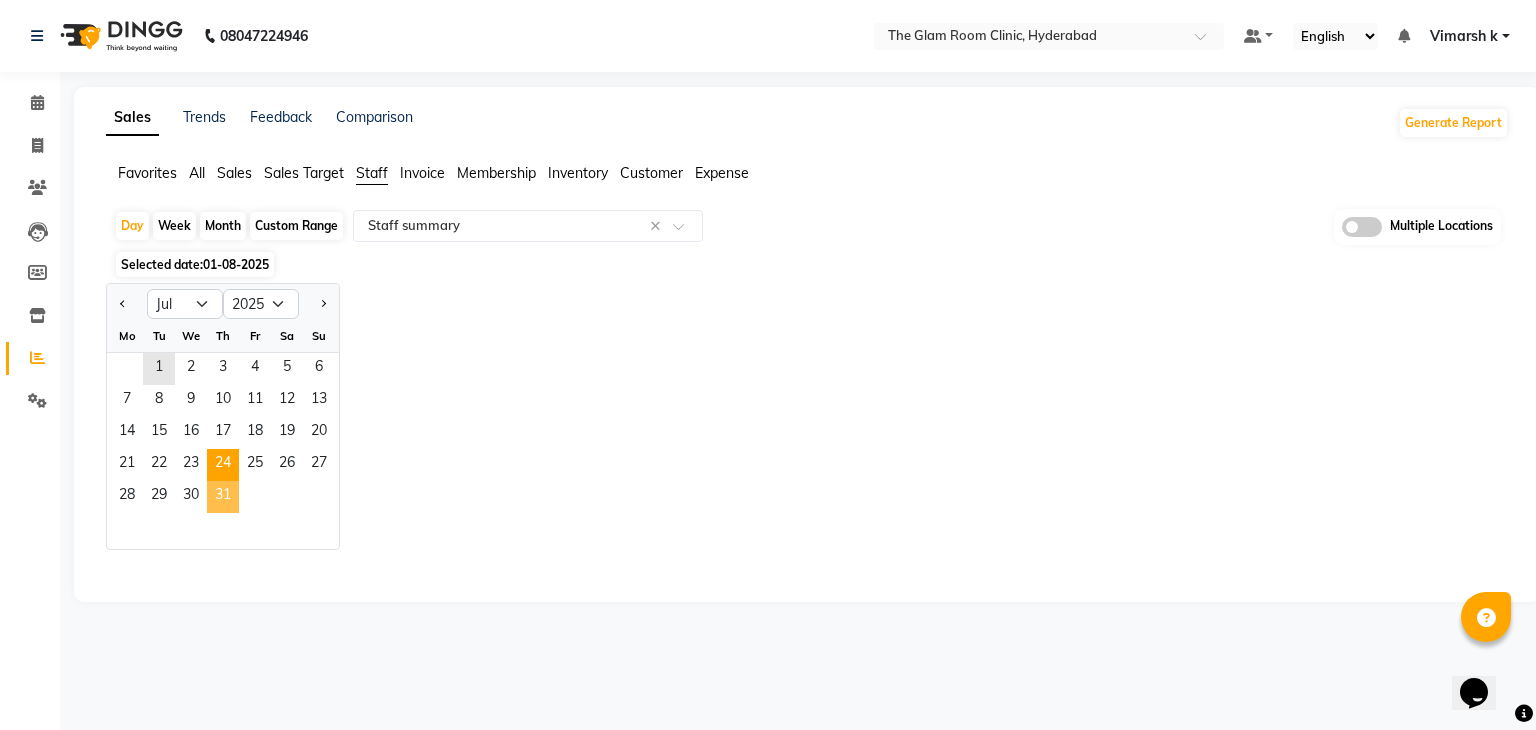 drag, startPoint x: 227, startPoint y: 492, endPoint x: 229, endPoint y: 478, distance: 14.142136 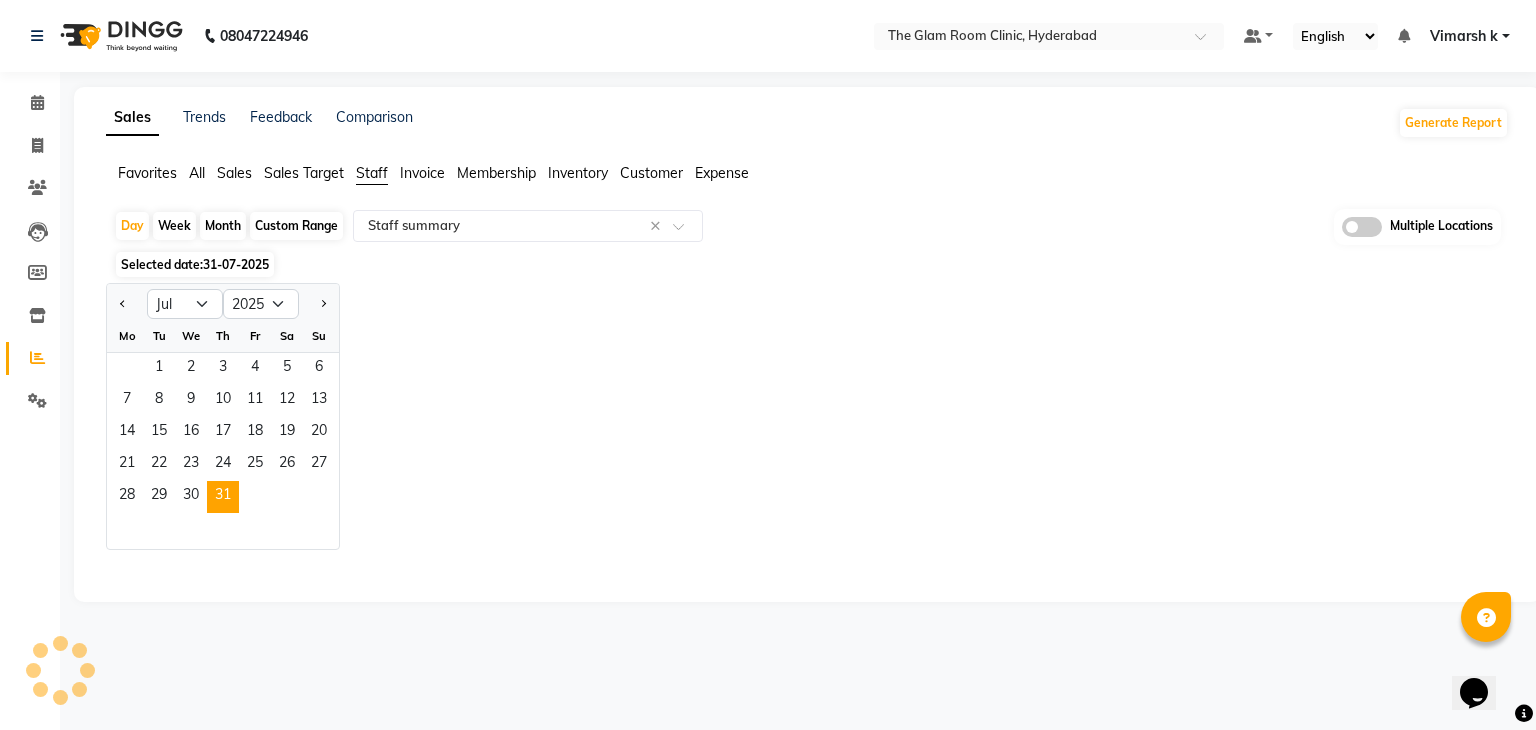 select on "full_report" 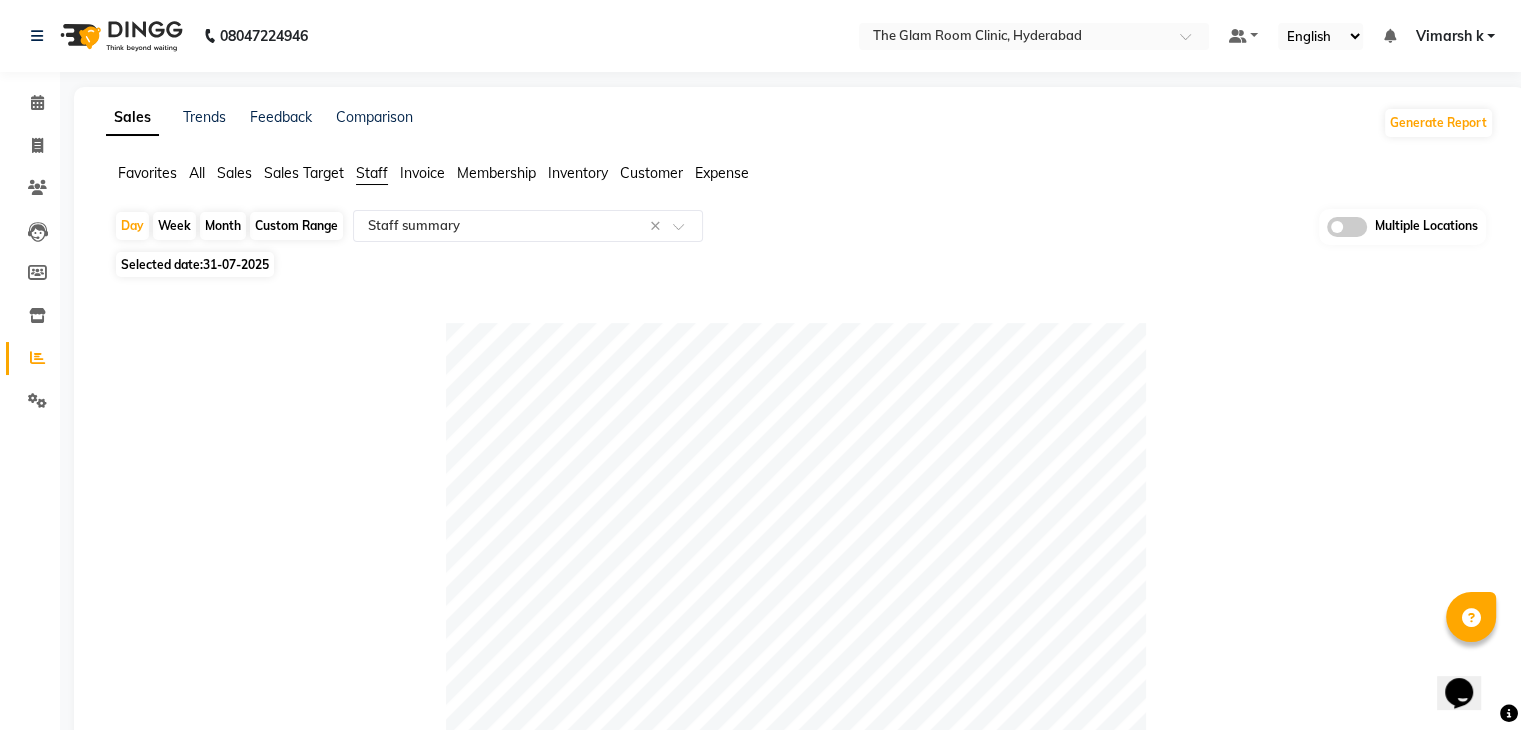 click on "Table View   Pivot View  Pie Chart Bar Chart Select Full Report Filtered Report Select CSV PDF  Export  Show  10 25 50 100  entries Search: Location Stylist Customer Invoices Services Services W/o Tax Memberships Products Packages Vouchers Prepaid Gifts Average Total Total W/o Tax Payment Redemption Redemption Share Emp Code Location Stylist Customer Invoices Services Services W/o Tax Memberships Products Packages Vouchers Prepaid Gifts Average Total Total W/o Tax Payment Redemption Redemption Share Emp Code Total 1 1 ₹3,540.00 ₹3,000.00 ₹0 ₹0 ₹0 ₹0 ₹0 ₹0 ₹3,540.00 ₹3,540.00 ₹3,000.00 ₹3,540.00 ₹0 ₹0 The Glam Room Clinic, Hyderabad Kuchanapally Sree Priya 1 1 ₹3,540.00 ₹3,000.00 ₹0 ₹0 ₹0 ₹0 ₹0 ₹0 ₹3,540.00 ₹3,540.00 ₹3,000.00 ₹3,540.00 ₹0 ₹0 e3316-03 Total 1 1 ₹3,540.00 ₹3,000.00 ₹0 ₹0 ₹0 ₹0 ₹0 ₹0 ₹3,540.00 ₹3,540.00 ₹3,000.00 ₹3,540.00 ₹0 ₹0 Showing 1 to 1 of 1 entries First Previous 1 Next Last" 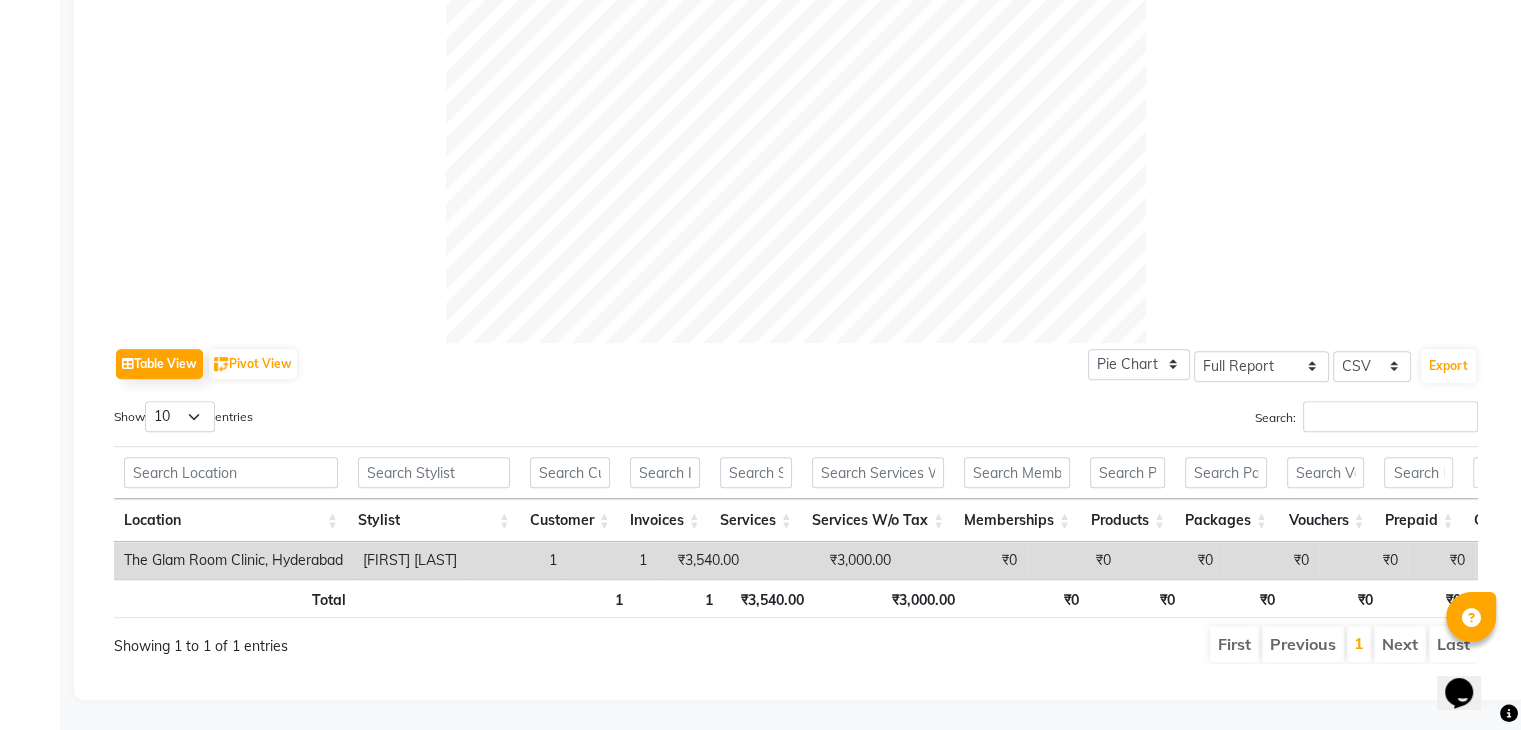 scroll, scrollTop: 708, scrollLeft: 0, axis: vertical 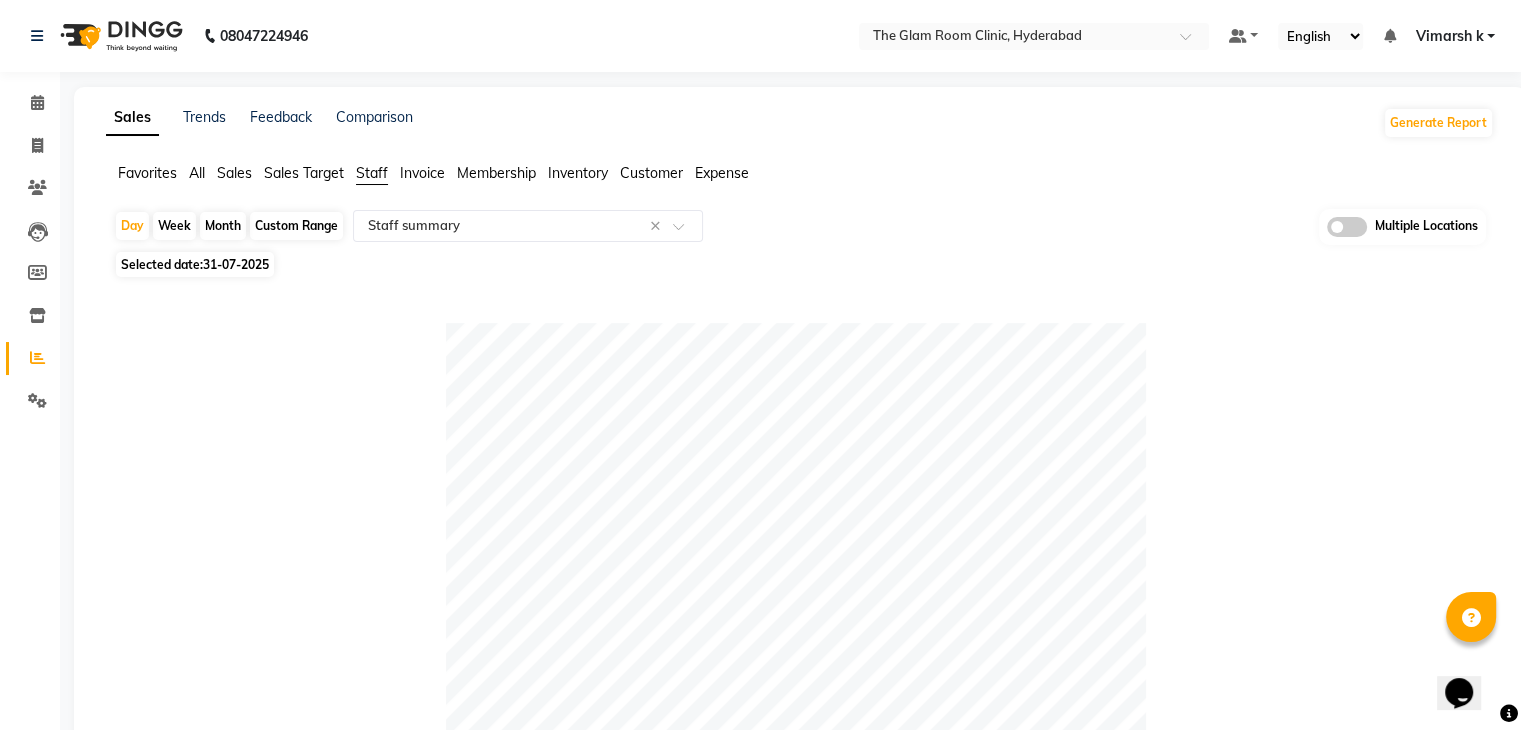 click on "Favorites All Sales Sales Target Staff Invoice Membership Inventory Customer Expense" 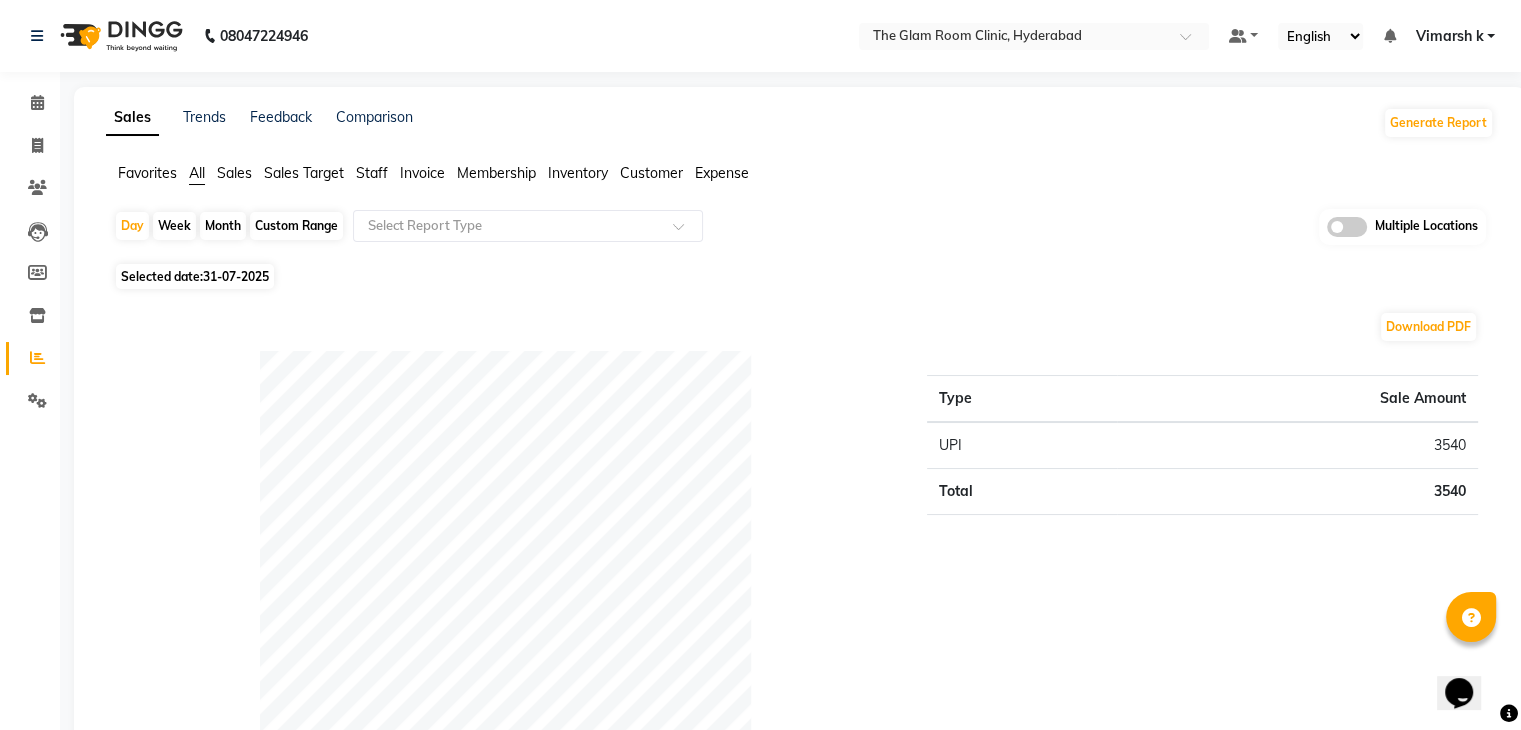 click on "Download PDF" 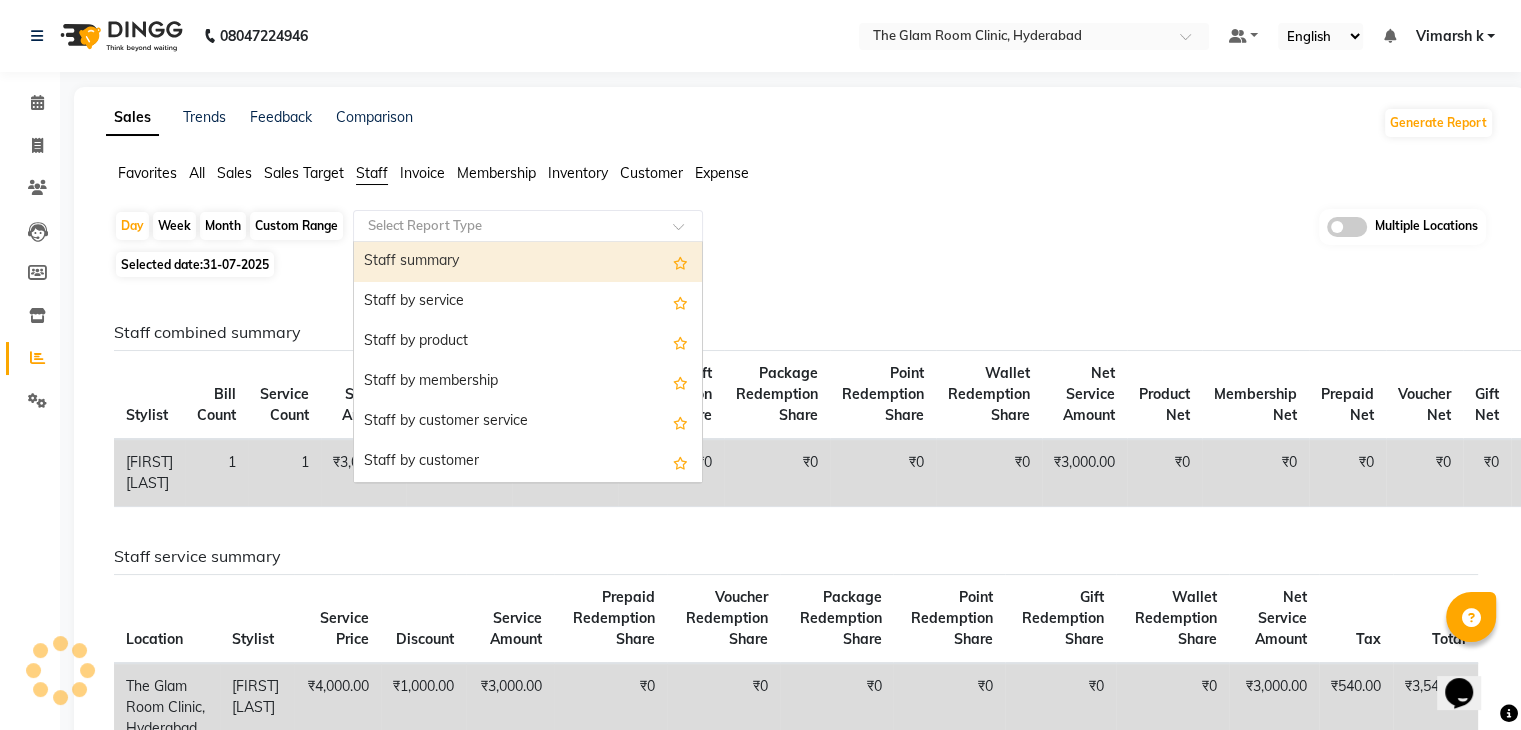 click 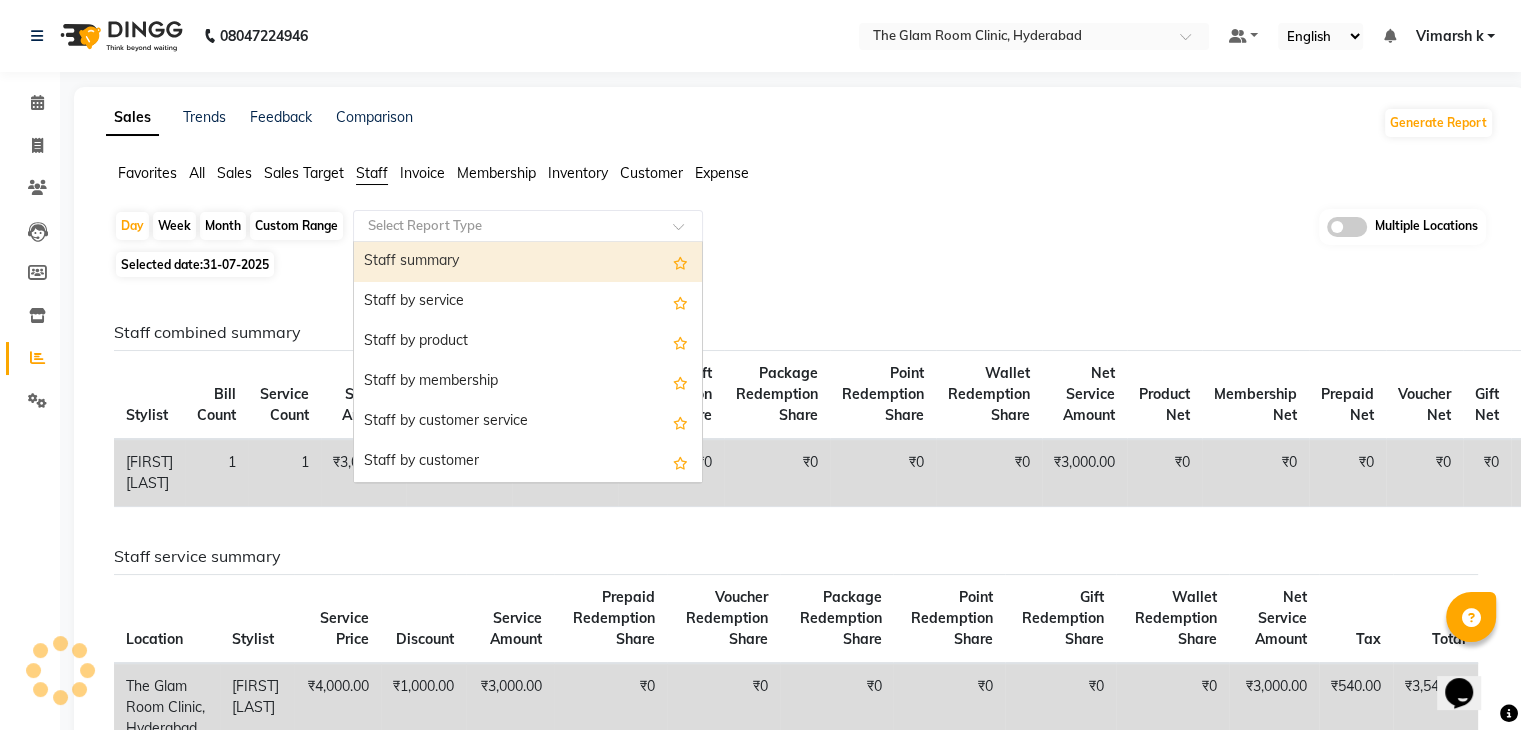 click on "Staff summary" at bounding box center (528, 262) 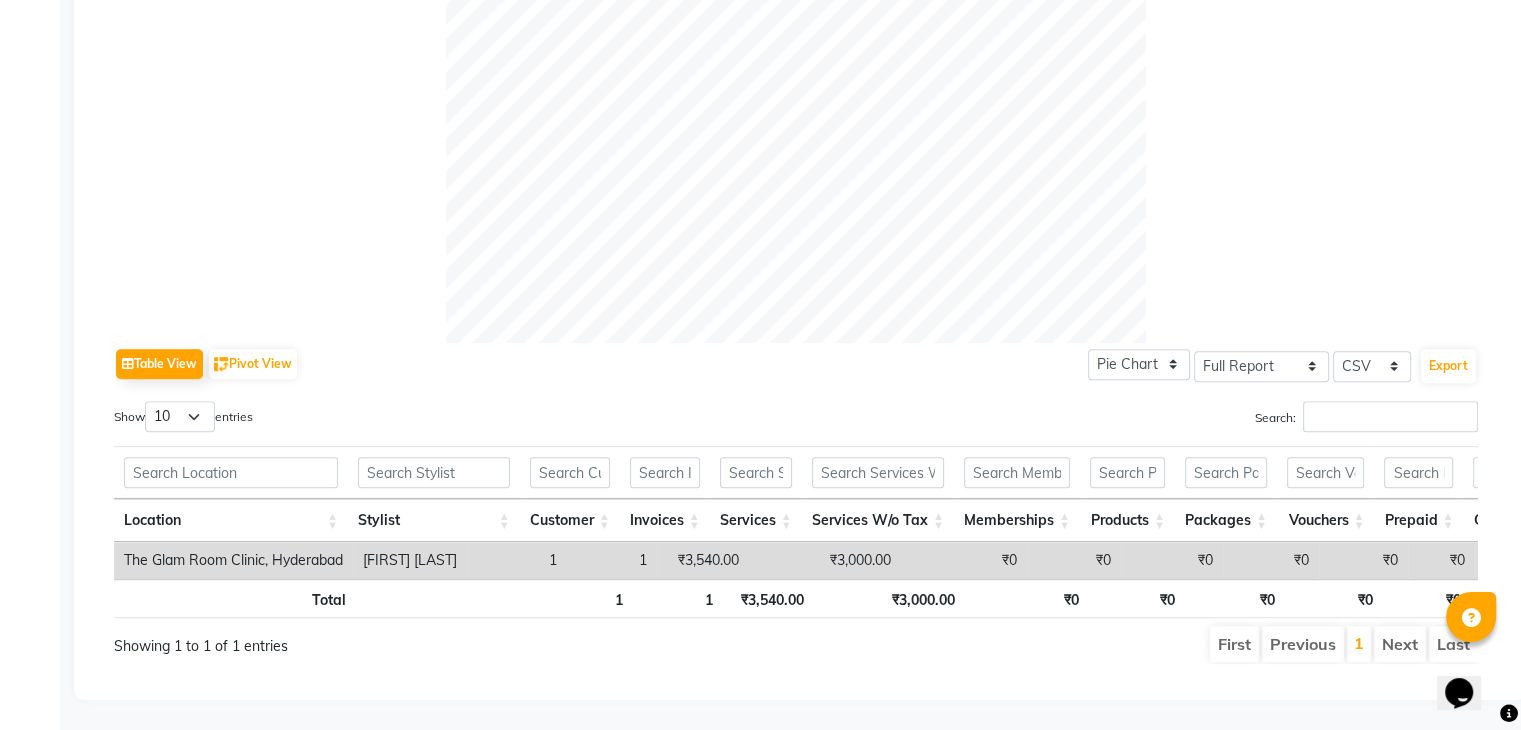 scroll, scrollTop: 708, scrollLeft: 0, axis: vertical 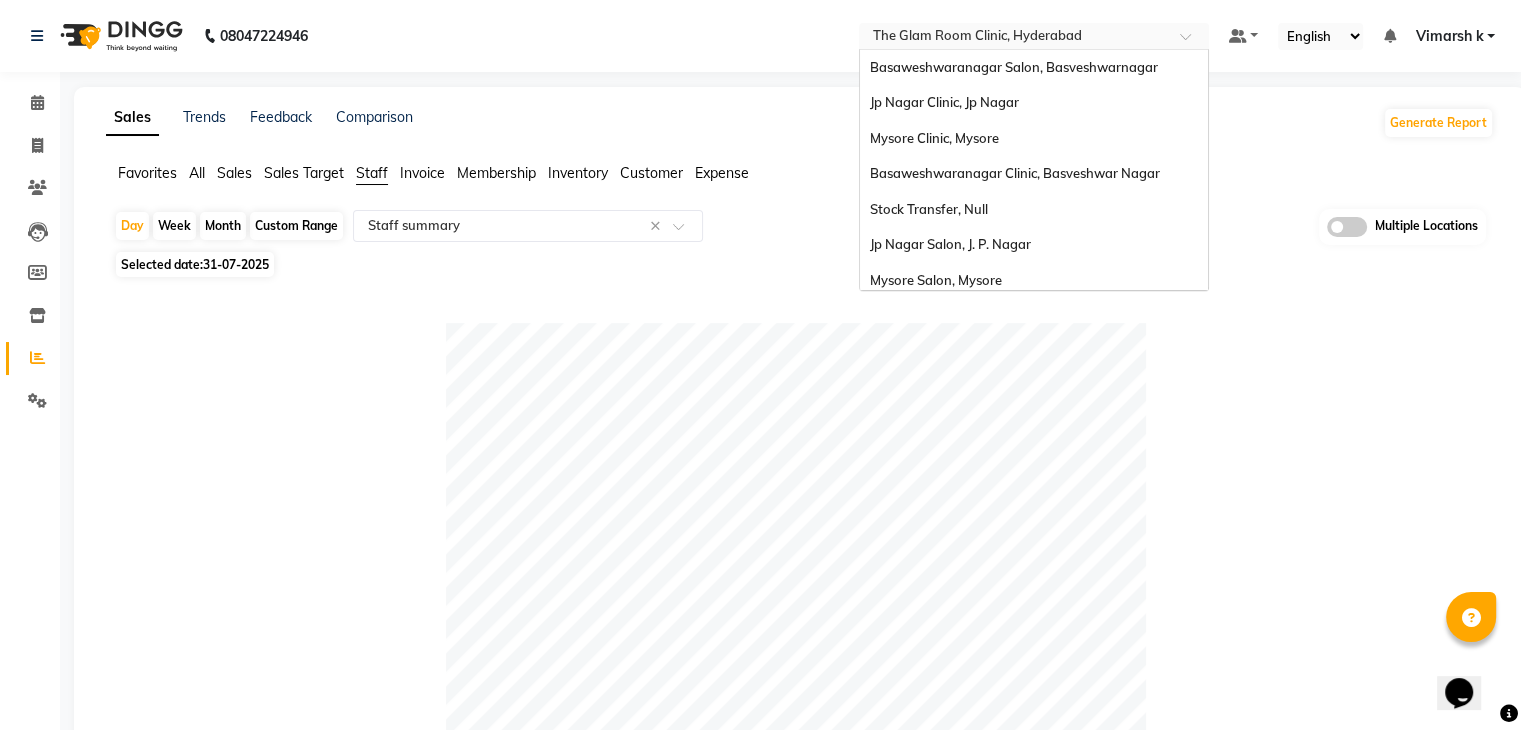 click on "Select Location × The Glam Room Clinic, Hyderabad" at bounding box center [1034, 36] 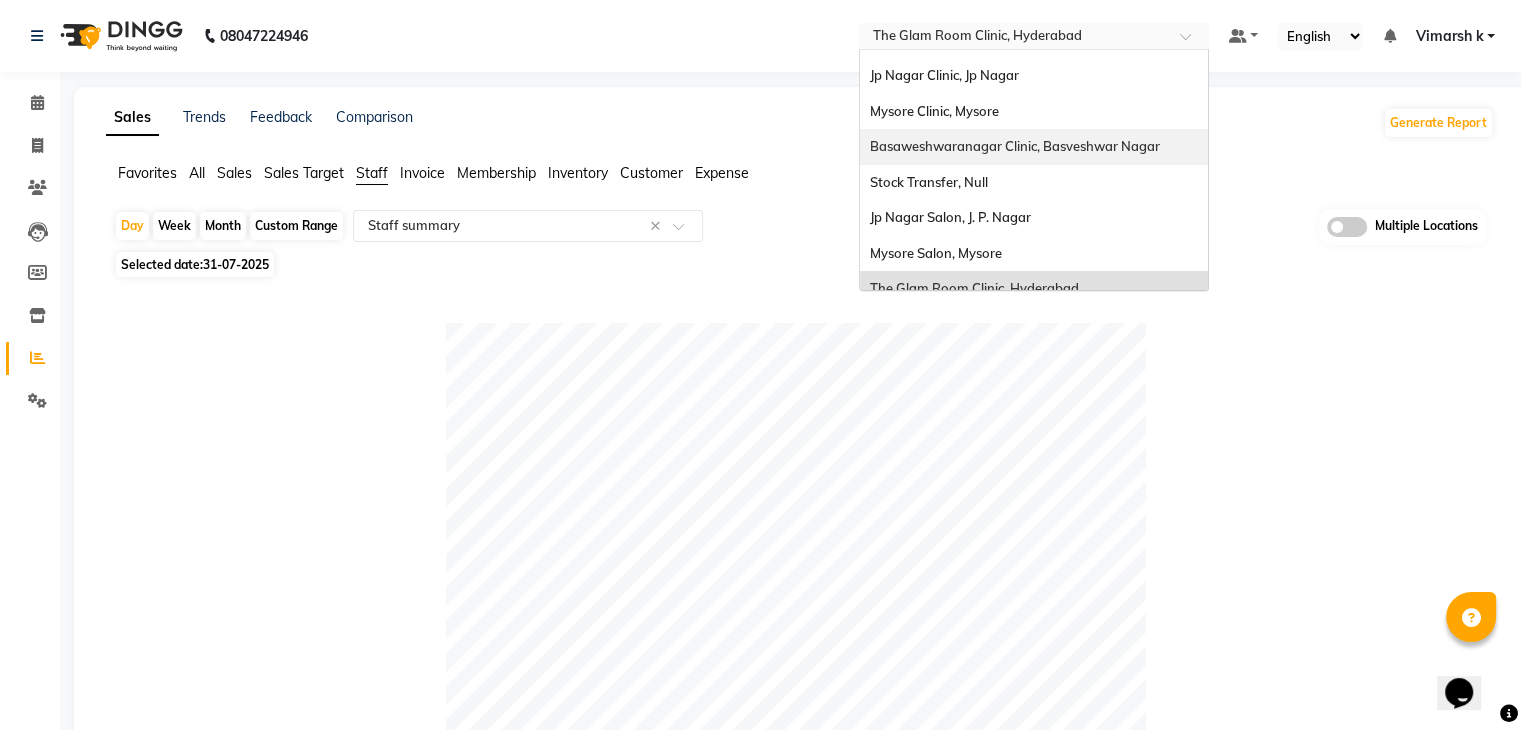 scroll, scrollTop: 0, scrollLeft: 0, axis: both 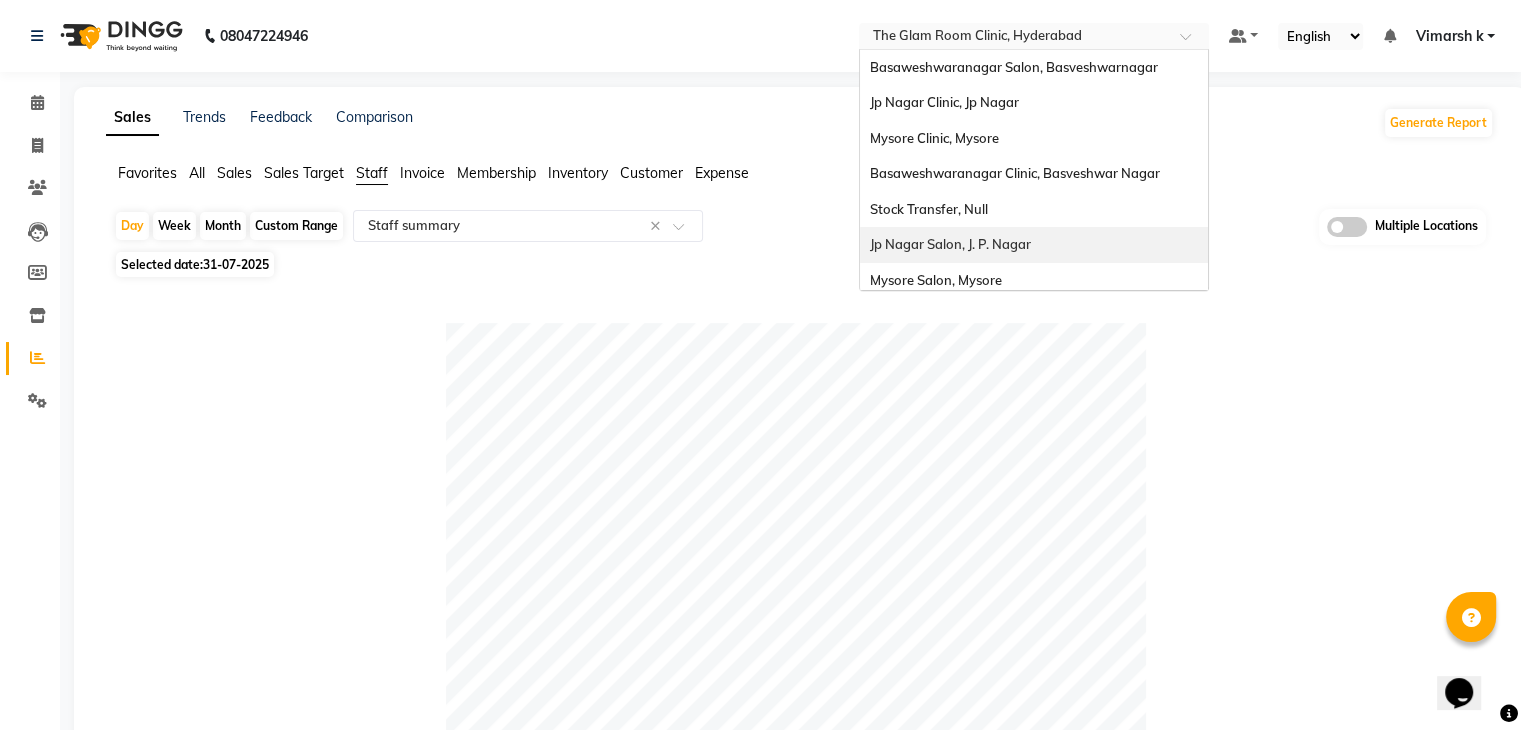 click on "Jp Nagar Salon, J. P. Nagar" at bounding box center (950, 244) 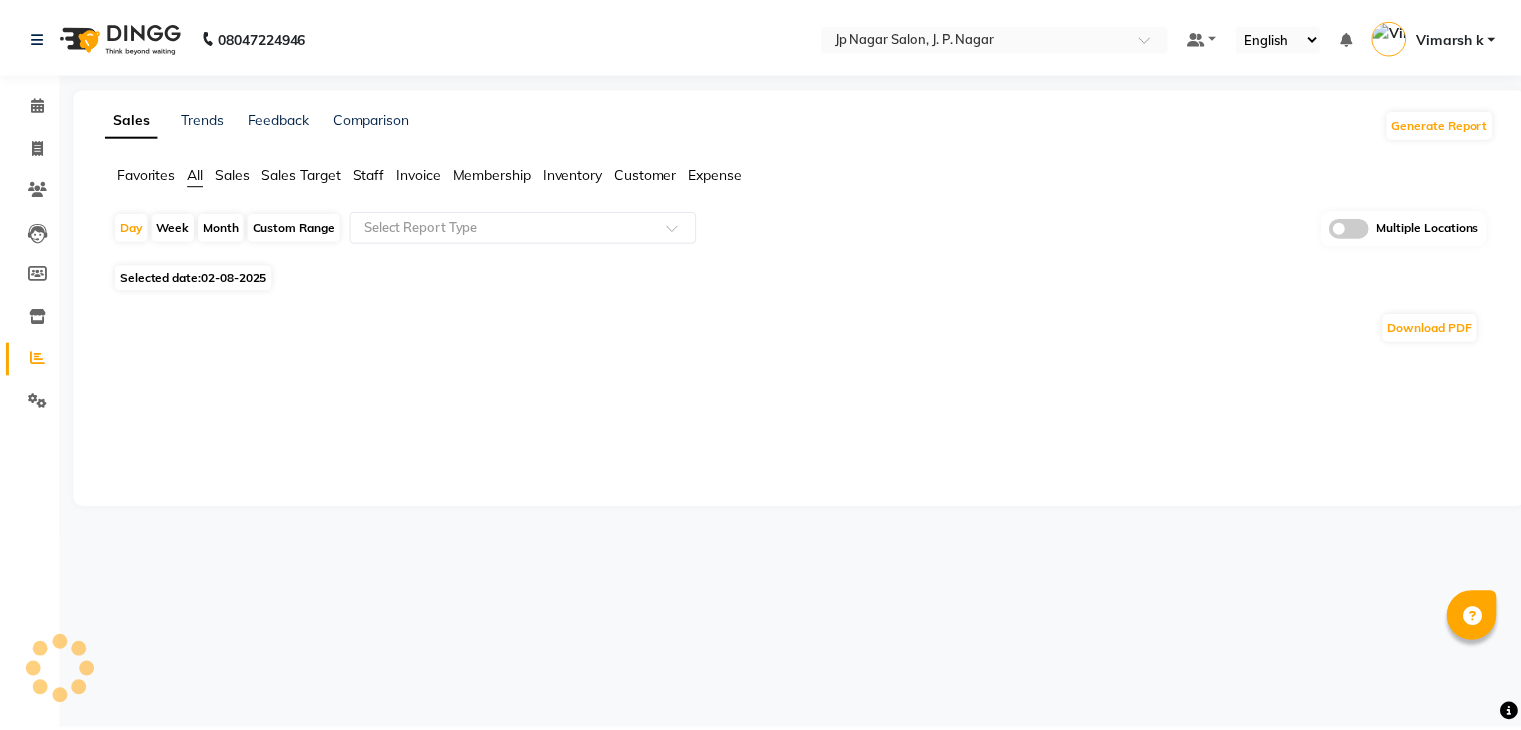 scroll, scrollTop: 0, scrollLeft: 0, axis: both 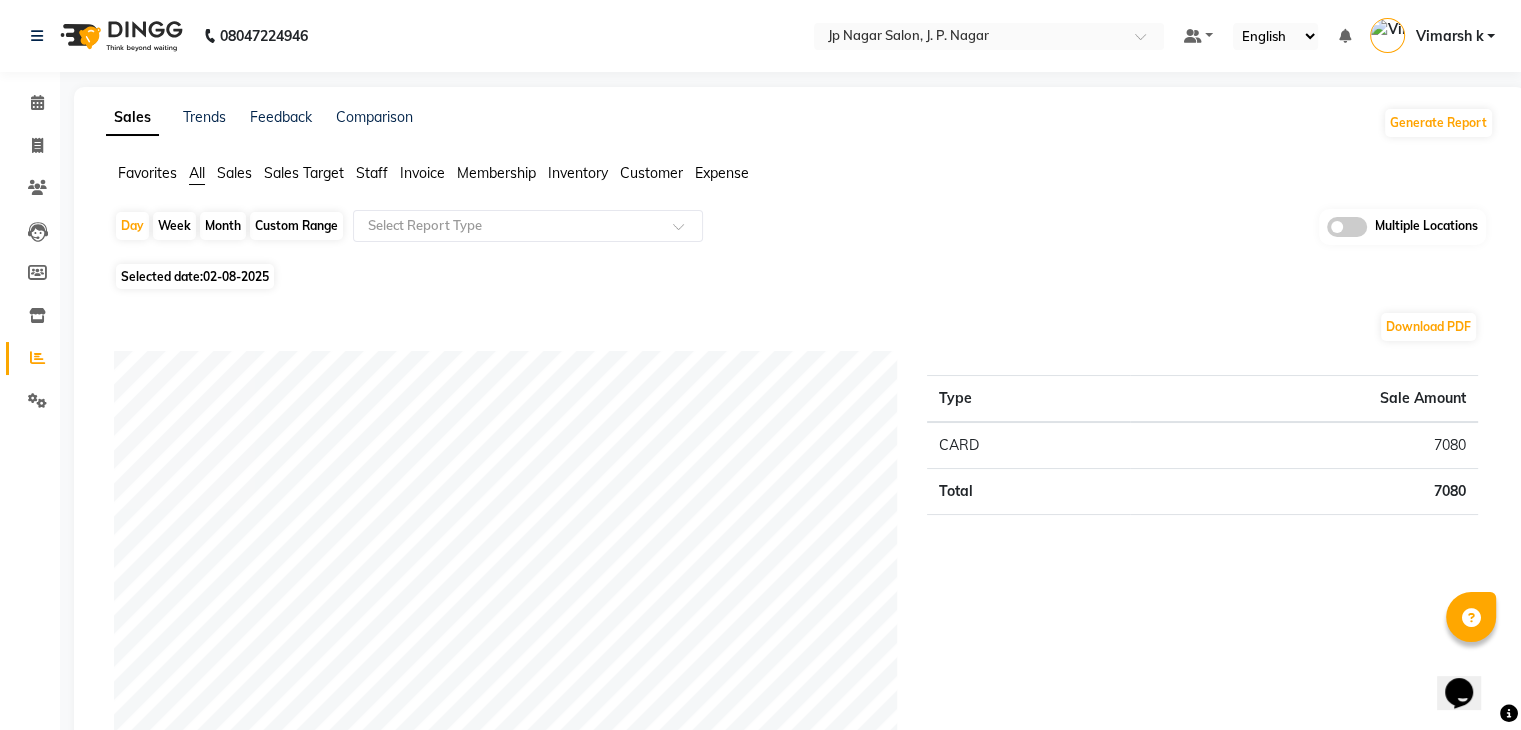 click on "Selected date:  02-08-2025" 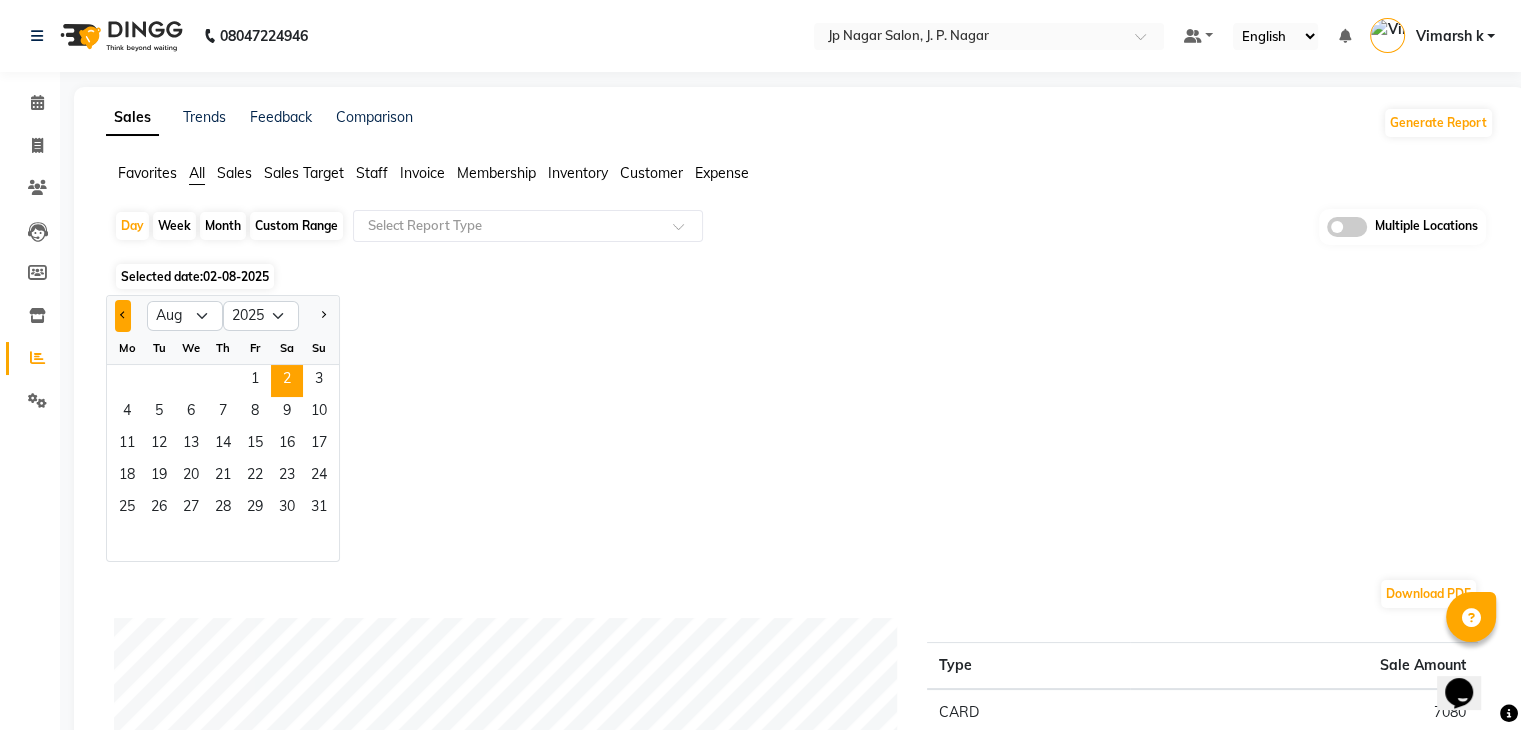 click 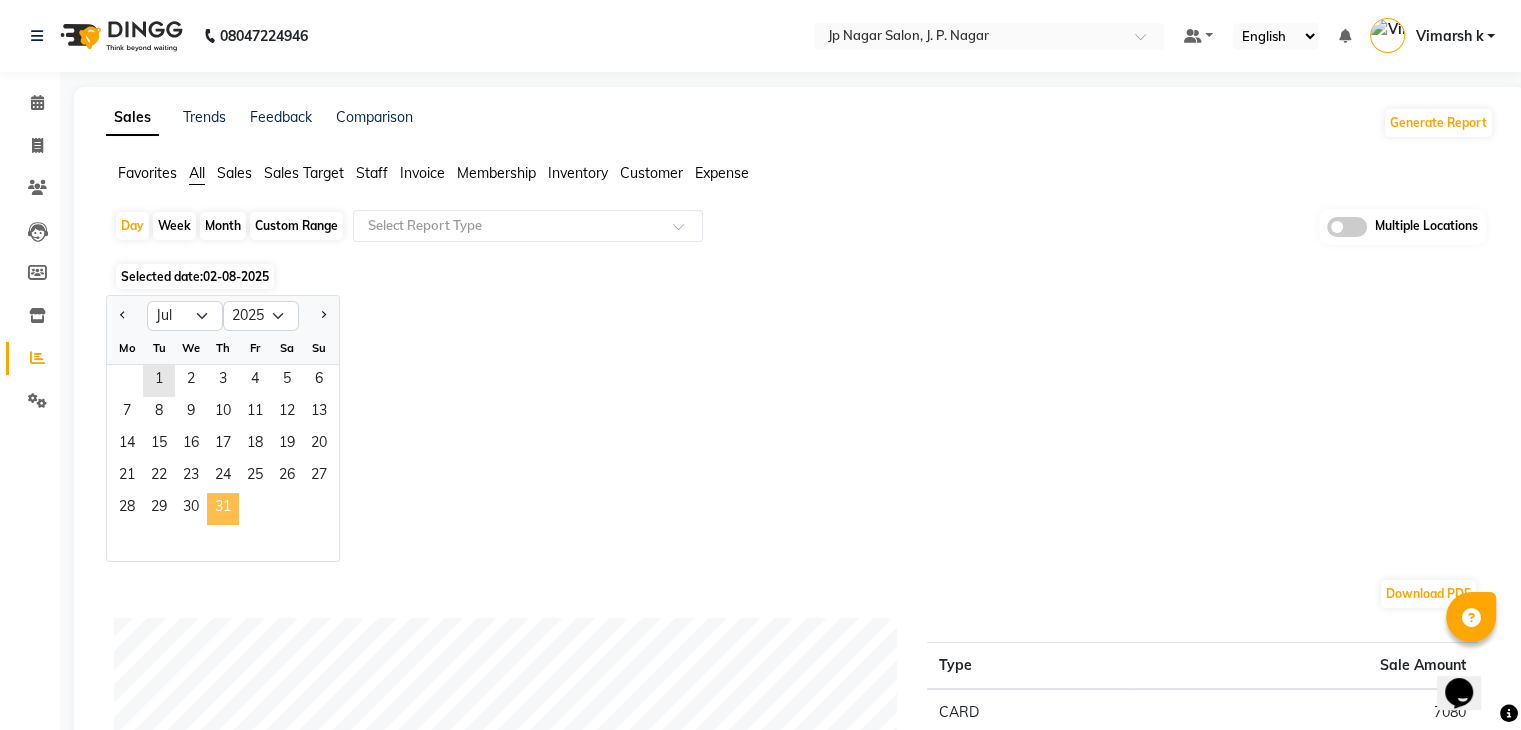 drag, startPoint x: 213, startPoint y: 520, endPoint x: 219, endPoint y: 508, distance: 13.416408 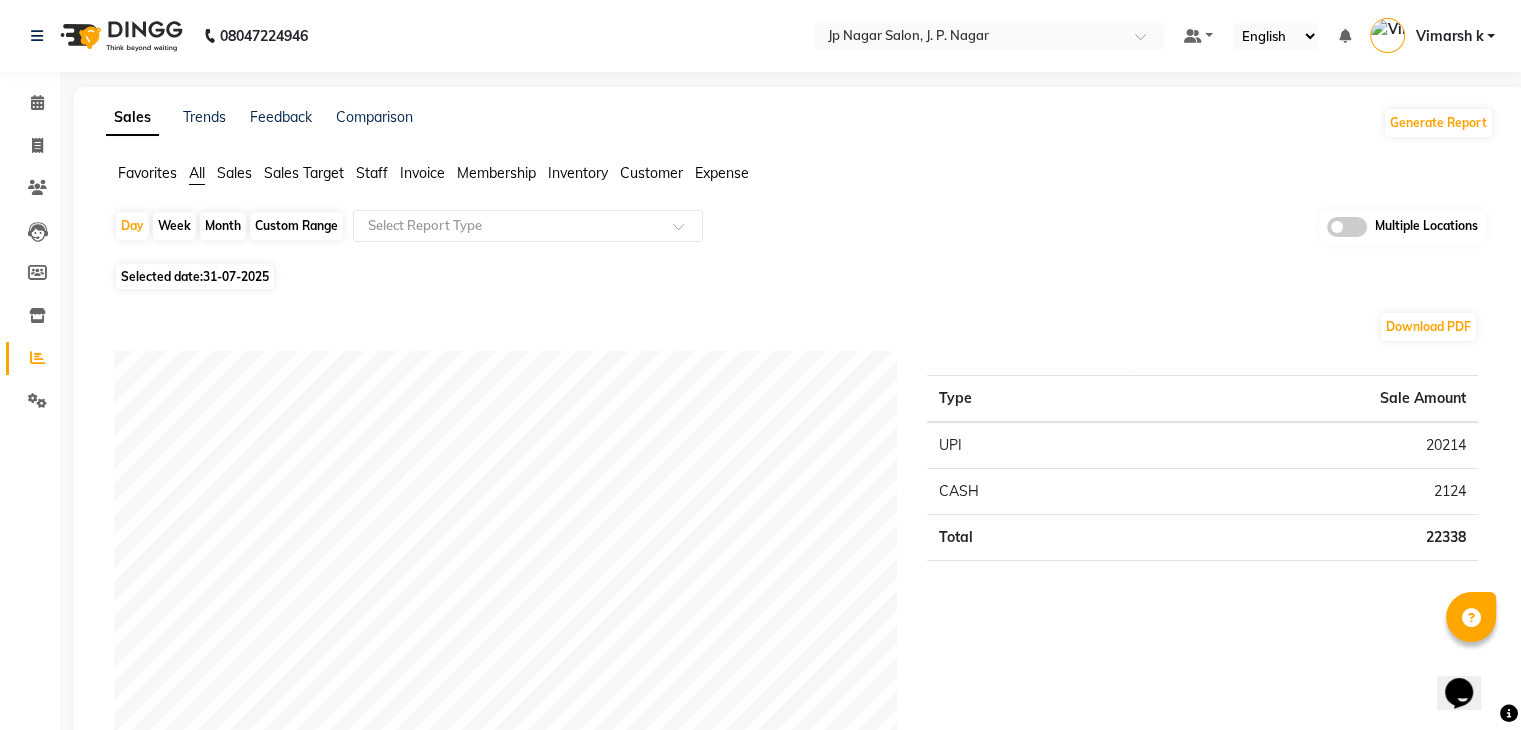 click on "Staff" 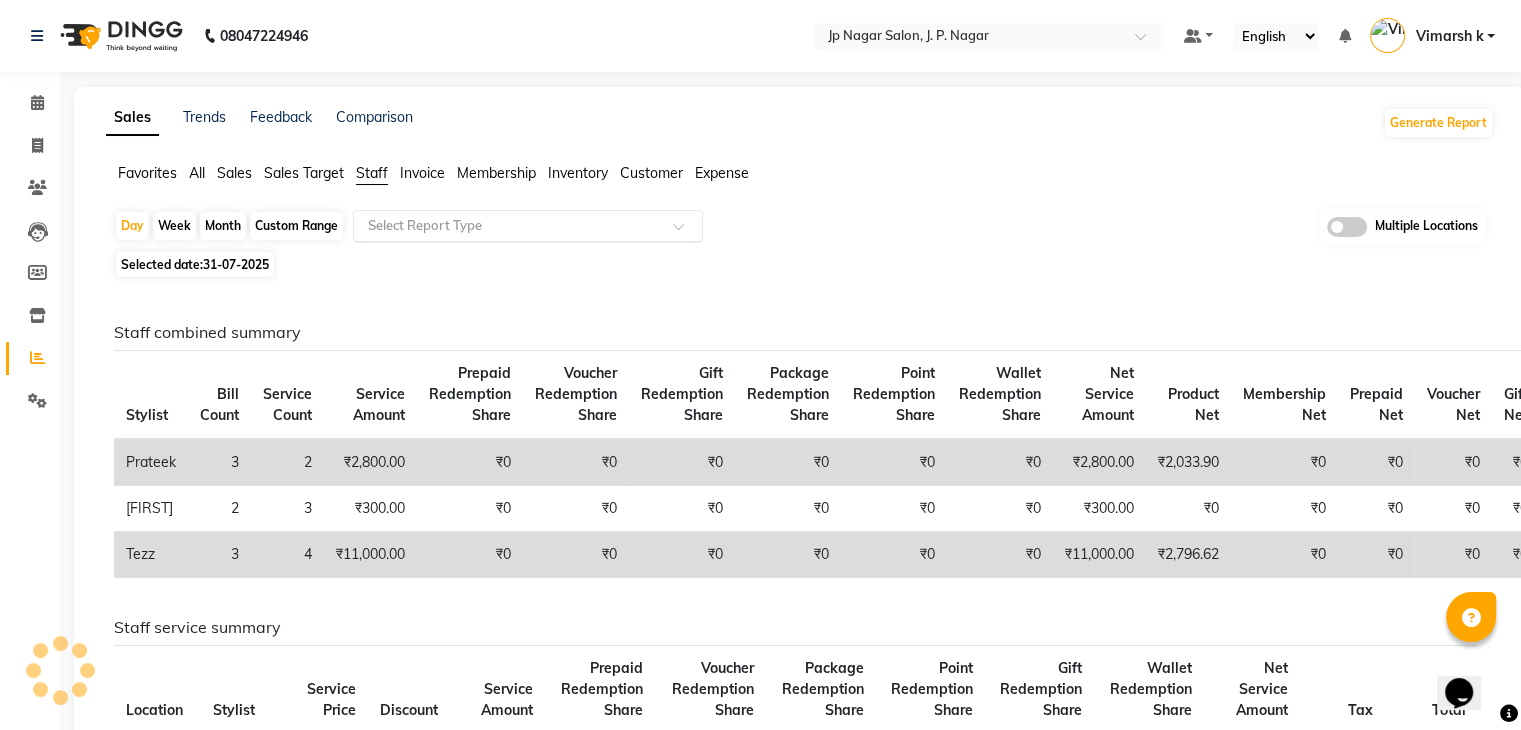 click 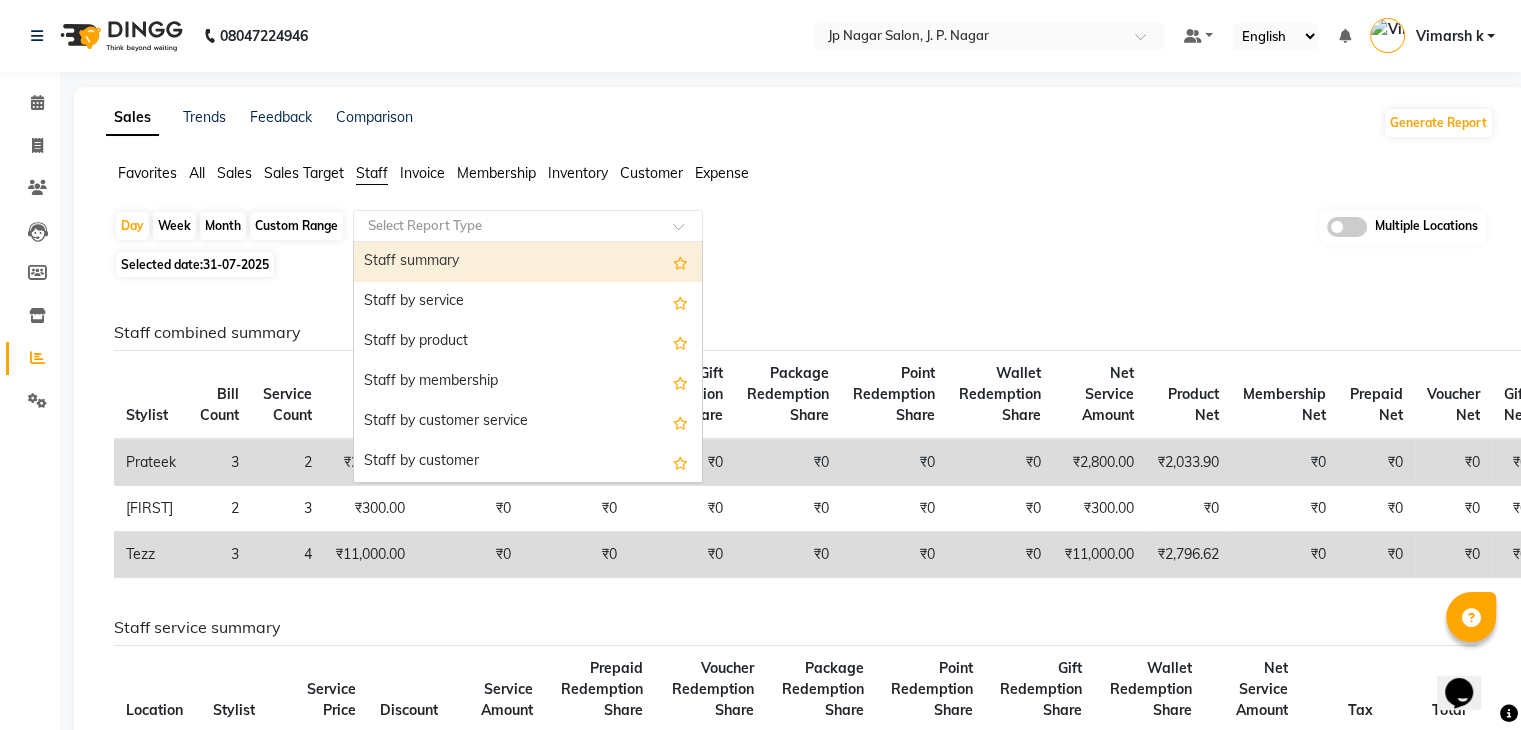 click on "Staff summary" at bounding box center [528, 262] 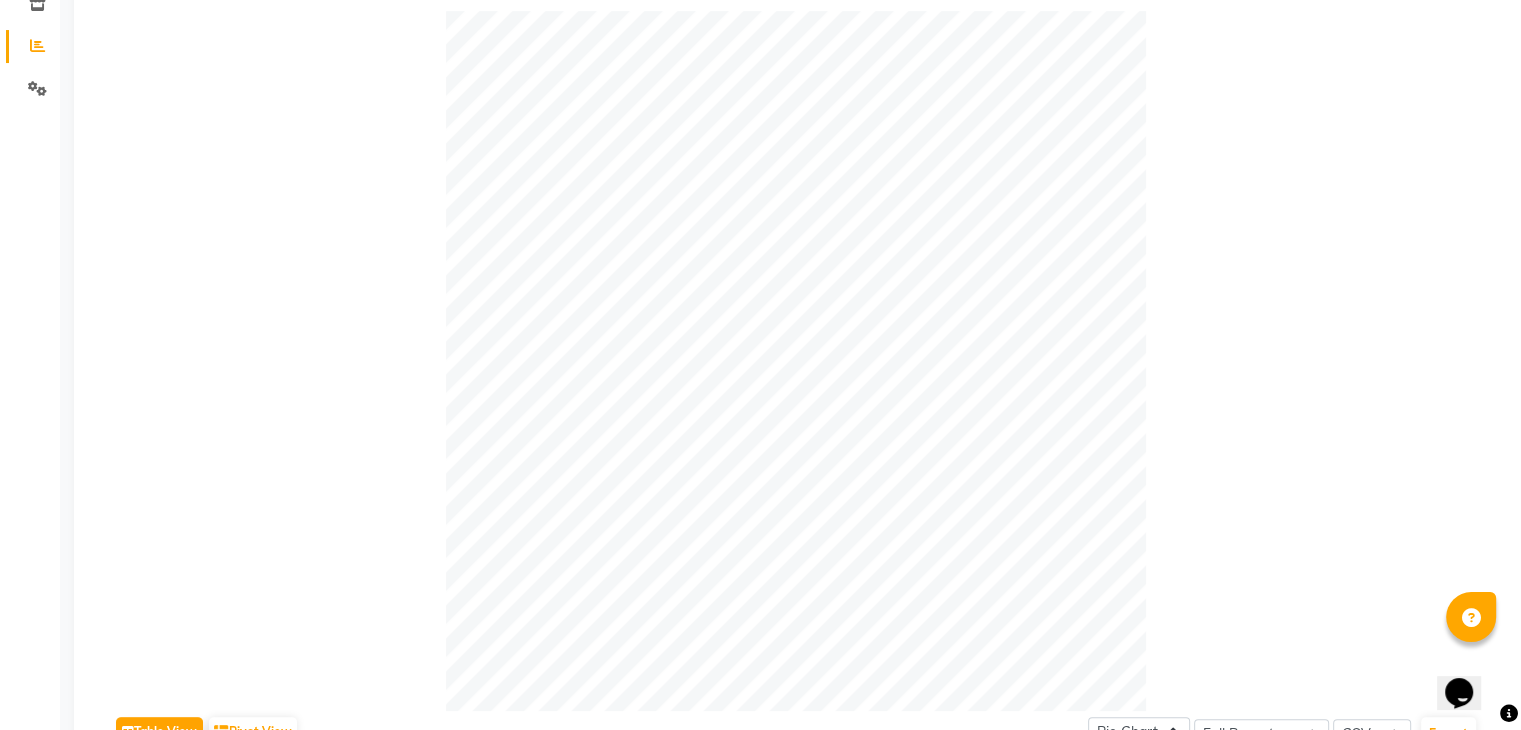scroll, scrollTop: 782, scrollLeft: 0, axis: vertical 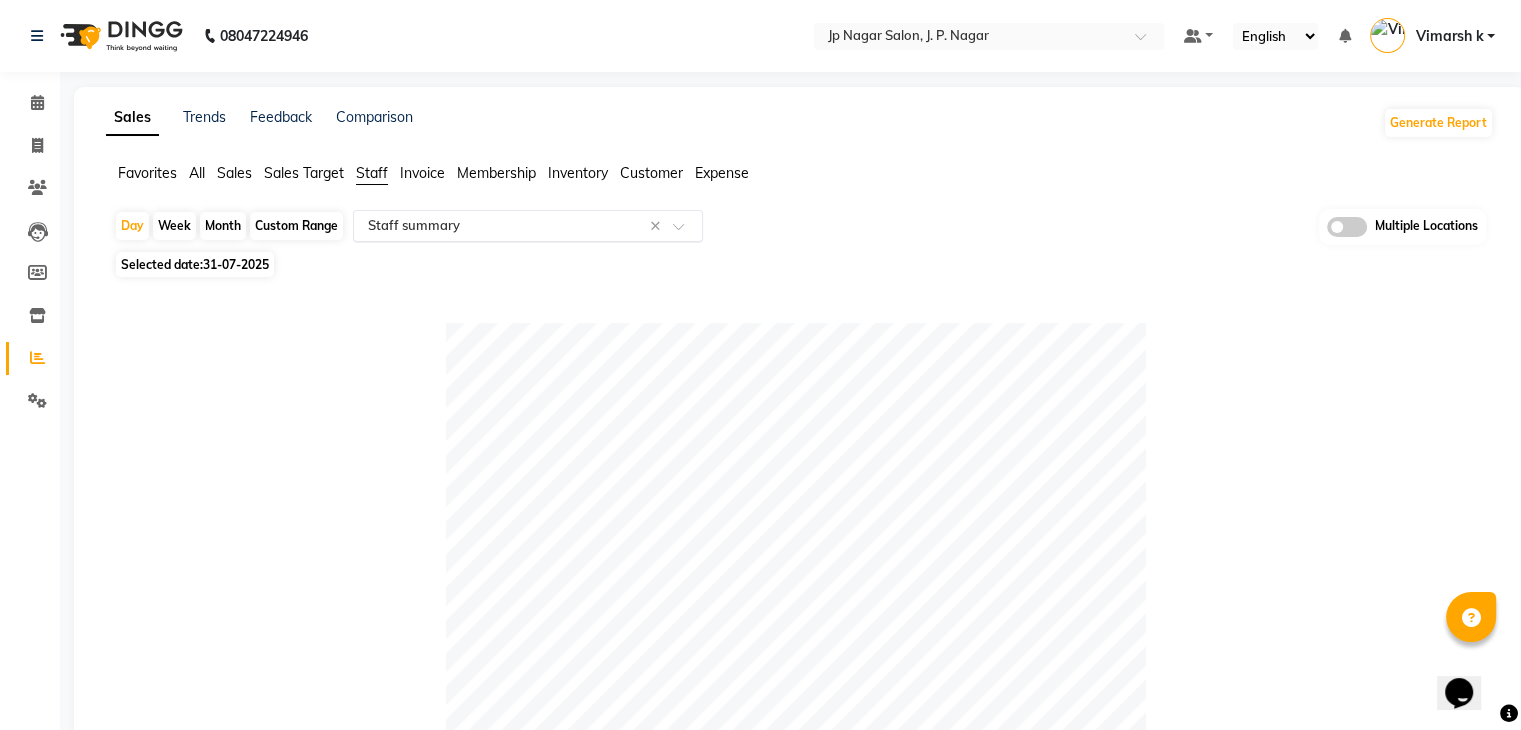 click 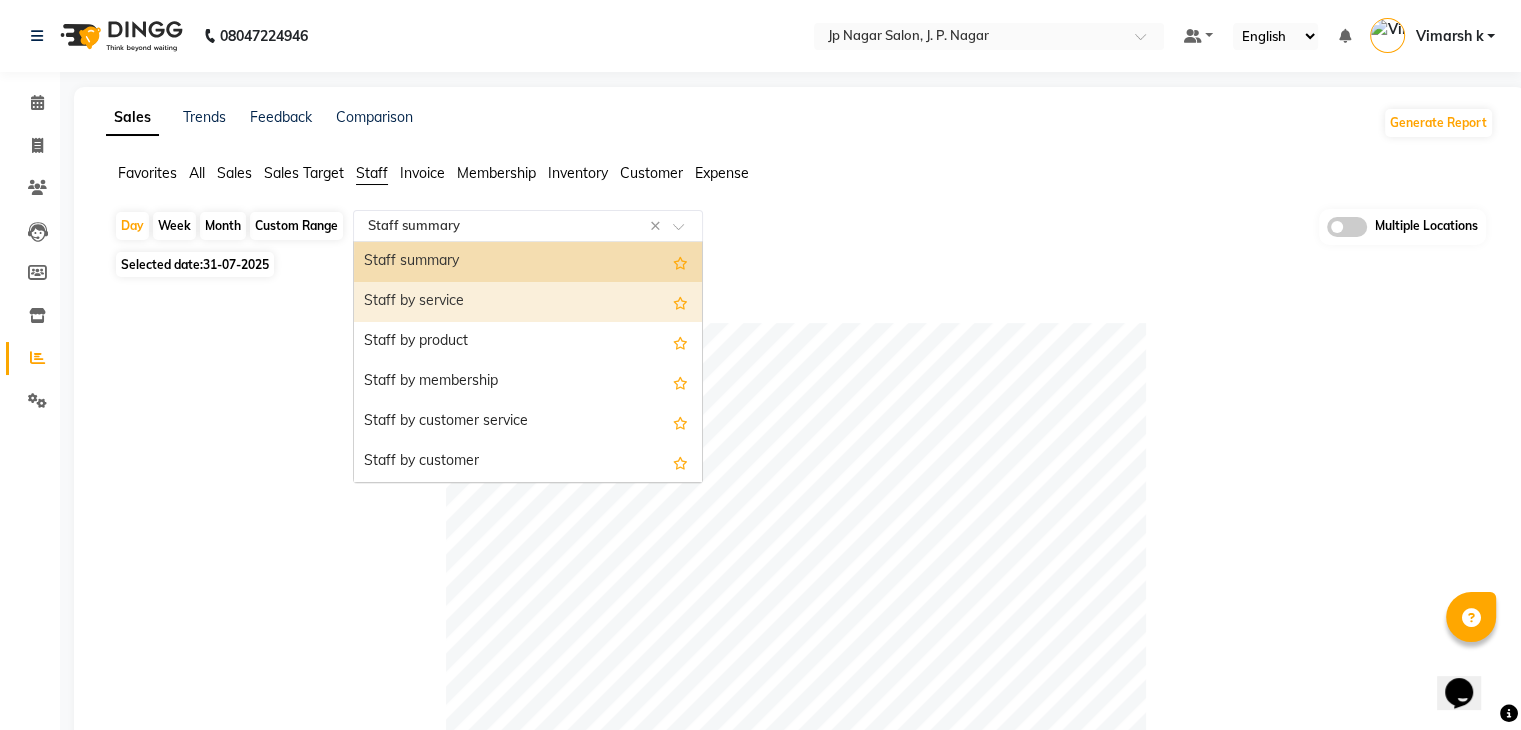 click on "Staff by service" at bounding box center (528, 302) 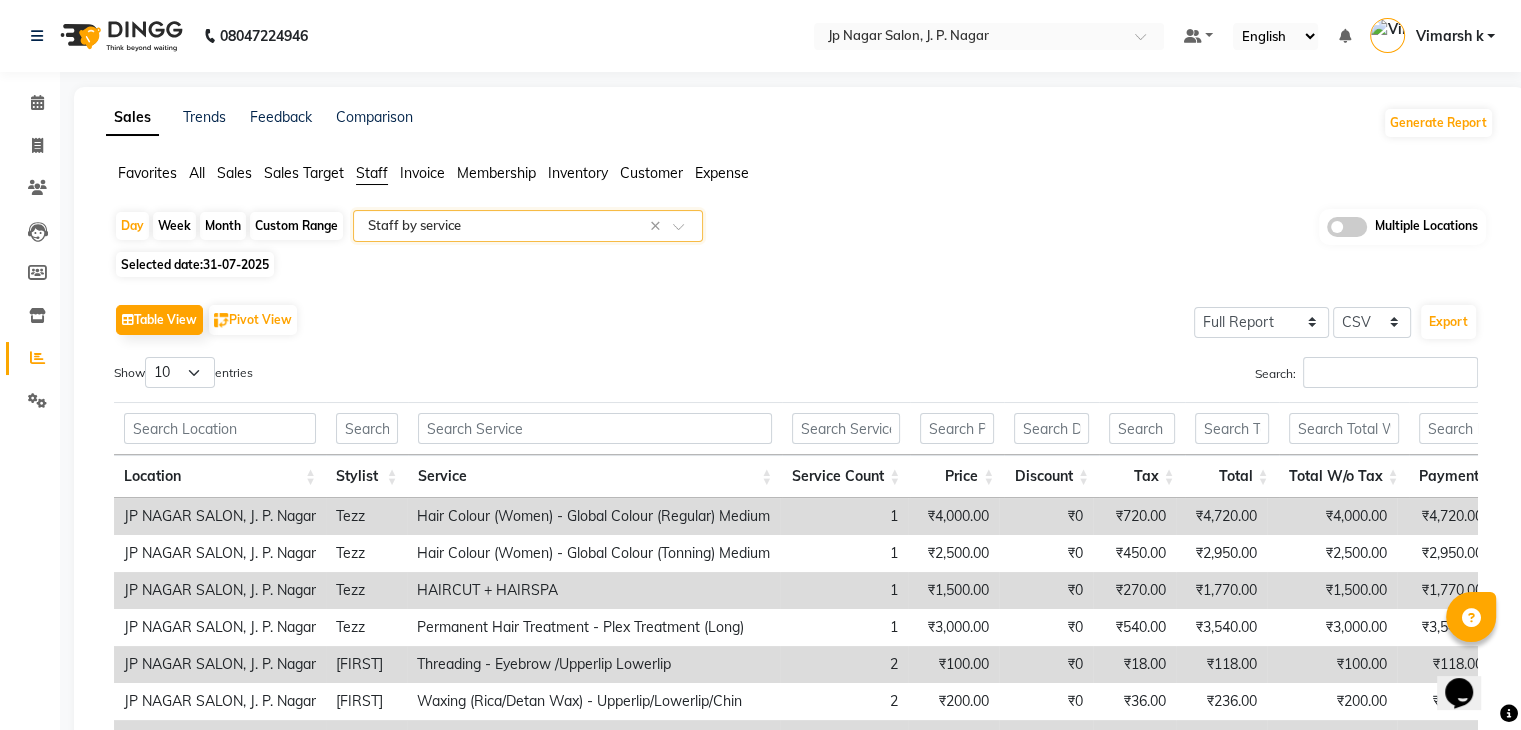 click on "Table View   Pivot View  Select Full Report Filtered Report Select CSV PDF  Export  Show  10 25 50 100  entries Search: Location Stylist Service Service Count Price Discount Tax Total Total W/o Tax Payment Redemption Redemption Share Product Cost Location Stylist Service Service Count Price Discount Tax Total Total W/o Tax Payment Redemption Redemption Share Product Cost Total 10 ₹14,100.00 ₹0 ₹2,538.00 ₹16,638.00 ₹14,100.00 ₹16,638.00 ₹0 ₹0 ₹0 JP NAGAR SALON, J. P. Nagar Tezz Hair Colour (Women) - Global Colour (Regular) Medium 1 ₹4,000.00 ₹0 ₹720.00 ₹4,720.00 ₹4,000.00 ₹4,720.00 ₹0 ₹0 ₹0 JP NAGAR SALON, J. P. Nagar Tezz Hair Colour (Women) - Global Colour (Tonning) Medium 1 ₹2,500.00 ₹0 ₹450.00 ₹2,950.00 ₹2,500.00 ₹2,950.00 ₹0 ₹0 ₹0 JP NAGAR SALON, J. P. Nagar Tezz HAIRCUT + HAIRSPA 1 ₹1,500.00 ₹0 ₹270.00 ₹1,770.00 ₹1,500.00 ₹1,770.00 ₹0 ₹0 ₹0 JP NAGAR SALON, J. P. Nagar Tezz Permanent Hair Treatment - Plex Treatment (Long) 1 ₹0 2" 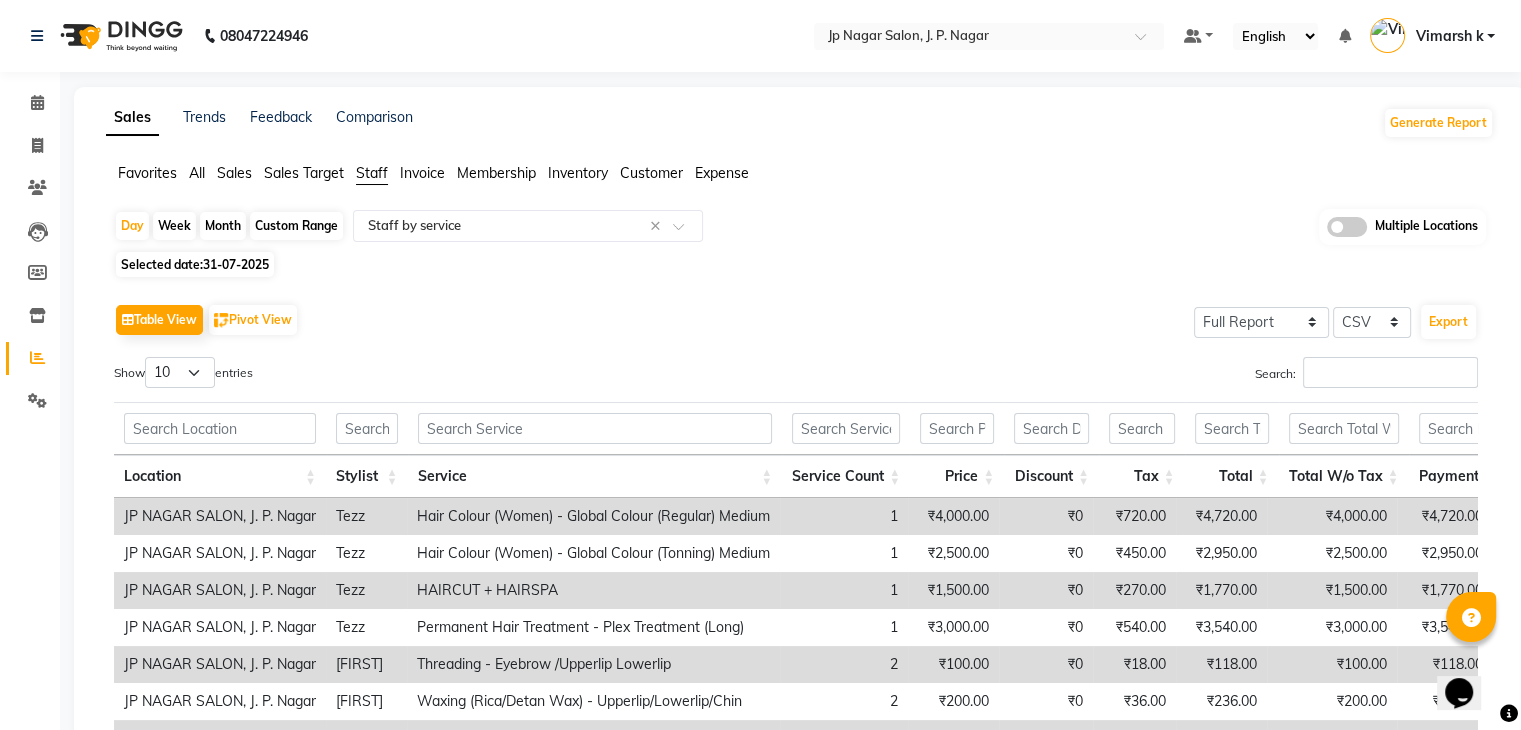 scroll, scrollTop: 206, scrollLeft: 0, axis: vertical 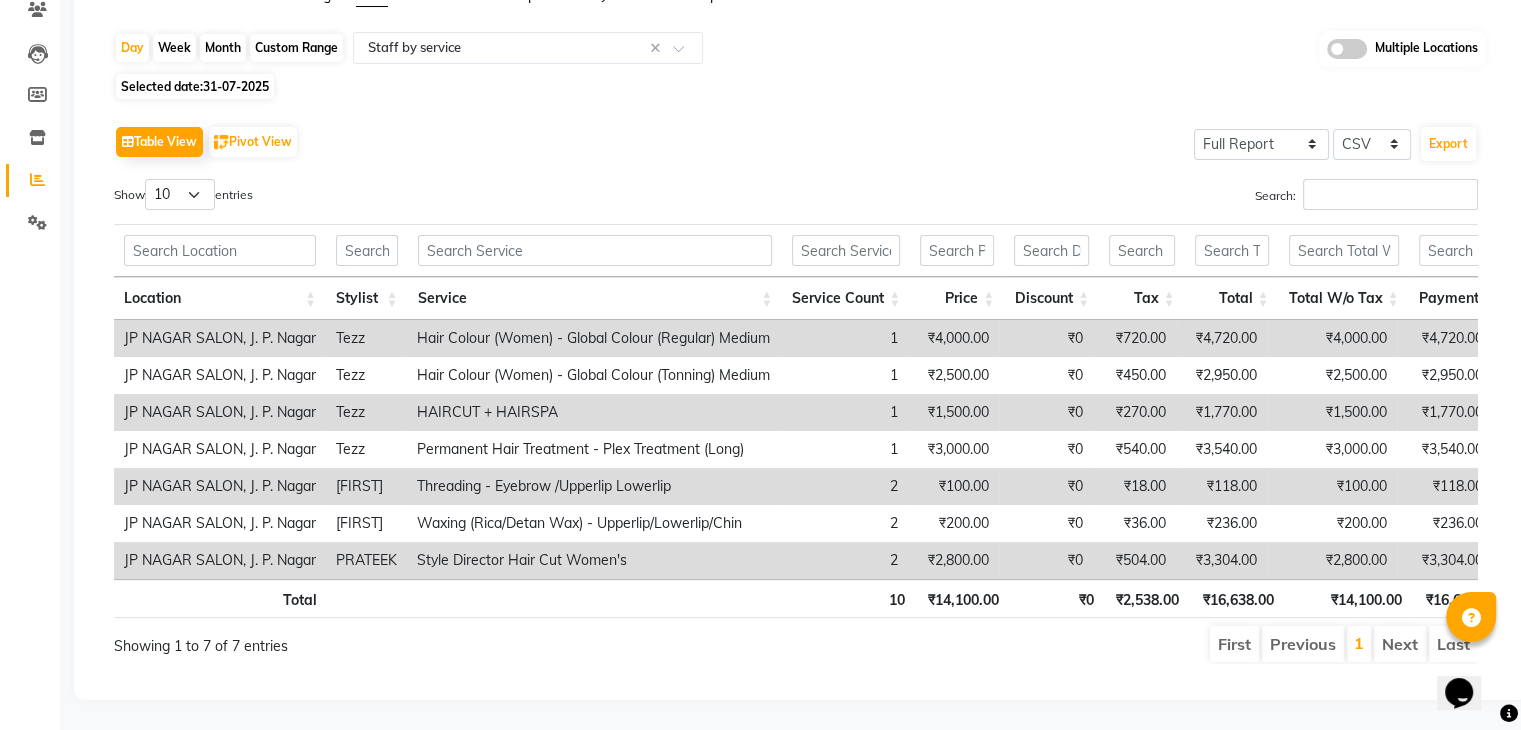 click on "Day   Week   Month   Custom Range  Select Report Type × Staff by service × Multiple Locations" 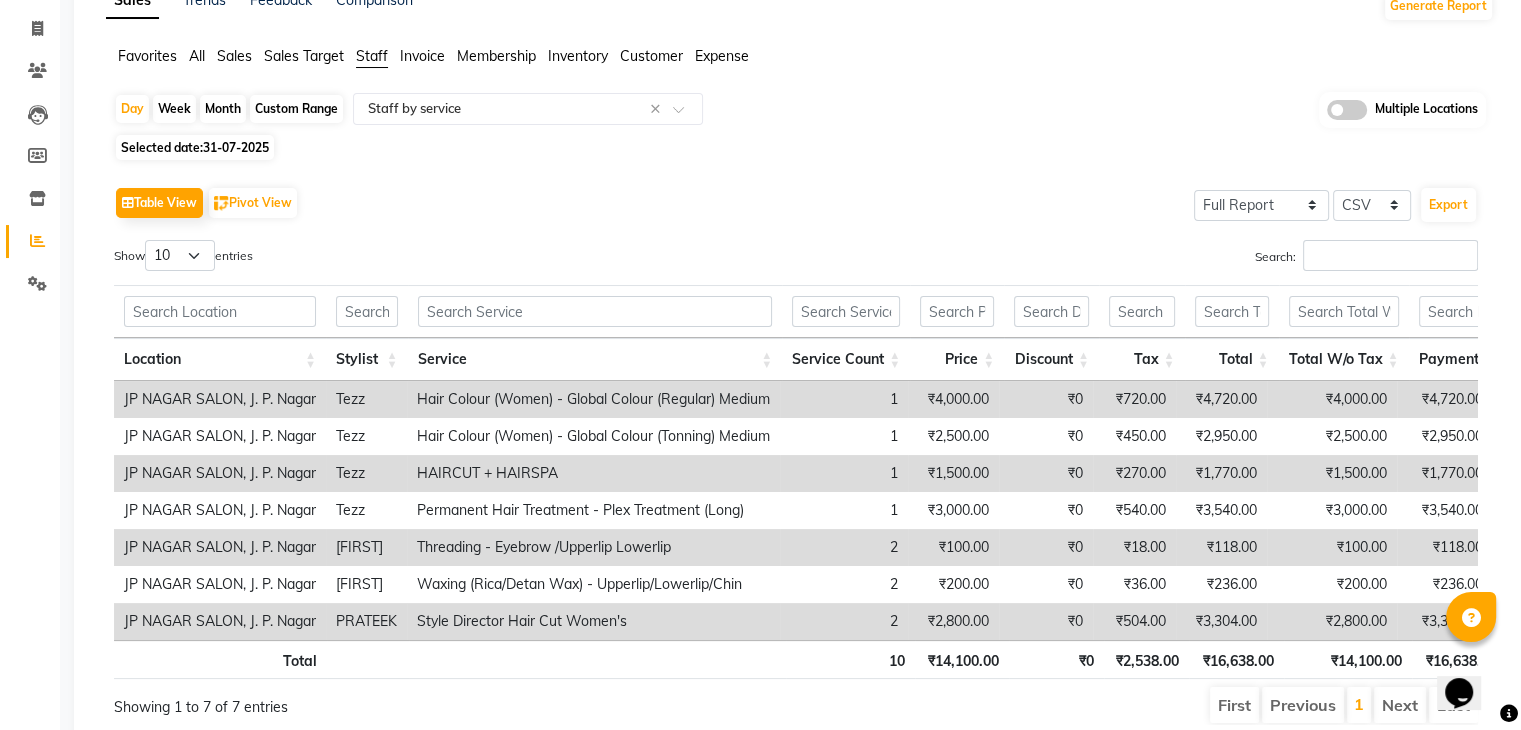 scroll, scrollTop: 0, scrollLeft: 0, axis: both 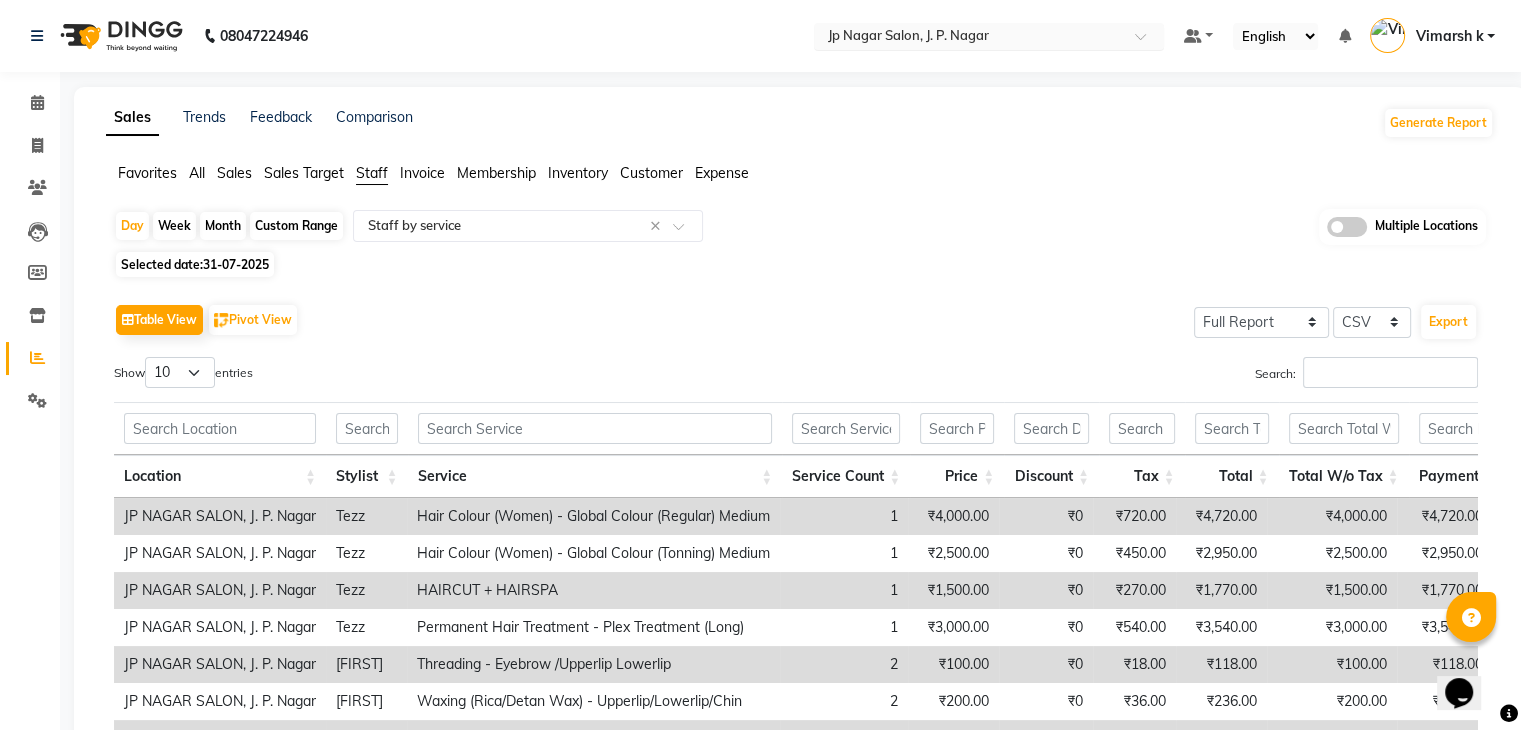click at bounding box center (969, 38) 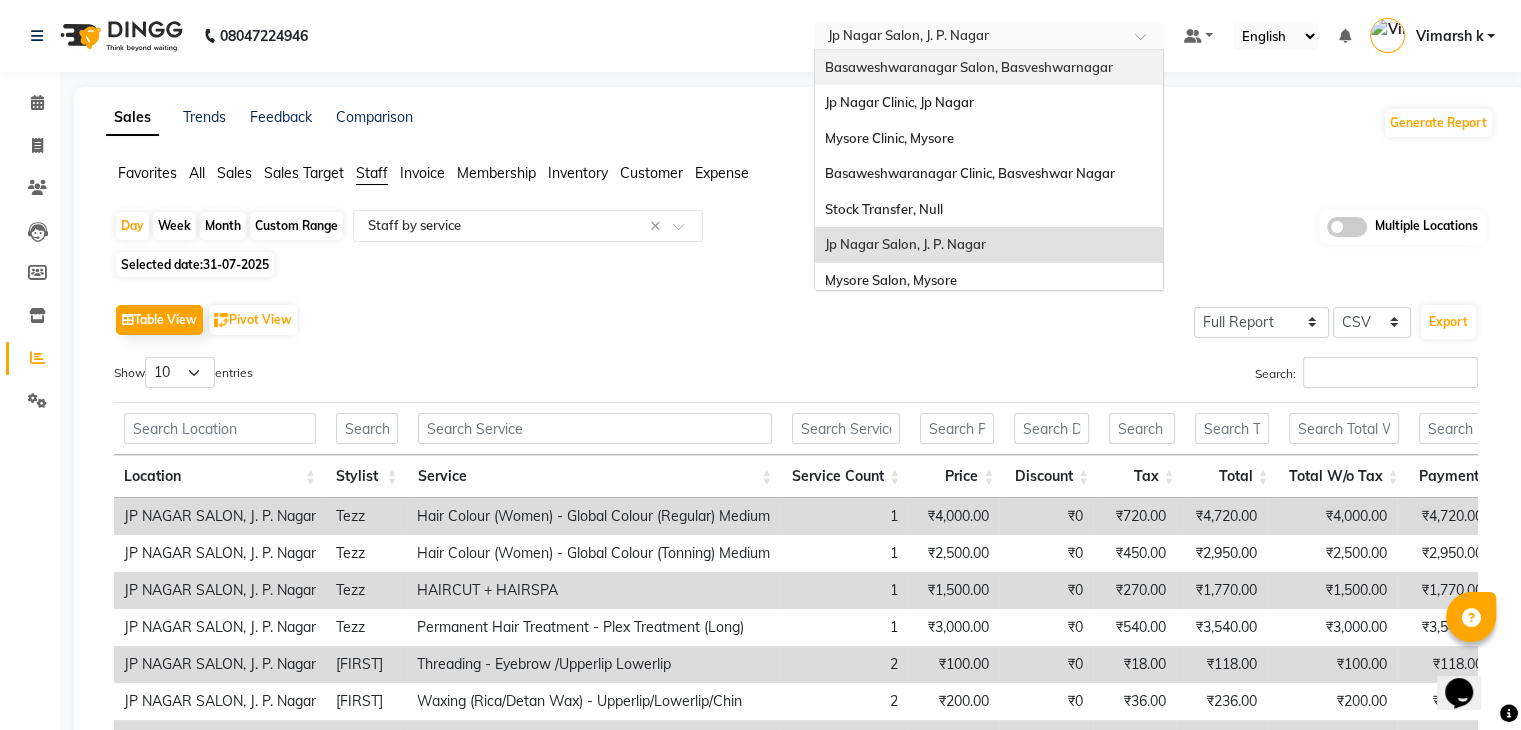 click on "Basaweshwaranagar Salon, Basveshwarnagar" at bounding box center (989, 68) 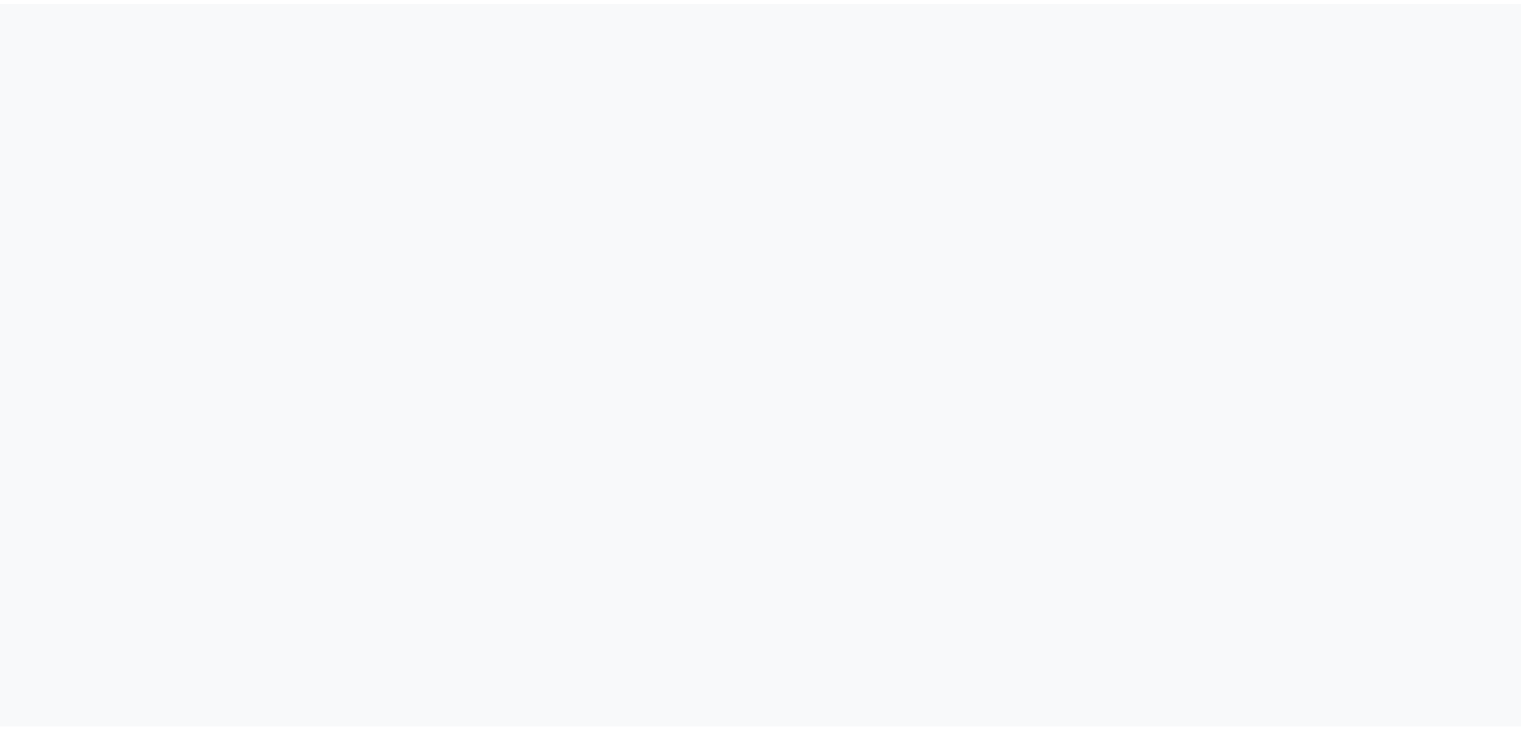 scroll, scrollTop: 0, scrollLeft: 0, axis: both 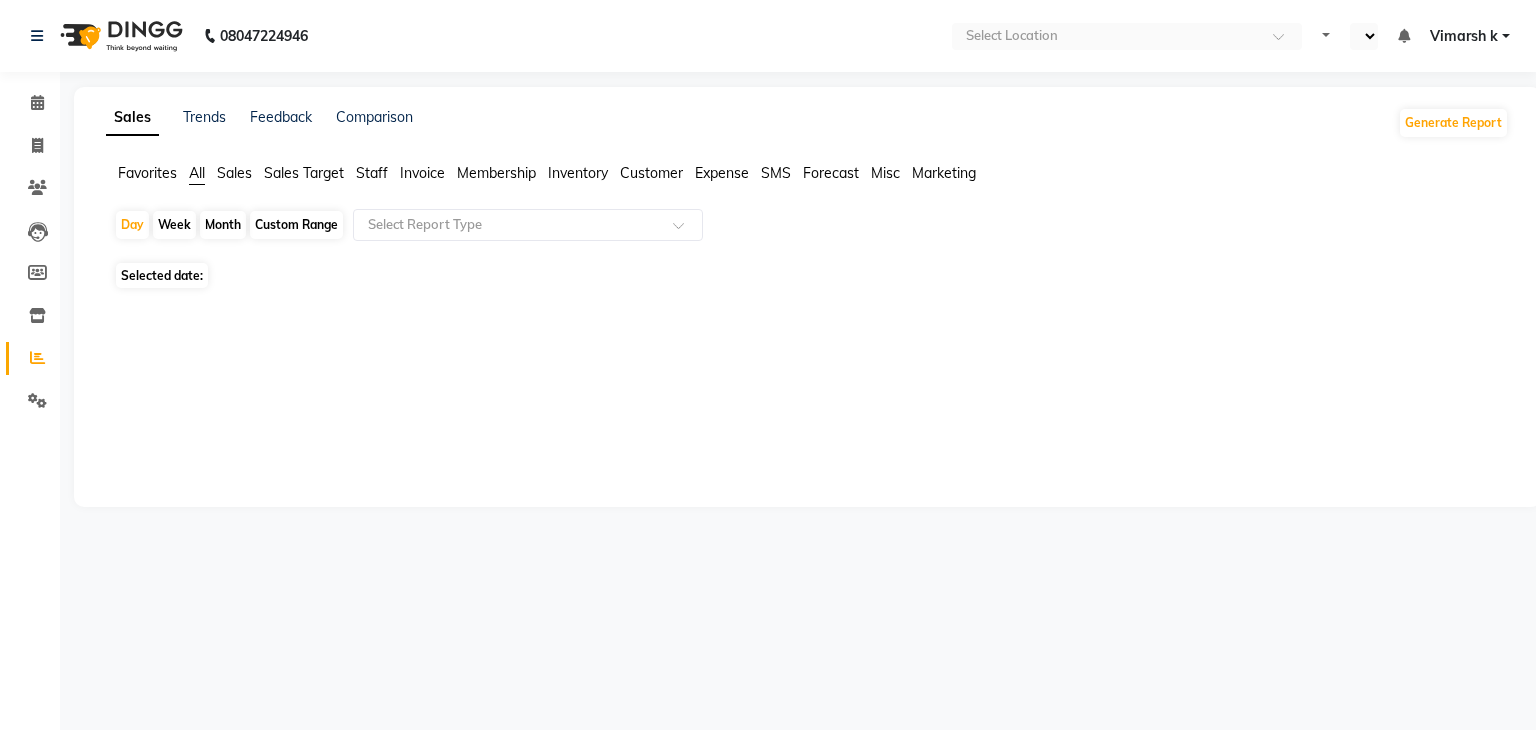 select on "en" 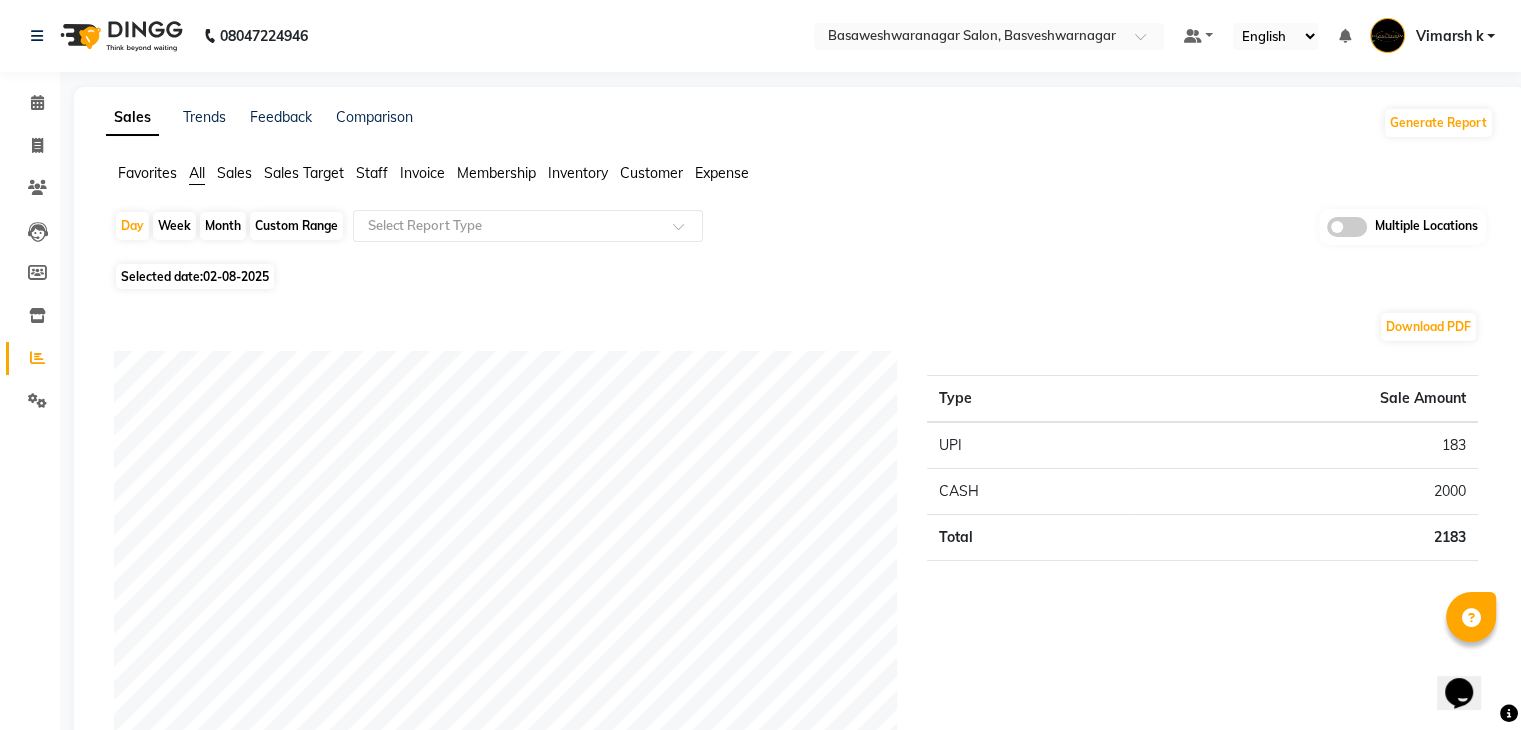 scroll, scrollTop: 0, scrollLeft: 0, axis: both 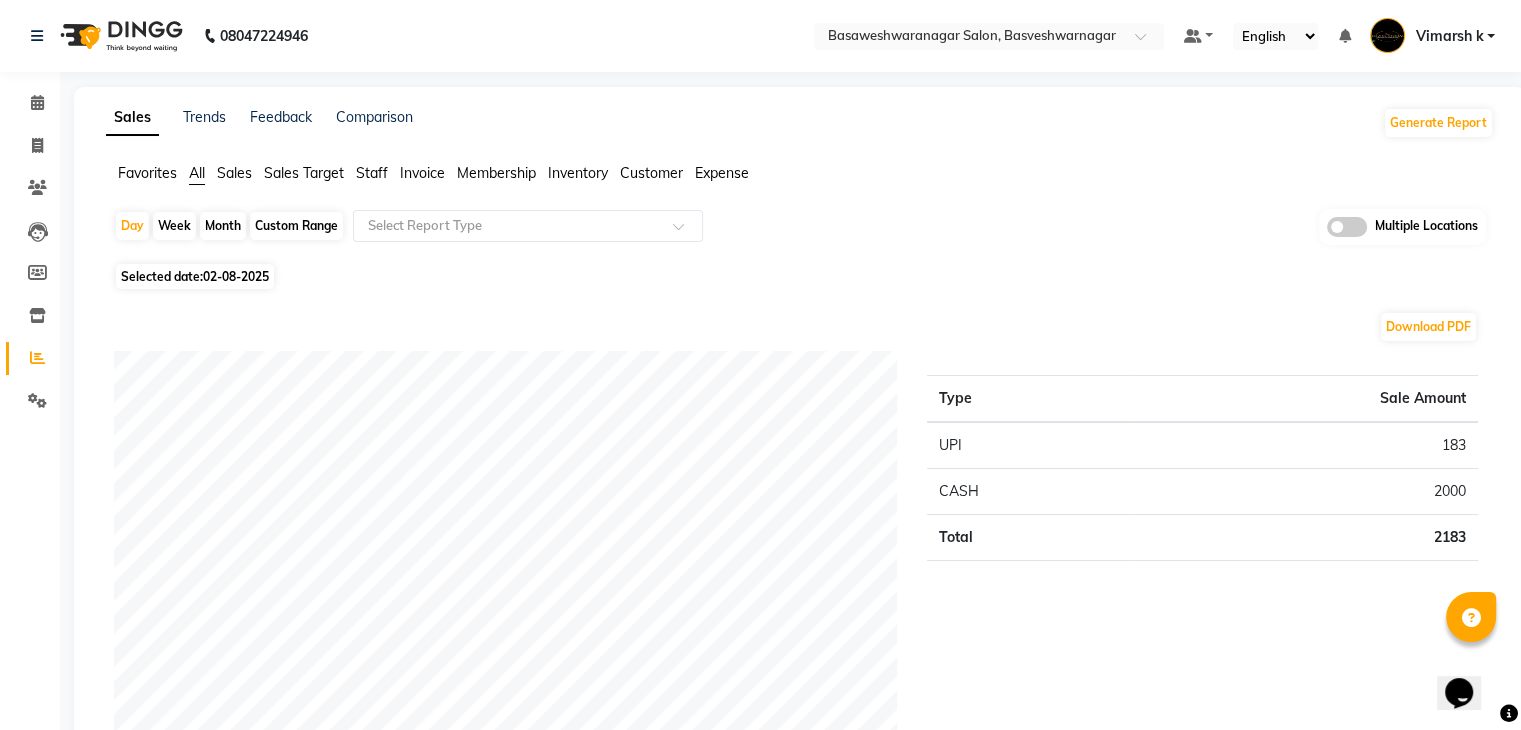 click 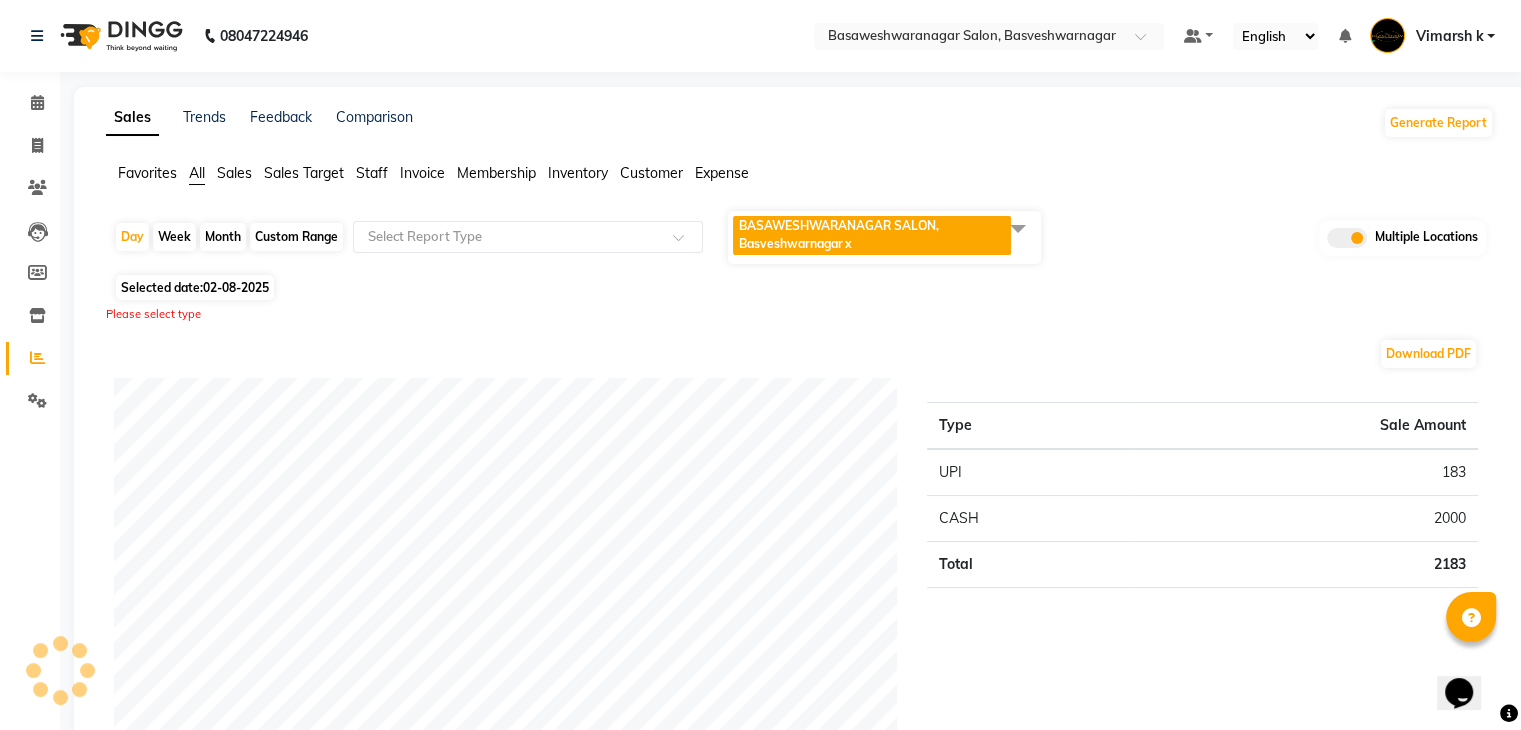 click on "Selected date:  02-08-2025" 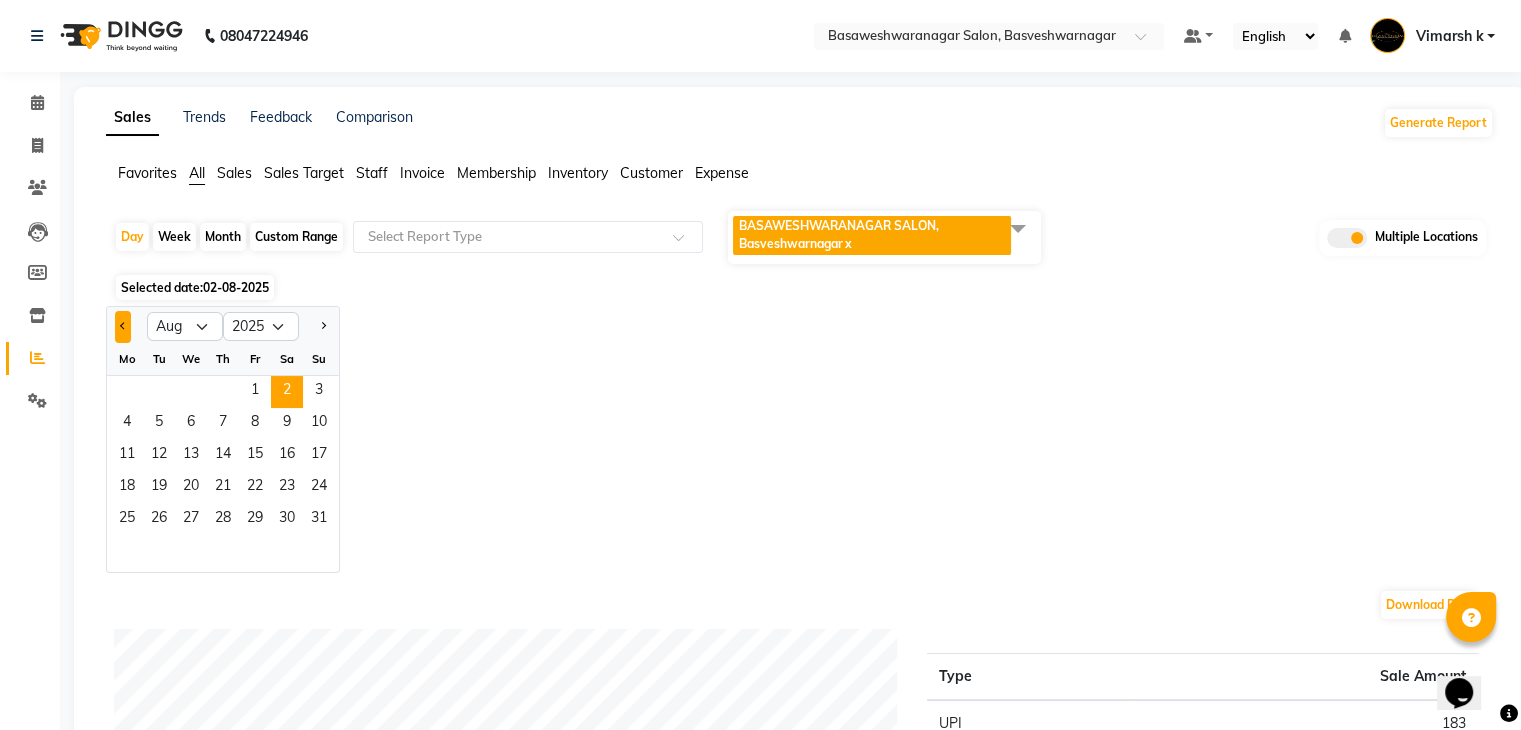 click 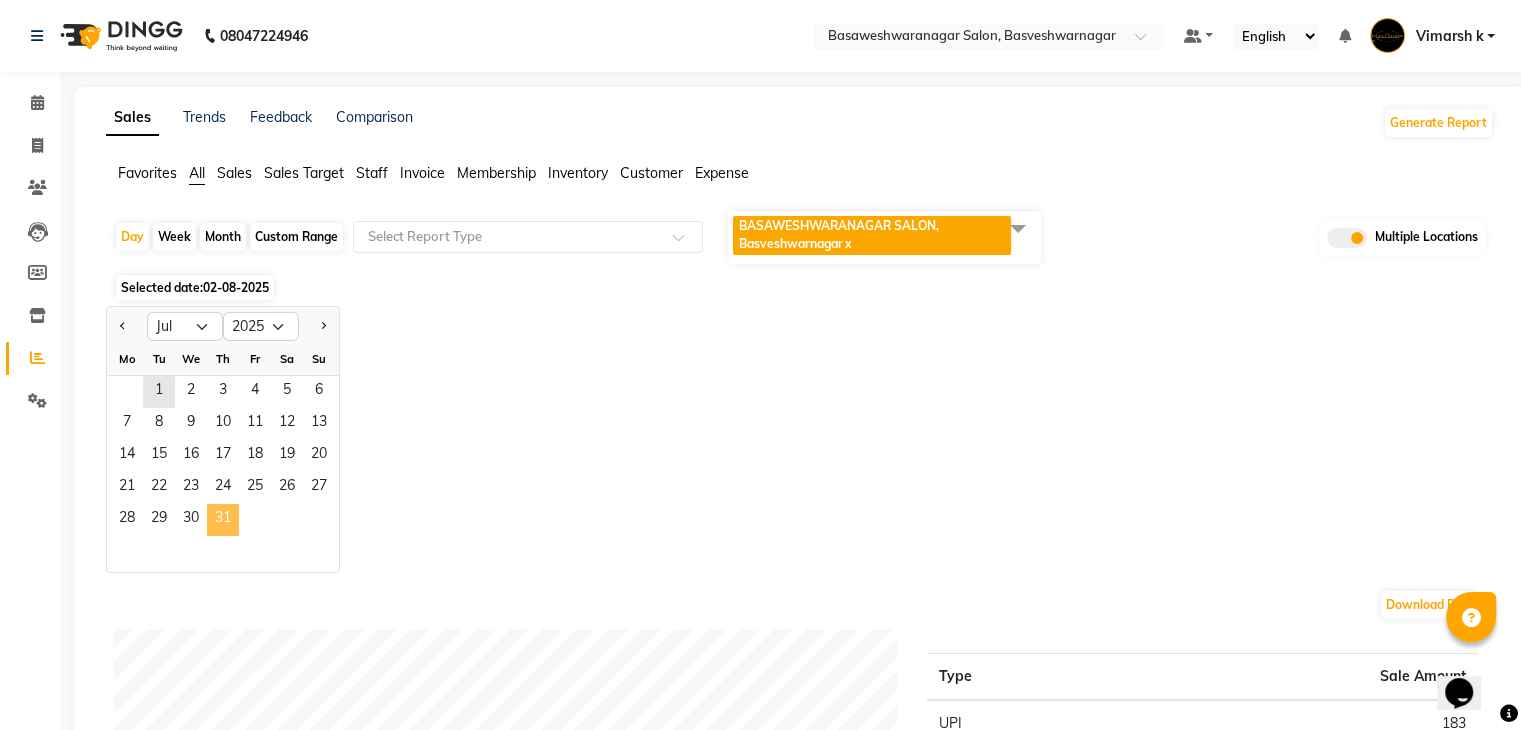 click on "31" 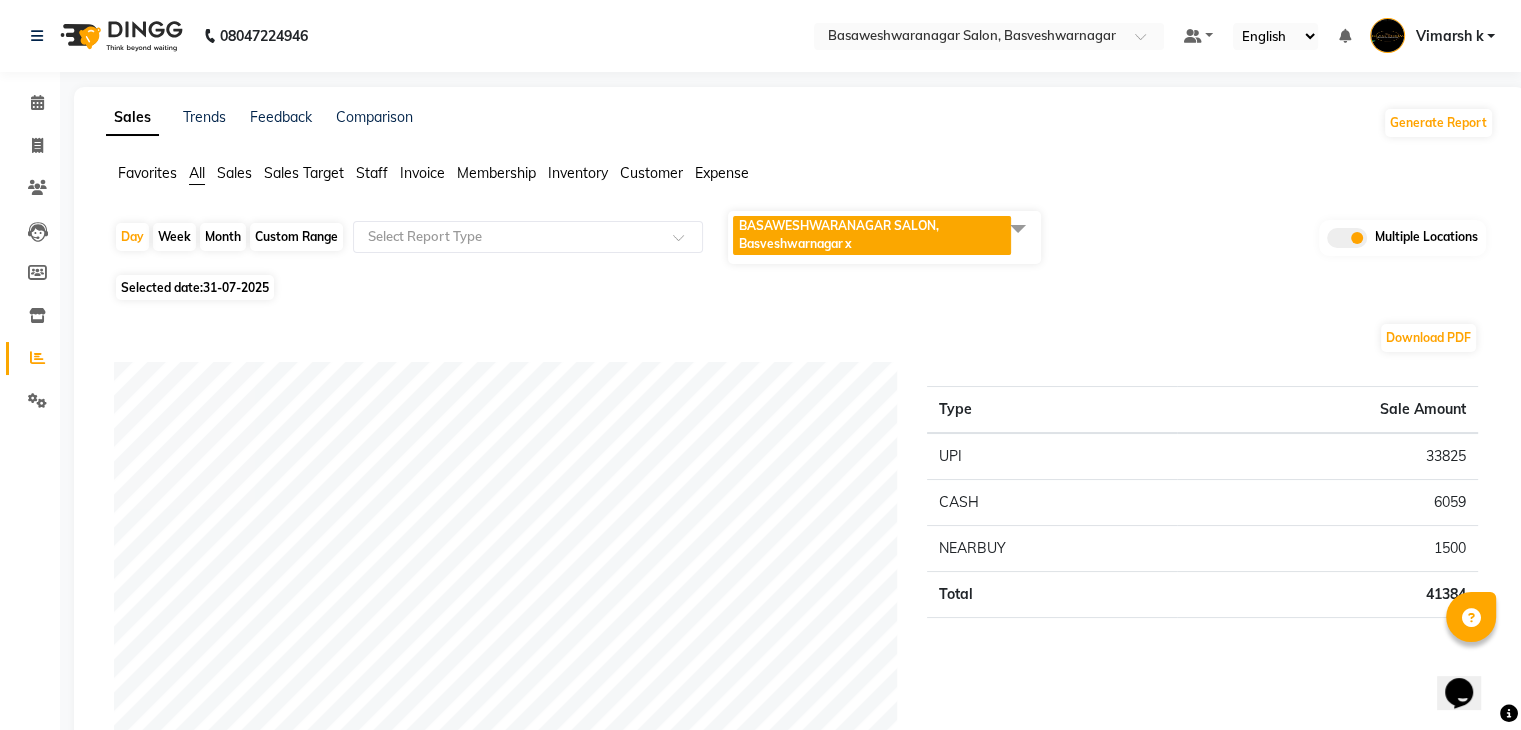 click 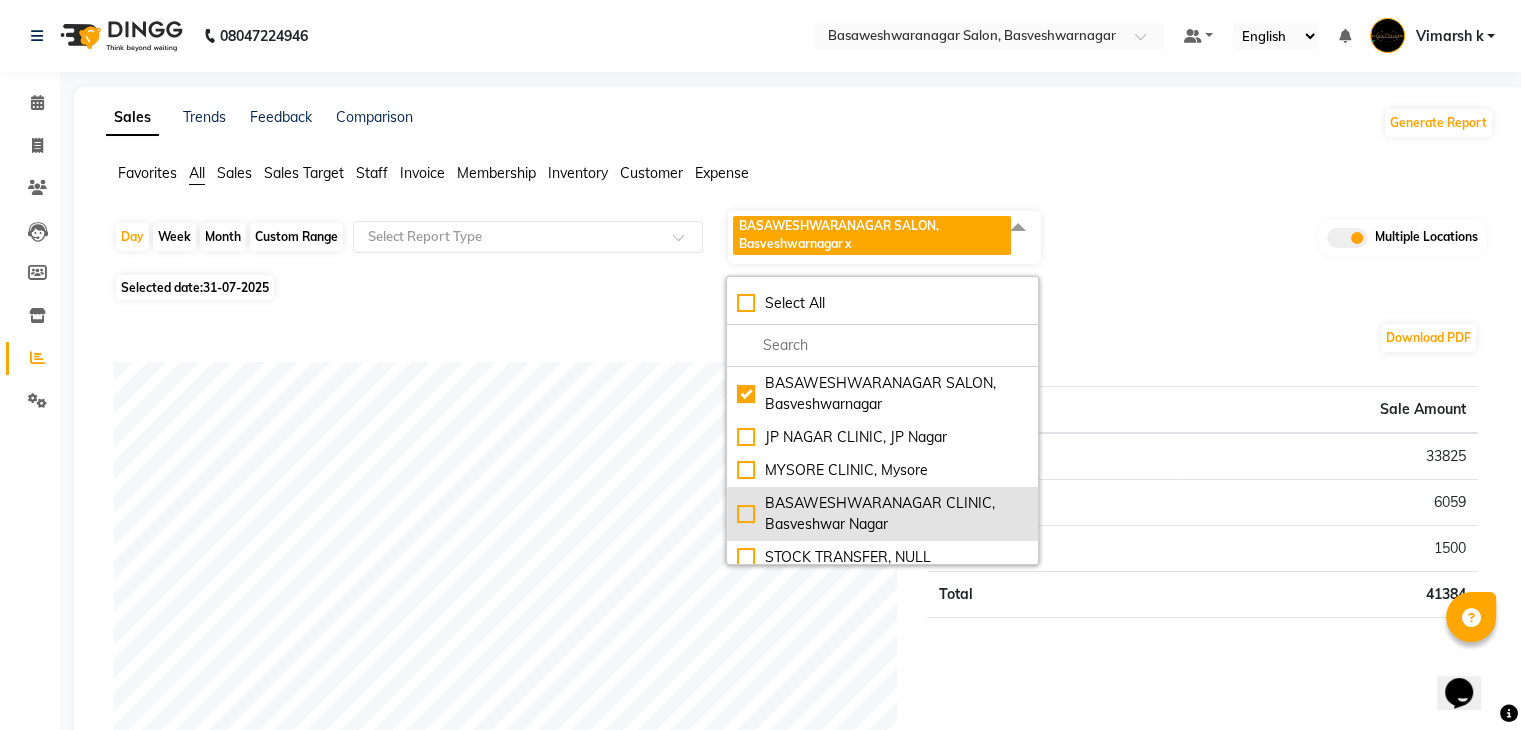click on "BASAWESHWARANAGAR CLINIC, Basveshwar Nagar" 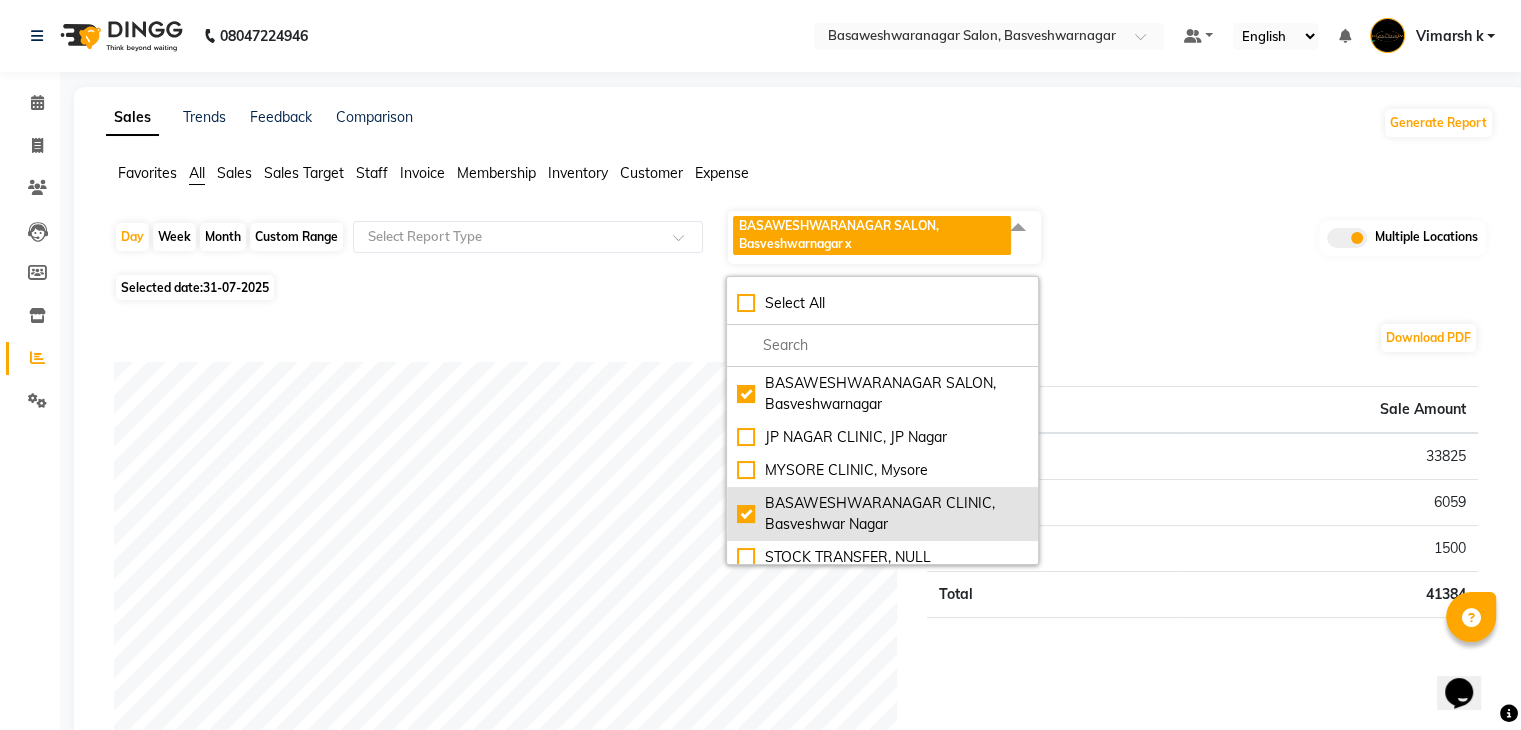 checkbox on "true" 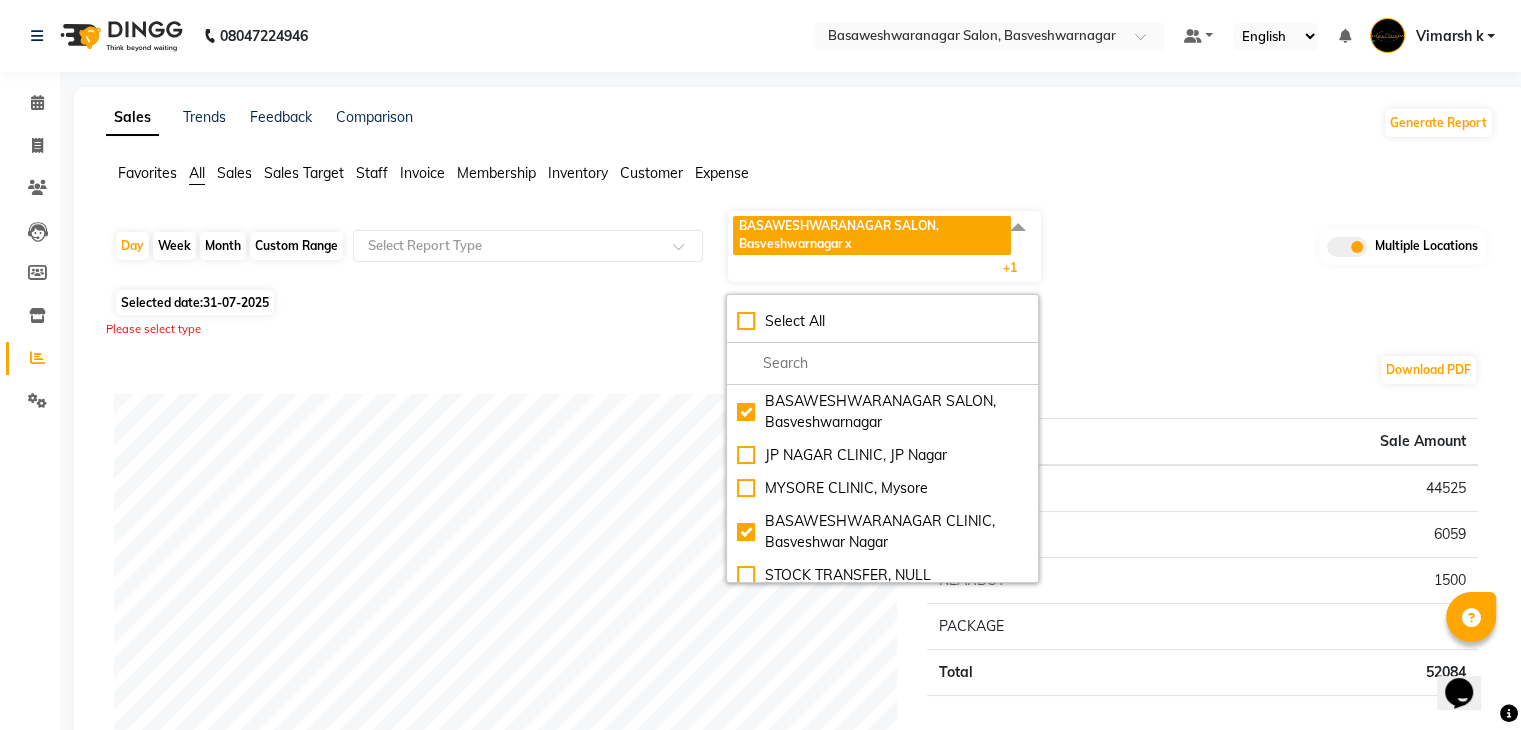 click on "Day Week Month Custom Range Select Report Type BASAWESHWARANAGAR SALON, [CITY] x BASAWESHWARANAGAR CLINIC, [CITY] x +1 Select All BASAWESHWARANAGAR SALON, [CITY] JP NAGAR CLINIC, JP Nagar MYSORE CLINIC, Mysore BASAWESHWARANAGAR CLINIC, [CITY] STOCK TRANSFER, NULL JP NAGAR SALON, J. P. Nagar MYSORE SALON, MYSORE The Glam Room Clinic, Hyderabad The Glam Room Salon, Hyderabad Multiple Locations" 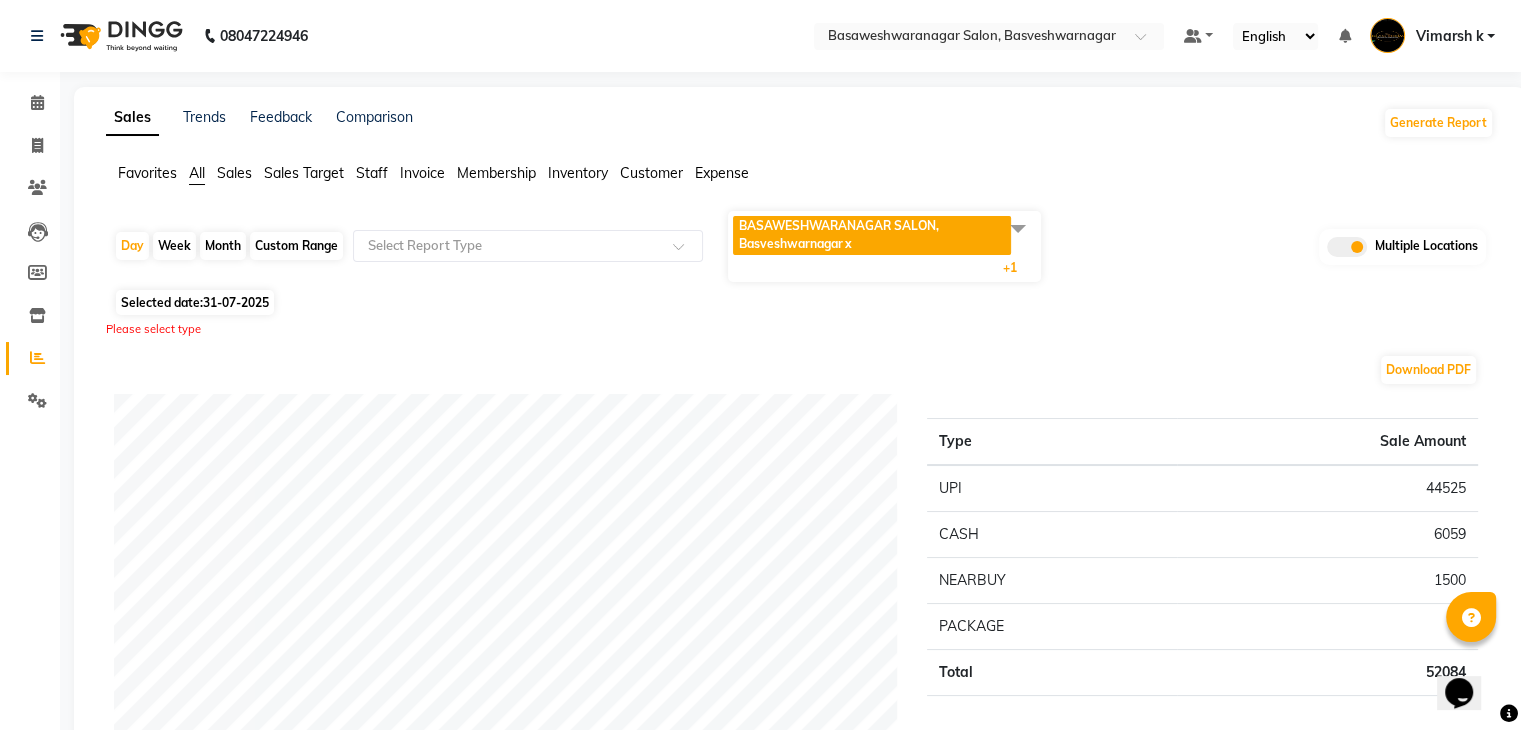 scroll, scrollTop: 300, scrollLeft: 0, axis: vertical 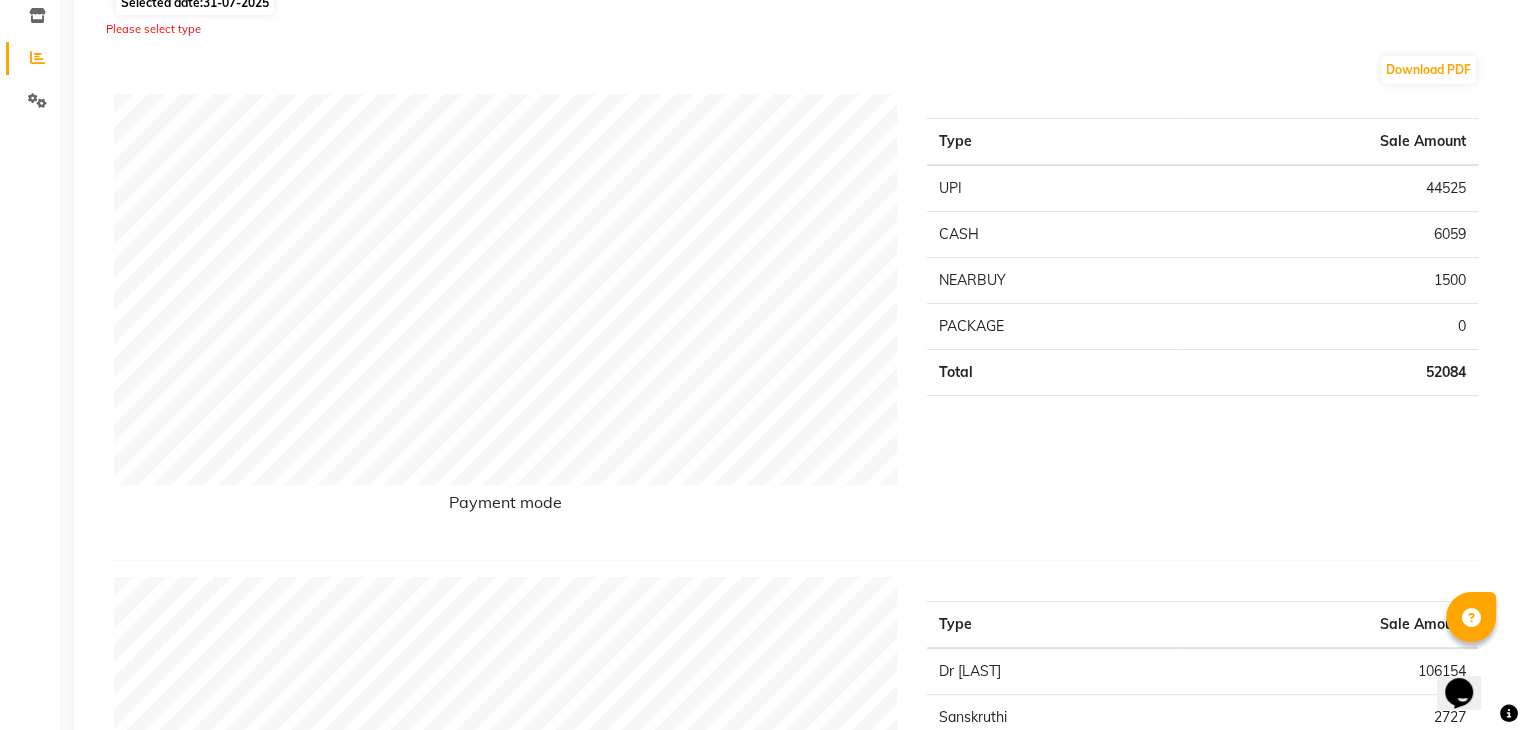 drag, startPoint x: 1129, startPoint y: 513, endPoint x: 1164, endPoint y: 406, distance: 112.578865 